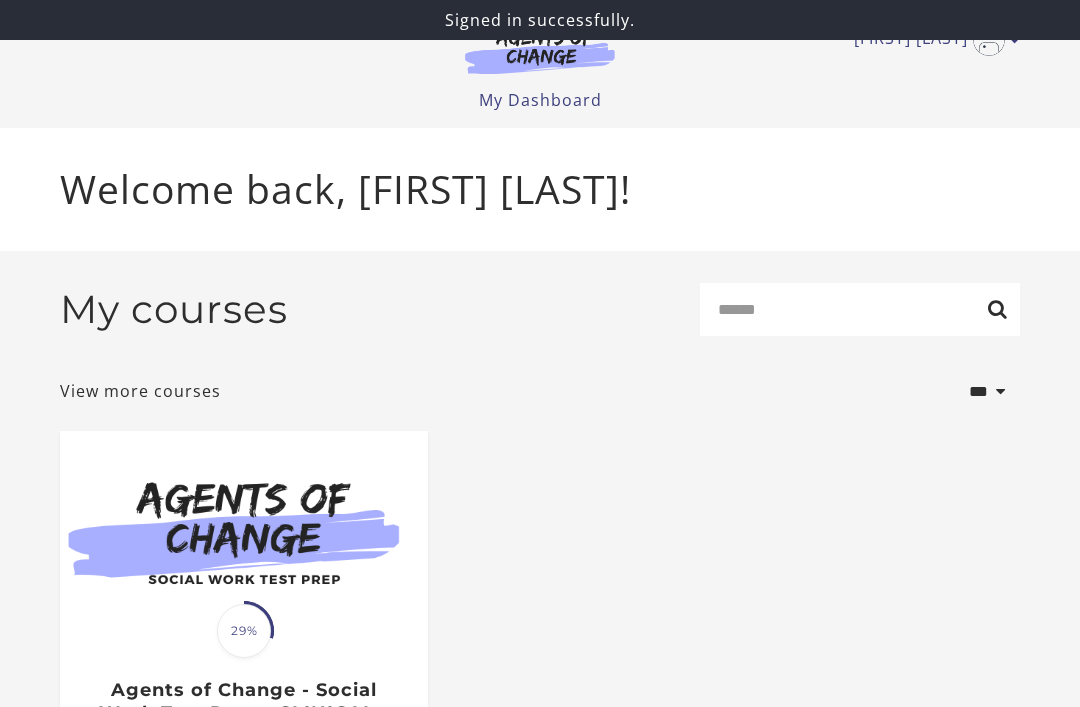 scroll, scrollTop: 0, scrollLeft: 0, axis: both 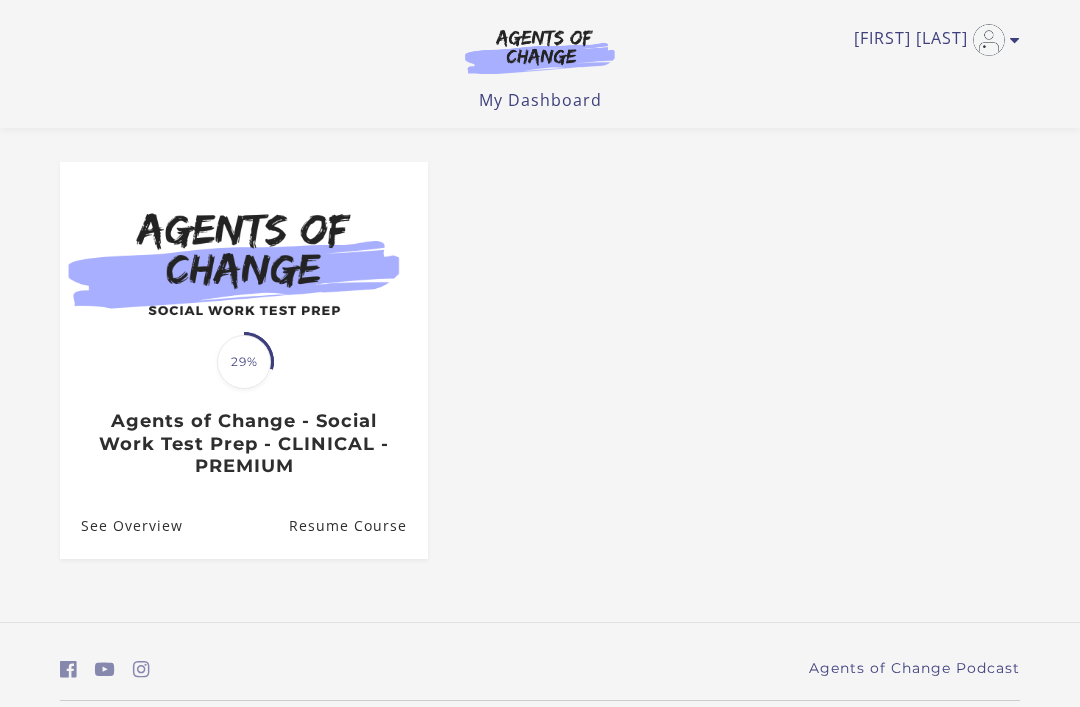 click on "Translation missing: en.liquid.partials.dashboard_course_card.progress_description: 29%
29%
Agents of Change - Social Work Test Prep - CLINICAL - PREMIUM" at bounding box center (244, 420) 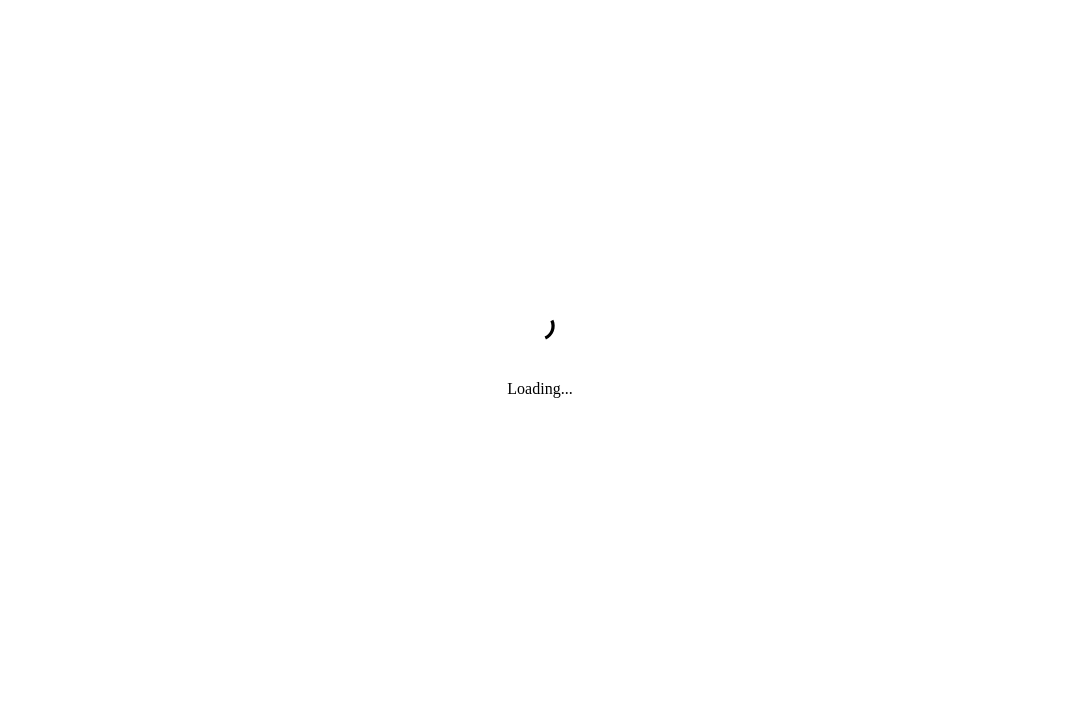 scroll, scrollTop: 0, scrollLeft: 0, axis: both 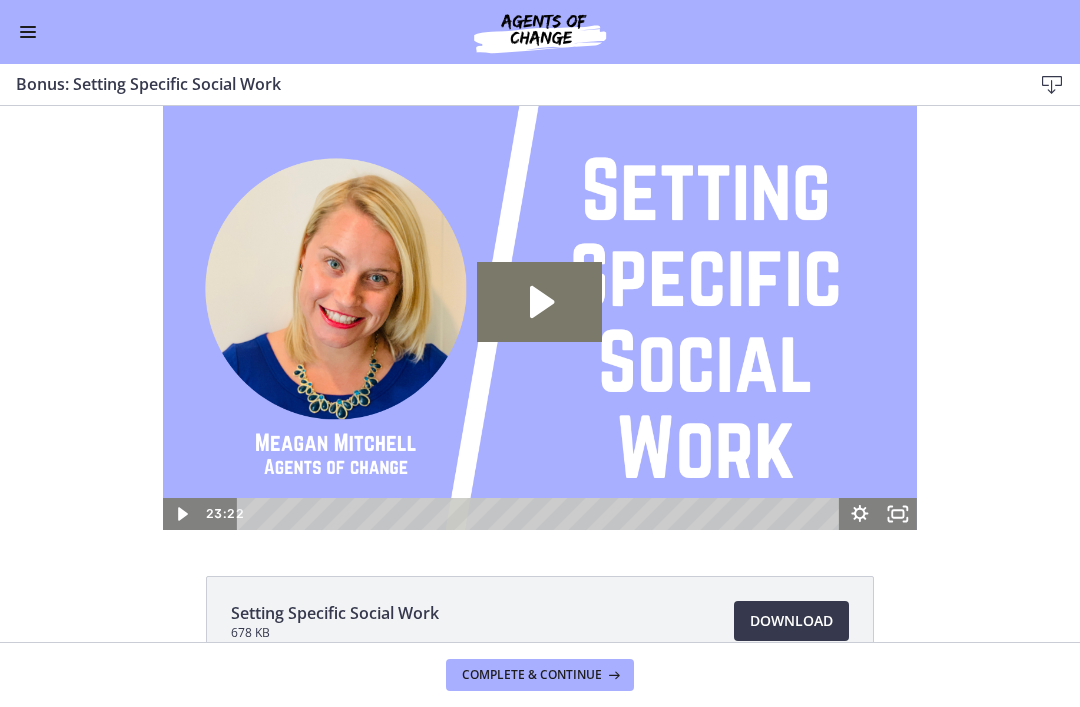 click at bounding box center (28, 32) 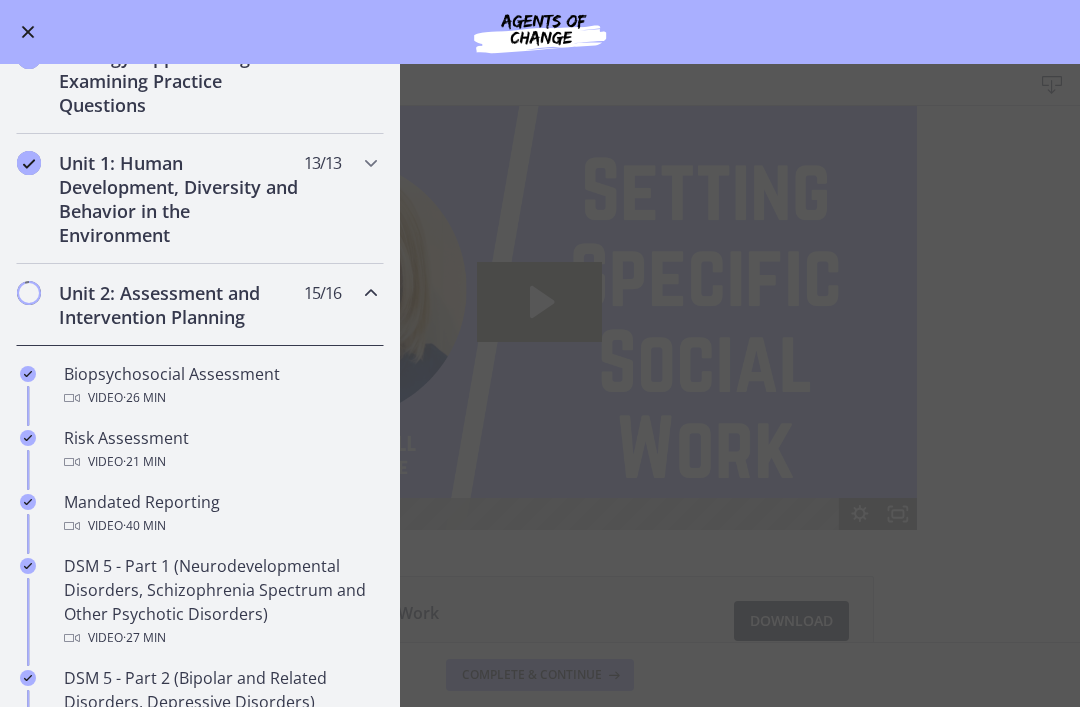 scroll, scrollTop: 351, scrollLeft: 0, axis: vertical 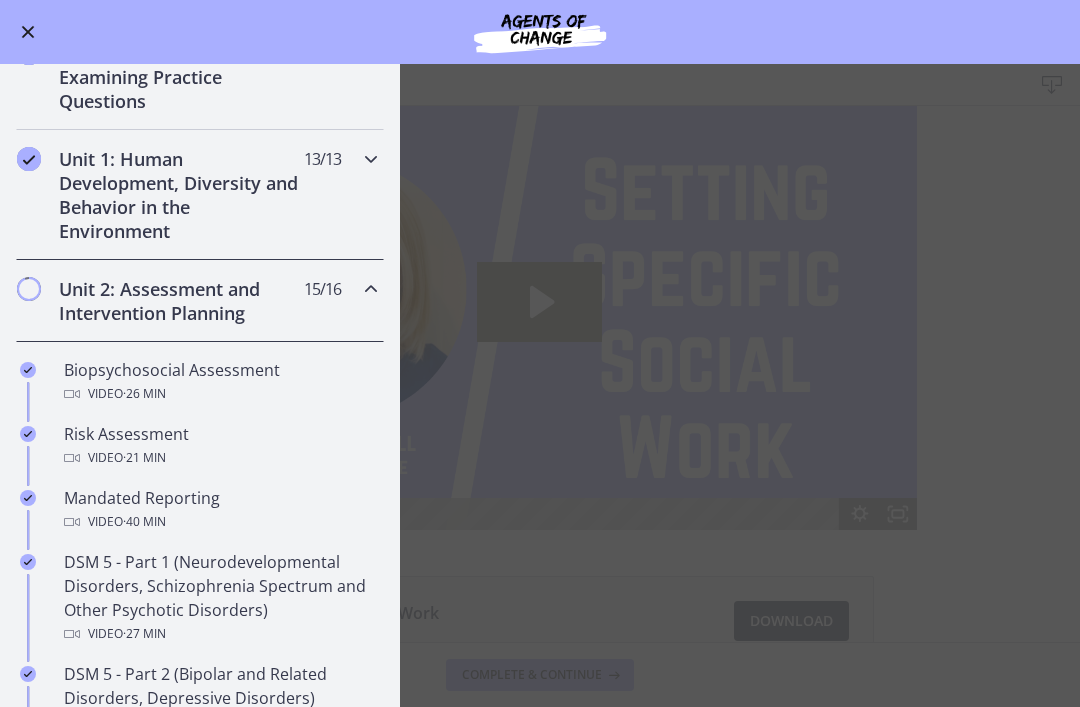 click on "Unit 1: Human Development, Diversity and Behavior in the Environment
13  /  13
Completed" at bounding box center (200, 195) 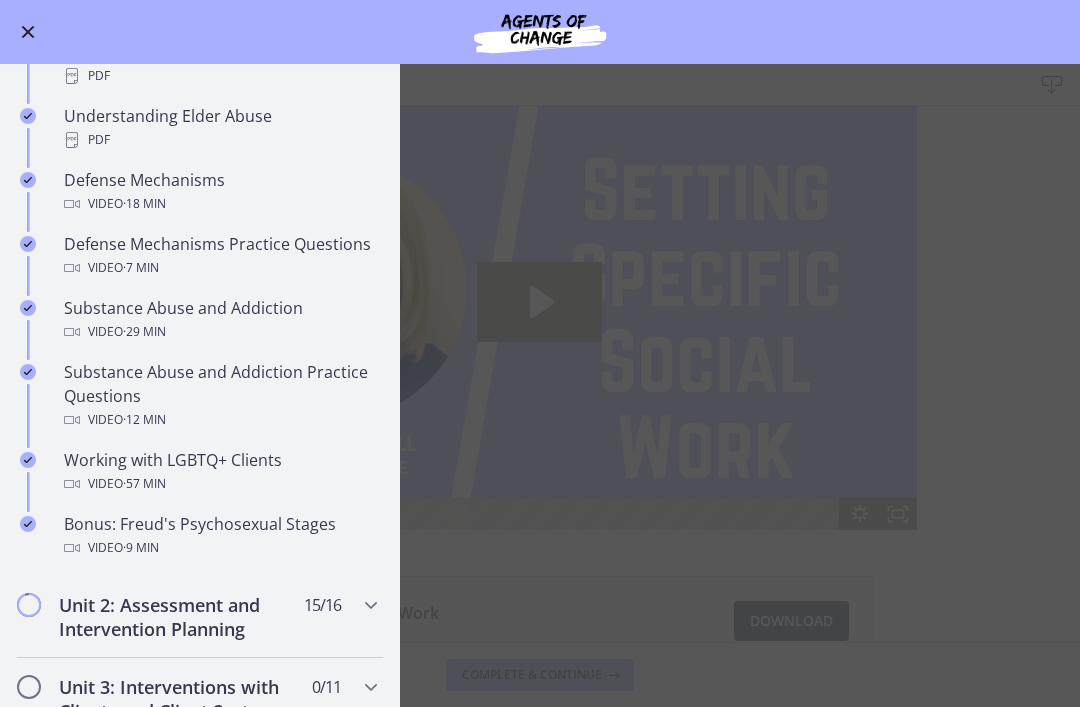 scroll, scrollTop: 980, scrollLeft: 0, axis: vertical 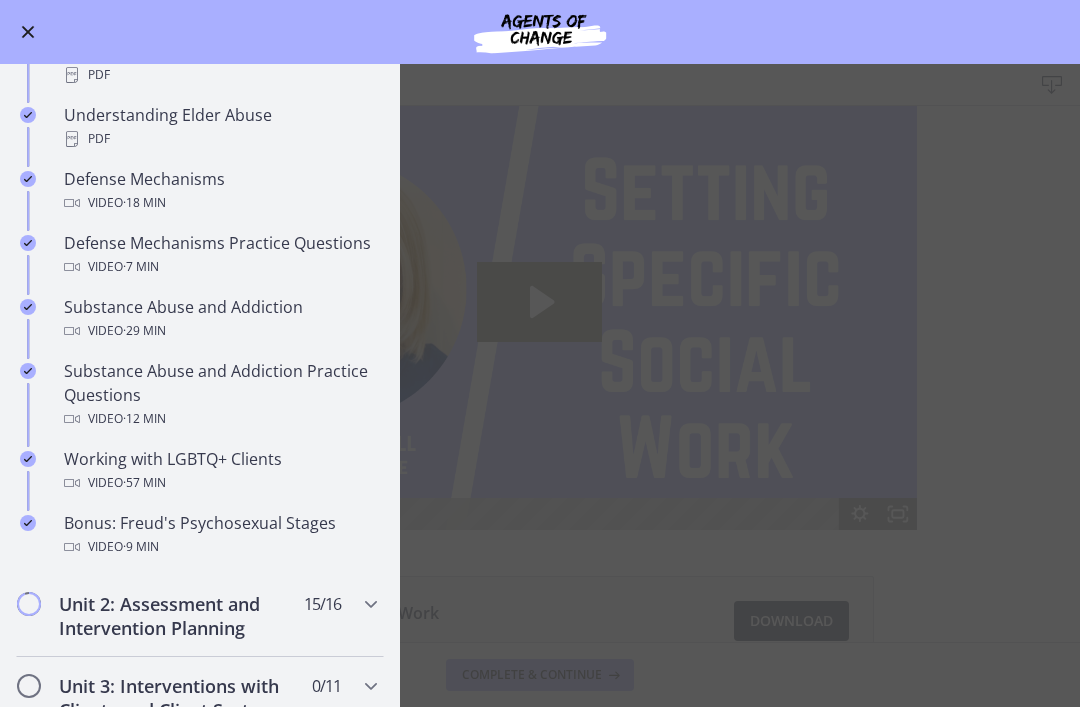 click on "Bonus: Freud's Psychosexual Stages
Video
·  9 min" at bounding box center (220, 535) 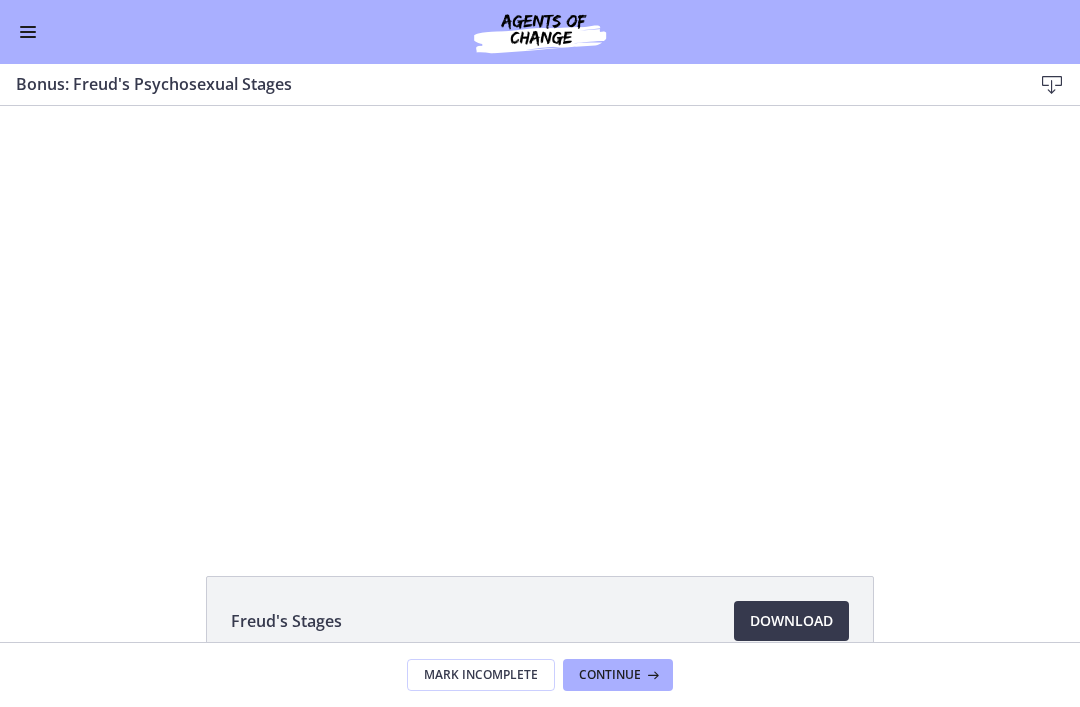 scroll, scrollTop: 0, scrollLeft: 0, axis: both 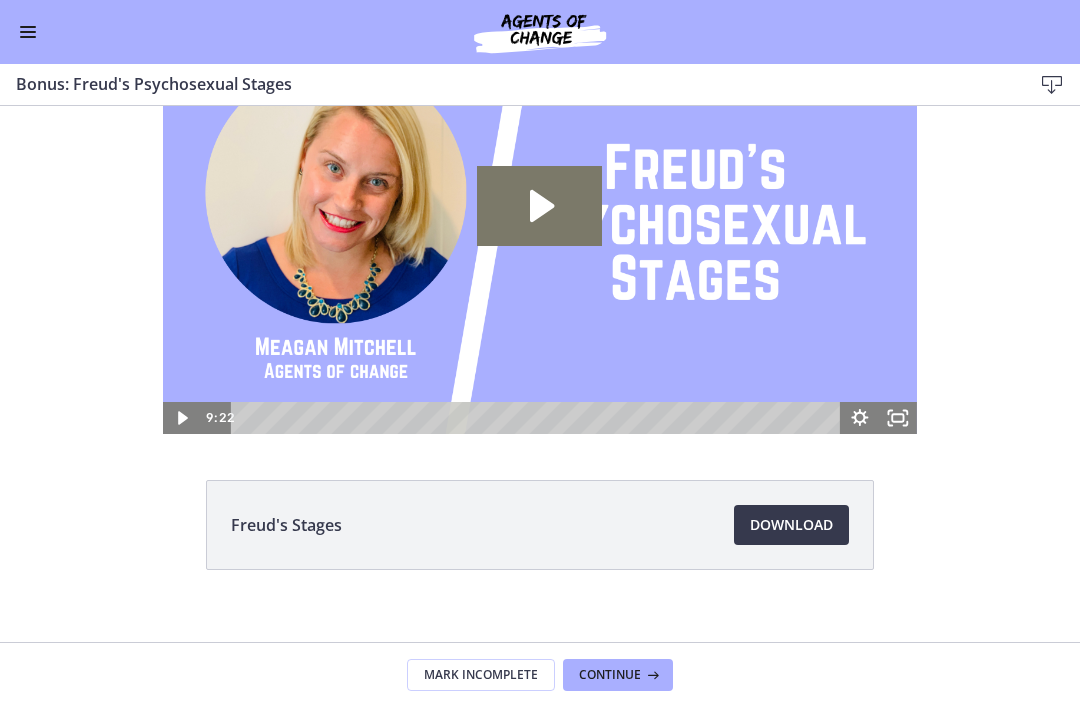 click 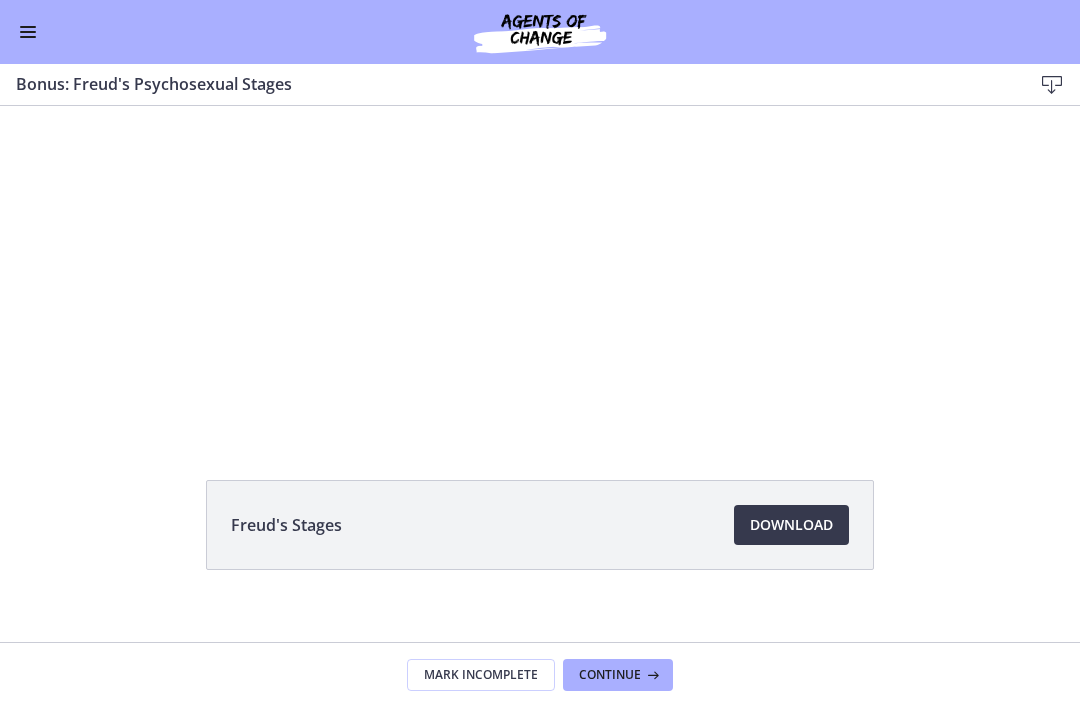 click at bounding box center (540, 222) 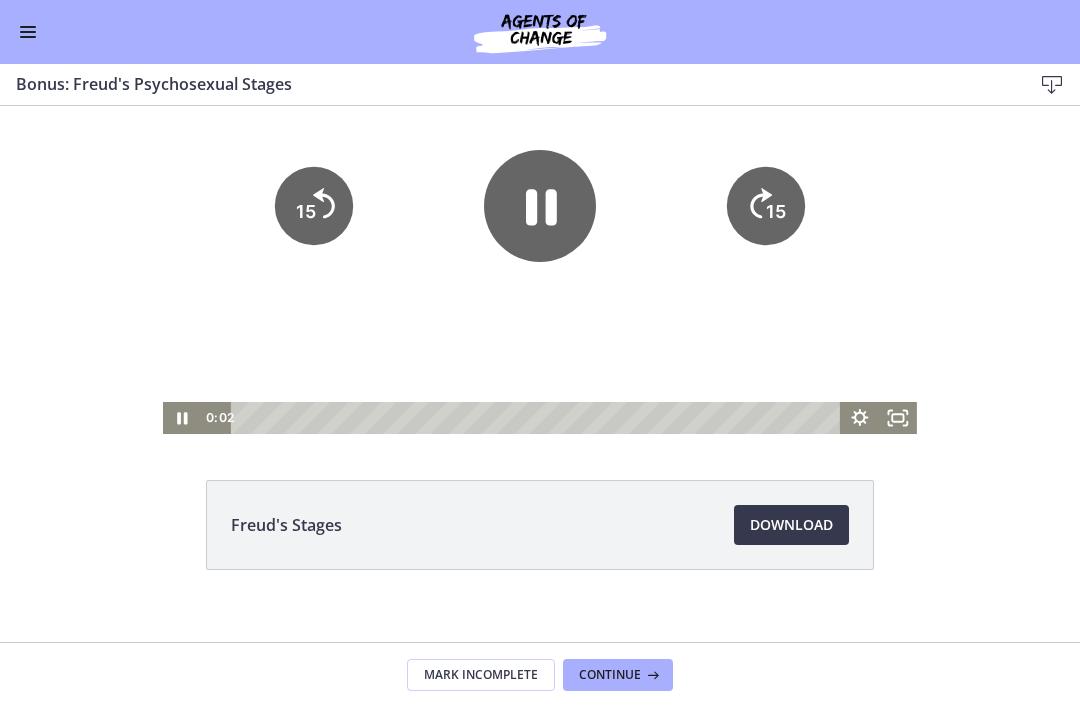 click 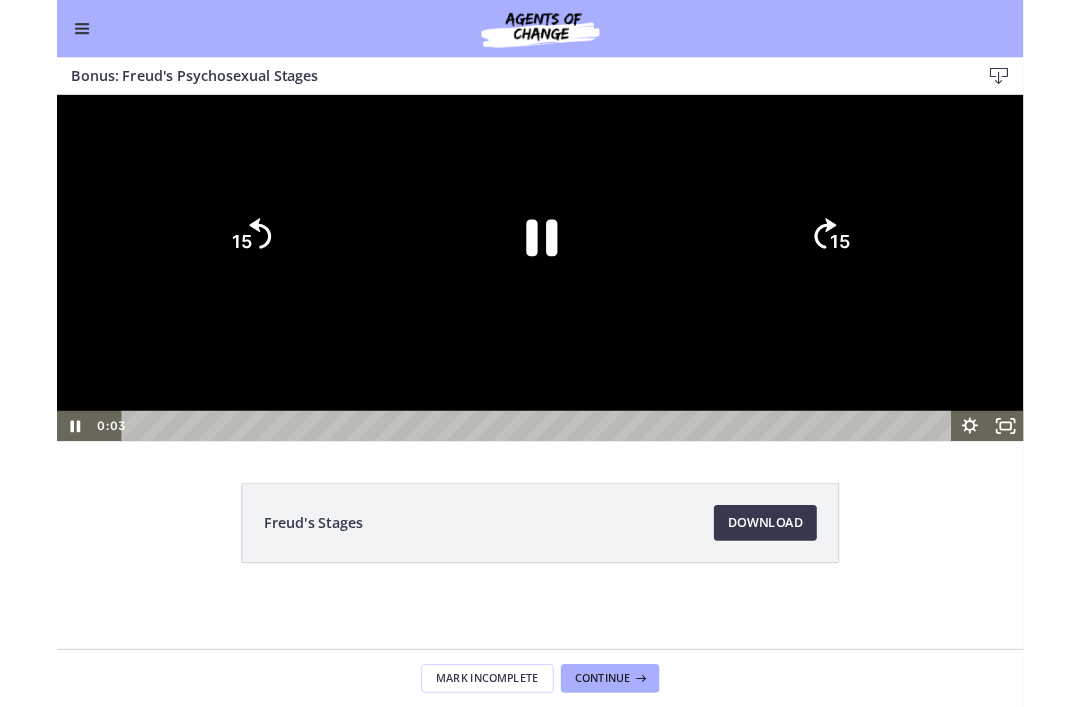 scroll, scrollTop: 0, scrollLeft: 0, axis: both 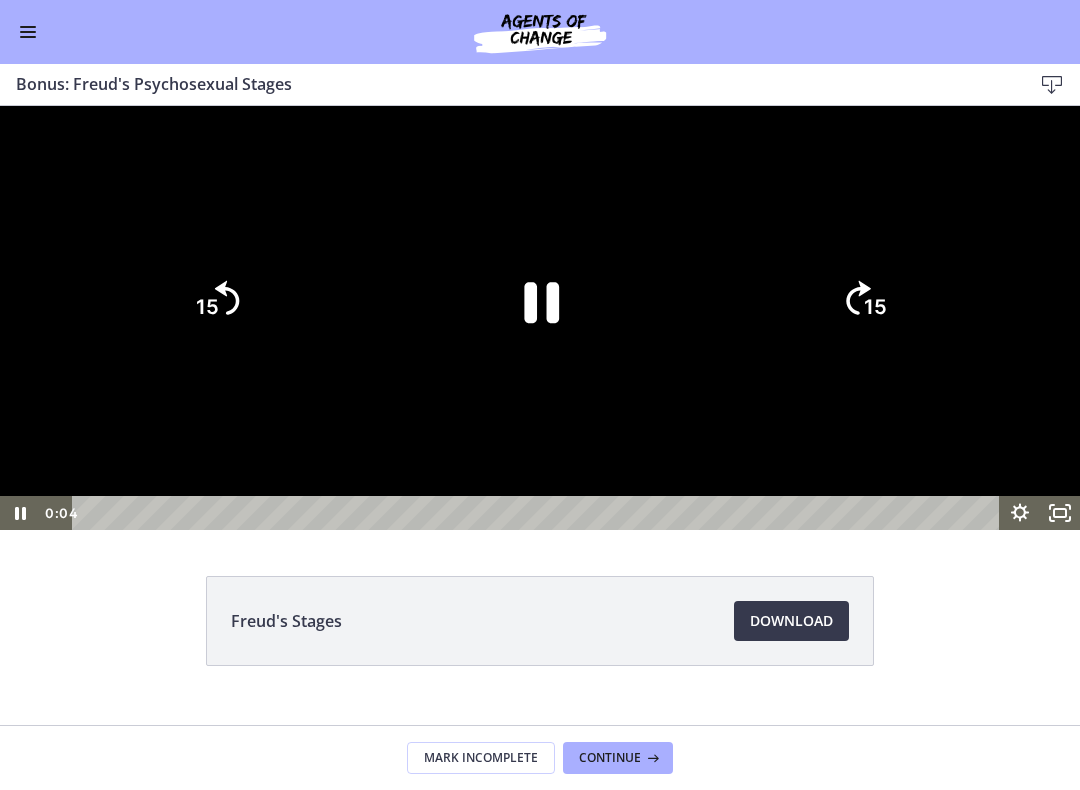 click 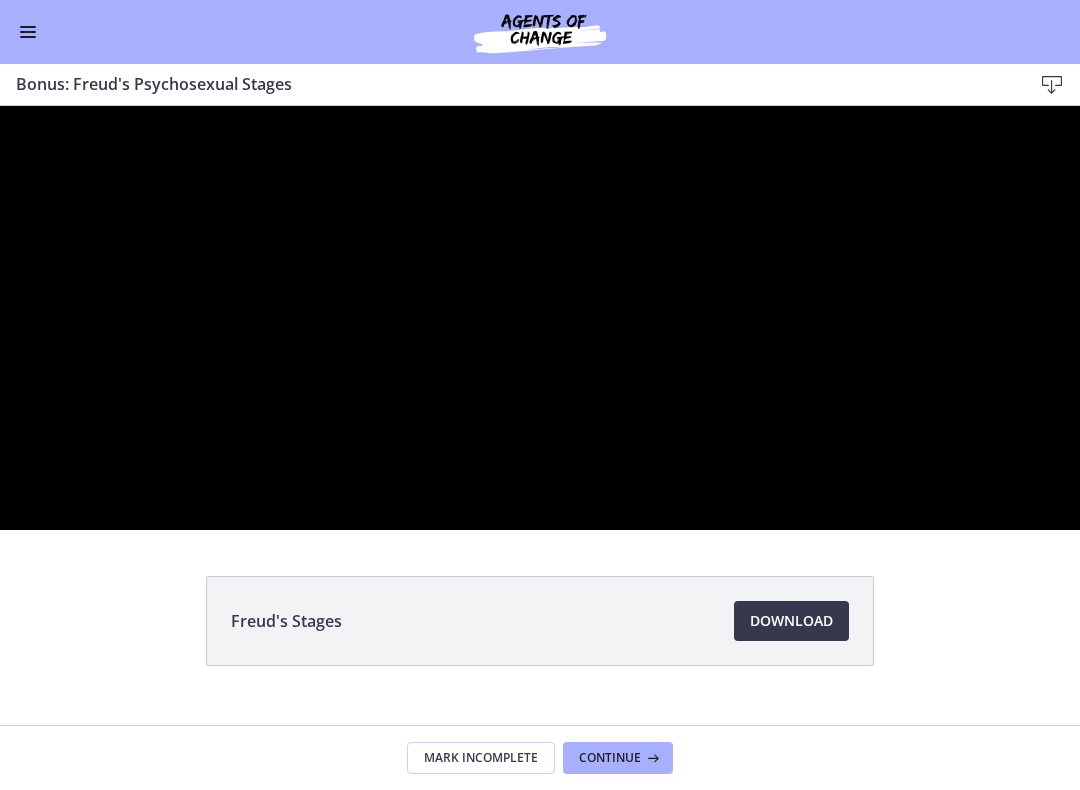 click at bounding box center [540, 318] 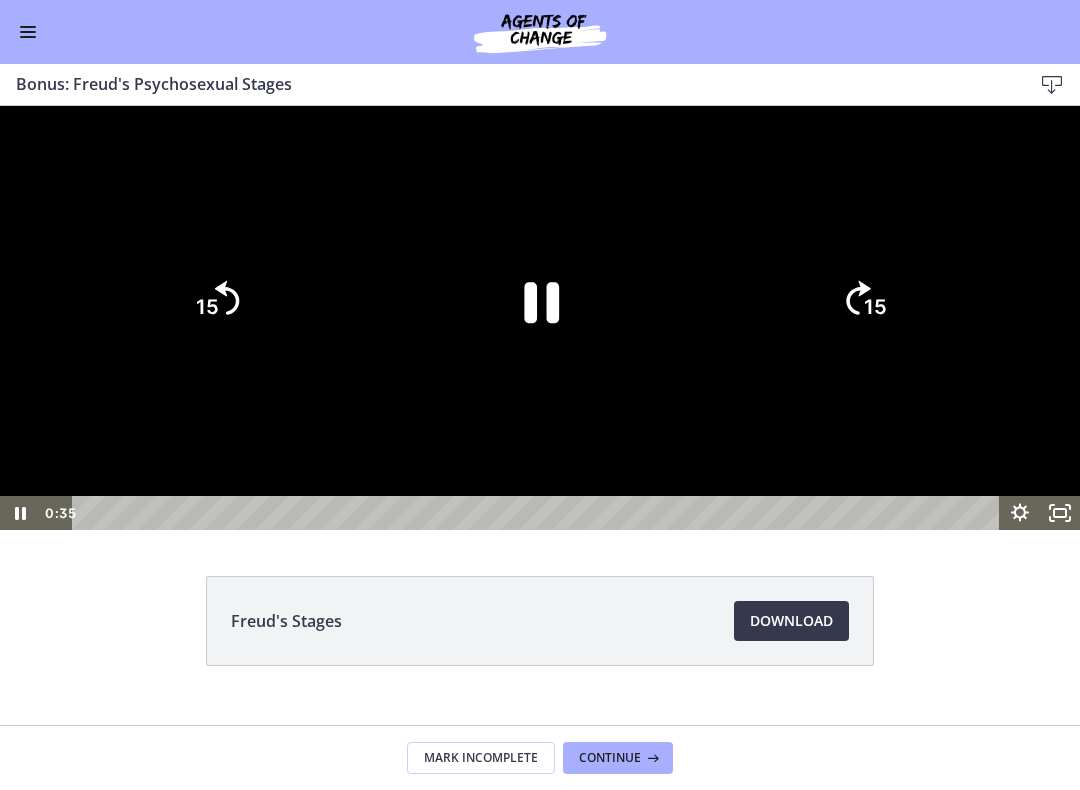 click 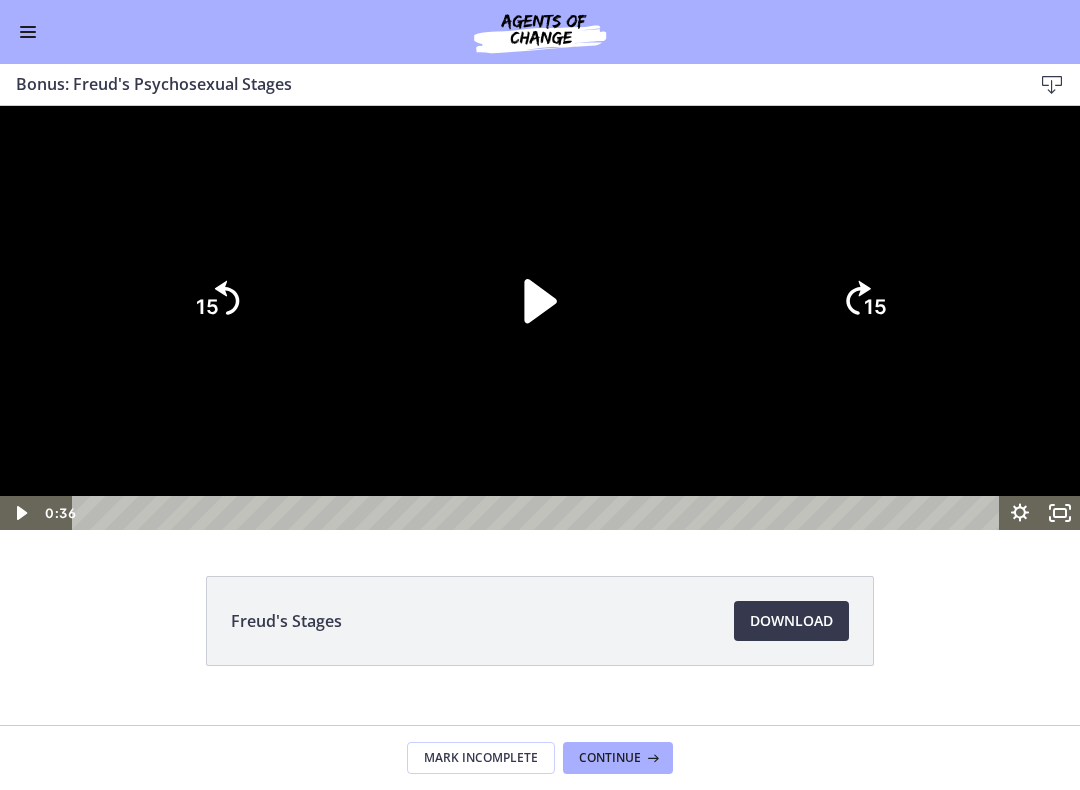 click 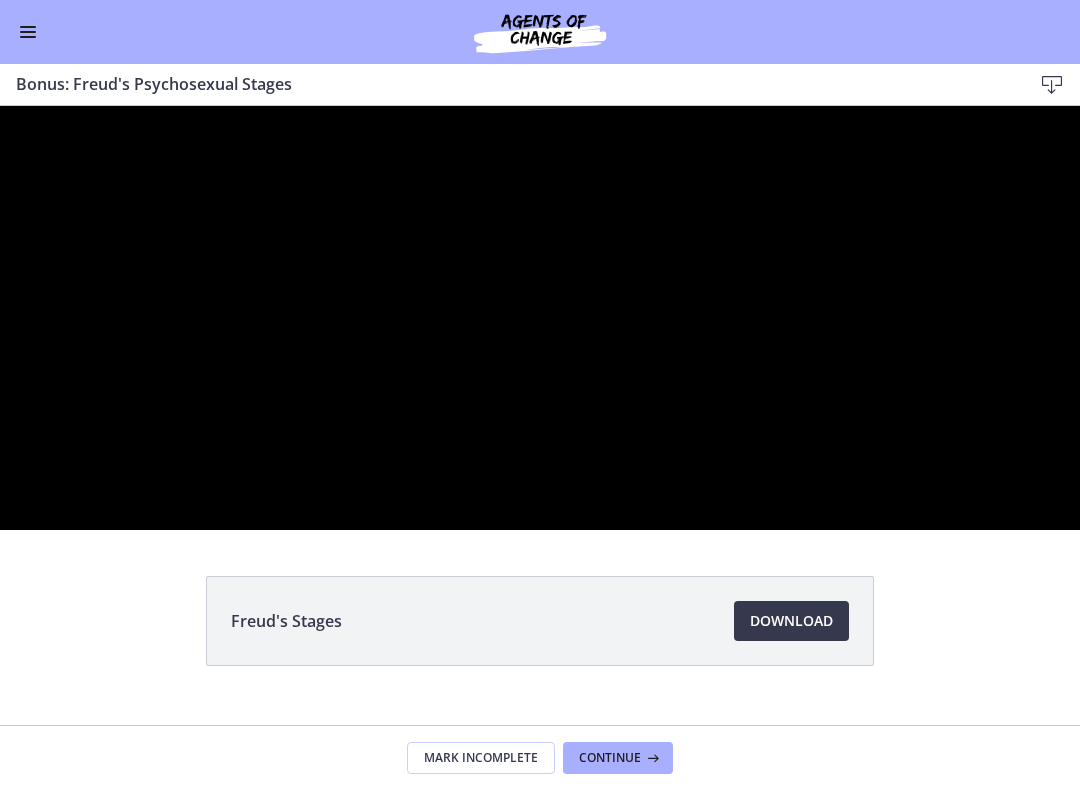 click at bounding box center [540, 318] 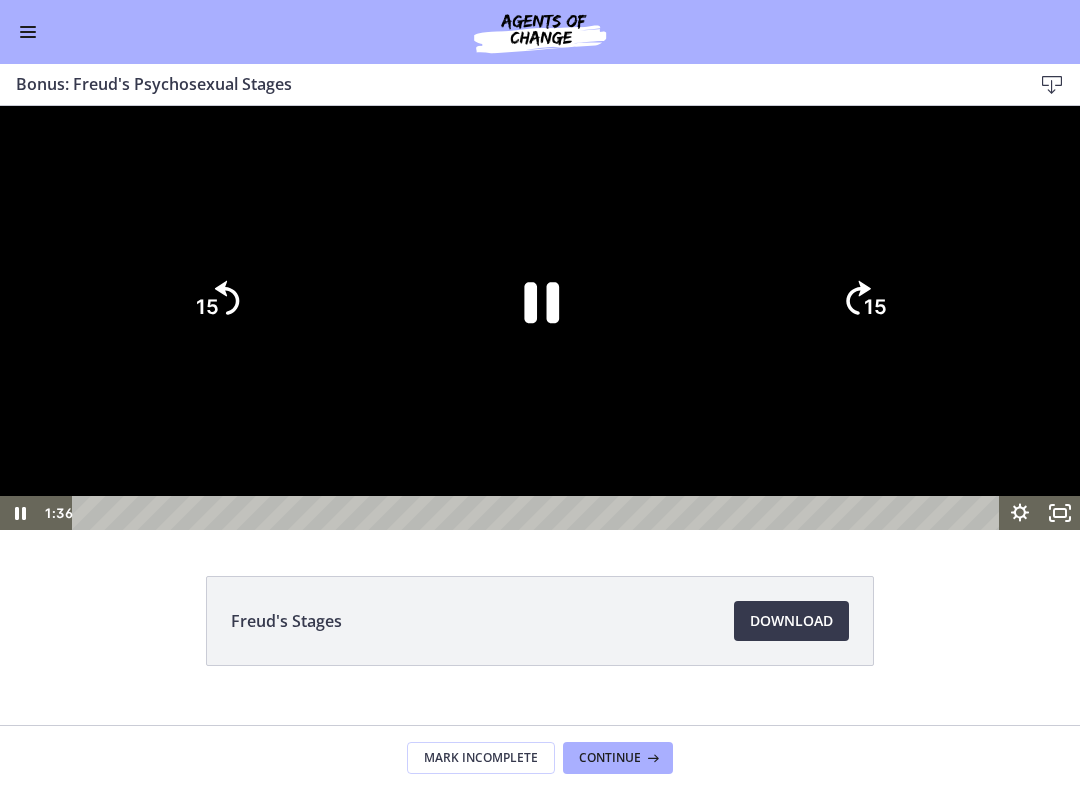 click on "15" 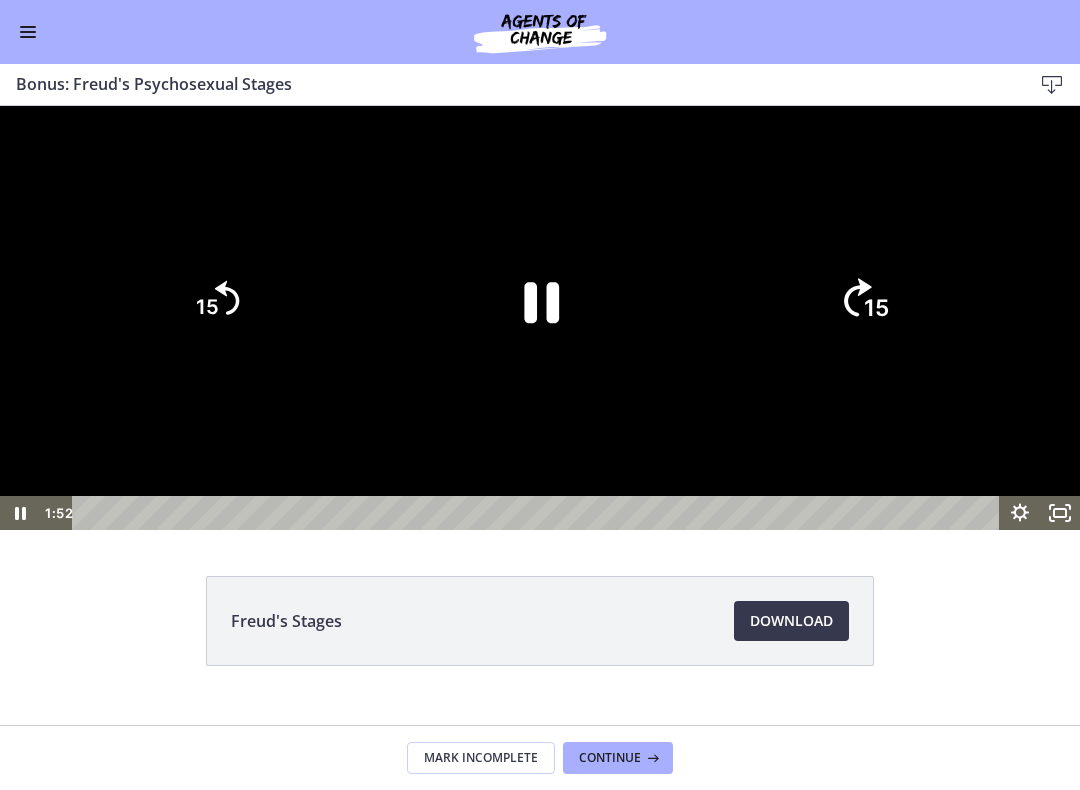 click on "15" 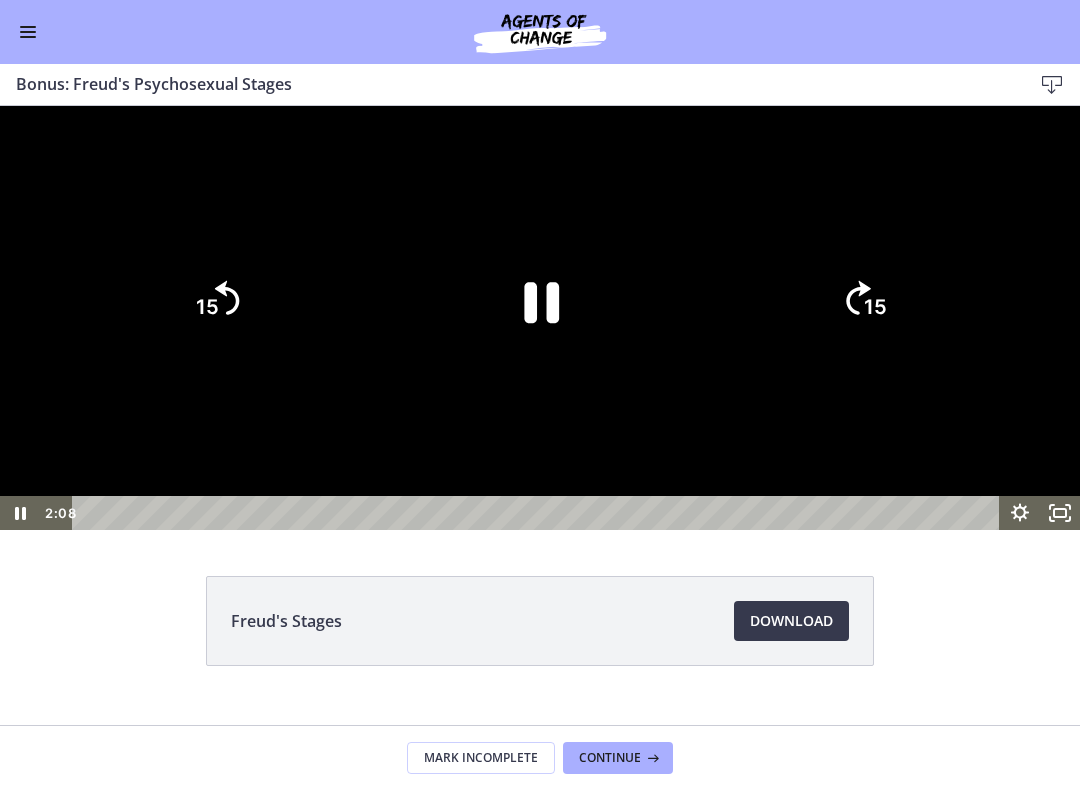 click on "15" 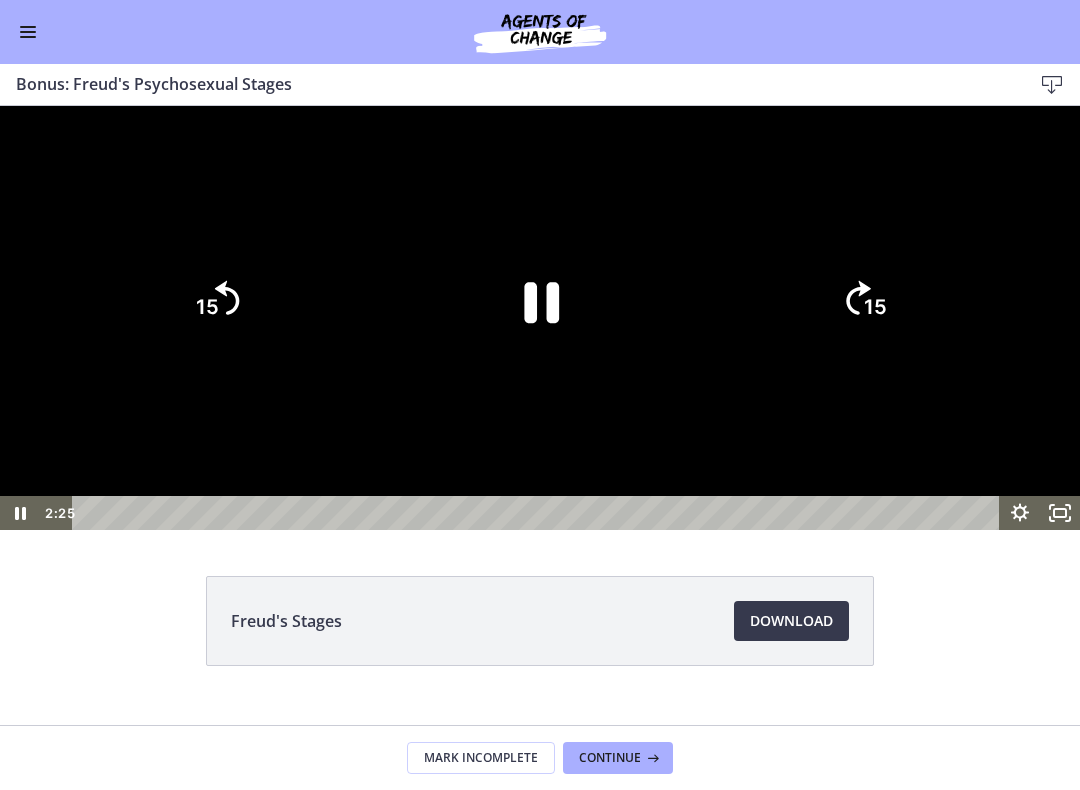 click on "15" 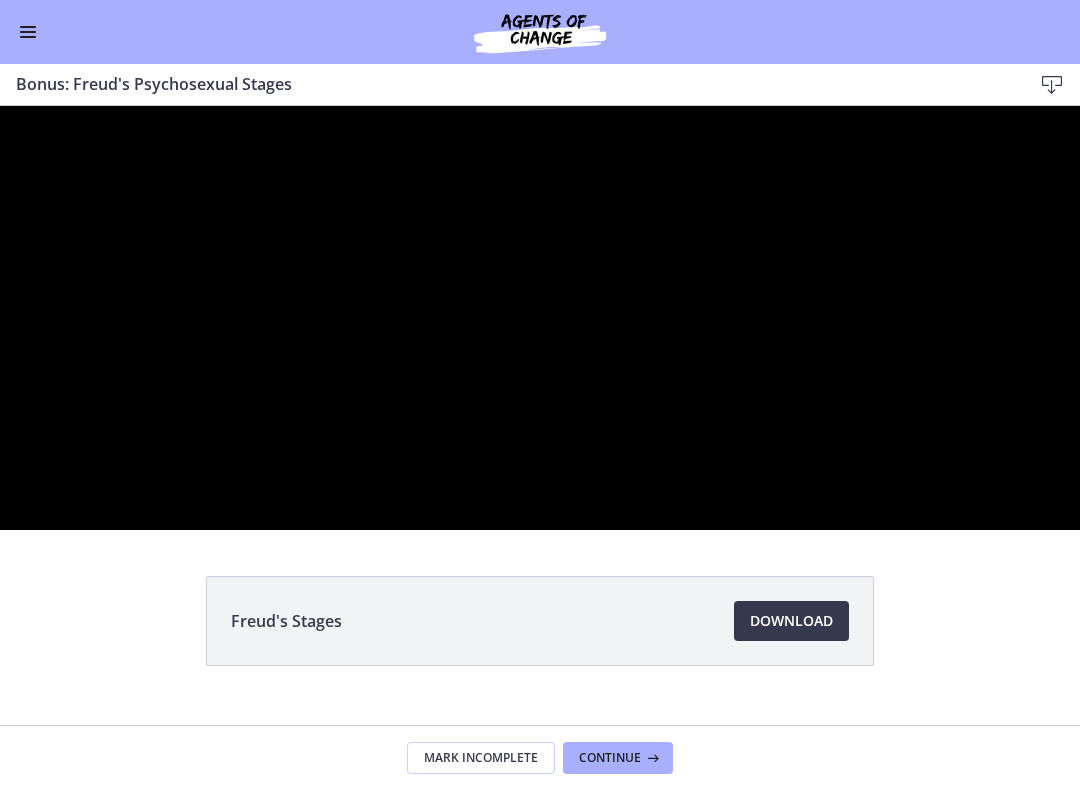 click at bounding box center [540, 318] 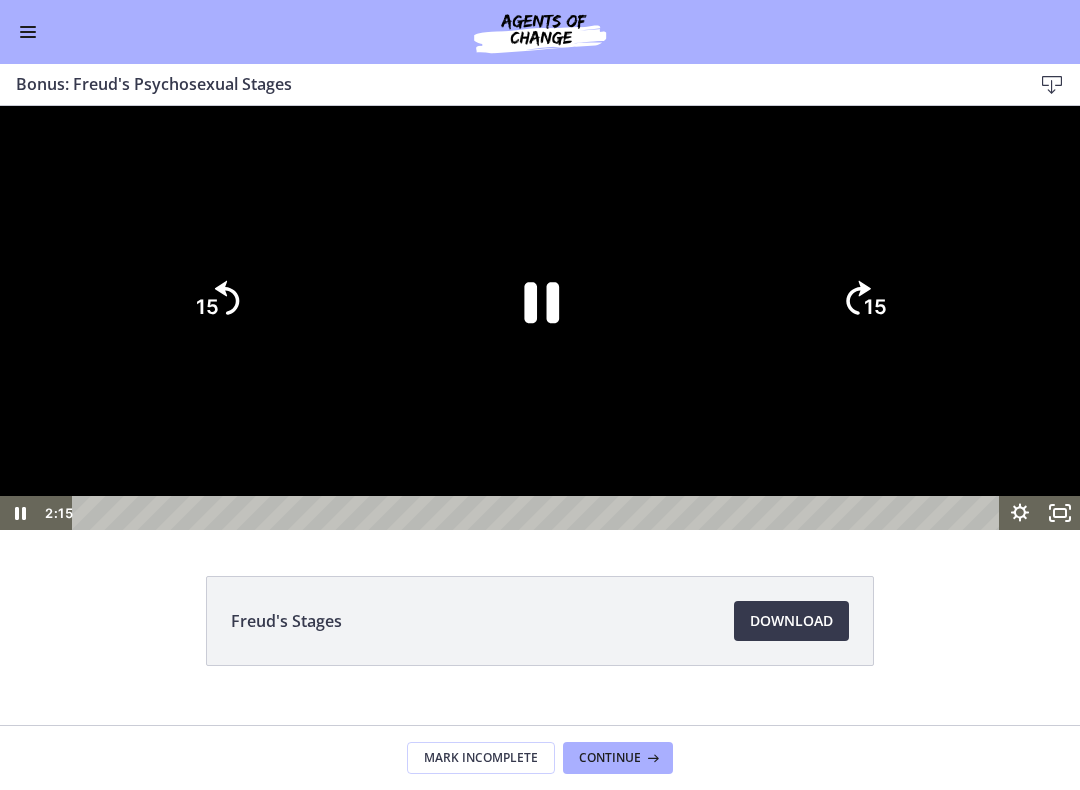 click at bounding box center [540, 318] 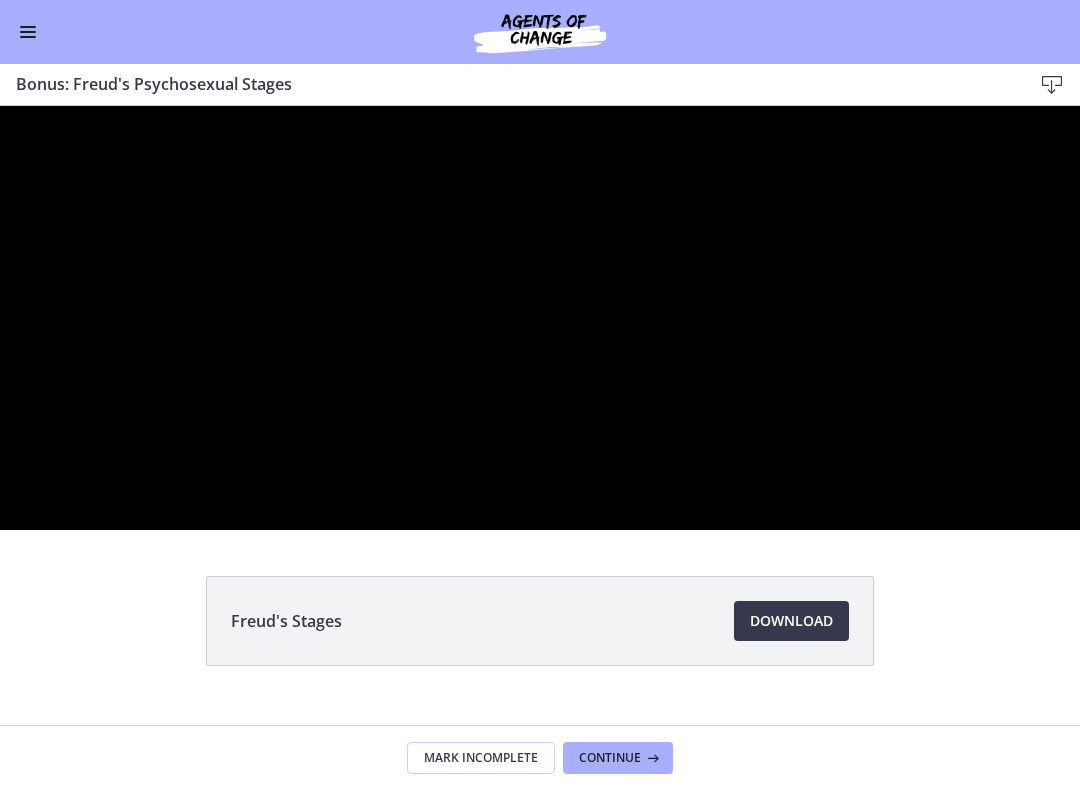 click at bounding box center [540, 318] 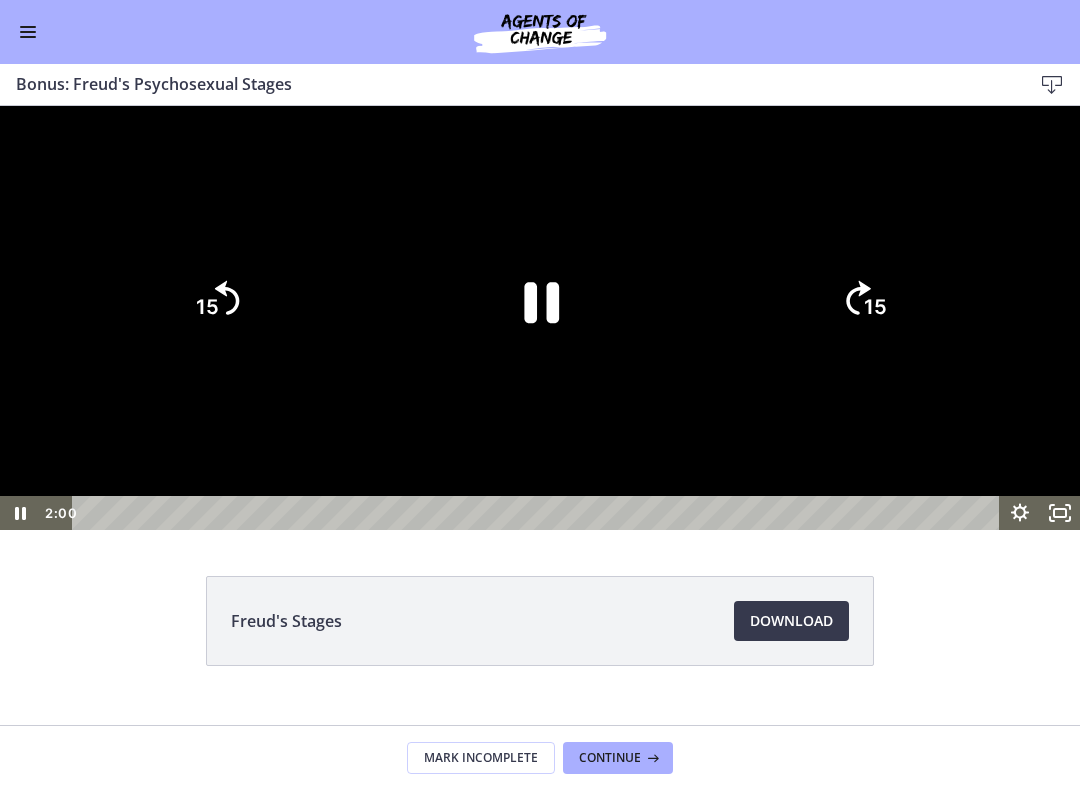 click on "15" 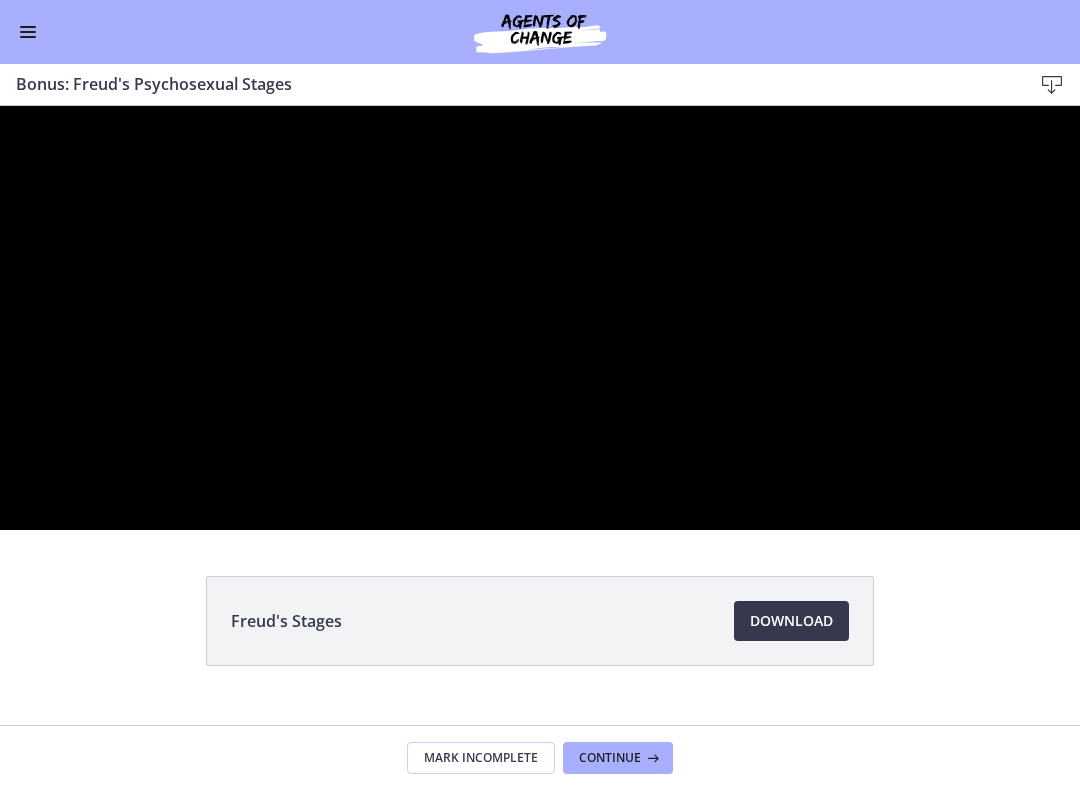 click at bounding box center [540, 318] 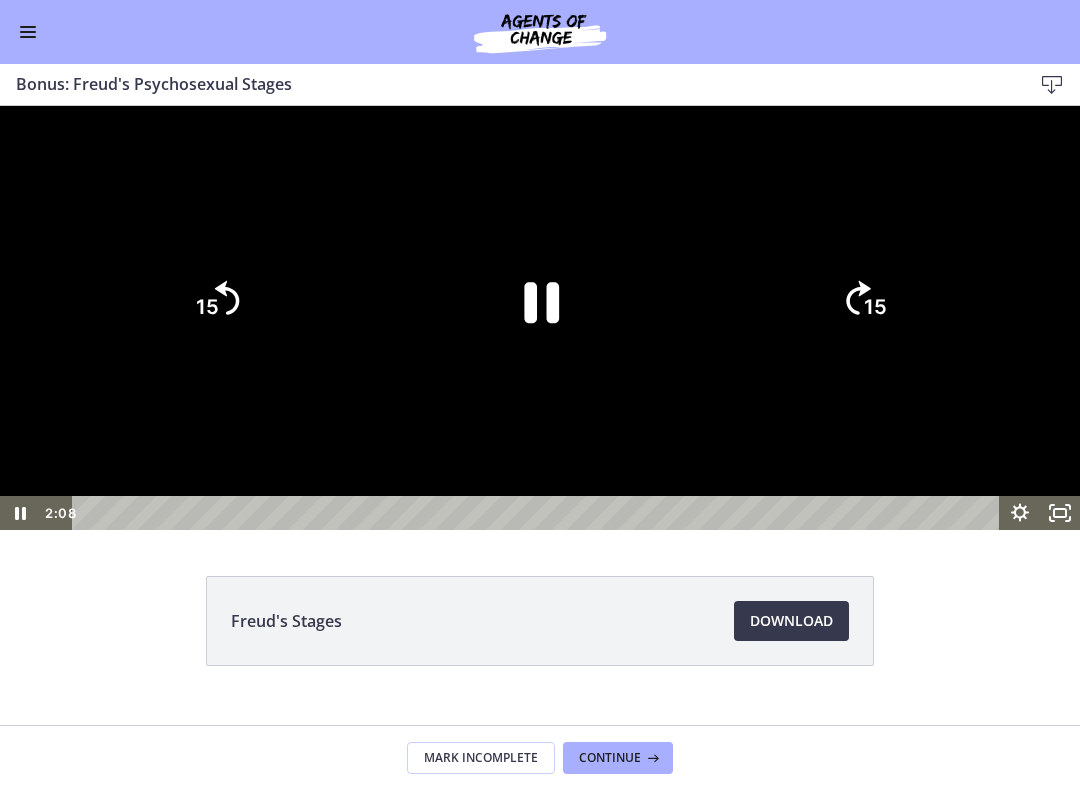 click on "15" 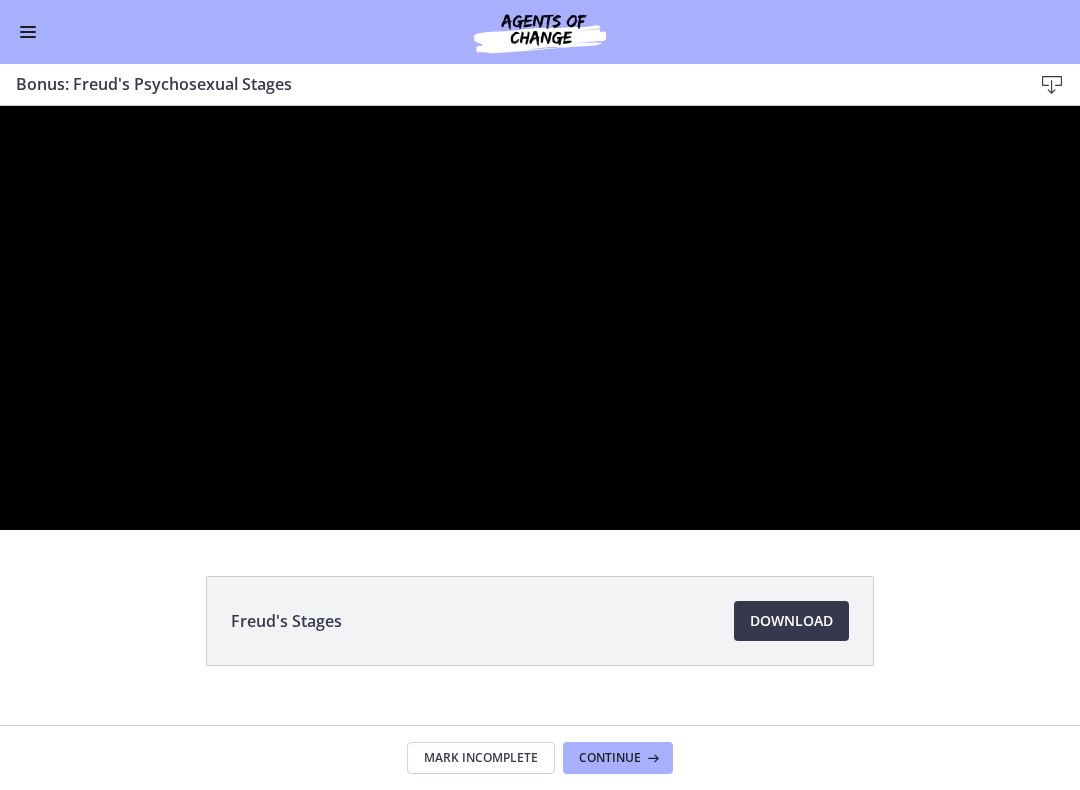 click at bounding box center (540, 318) 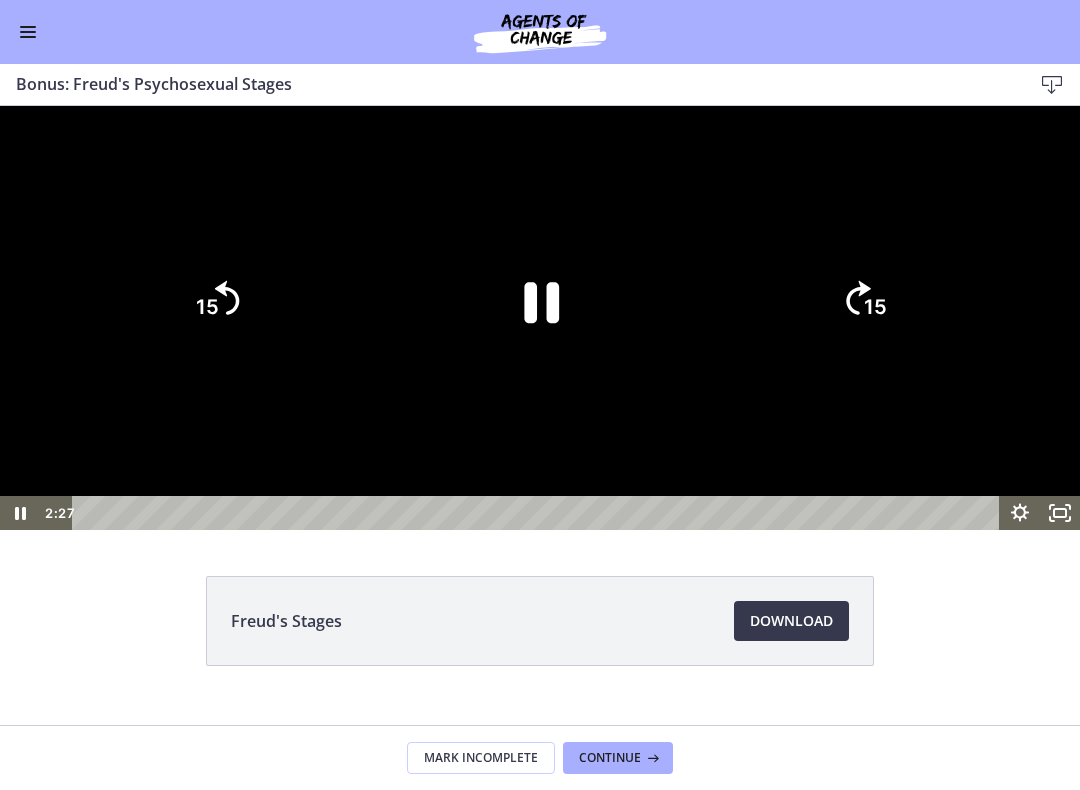 click on "15" 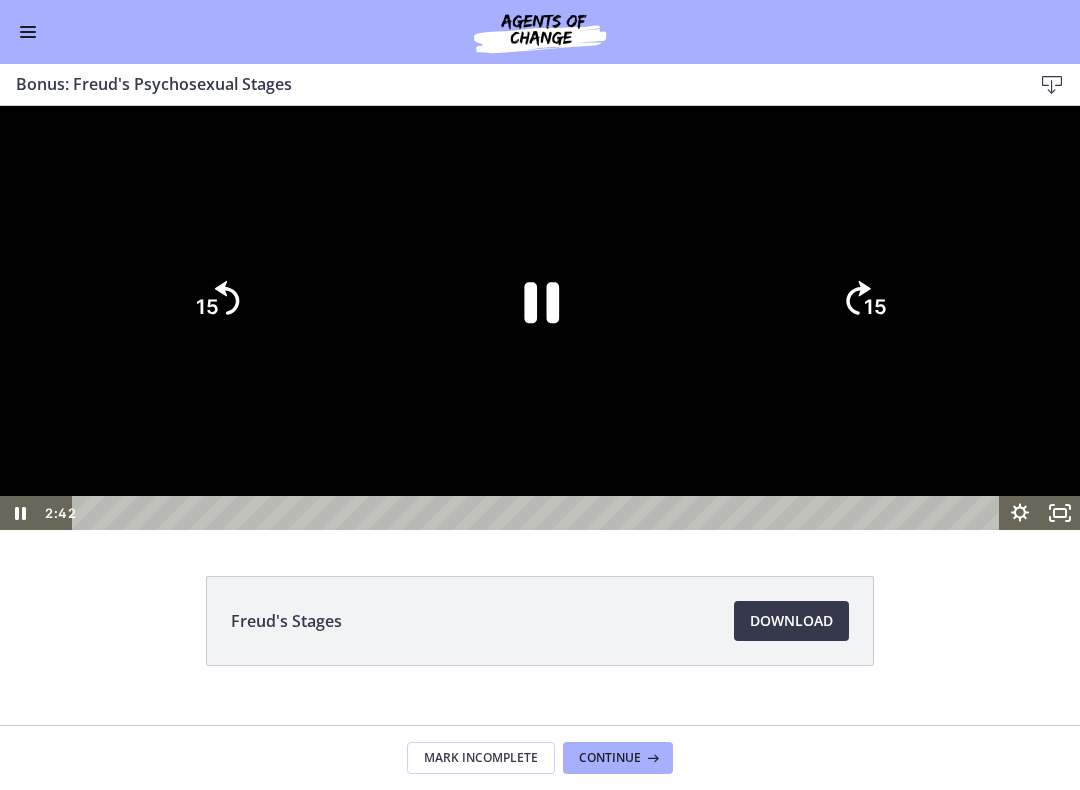 click on "15" 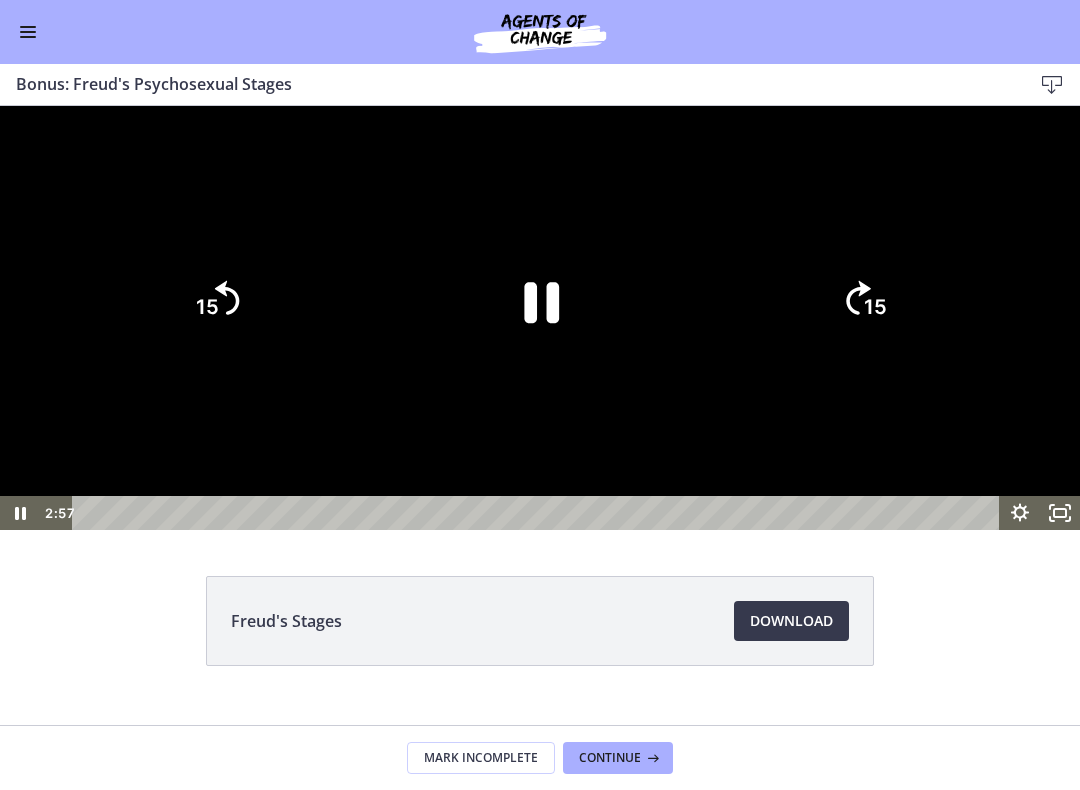 click on "15" 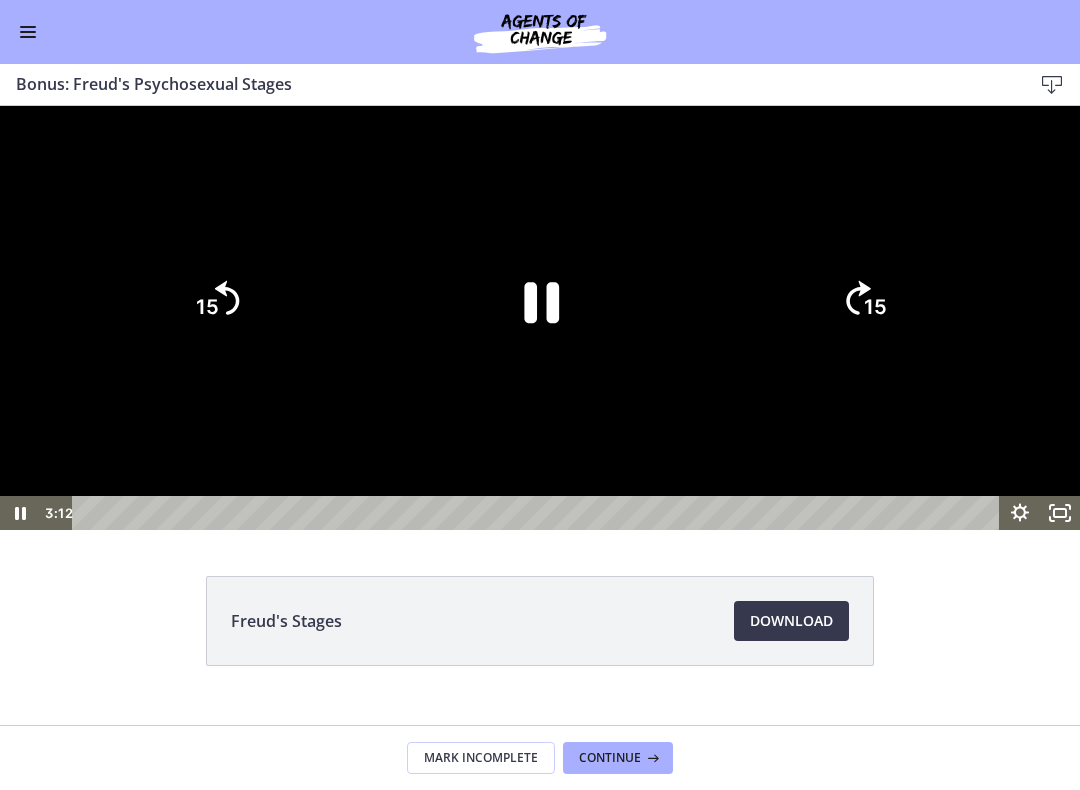 click on "15" 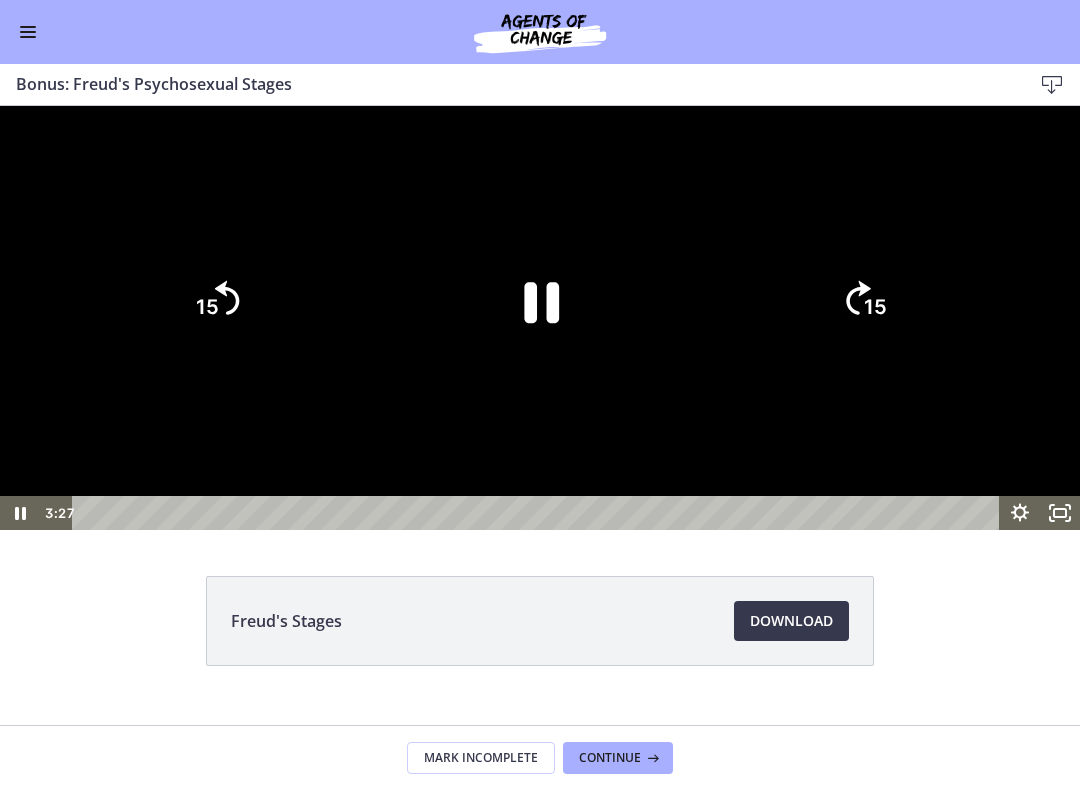 click on "15" 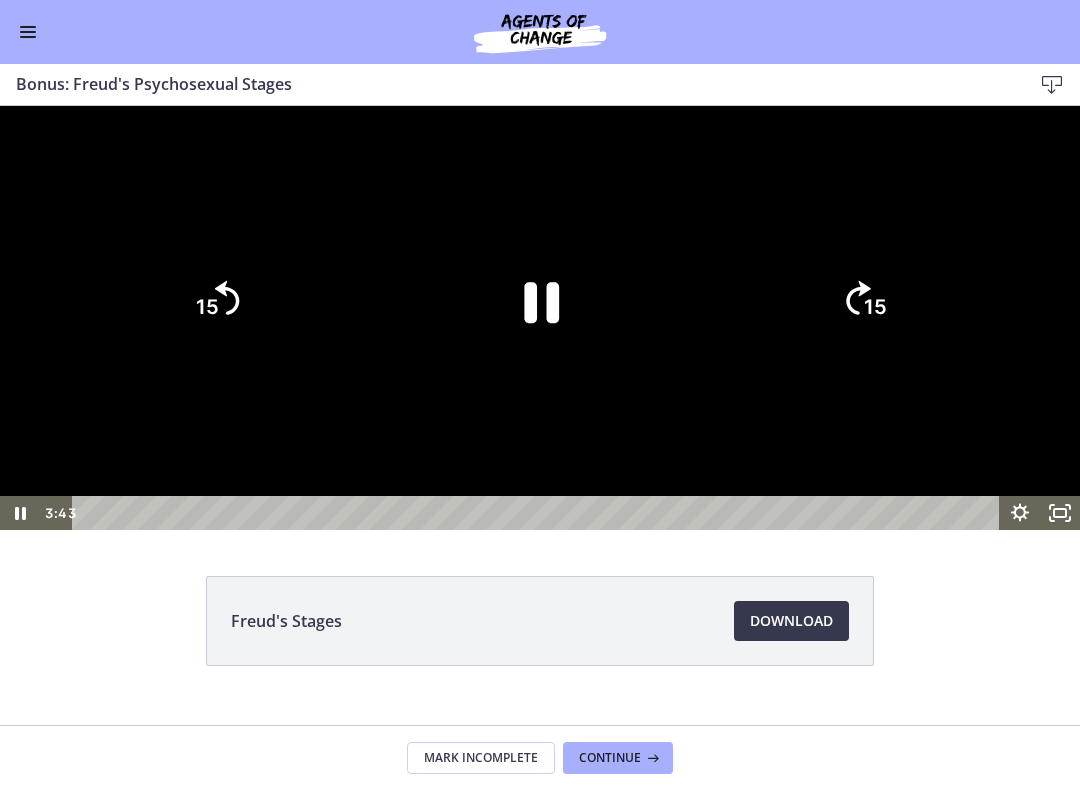 click on "15" 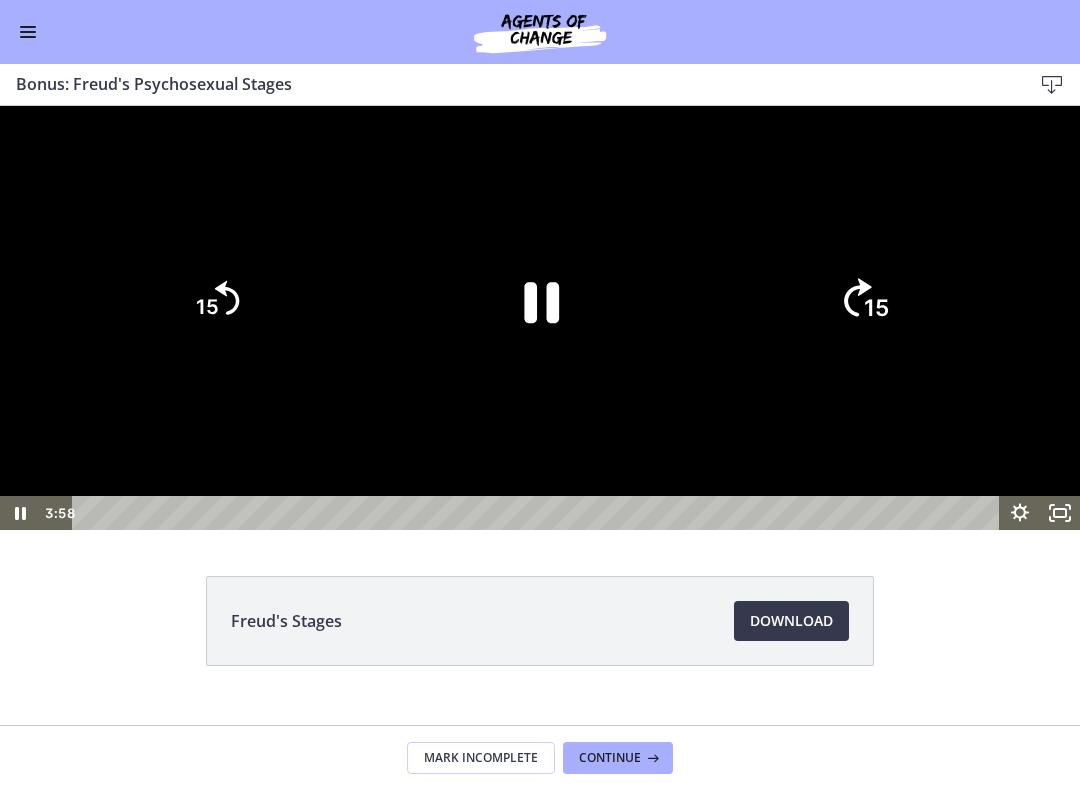 click on "15" 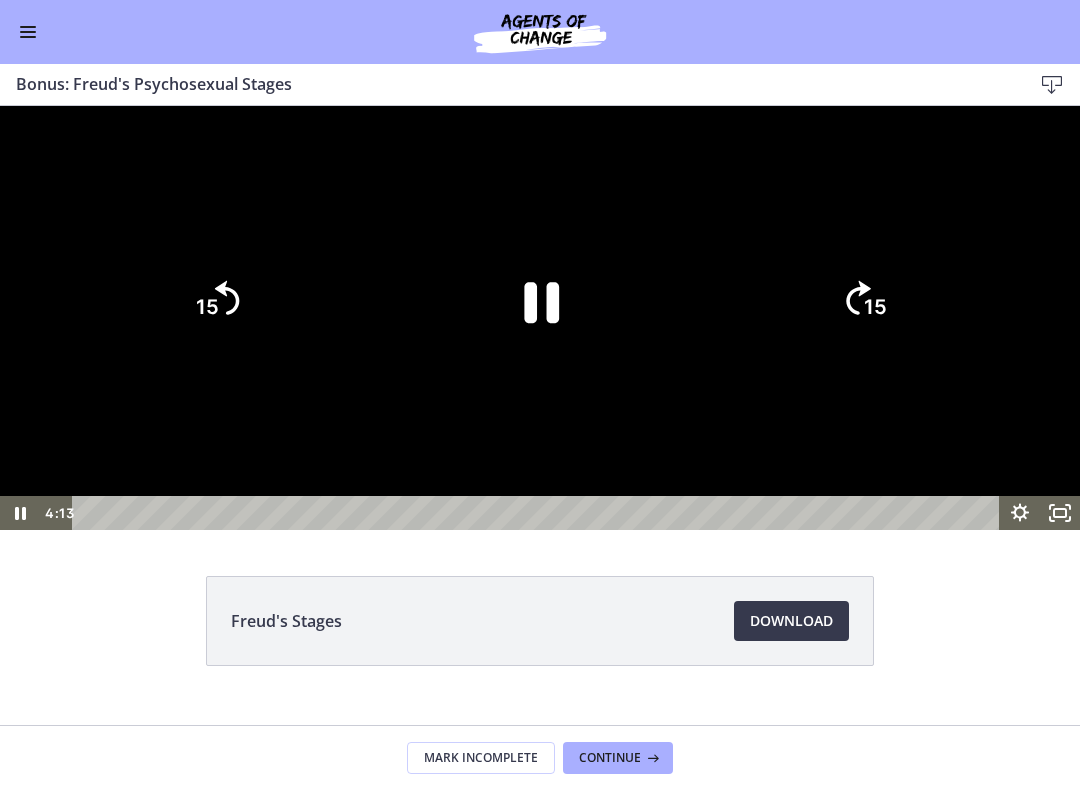 click on "15" 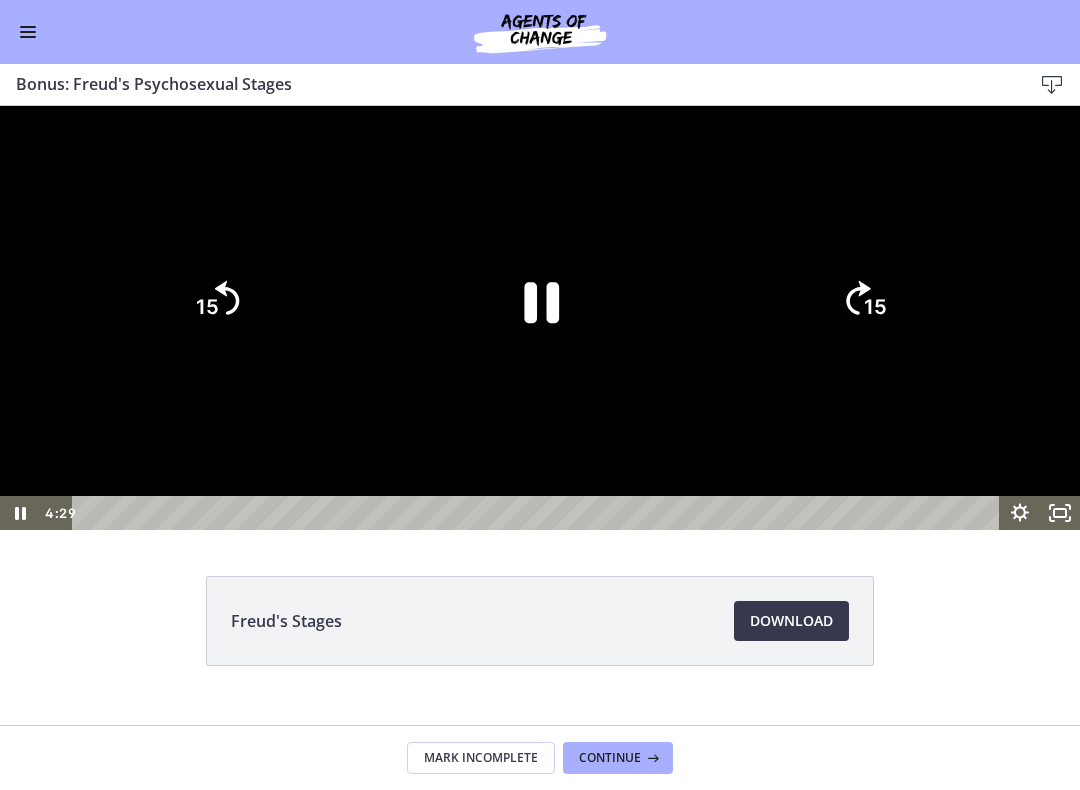 click on "15" 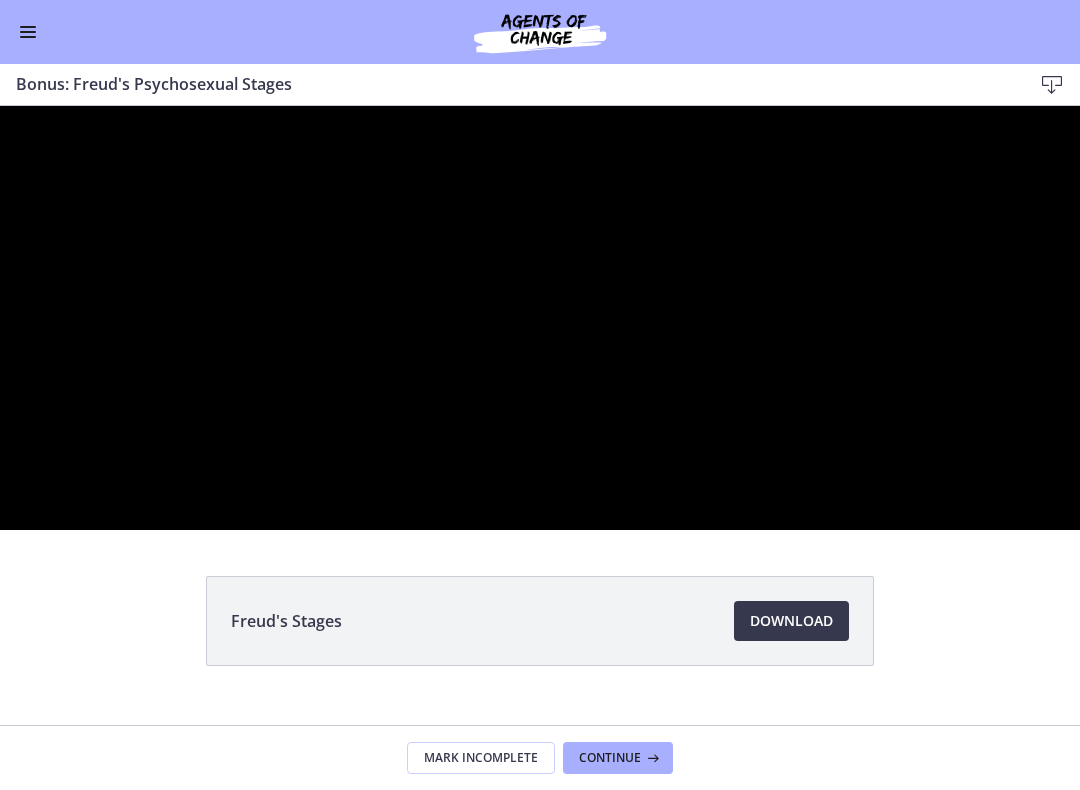 click at bounding box center [540, 318] 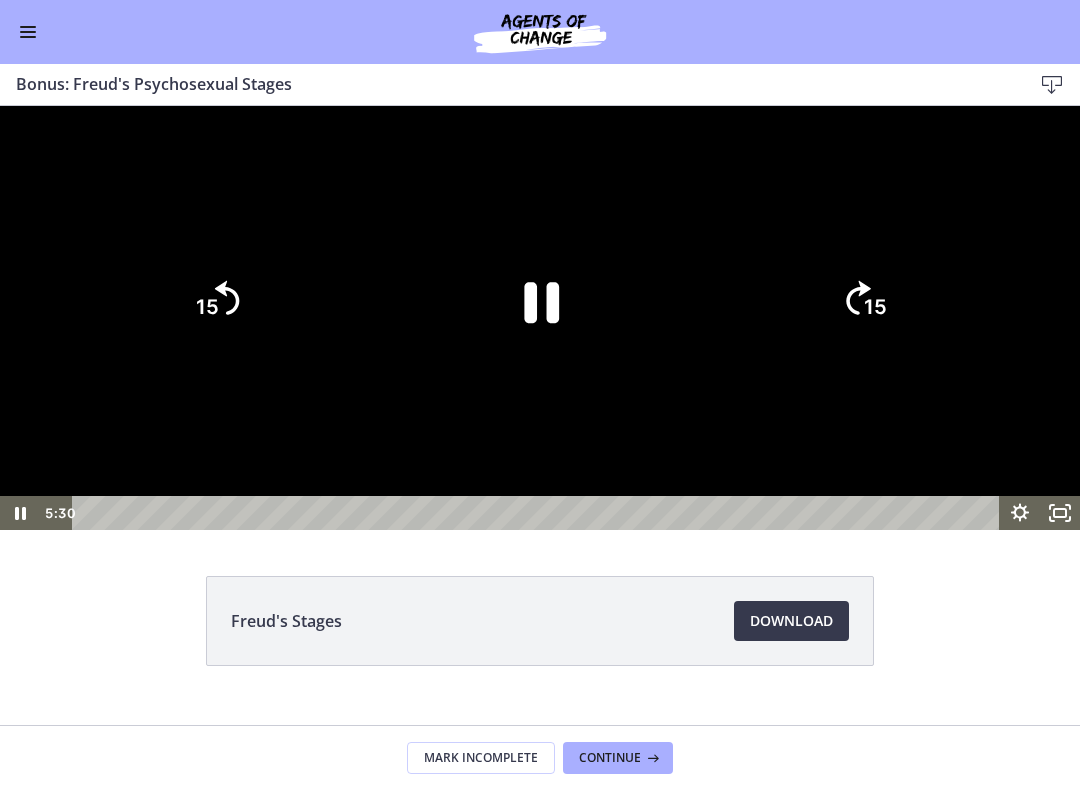click on "15" 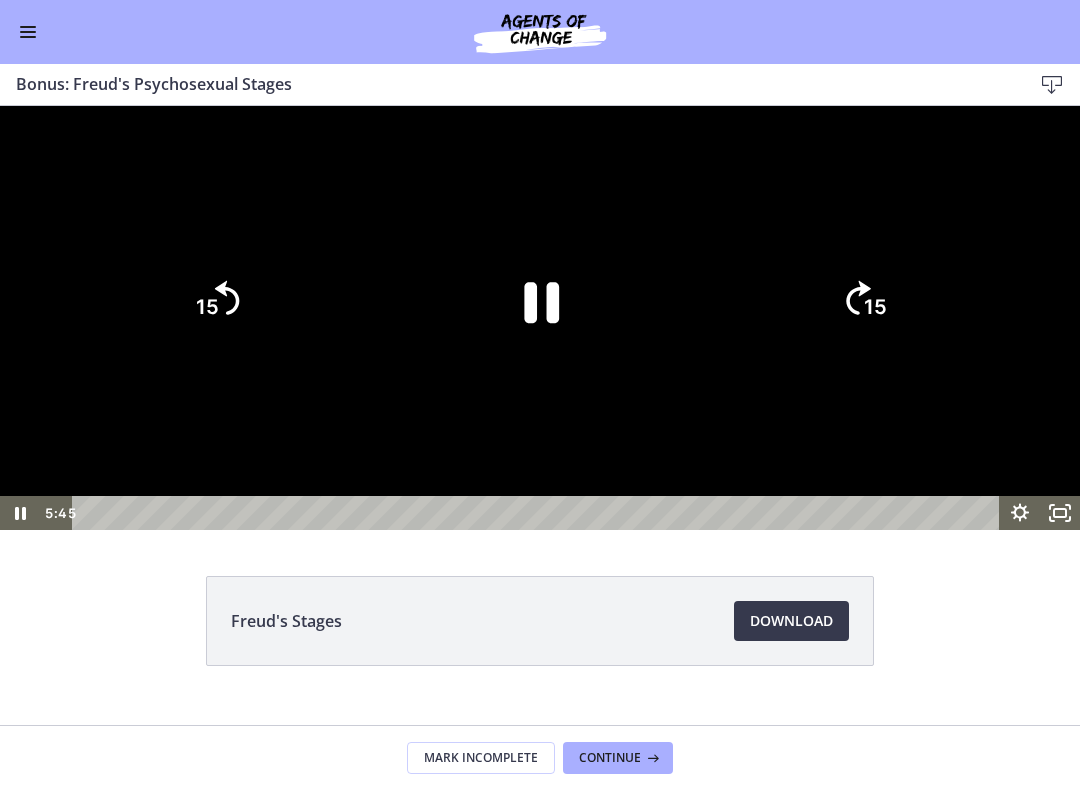 click on "15" 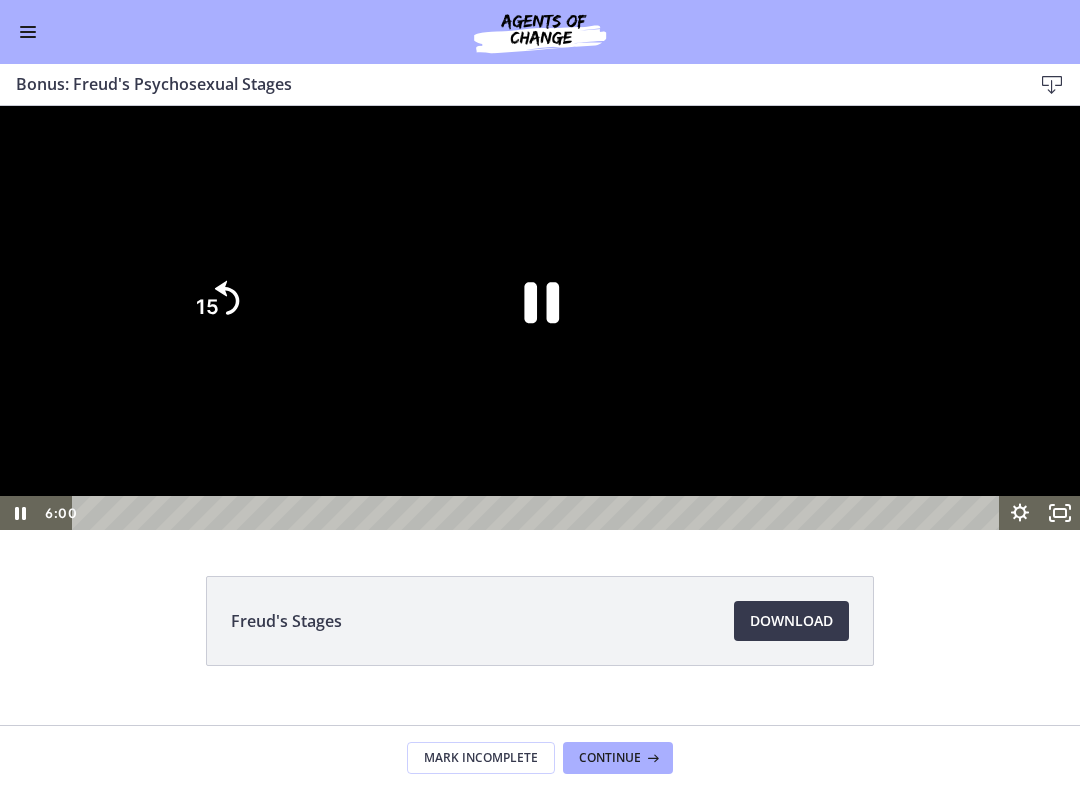 click on "15" 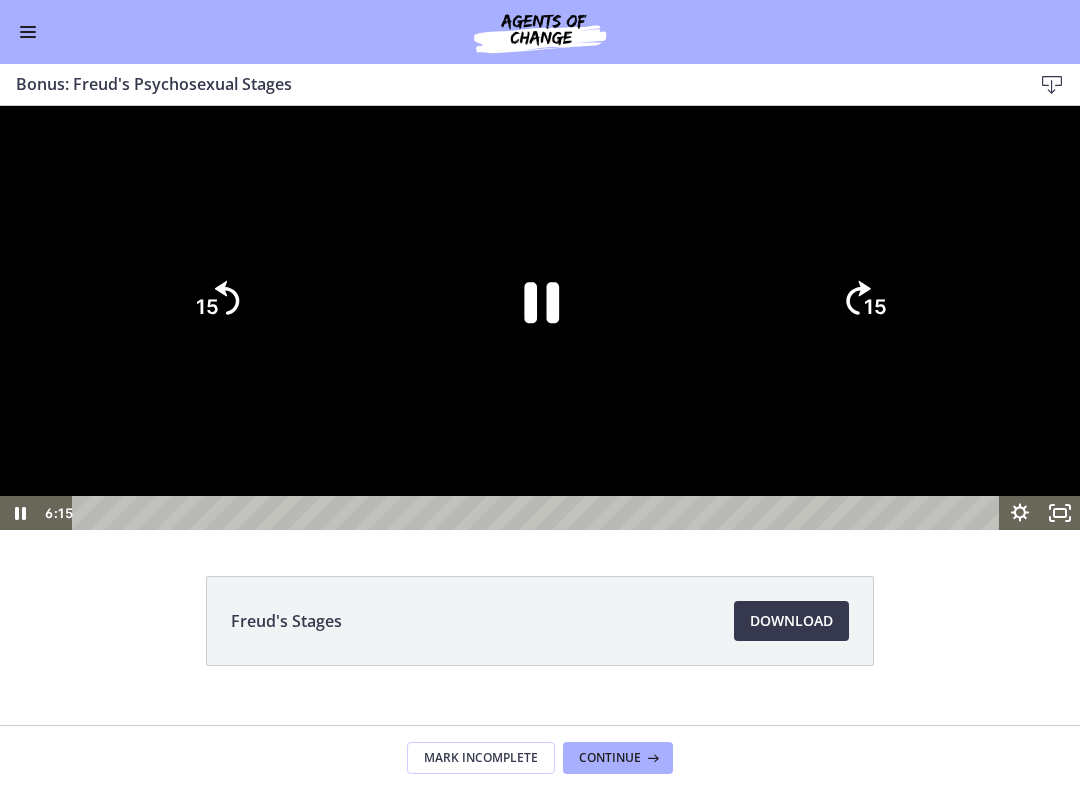click on "15" 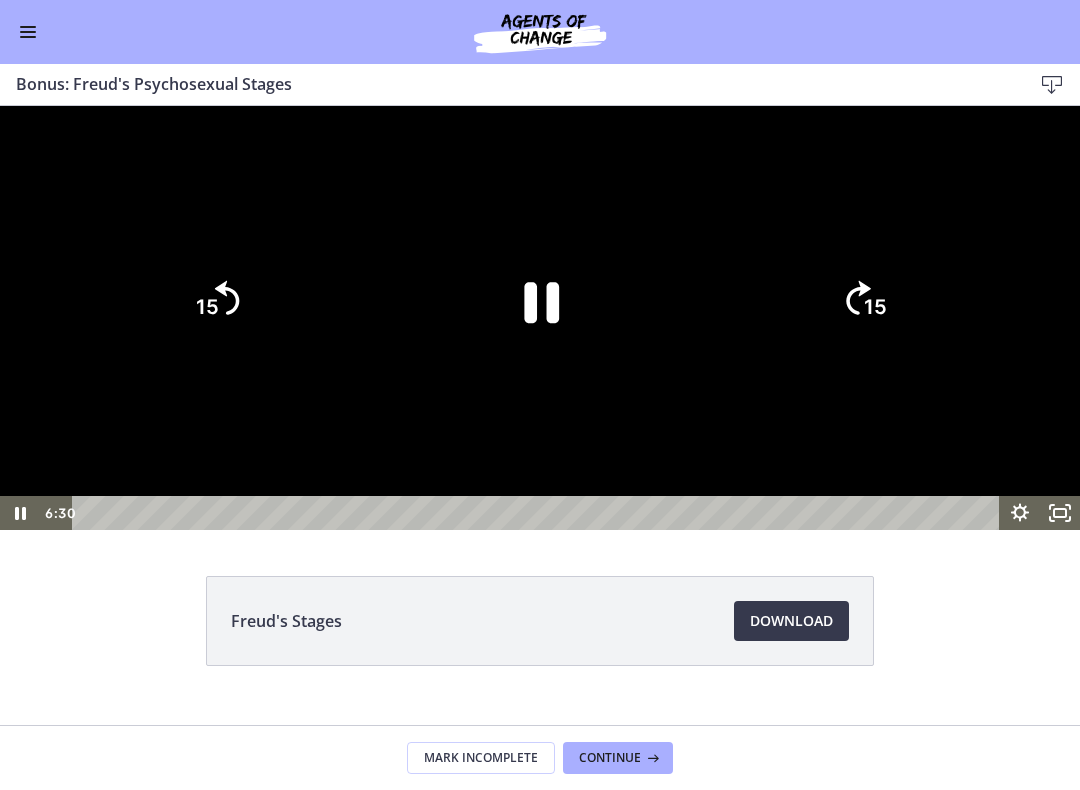 click on "15" 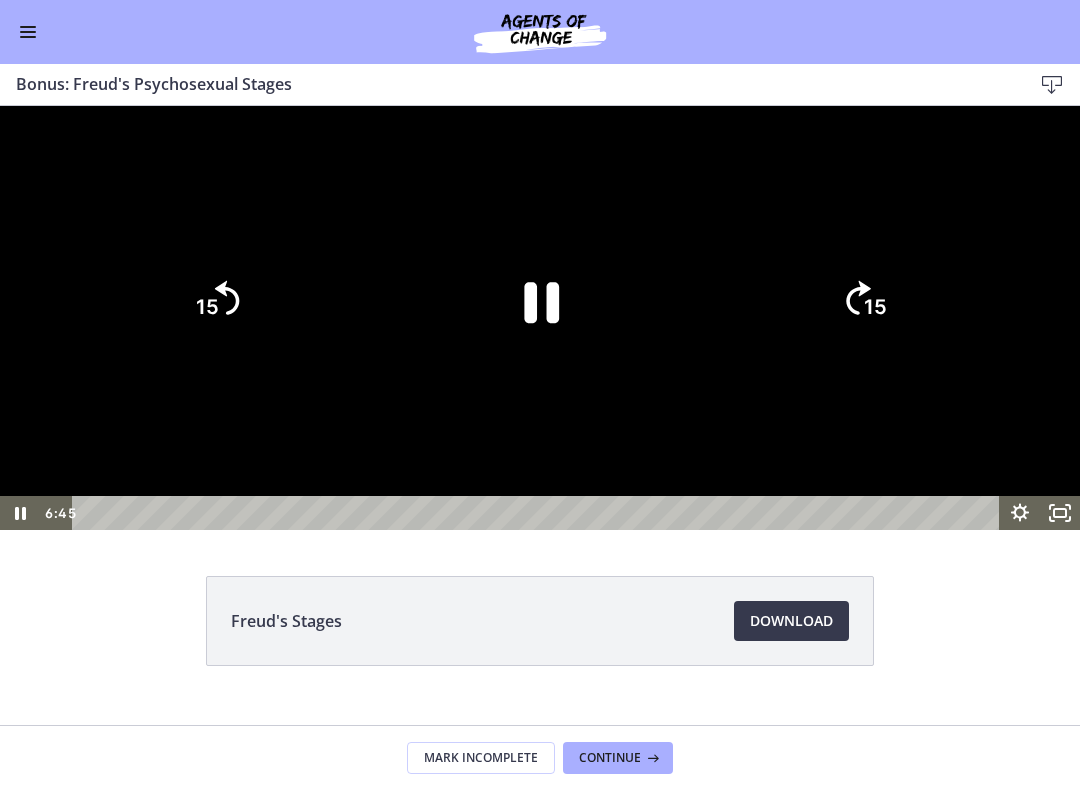 click on "15" 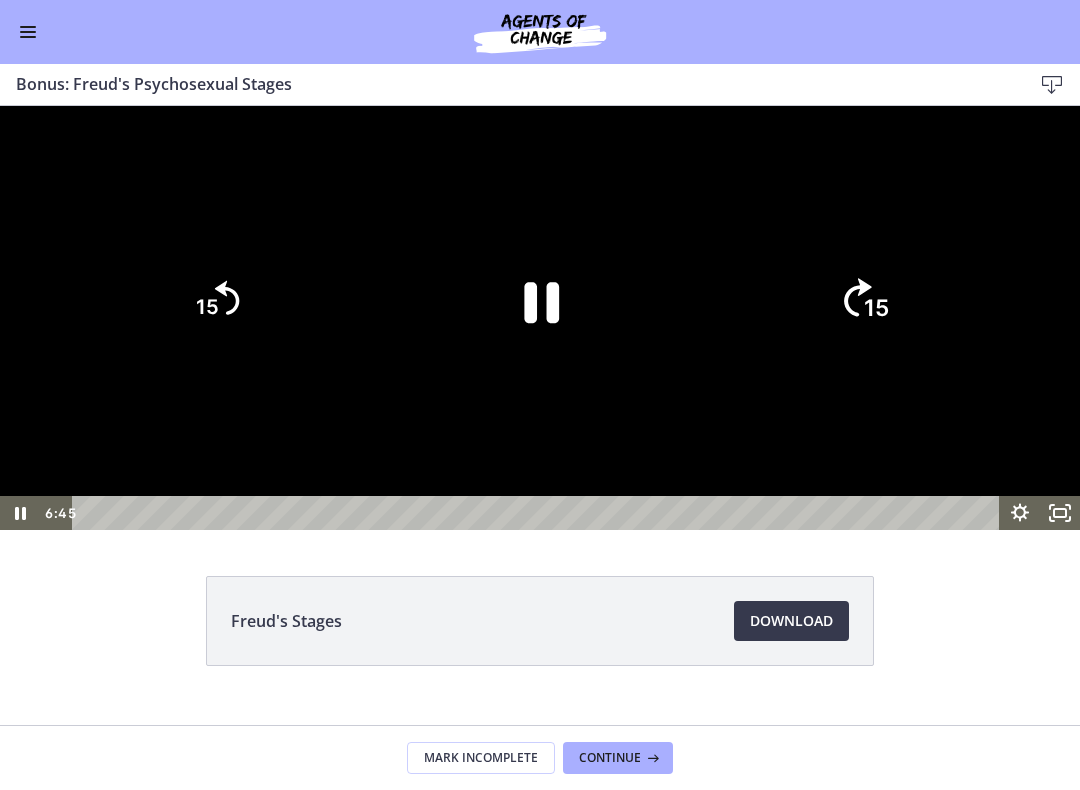 click on "15" 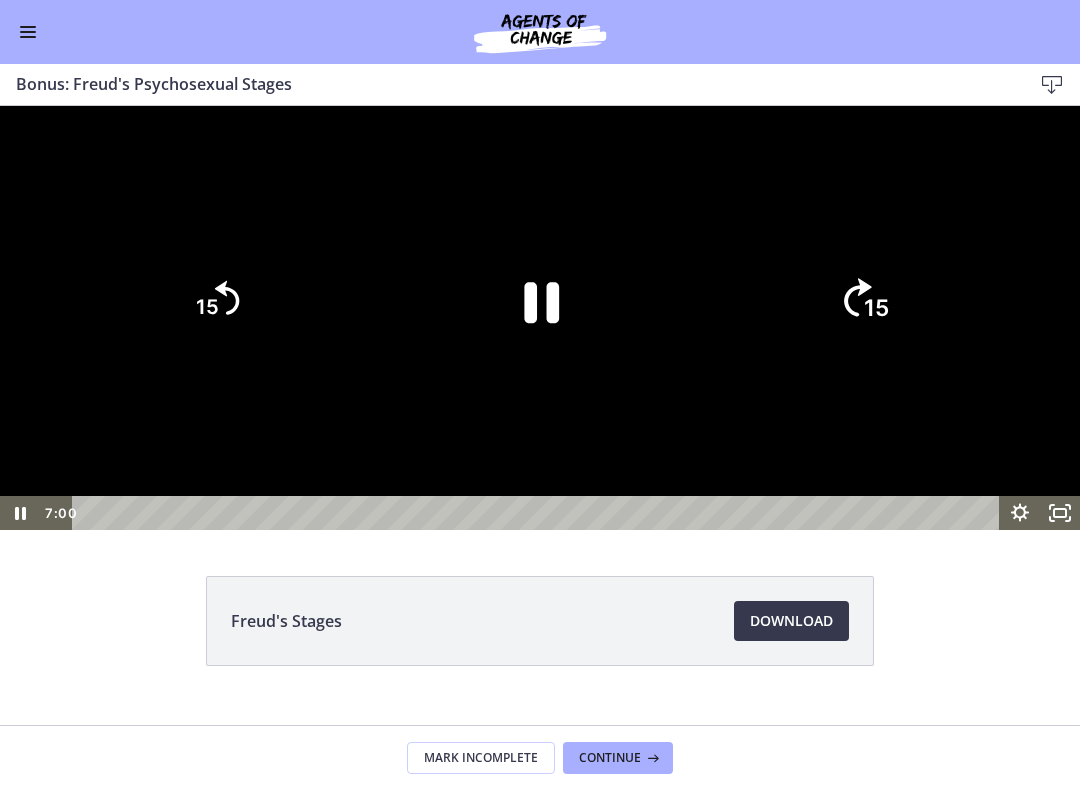 click on "15" 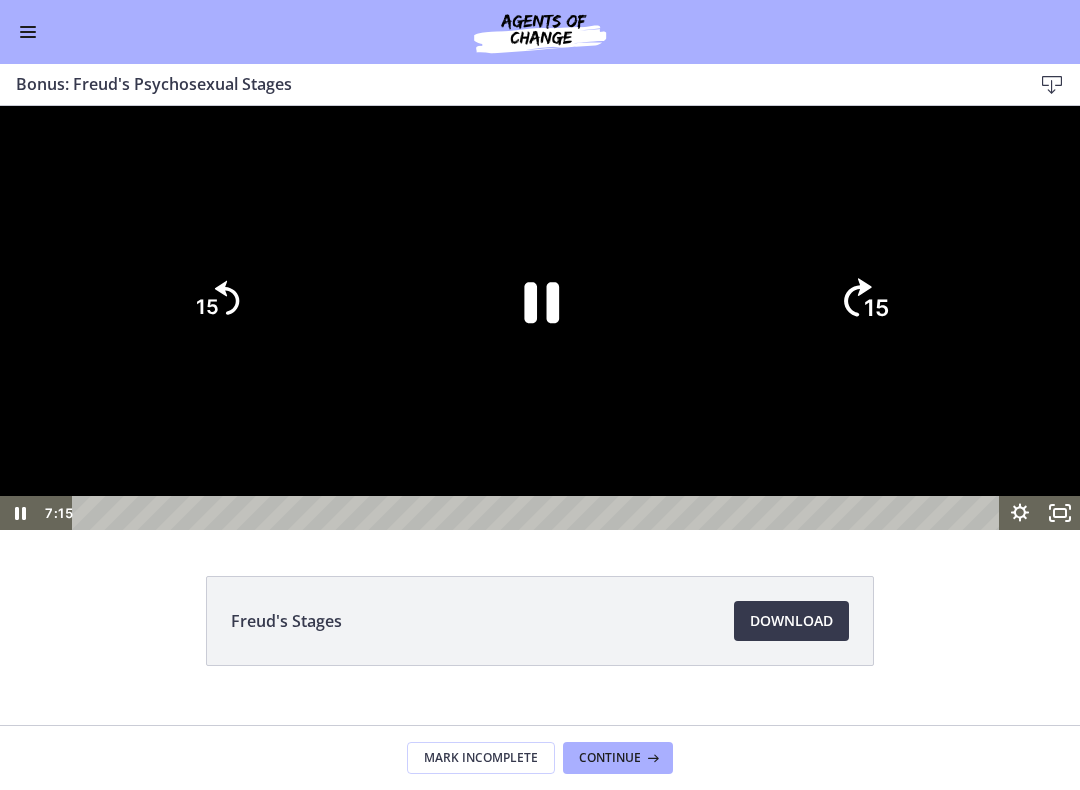 click on "15" 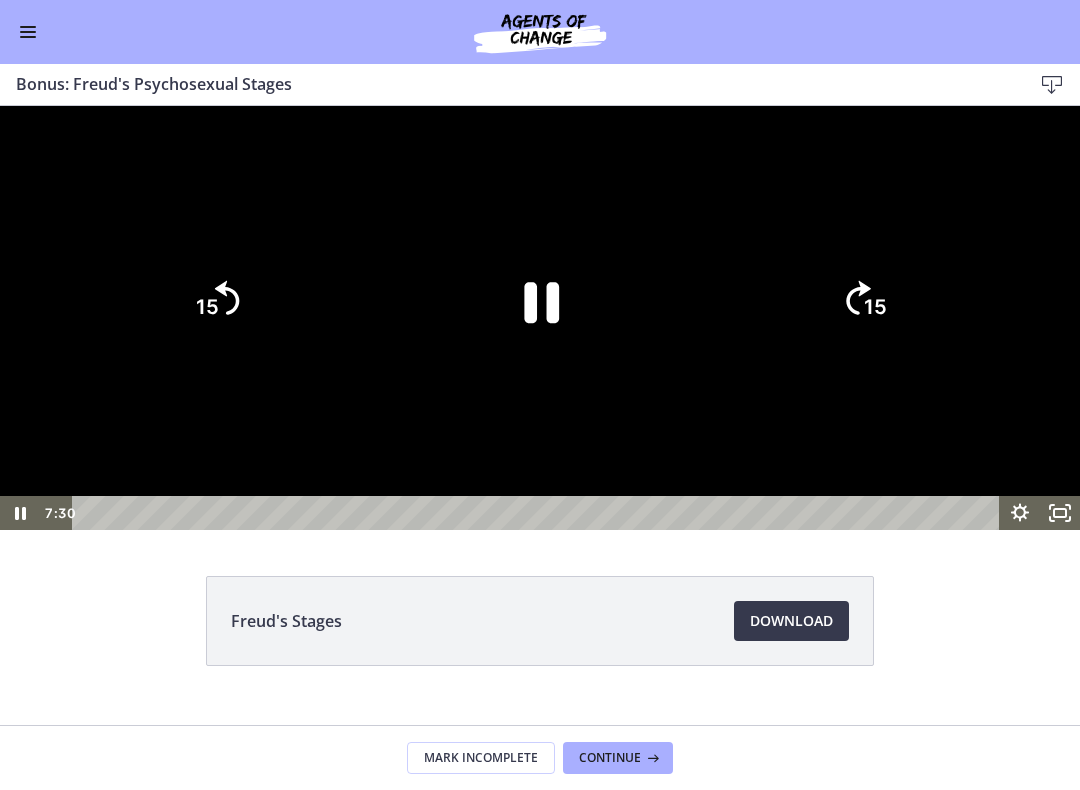 click at bounding box center [540, 318] 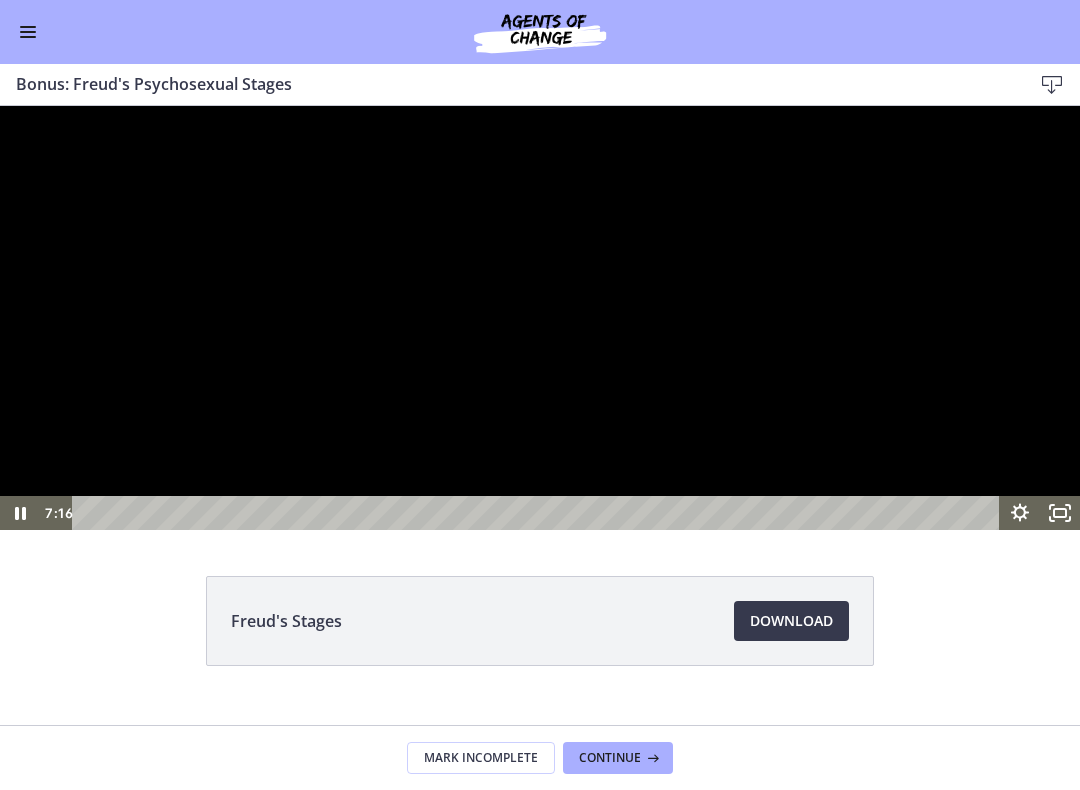 click at bounding box center (540, 318) 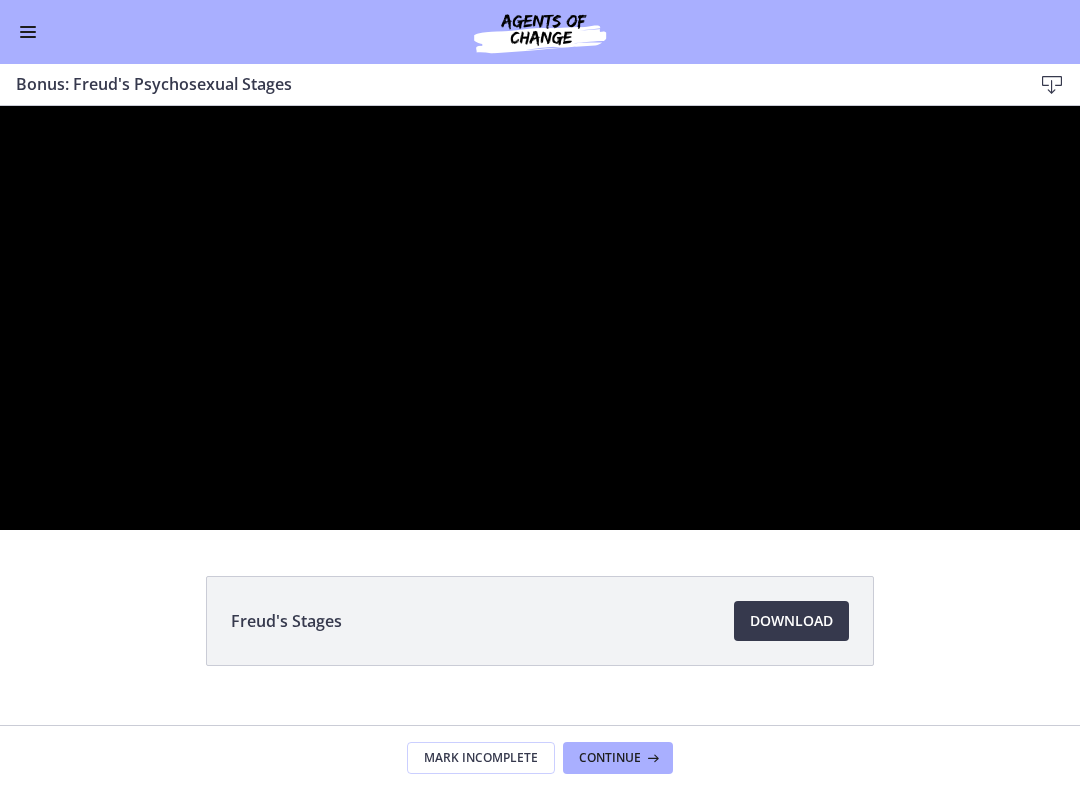 click at bounding box center [540, 318] 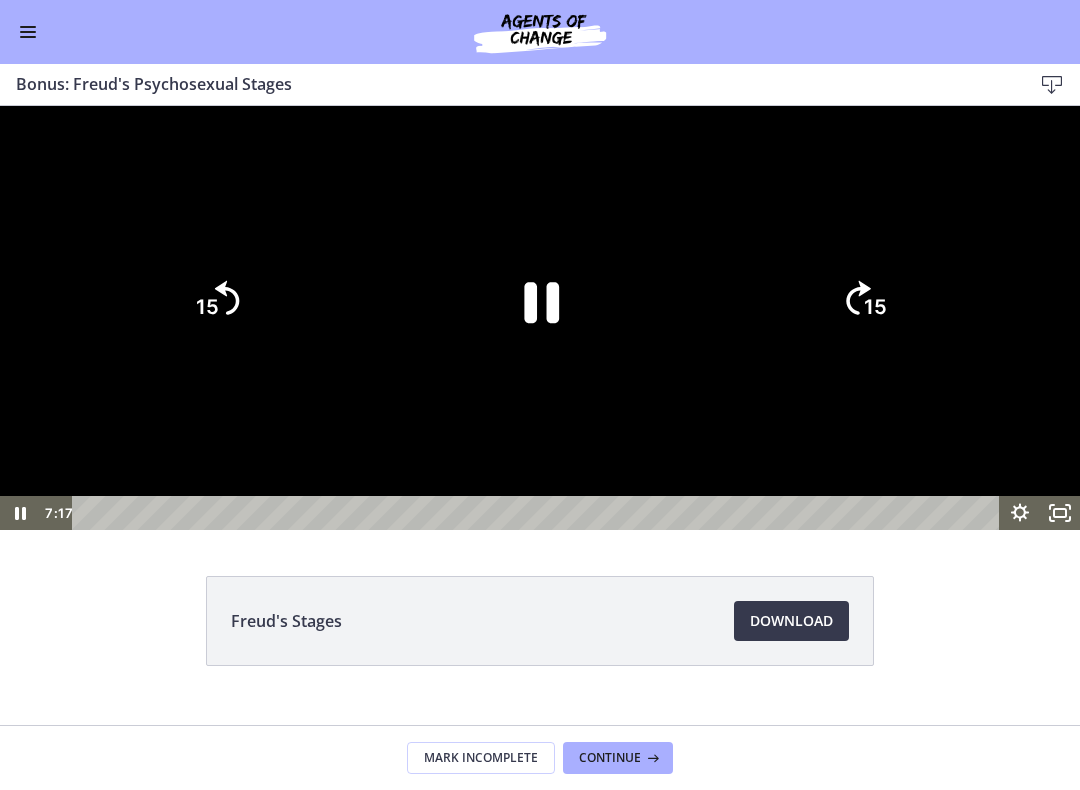 click on "15" 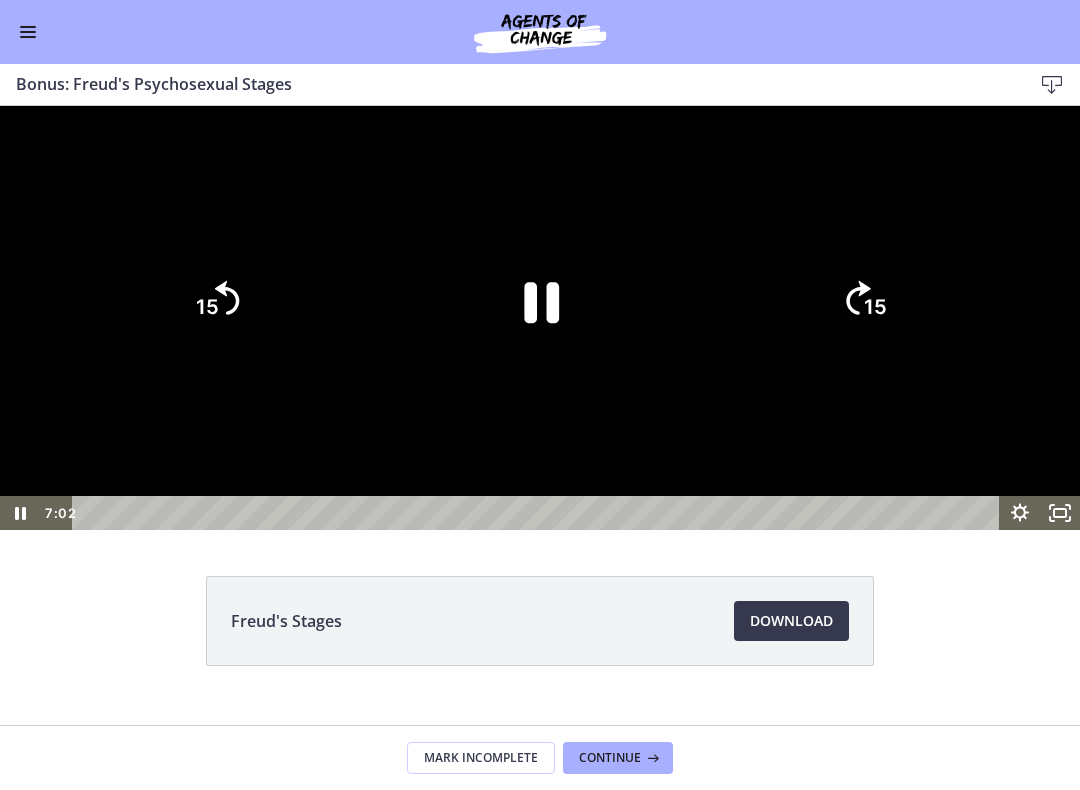 click on "15" 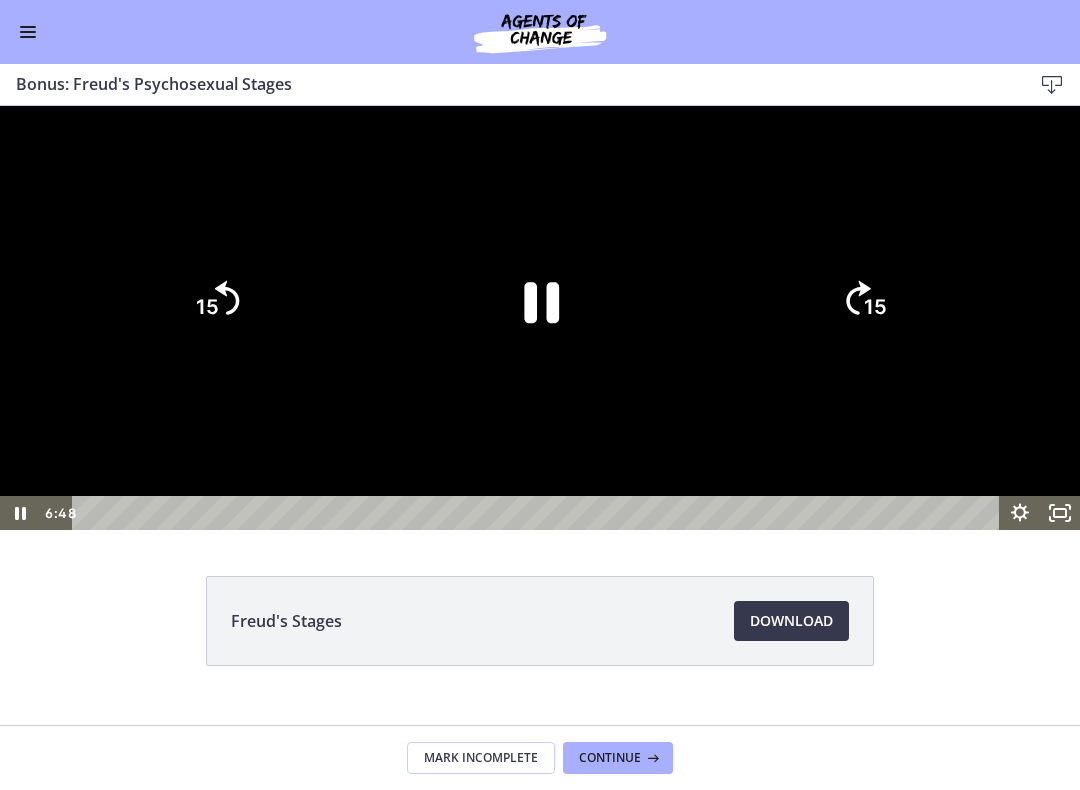 click on "15" 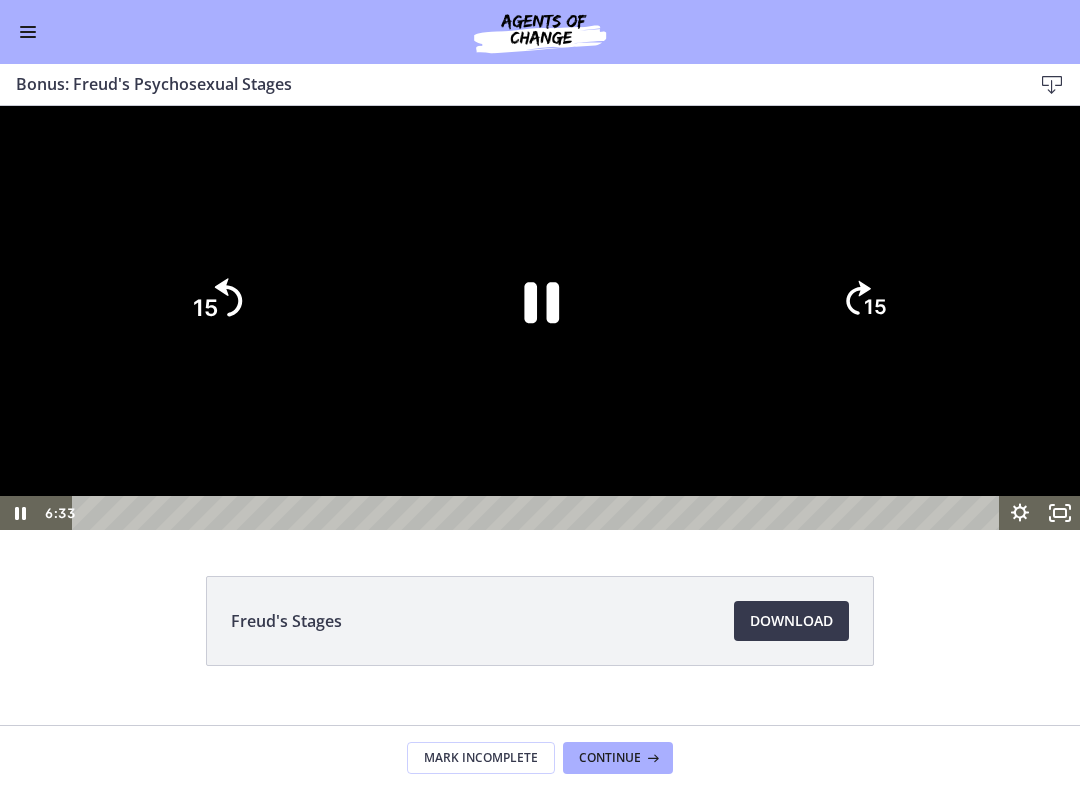 click on "15" 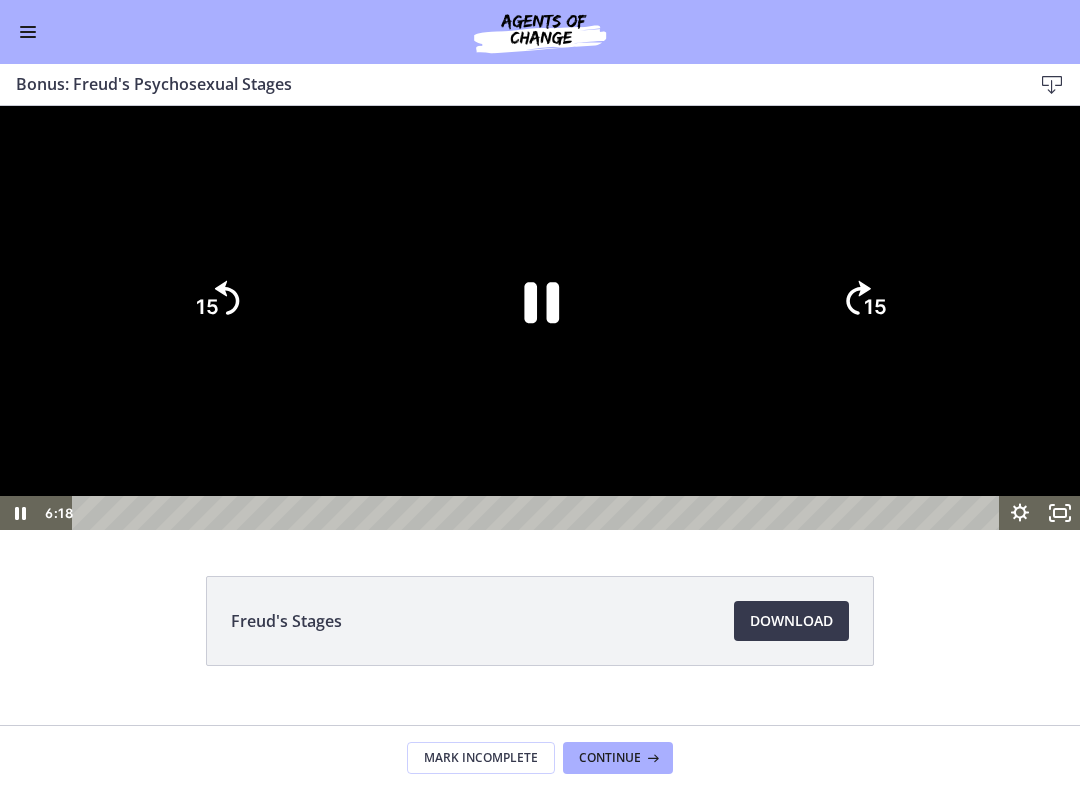 click on "15" 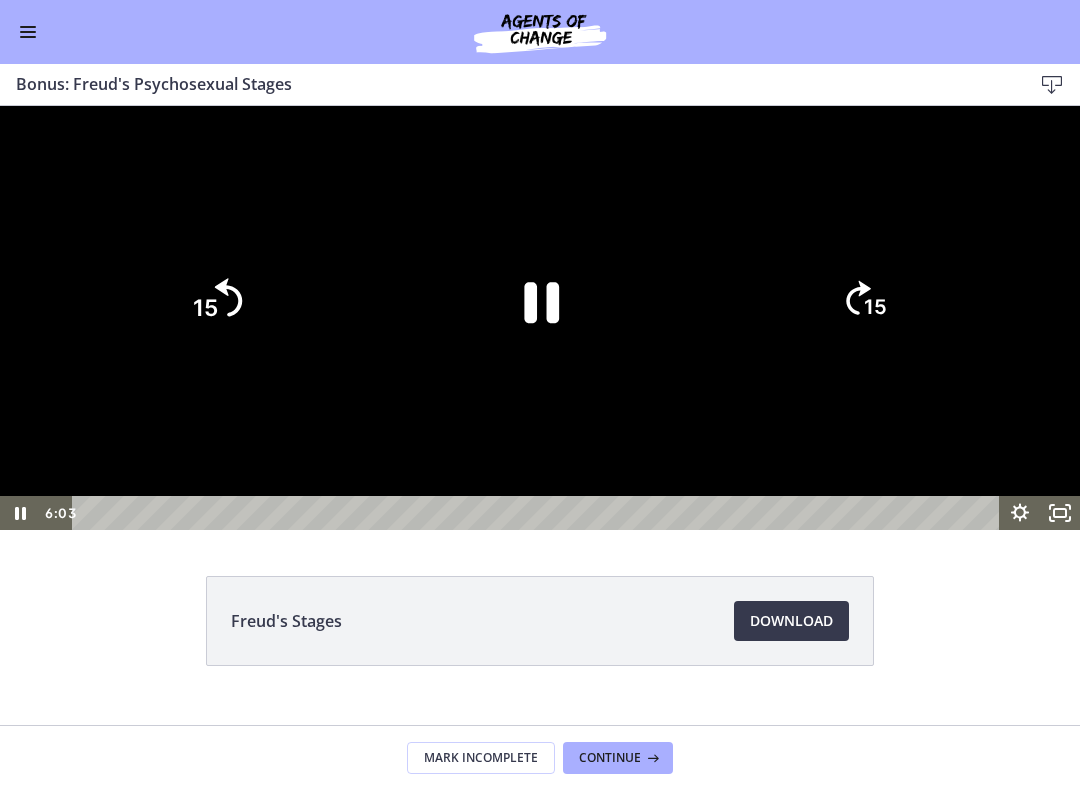 click on "15" 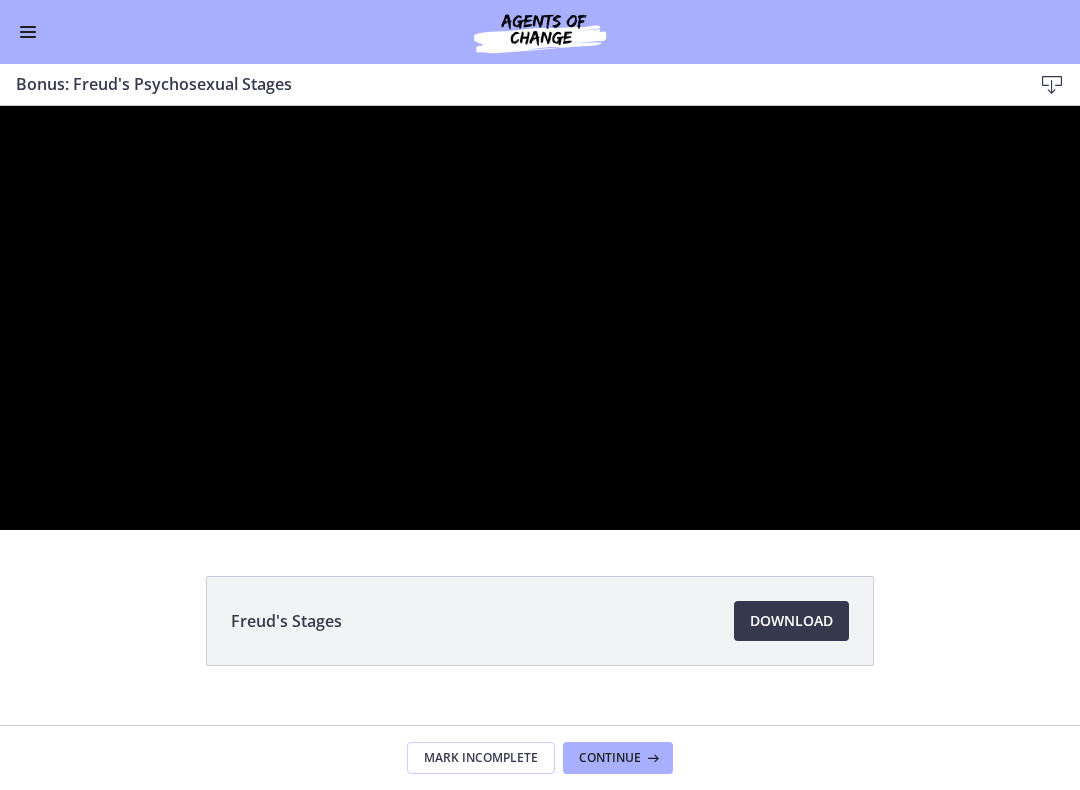 click at bounding box center (540, 318) 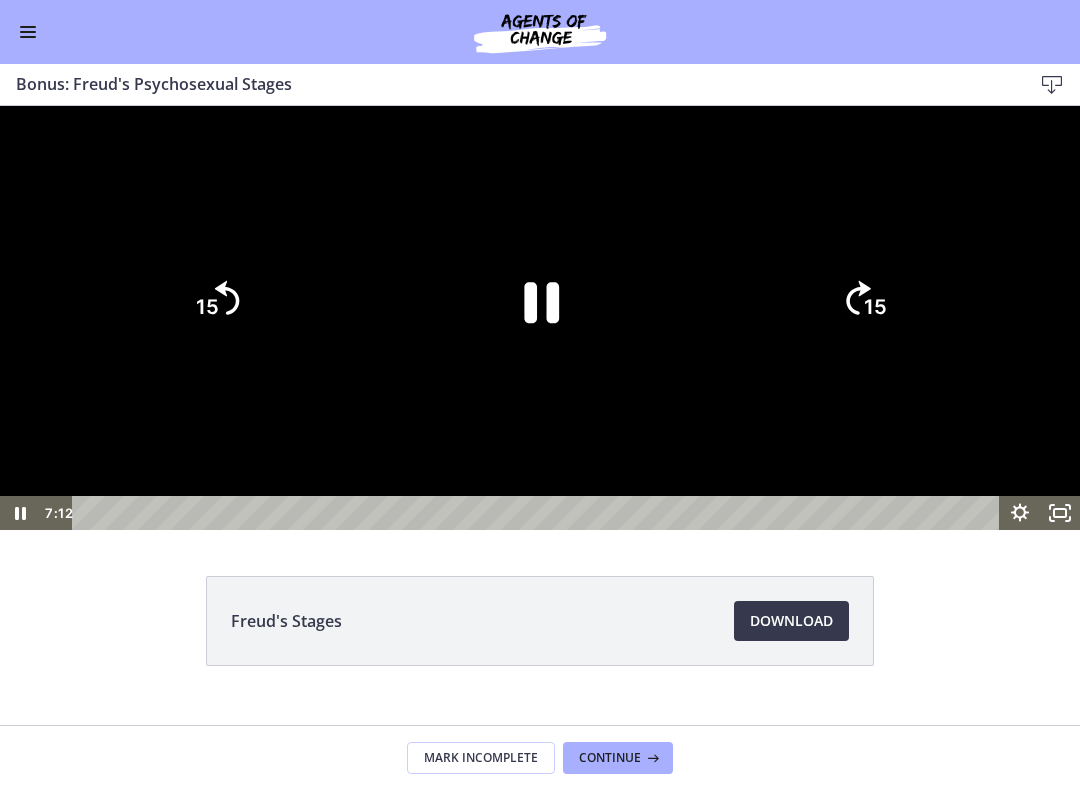 click on "15" 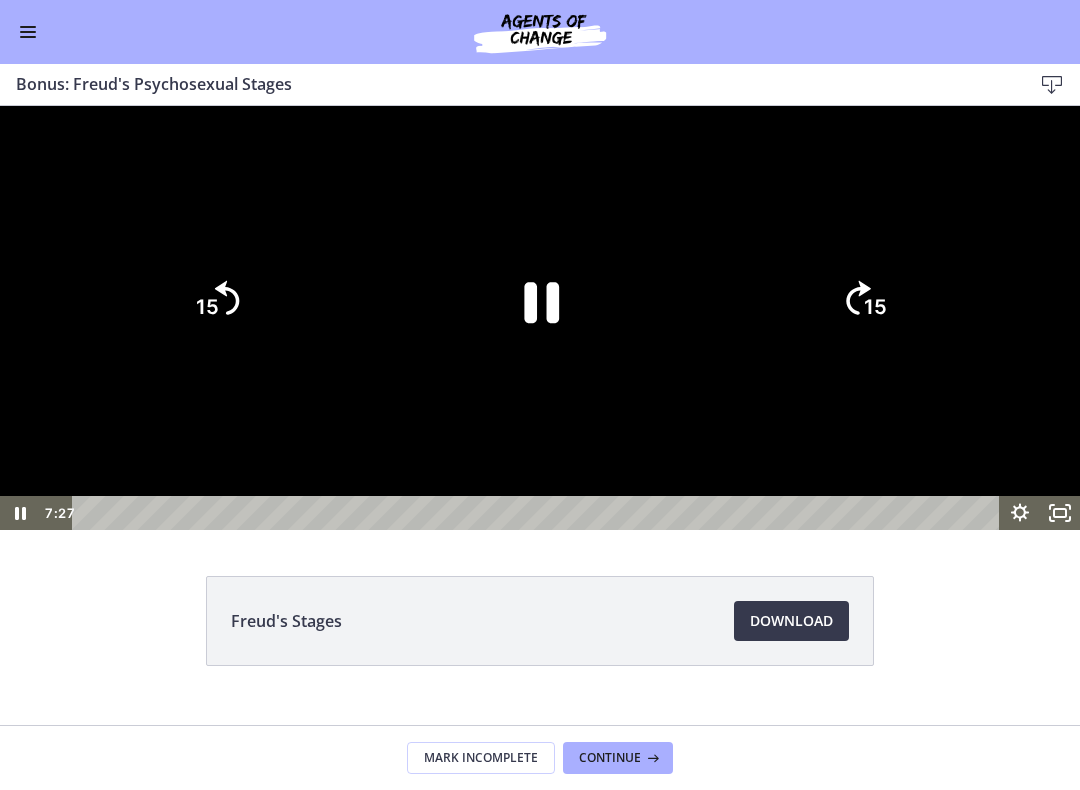 click 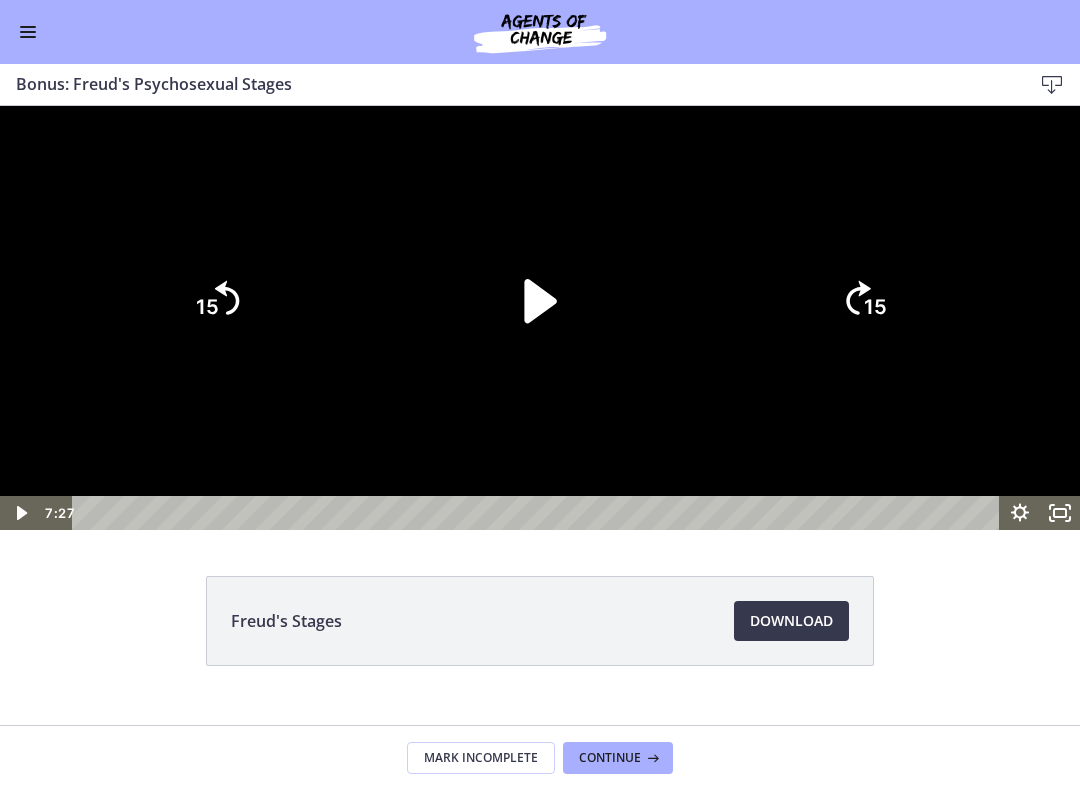 click at bounding box center (540, 318) 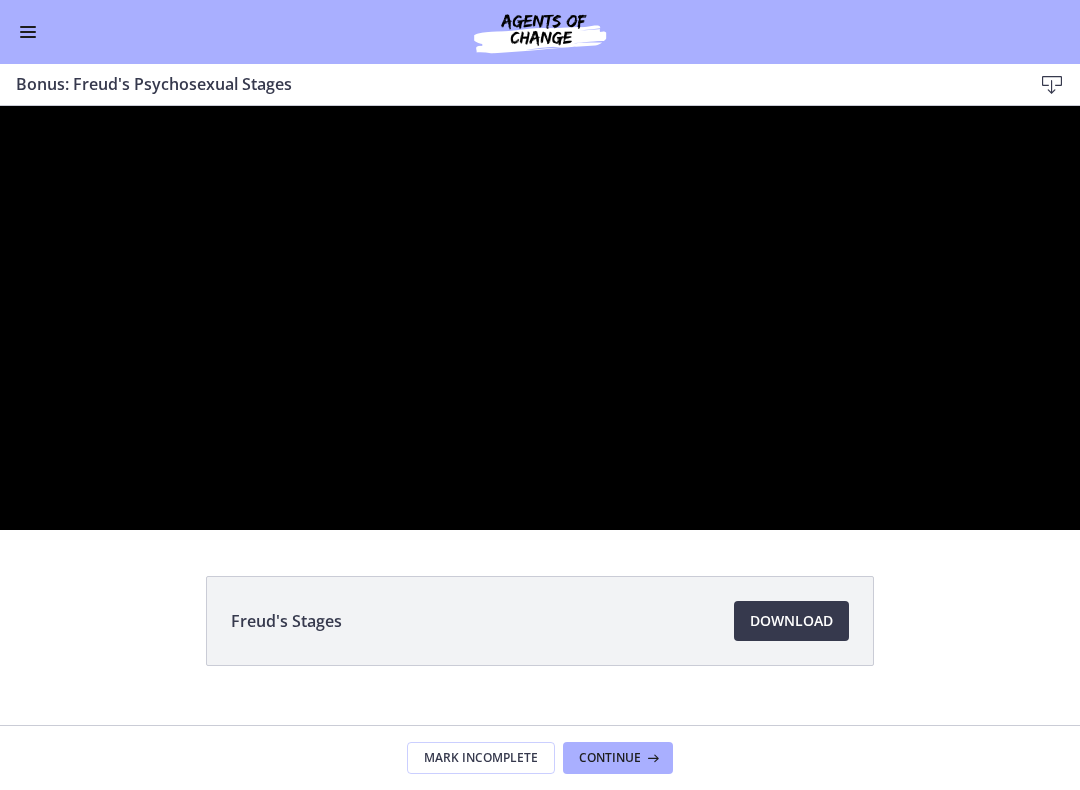click at bounding box center [540, 318] 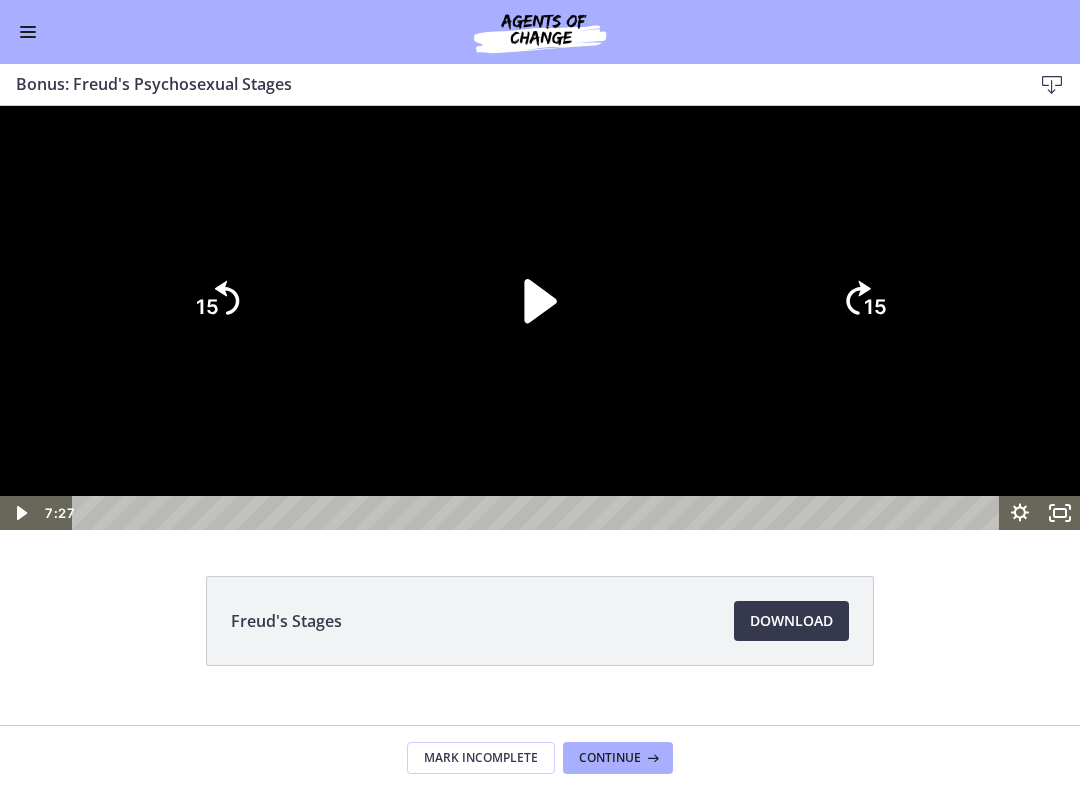 click 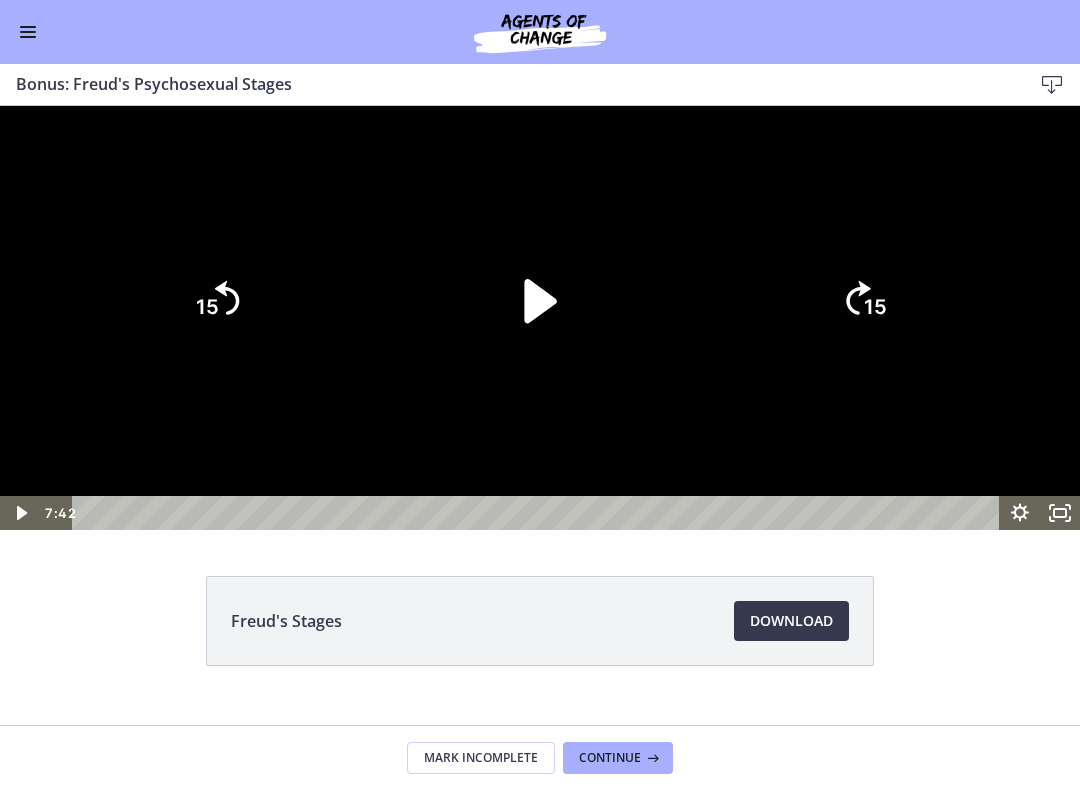 click 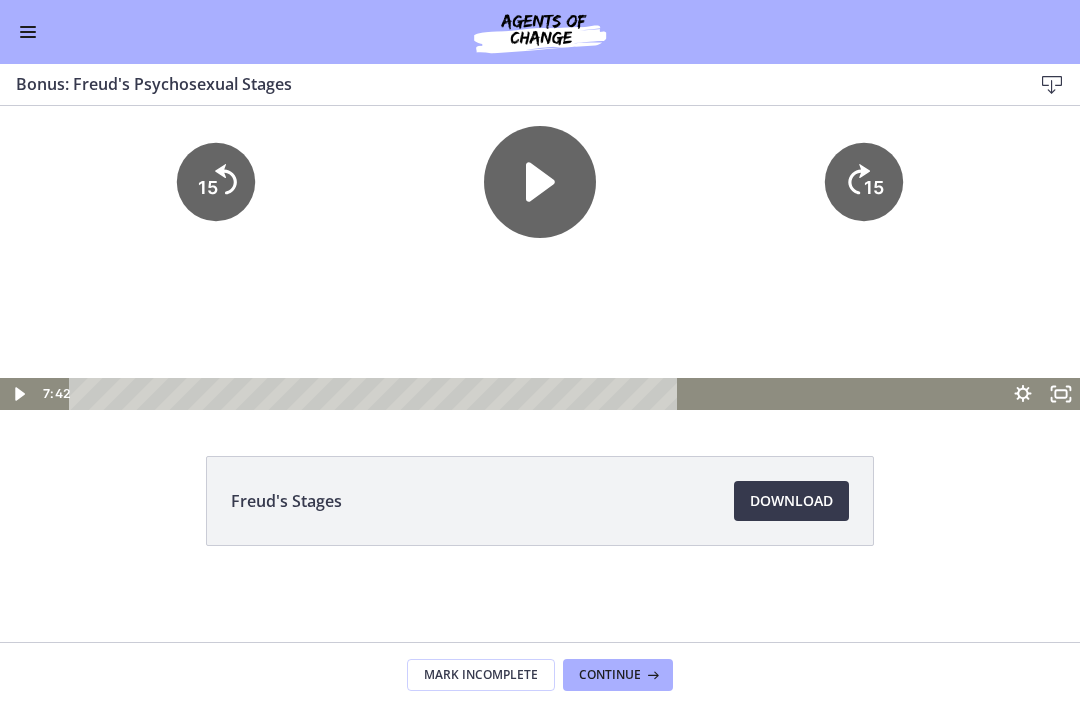 scroll, scrollTop: 120, scrollLeft: 0, axis: vertical 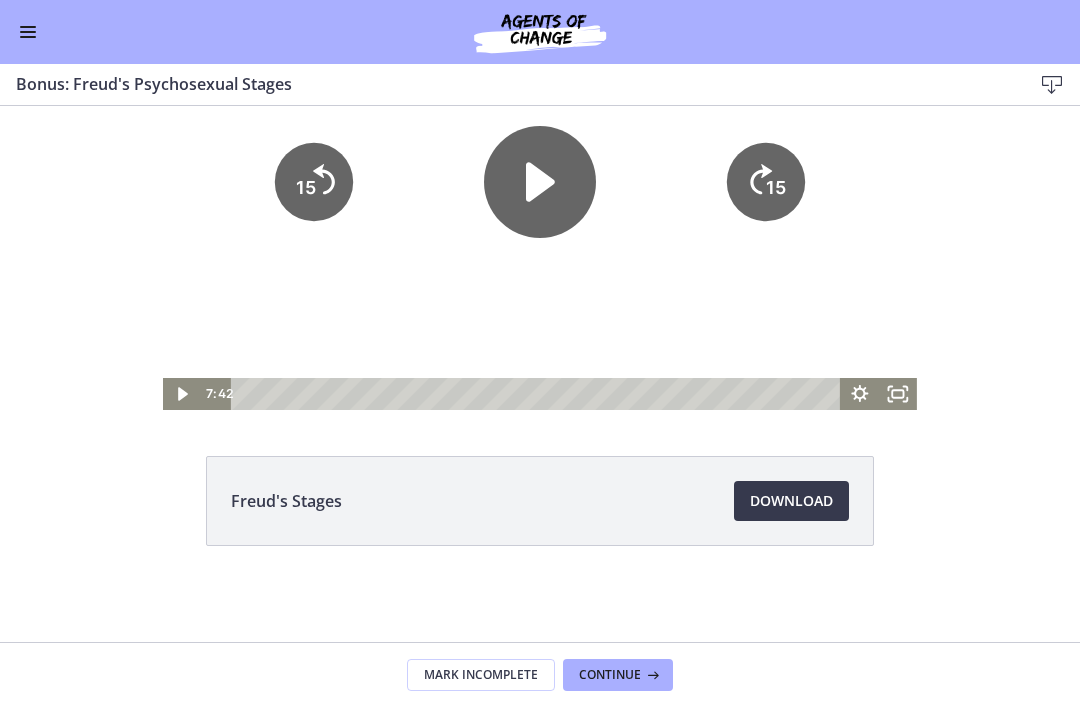 click on "Continue" at bounding box center [610, 675] 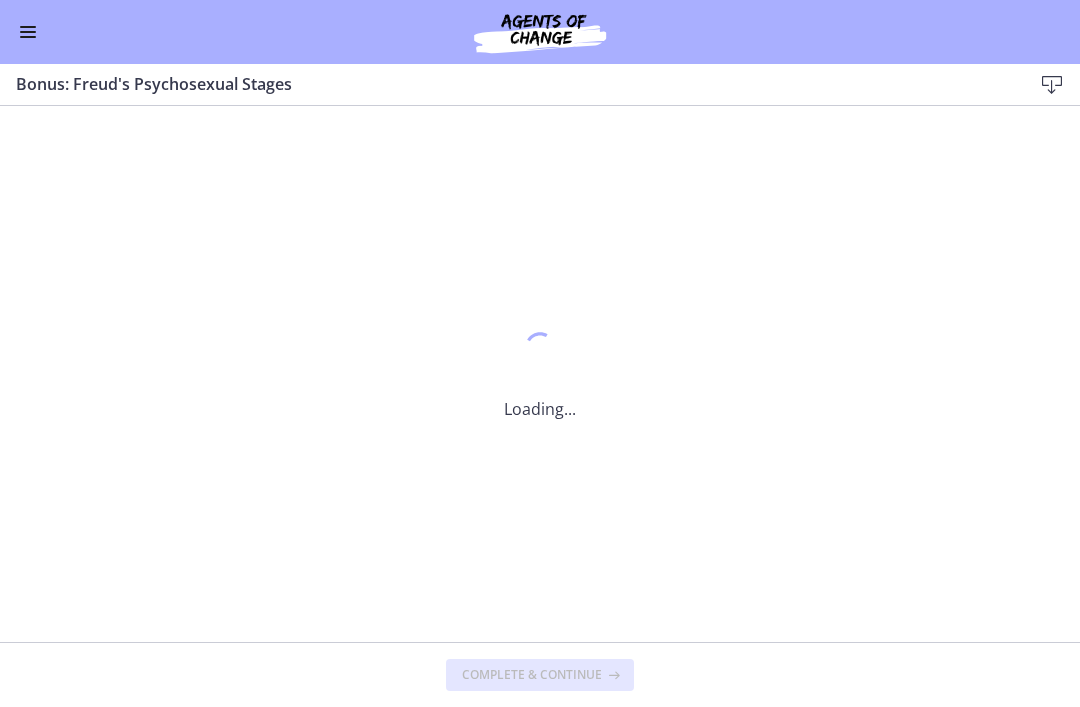 scroll, scrollTop: 0, scrollLeft: 0, axis: both 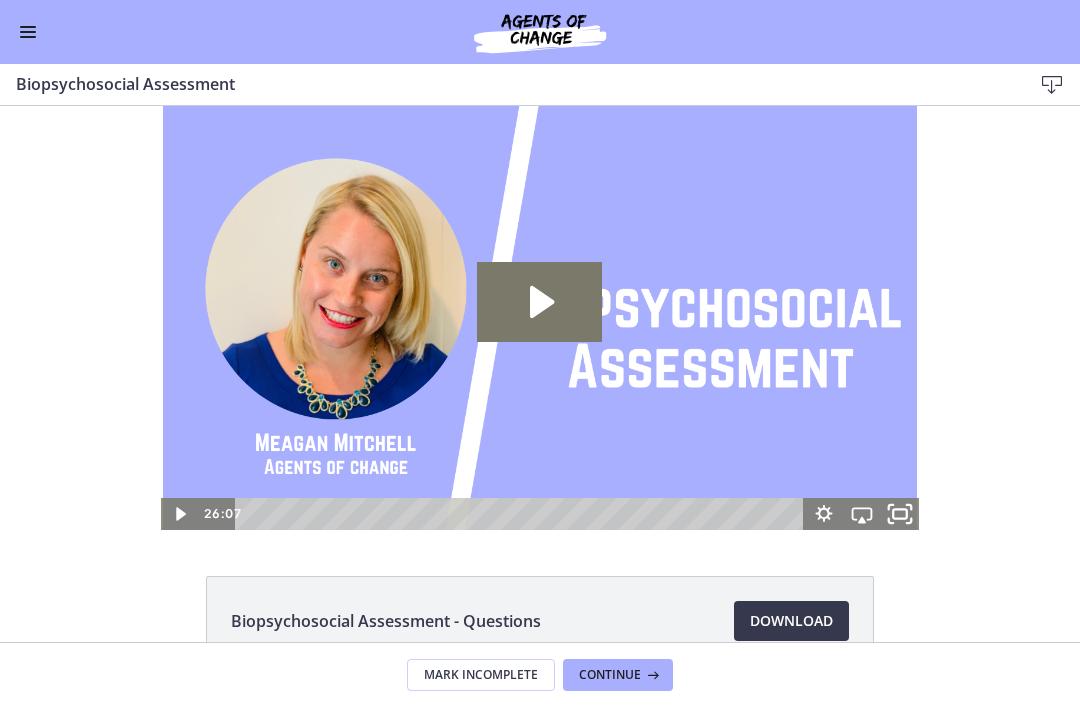 click 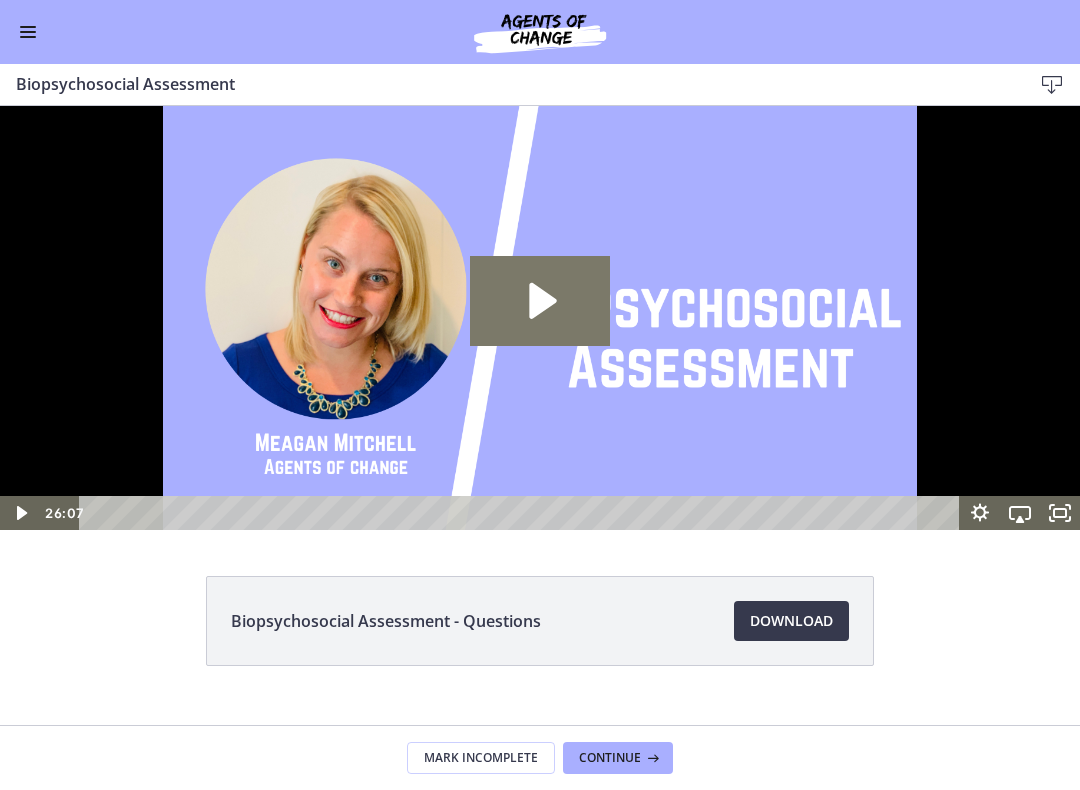 click 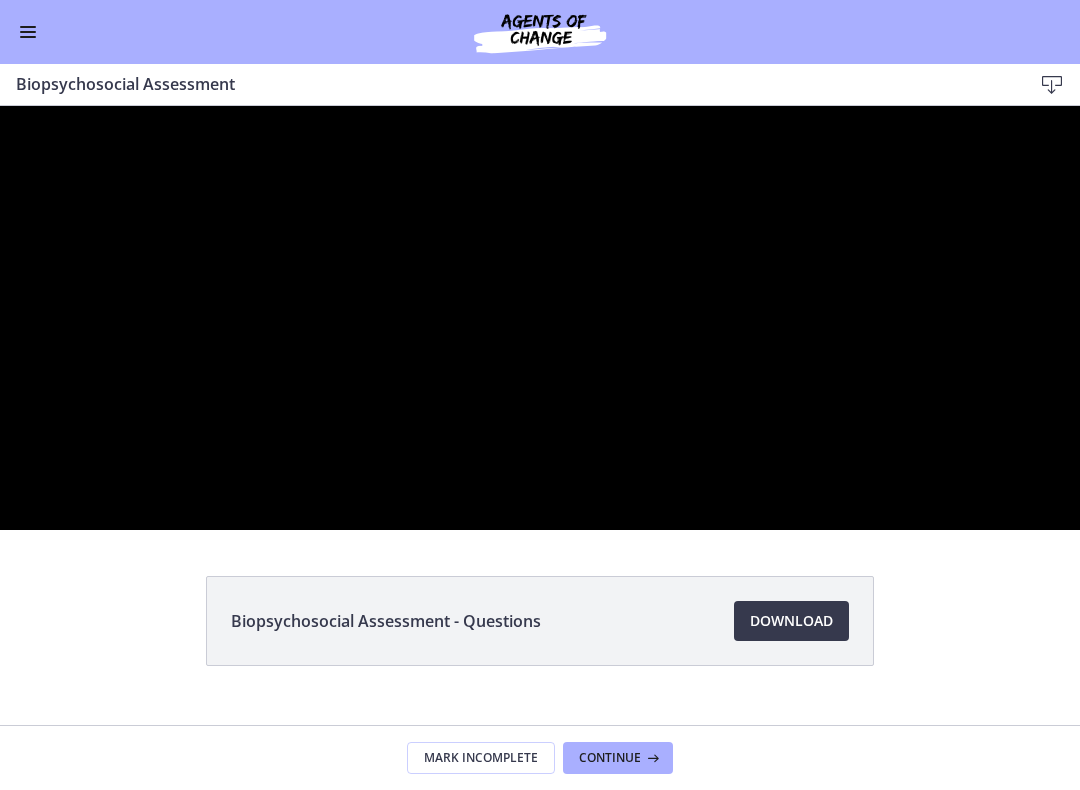 click at bounding box center (540, 318) 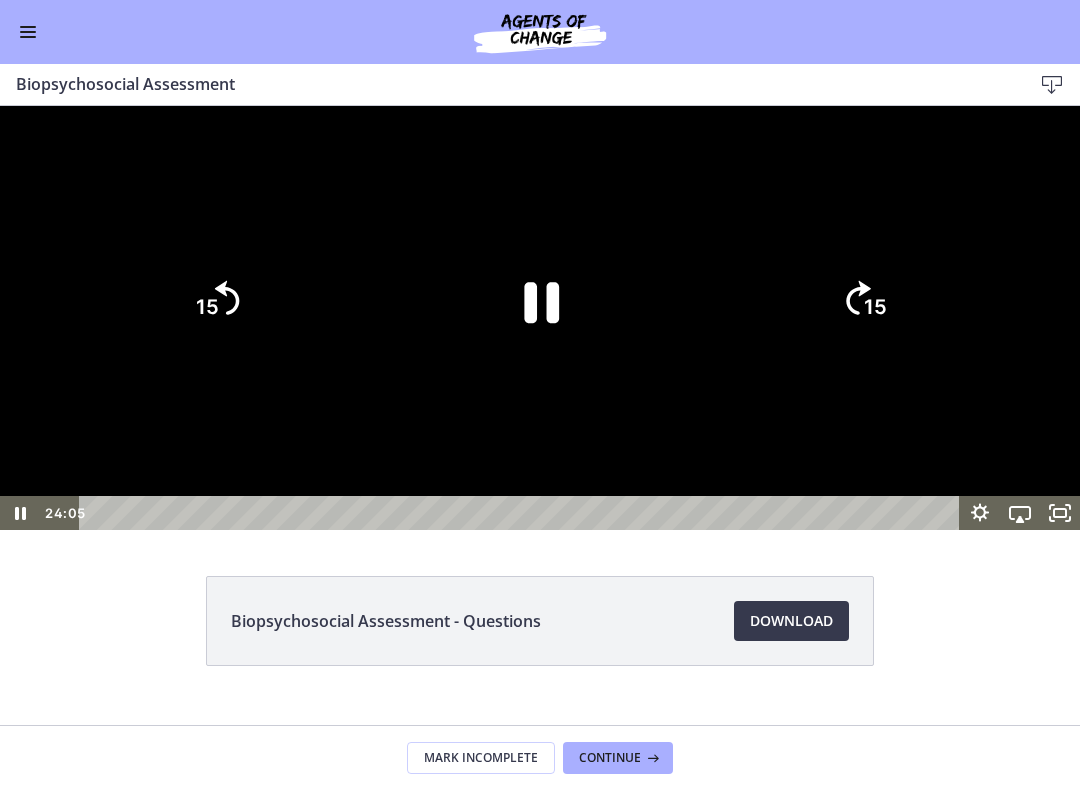 click 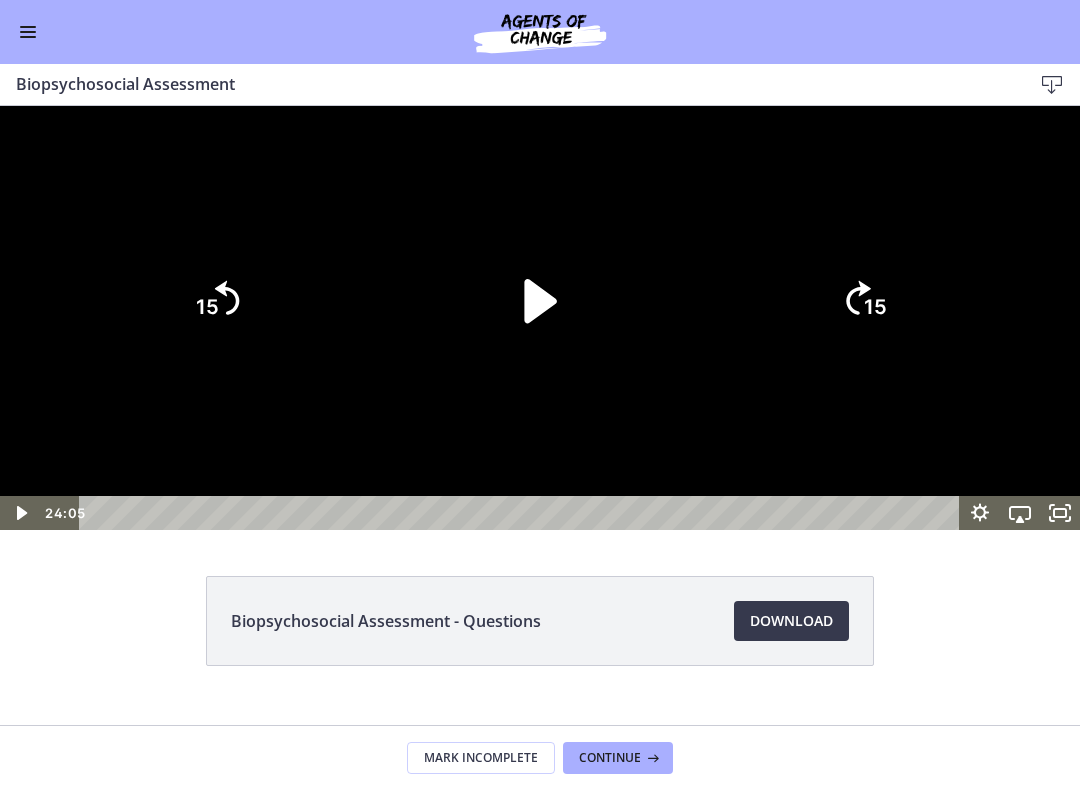 click at bounding box center (540, 318) 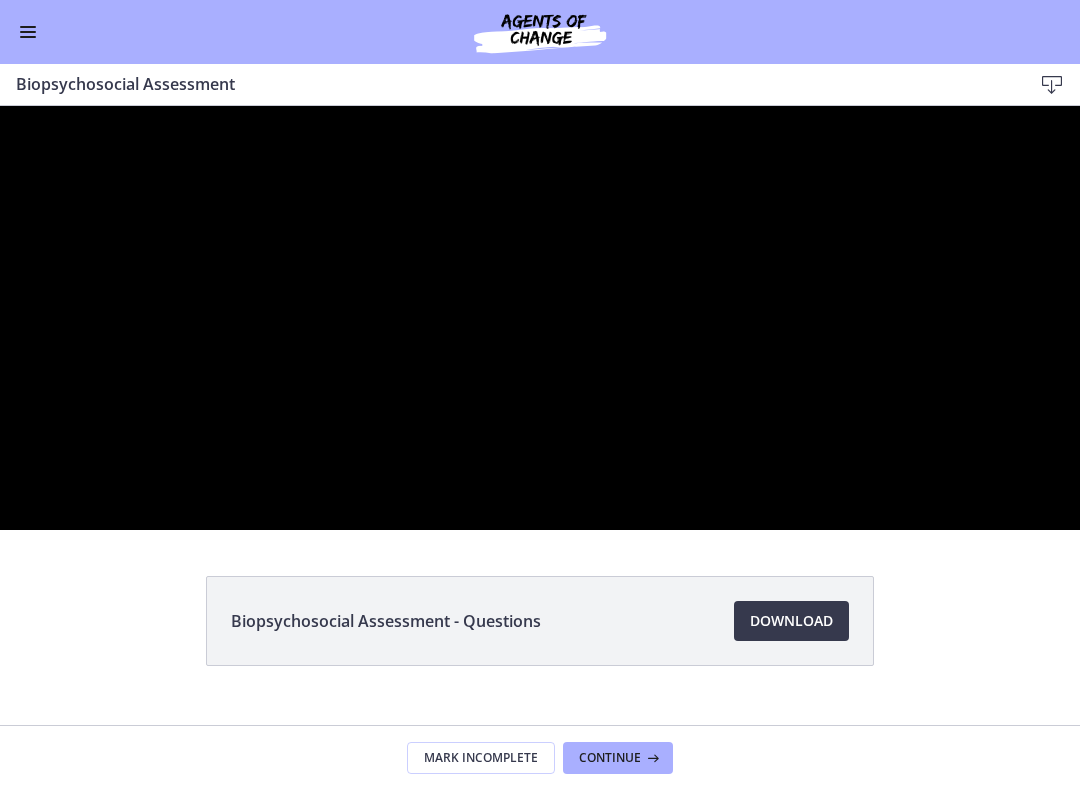 click at bounding box center (540, 318) 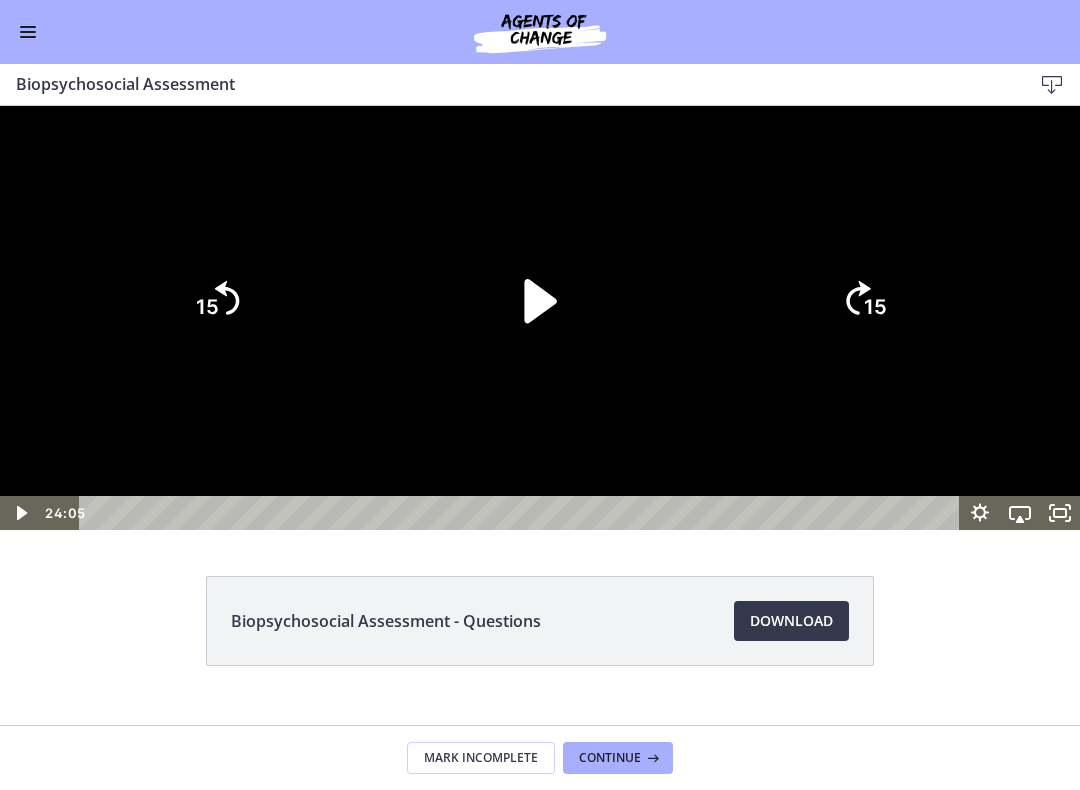 click 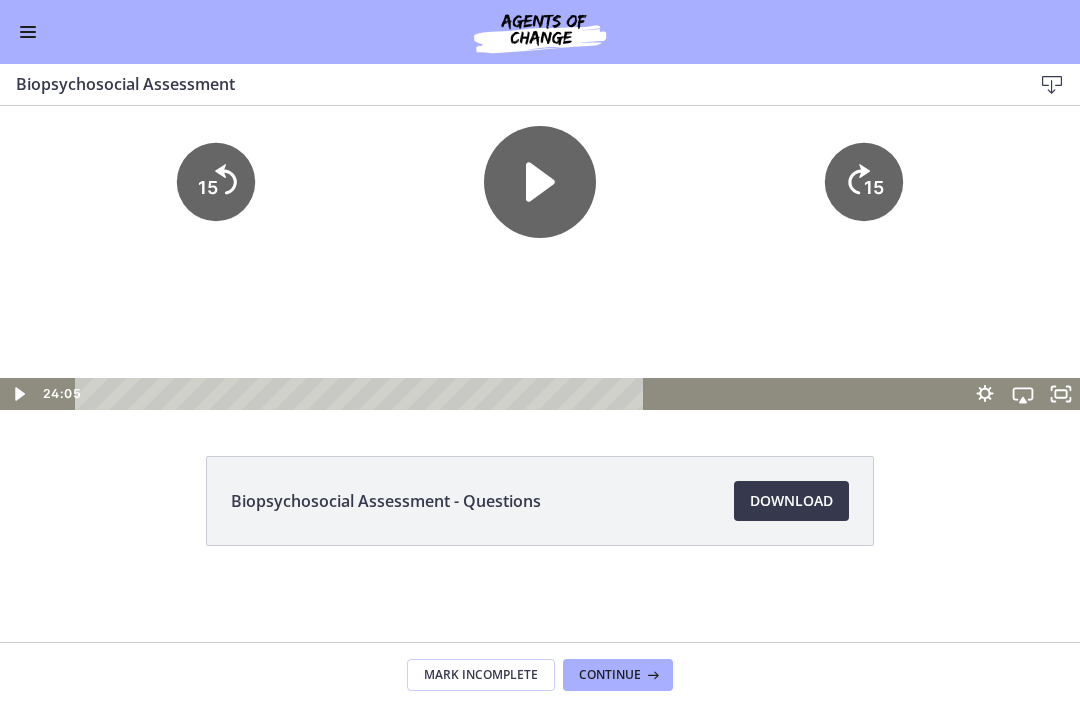 scroll, scrollTop: 120, scrollLeft: 0, axis: vertical 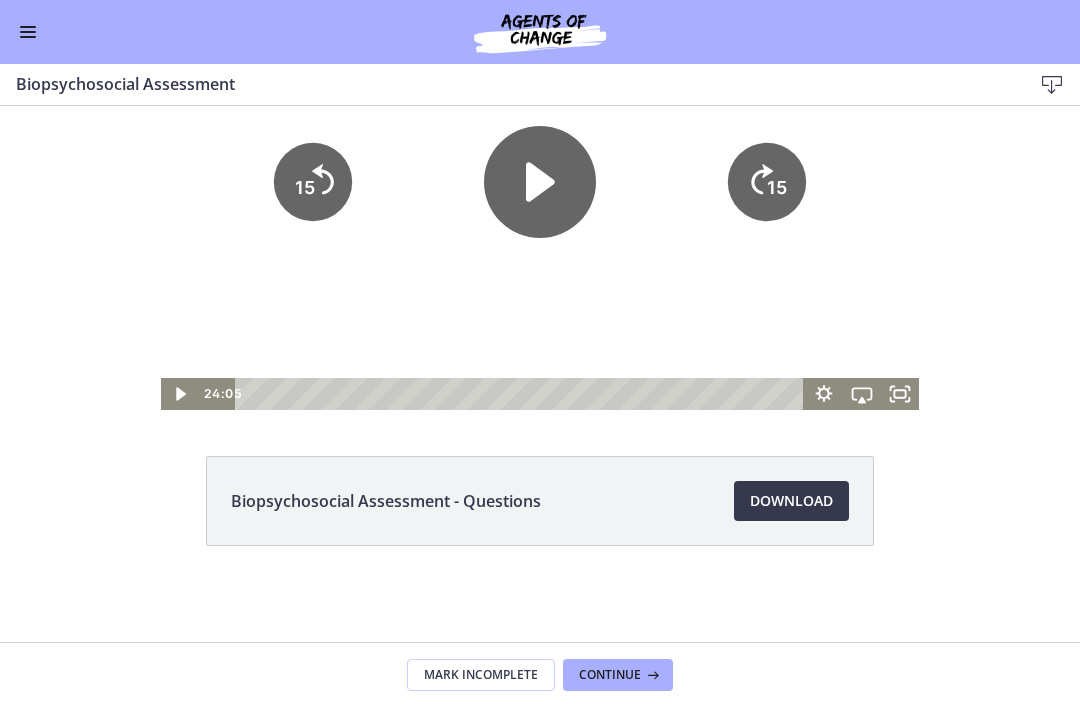 click on "Continue" at bounding box center (610, 675) 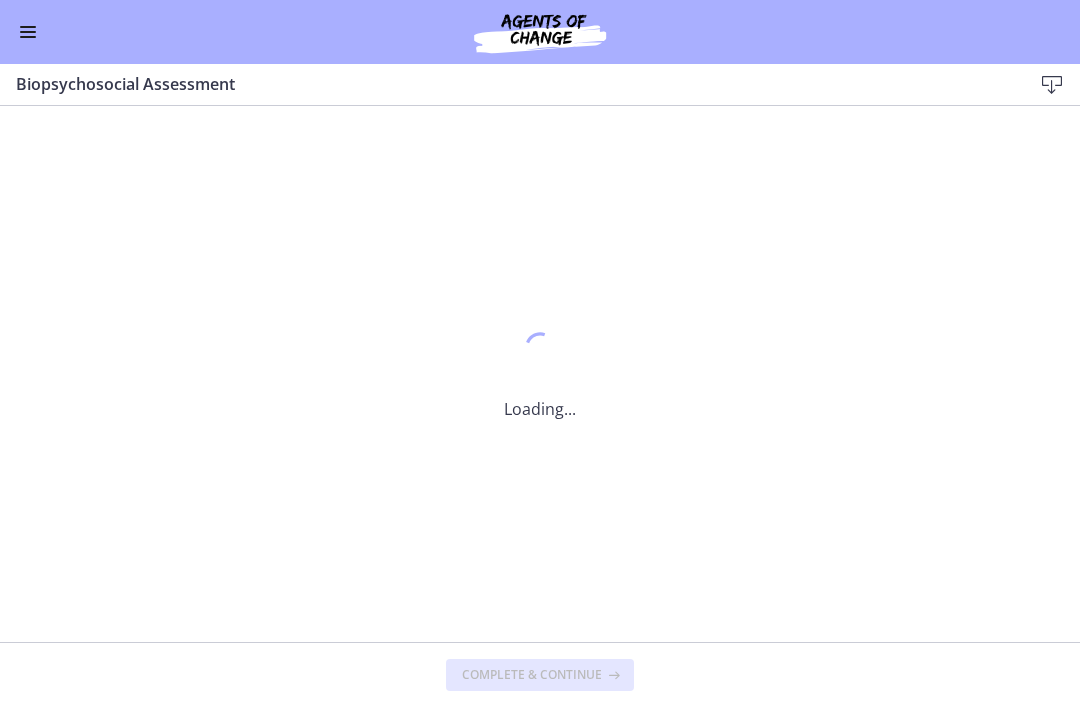 scroll, scrollTop: 0, scrollLeft: 0, axis: both 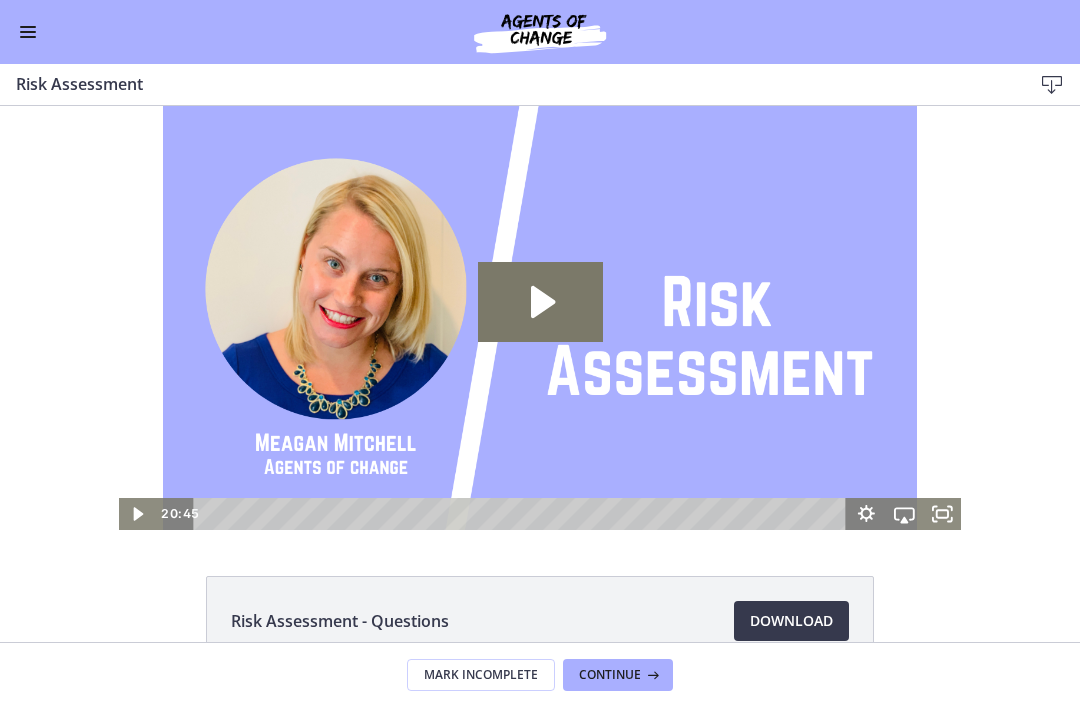 click 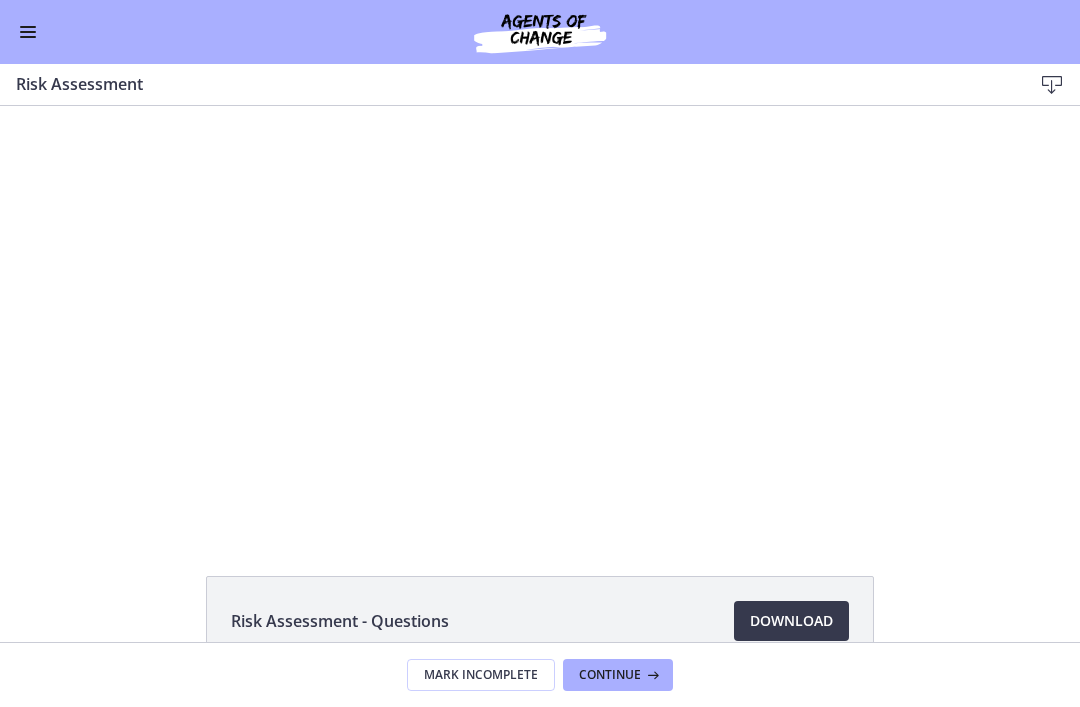click at bounding box center (540, 318) 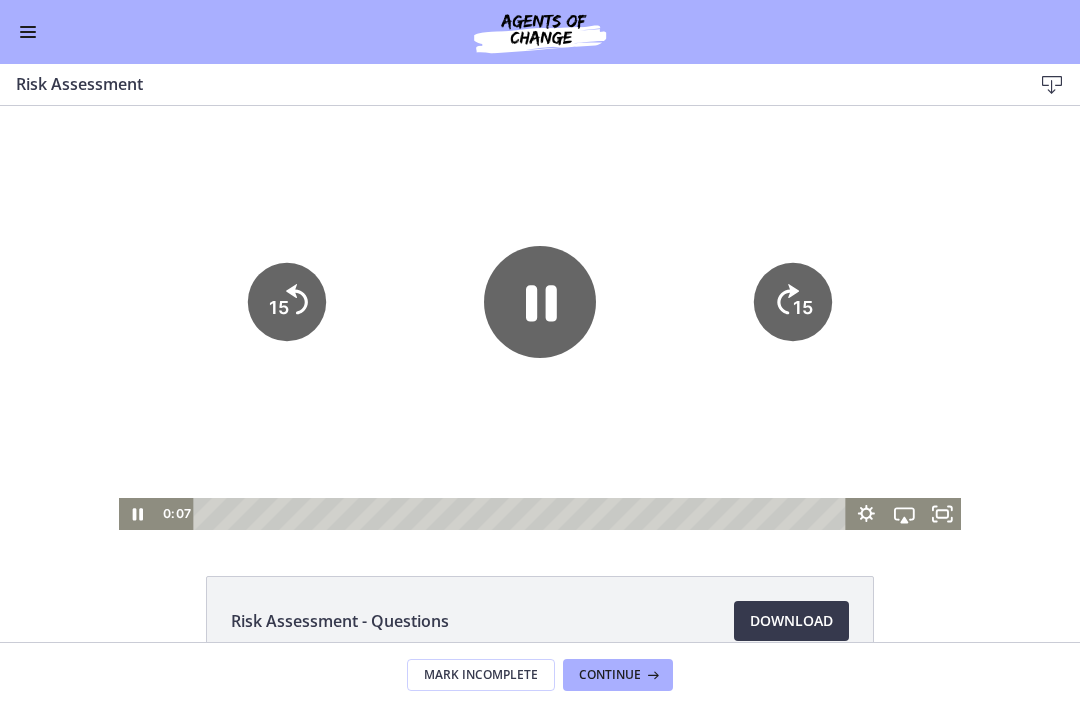 click 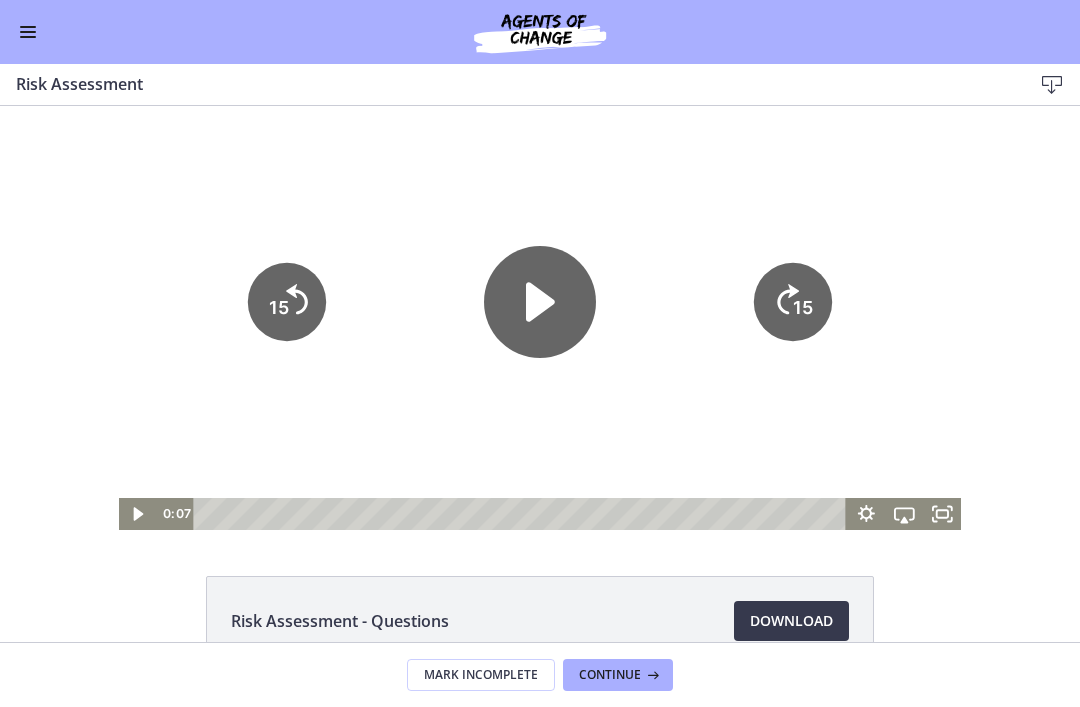 click 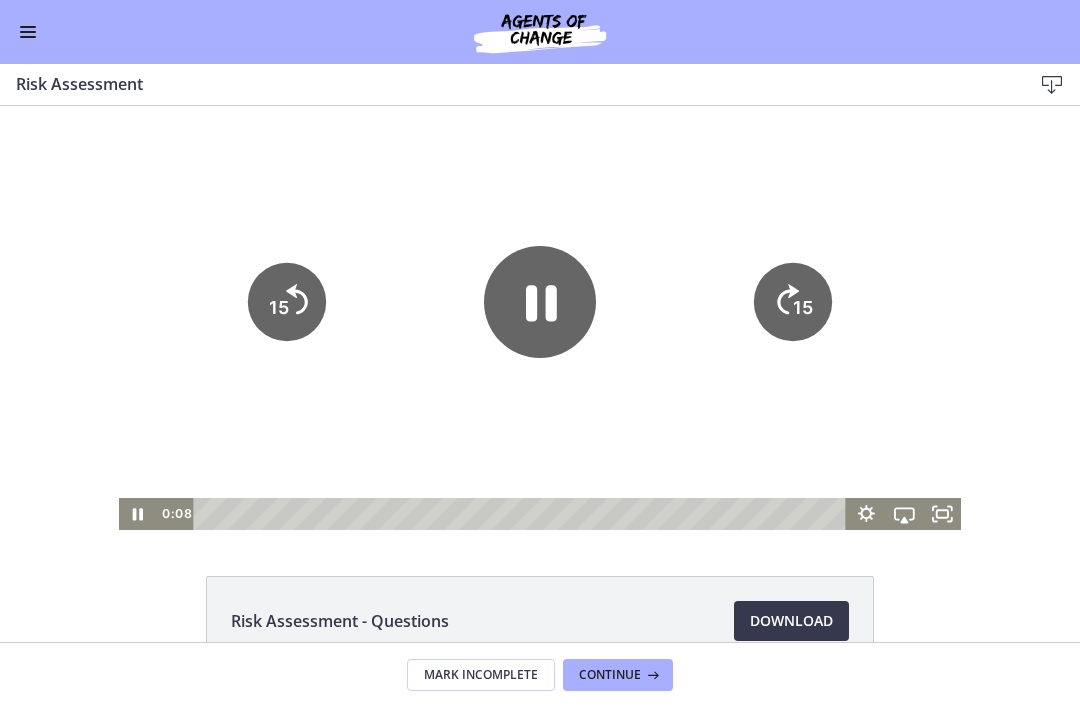 scroll, scrollTop: 0, scrollLeft: 0, axis: both 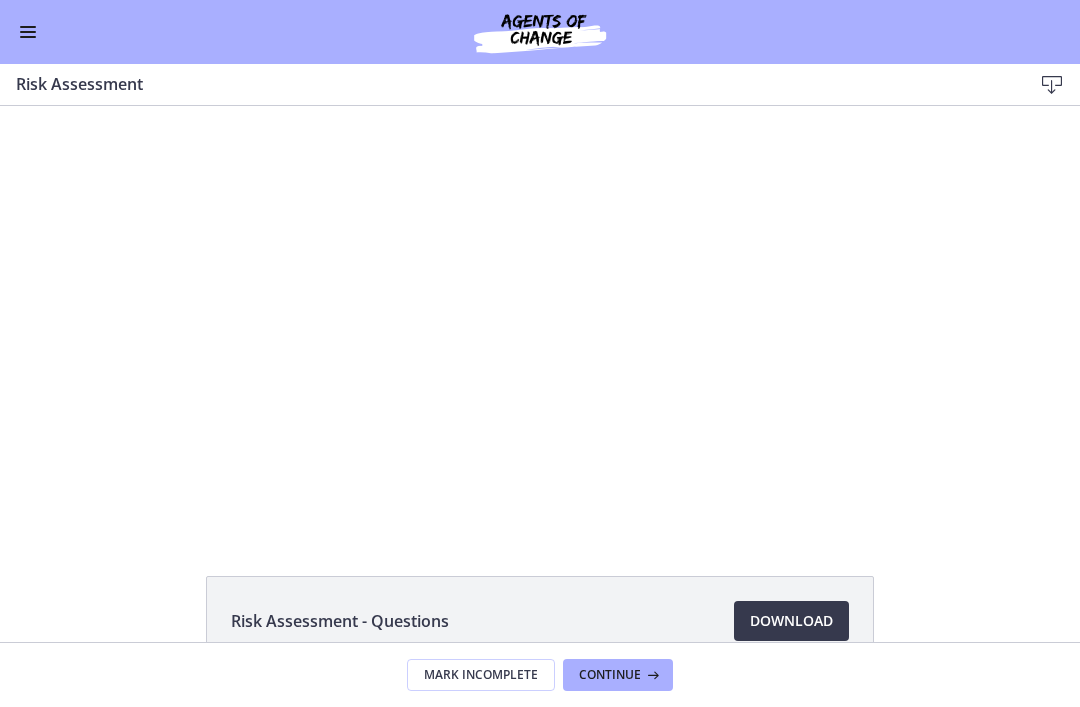 click at bounding box center [540, 318] 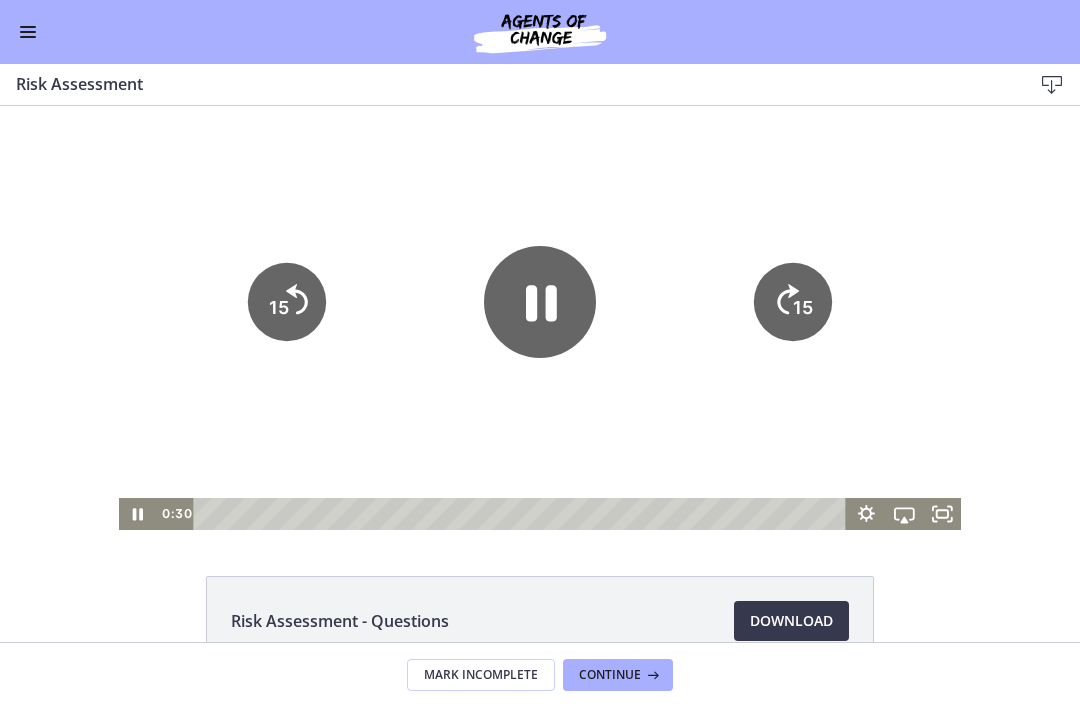 click on "15" 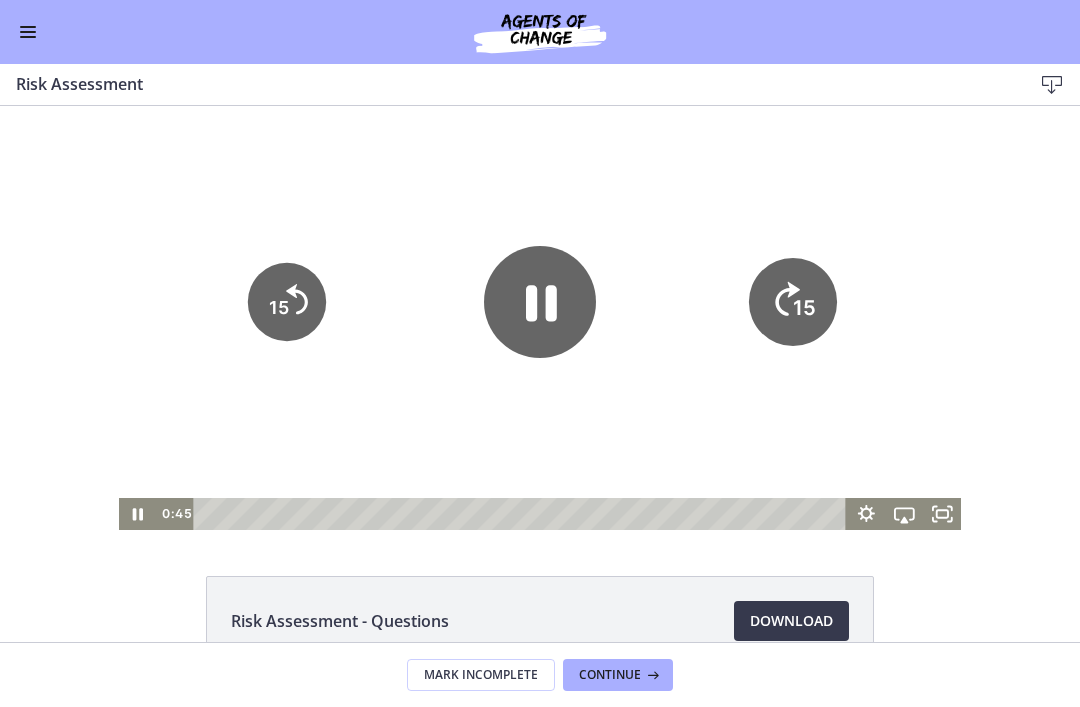 click on "15" 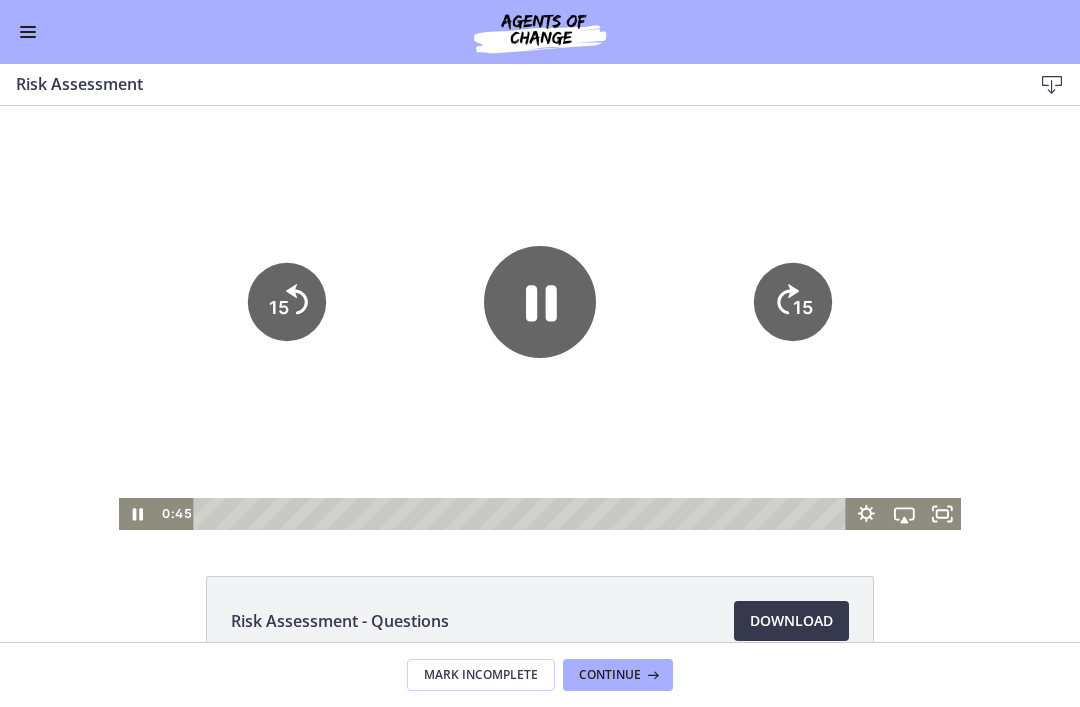 click on "15" 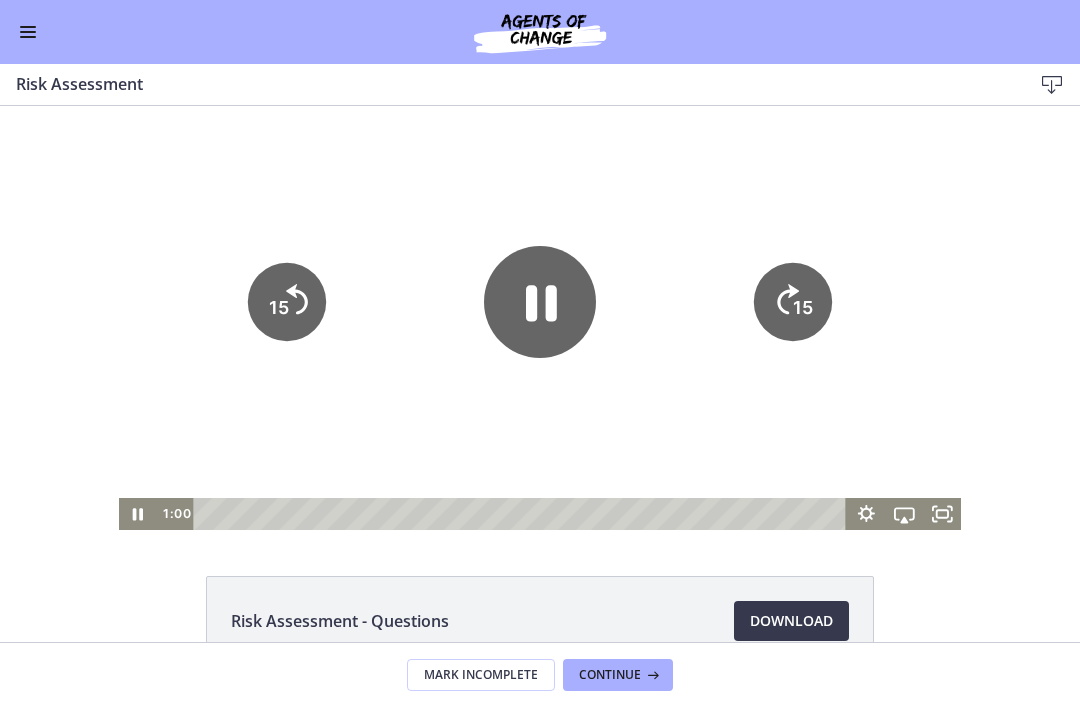 click on "15" 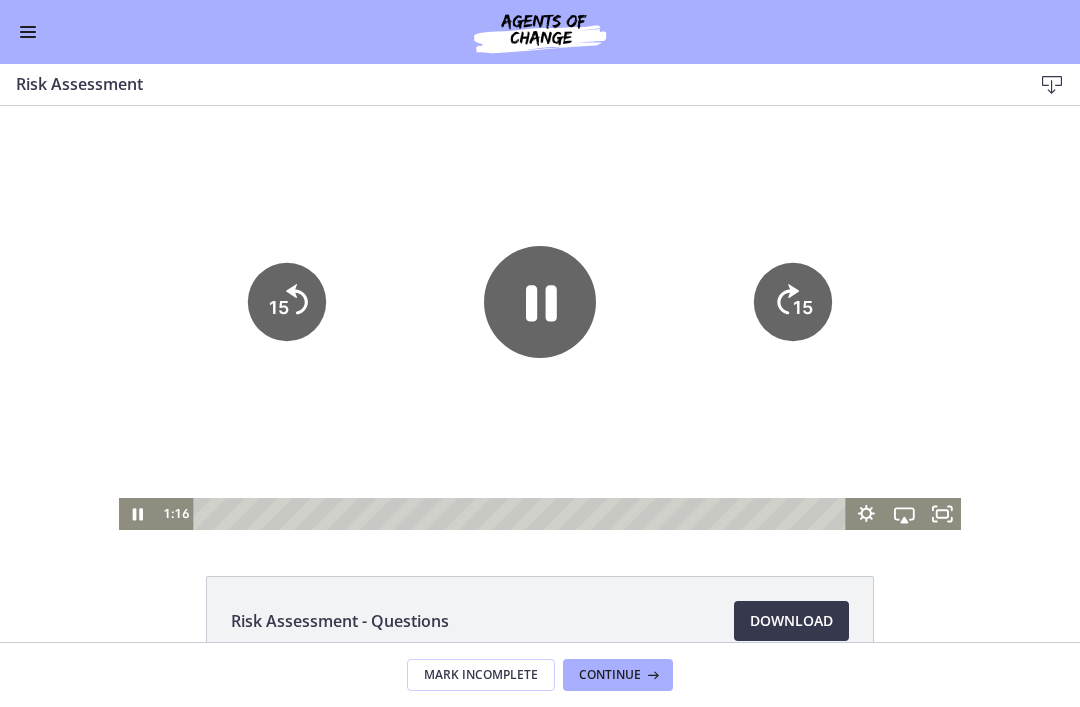 click on "15" 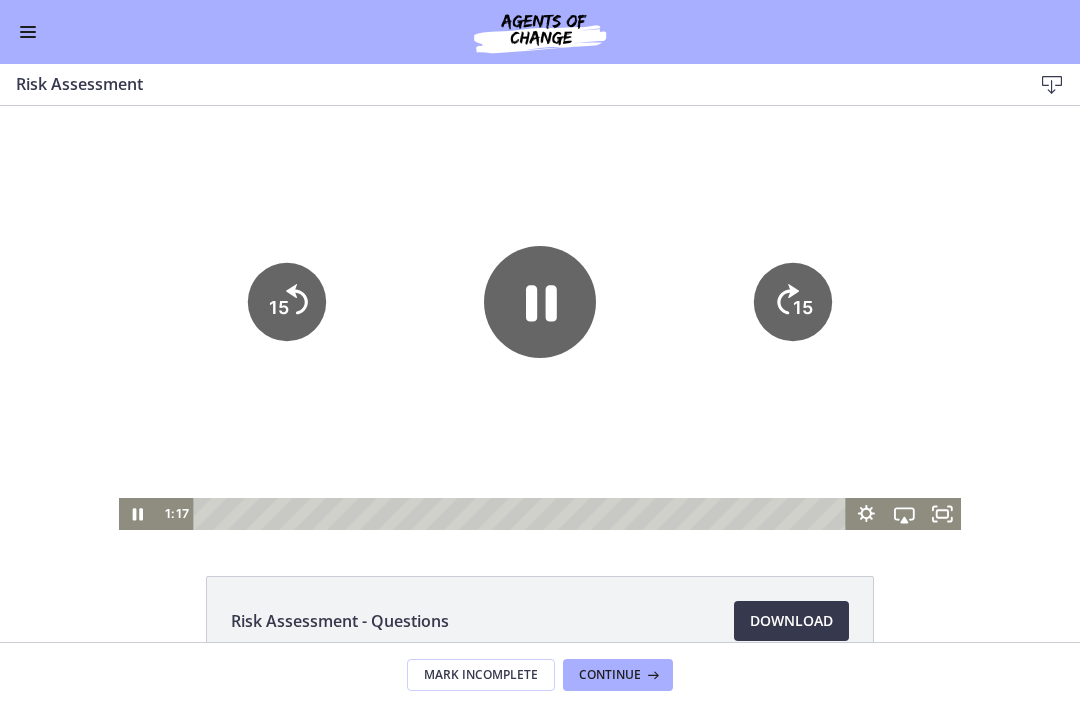 click 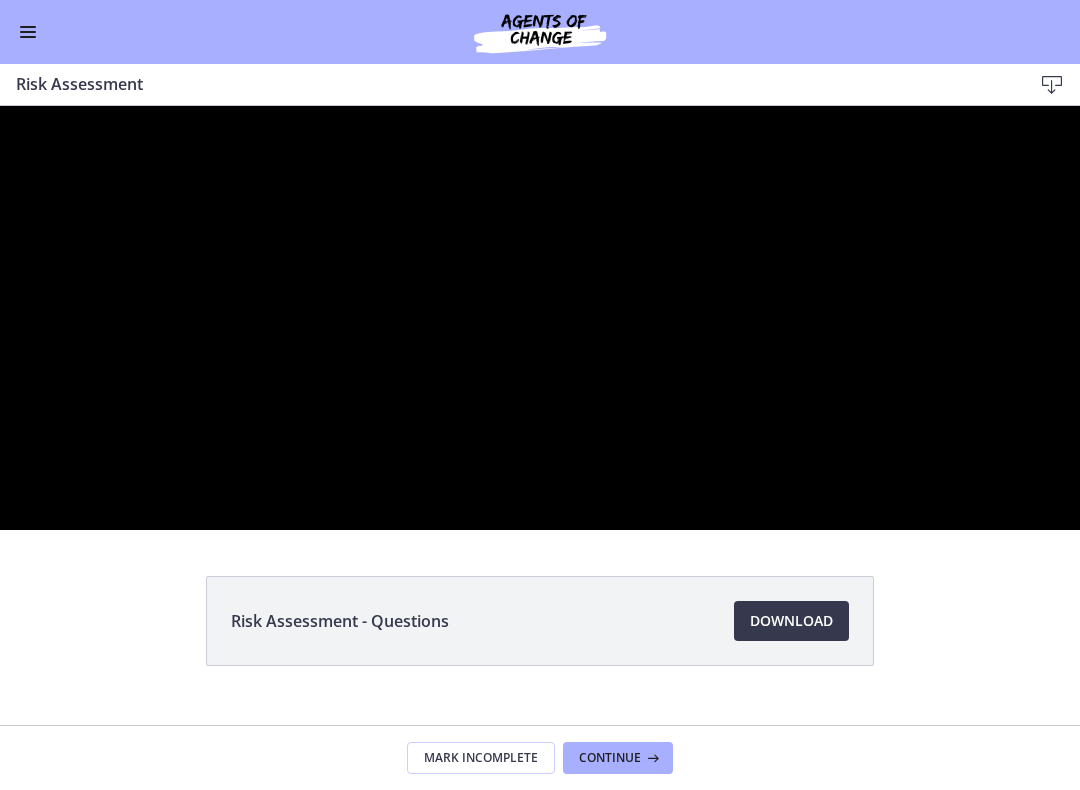 click at bounding box center [540, 318] 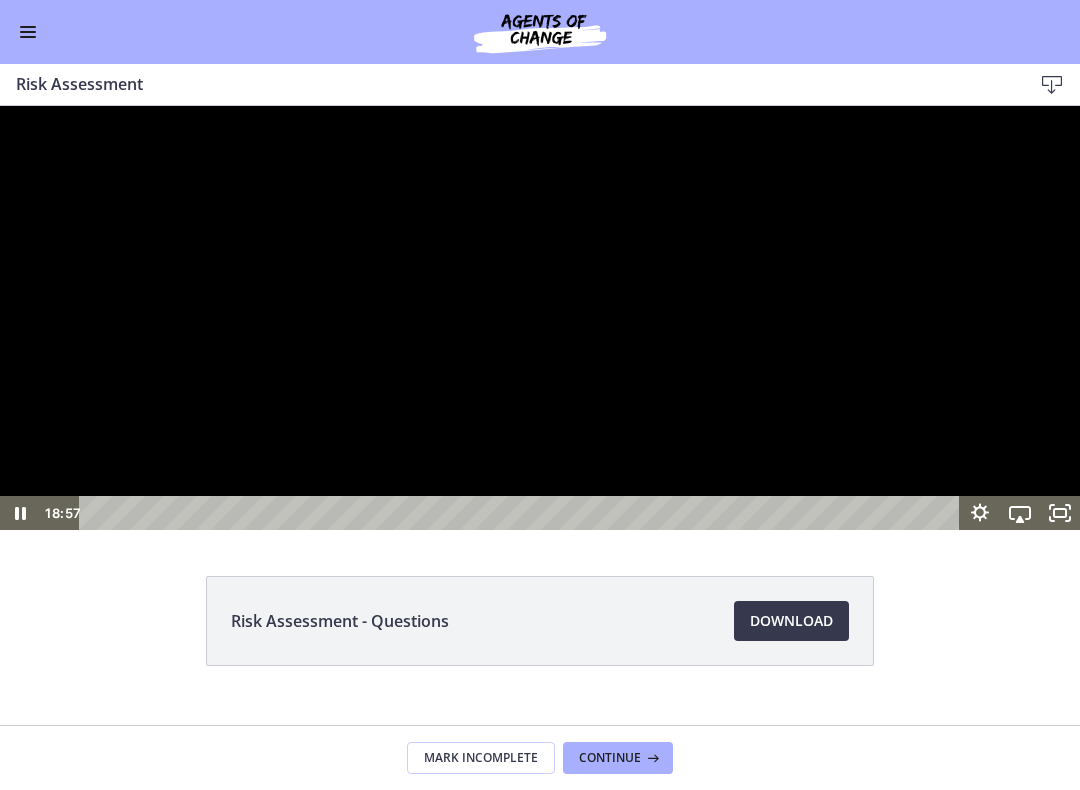 click 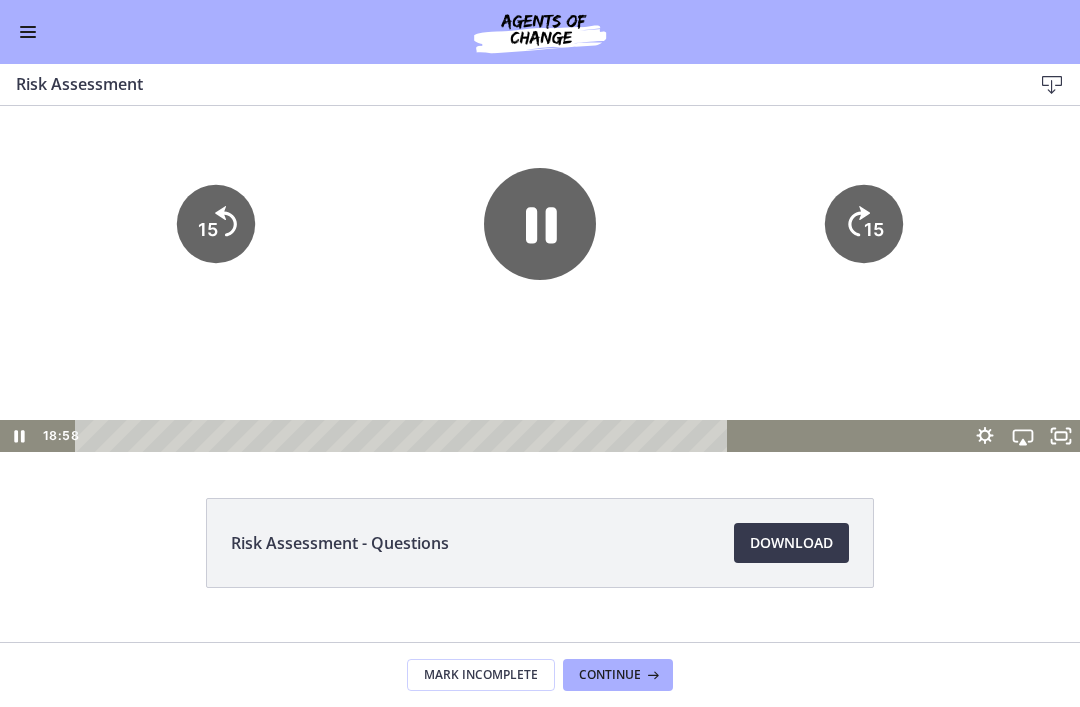 scroll, scrollTop: 95, scrollLeft: 0, axis: vertical 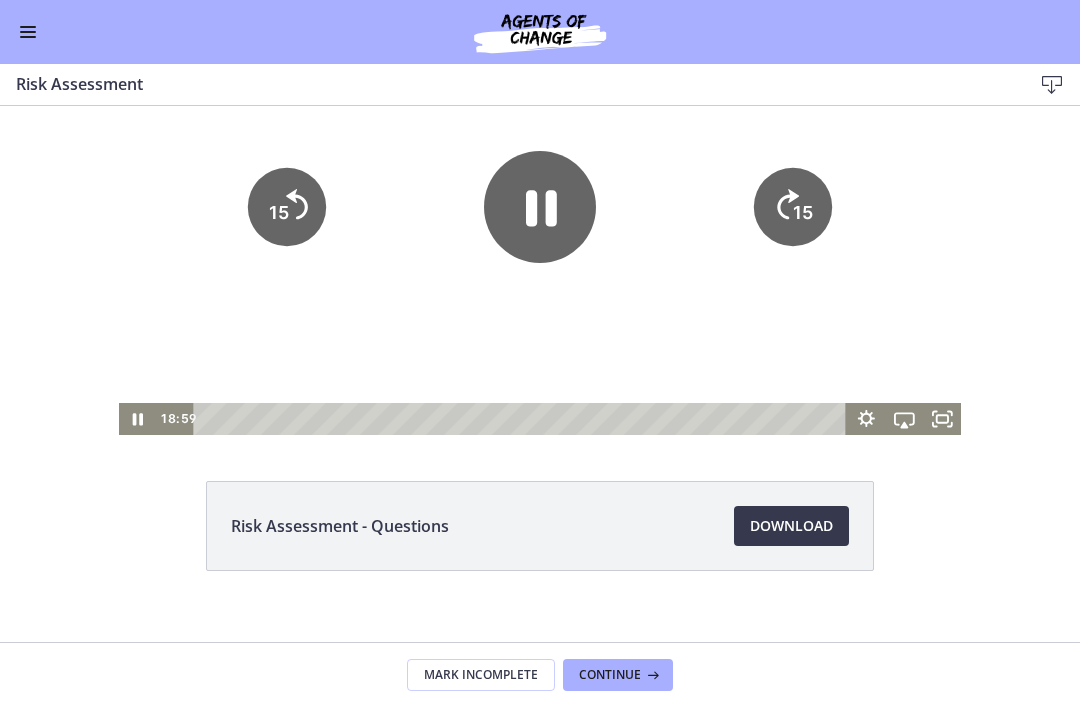 click on "Continue" at bounding box center [610, 675] 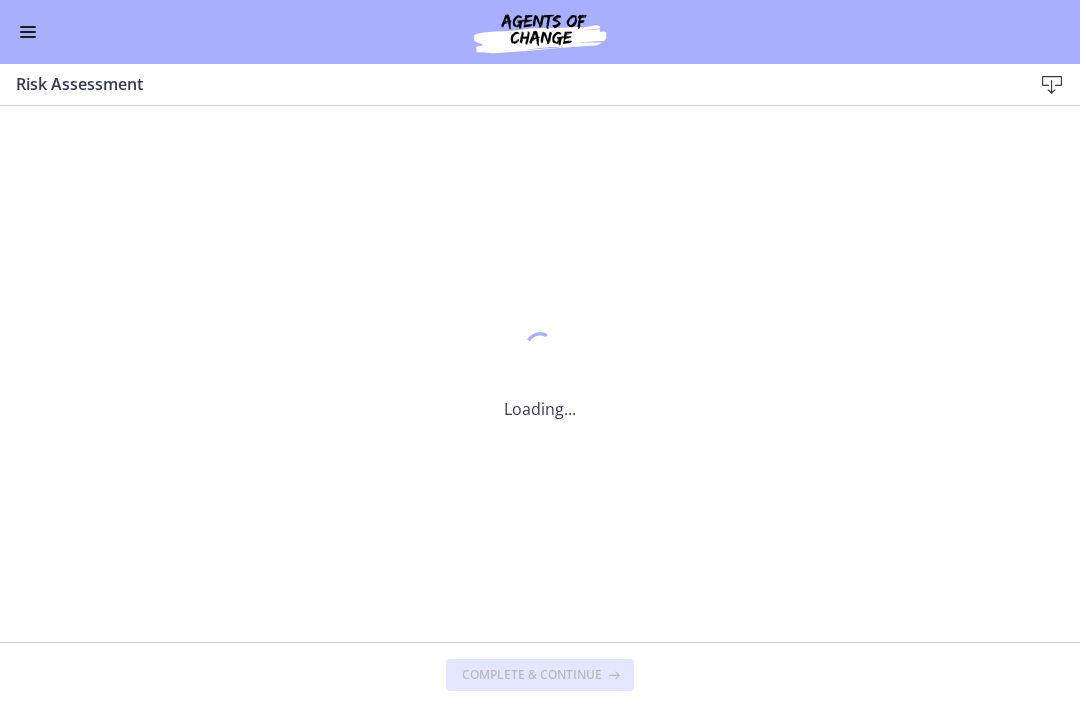 scroll, scrollTop: 0, scrollLeft: 0, axis: both 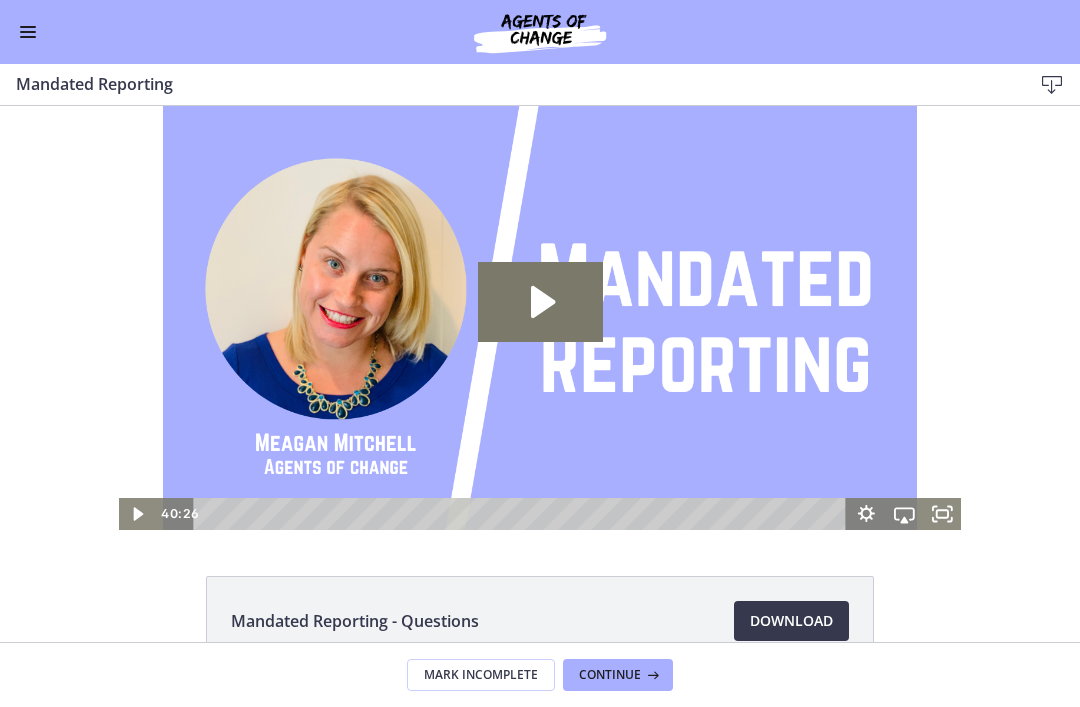 click 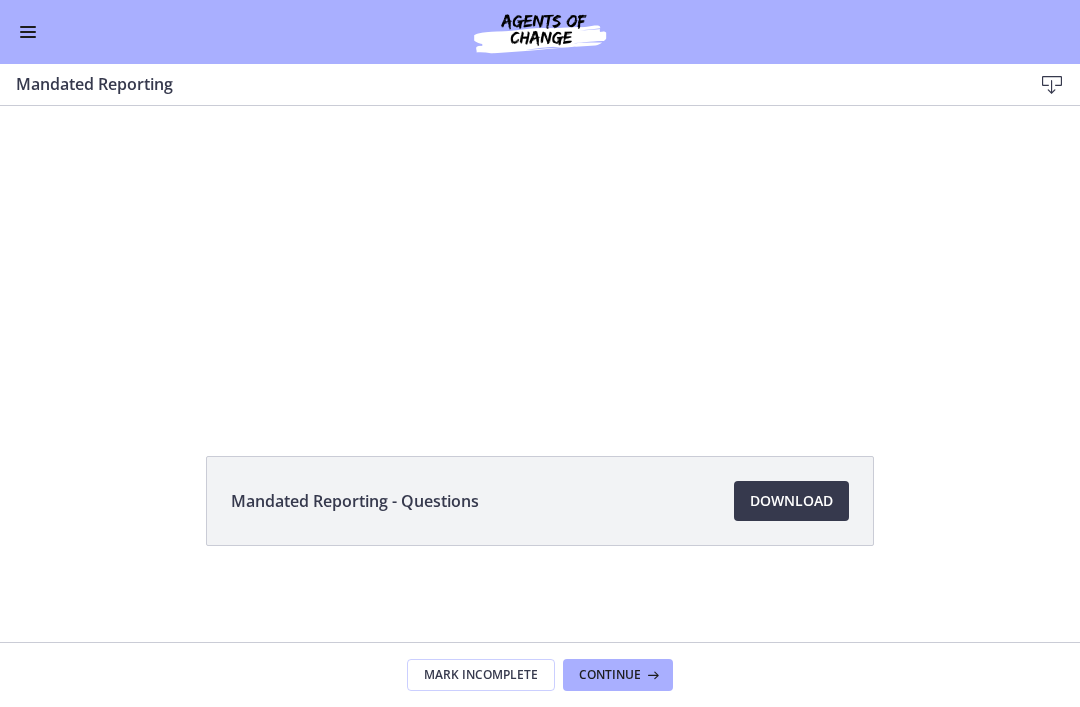 scroll, scrollTop: 120, scrollLeft: 0, axis: vertical 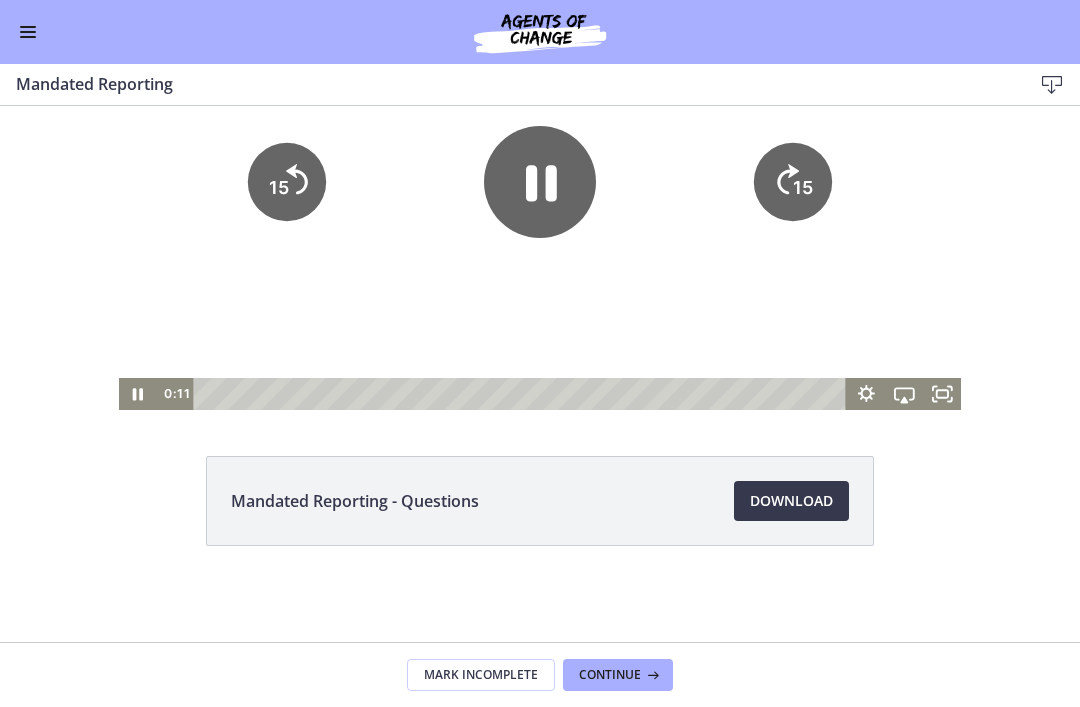 click on "Continue" at bounding box center [610, 675] 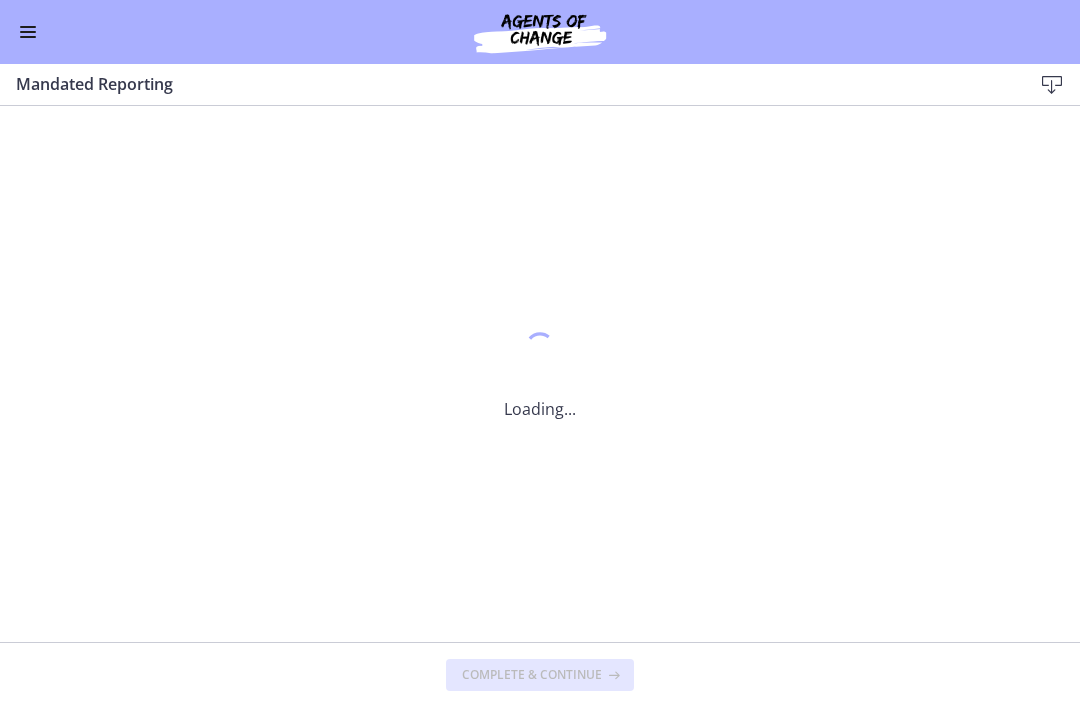 scroll, scrollTop: 0, scrollLeft: 0, axis: both 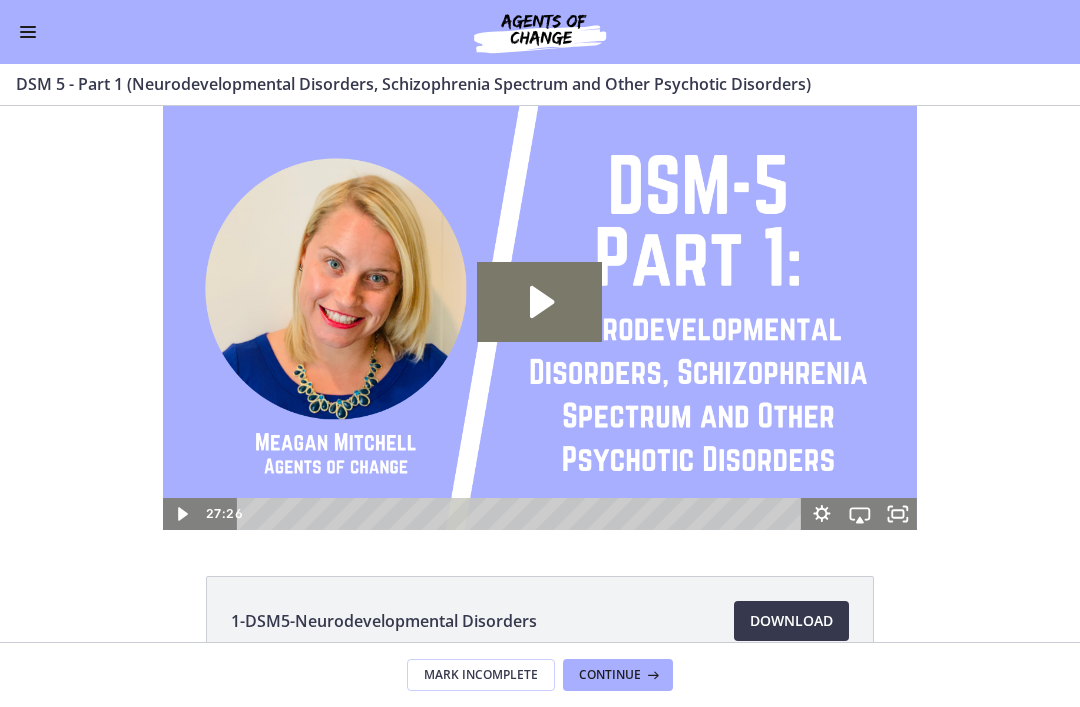 click on "Continue" at bounding box center [610, 675] 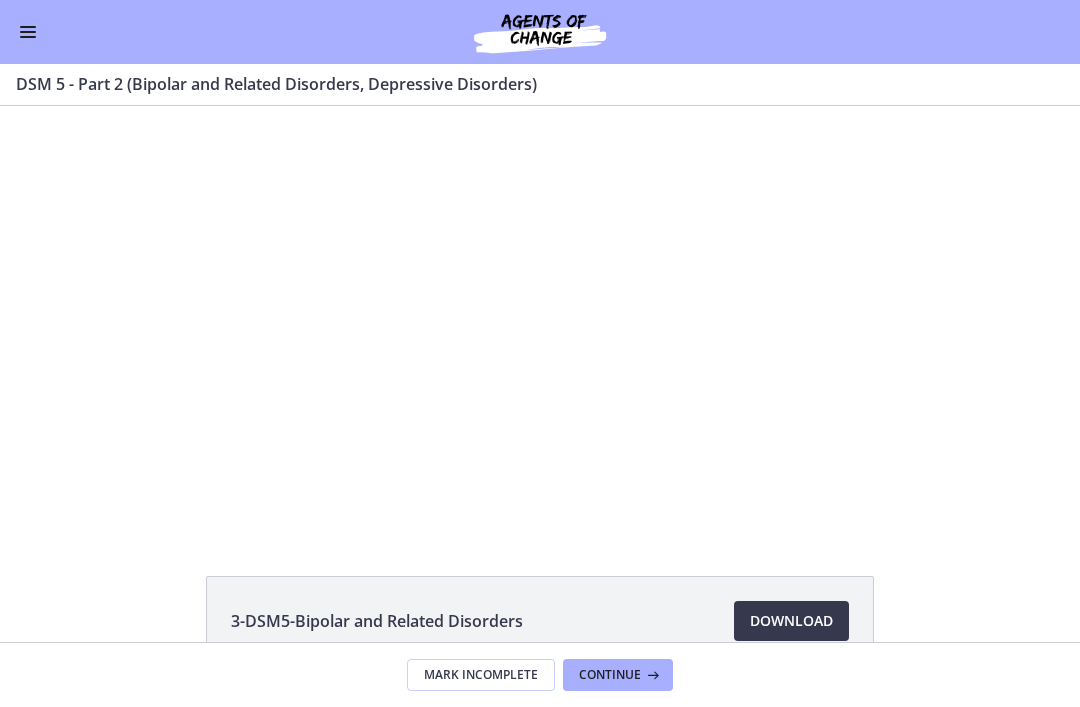 scroll, scrollTop: 0, scrollLeft: 0, axis: both 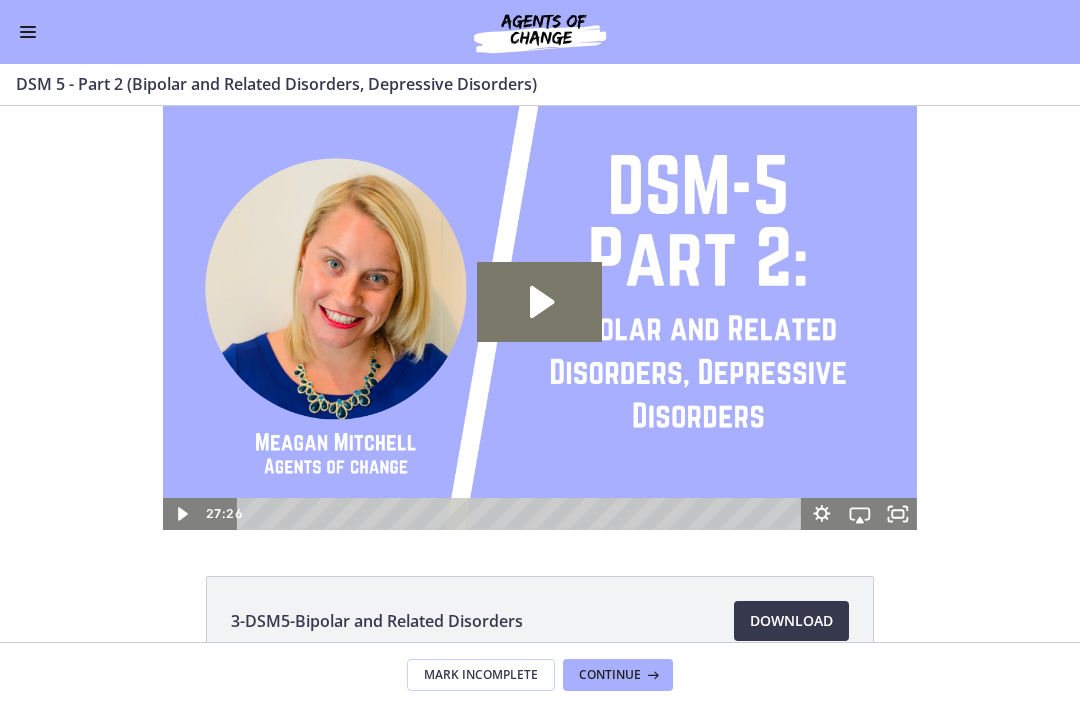click on "Continue" at bounding box center [618, 675] 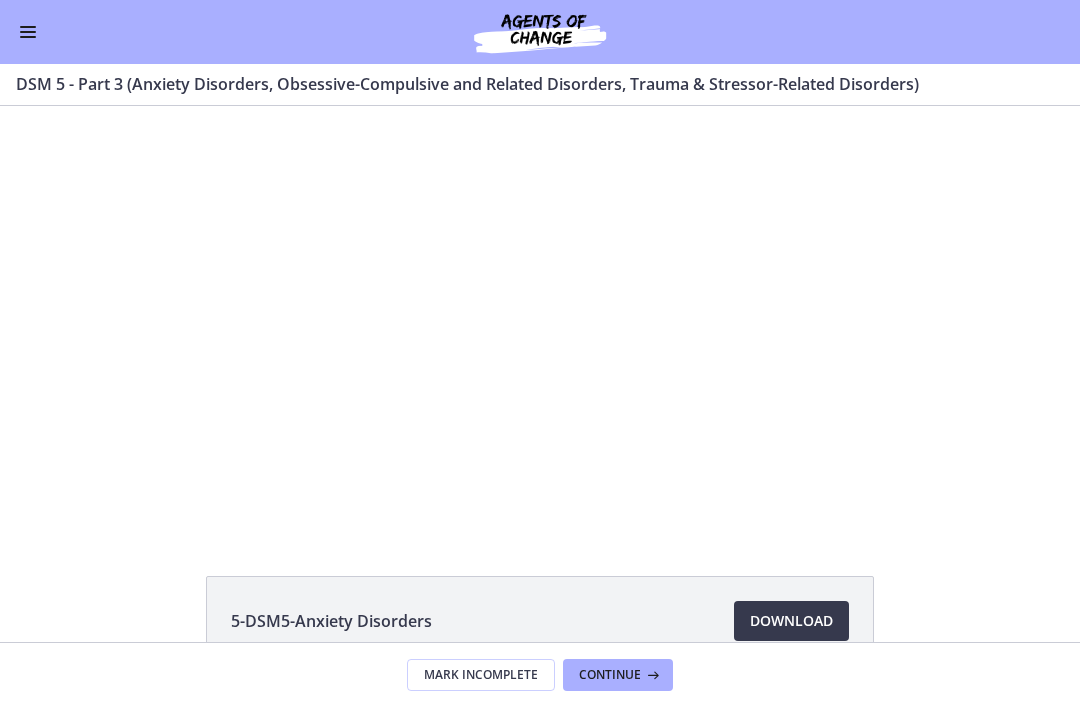 scroll, scrollTop: 0, scrollLeft: 0, axis: both 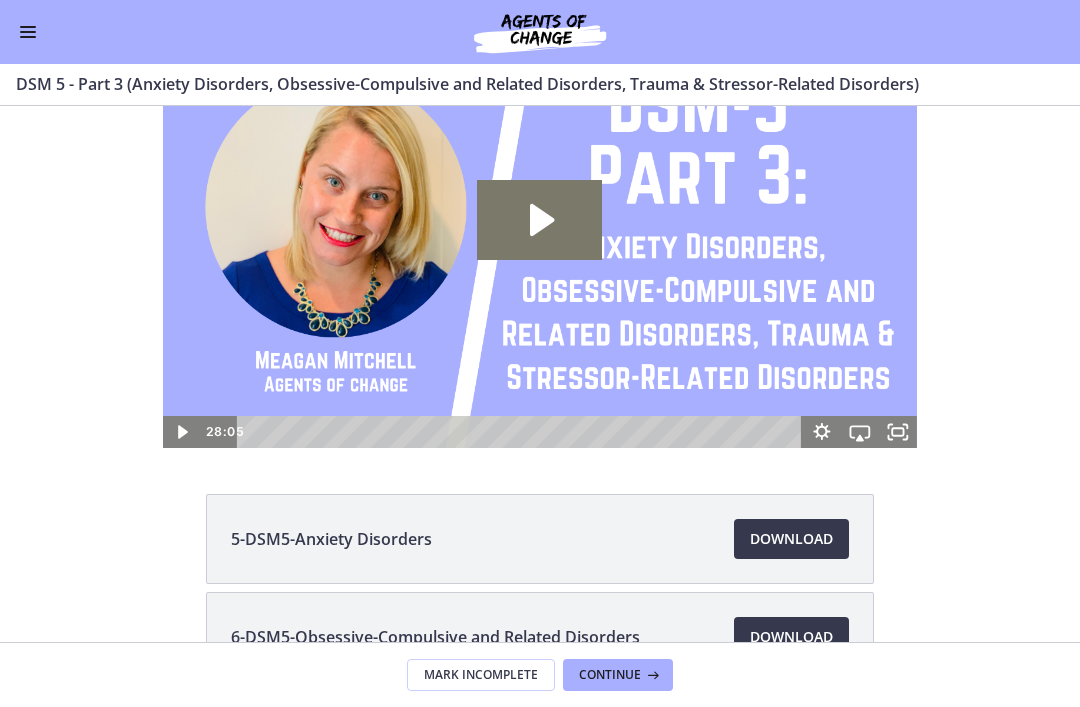 click on "Continue" at bounding box center [610, 675] 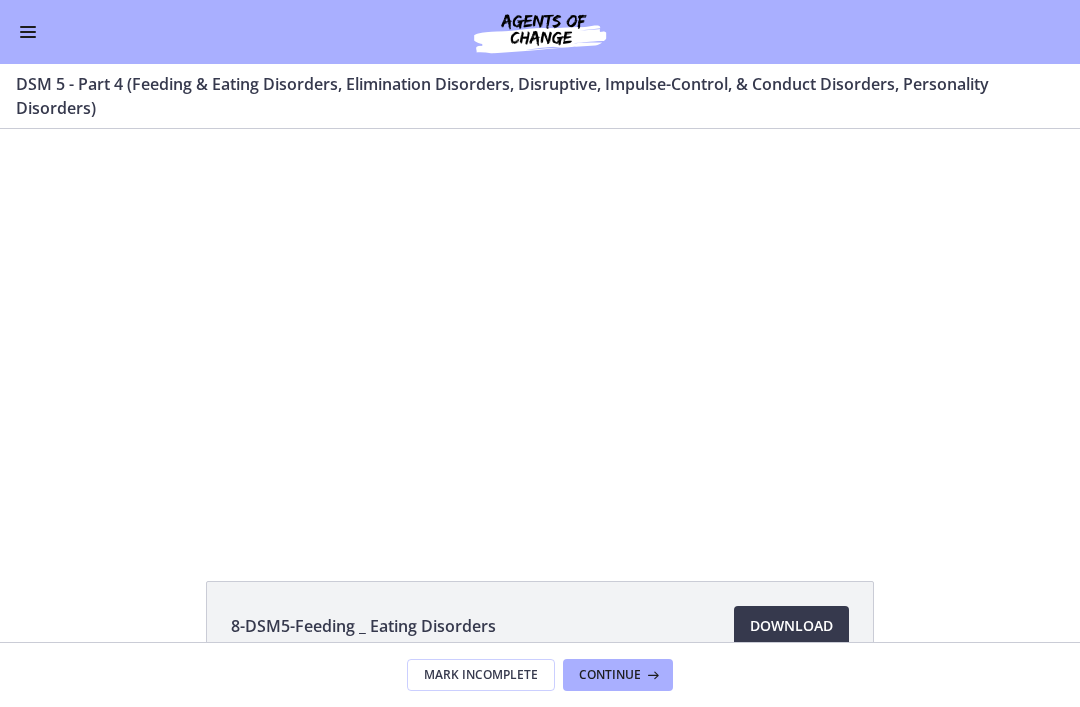 scroll, scrollTop: 0, scrollLeft: 0, axis: both 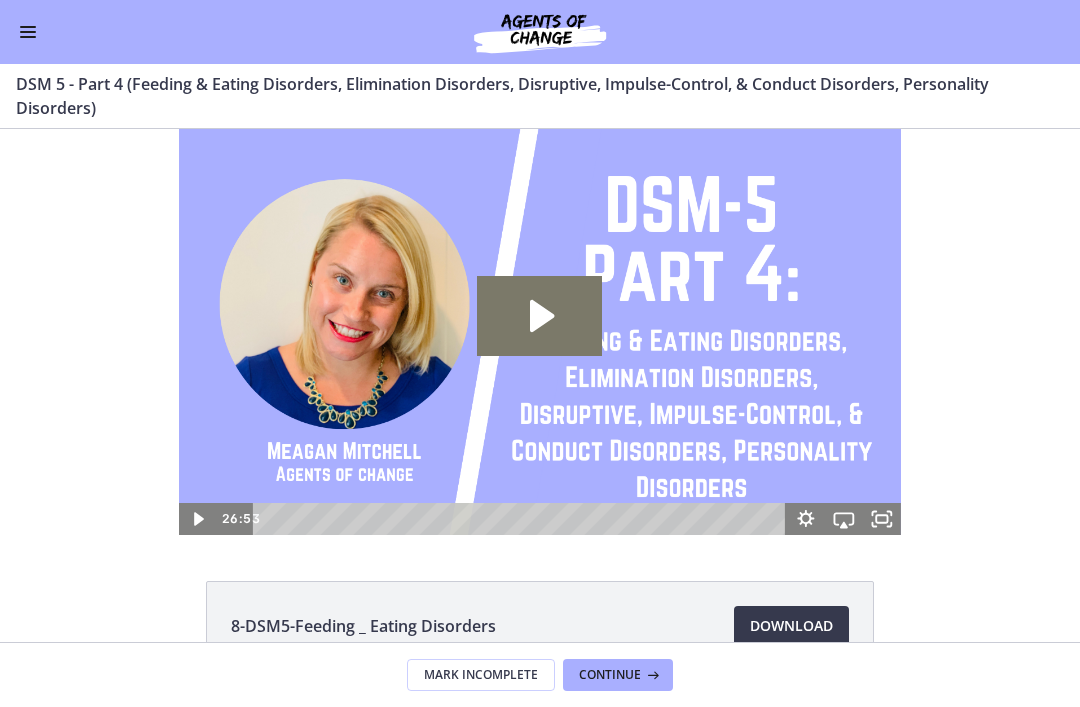 click at bounding box center [651, 675] 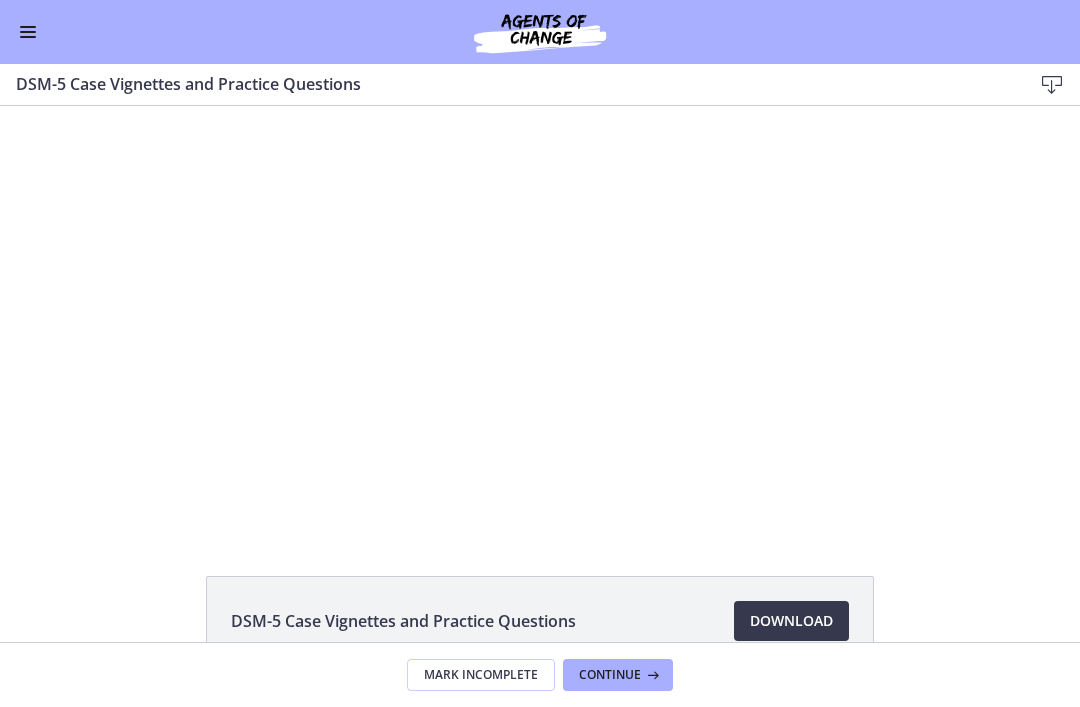 scroll, scrollTop: 0, scrollLeft: 0, axis: both 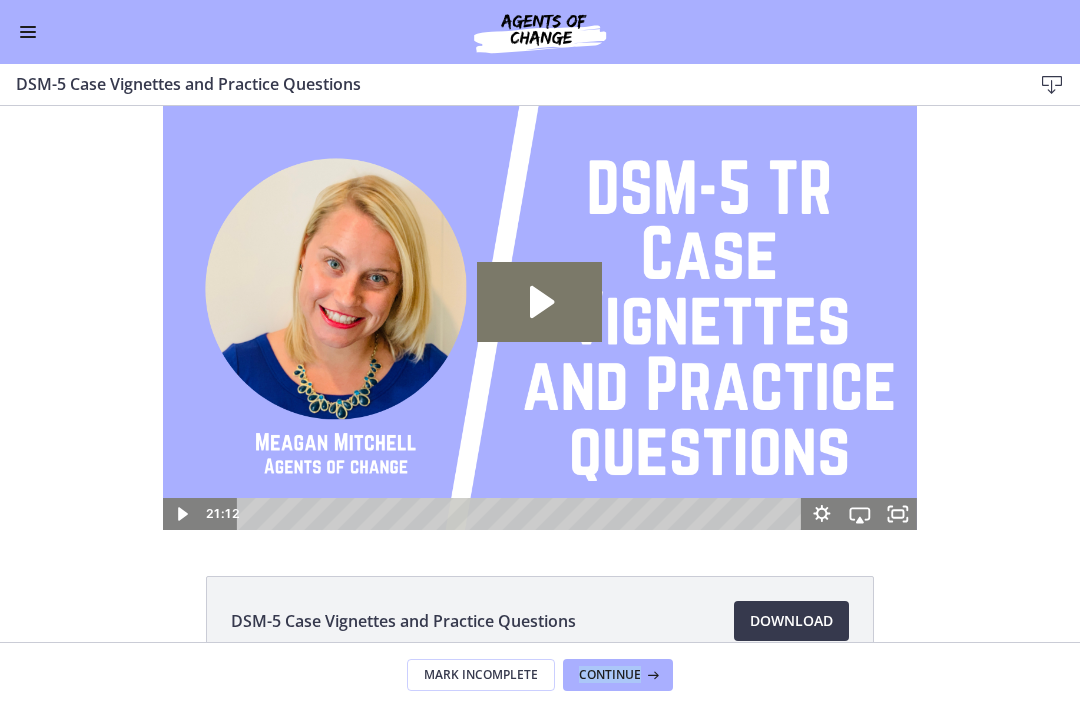 click on "Continue" at bounding box center [618, 675] 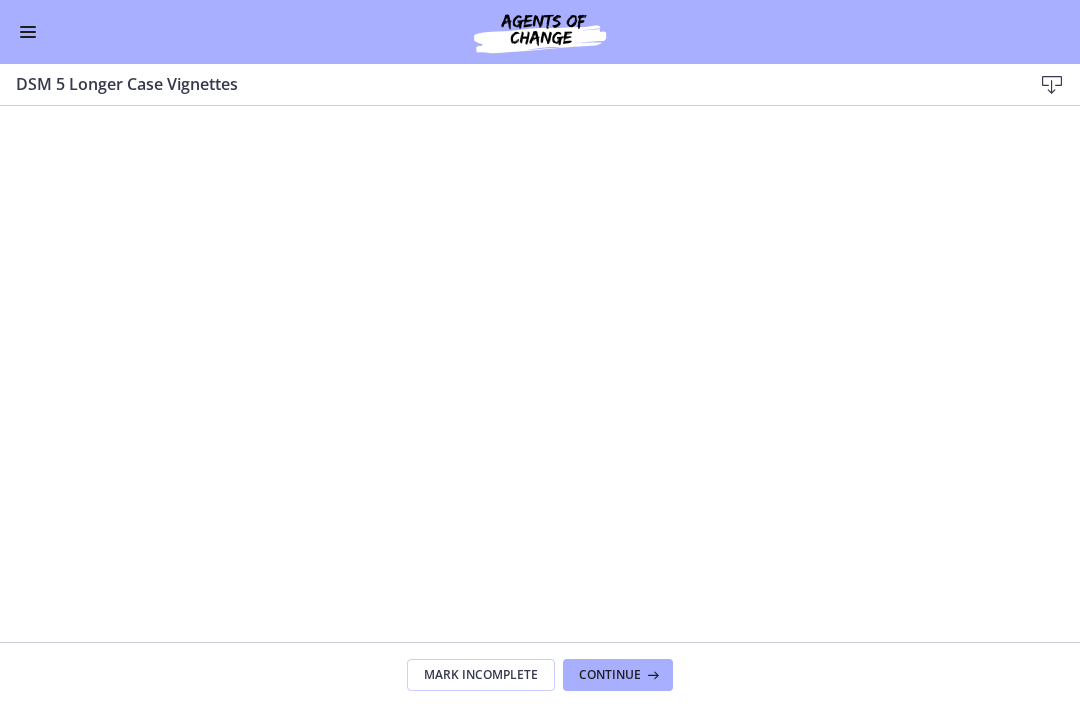 click on "Mark Incomplete
Continue" at bounding box center (540, 674) 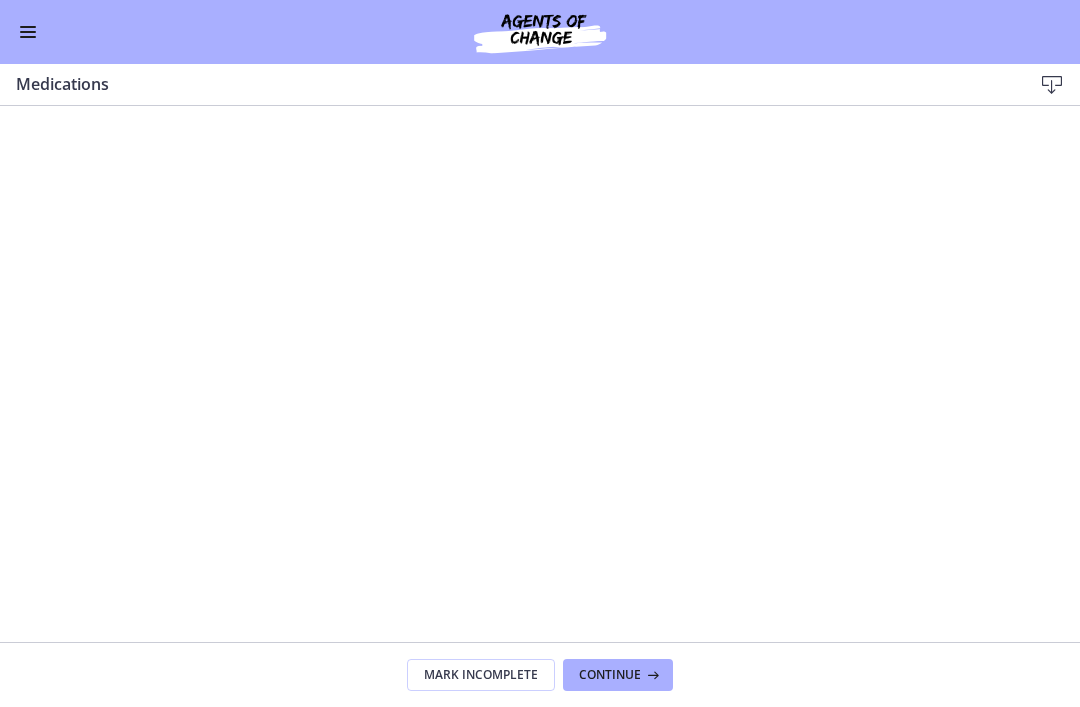 click on "Continue" at bounding box center (618, 675) 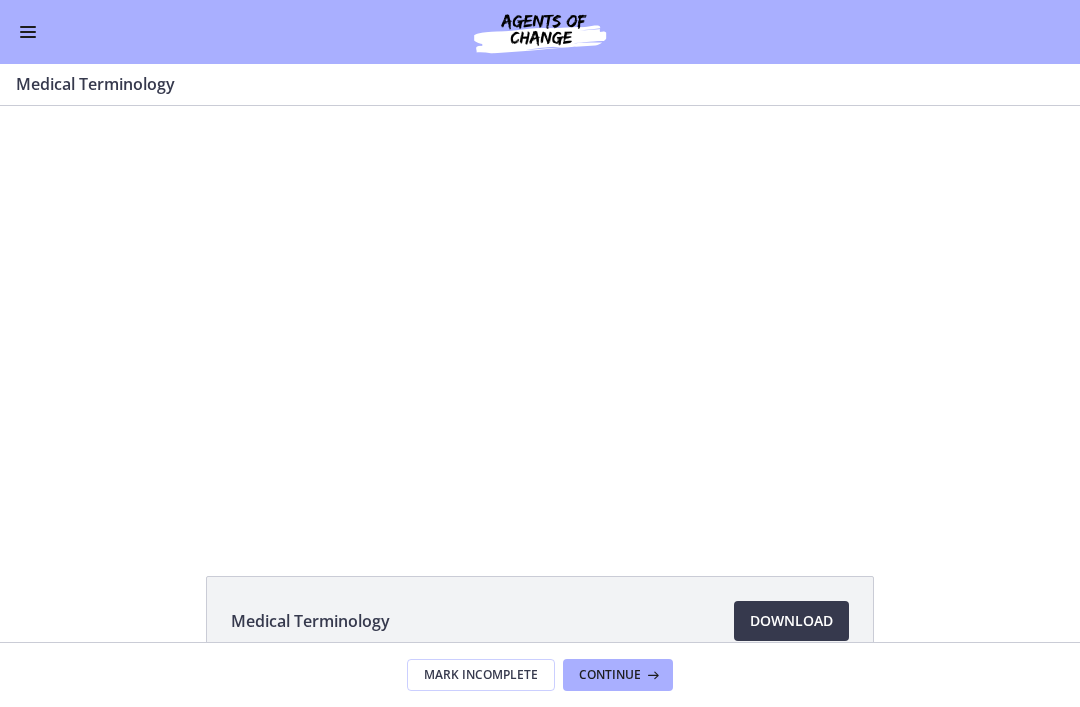 scroll, scrollTop: 0, scrollLeft: 0, axis: both 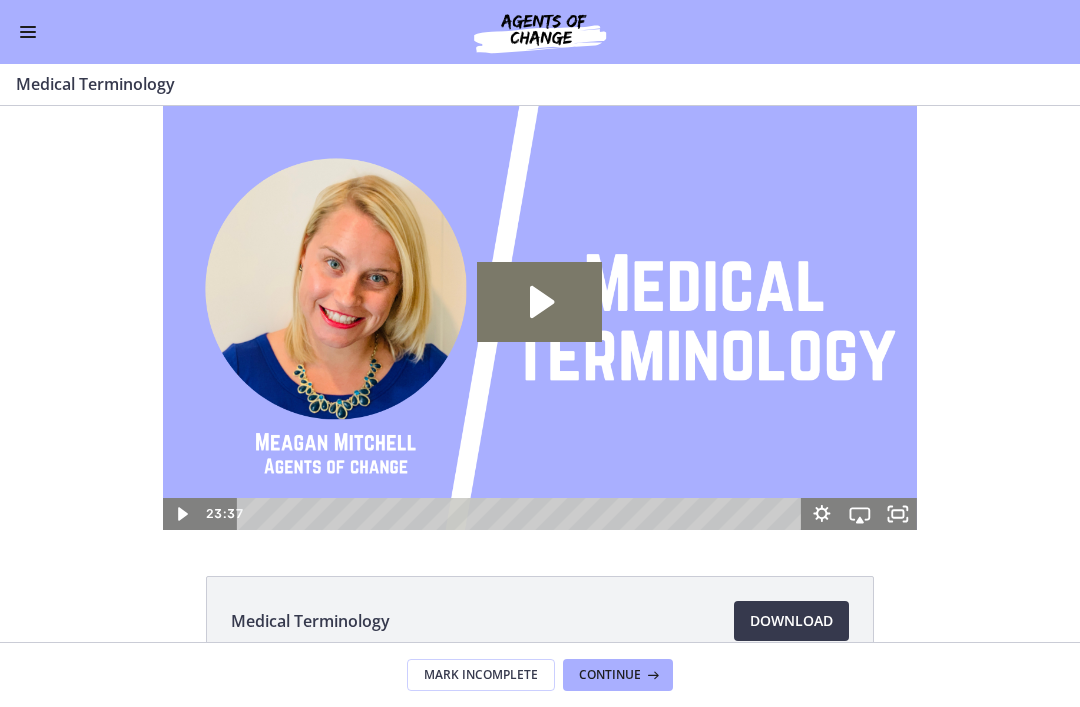 click 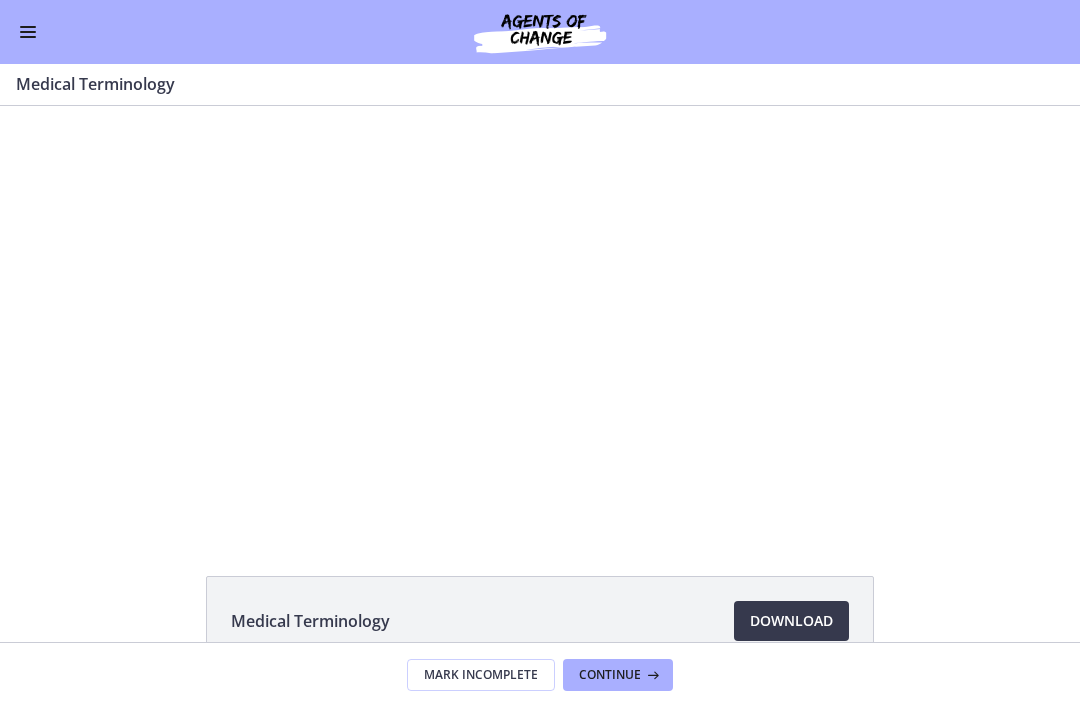 click at bounding box center (540, 318) 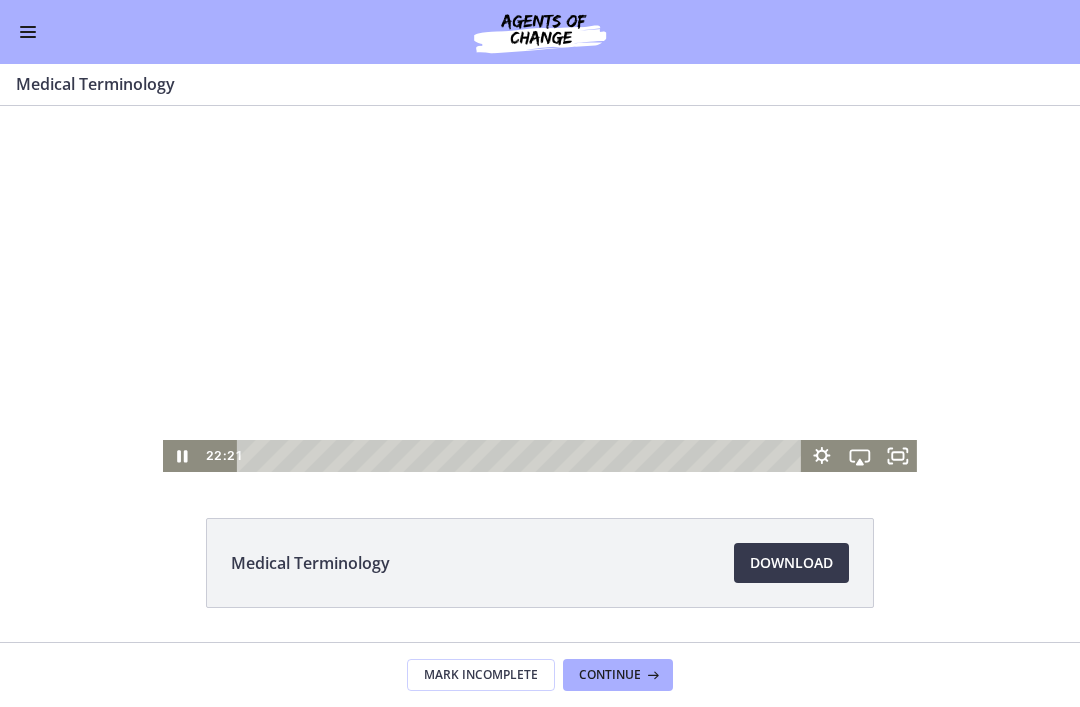scroll, scrollTop: 70, scrollLeft: 0, axis: vertical 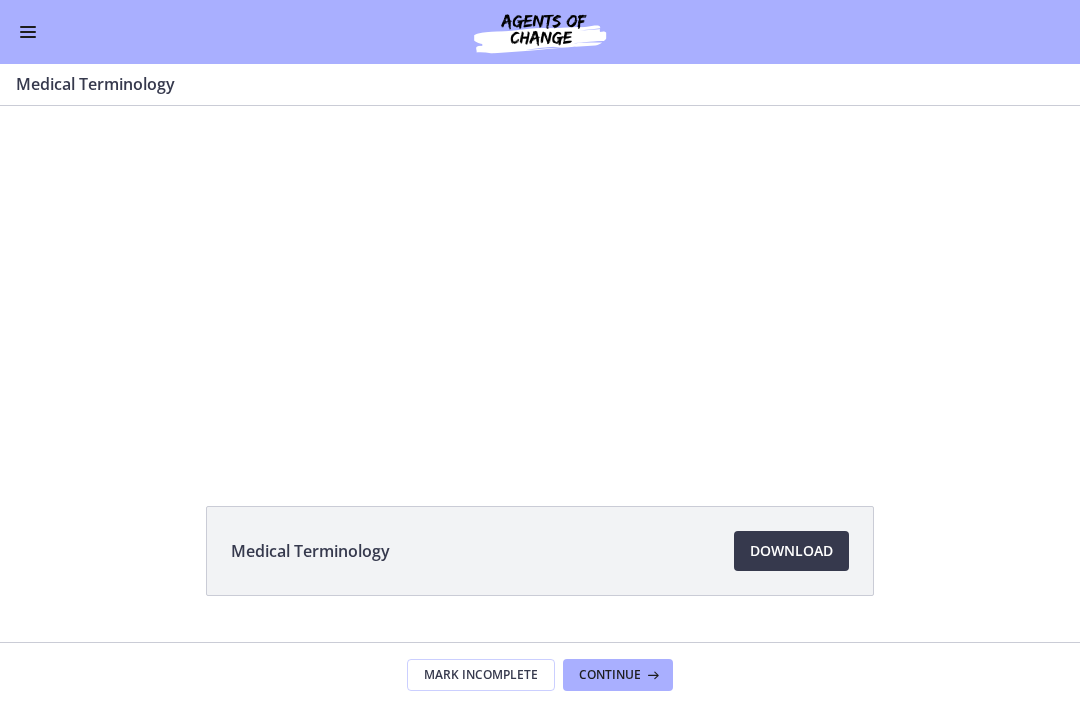 click on "Continue" at bounding box center (618, 675) 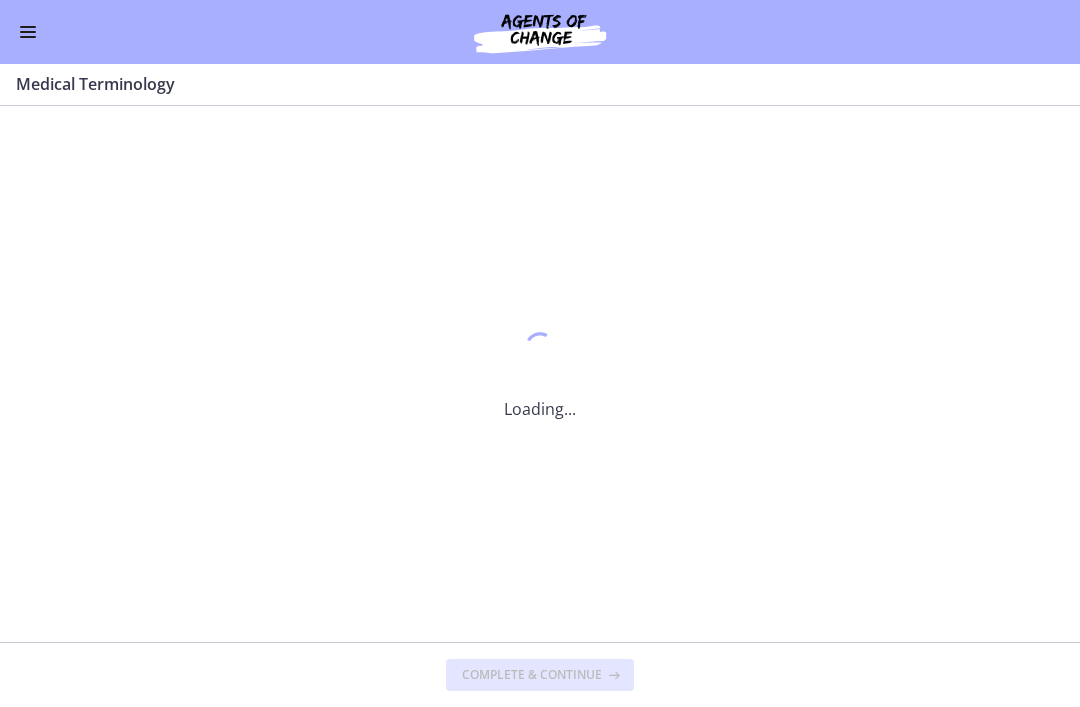 scroll, scrollTop: 0, scrollLeft: 0, axis: both 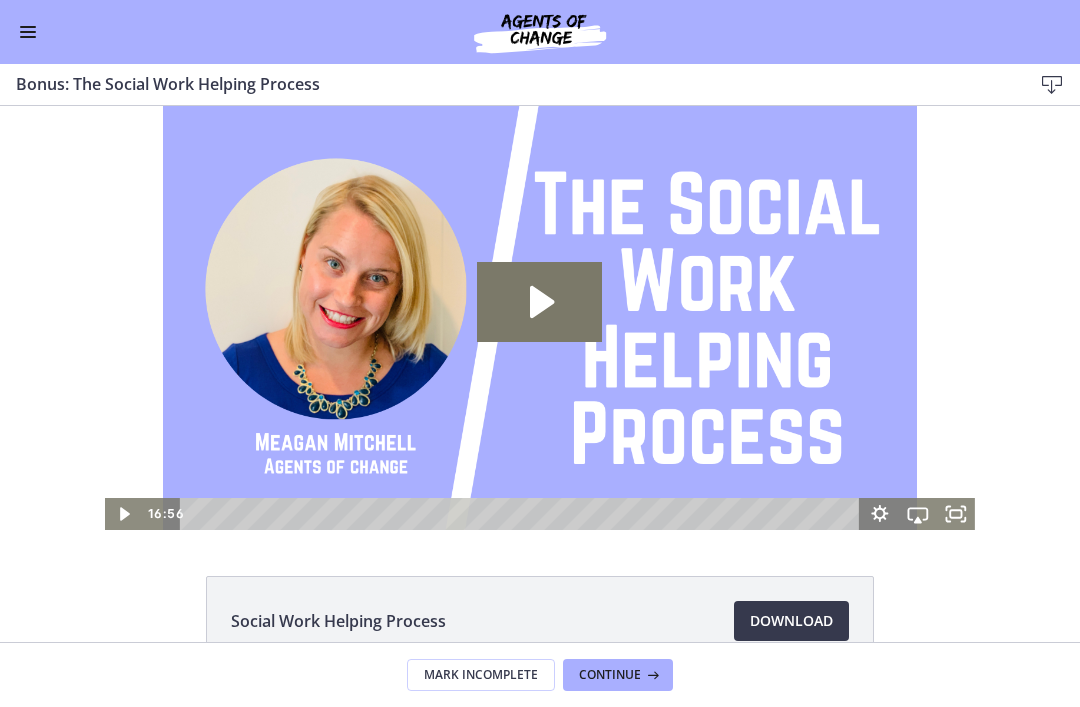 click 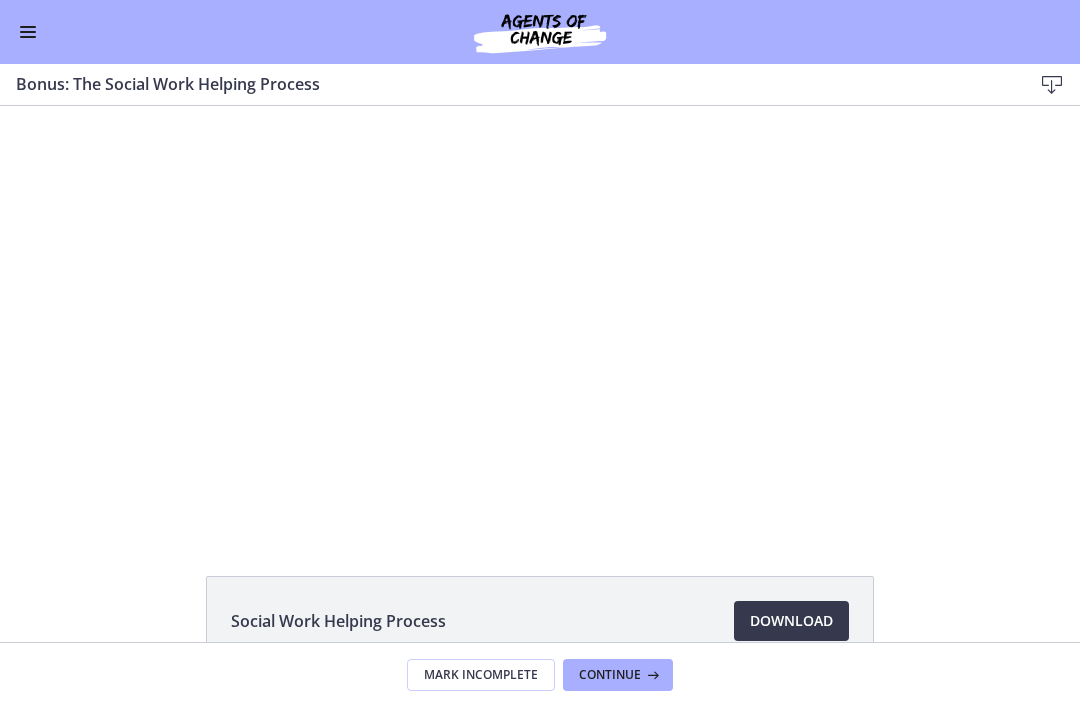 click at bounding box center [540, 318] 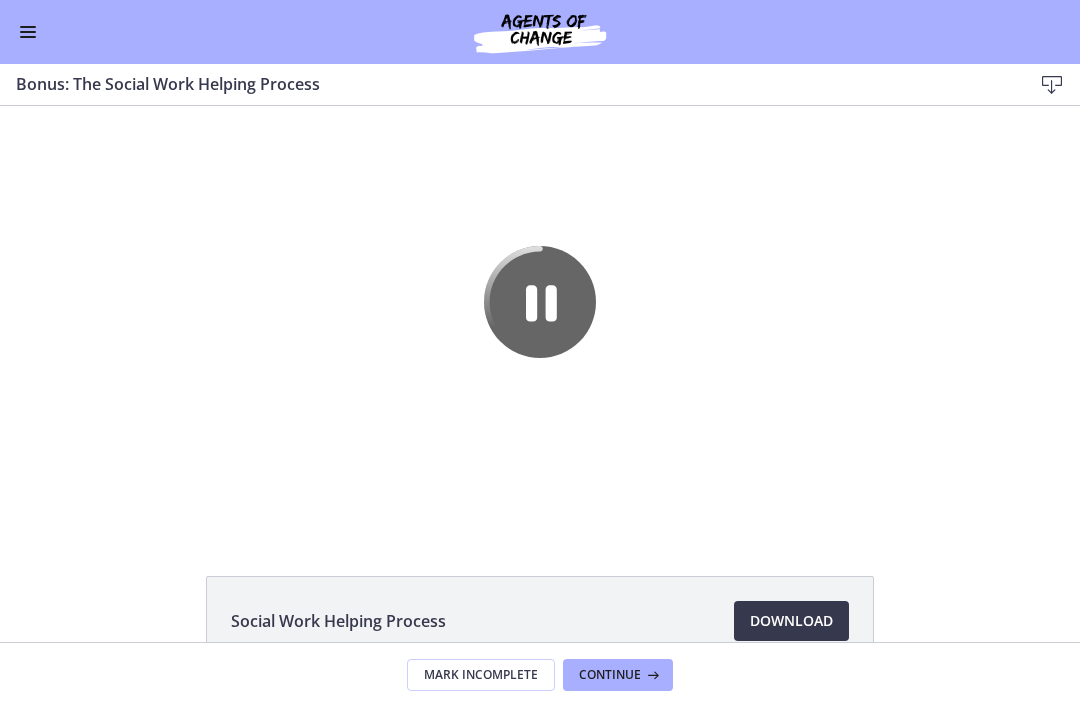 scroll, scrollTop: -1, scrollLeft: 0, axis: vertical 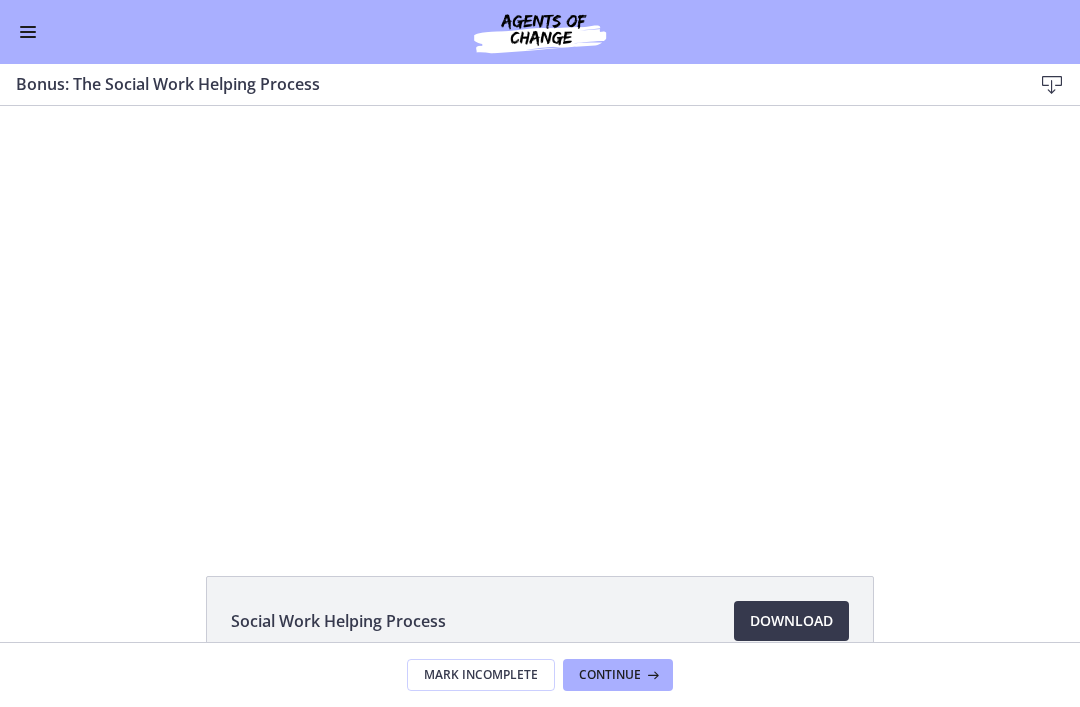 click at bounding box center (540, 318) 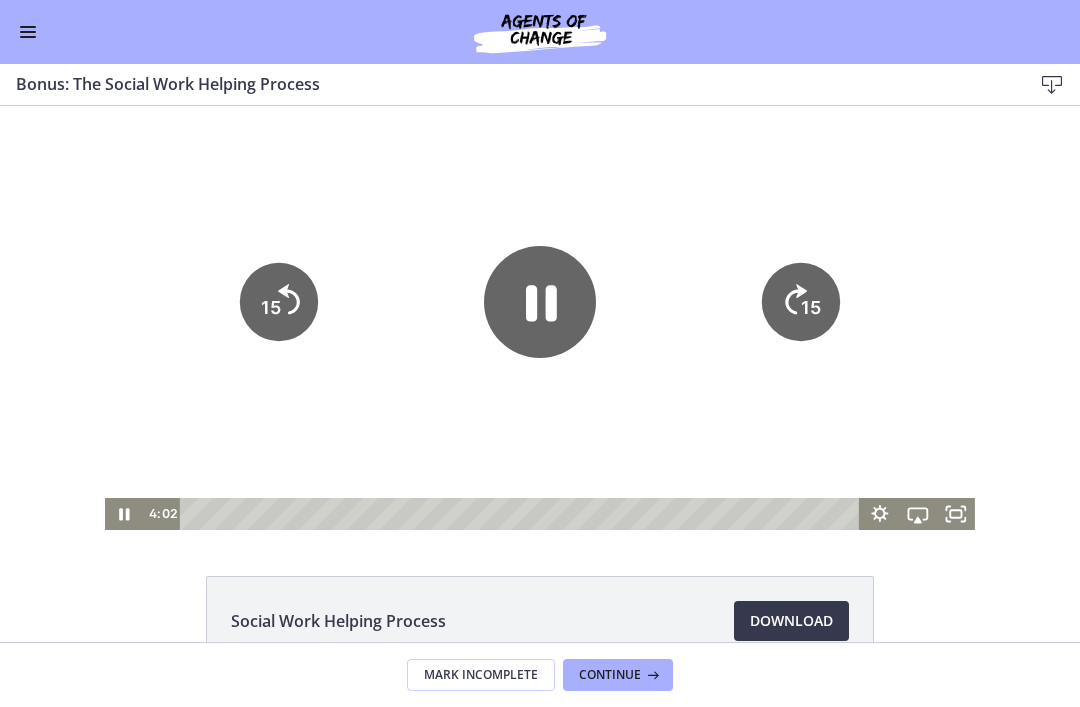 click on "15" 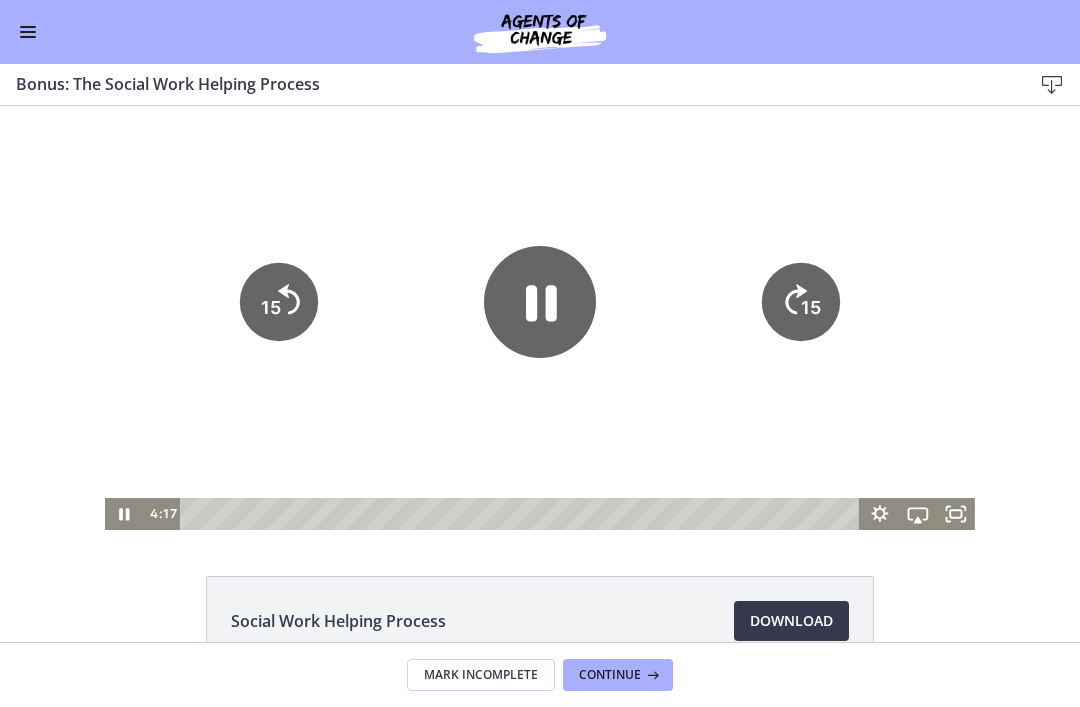 click on "15" 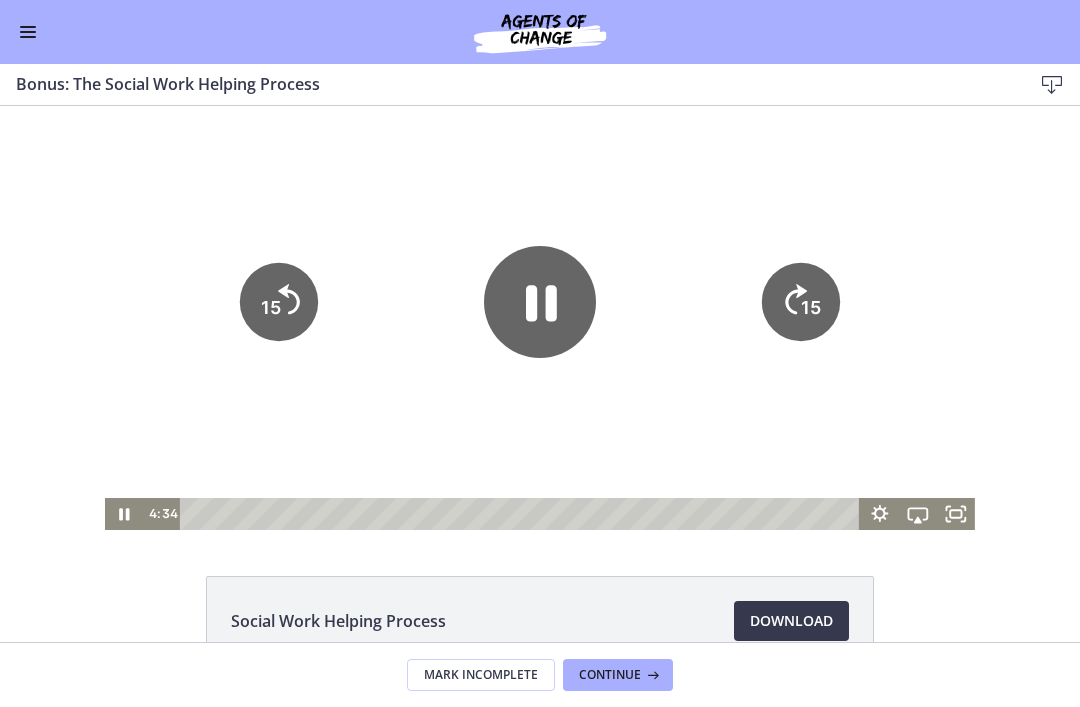 click 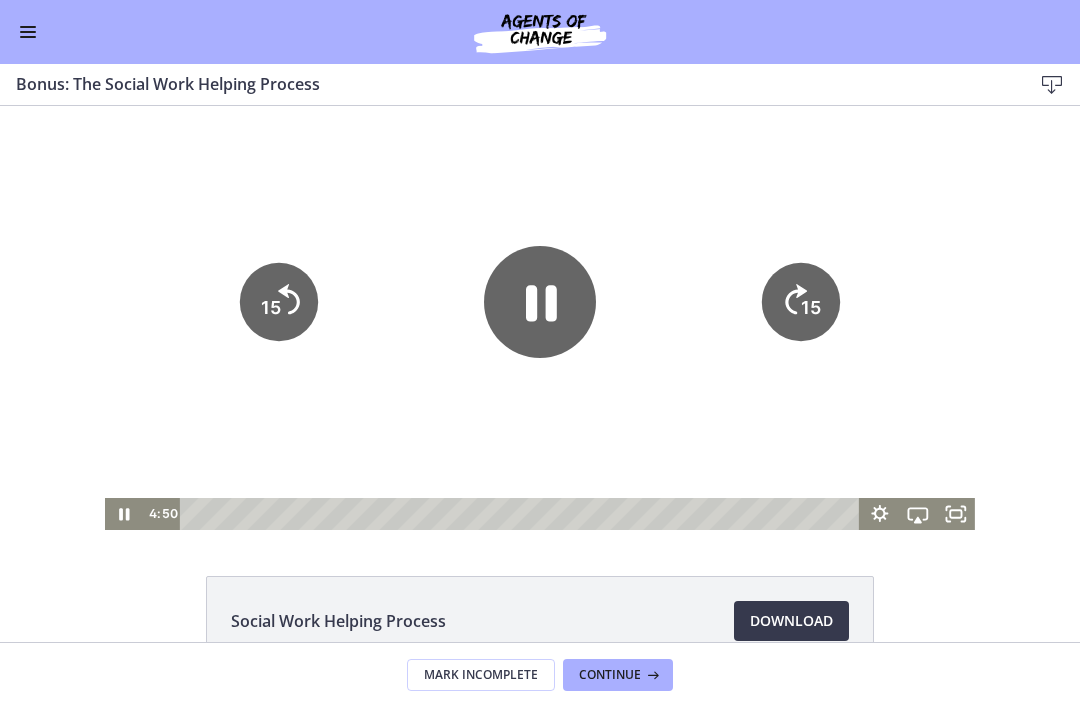 click at bounding box center [540, 318] 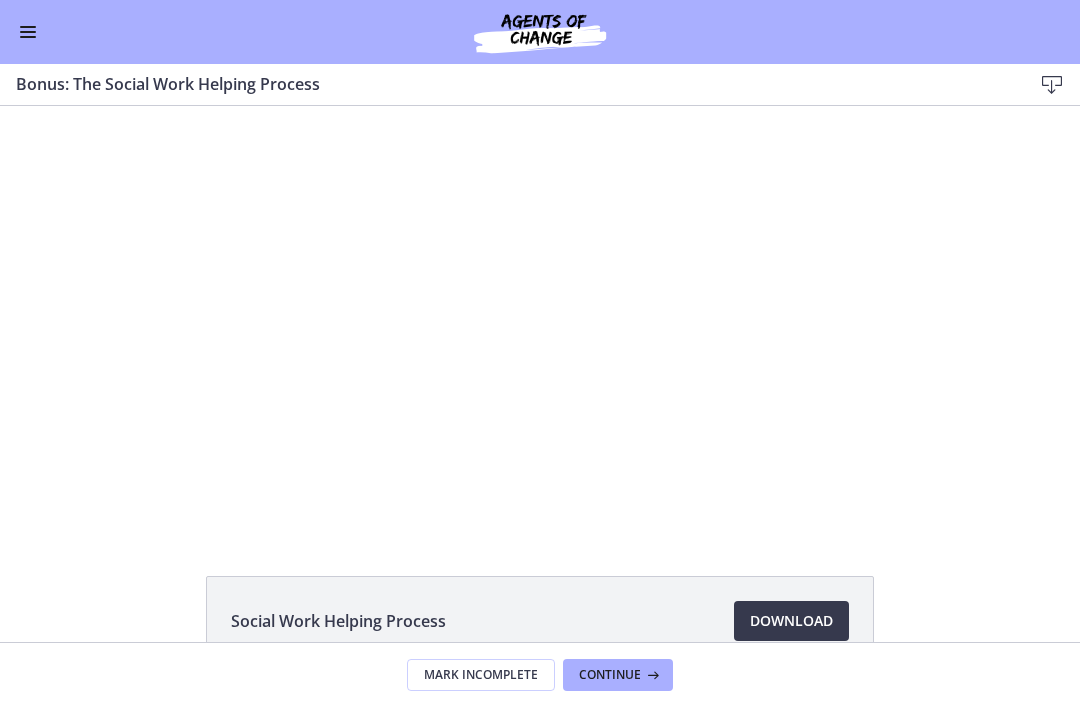 click at bounding box center (540, 318) 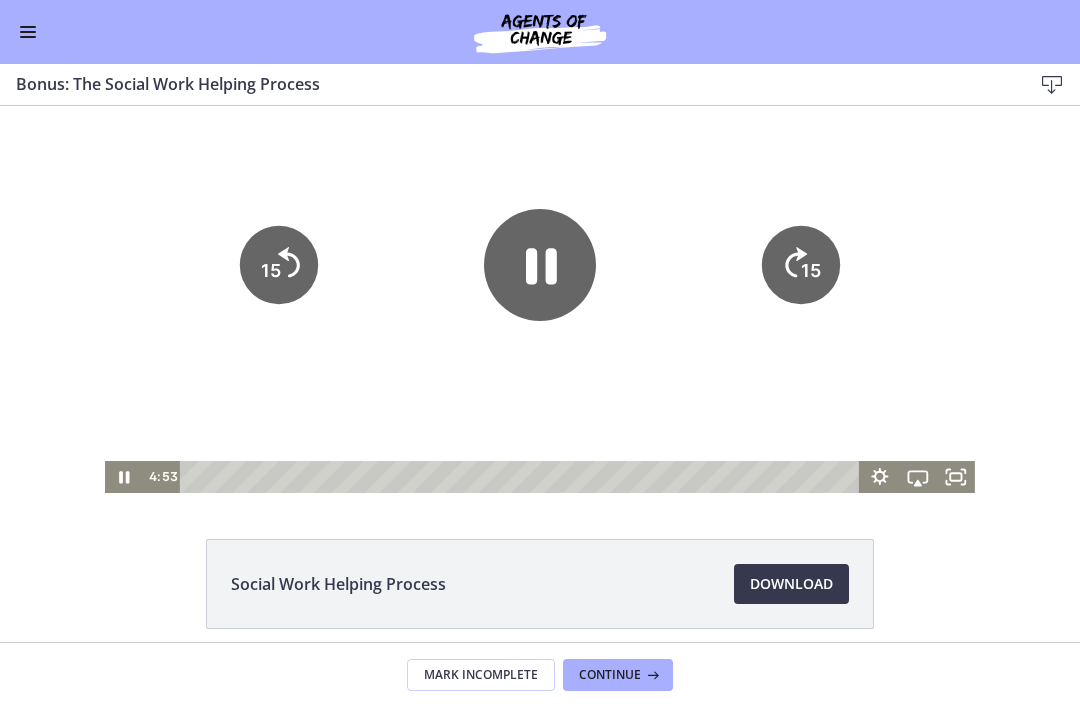 scroll, scrollTop: 38, scrollLeft: 0, axis: vertical 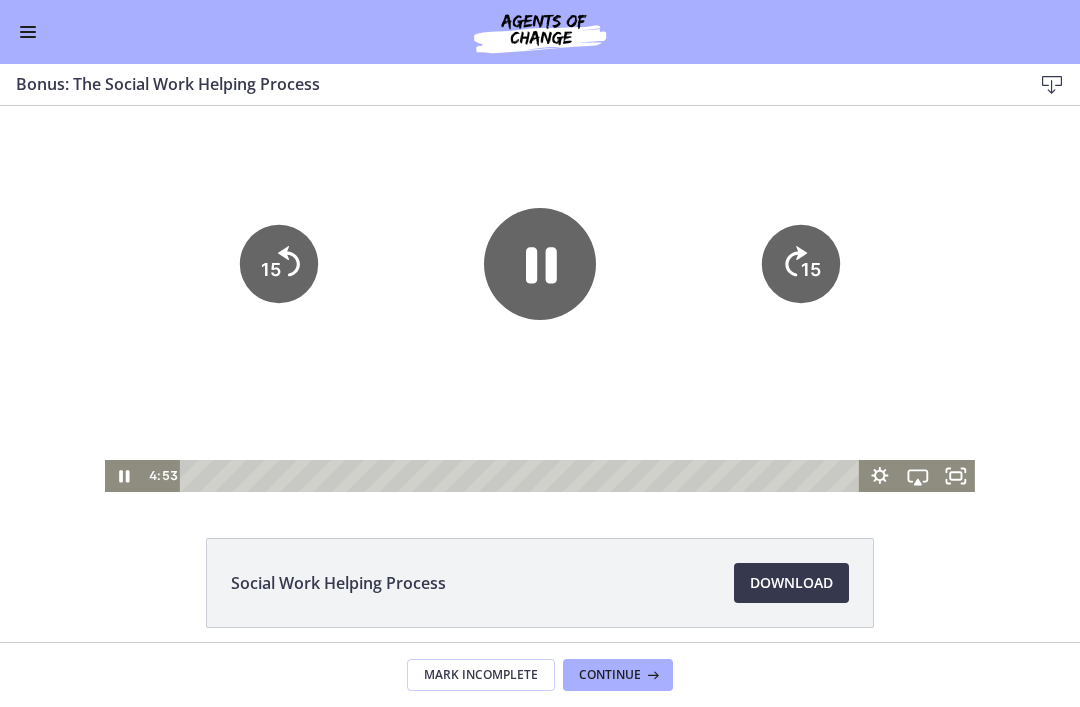 click on "15" 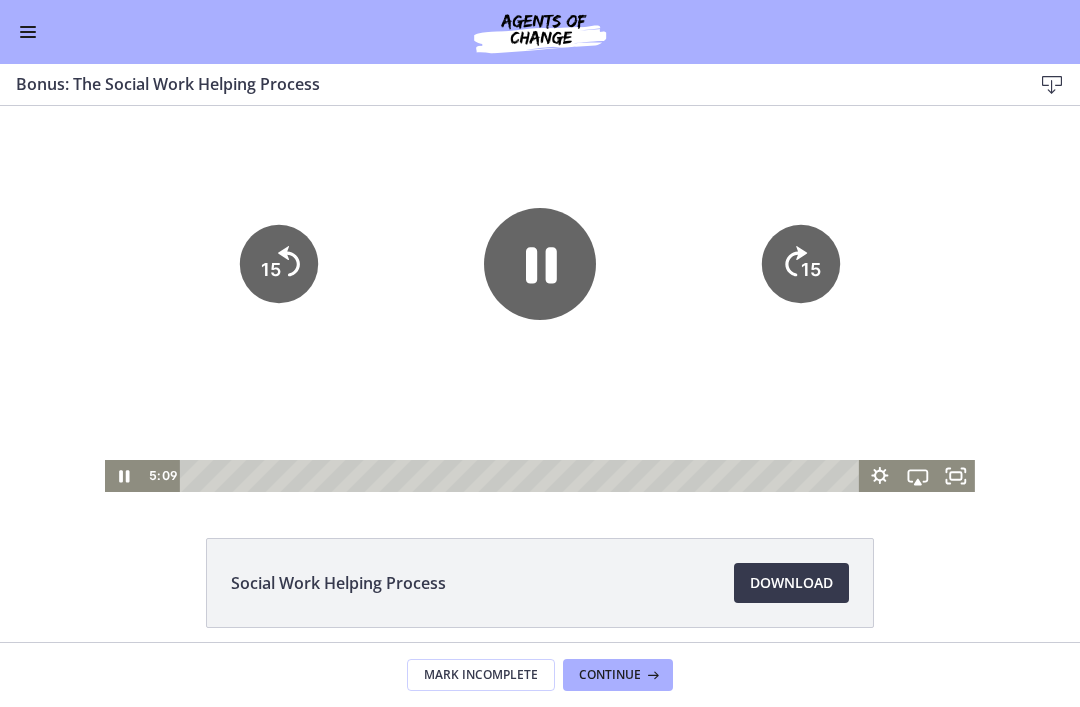 click on "15" 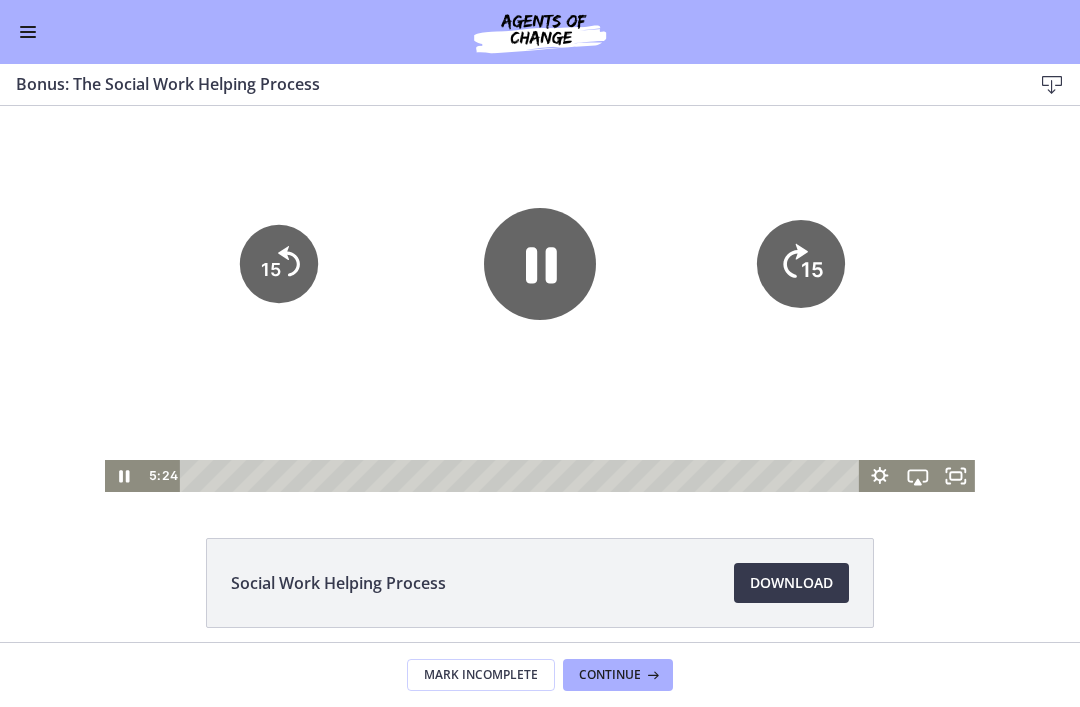 click on "15" 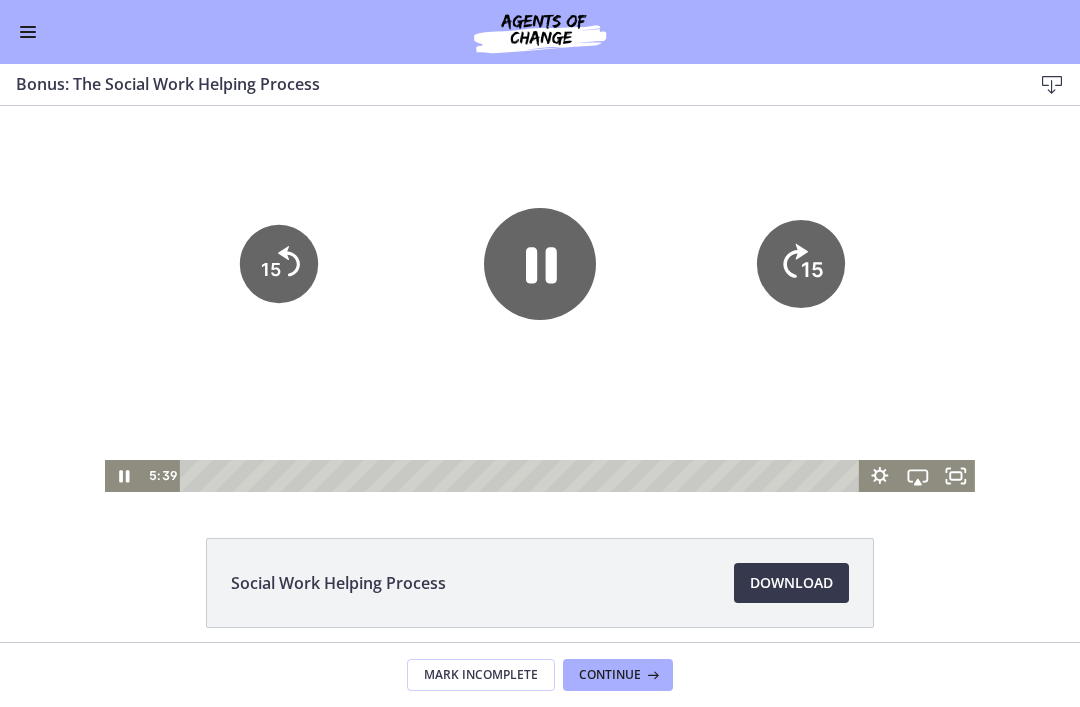 click on "15" 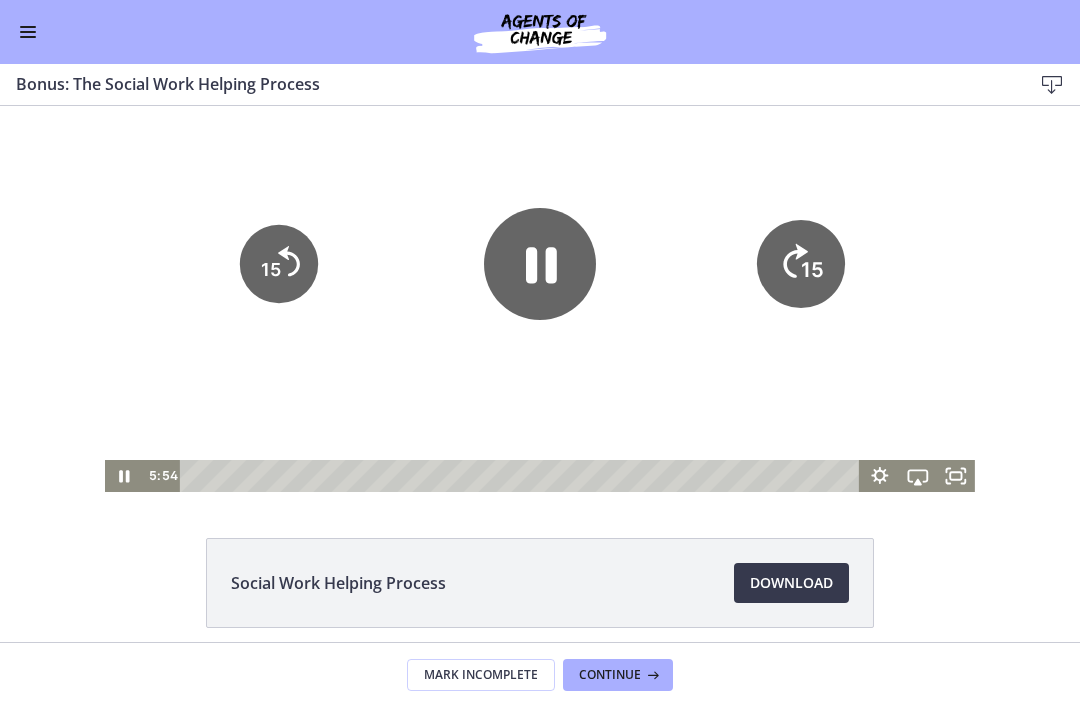 click on "15" 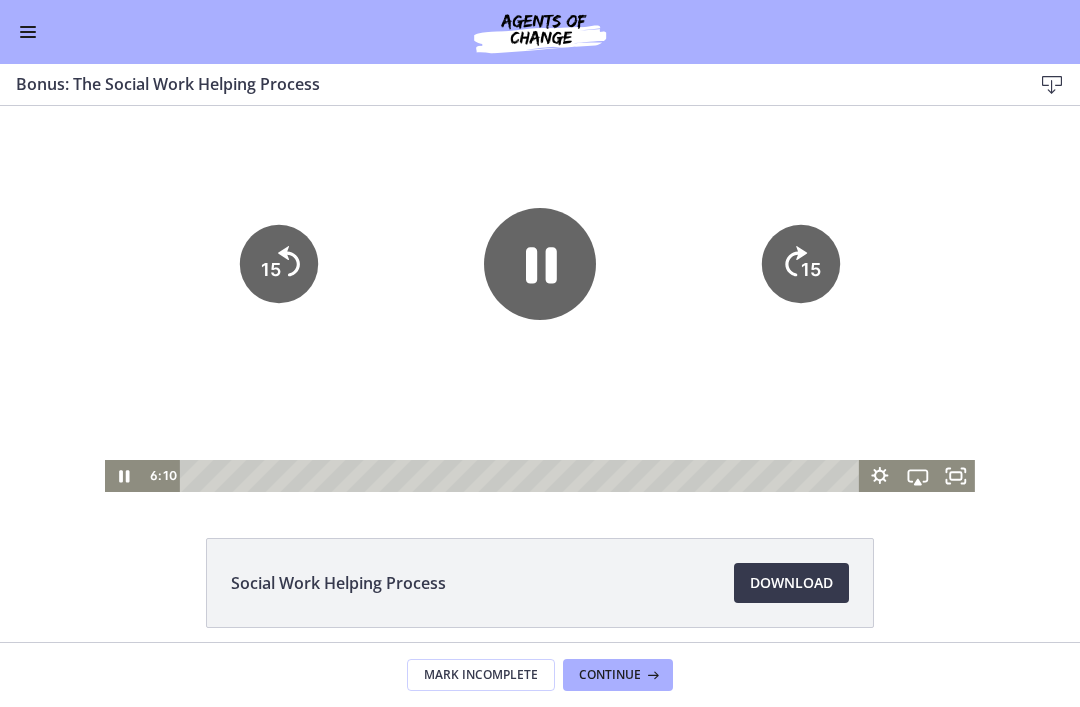 click on "15" 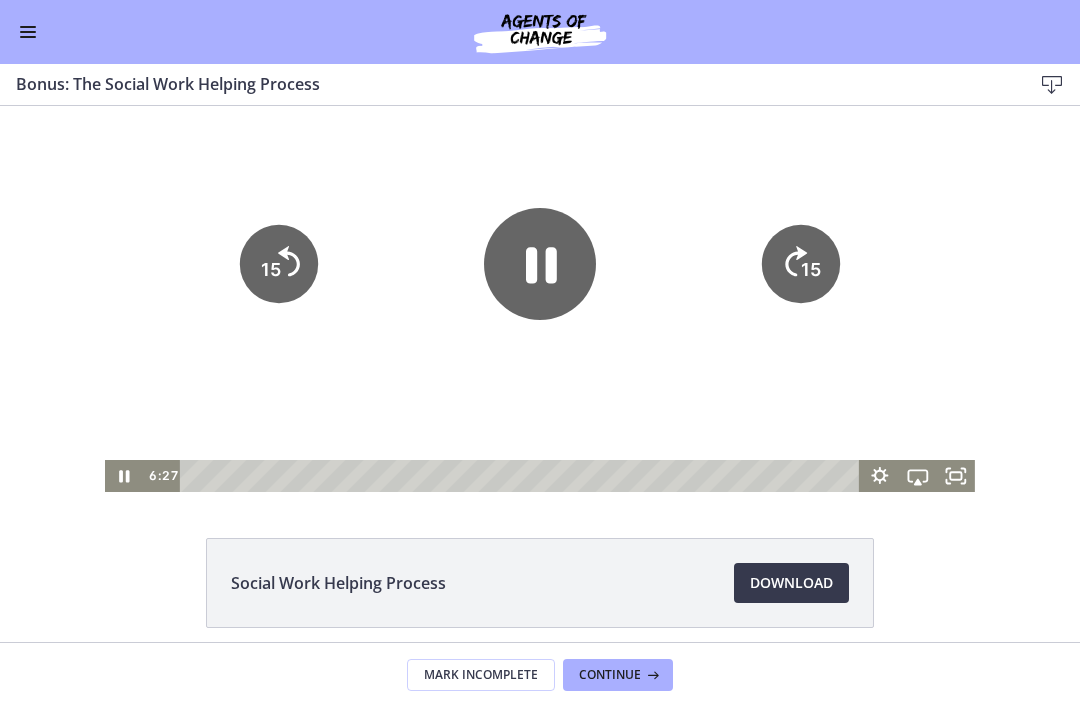 click on "15" 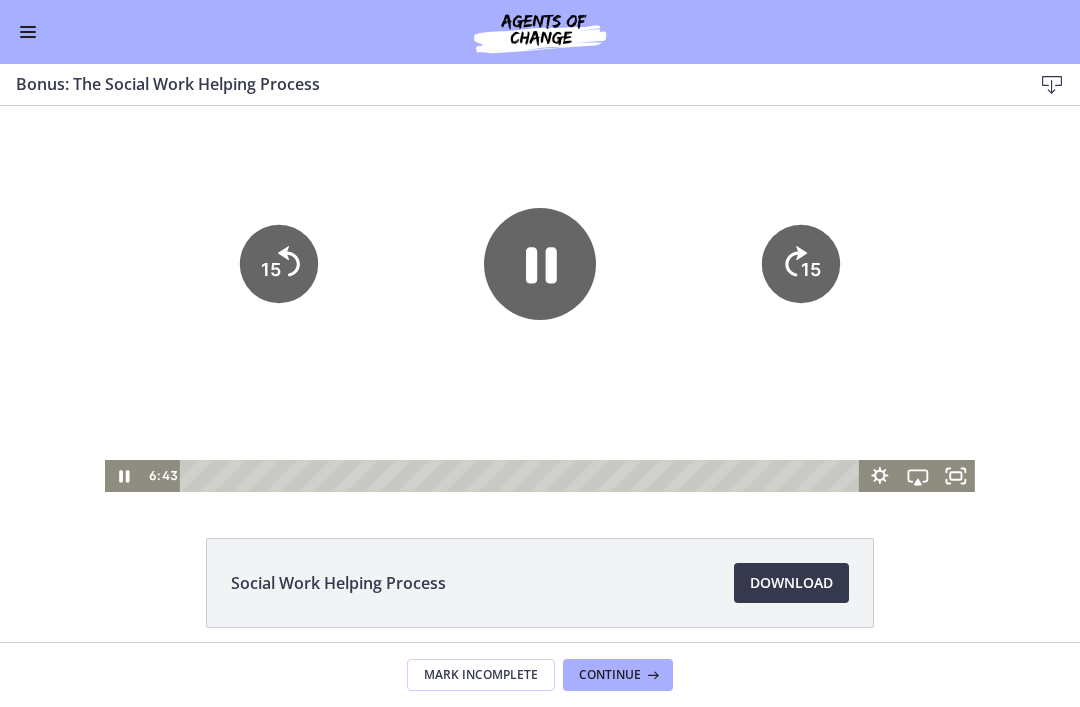 click at bounding box center [540, 280] 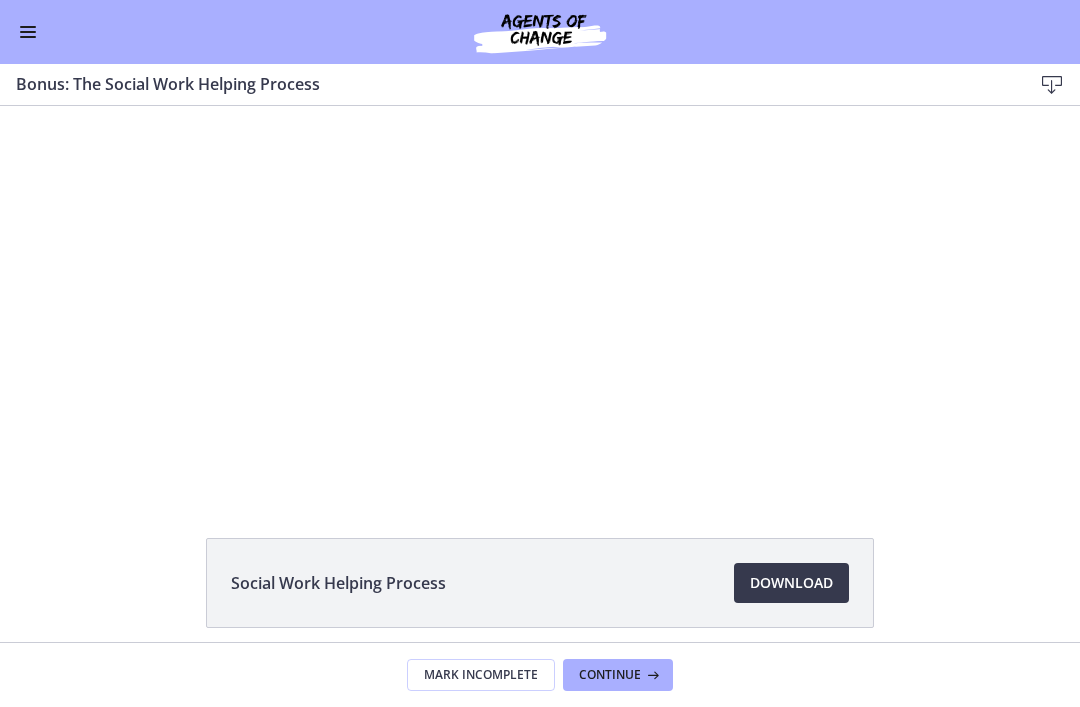 click at bounding box center [540, 280] 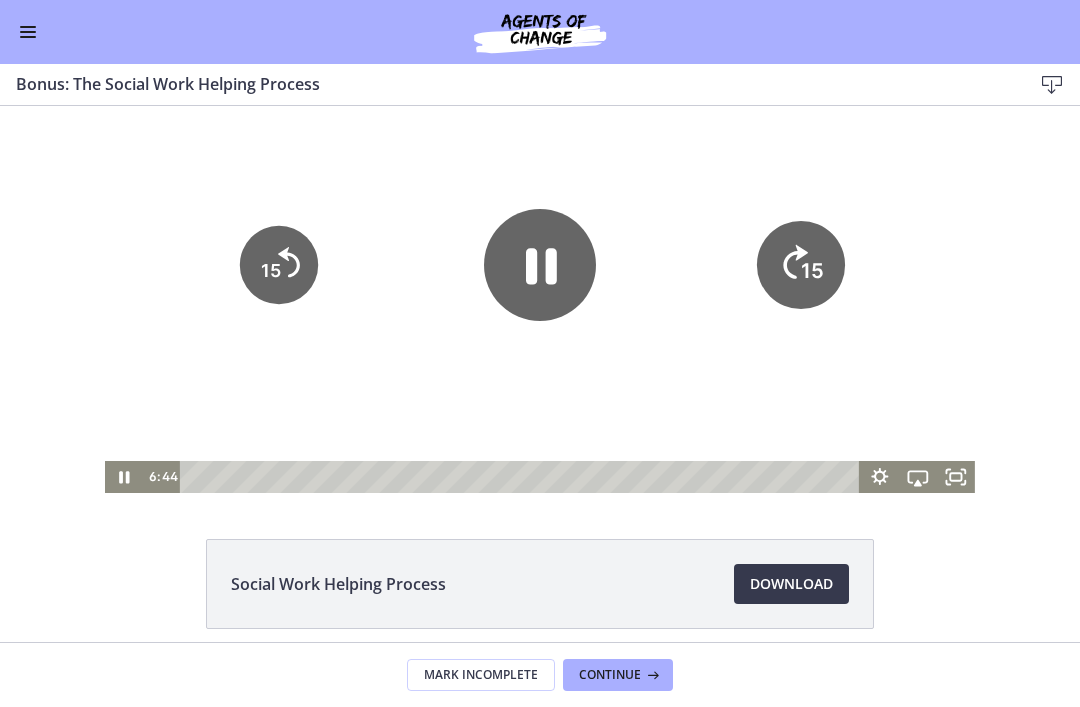 click on "15" 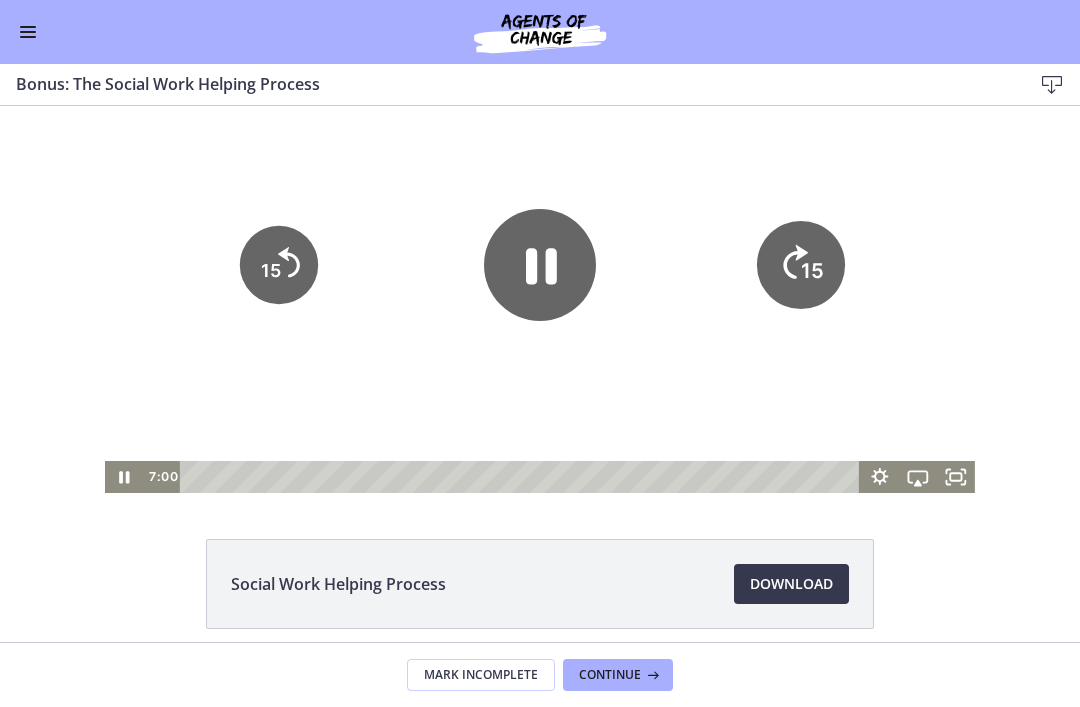 click on "15" 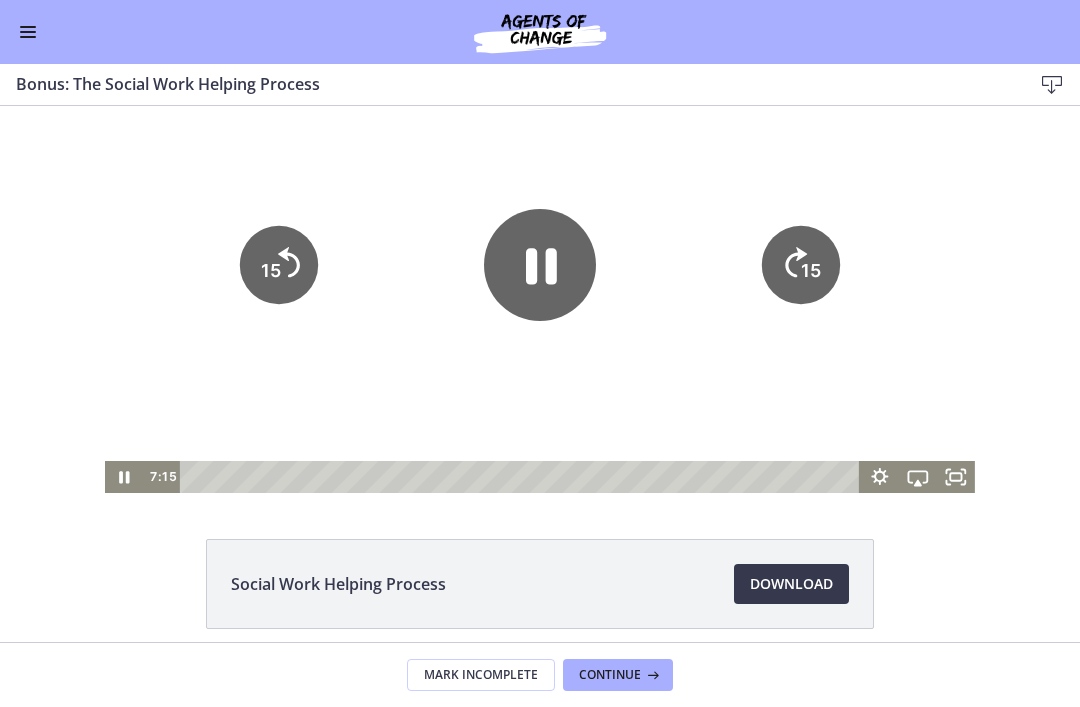 click on "15" 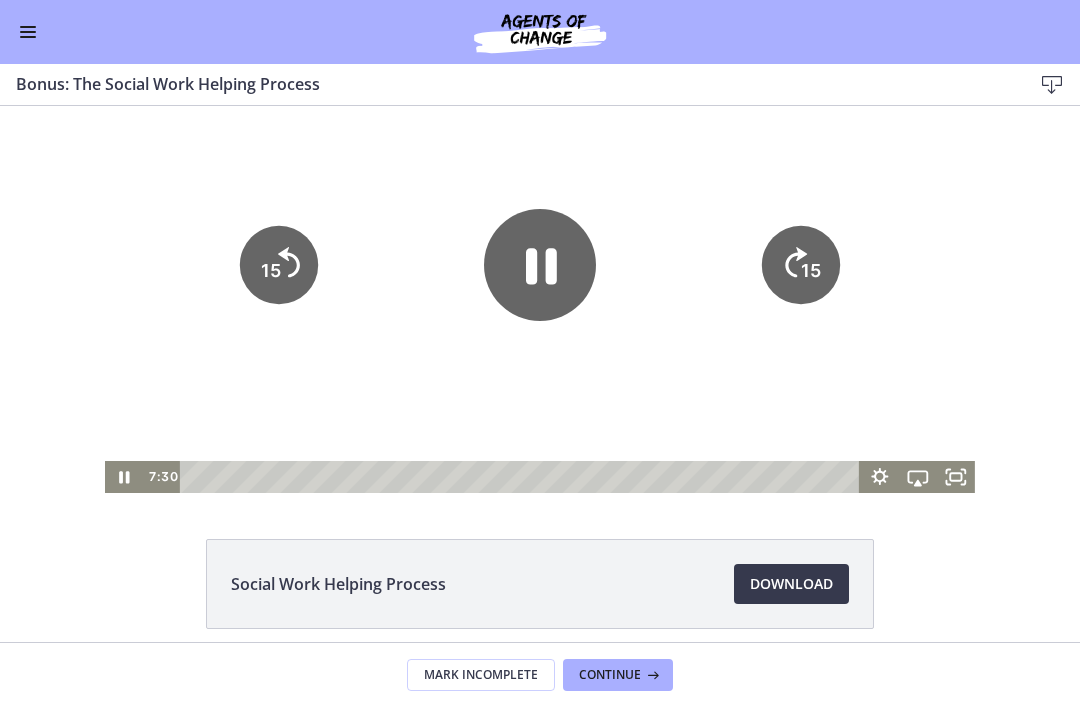 click on "15" 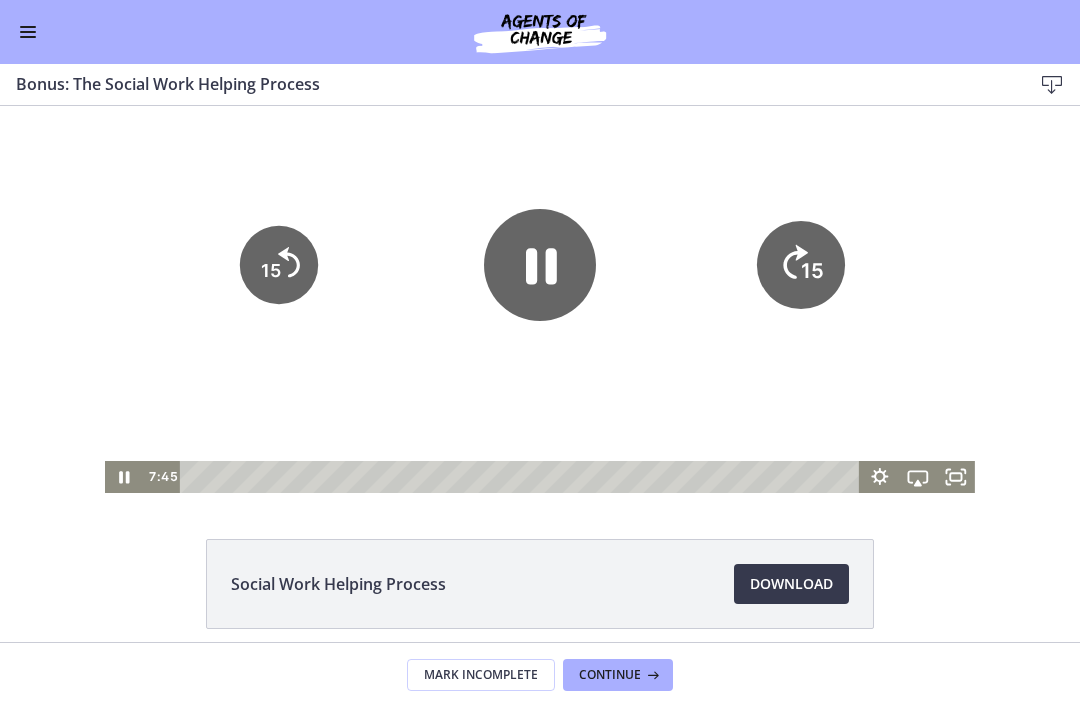 click on "15" 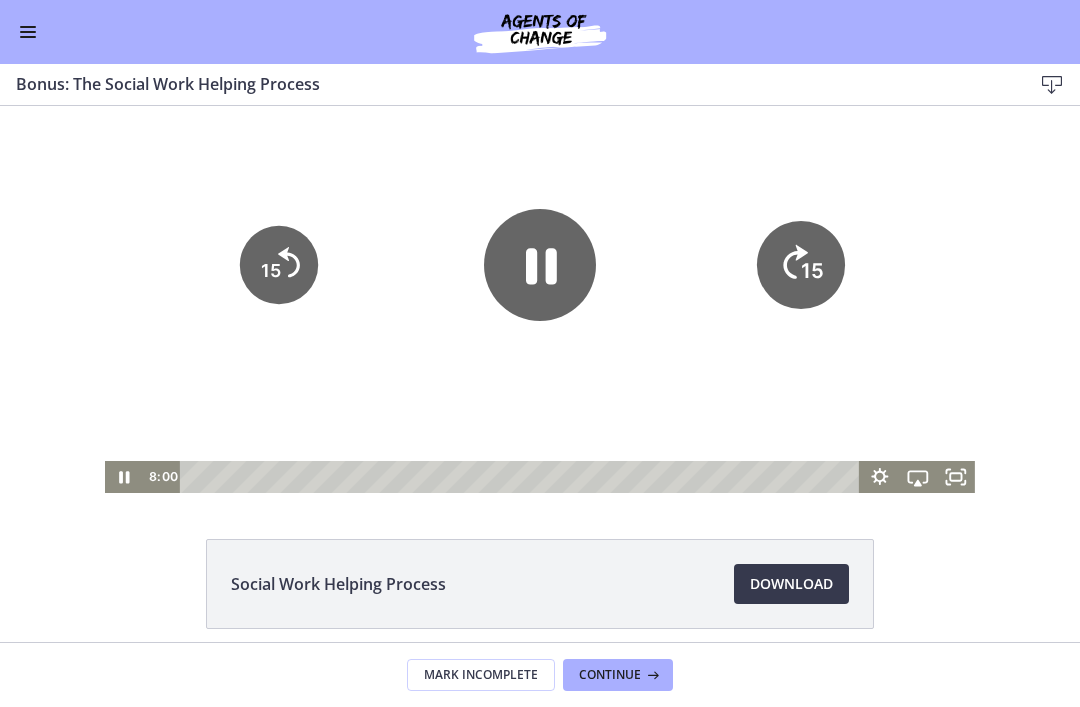 click on "15" 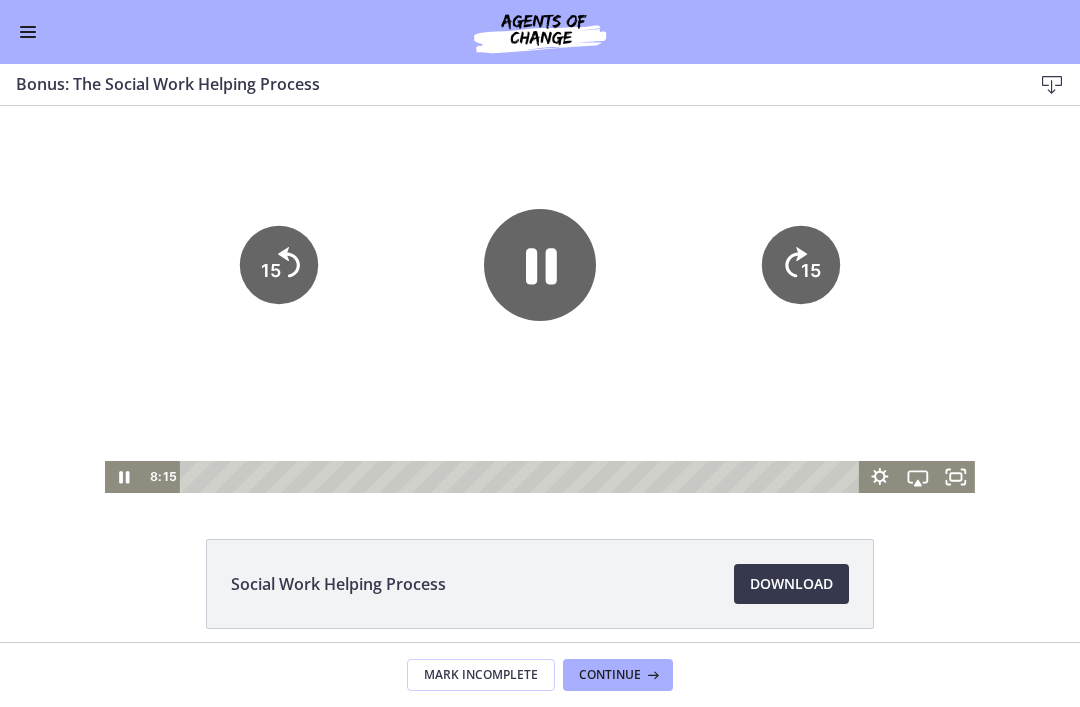 click on "15" 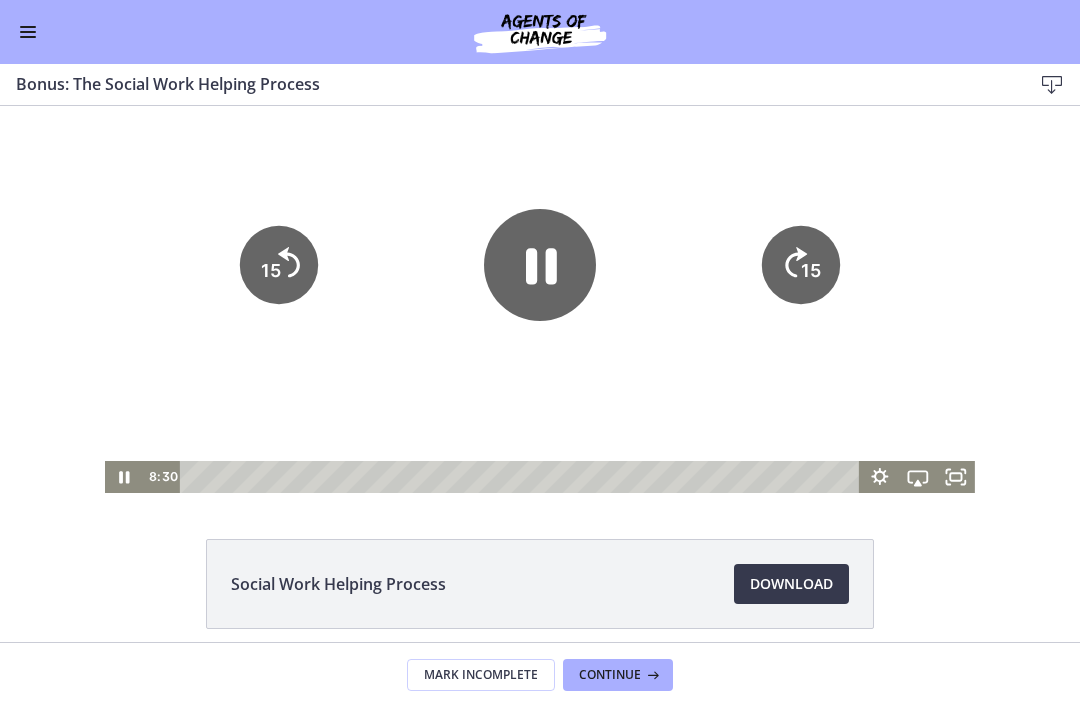 click on "15" 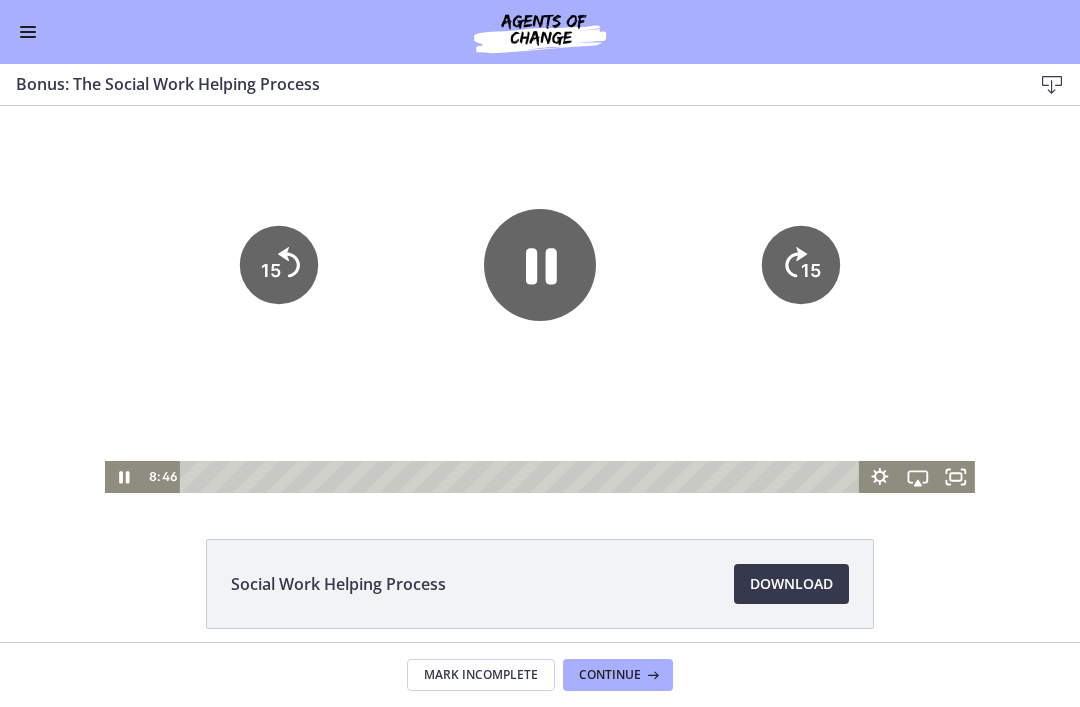 click at bounding box center [540, 281] 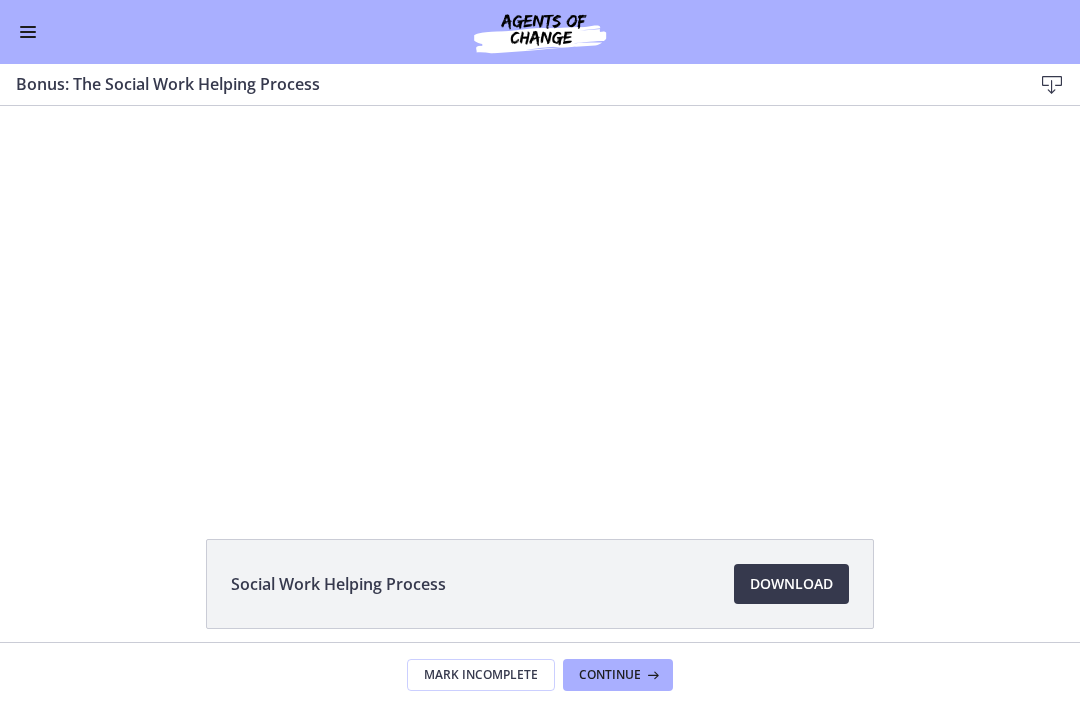 click at bounding box center [540, 281] 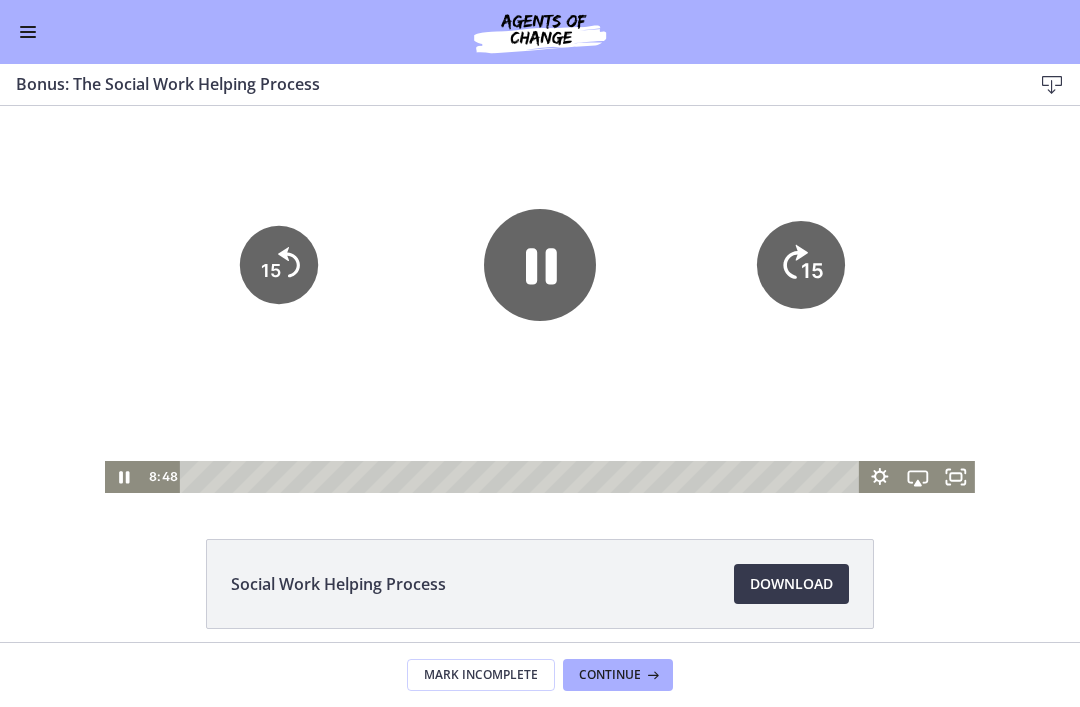 click on "15" 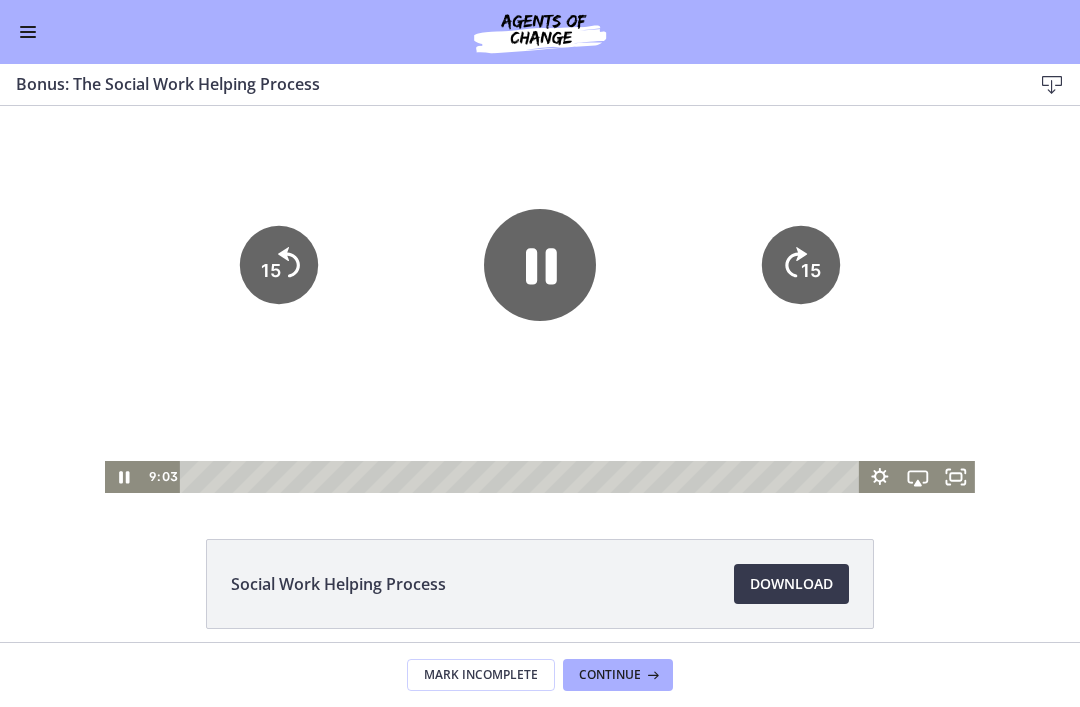 click 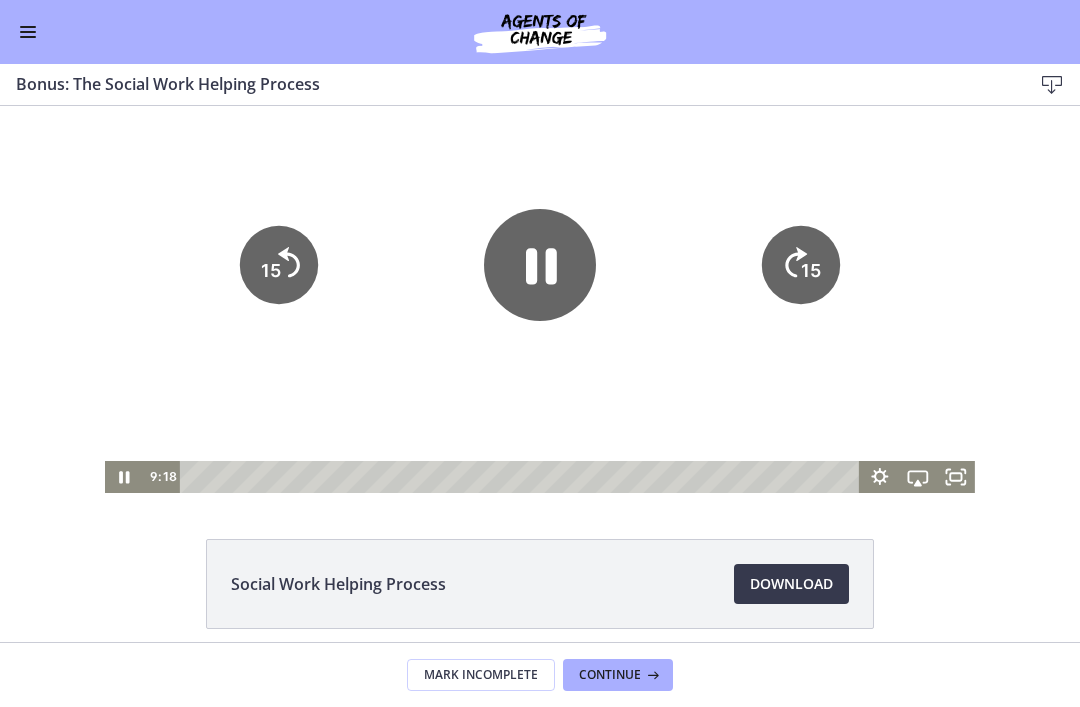 click at bounding box center [540, 281] 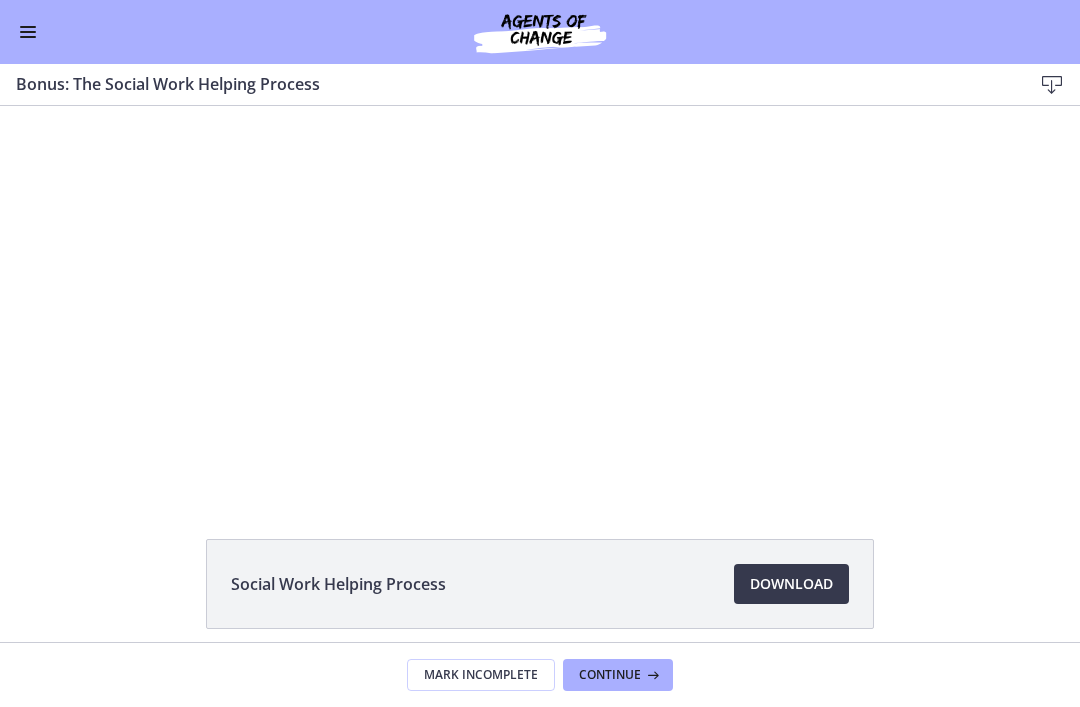 click at bounding box center [540, 281] 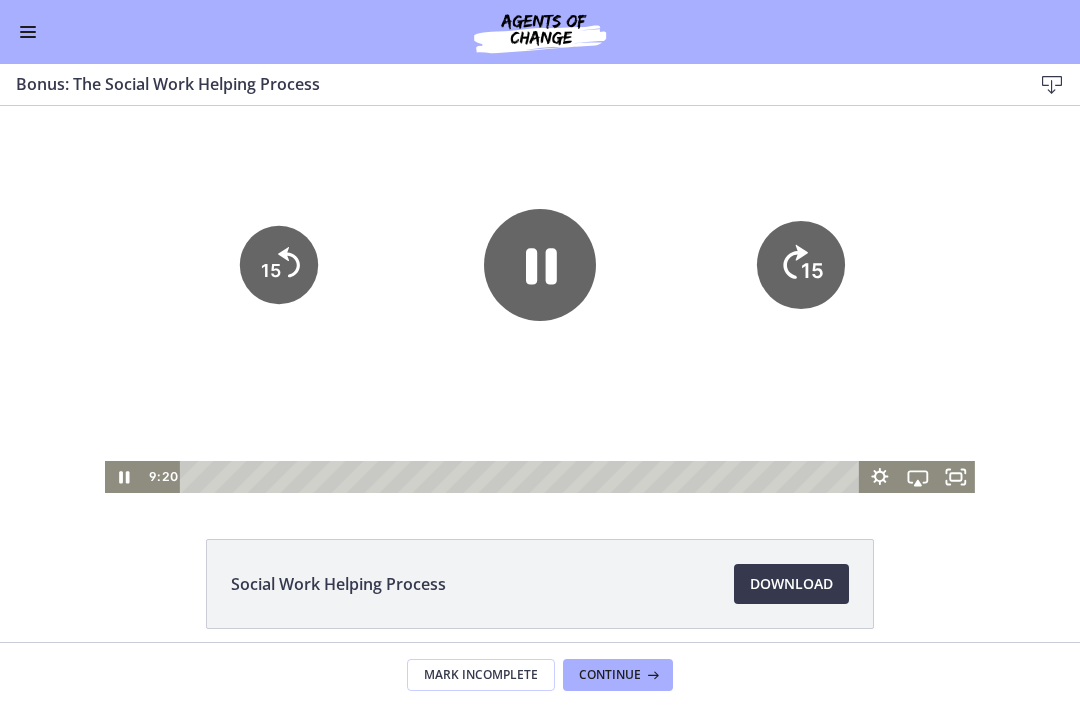 click on "15" 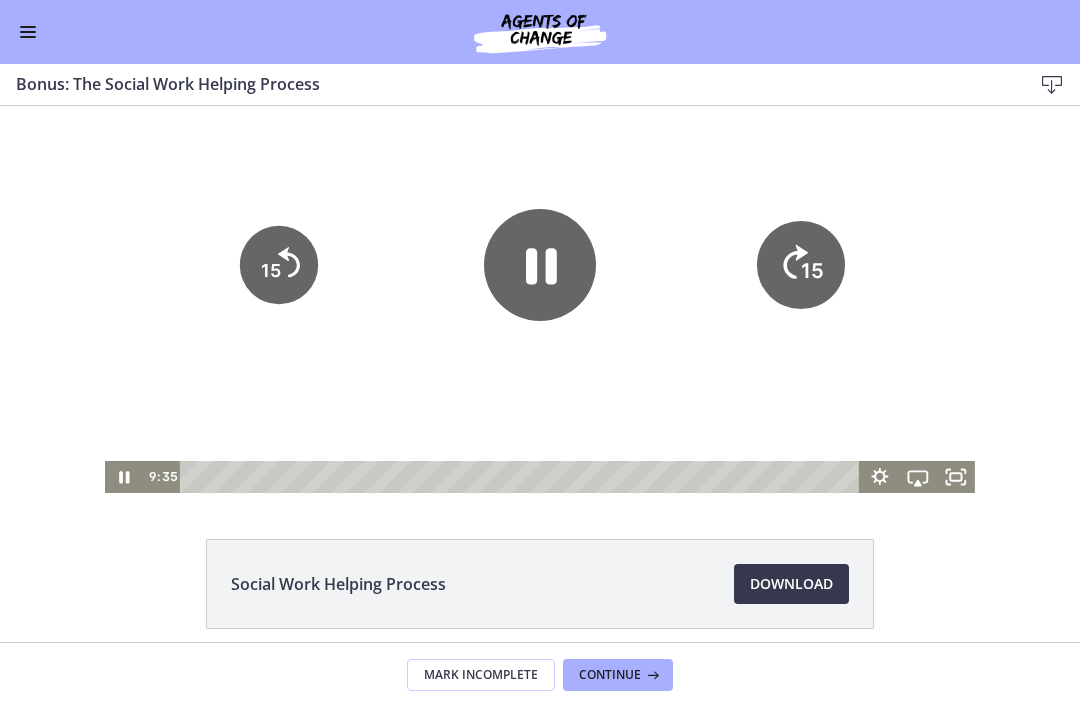 click on "15" 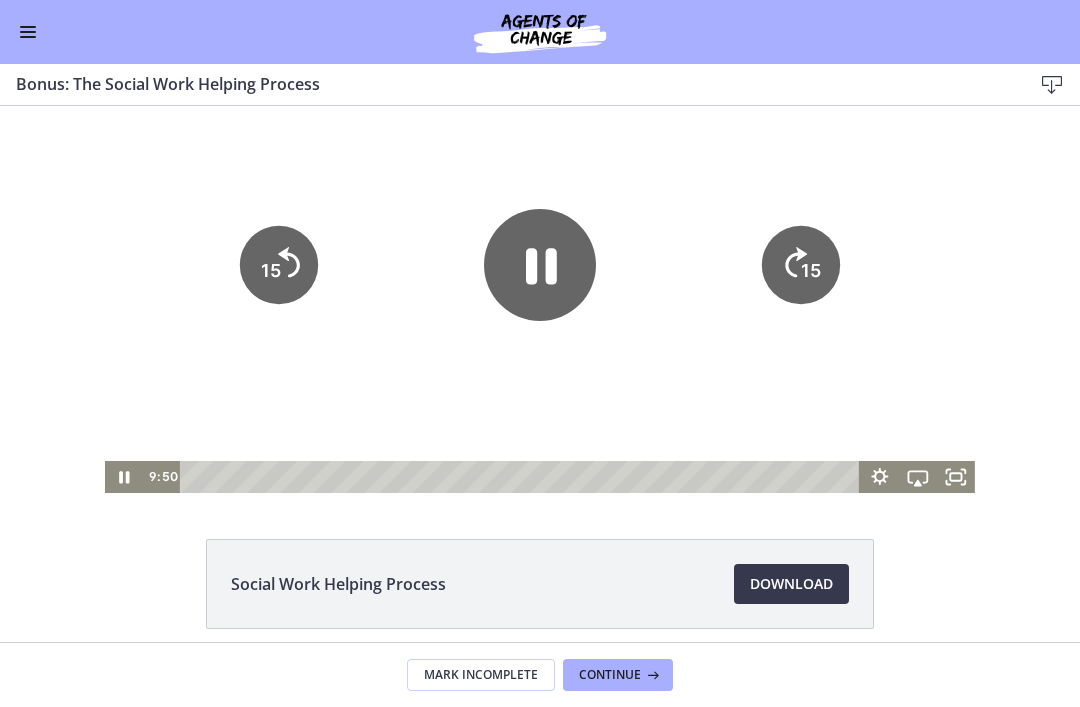 click on "15" 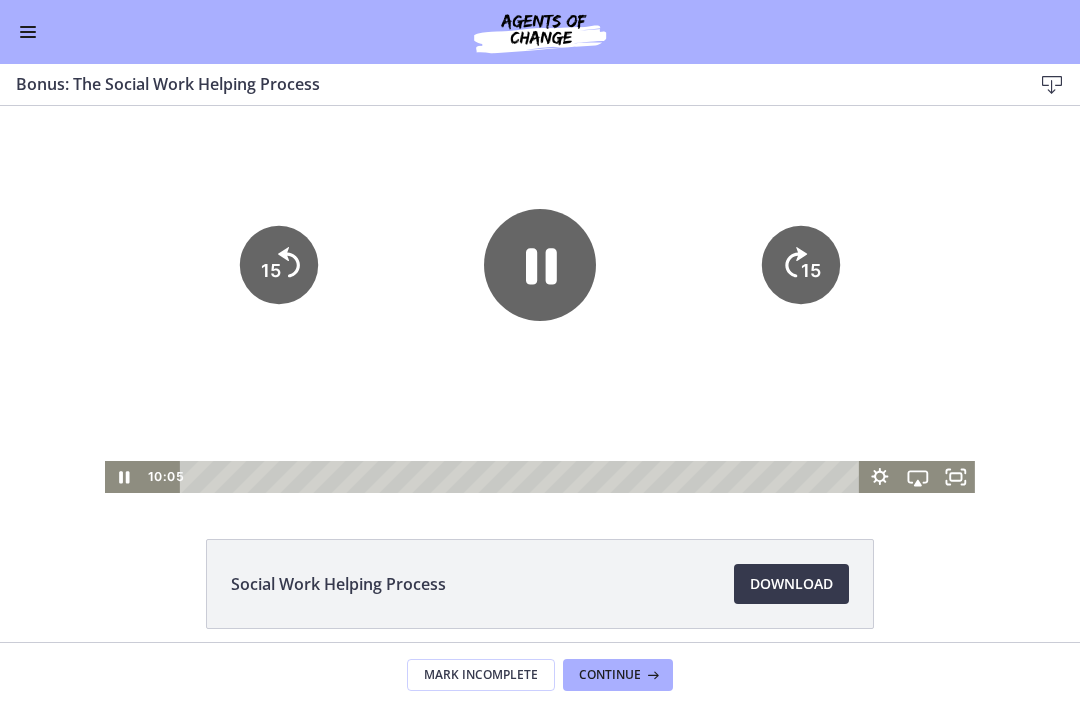 click on "15" 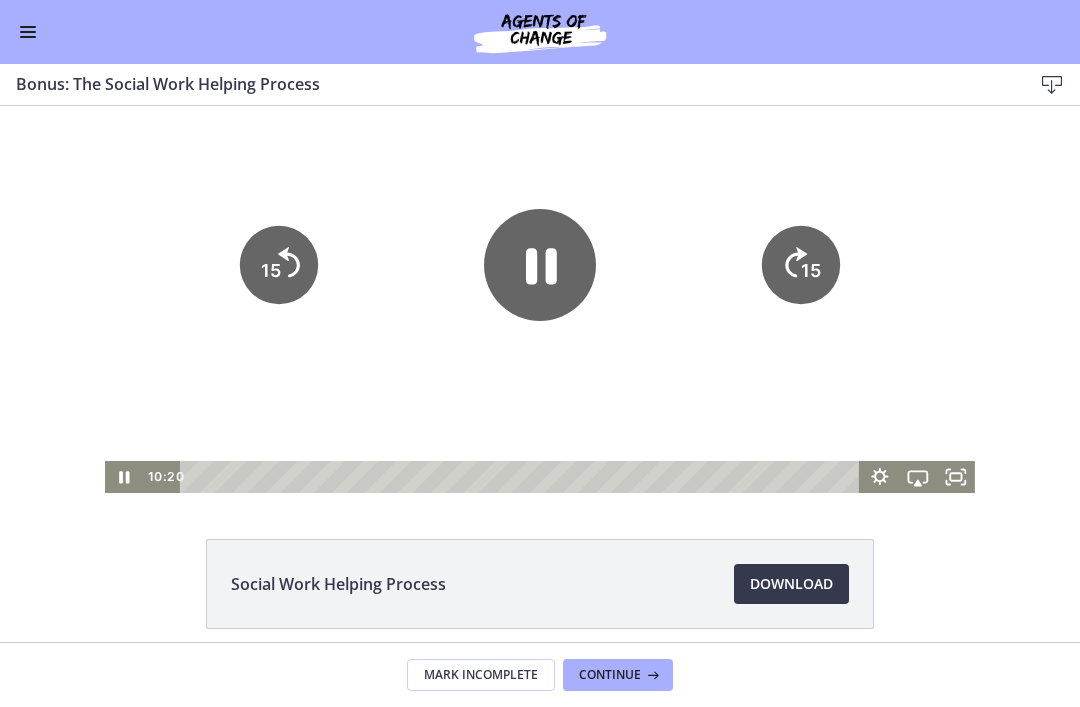 click on "15" 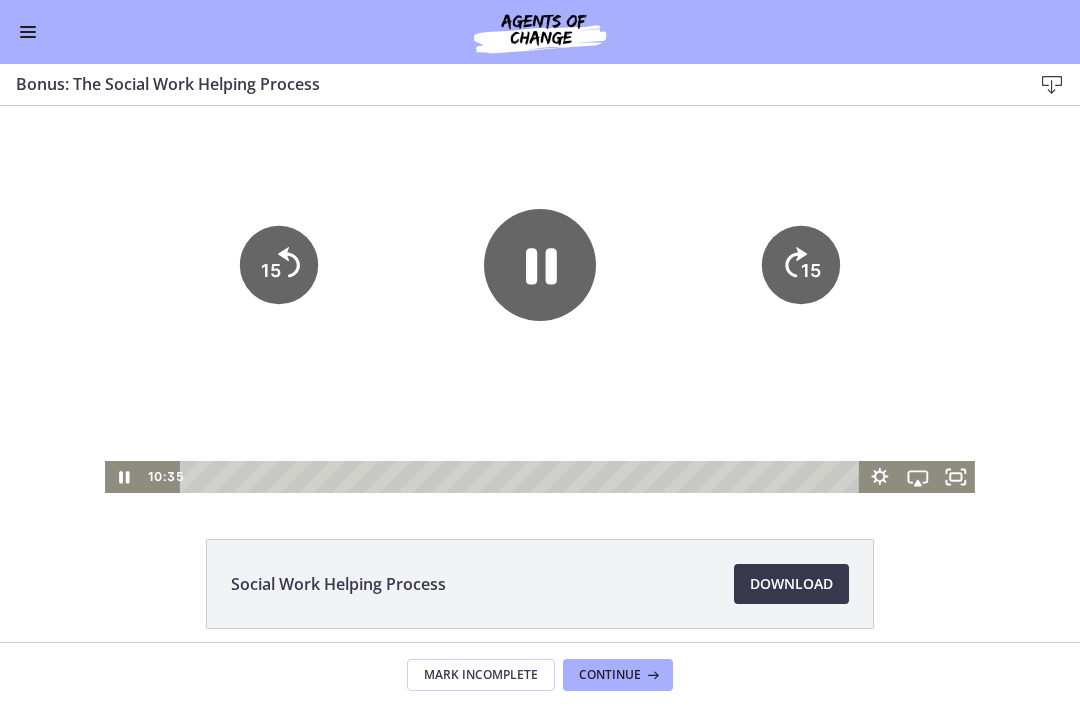 click on "15" 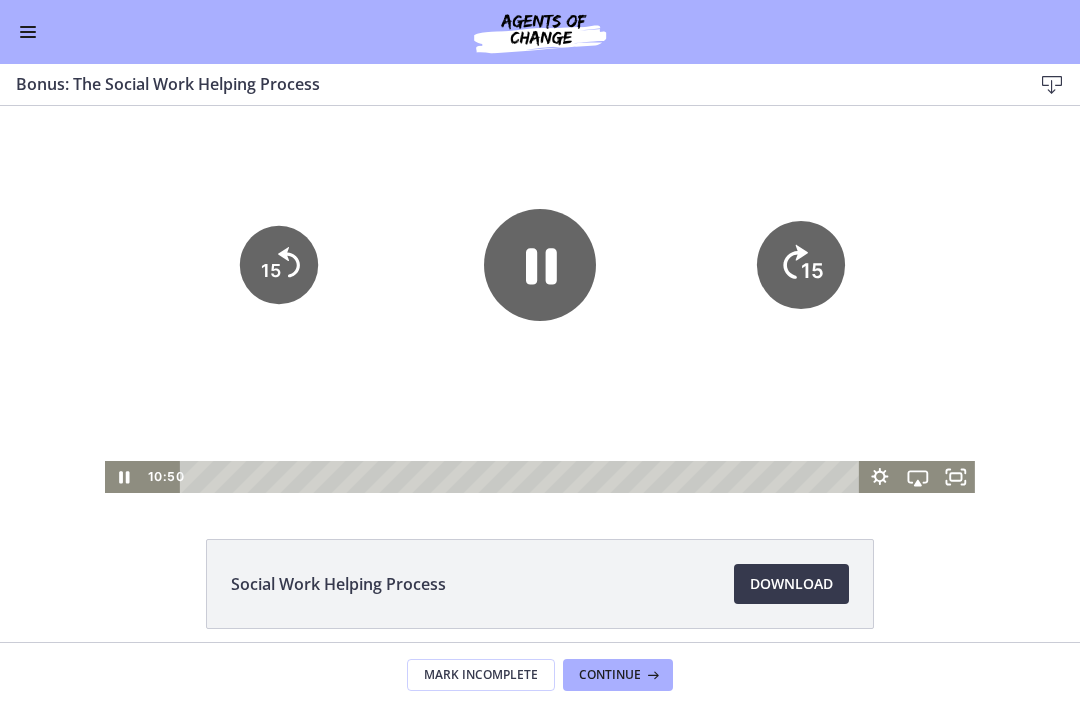click on "15" 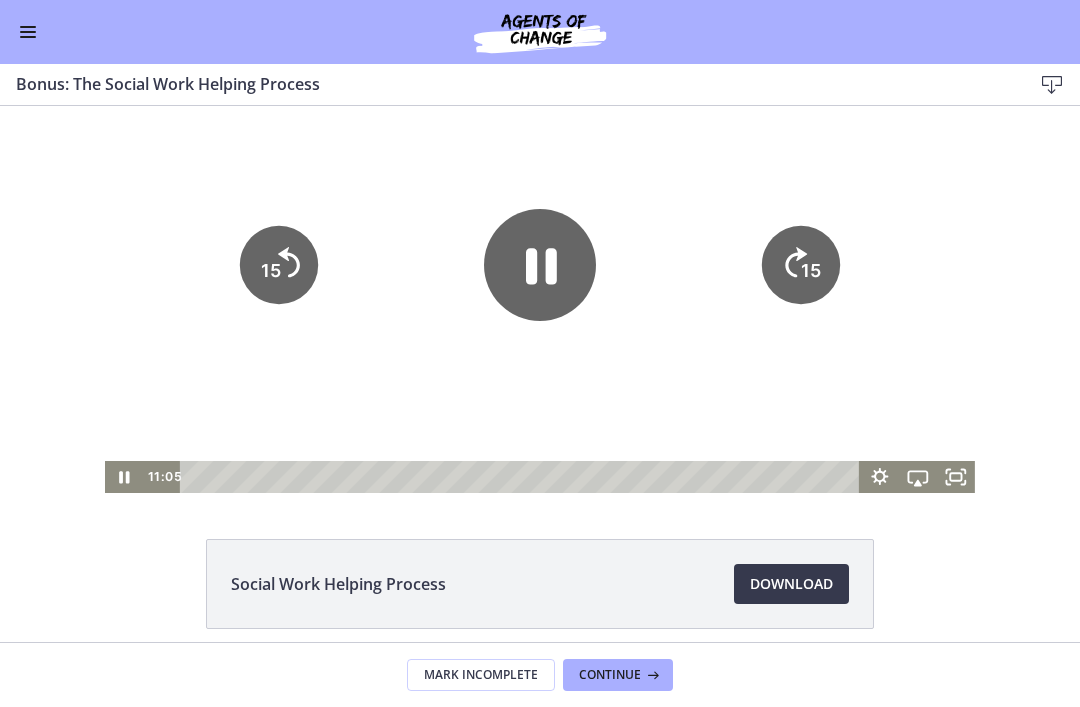 click on "15" 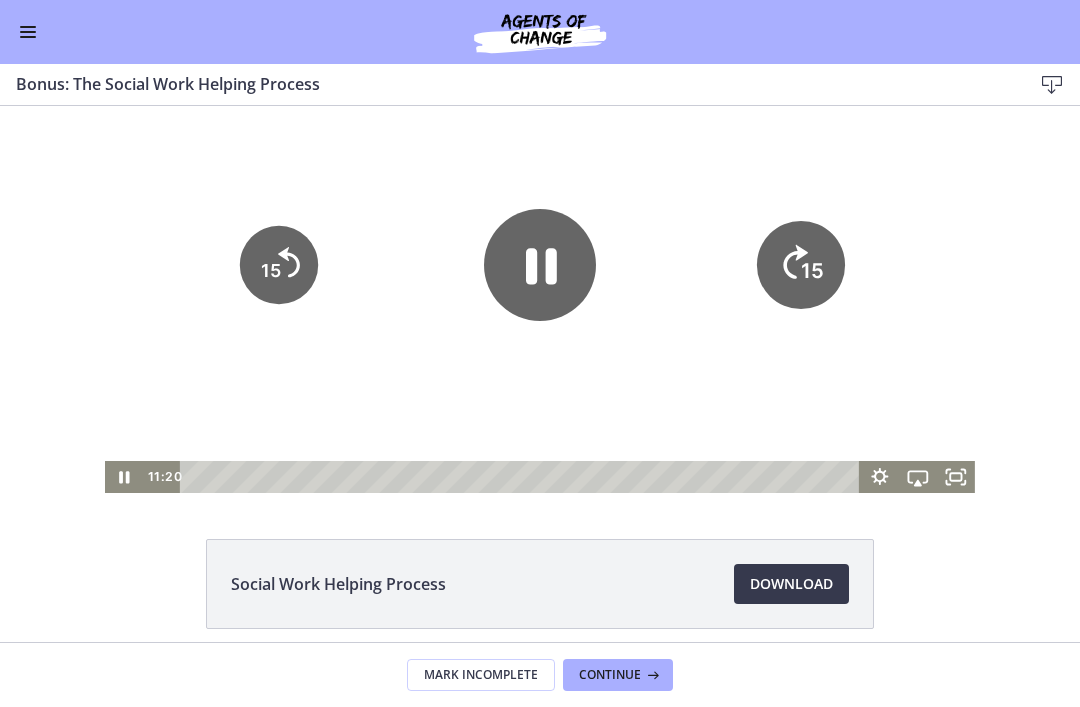 click on "15" 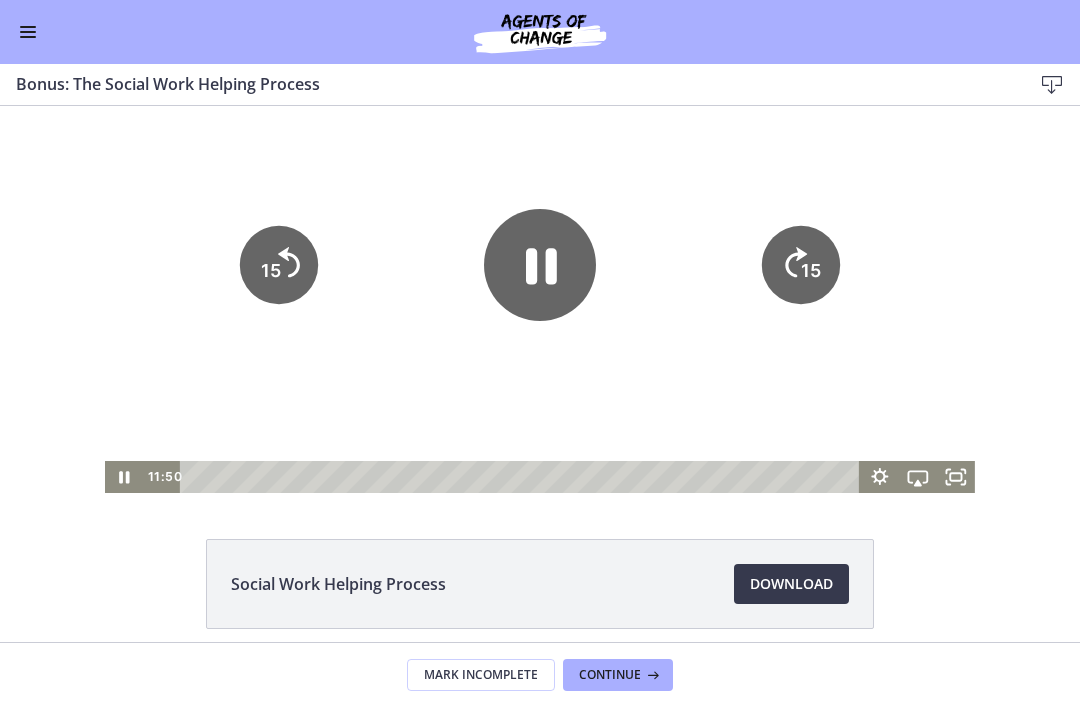 click on "15" 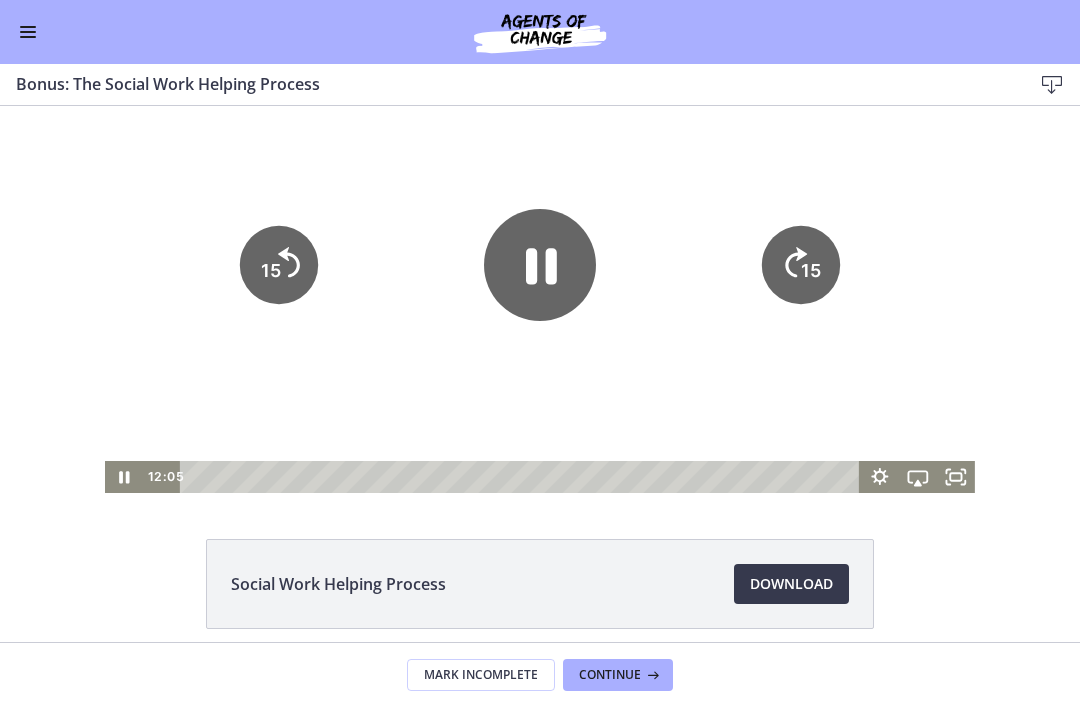 click on "15" 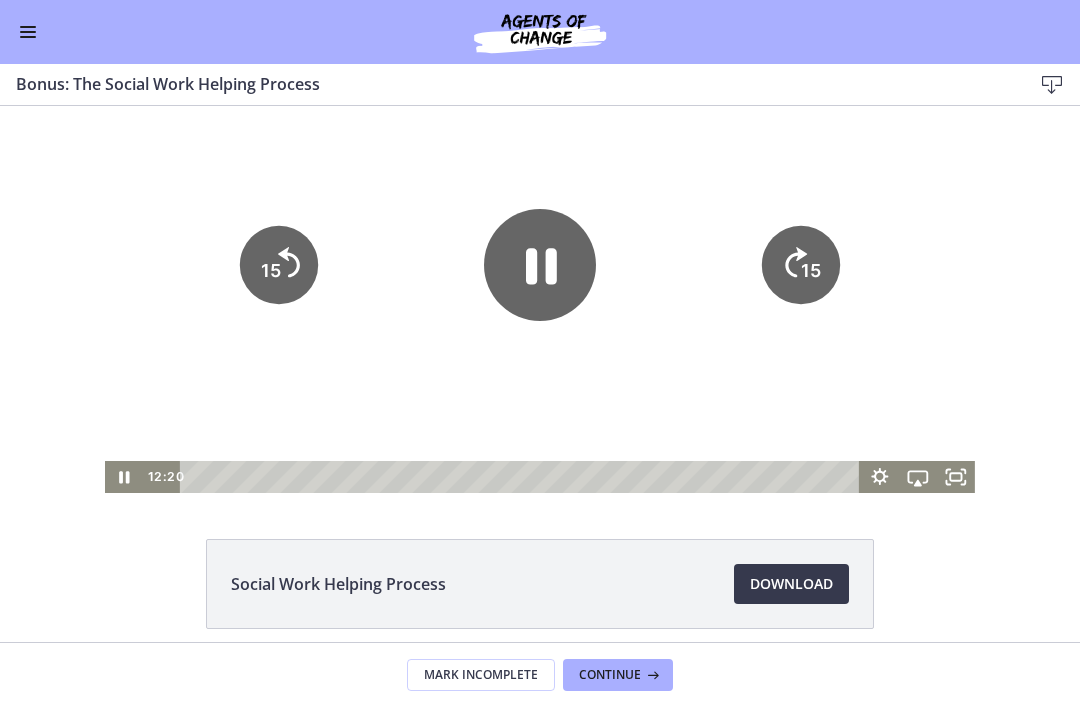 click on "15" 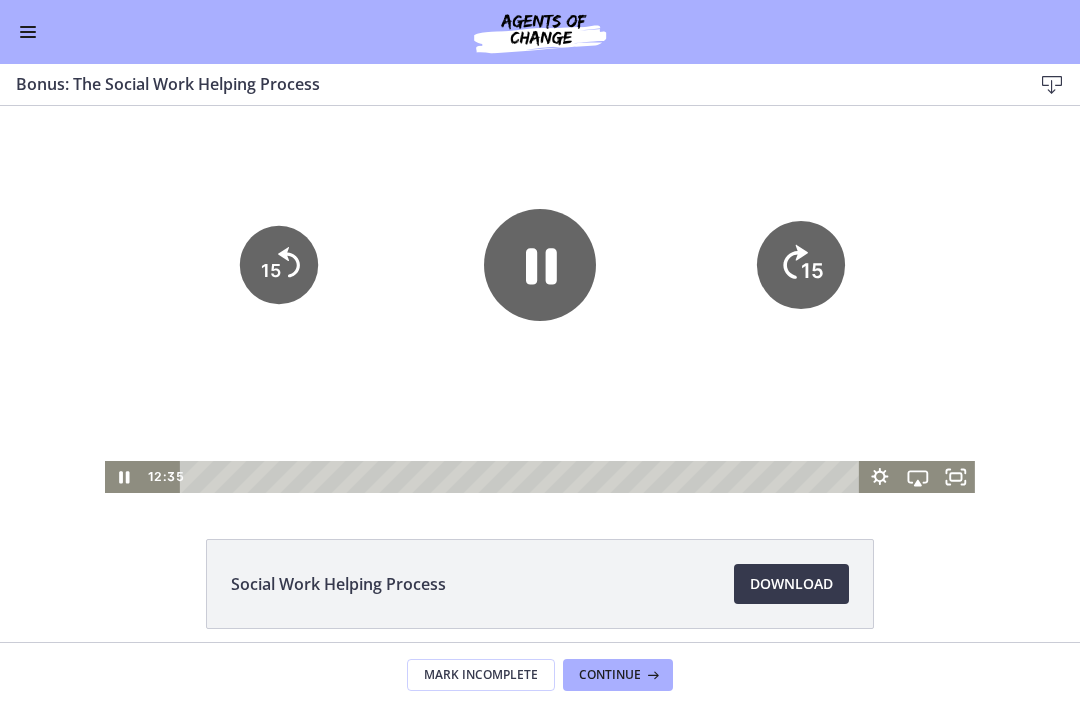 click on "15" 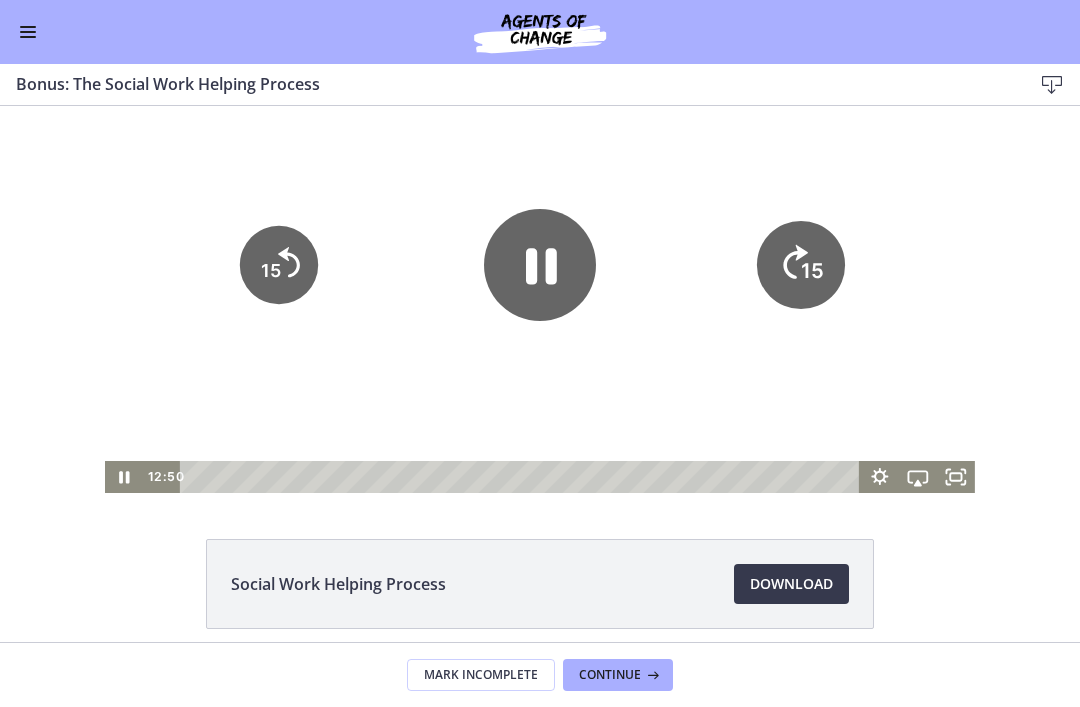 click on "15" 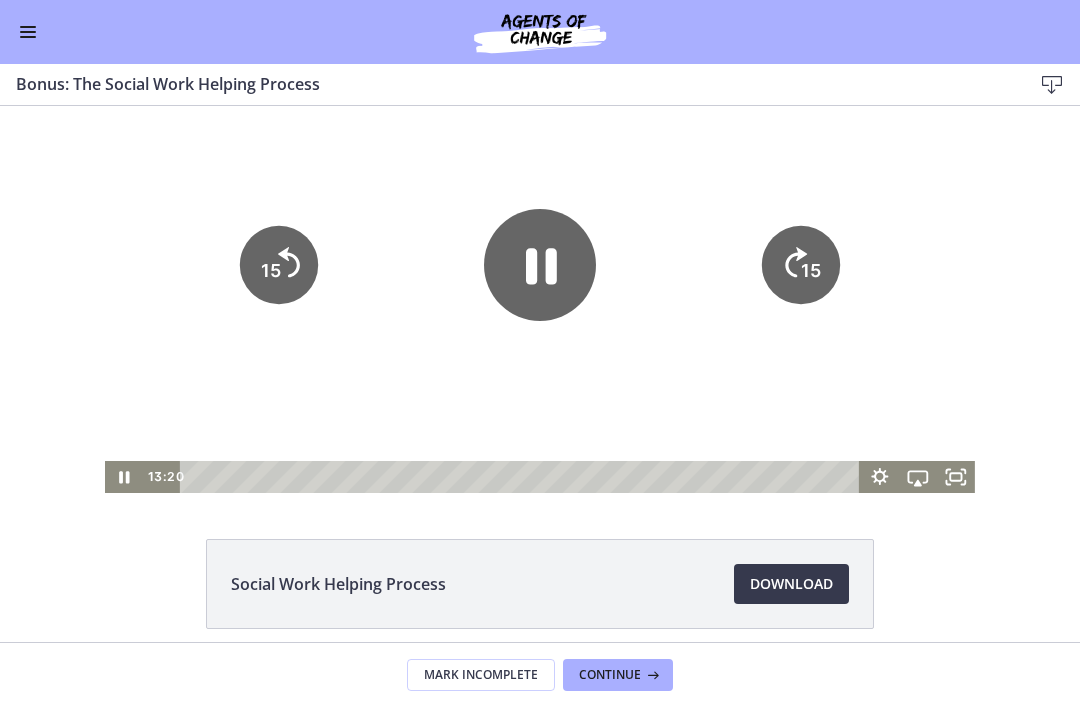 click on "15" 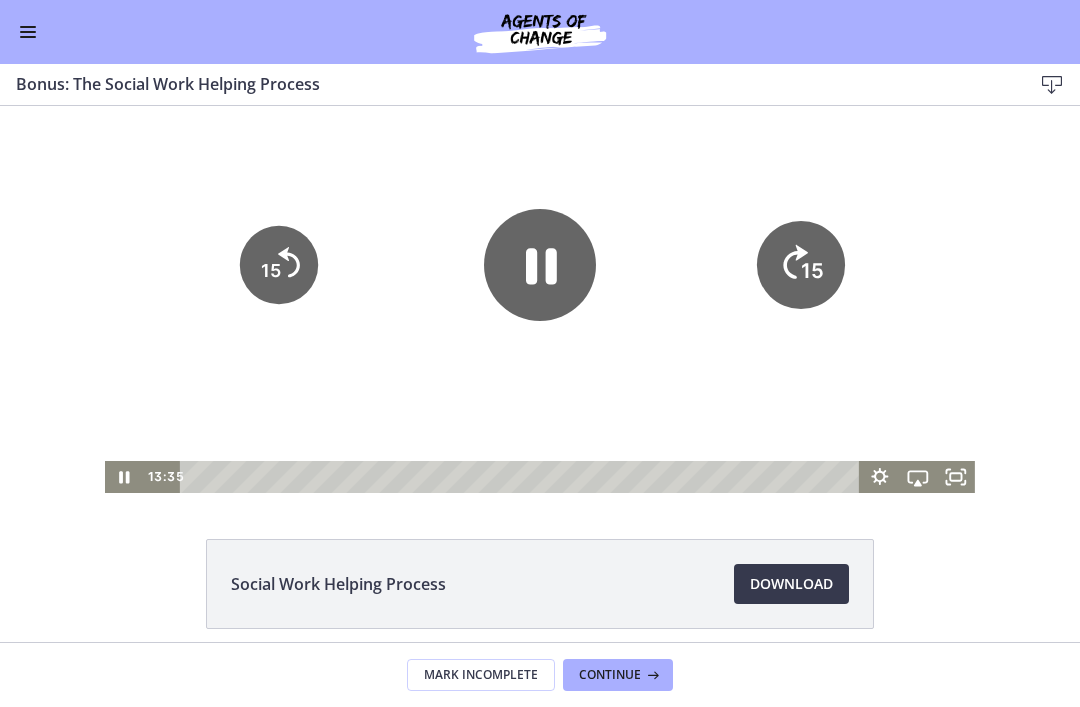 click on "15" 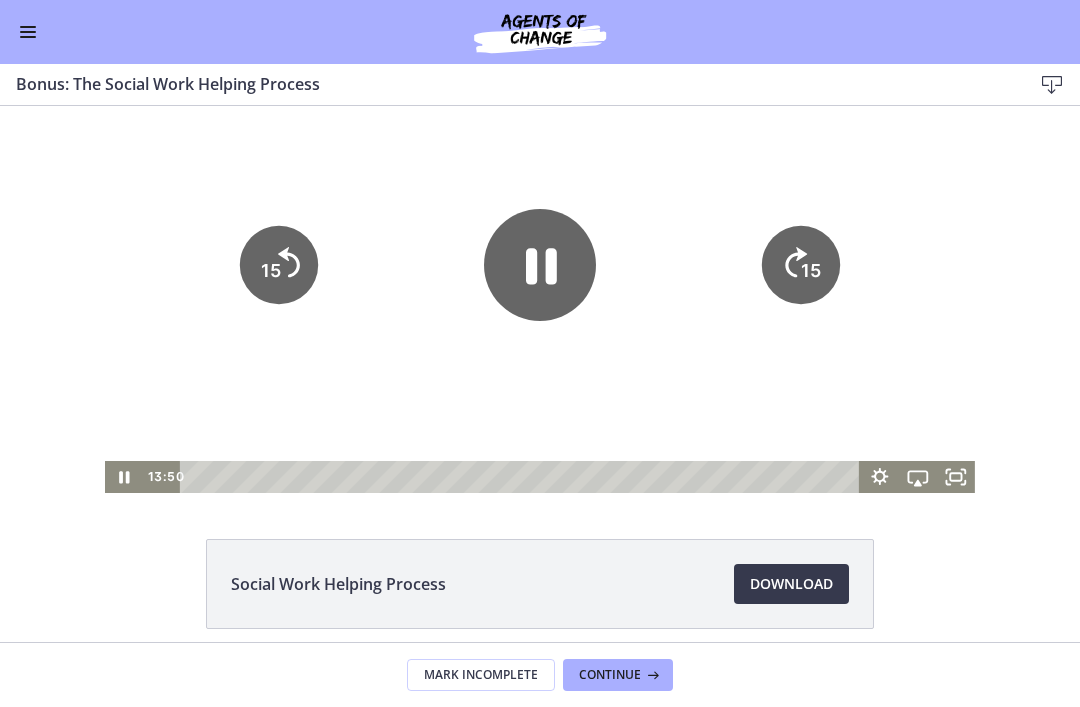 click on "15" 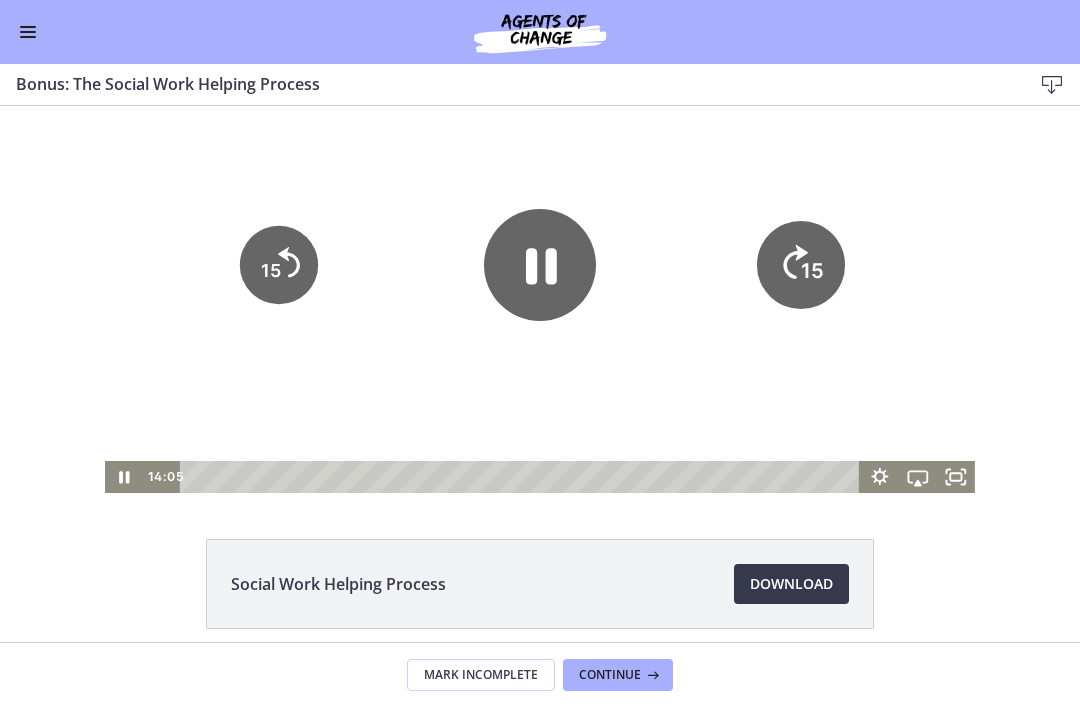 click on "15" 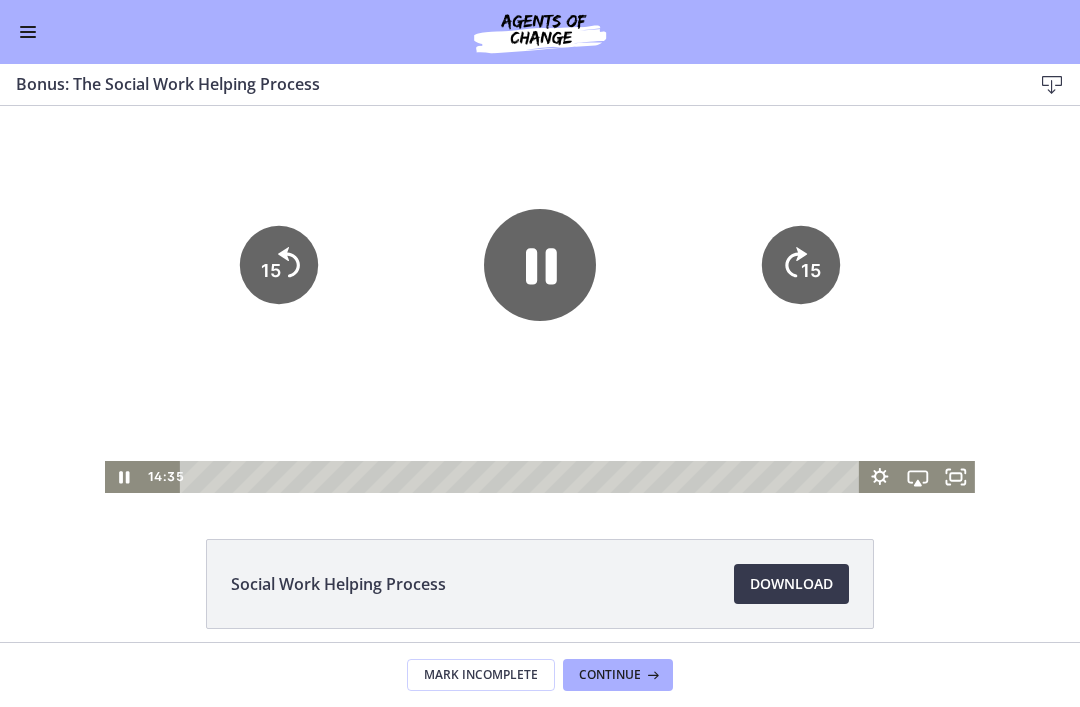 click on "15" 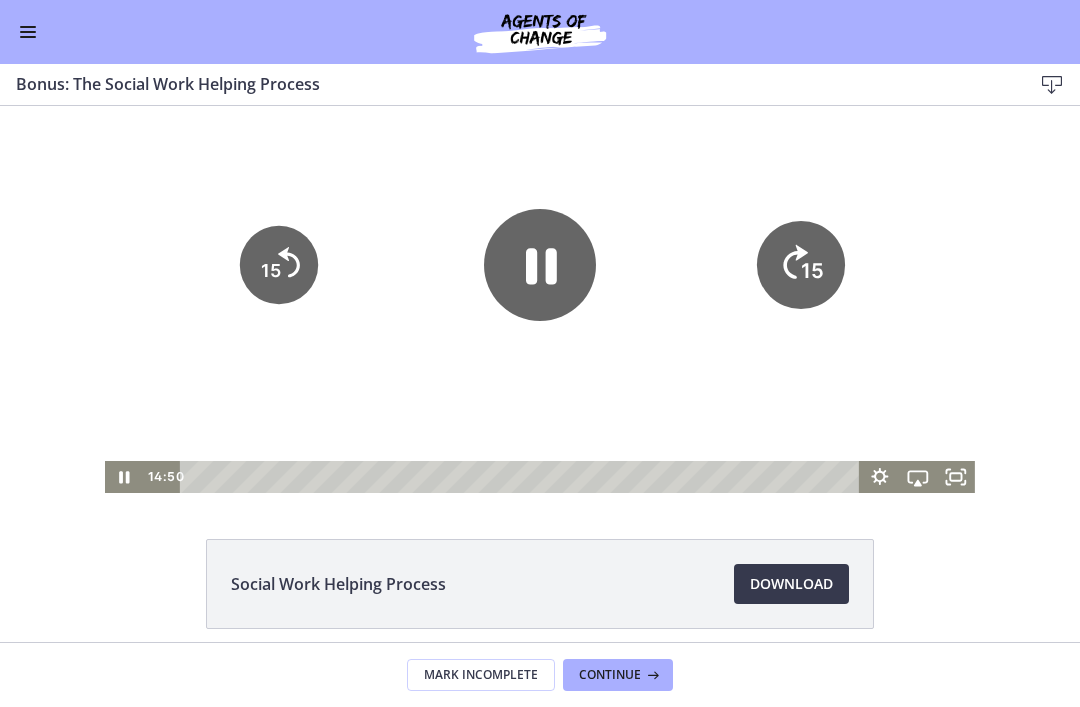 click on "15" 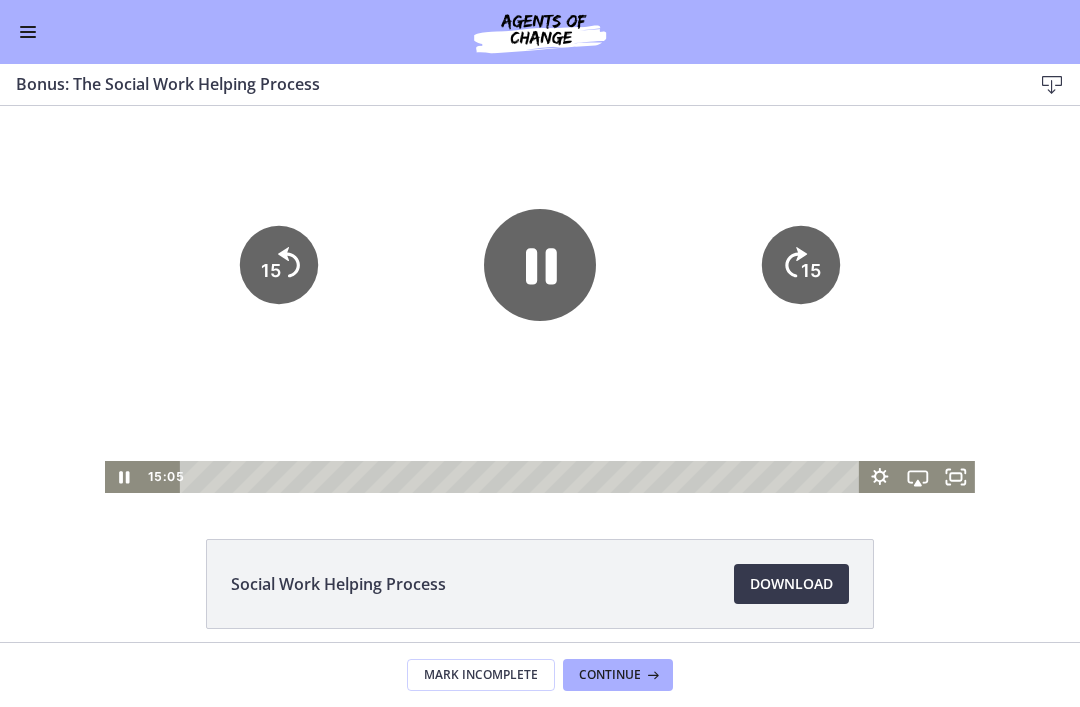 click at bounding box center [540, 281] 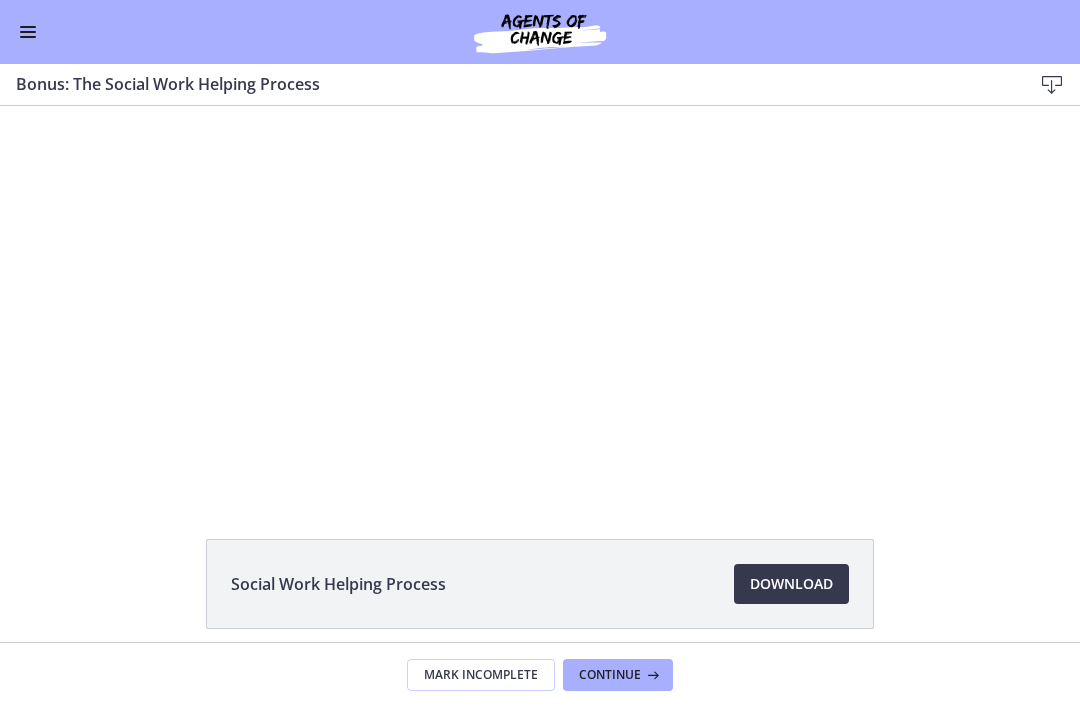 click at bounding box center (540, 281) 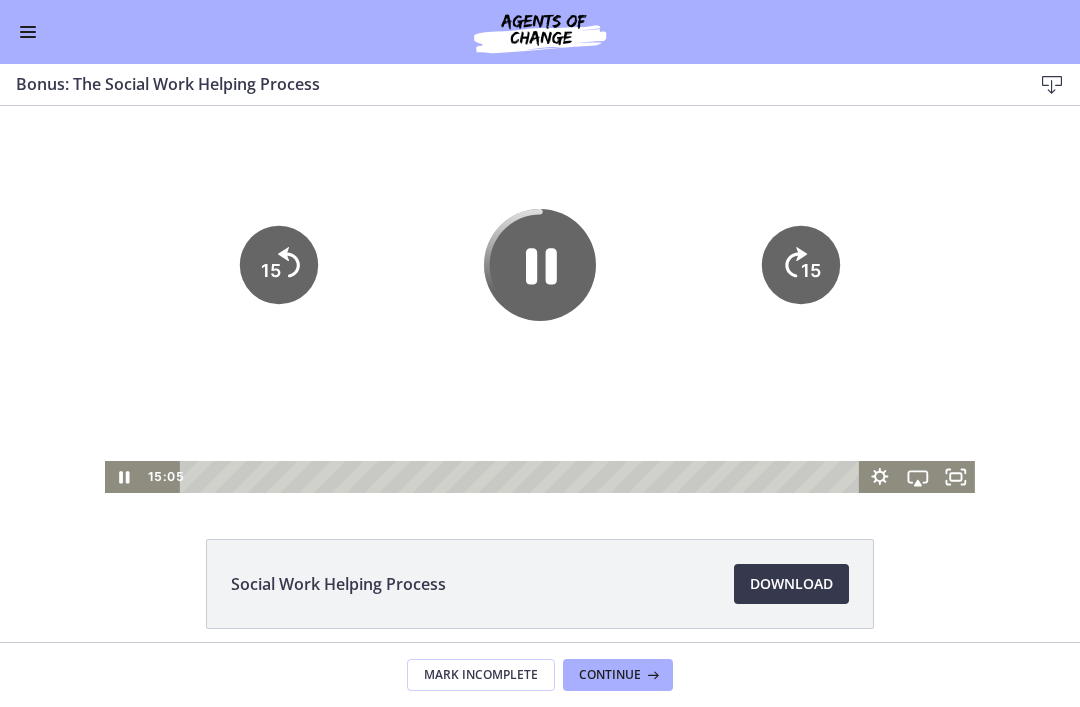 click at bounding box center [540, 281] 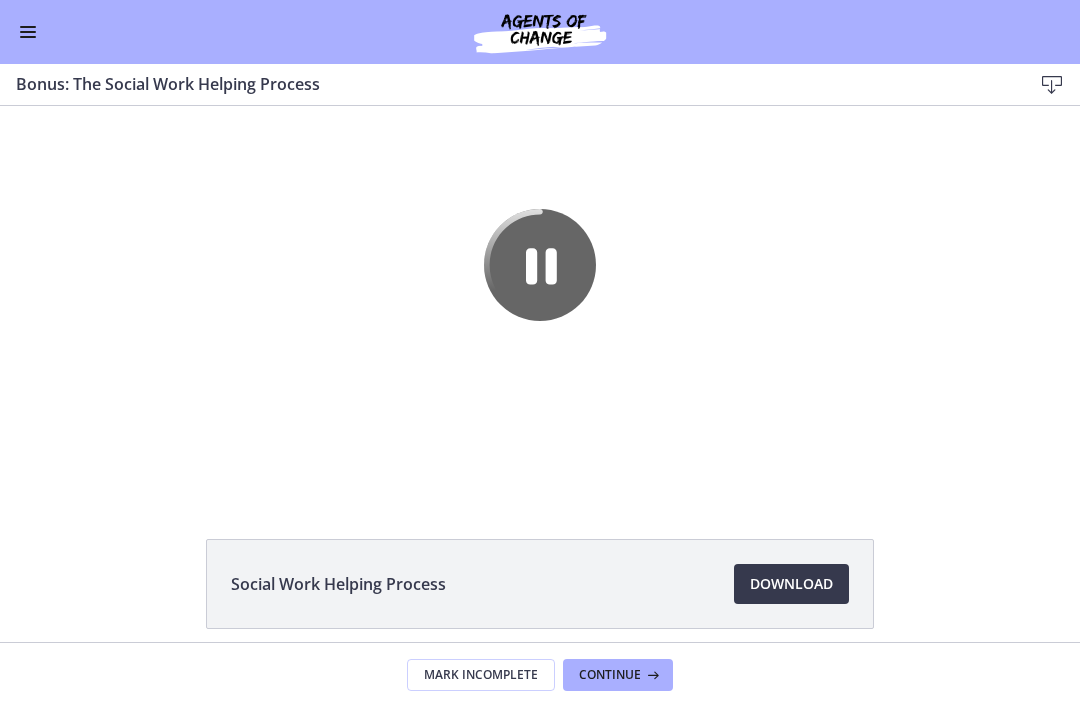 click at bounding box center (540, 281) 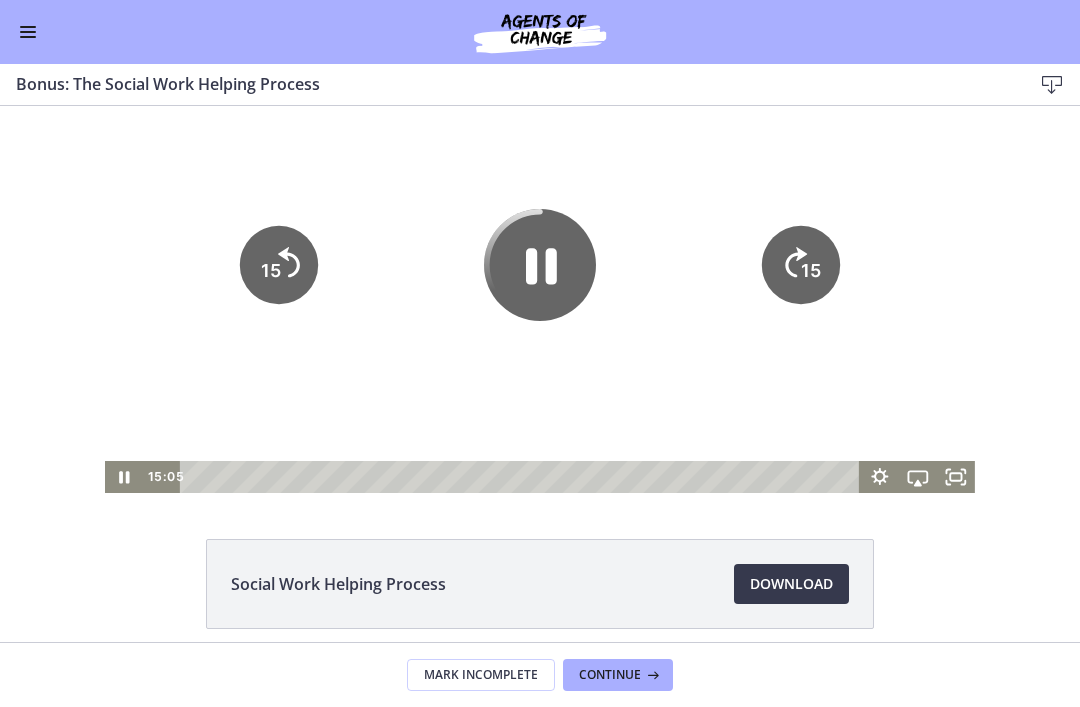 click 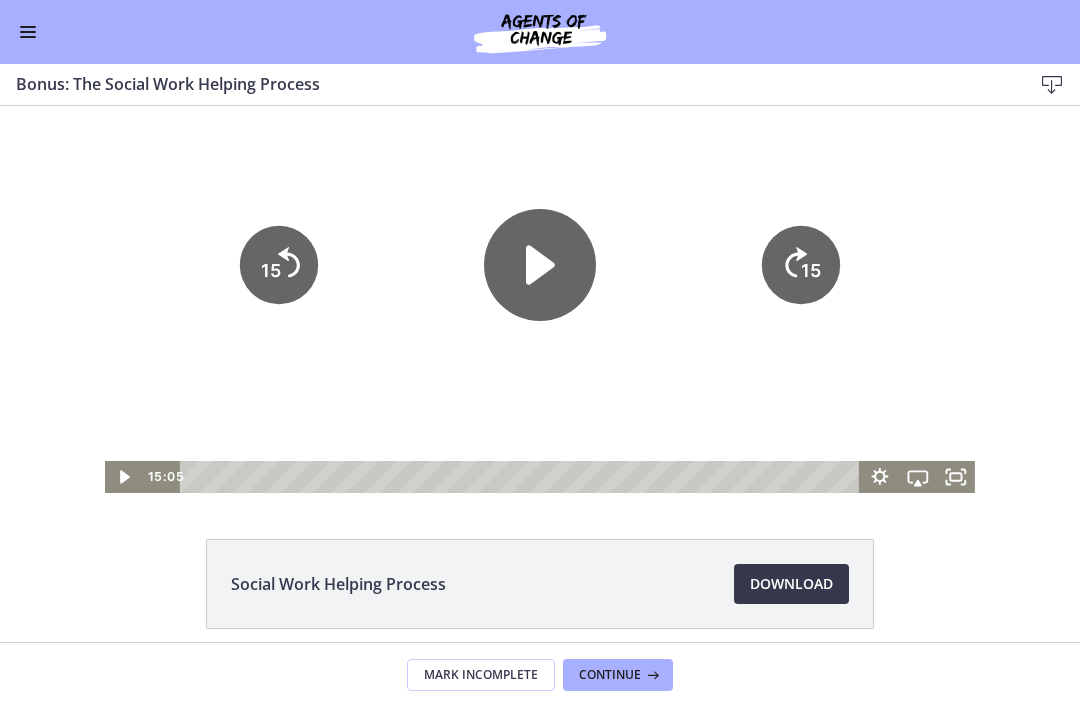 click 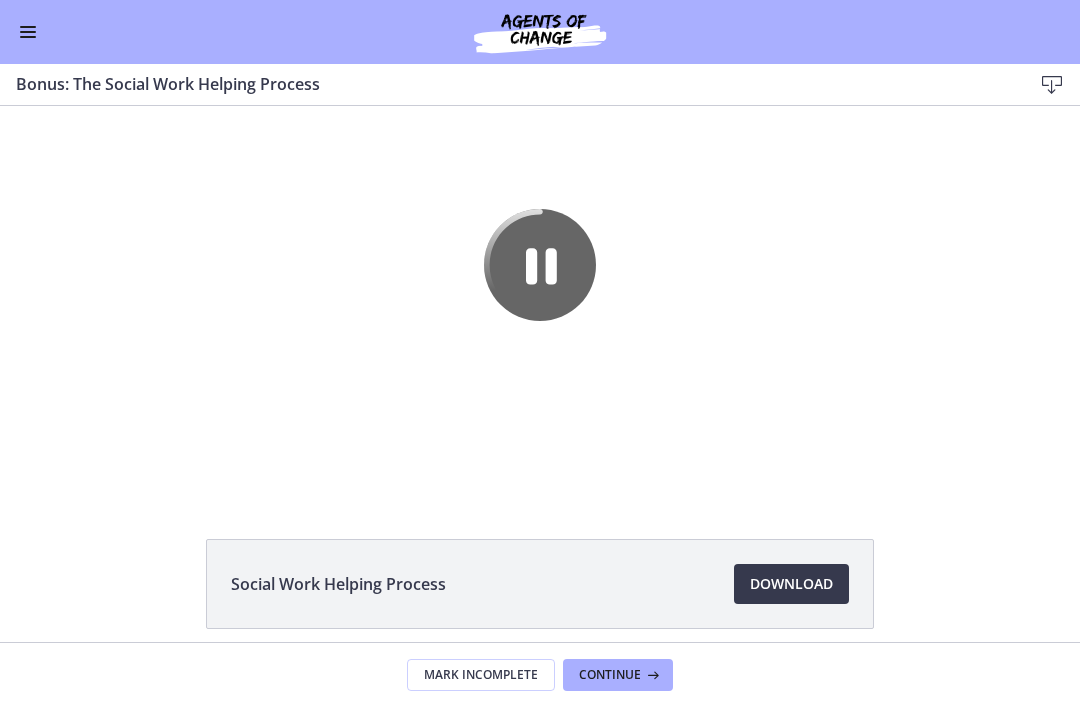 click at bounding box center (540, 281) 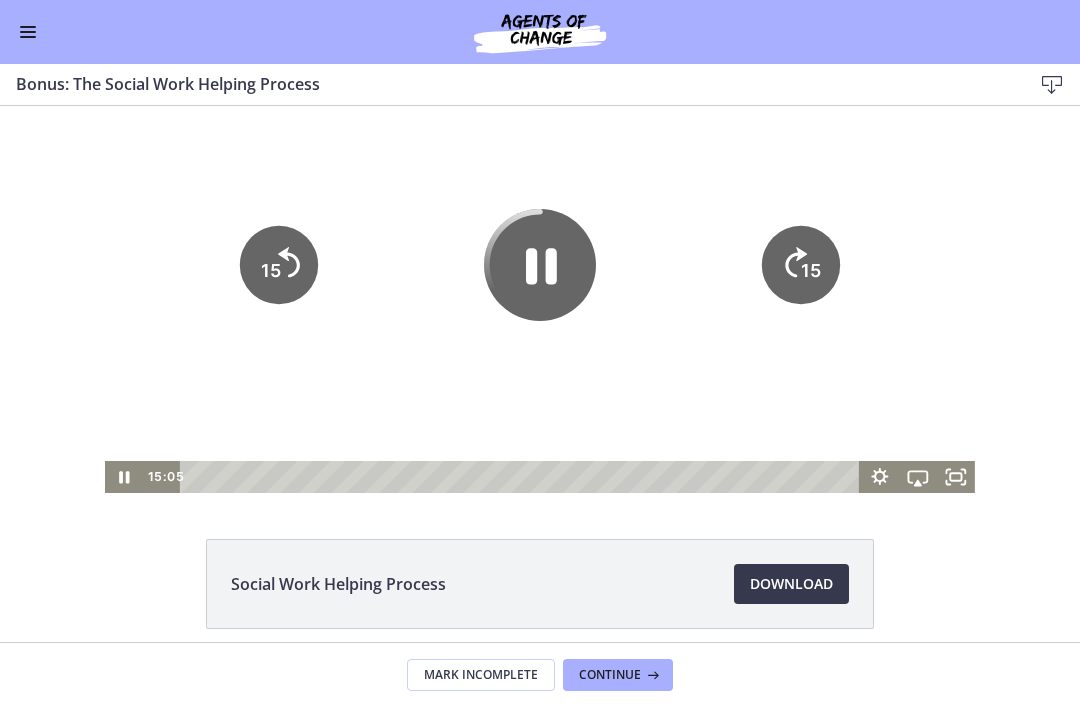click on "15" at bounding box center [801, 265] 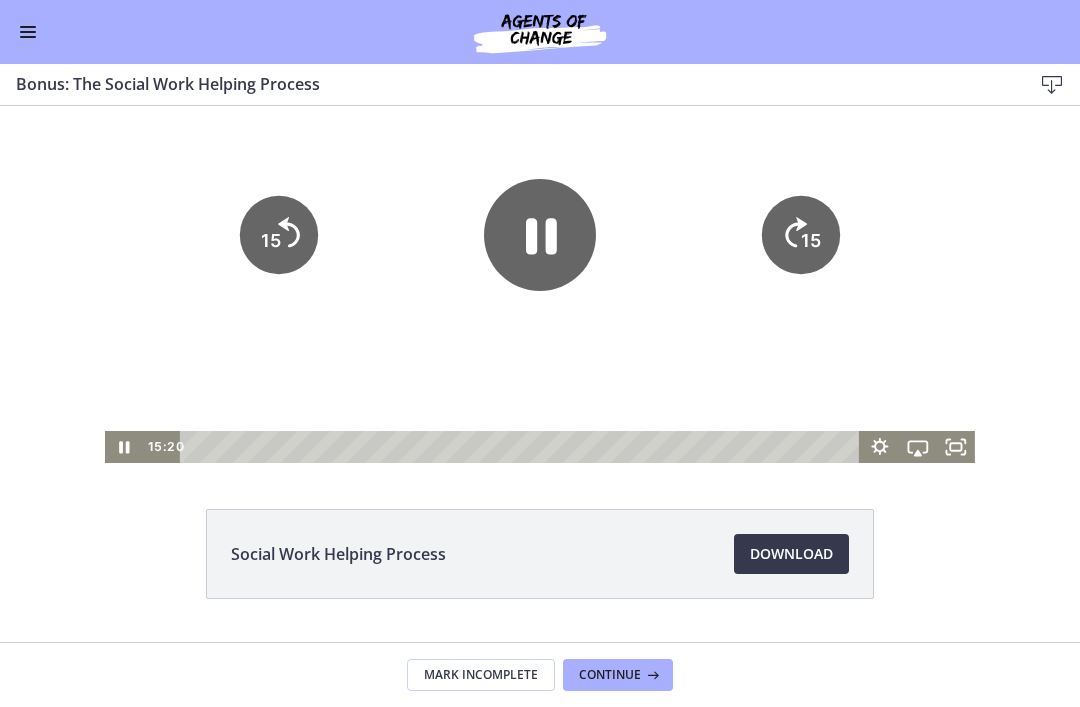scroll, scrollTop: 69, scrollLeft: 0, axis: vertical 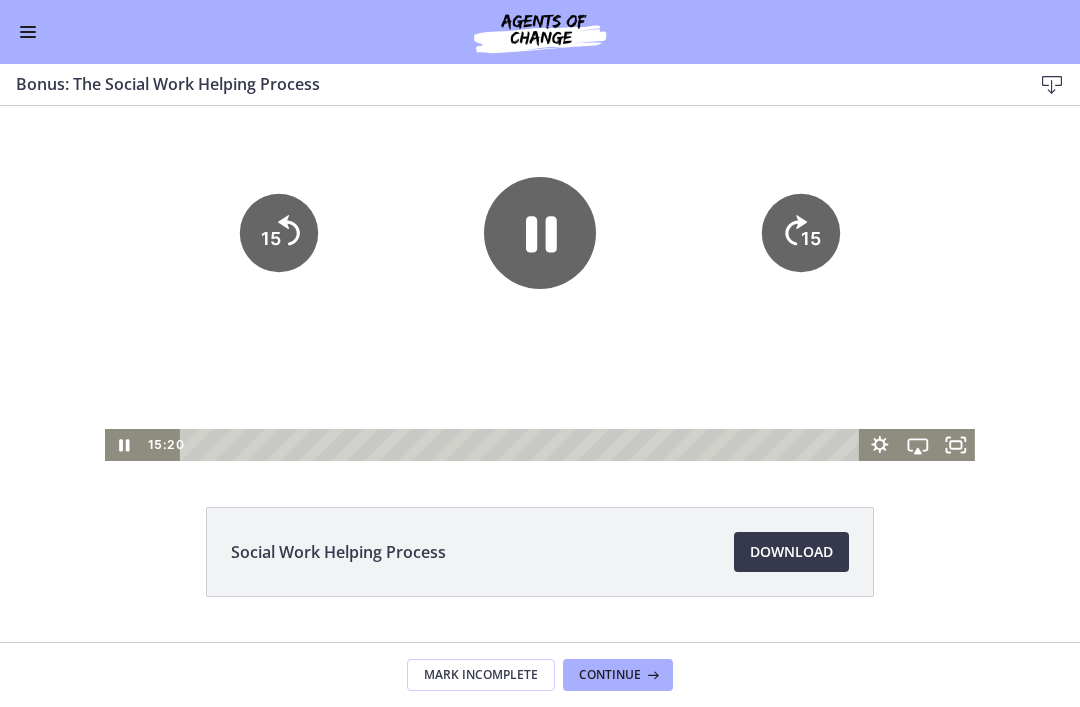 click at bounding box center [540, 249] 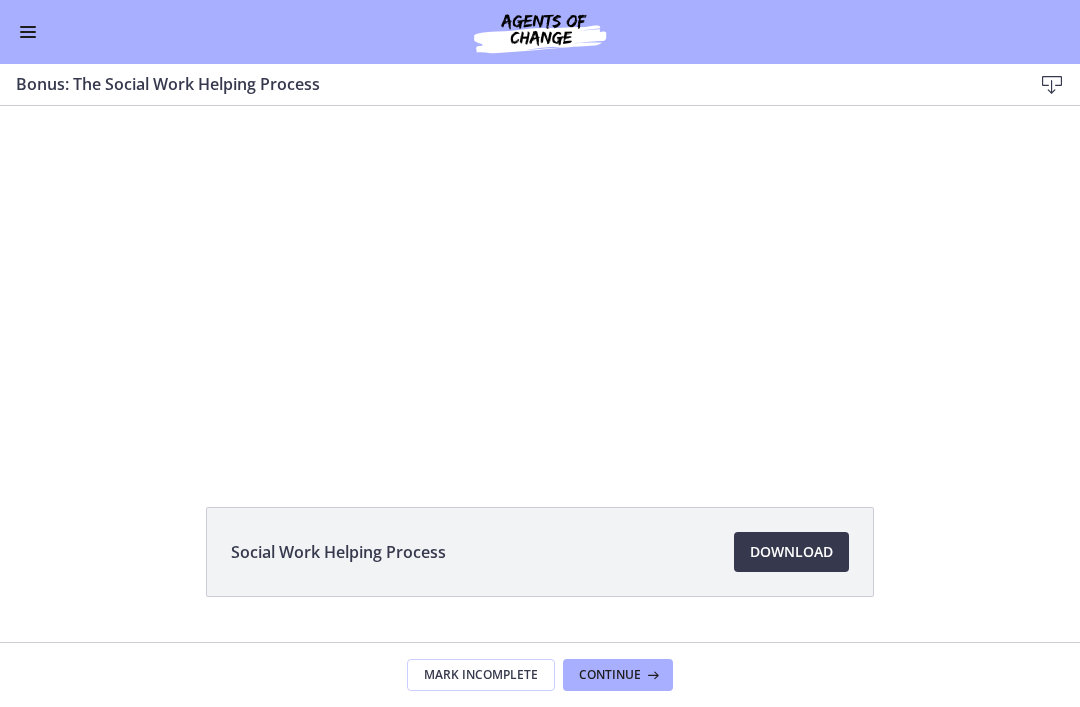 click at bounding box center [540, 249] 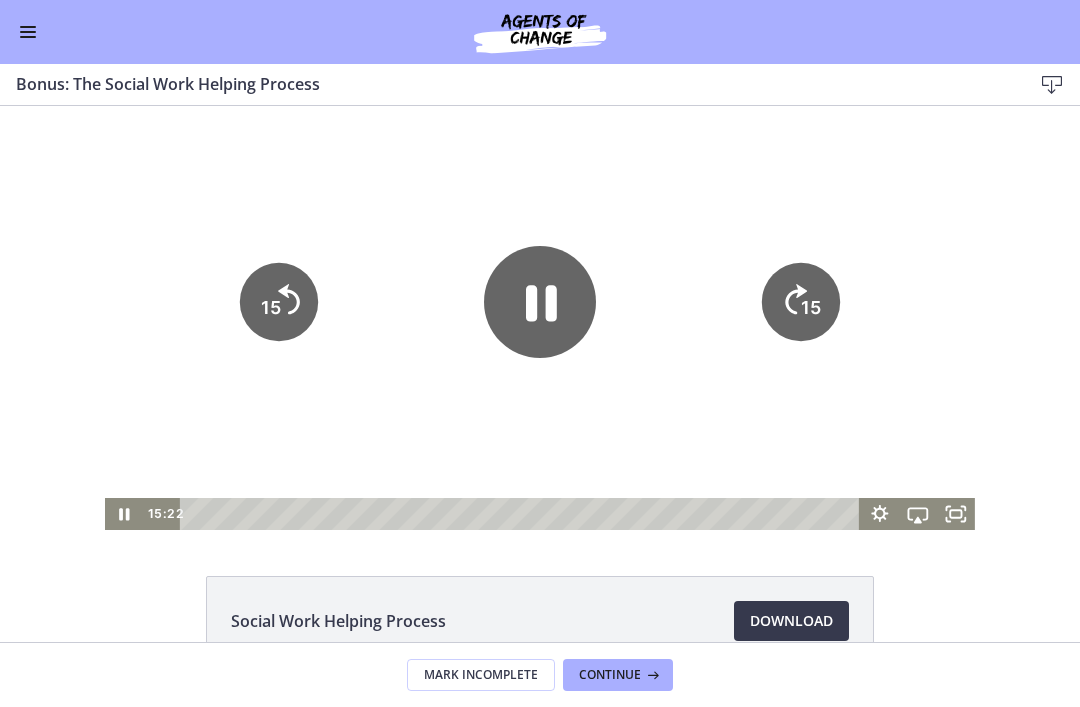 scroll, scrollTop: 0, scrollLeft: 0, axis: both 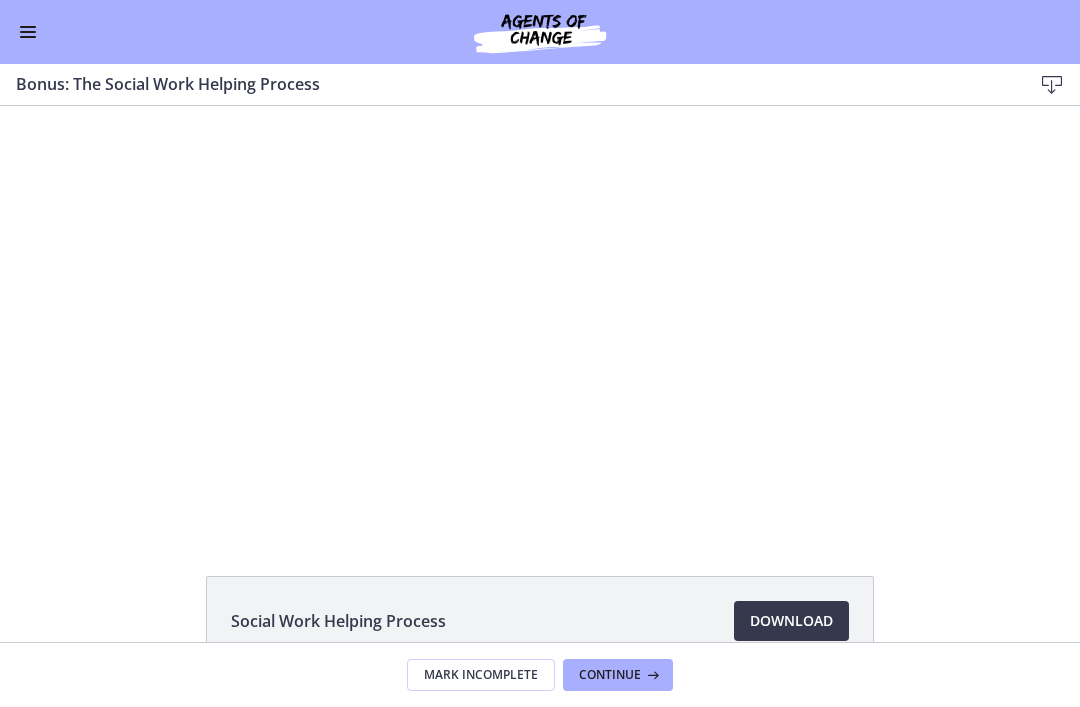 click at bounding box center (540, 318) 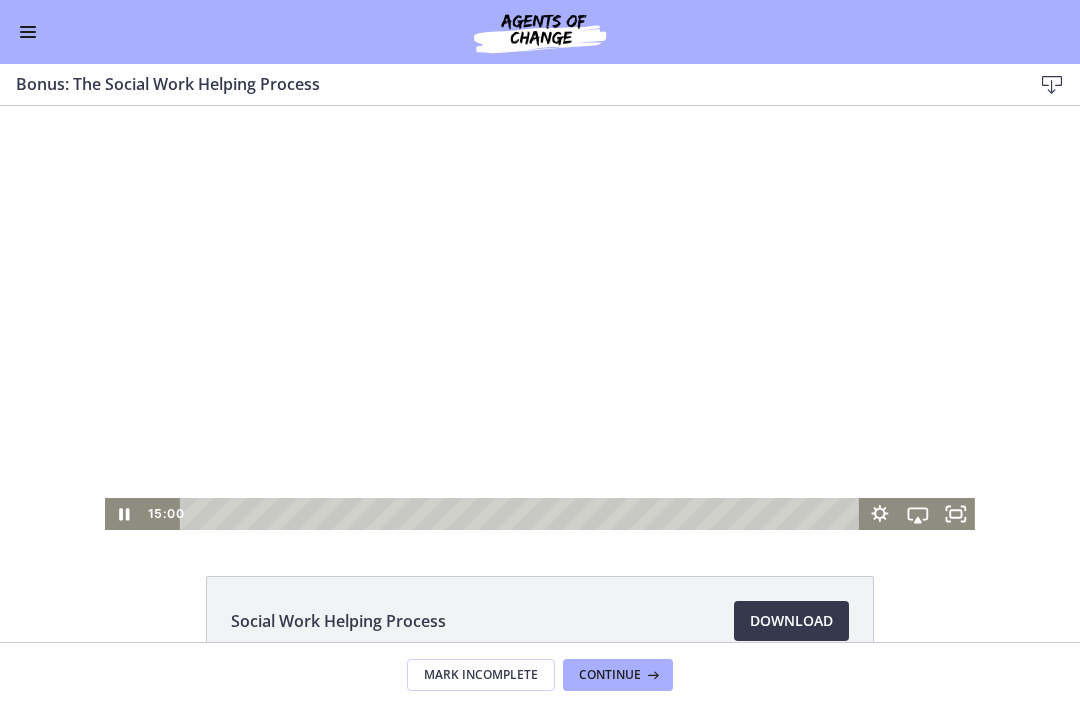 click at bounding box center [540, 318] 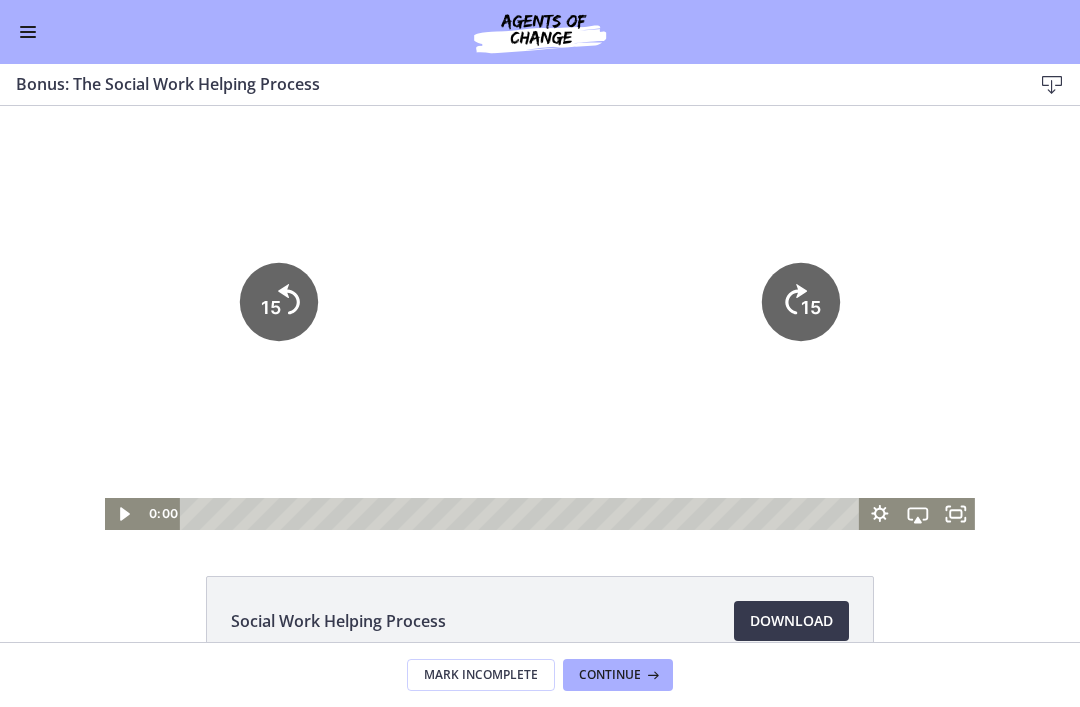 click at bounding box center (540, 318) 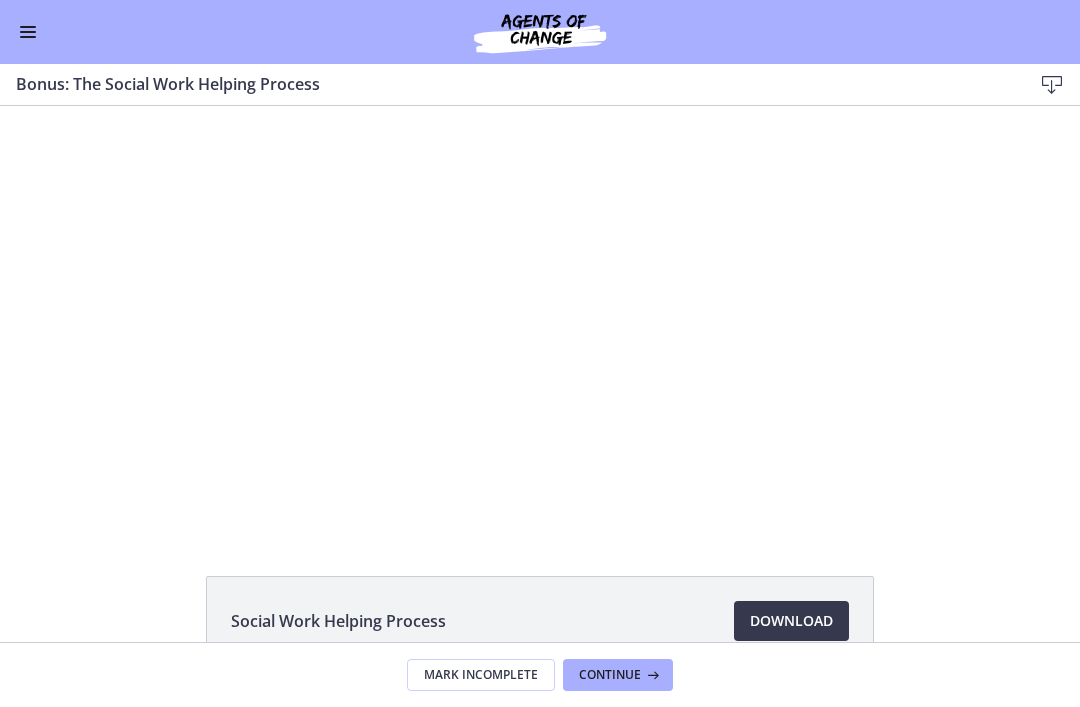 click at bounding box center [540, 318] 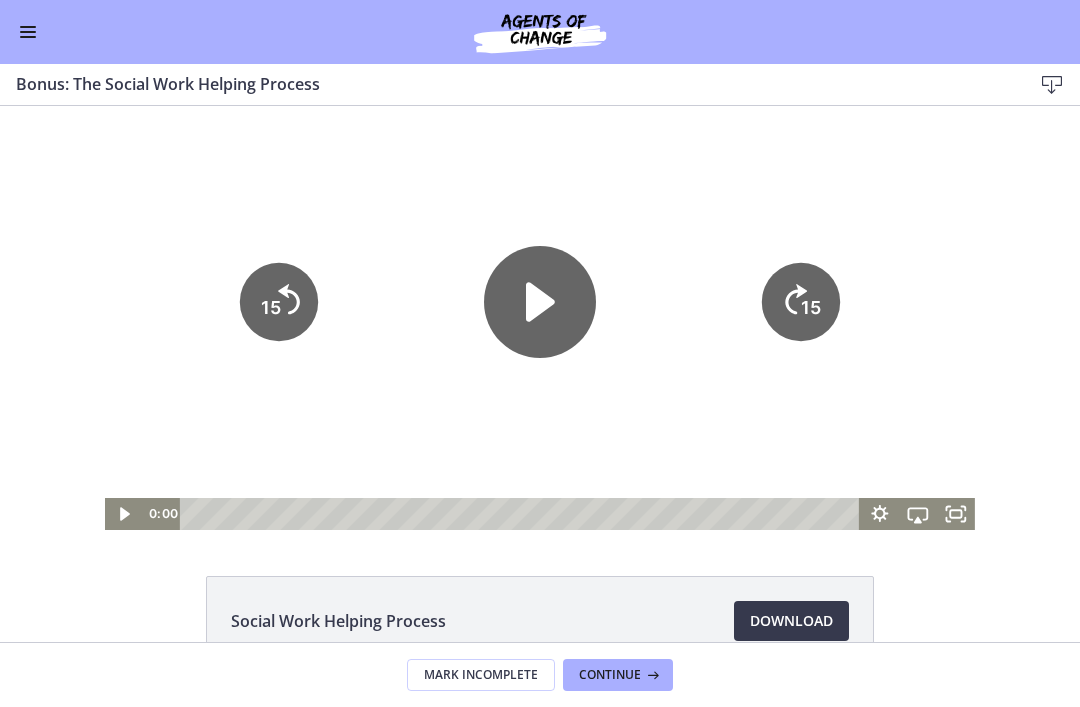 click 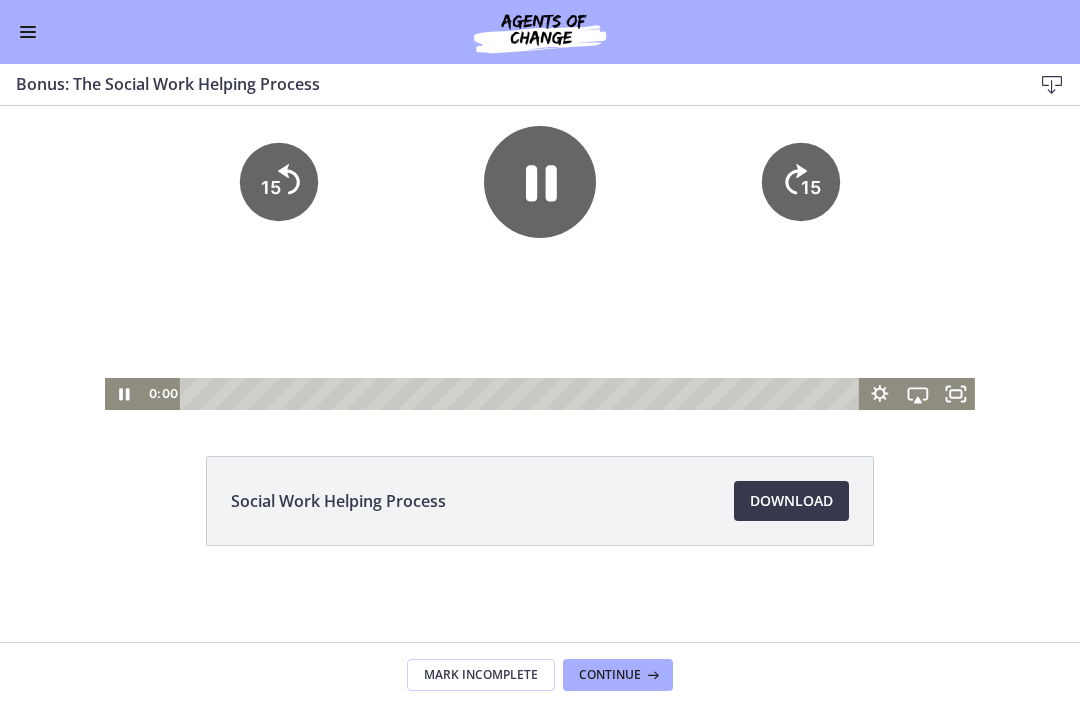 scroll, scrollTop: 120, scrollLeft: 0, axis: vertical 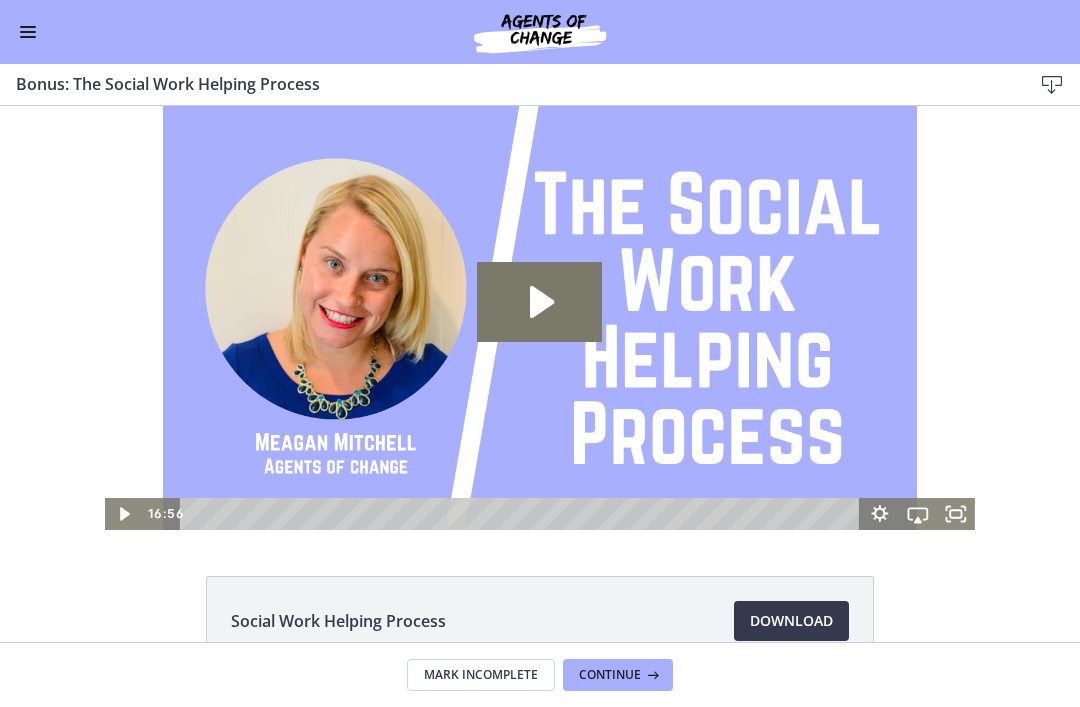 click 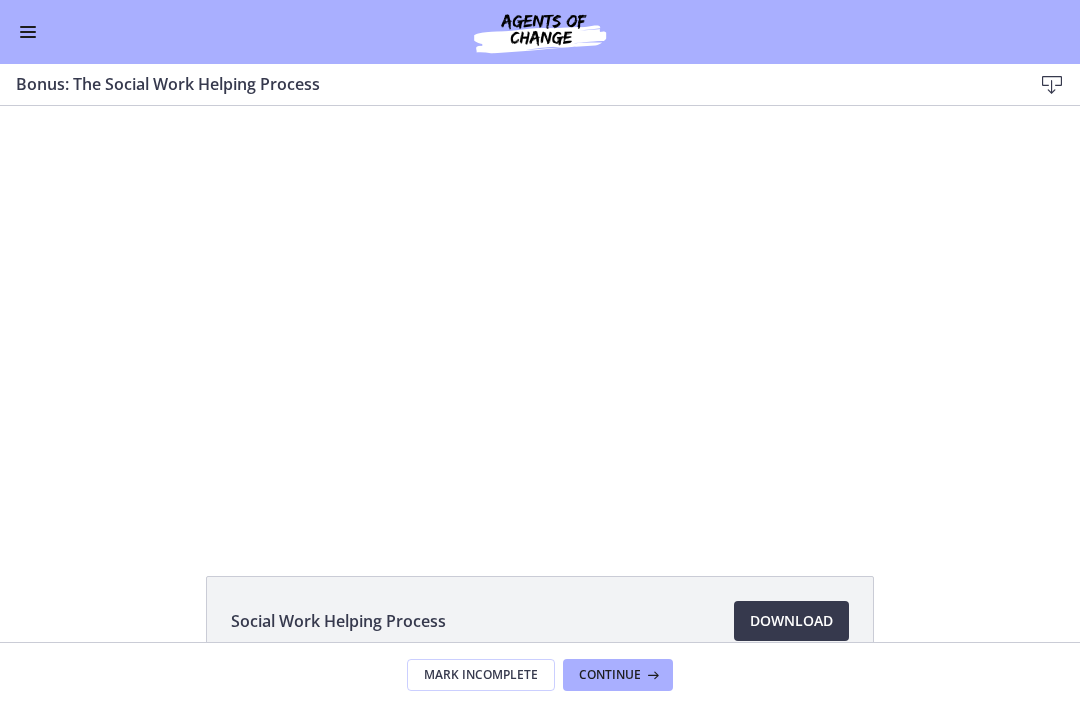 click at bounding box center [540, 318] 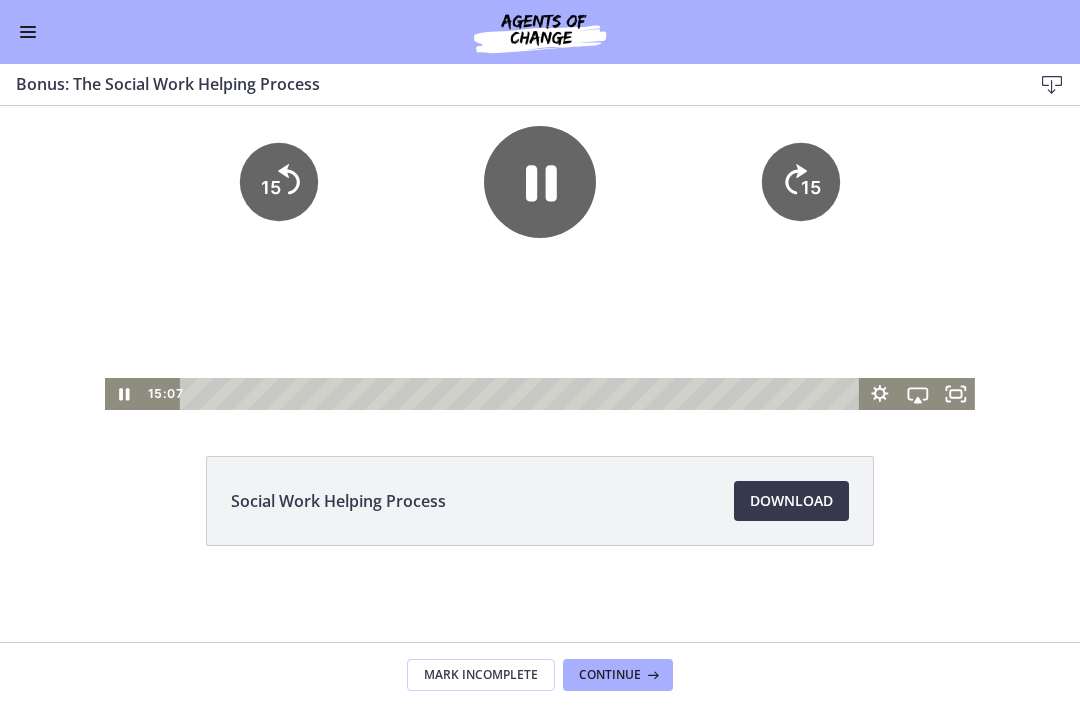 scroll, scrollTop: 120, scrollLeft: 0, axis: vertical 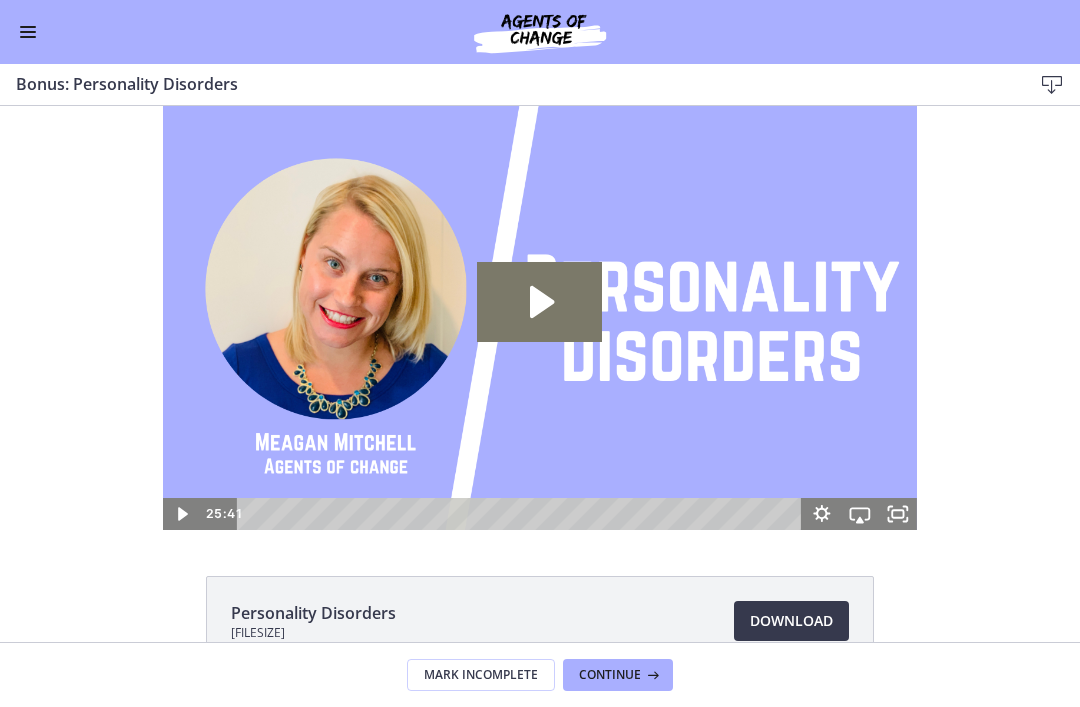 click 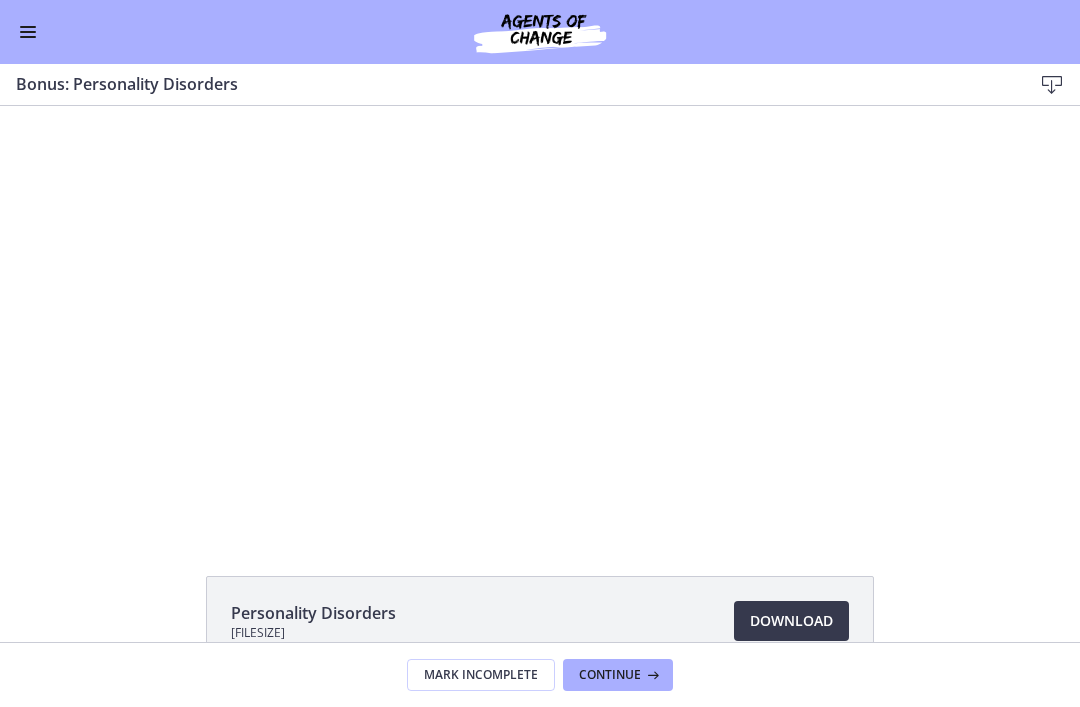 click at bounding box center [540, 318] 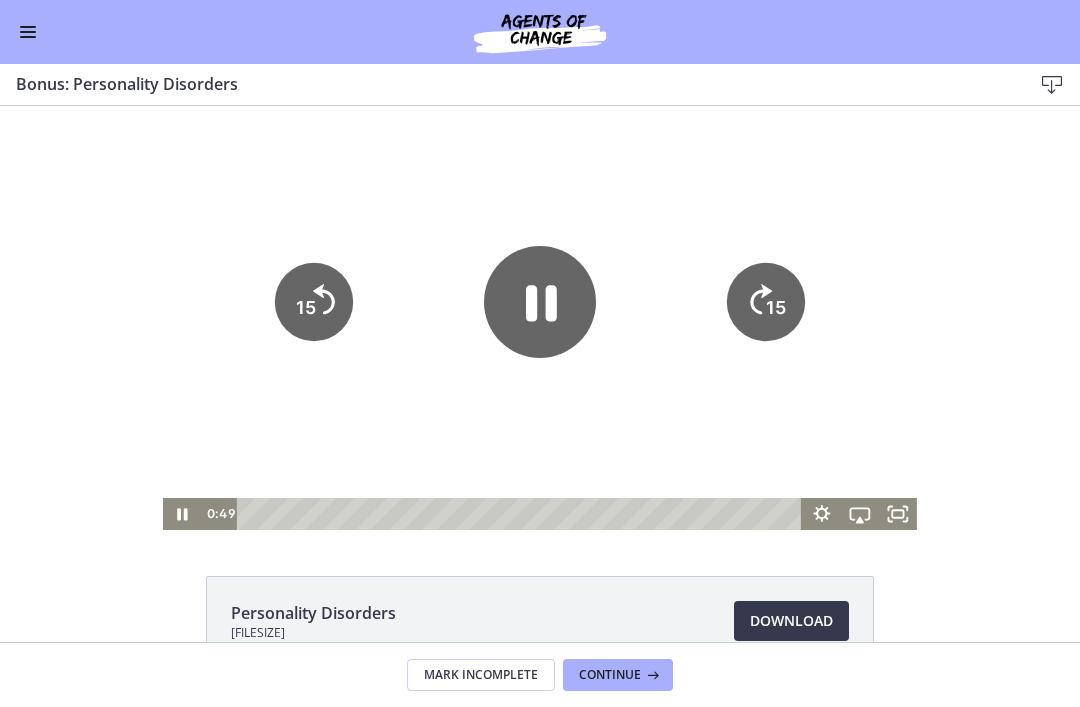 click on "15" 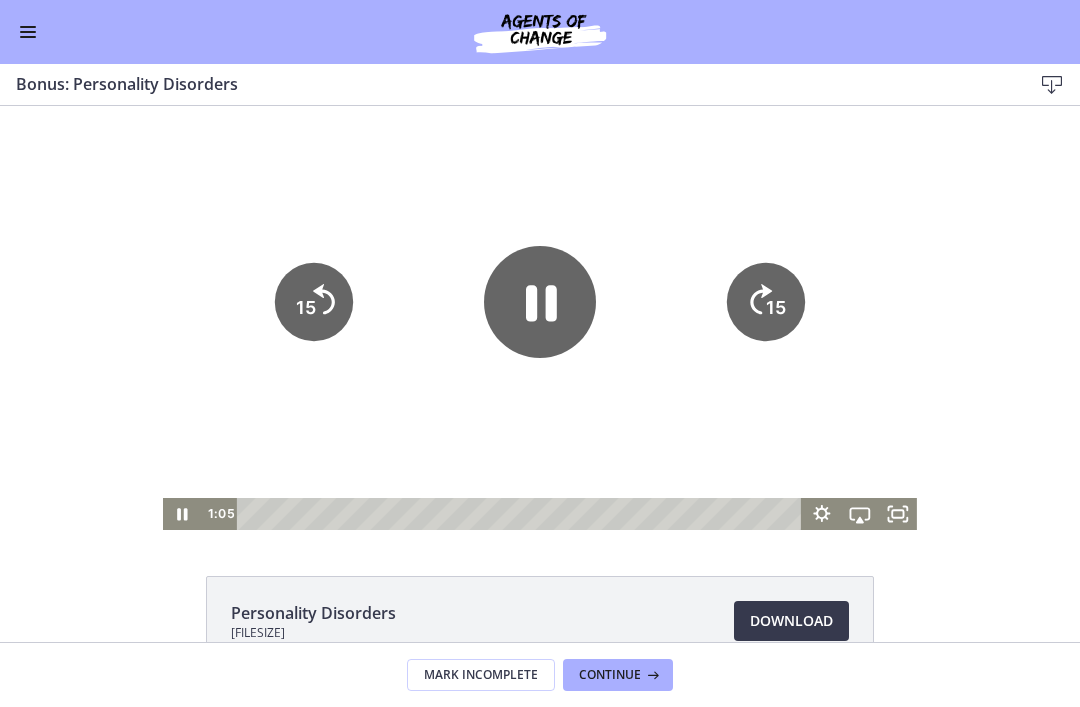 click on "15" 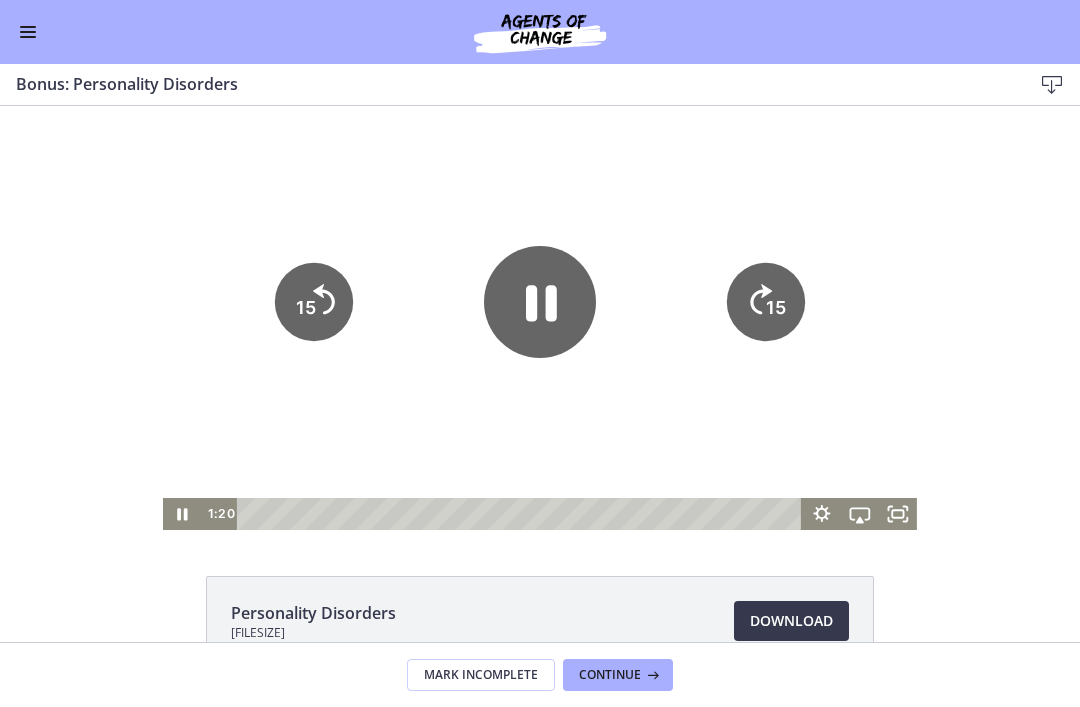 scroll, scrollTop: 0, scrollLeft: 0, axis: both 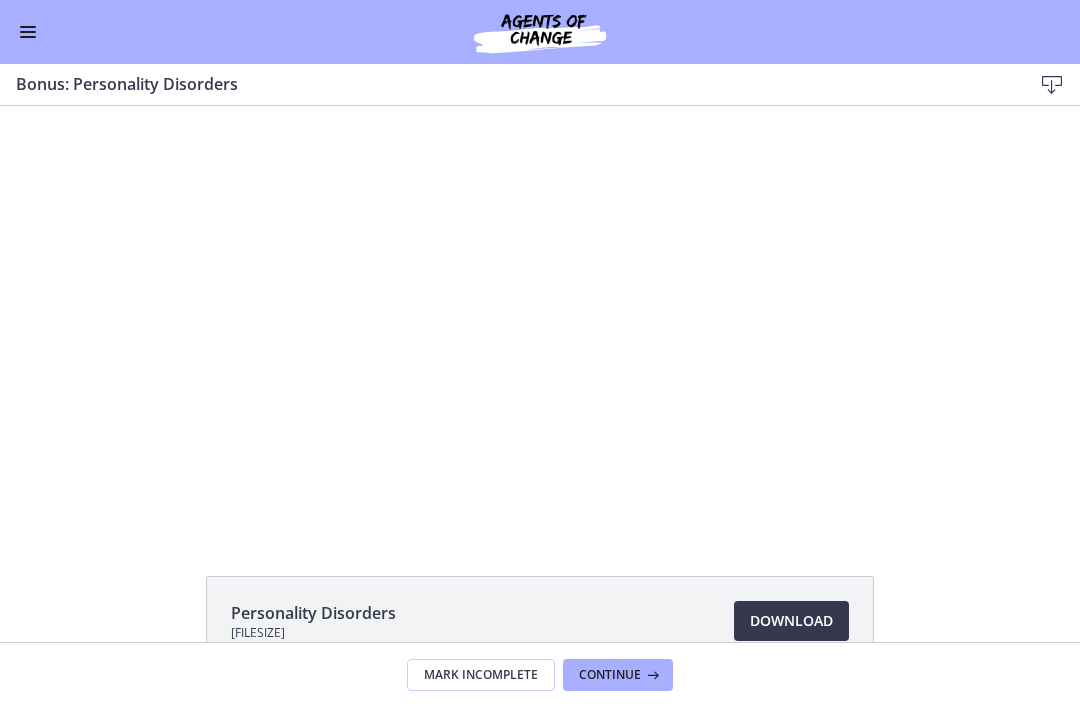 click at bounding box center [540, 318] 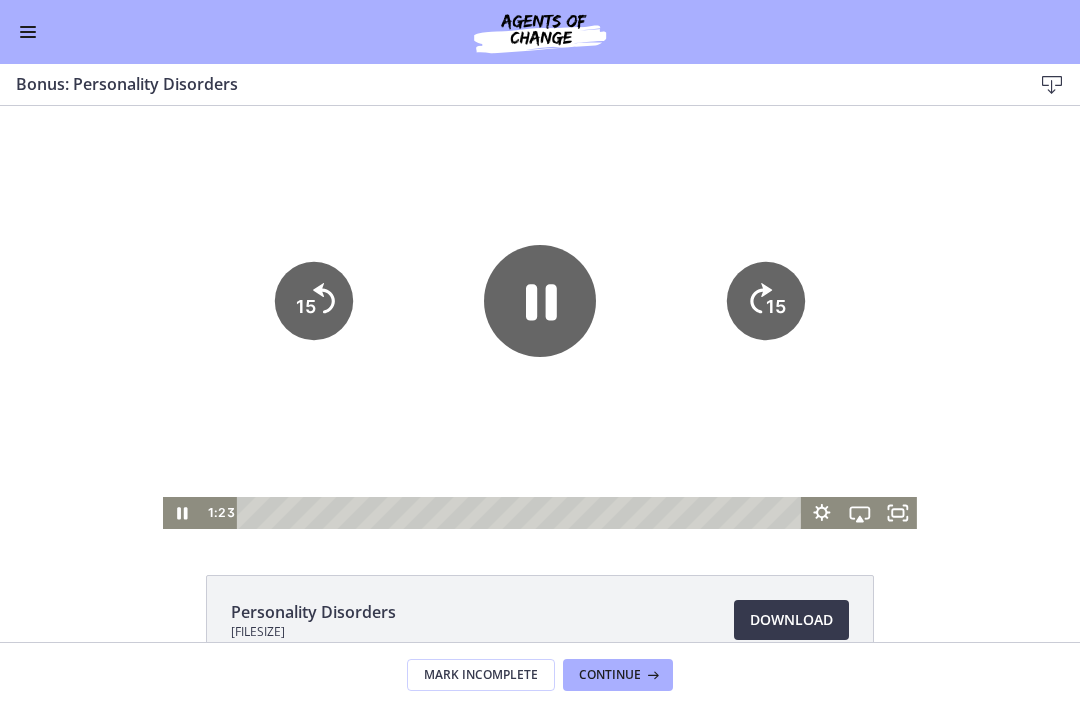 click on "15" 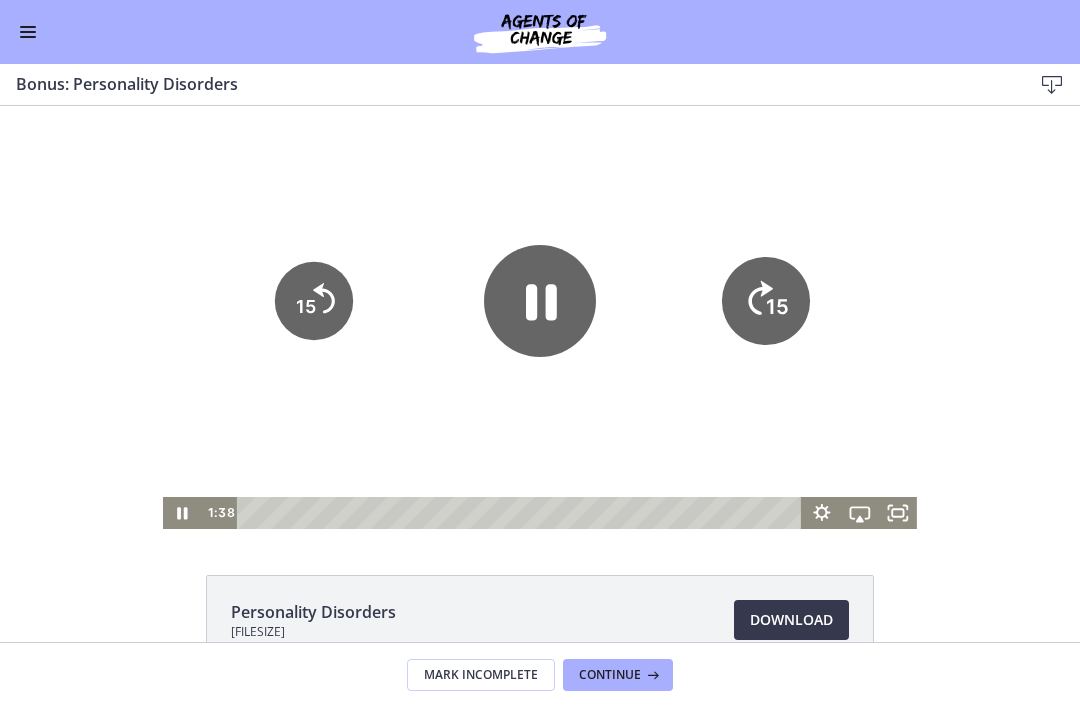 click 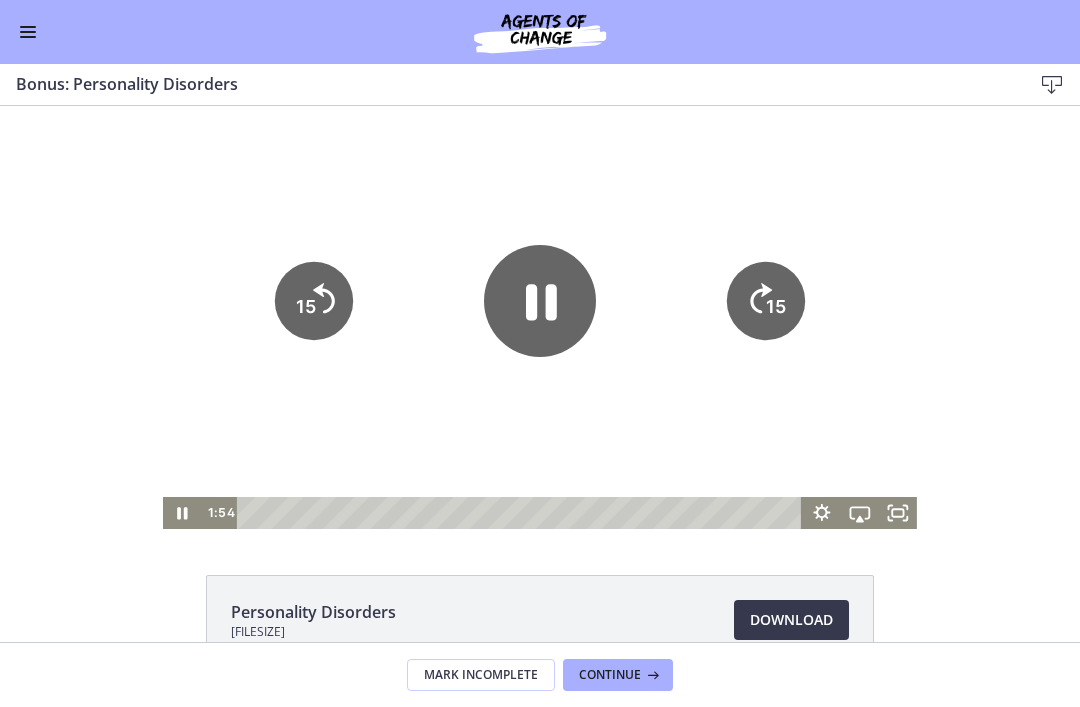 click at bounding box center [540, 317] 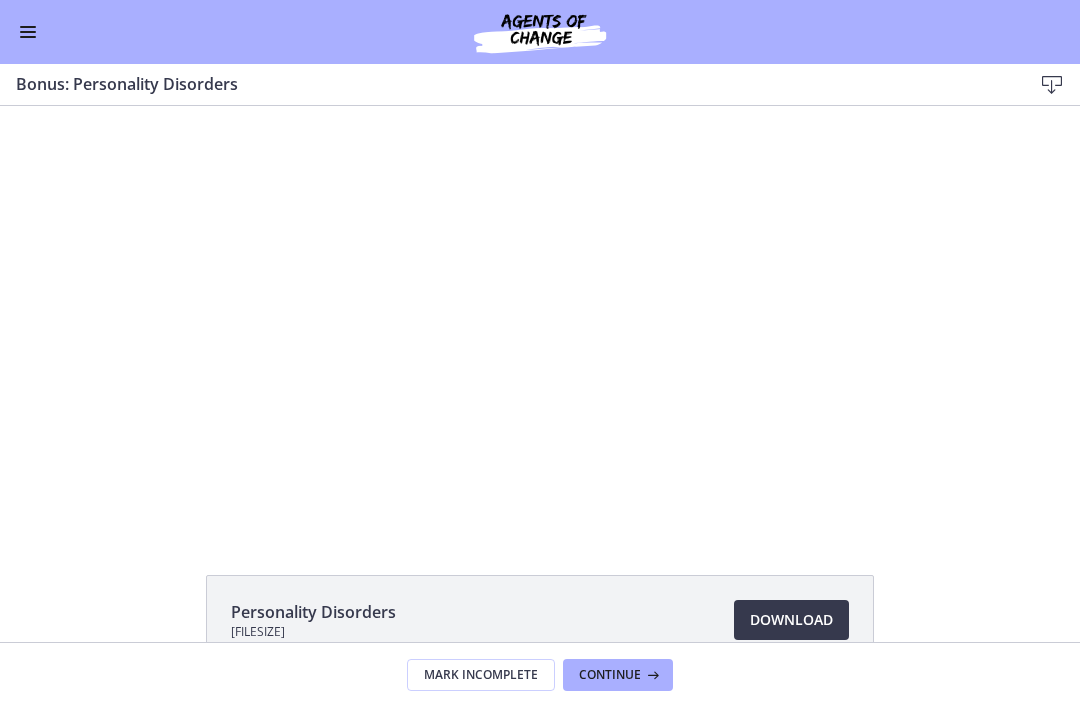 click at bounding box center (540, 317) 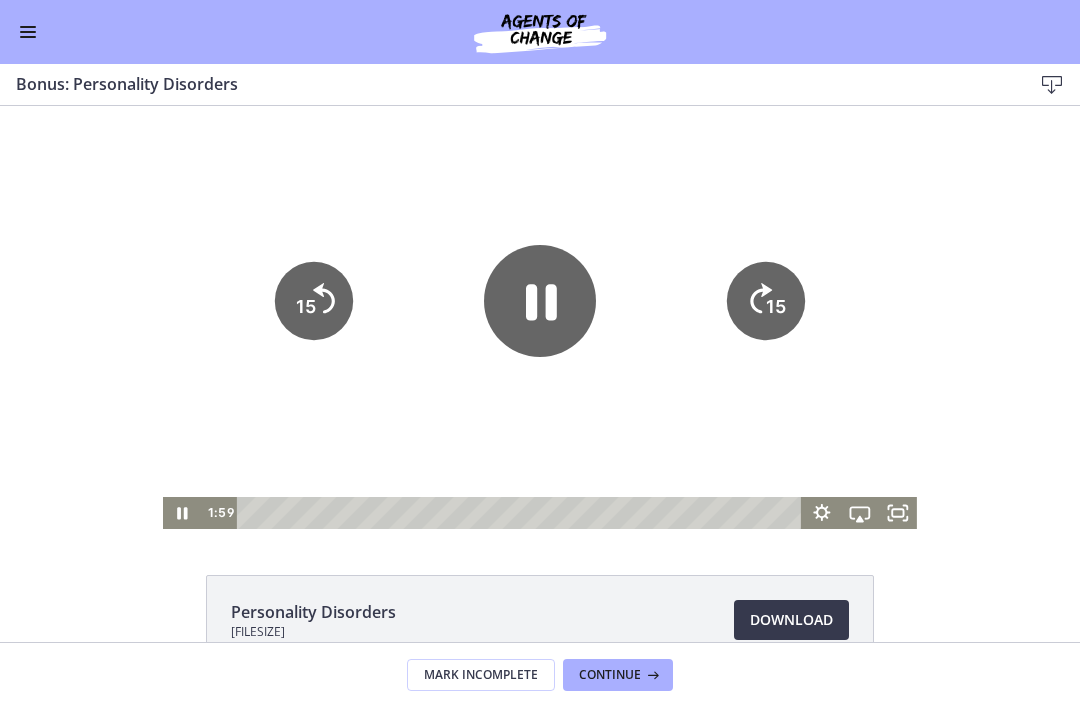 scroll, scrollTop: 3, scrollLeft: 0, axis: vertical 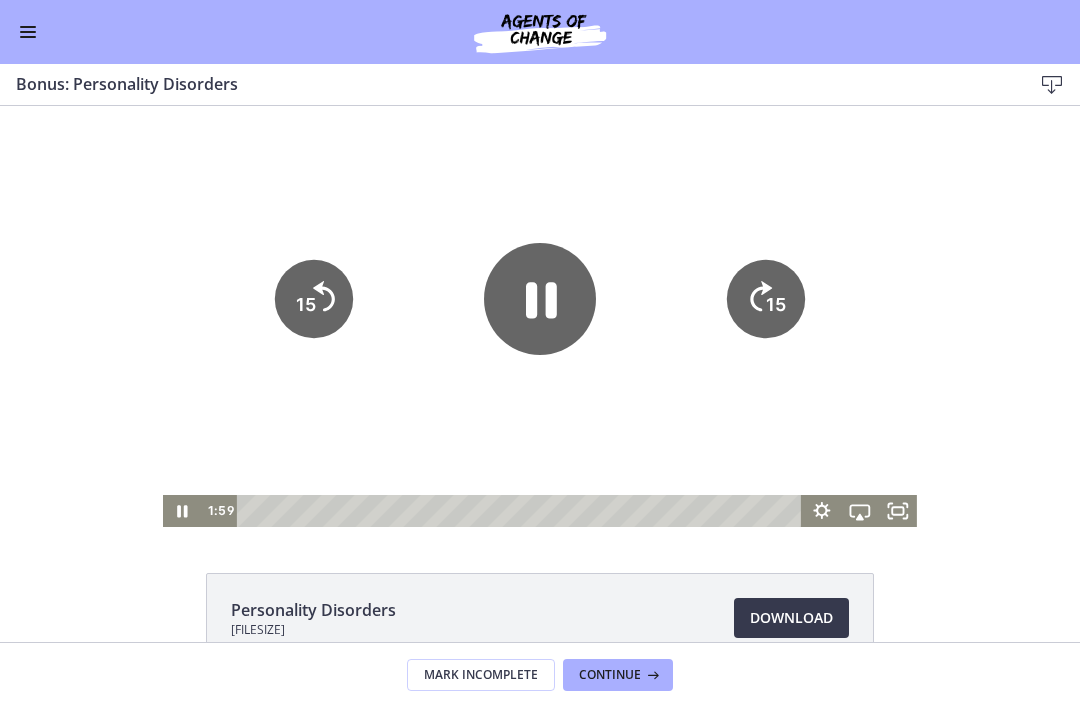 click on "15" 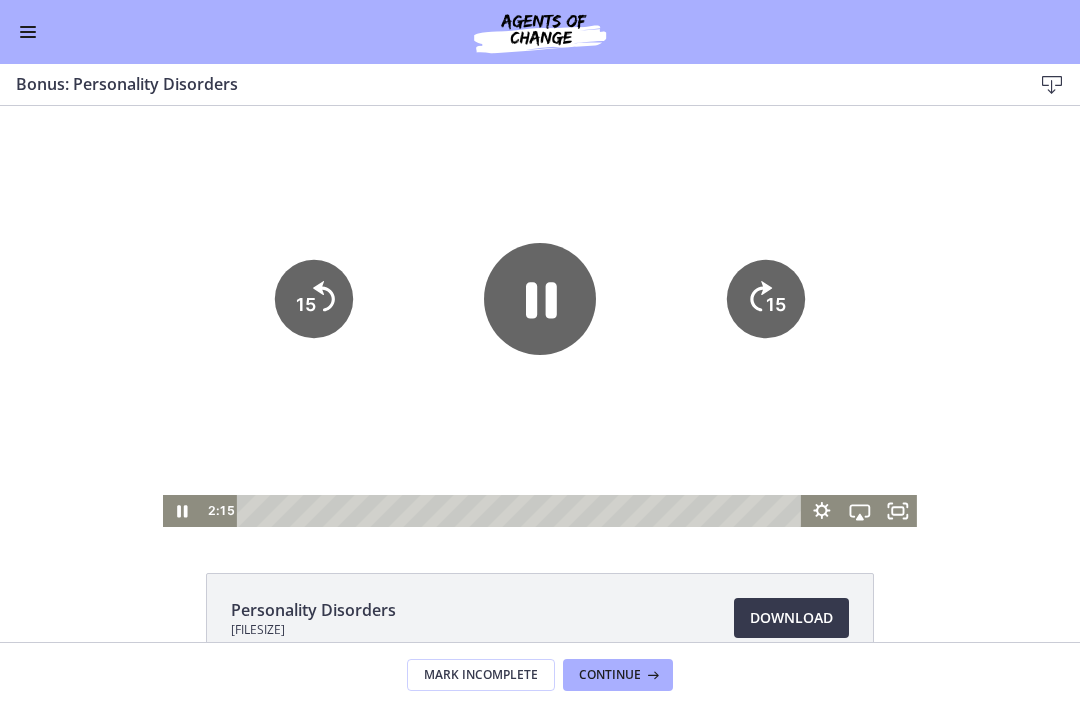 click on "15" 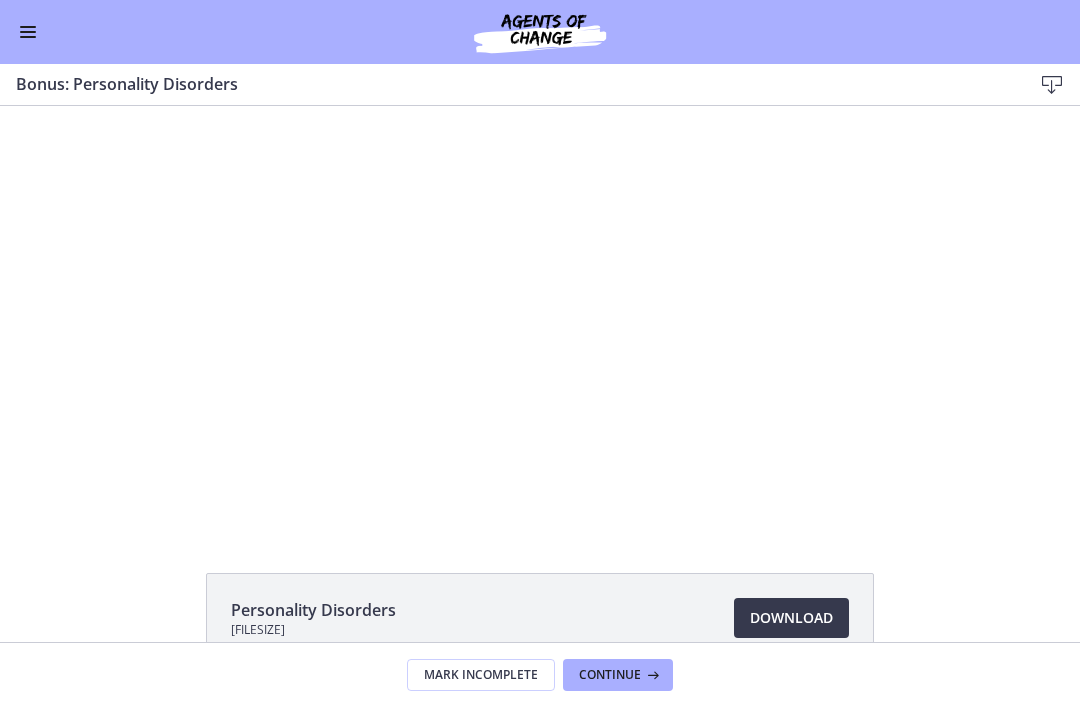 click at bounding box center [540, 315] 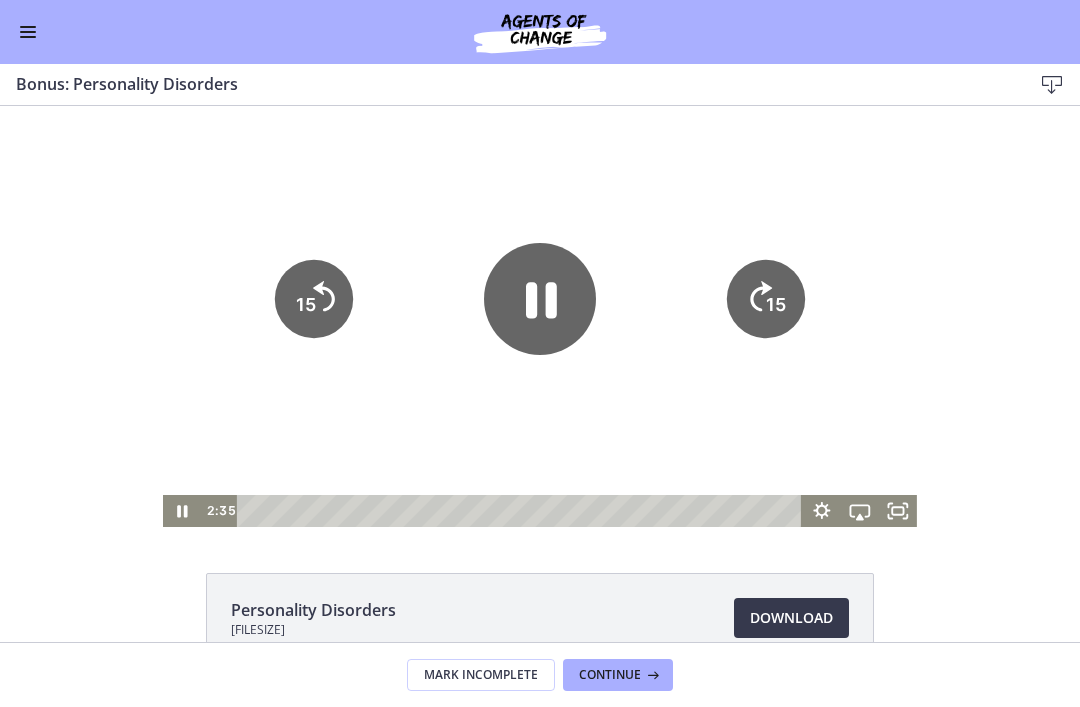 click on "15" 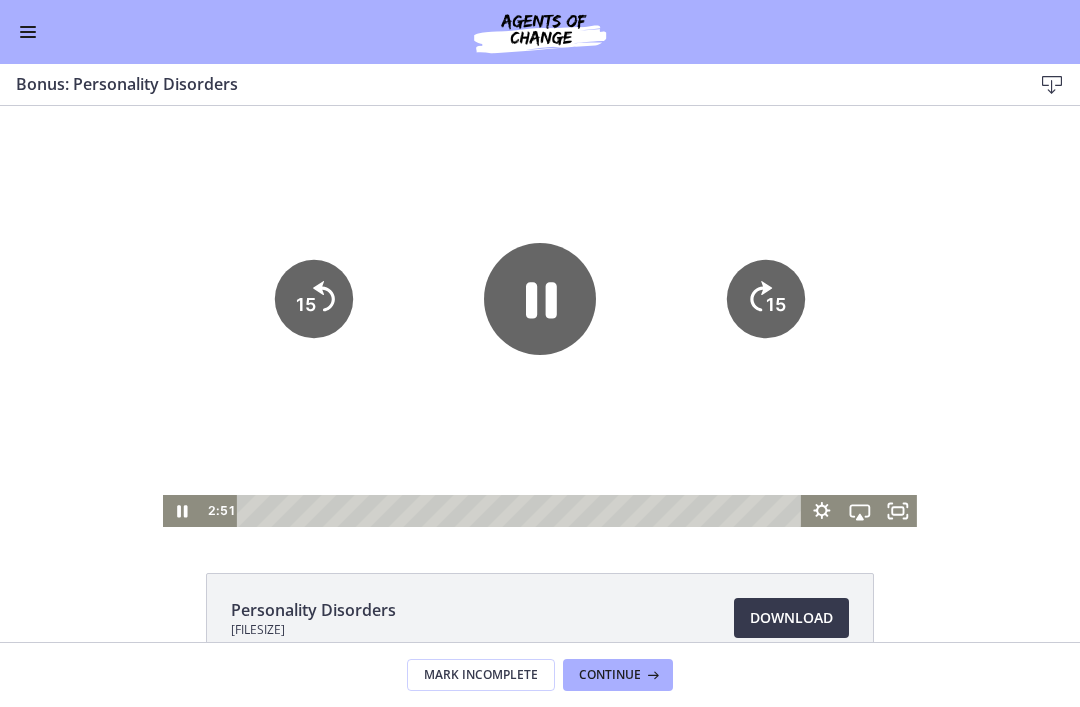 click on "15" 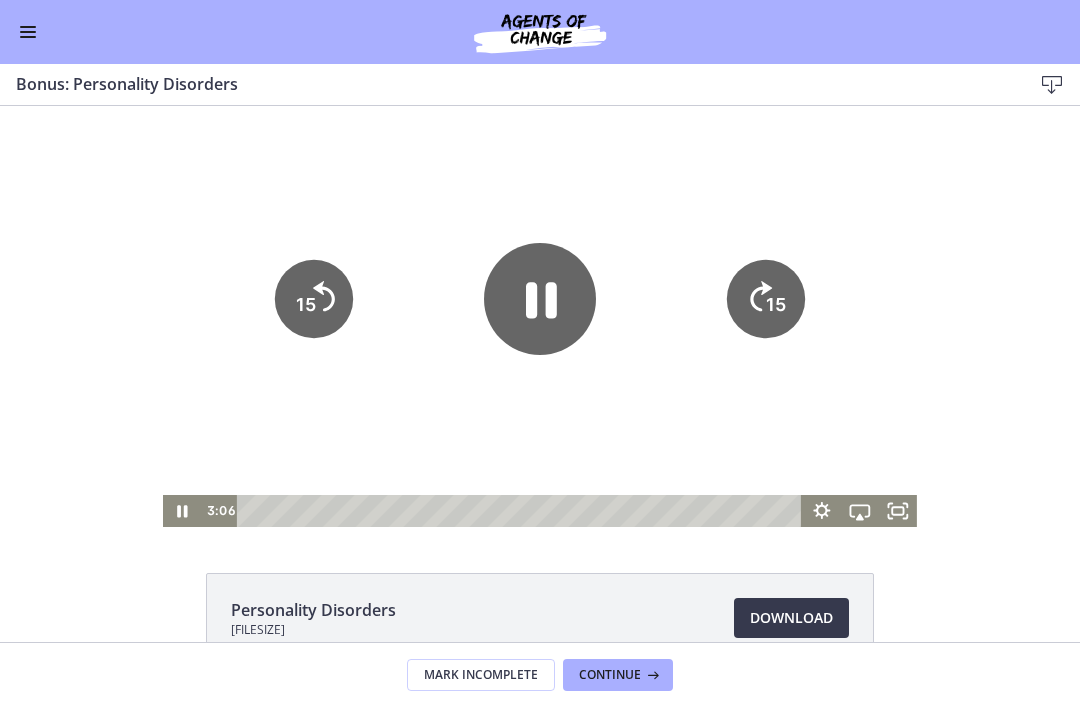 click on "15" 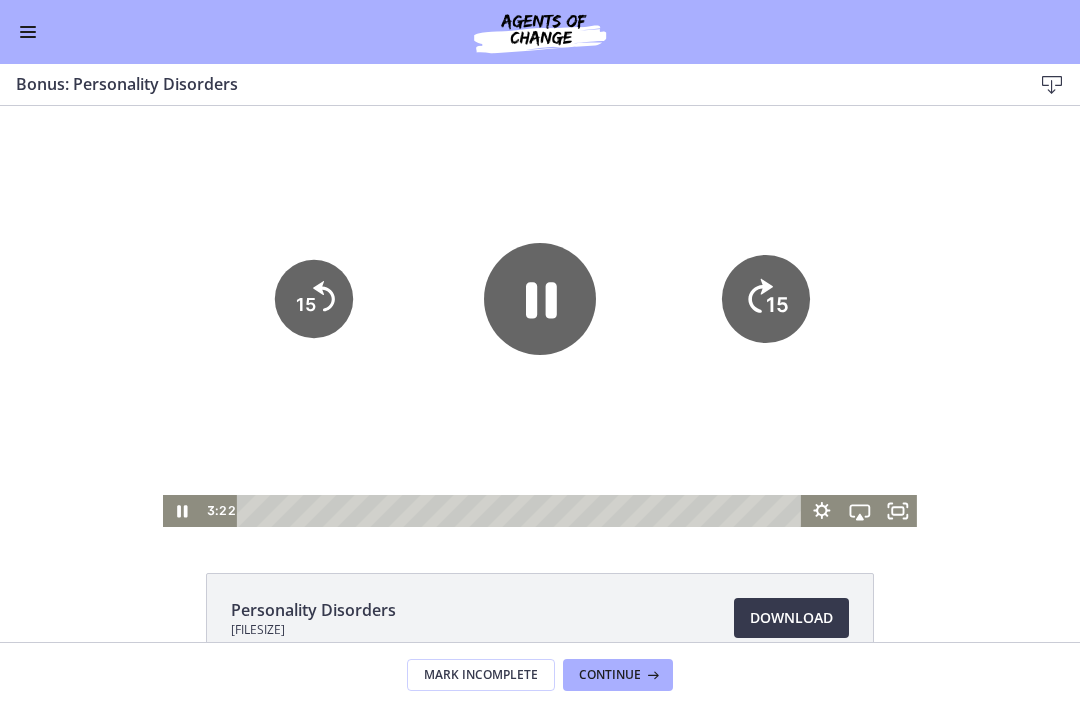 click on "15" 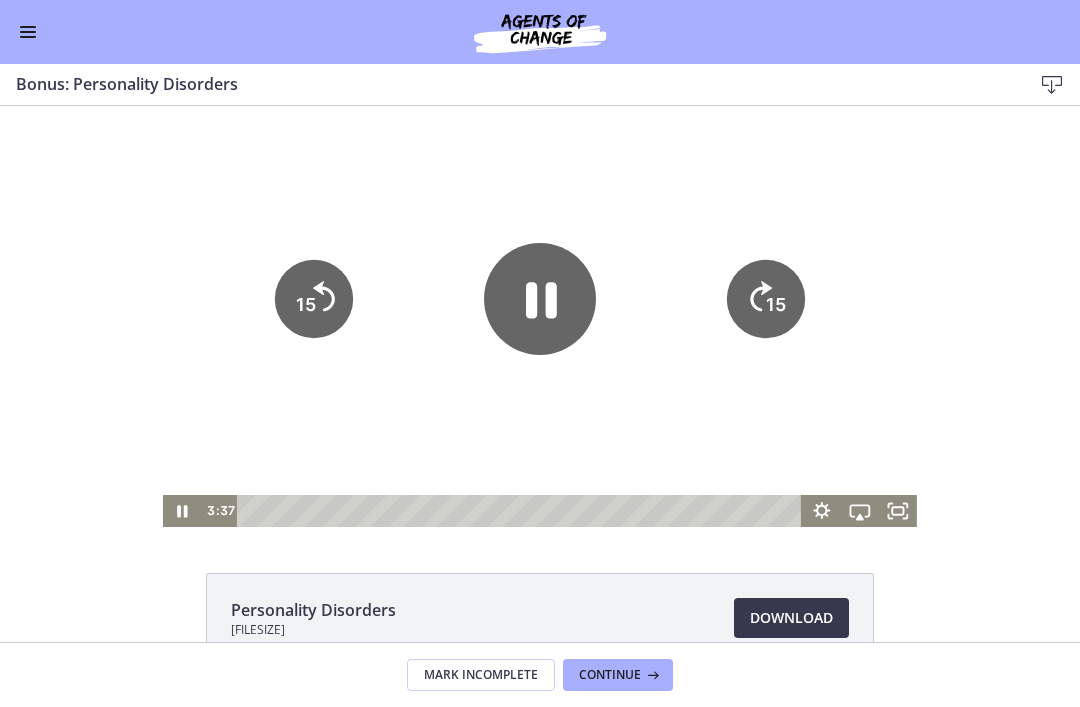 click on "15" 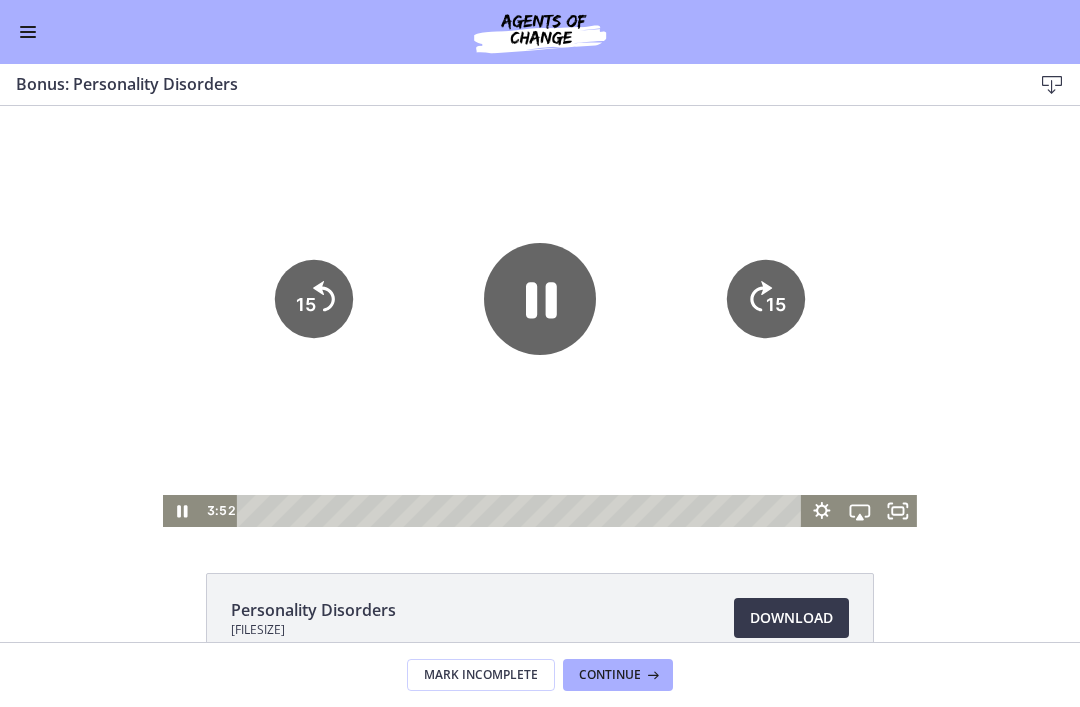 click at bounding box center [540, 315] 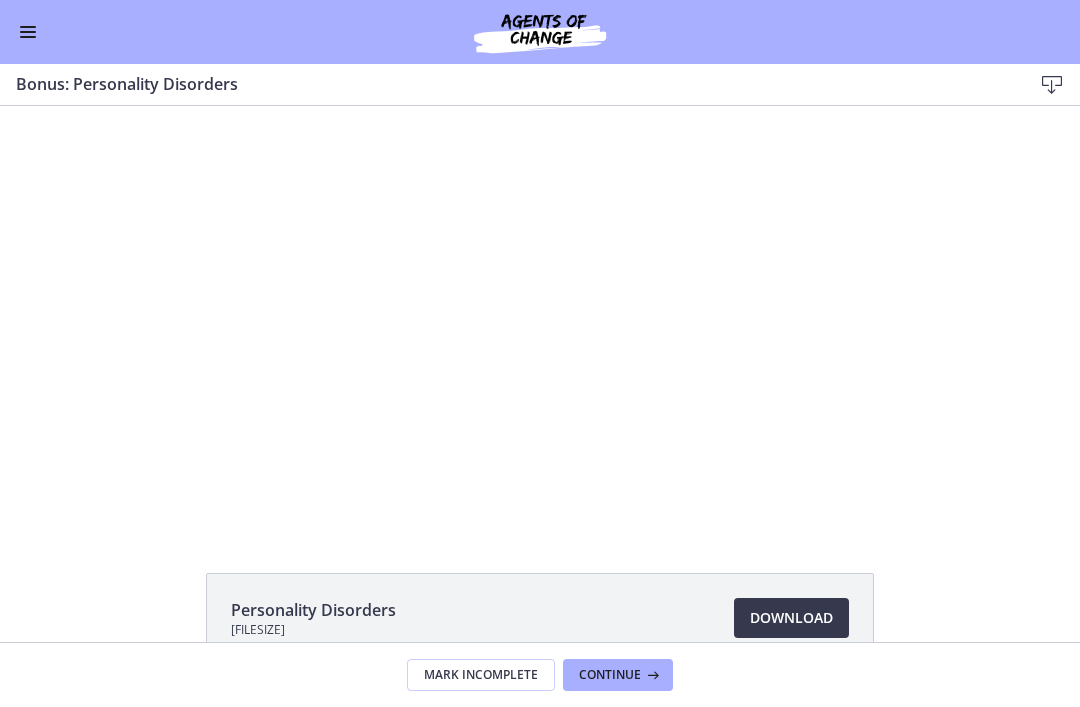 click at bounding box center (540, 315) 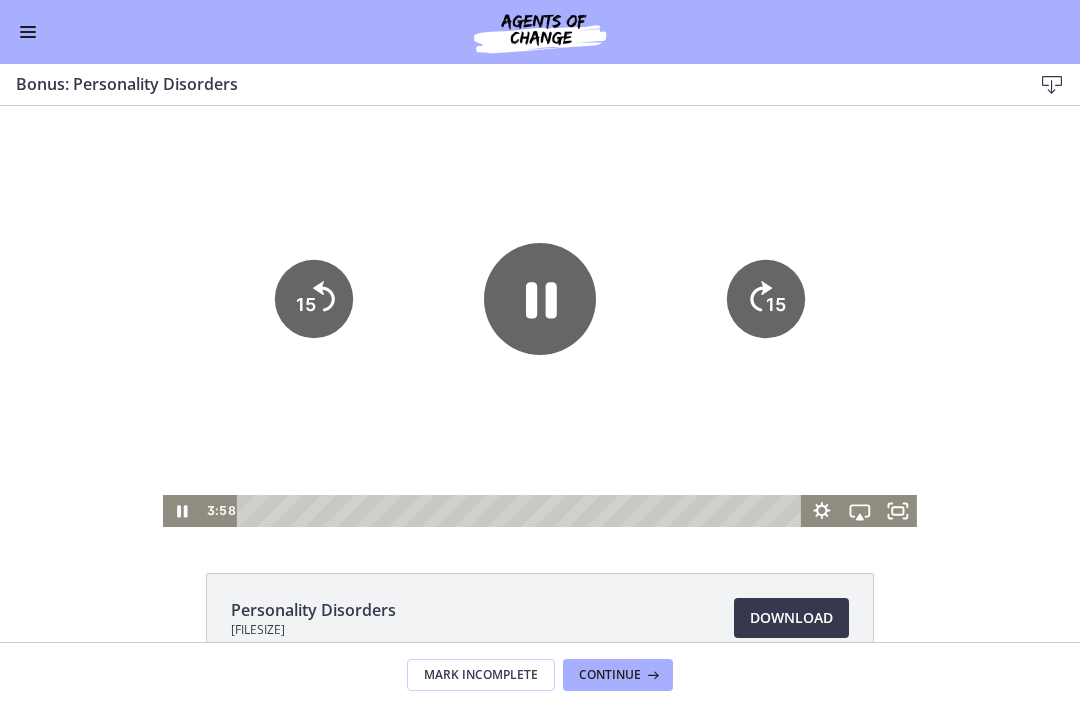 click at bounding box center (540, 315) 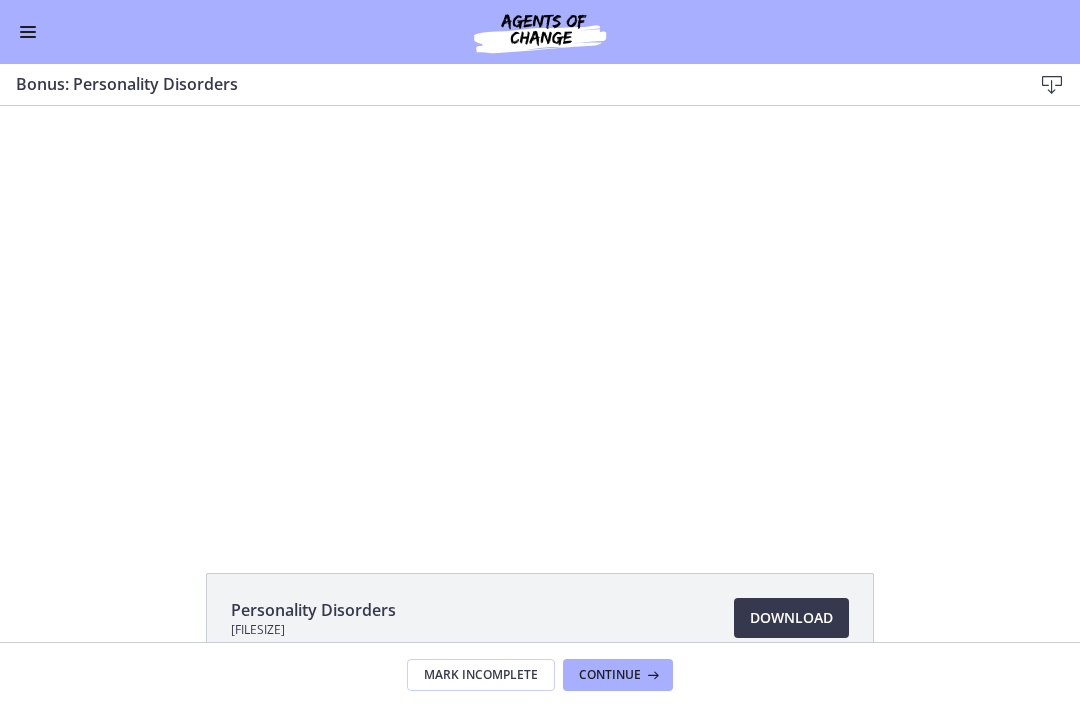 click at bounding box center (540, 315) 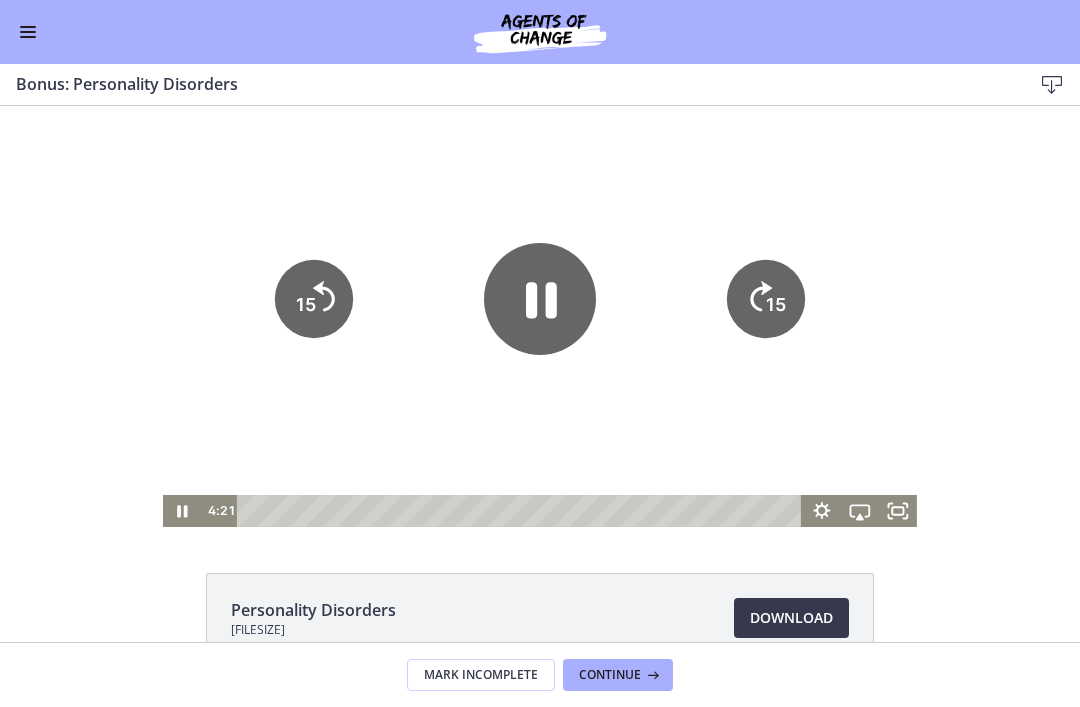 click on "15" 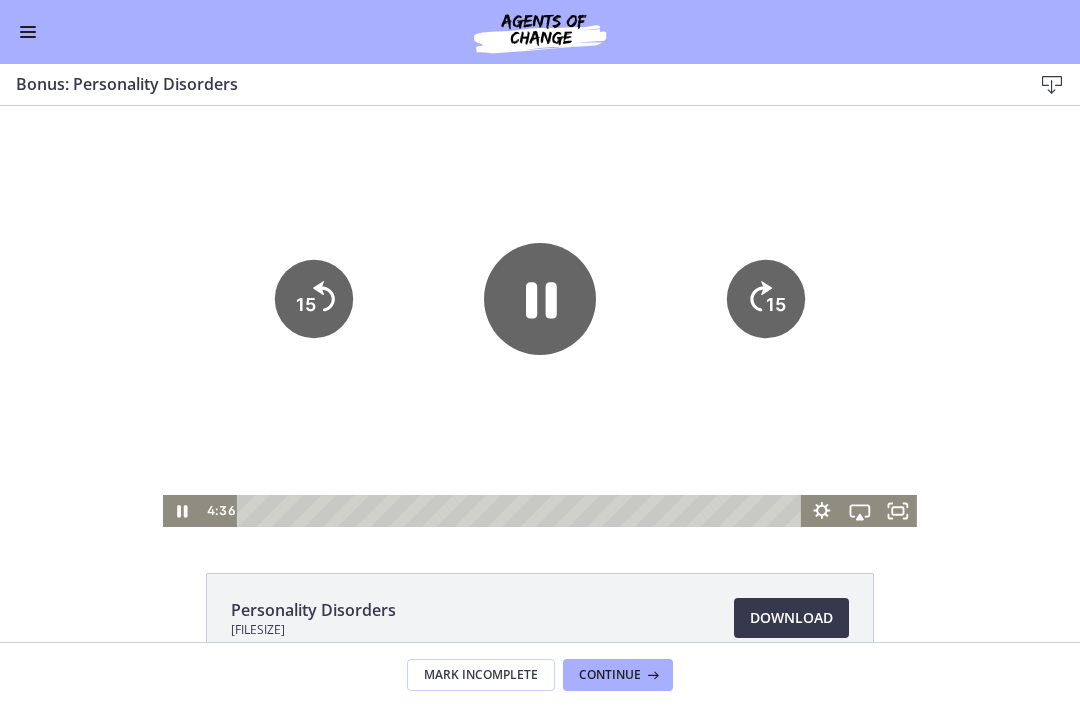 click on "15" 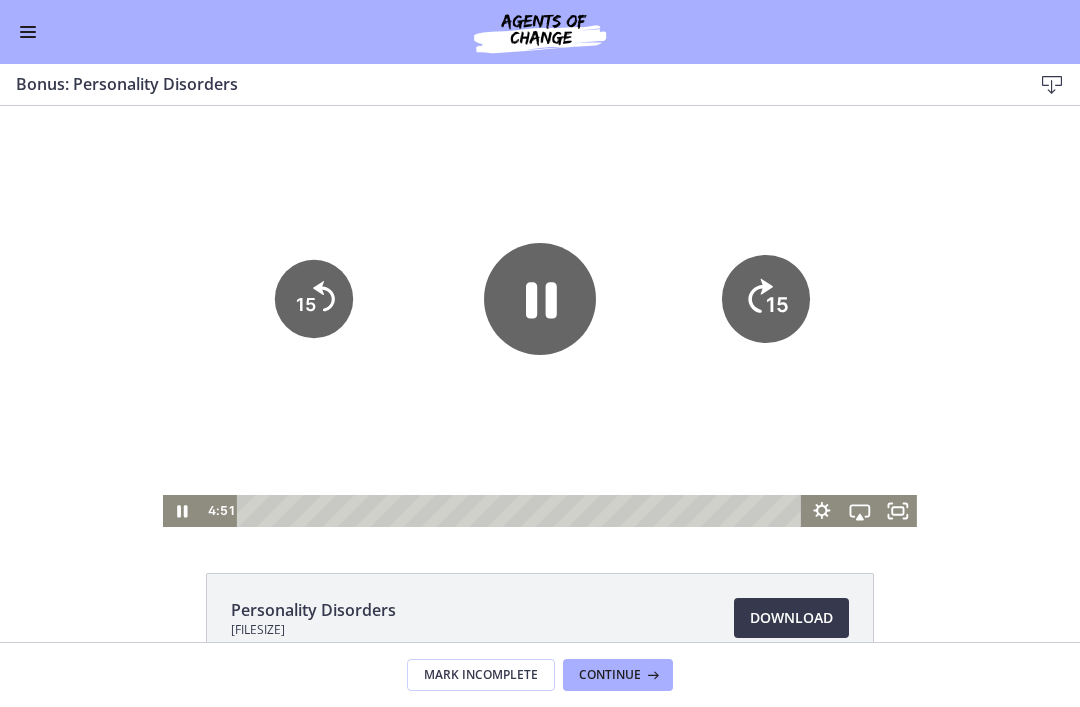 click on "15" 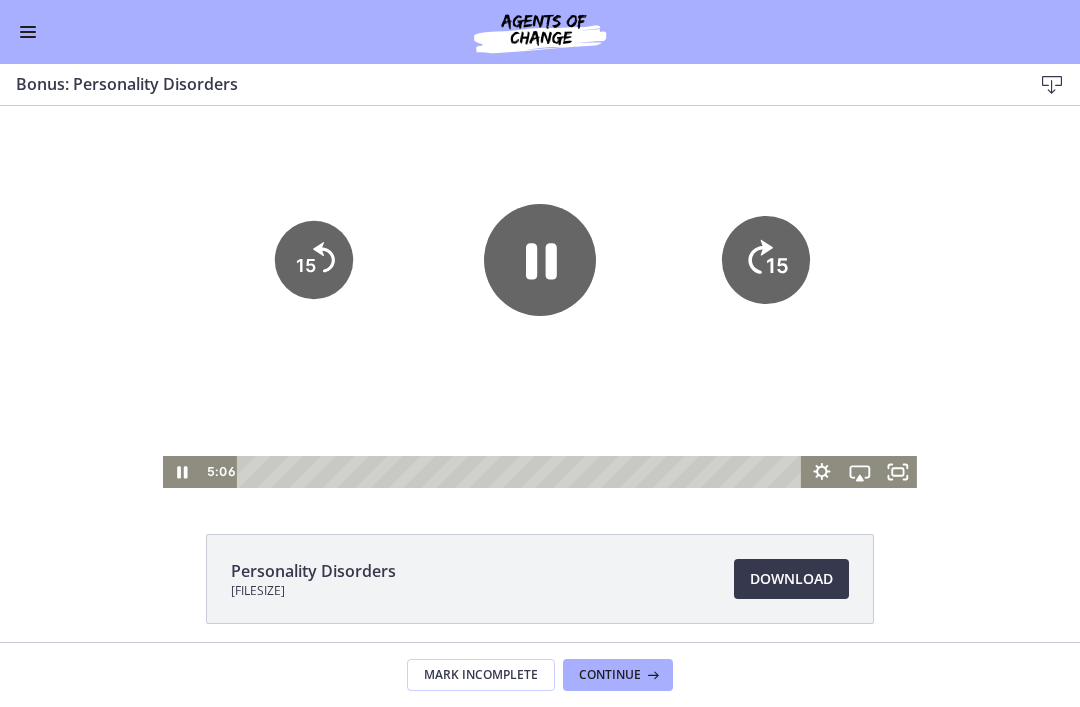 click on "15" 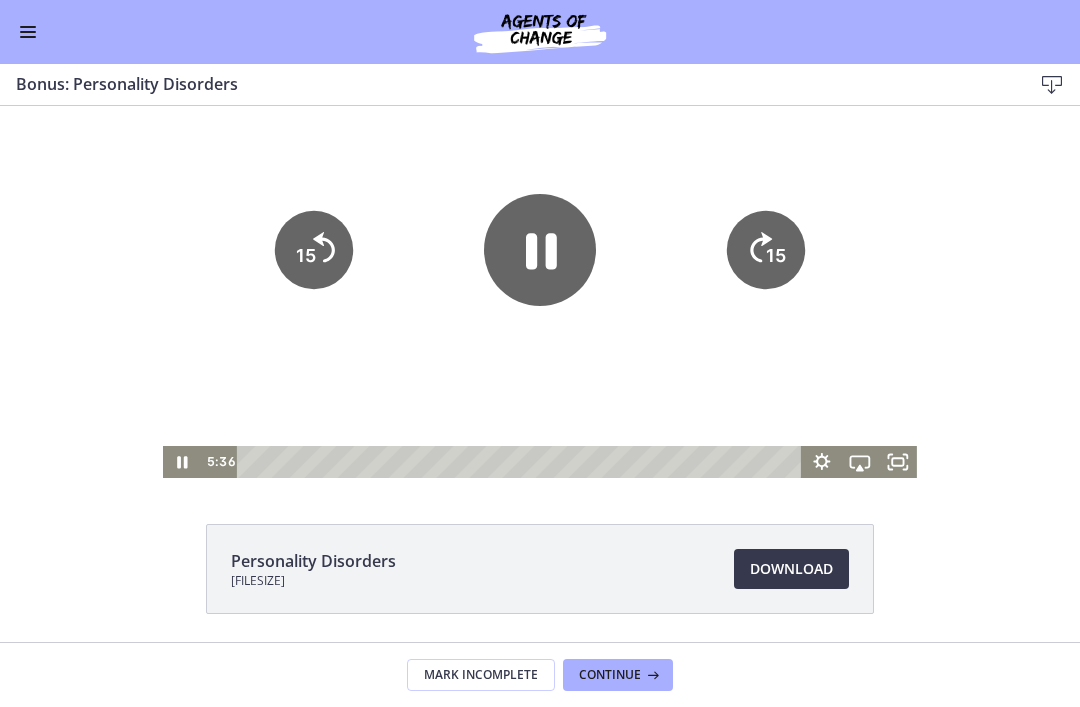 click on "15" 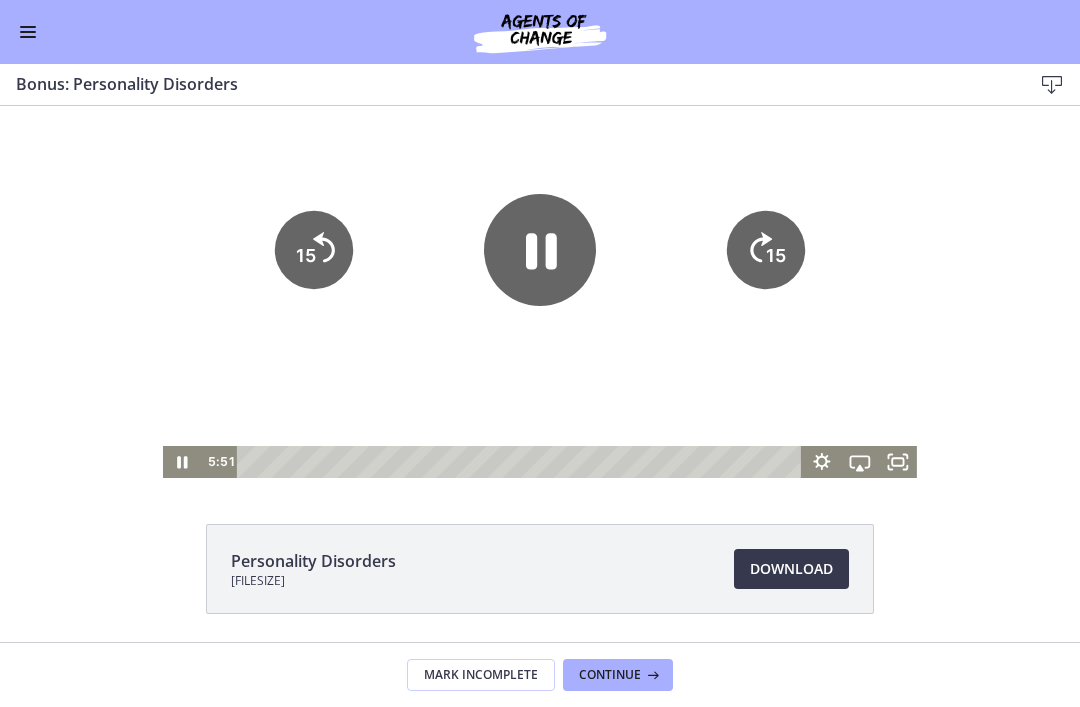 click 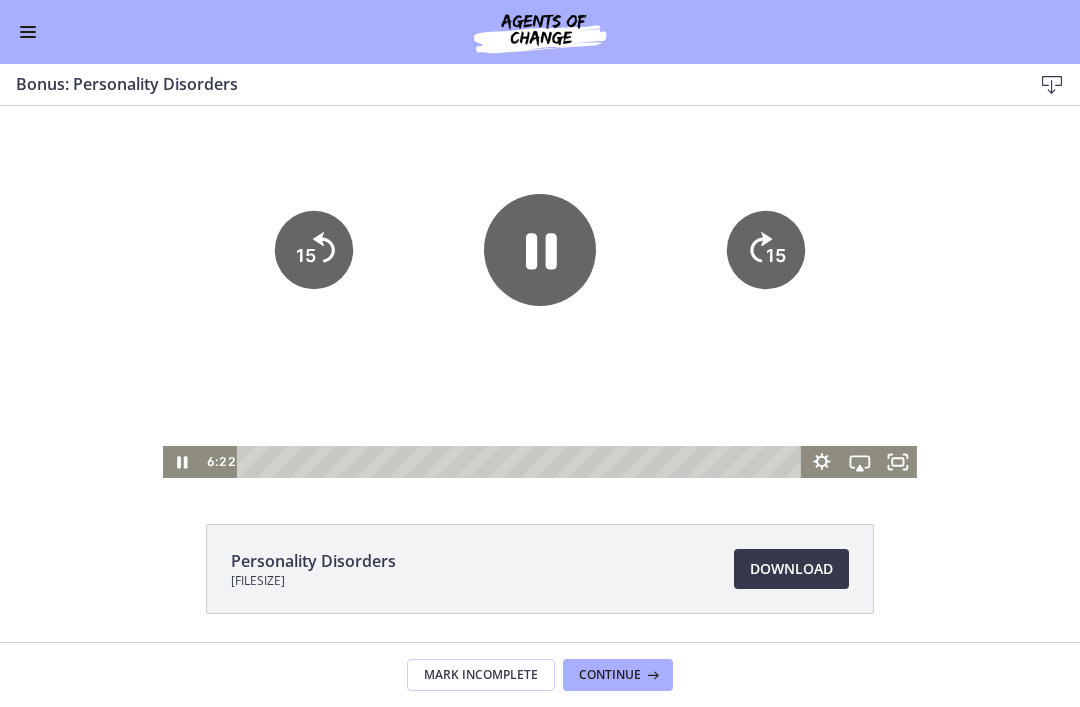 click on "15" 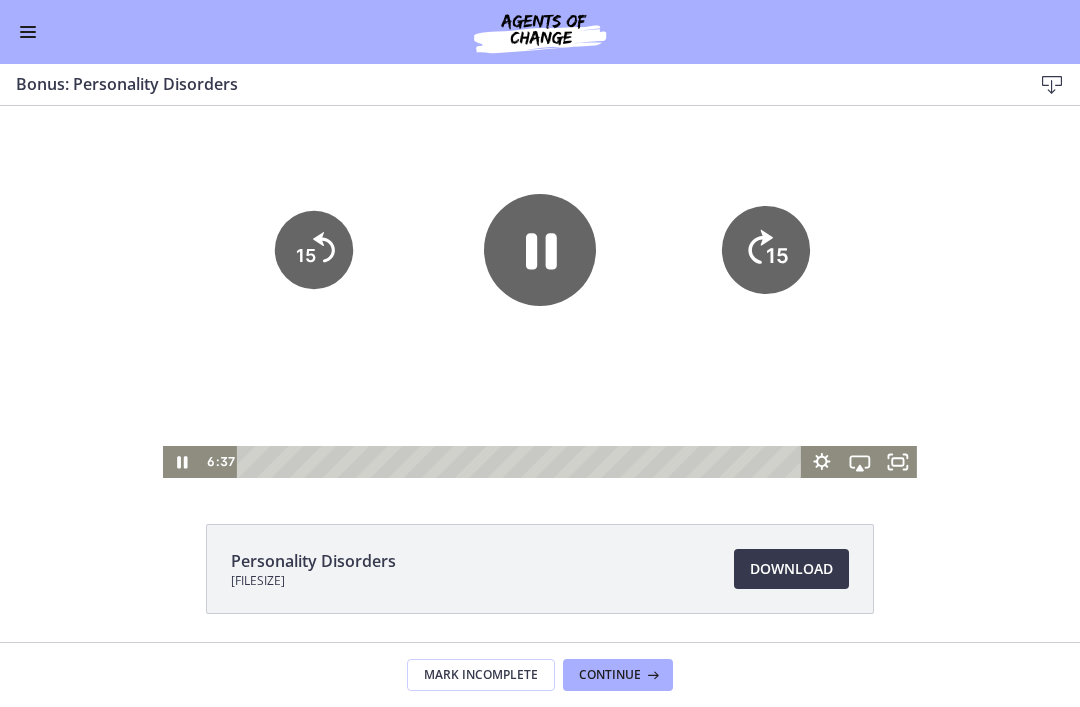 click on "15" 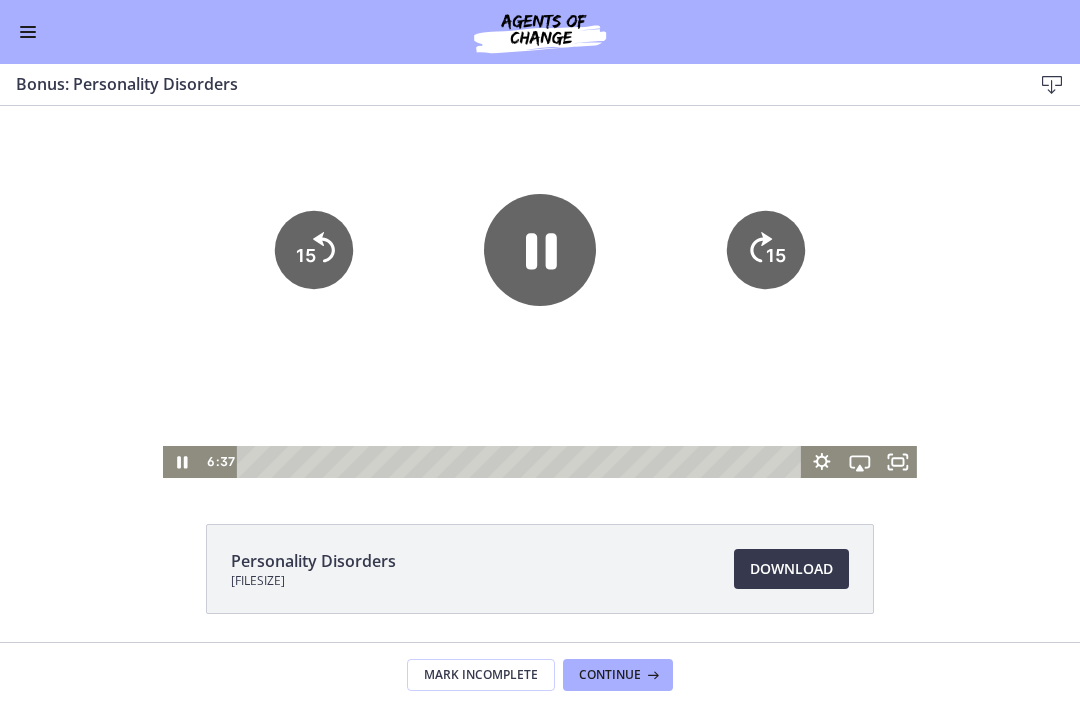 click on "15" 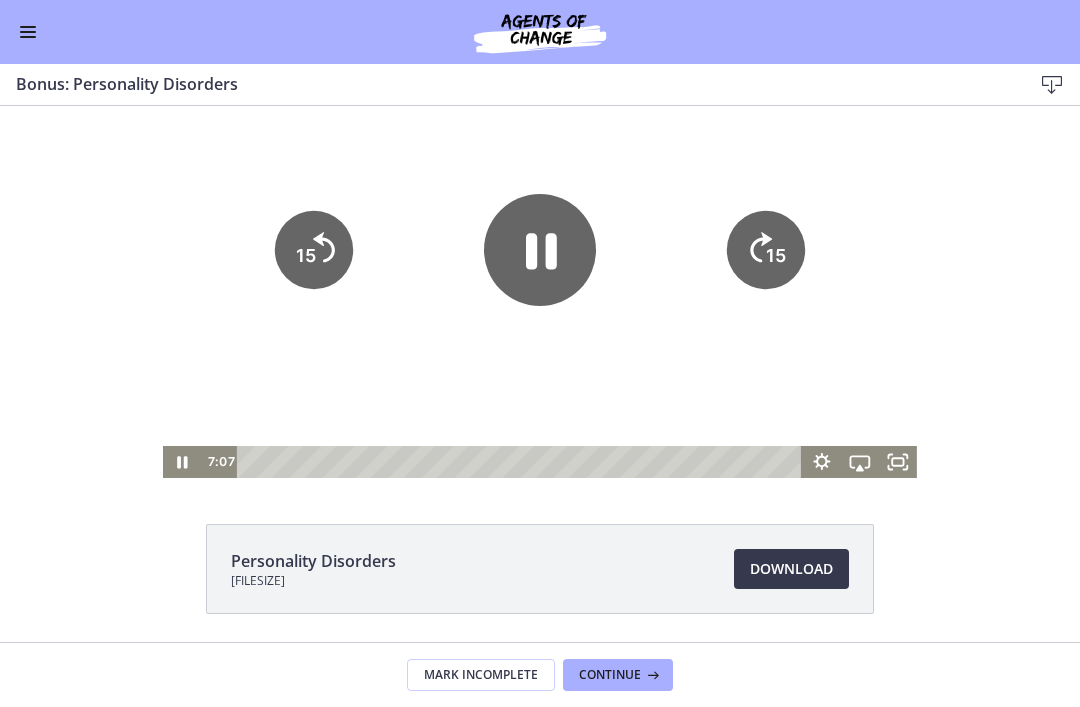 click on "15" 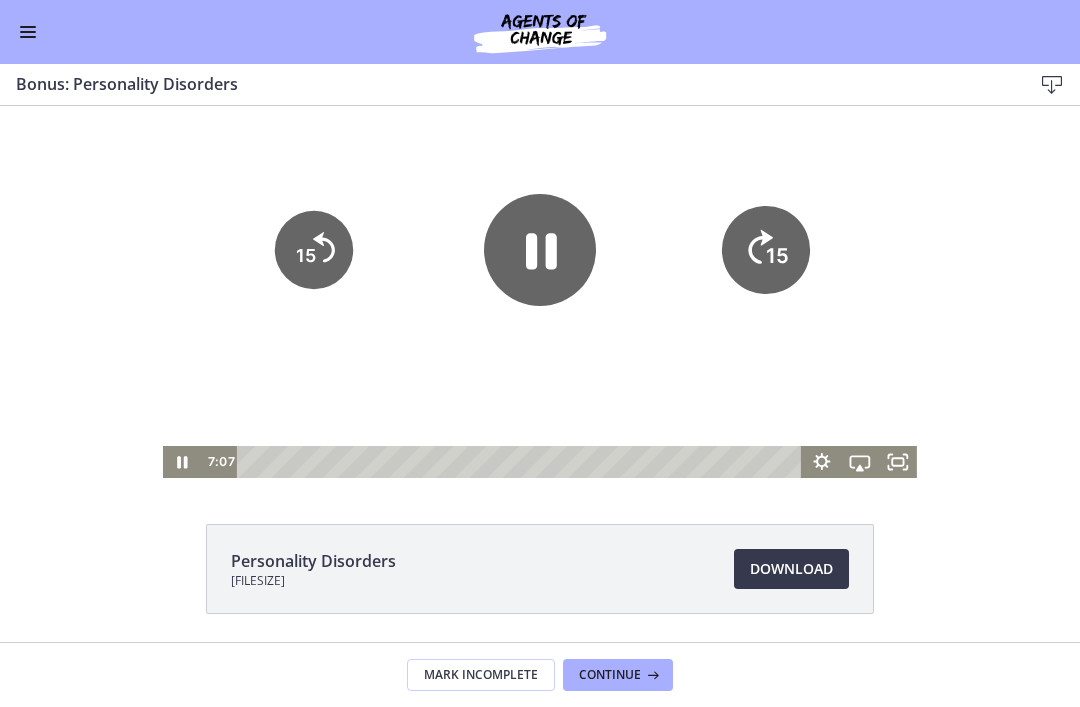 click on "15" 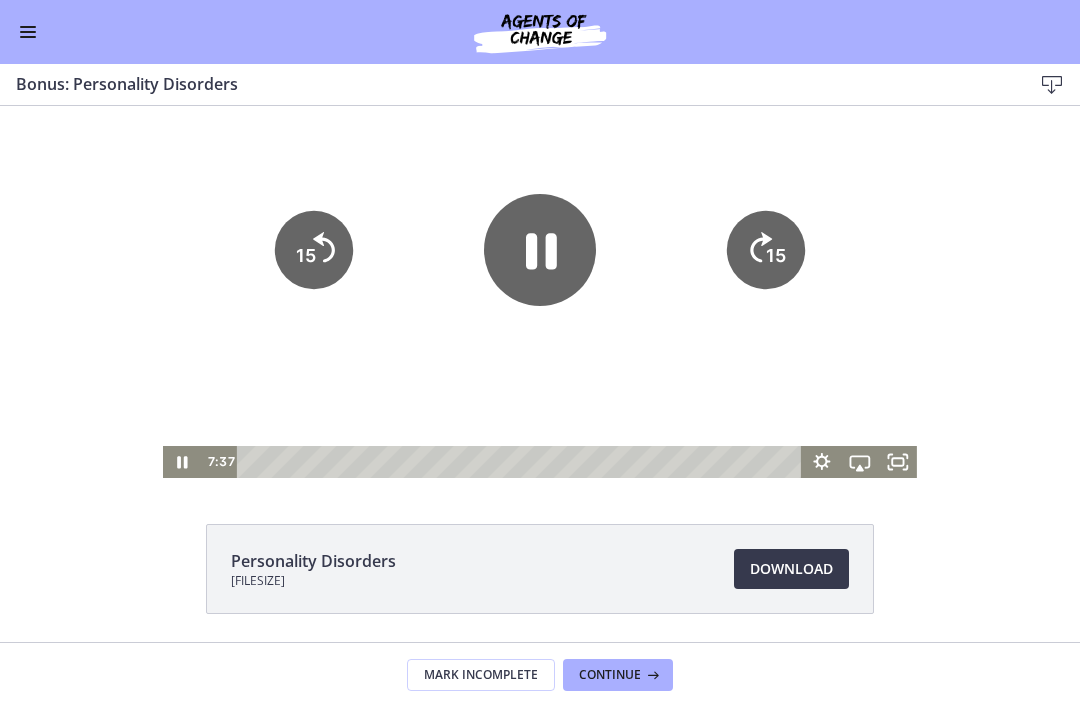 click on "15" 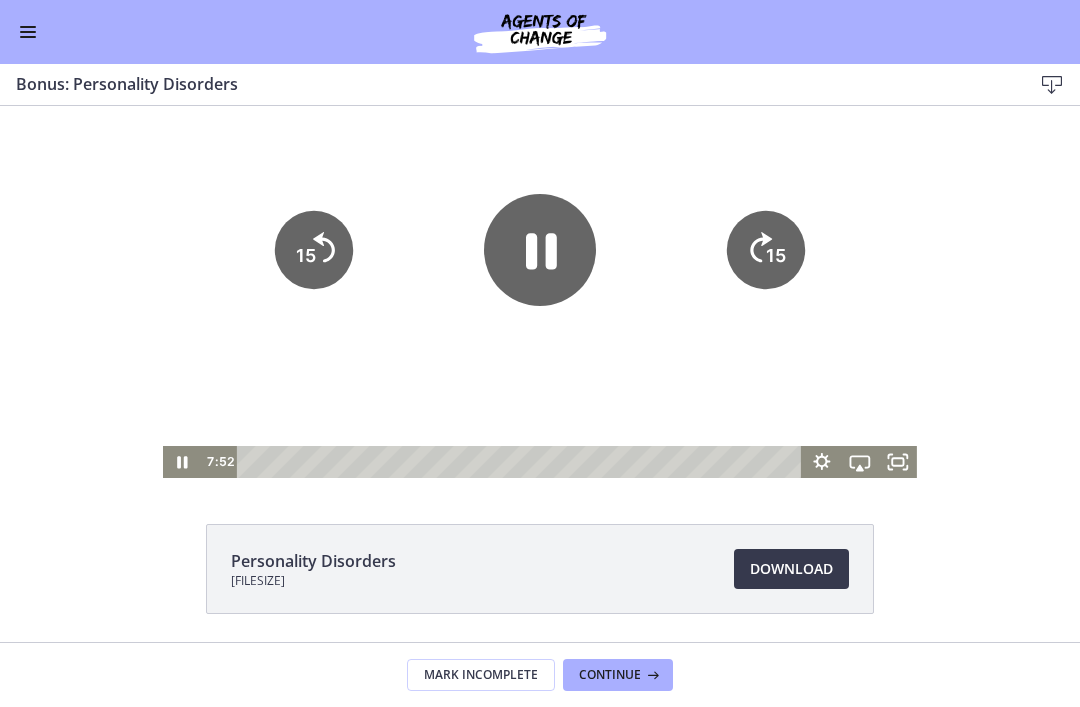 click on "15" 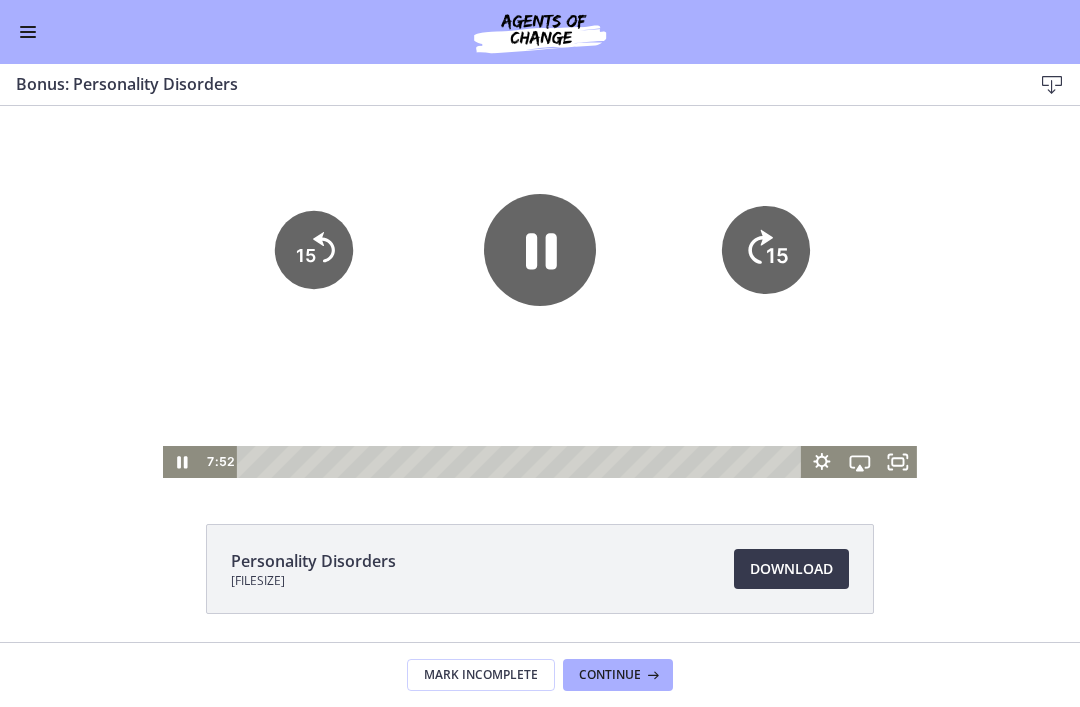 click on "15" 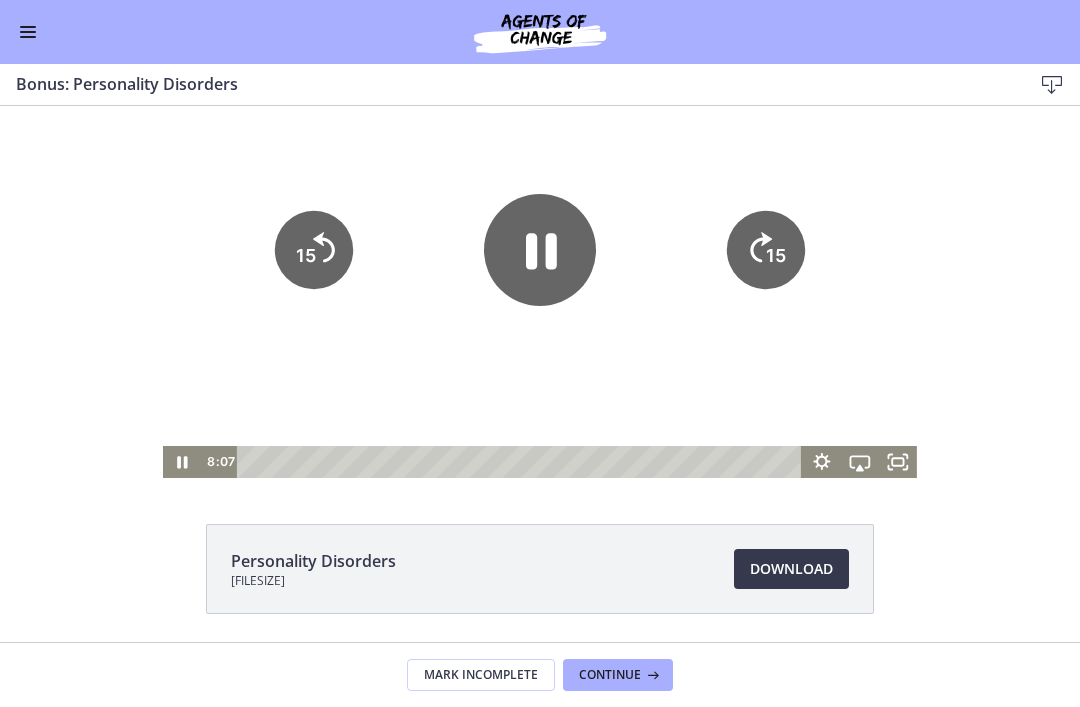 click on "15" 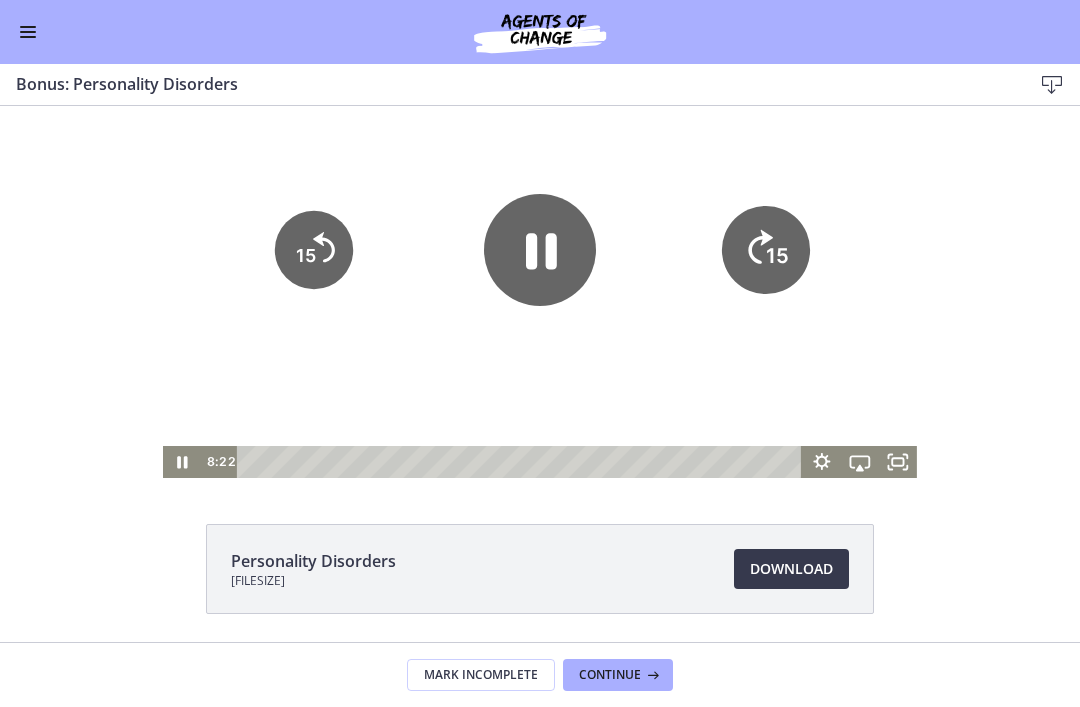 click on "15" 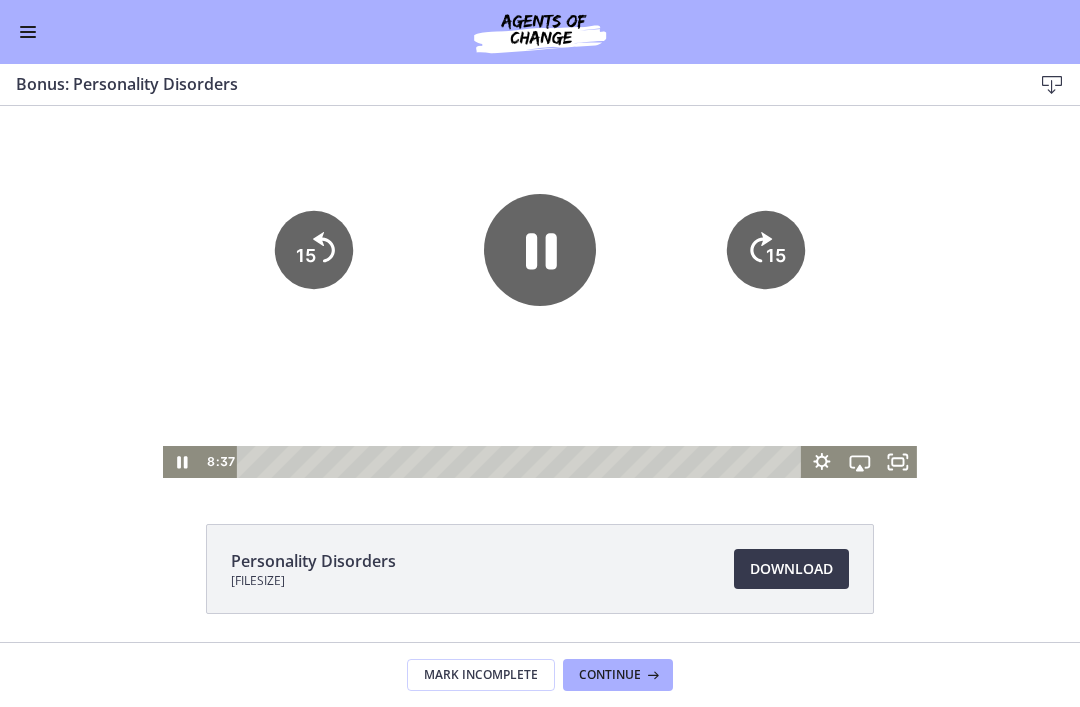 click on "15" 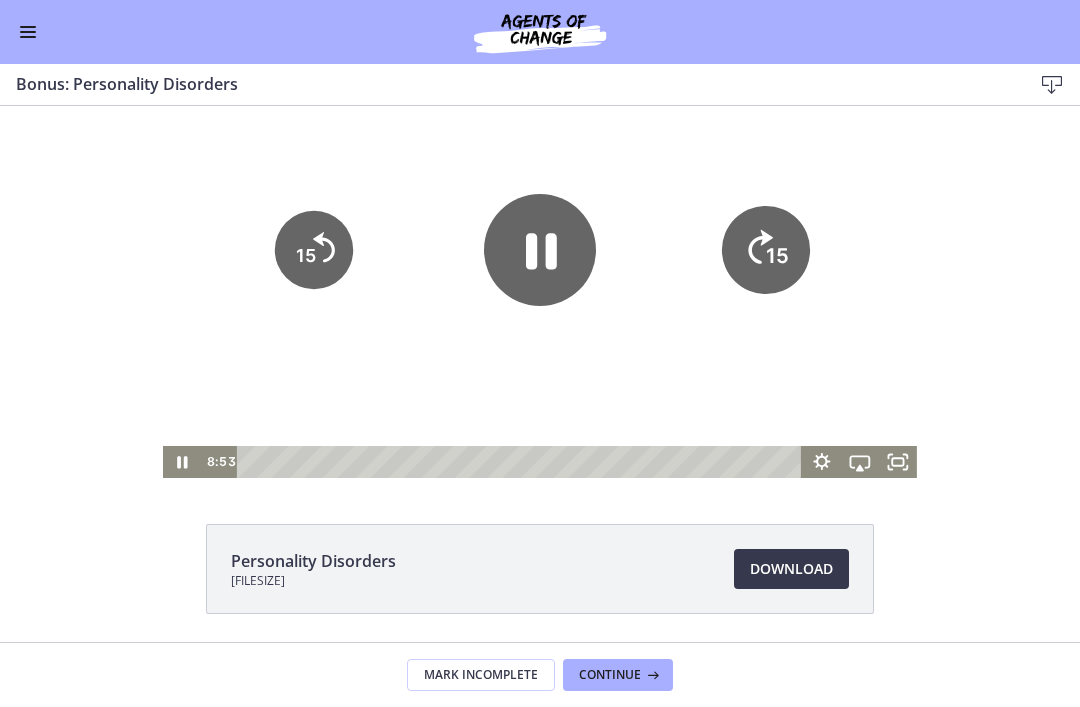 click on "15" 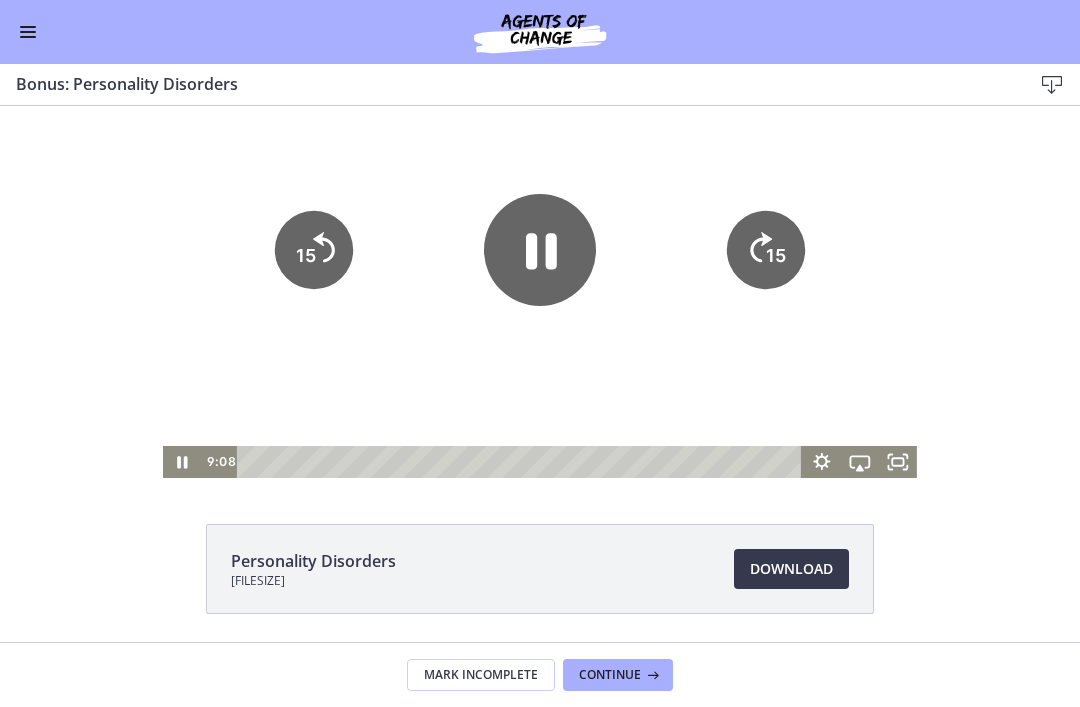 click on "15" 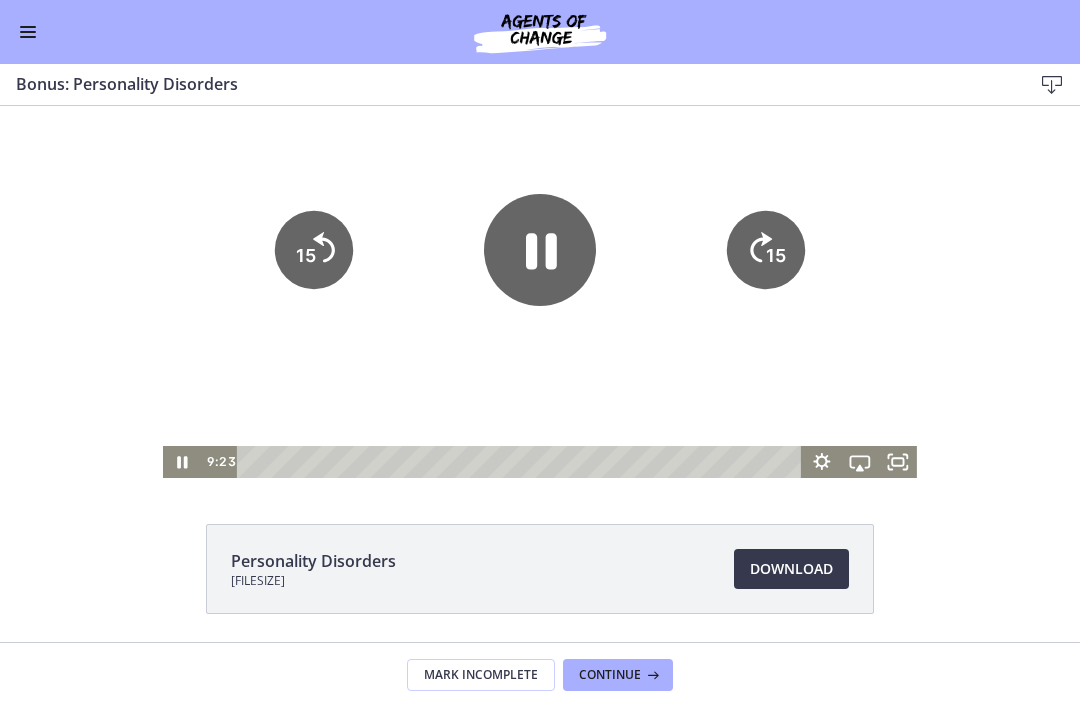 click on "15" 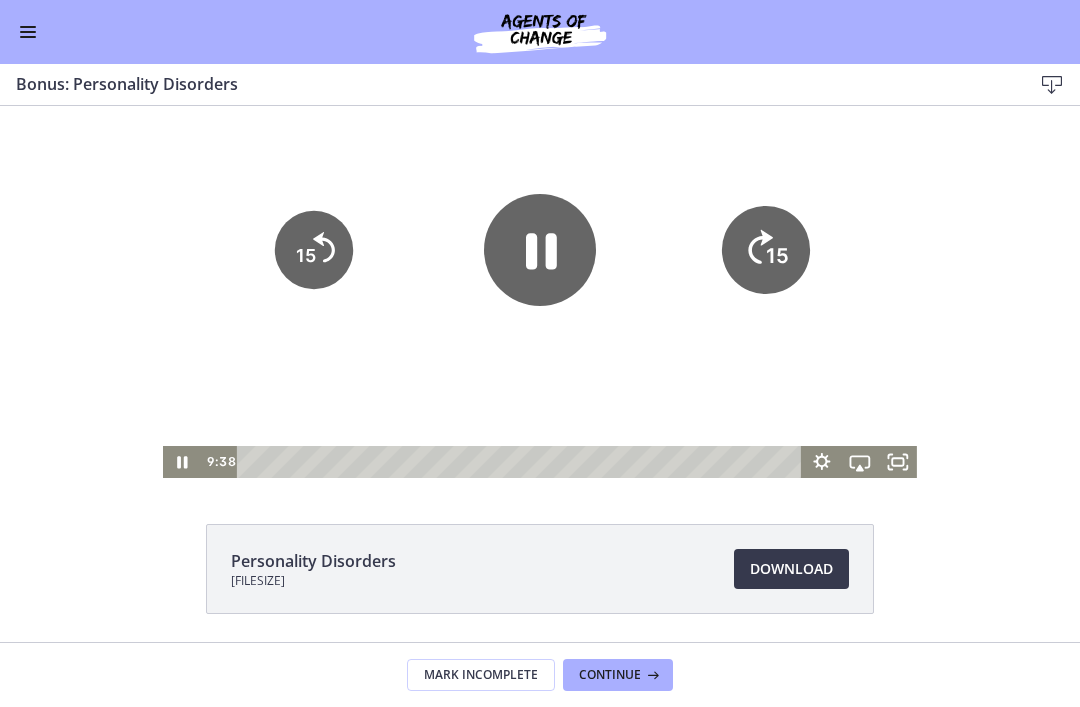 click on "15" 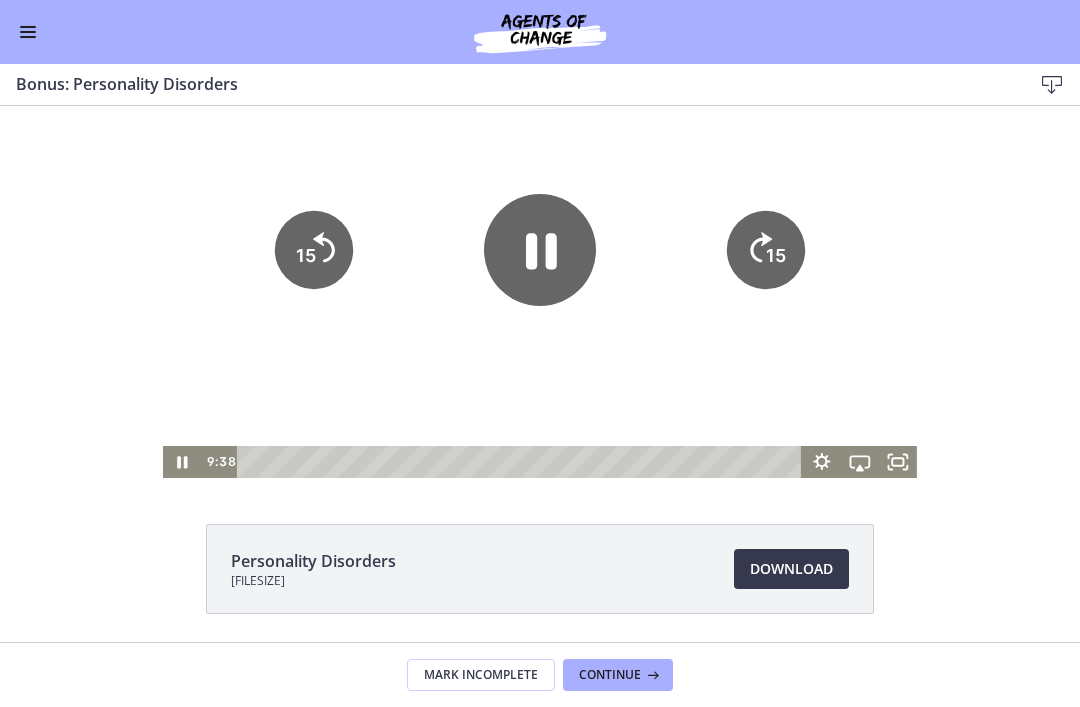 click on "15" 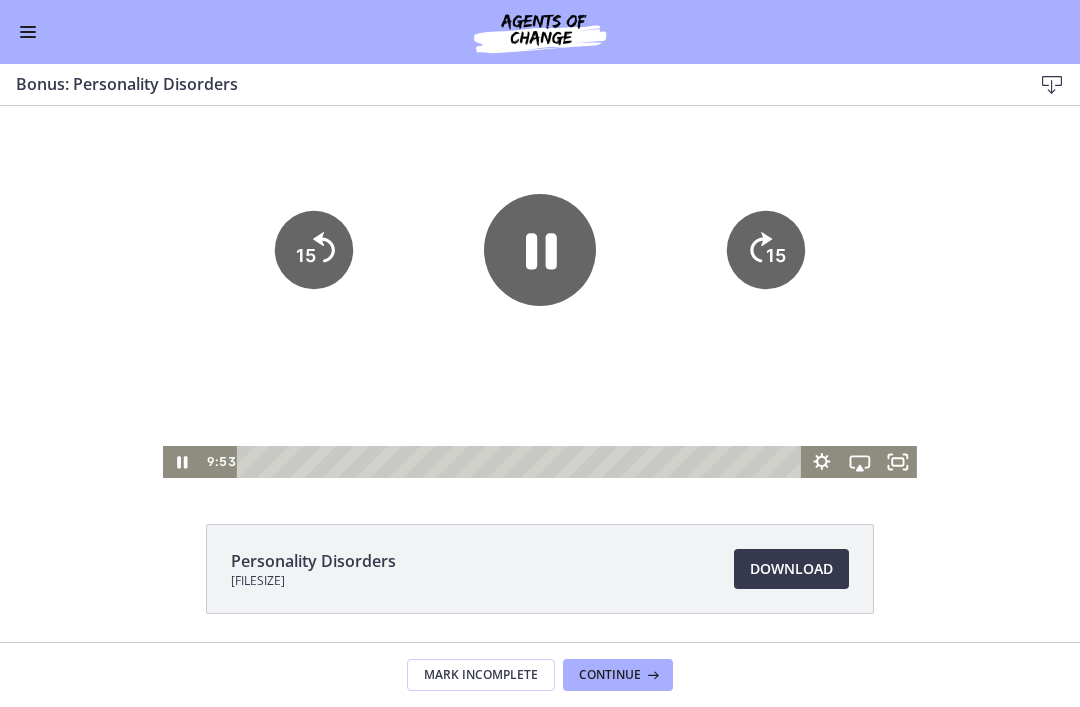 click on "15" 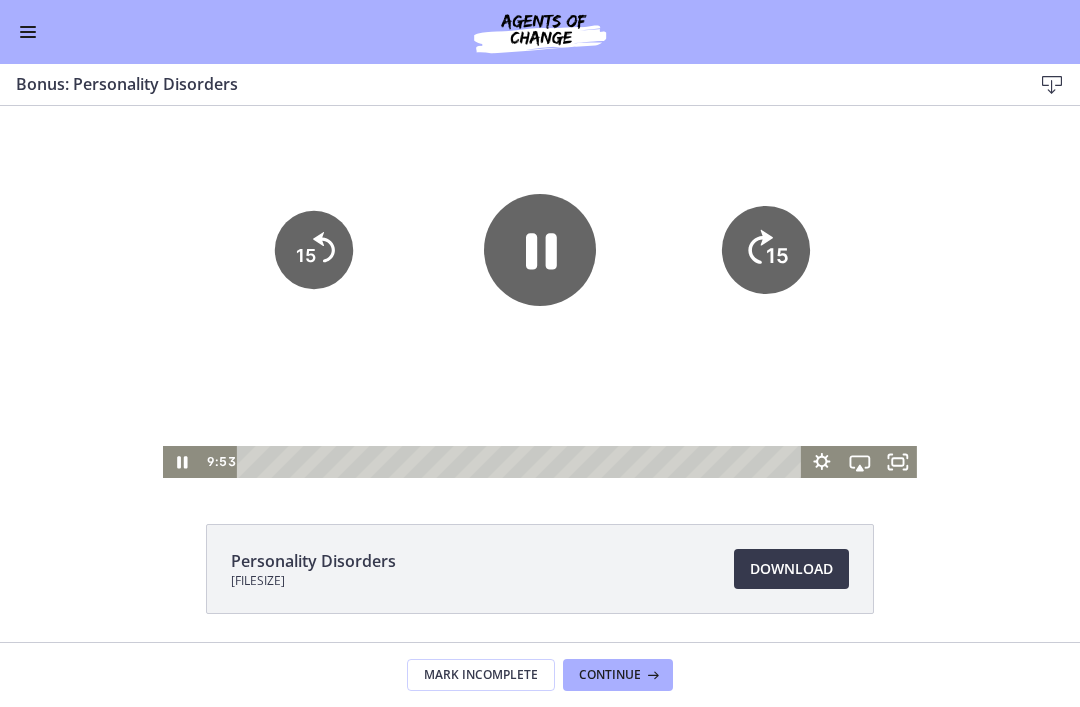 click on "15" 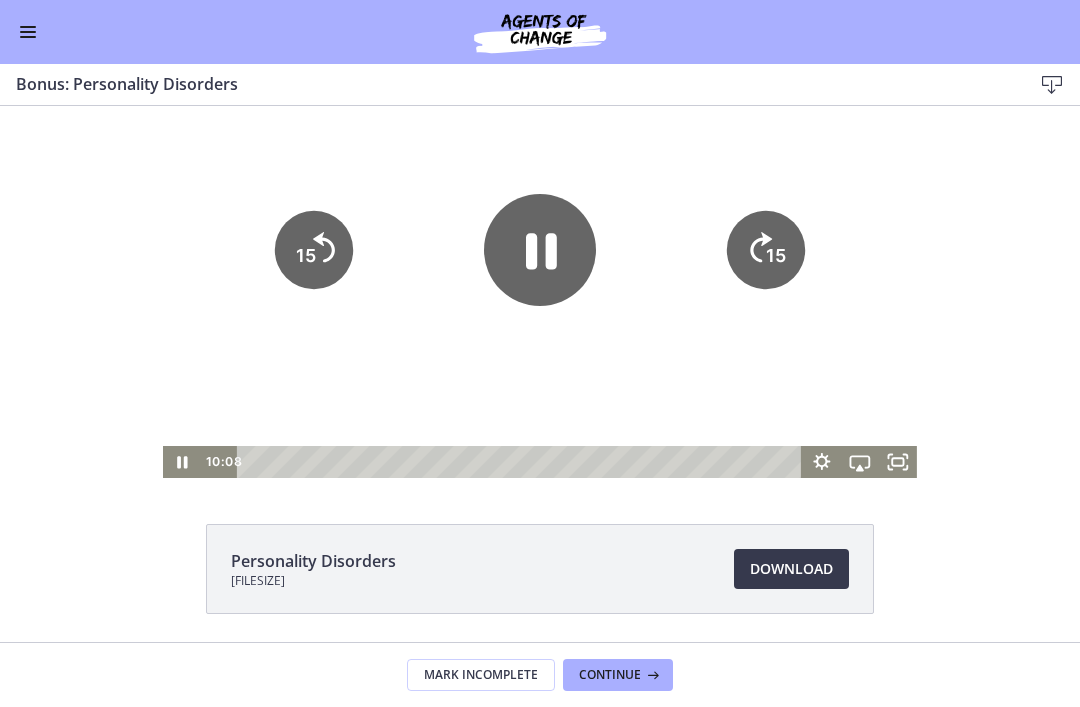 click on "15" 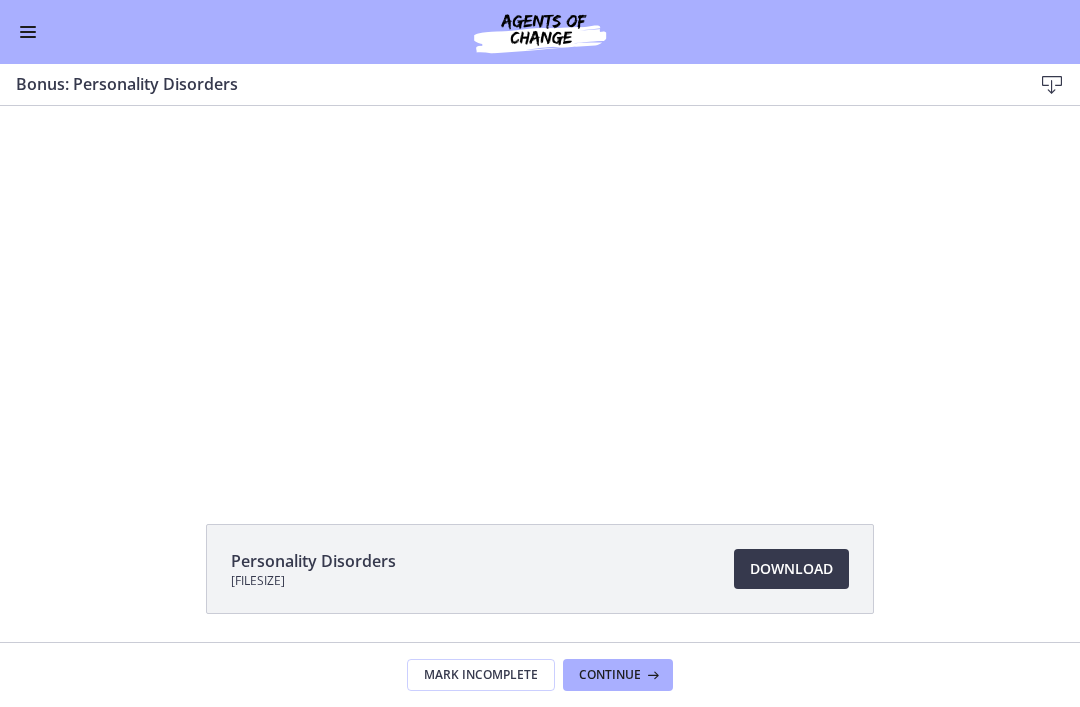 click at bounding box center (540, 266) 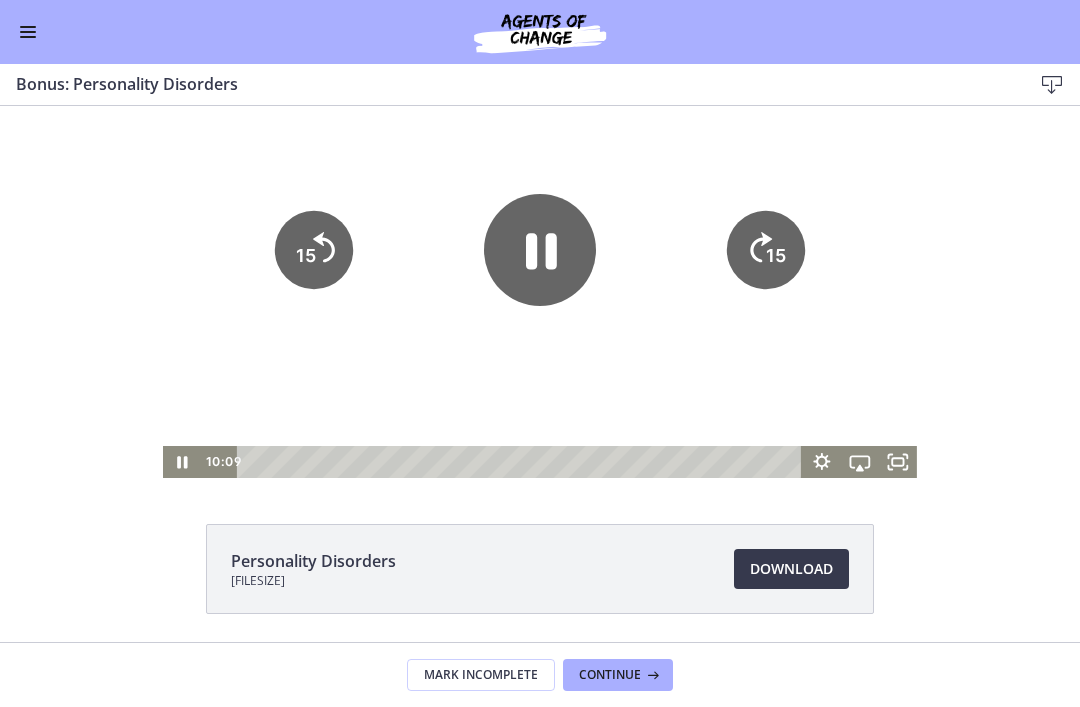 scroll, scrollTop: 97, scrollLeft: 0, axis: vertical 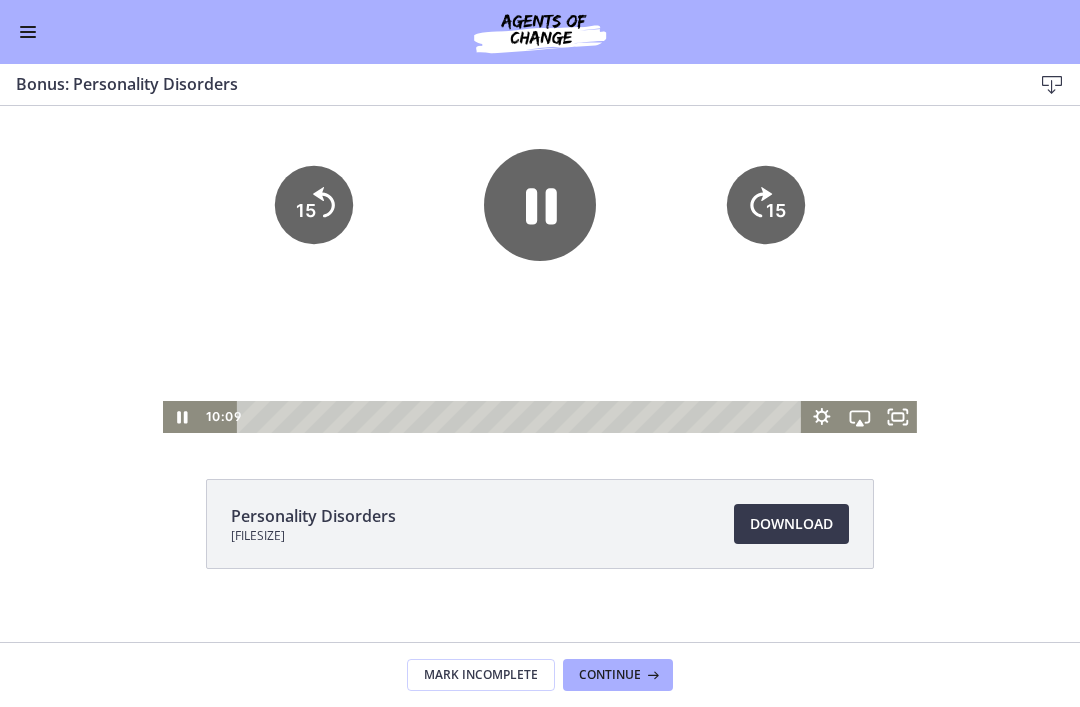 click on "15" 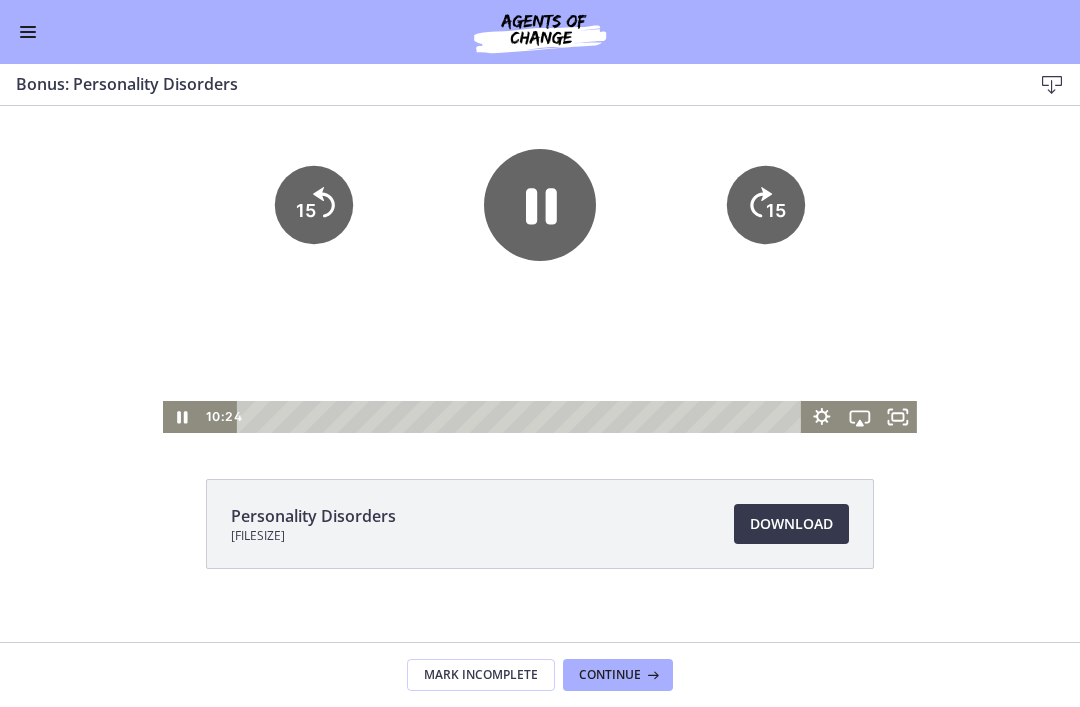 click on "15" 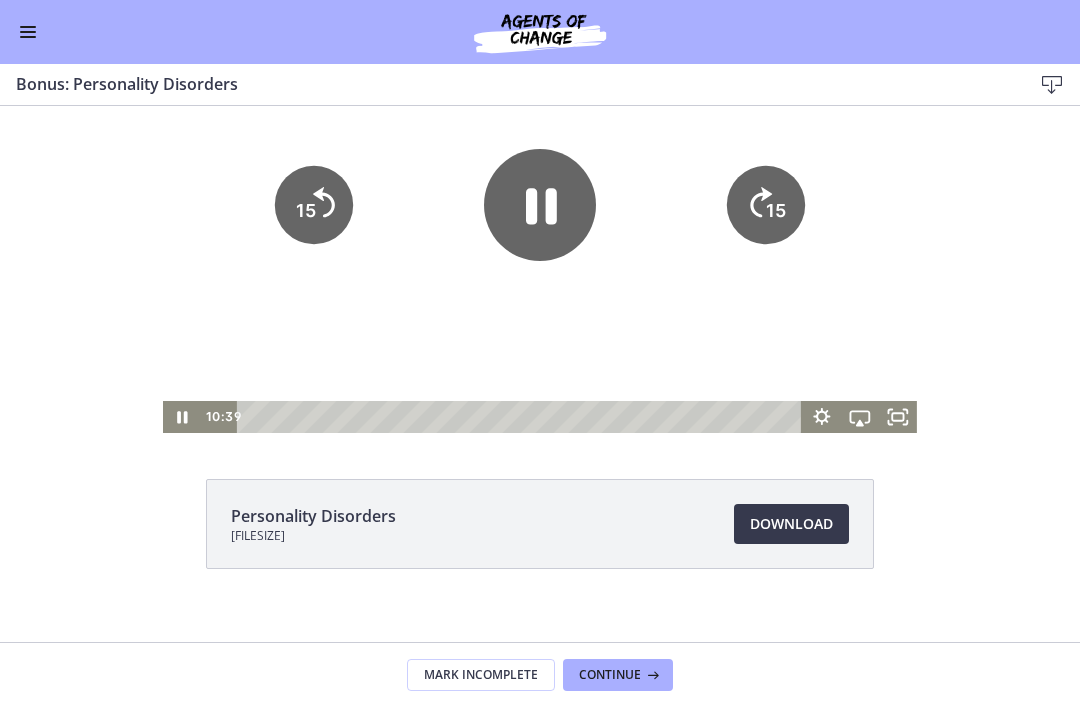 click on "15" 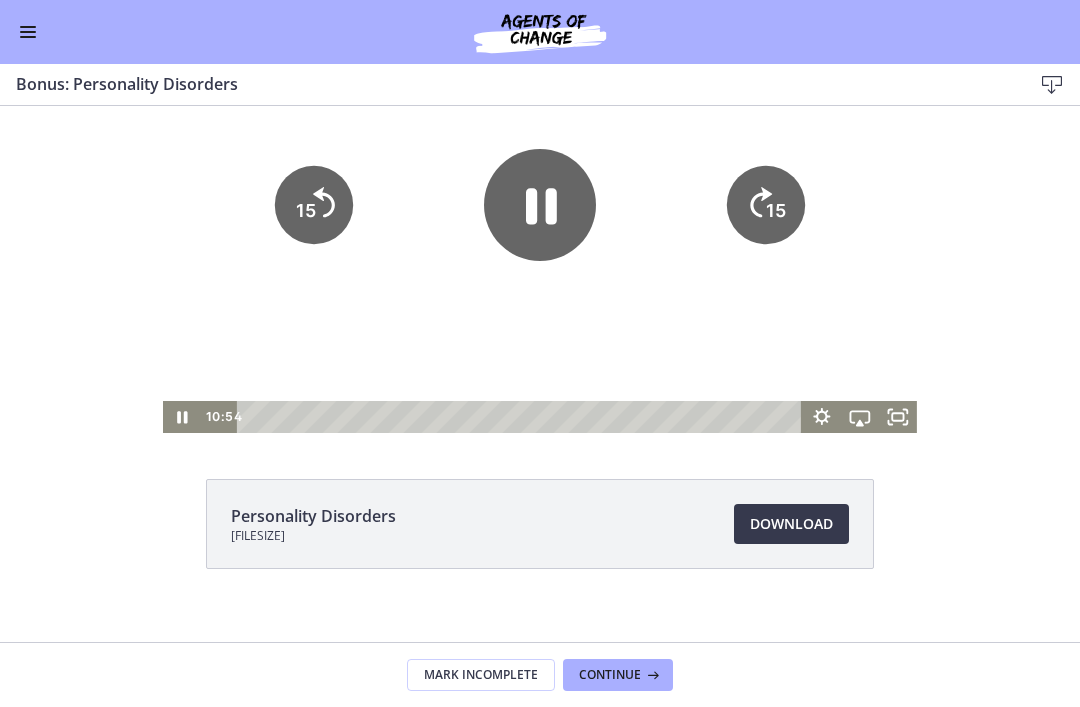 click on "15" 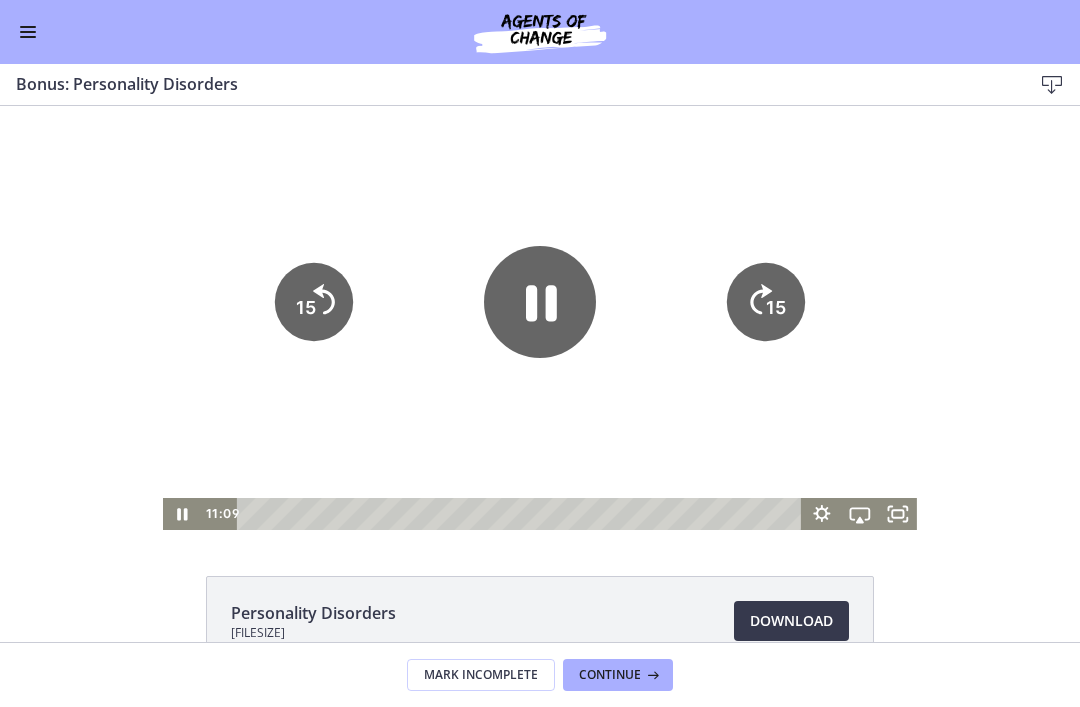 scroll, scrollTop: 0, scrollLeft: 0, axis: both 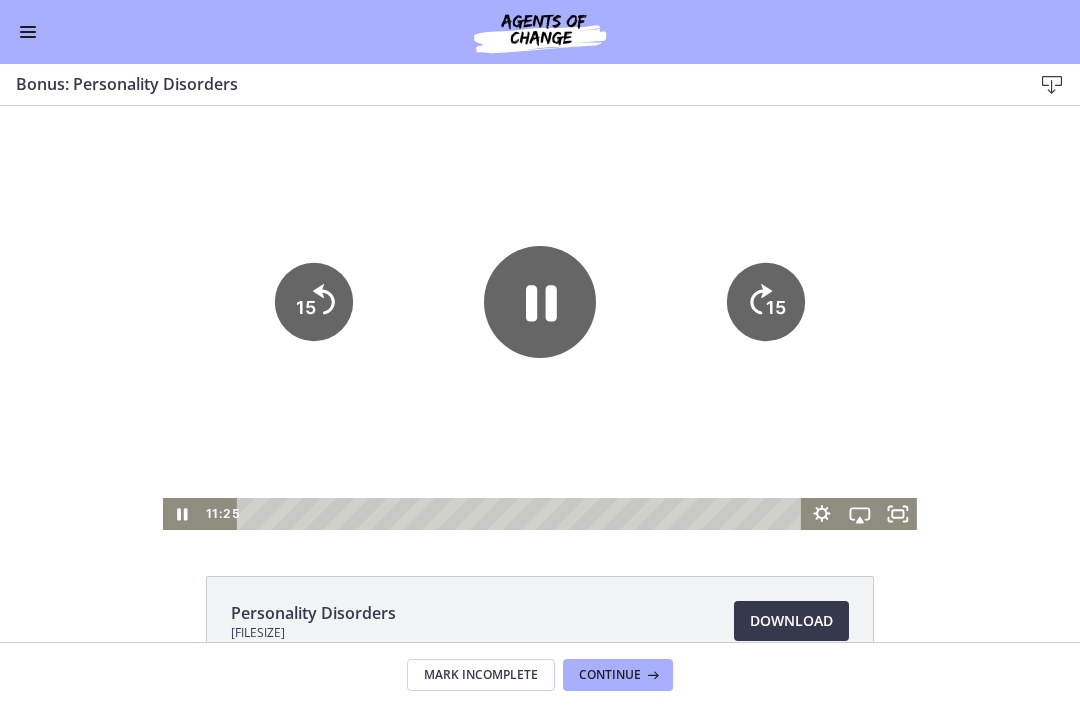 click on "15" 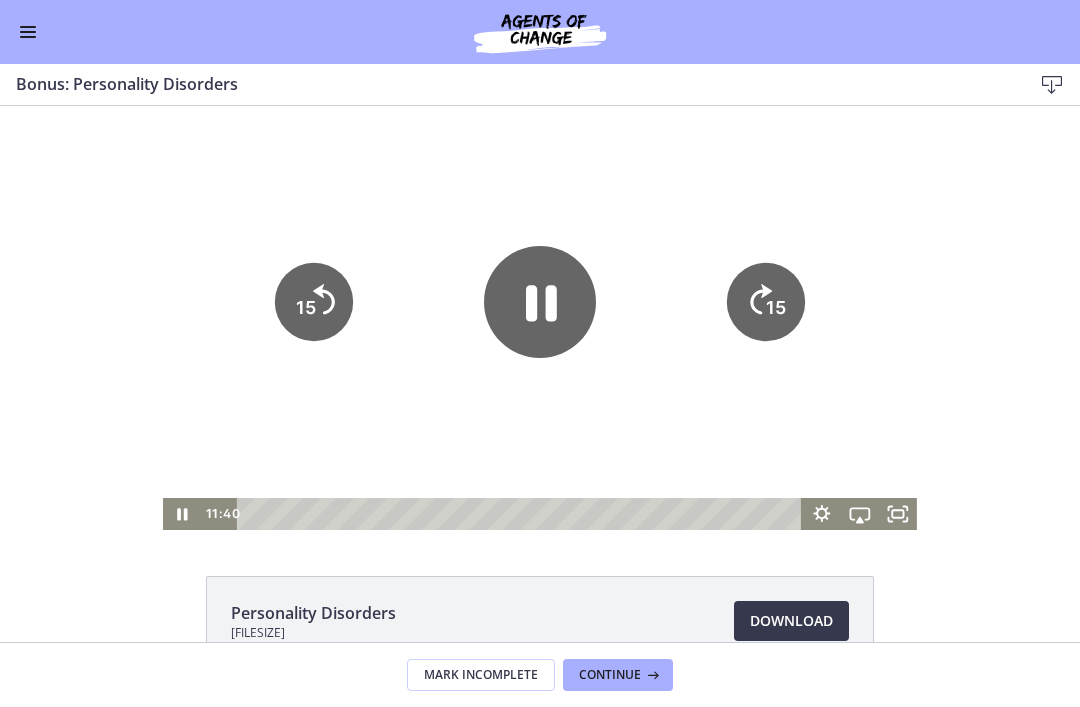 click on "15" 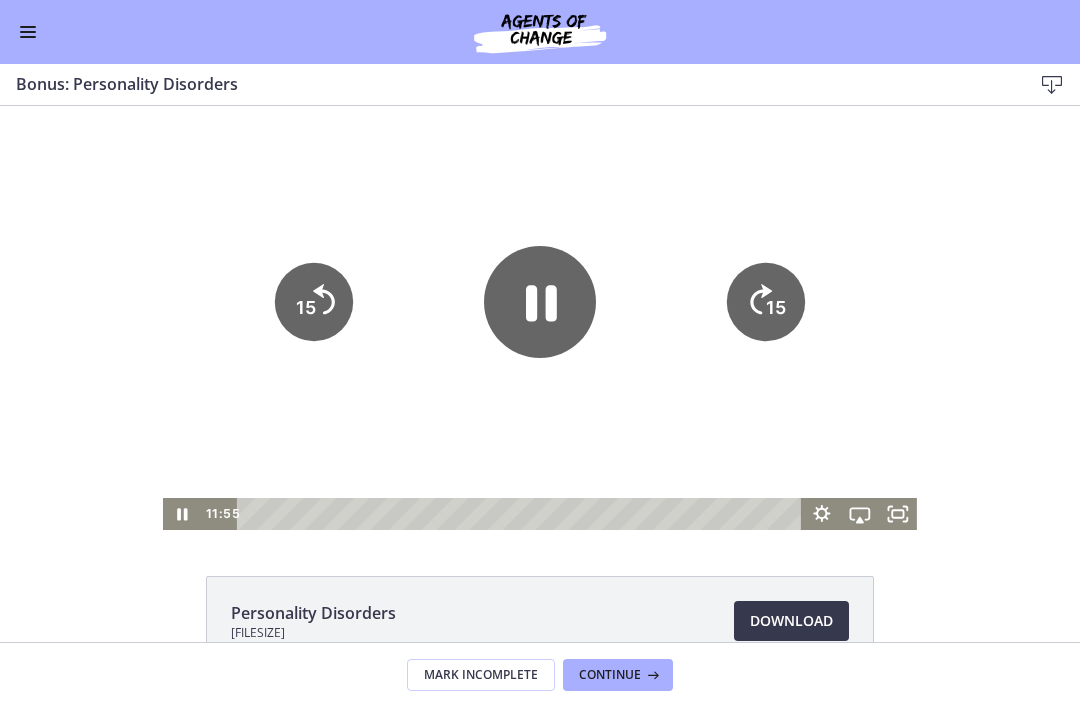 click on "15" 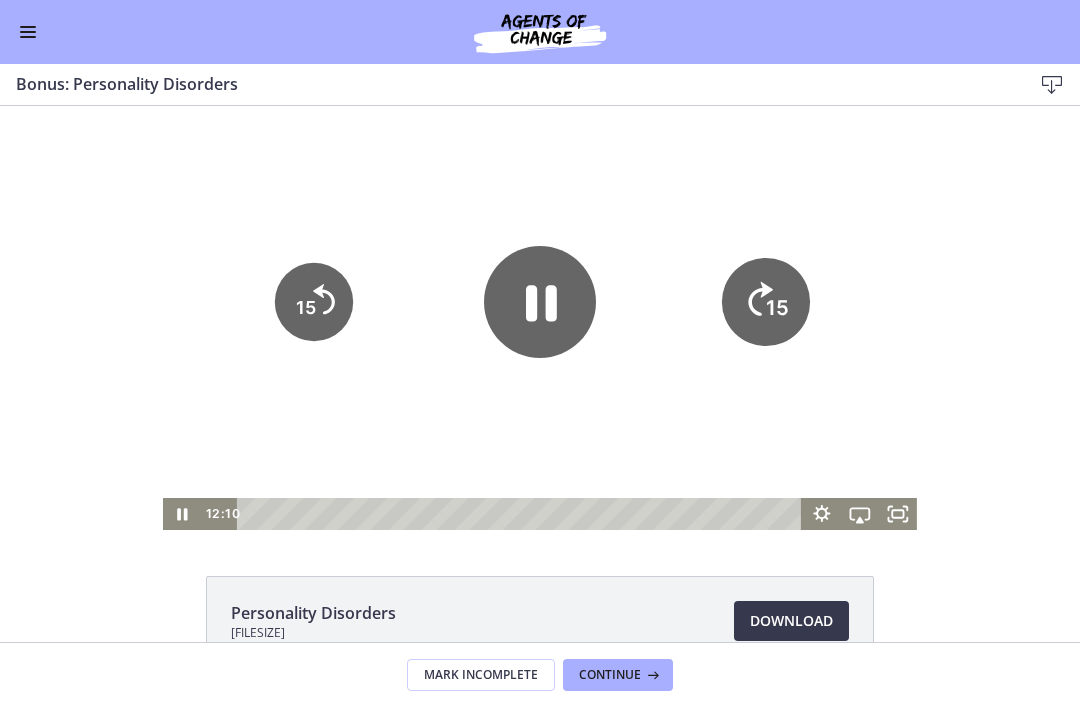 click on "15" 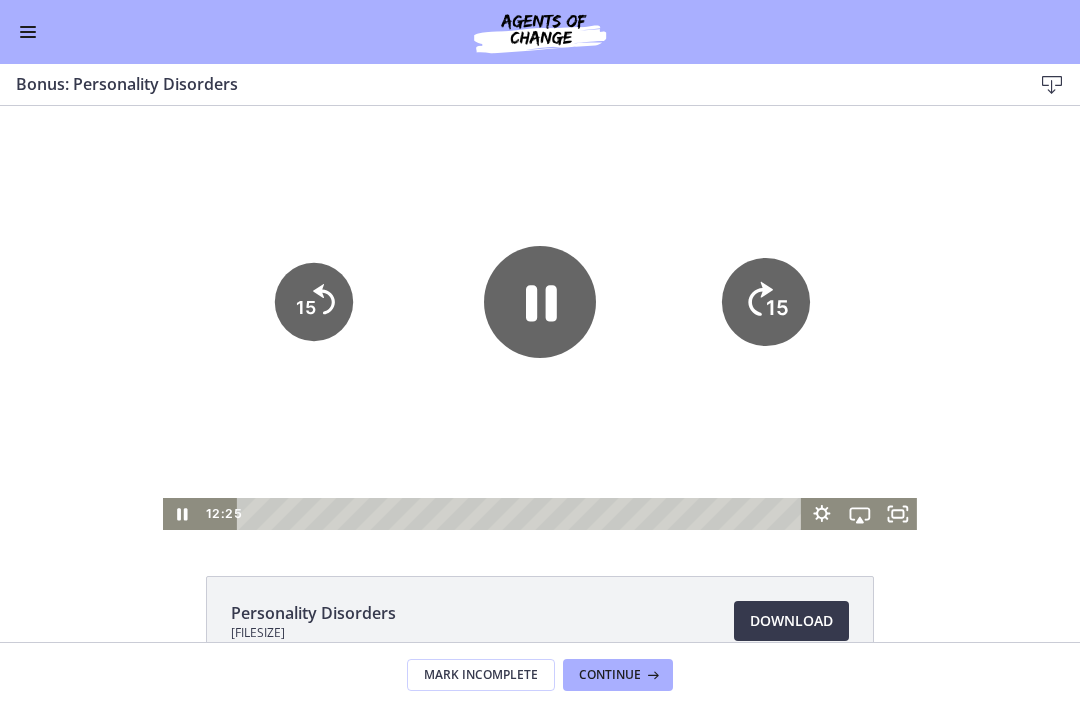 click on "15" 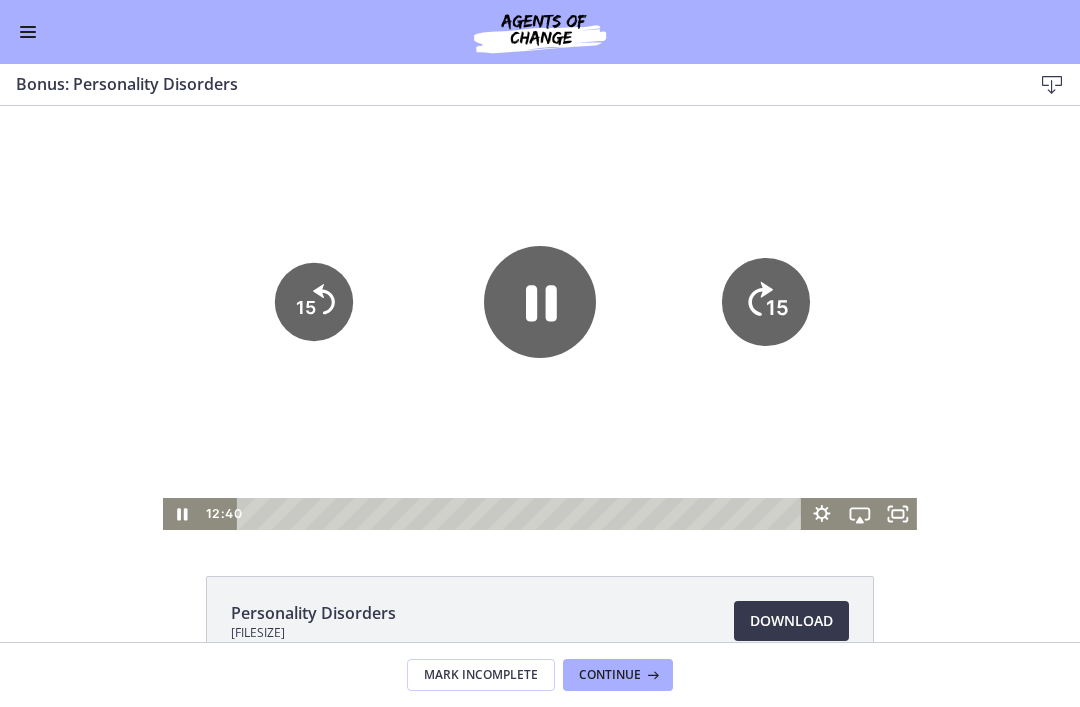click on "15" 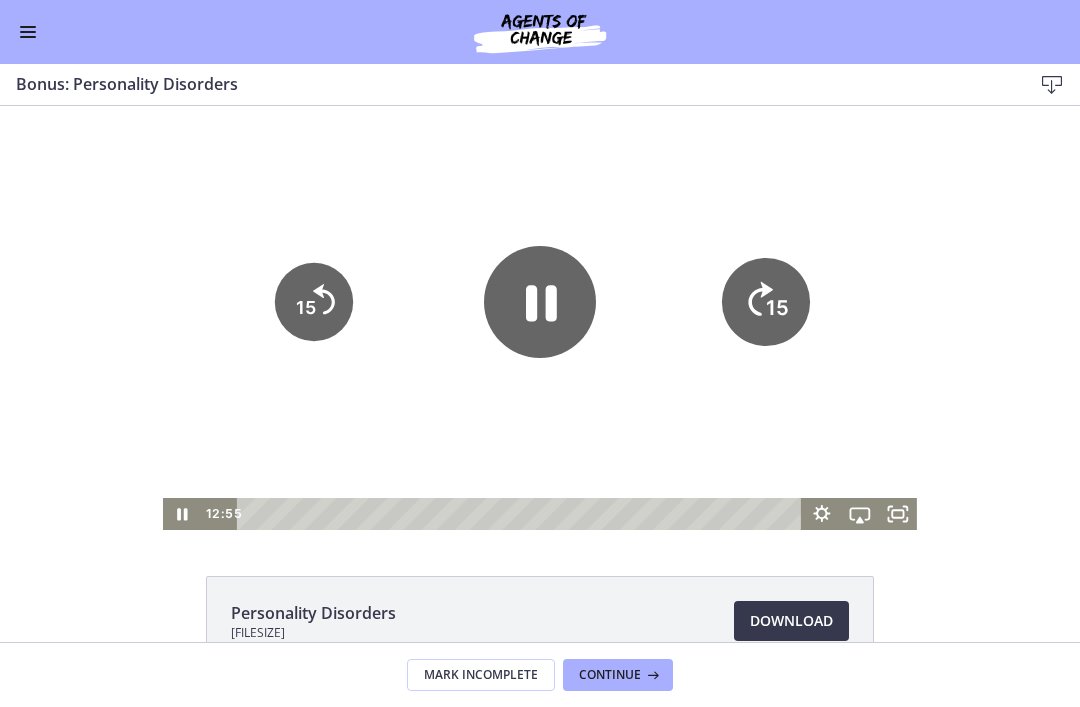 click on "15" 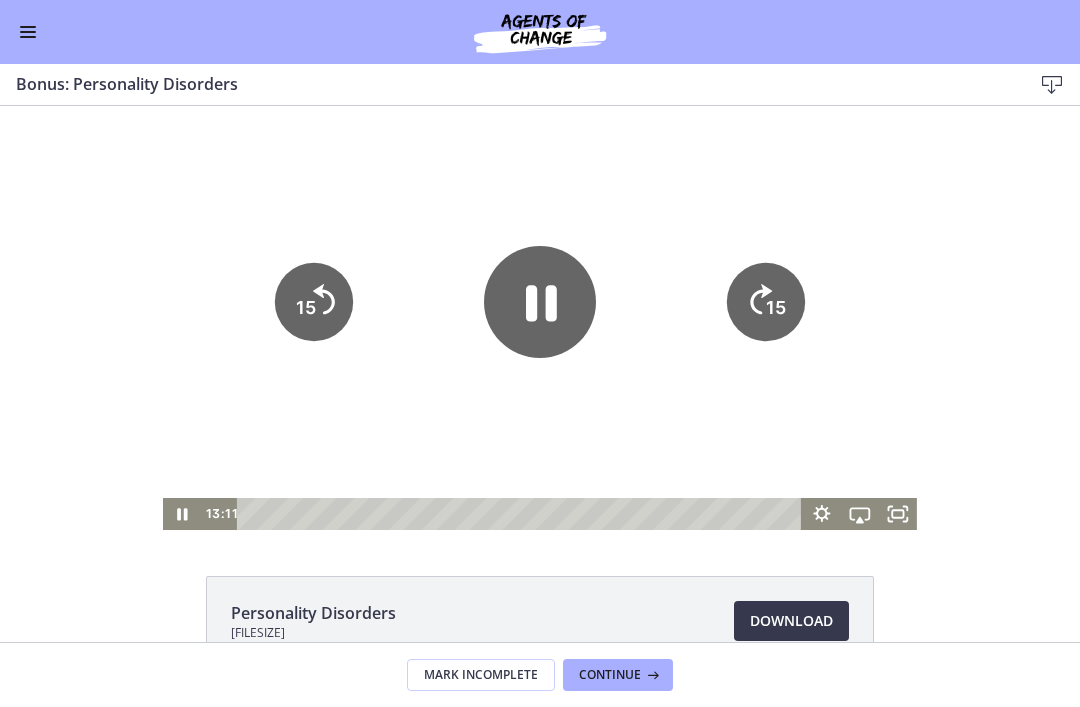 click at bounding box center [540, 318] 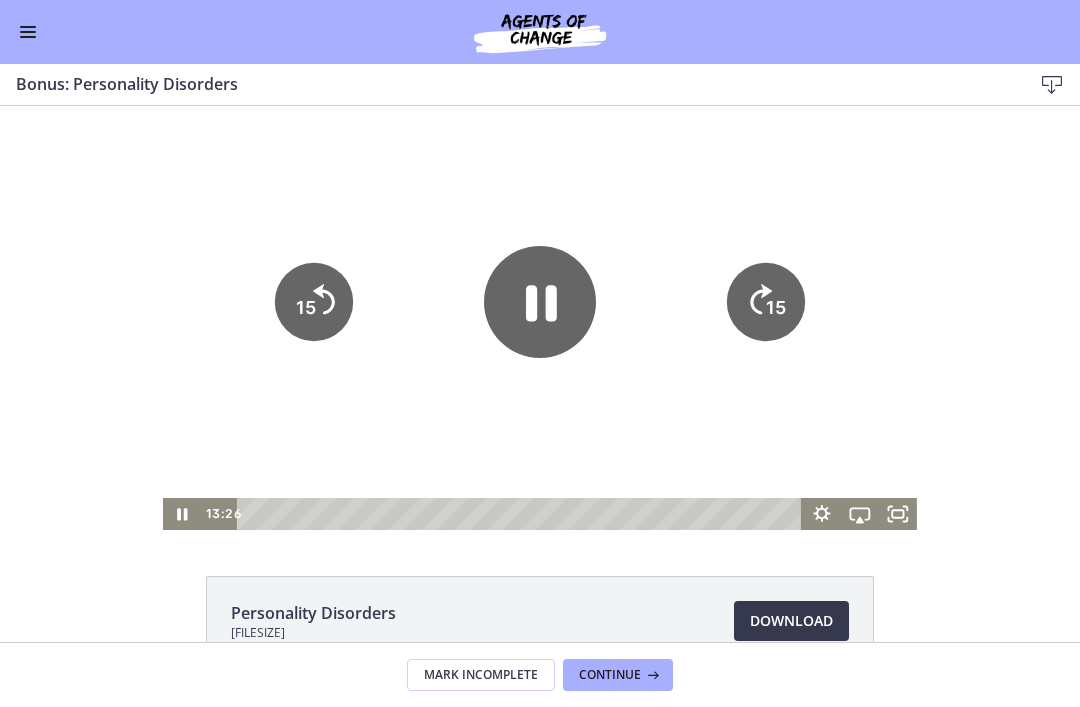 click on "15" 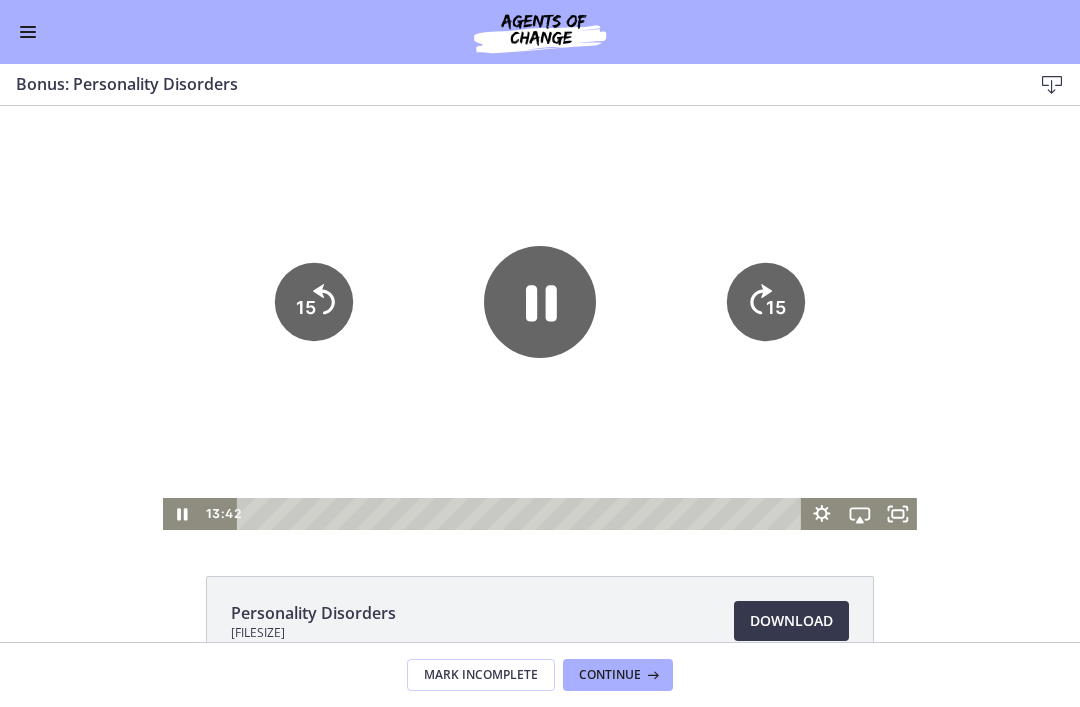 click 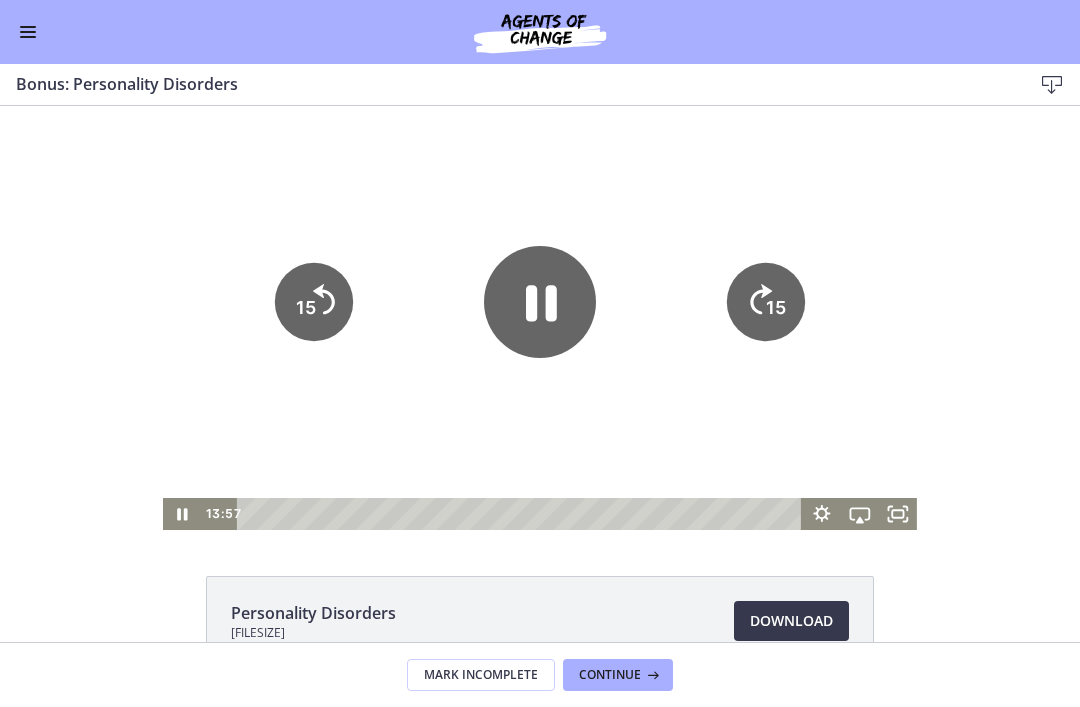 click on "15" 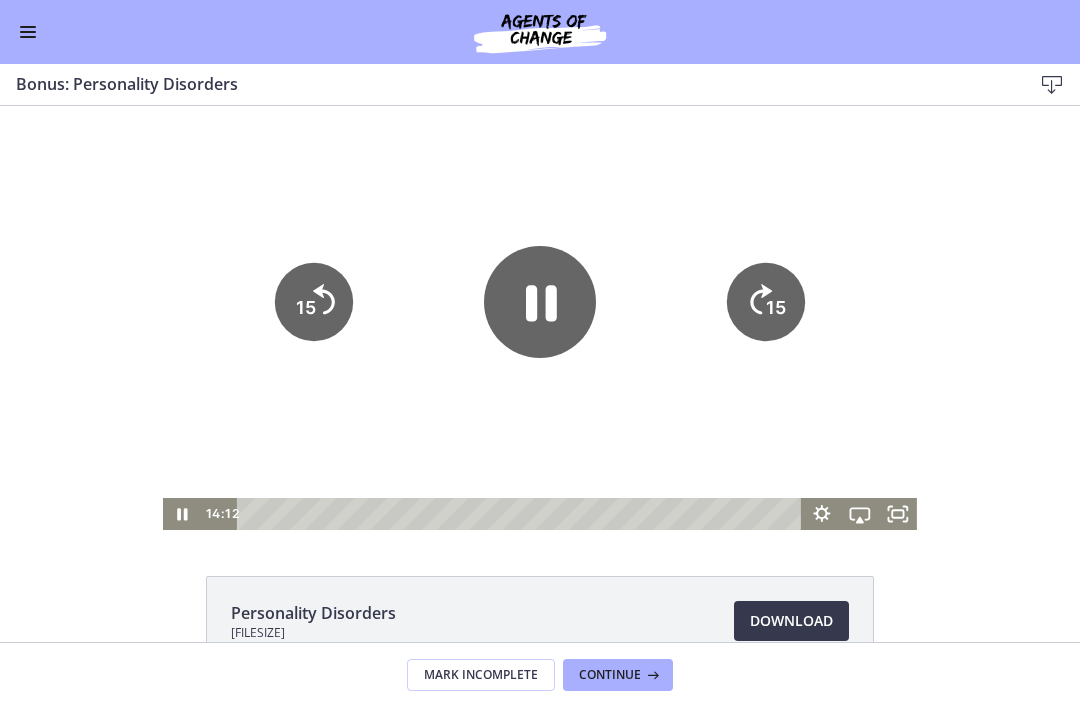 click on "15" 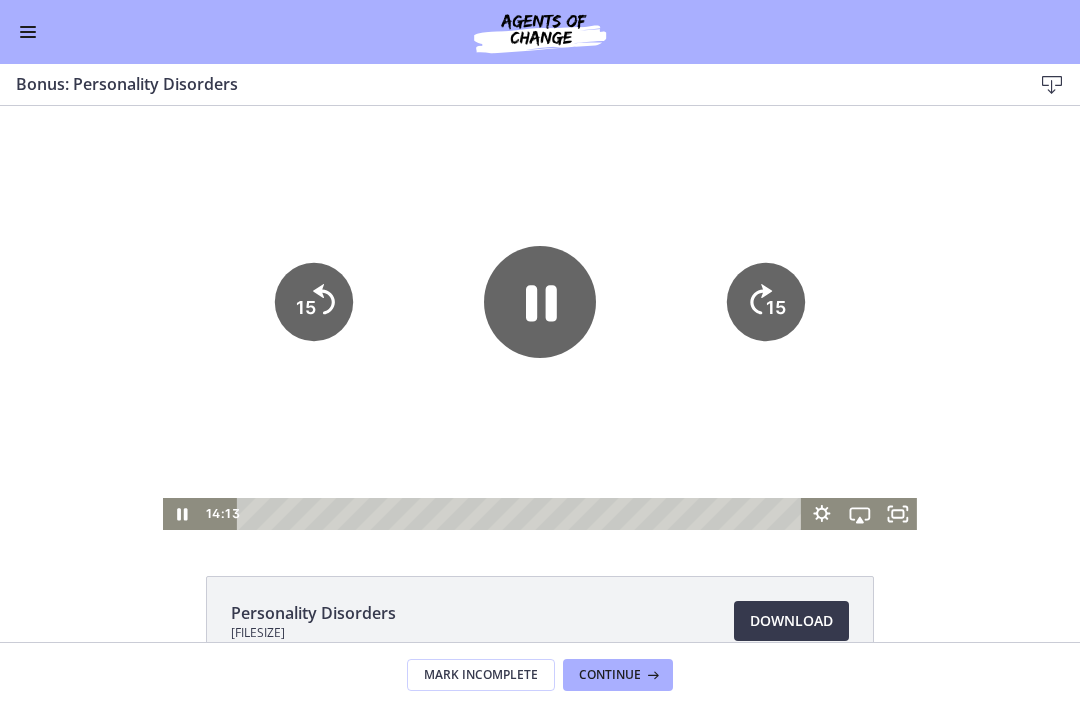click 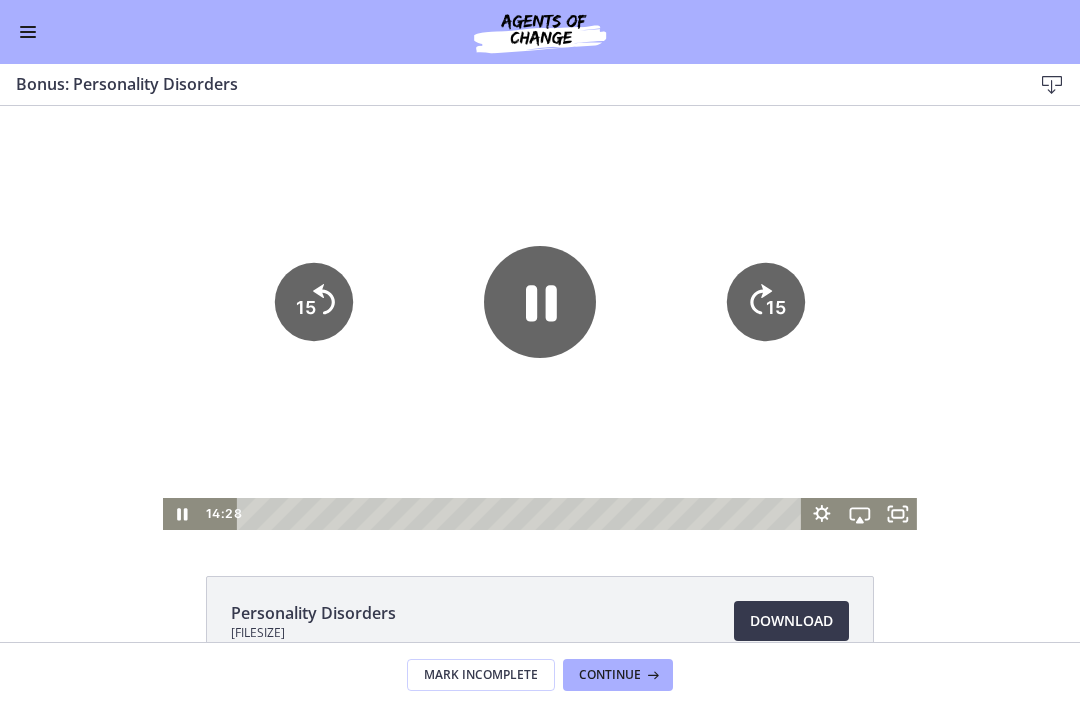 click on "15" 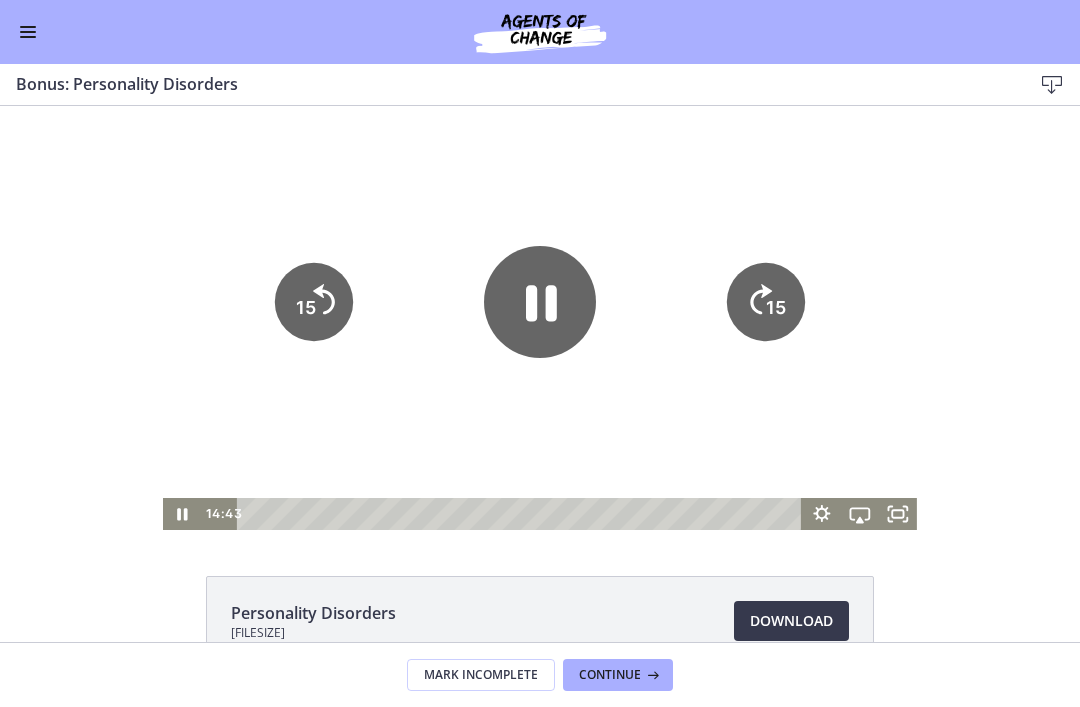click on "15" 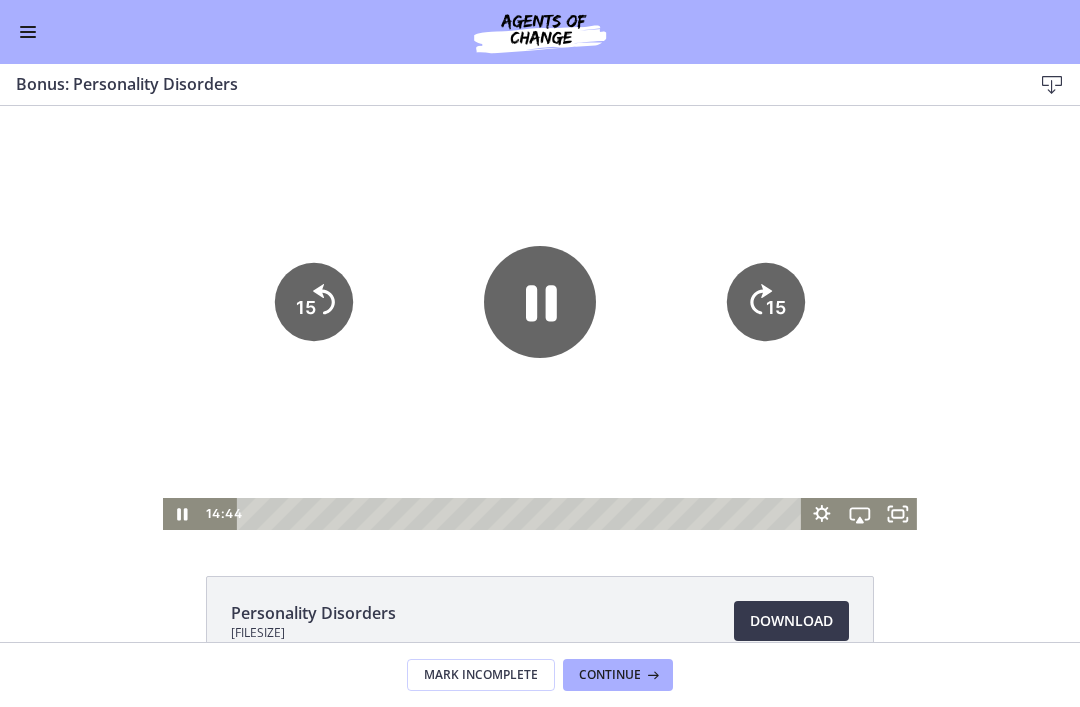 click on "15" 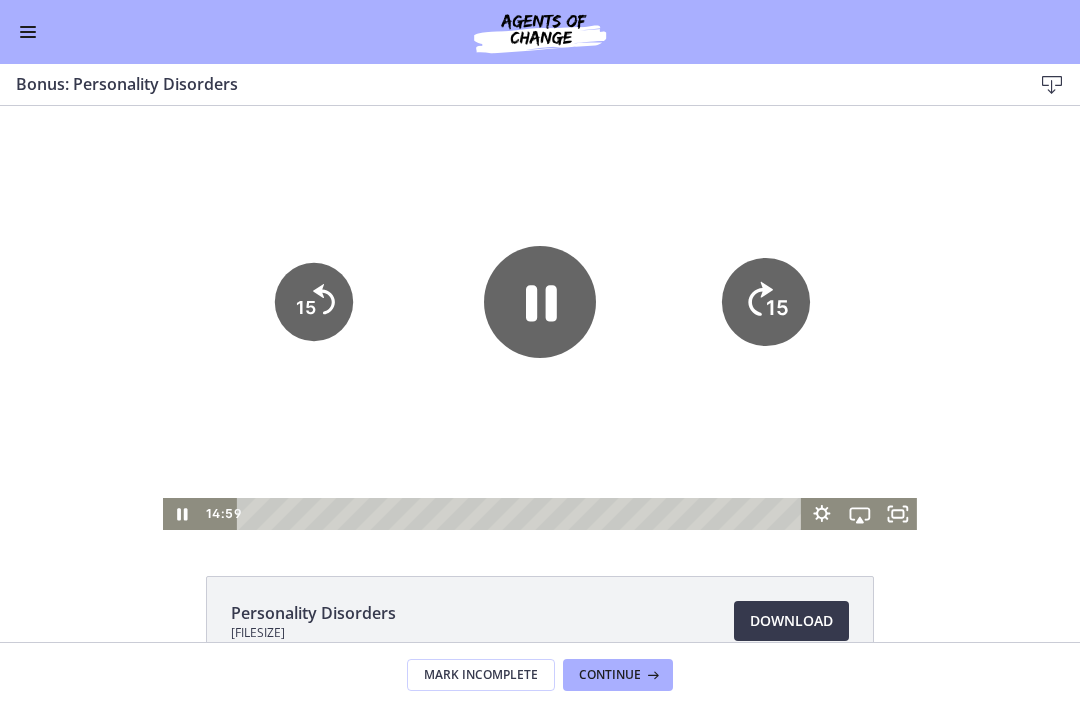 click on "15" 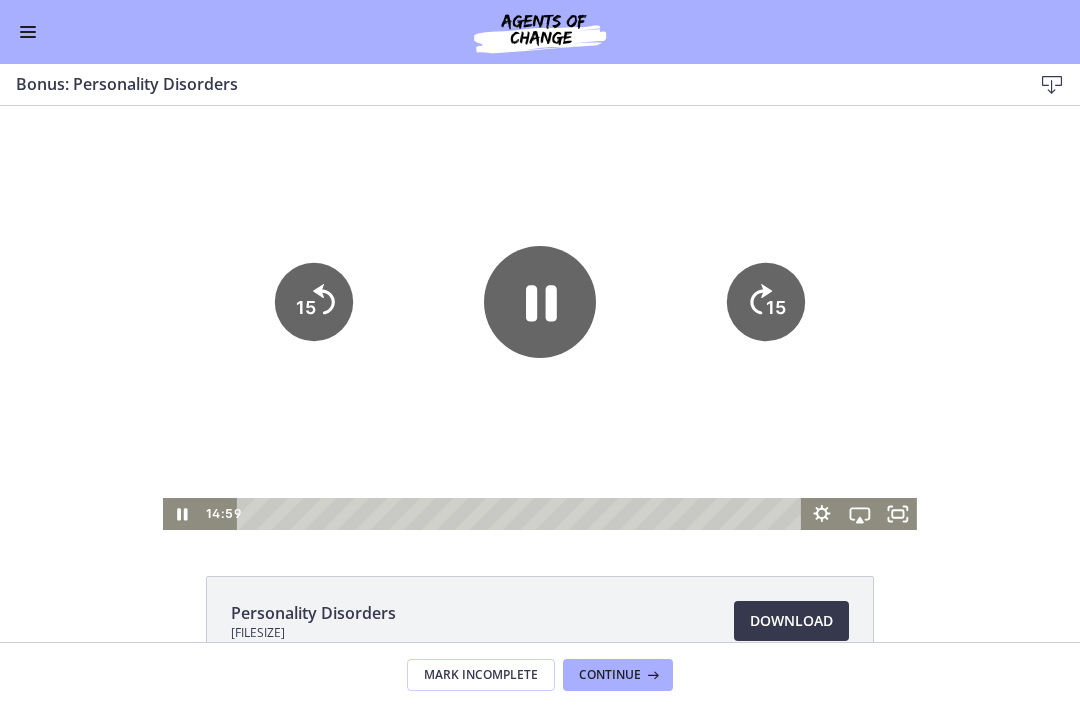 click on "15" 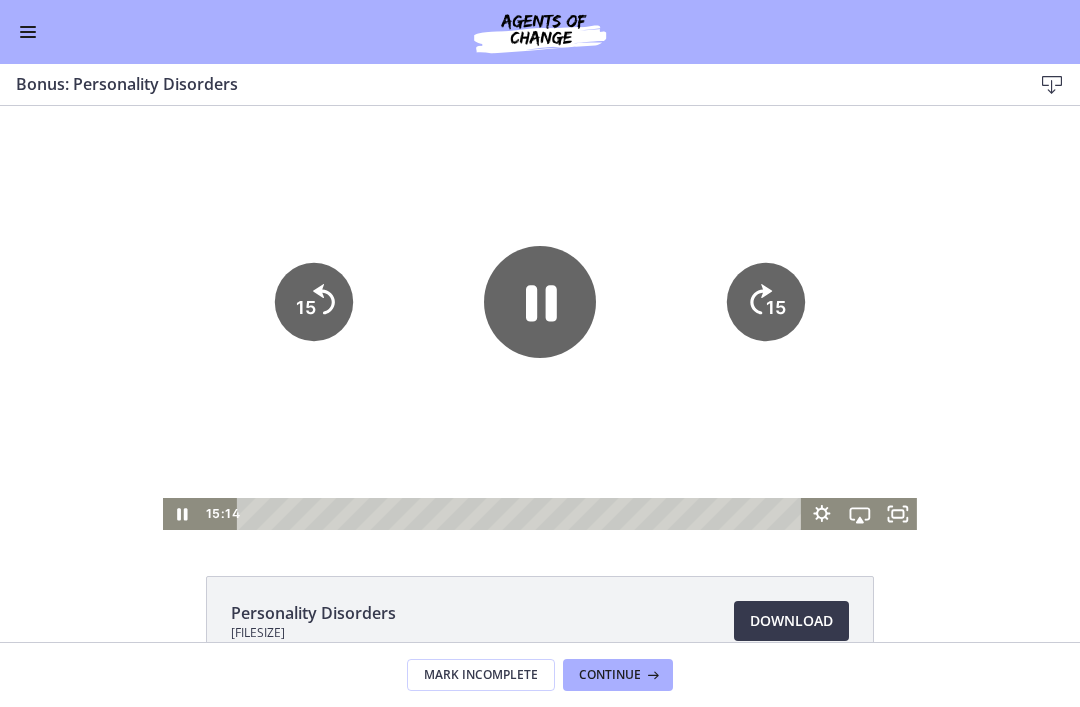 click at bounding box center (540, 318) 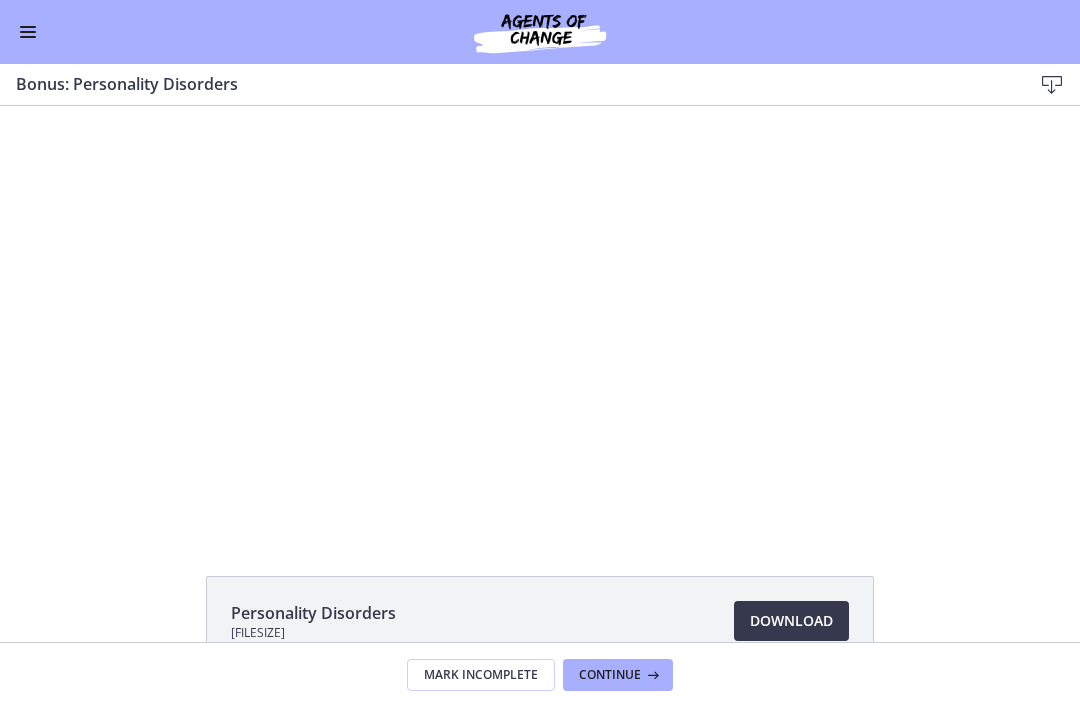 click at bounding box center [540, 318] 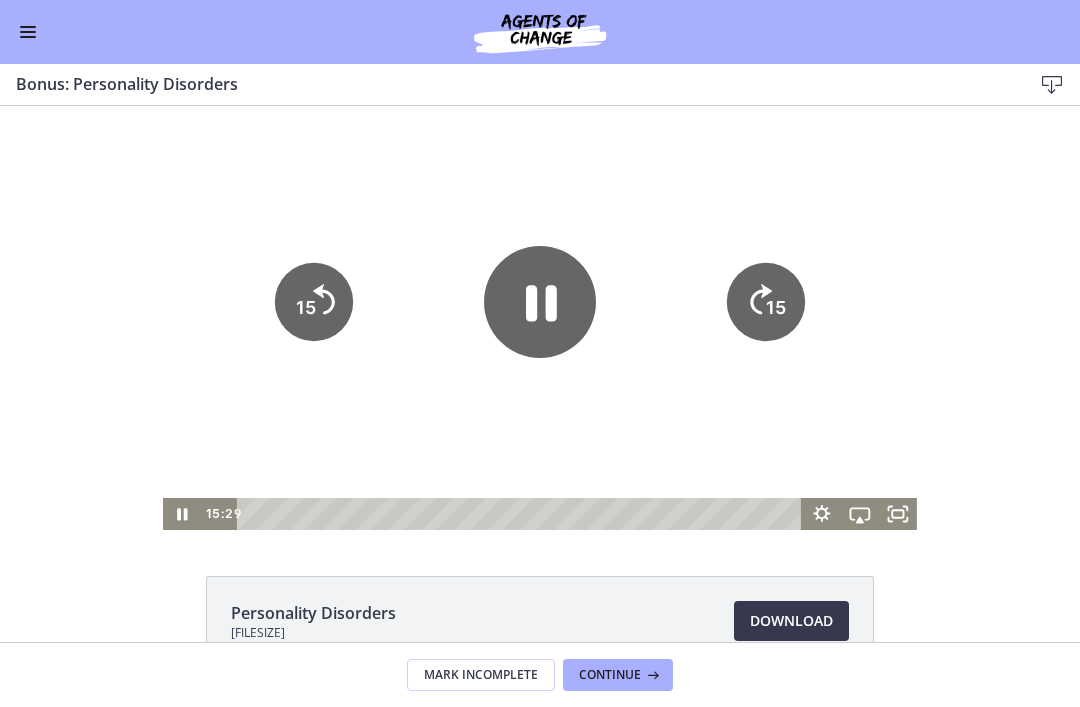 click at bounding box center (540, 318) 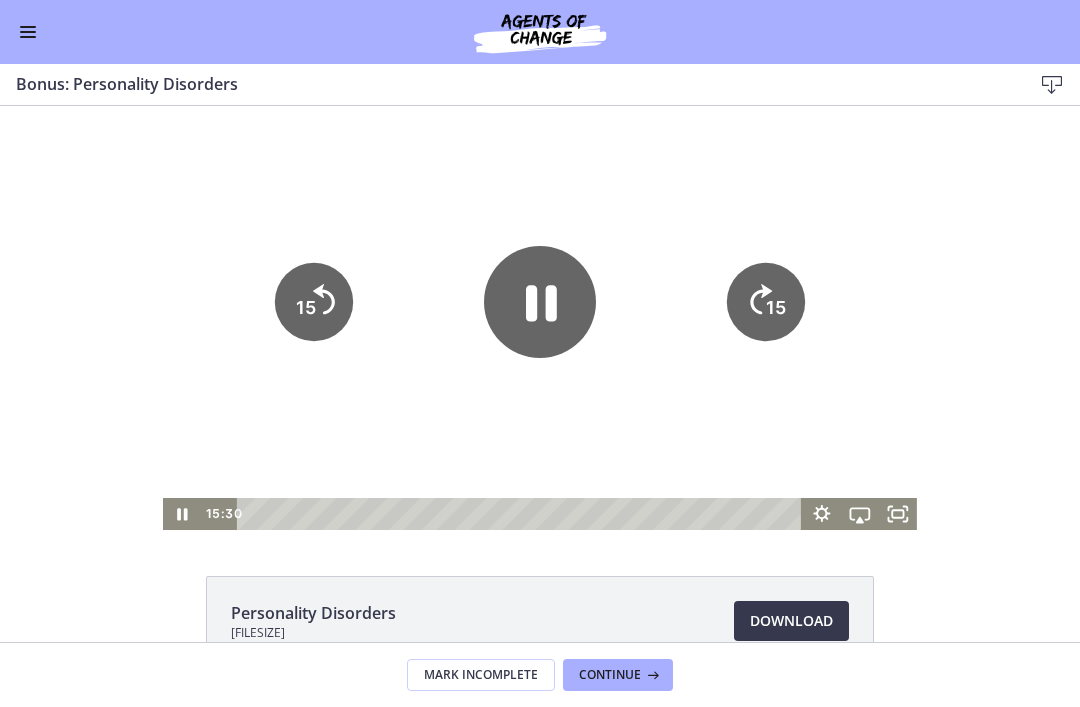 click on "15" 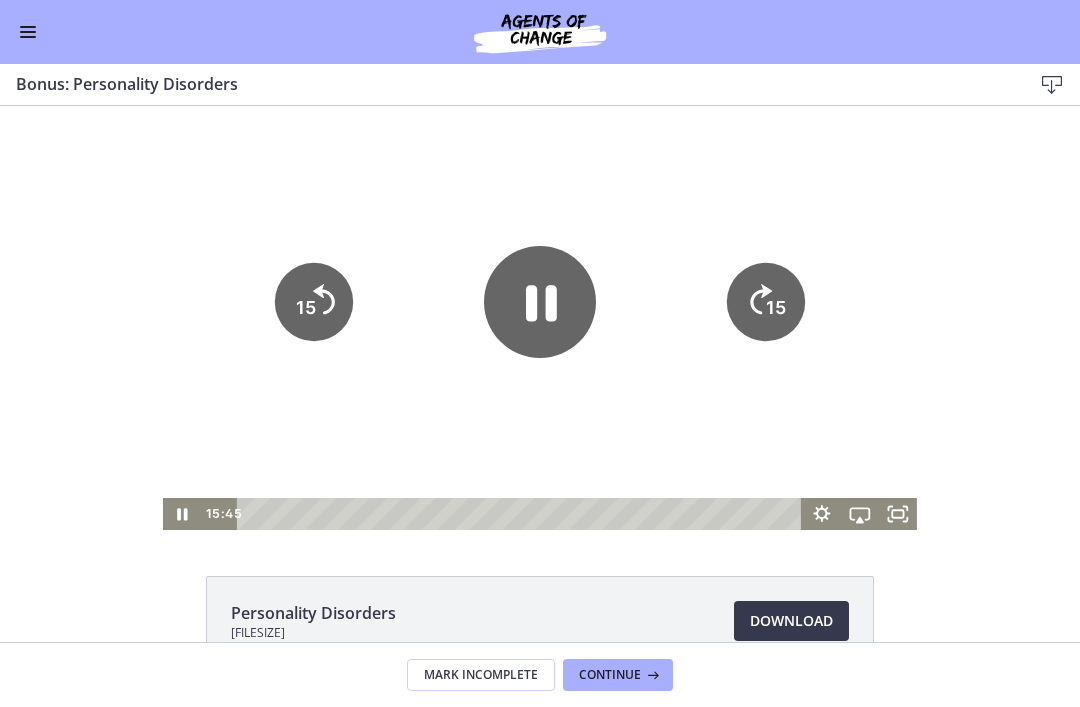 click at bounding box center [540, 318] 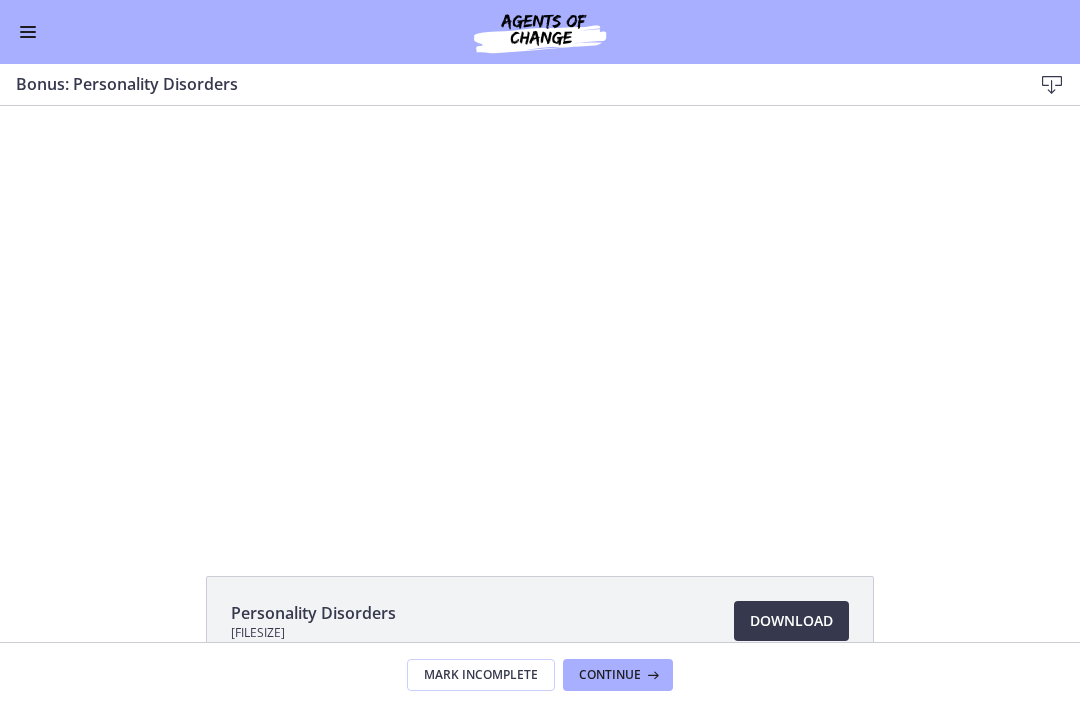 click at bounding box center [540, 318] 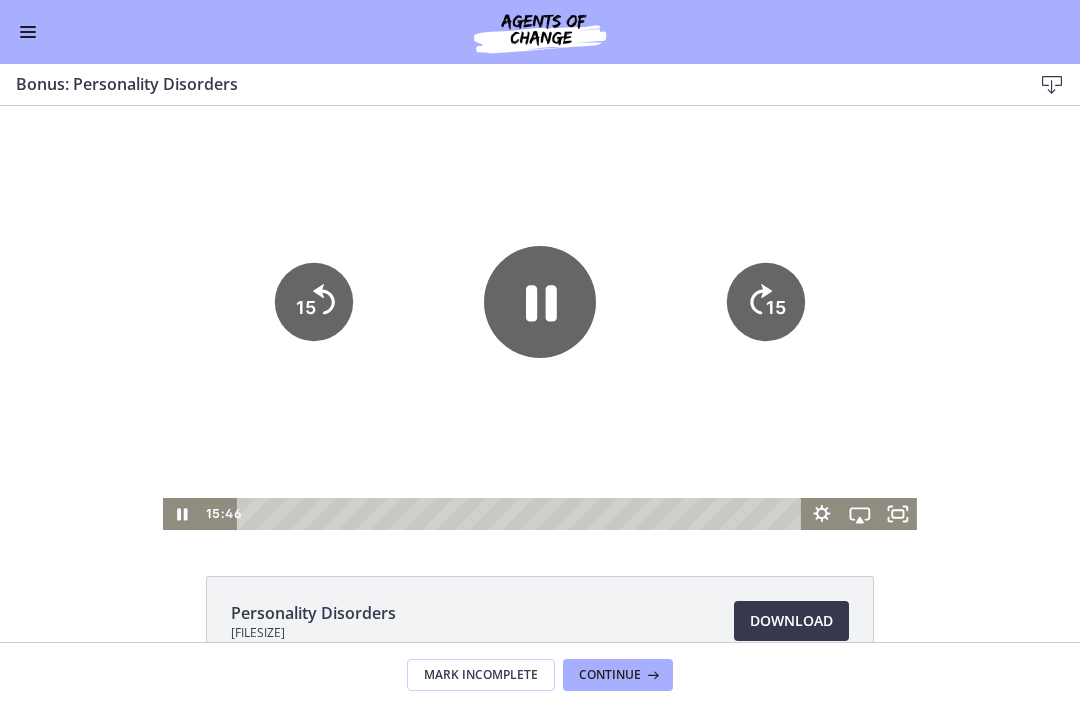 click on "15" 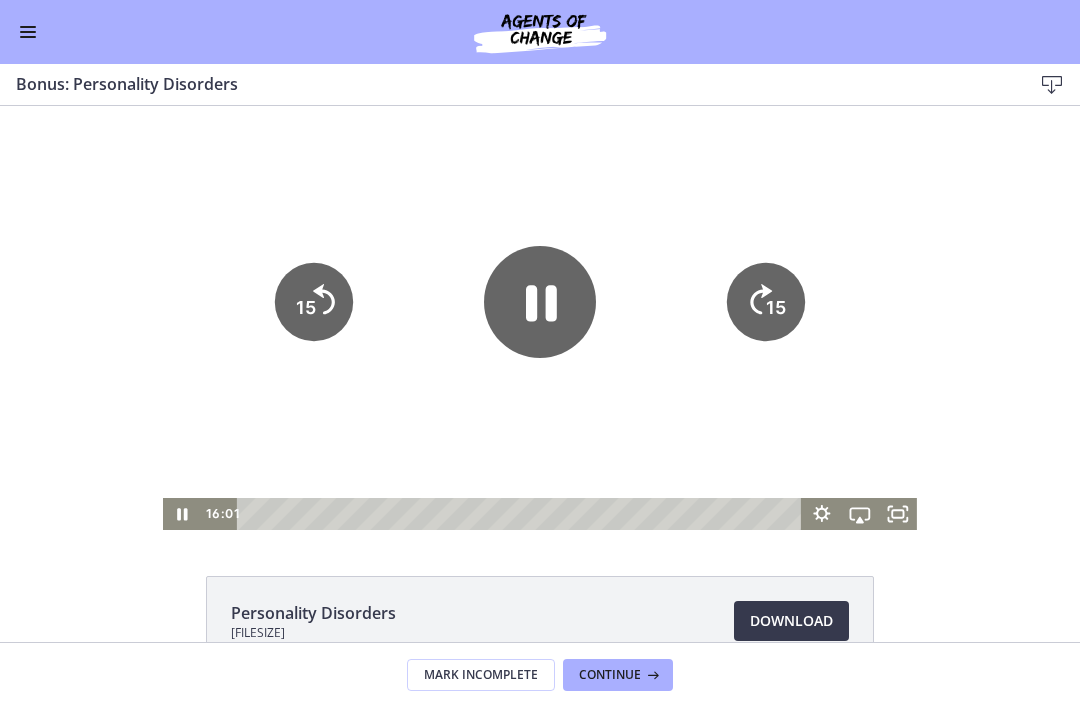 click on "15" 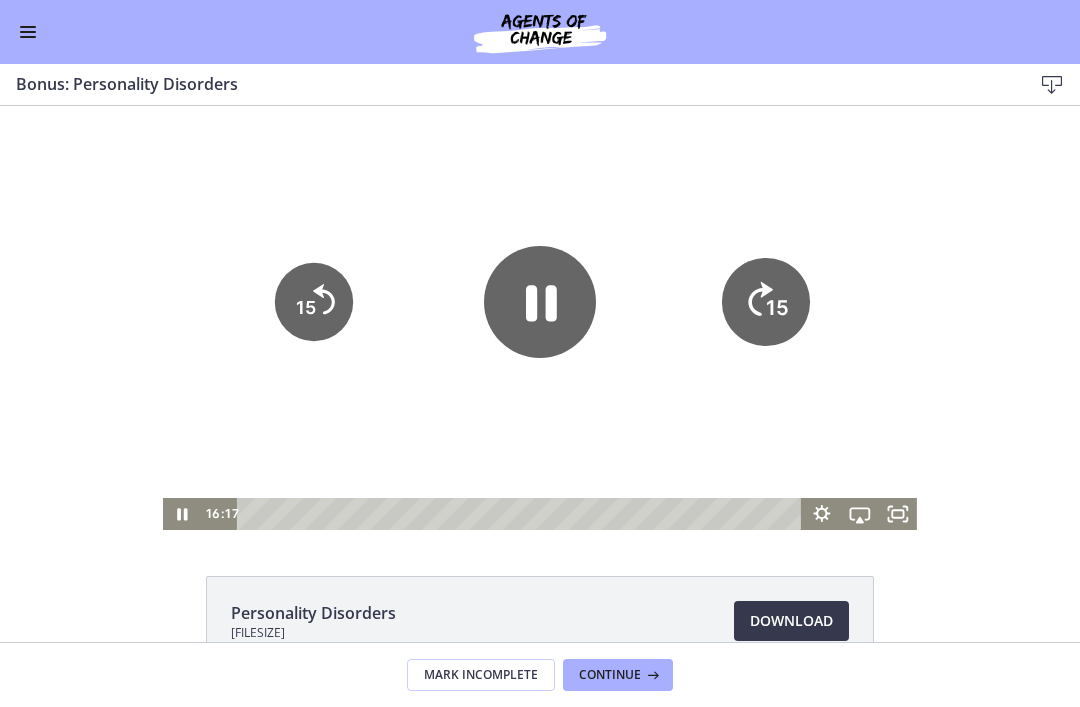 click on "15" 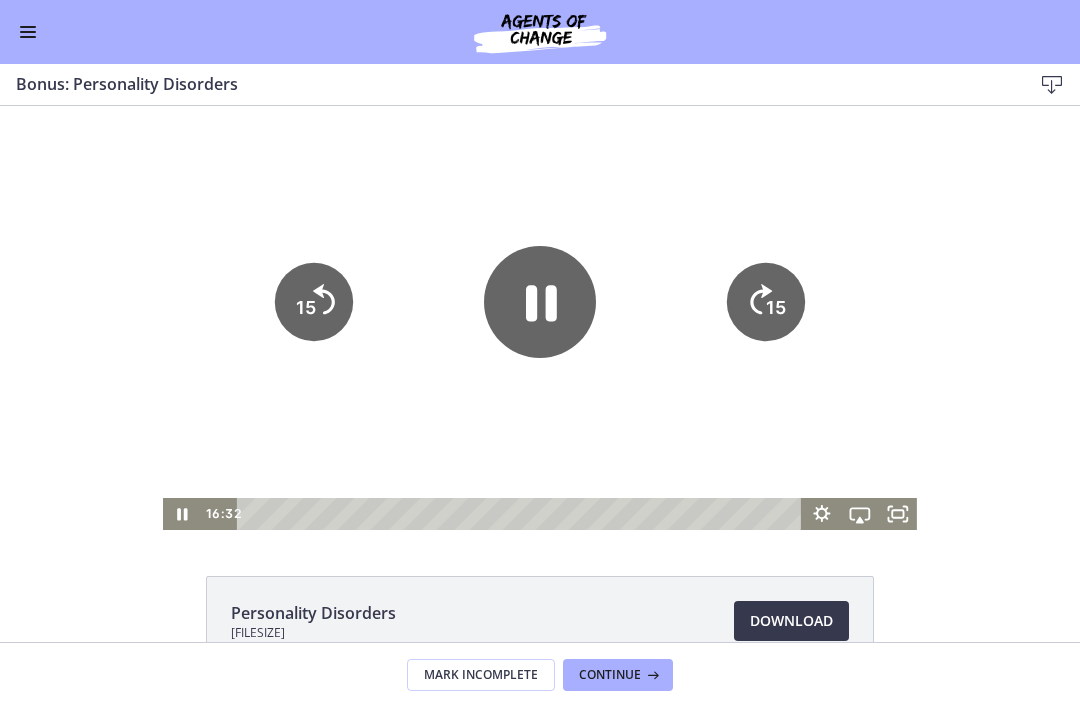 click 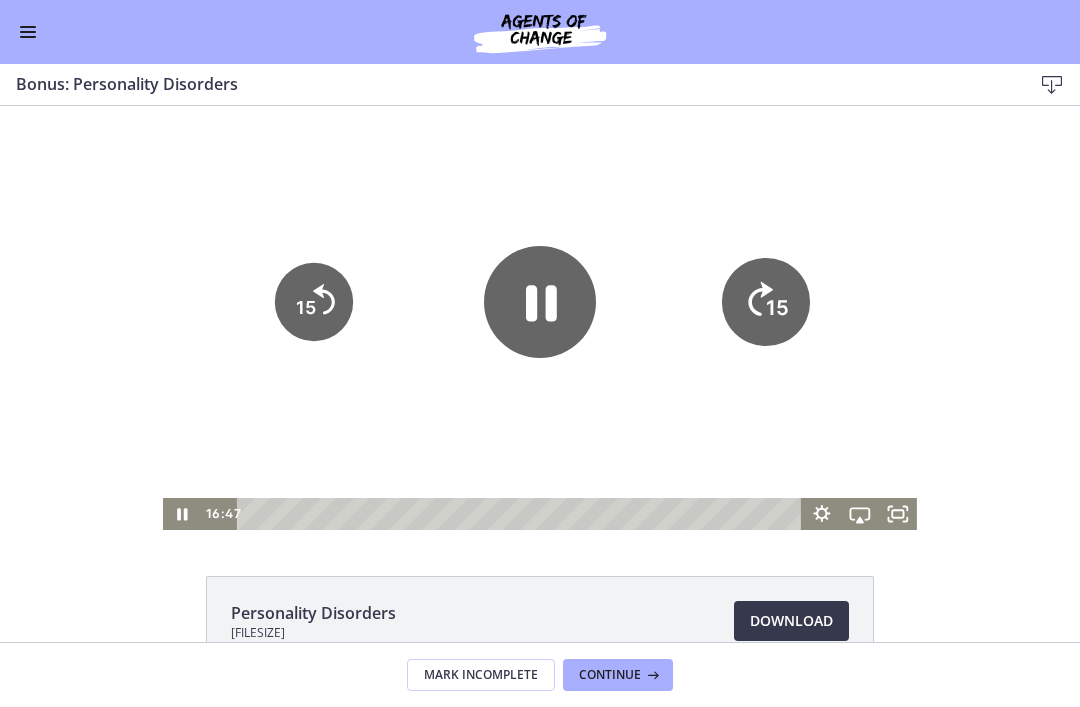 click on "15" 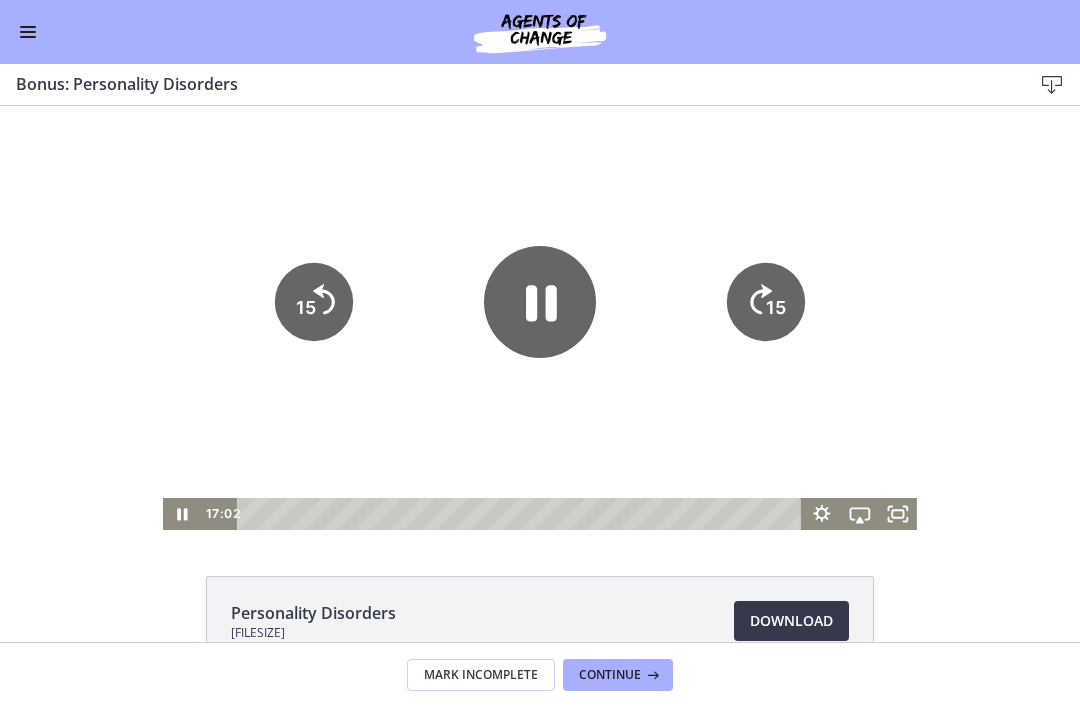 click at bounding box center [540, 318] 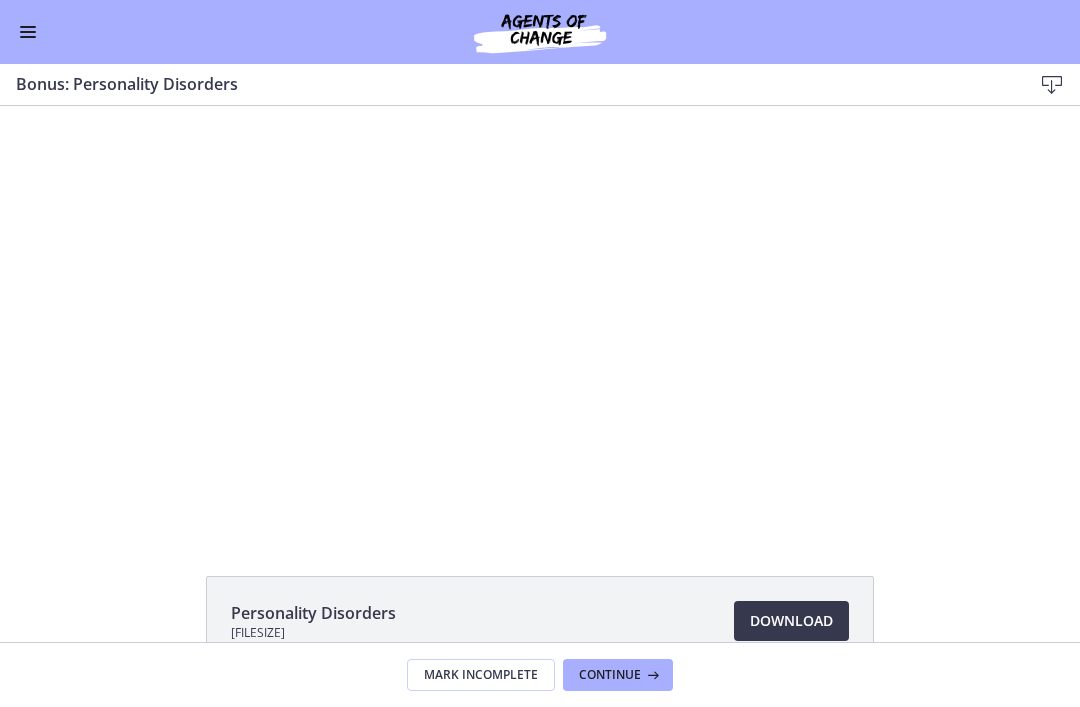 click at bounding box center (540, 318) 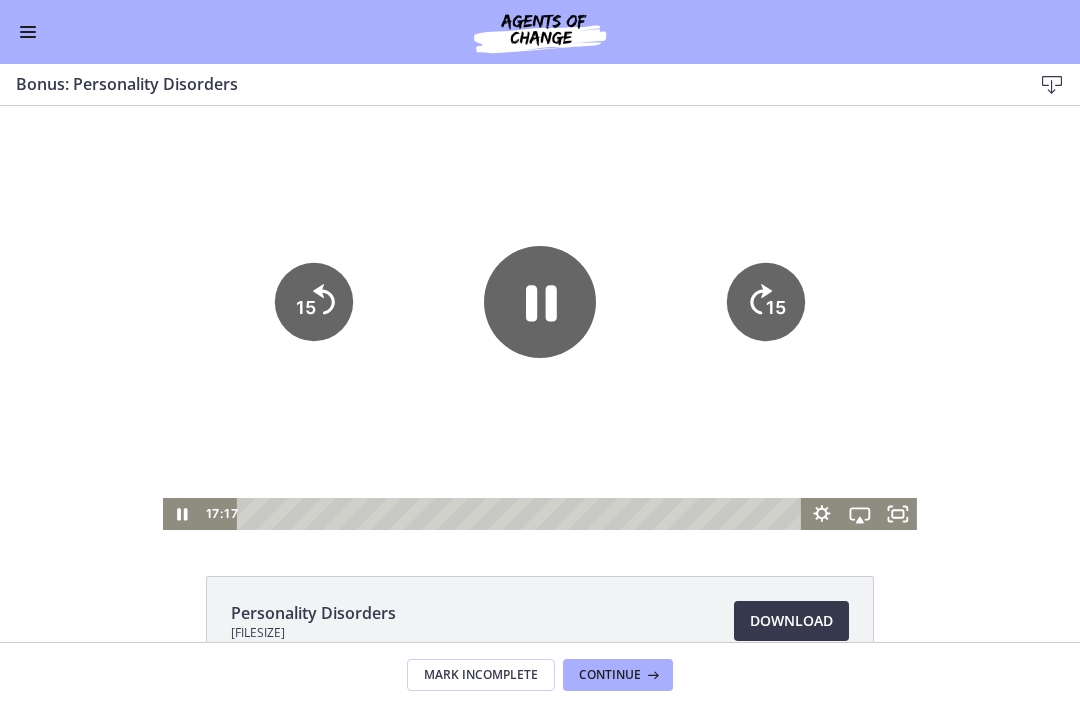 scroll, scrollTop: 0, scrollLeft: 0, axis: both 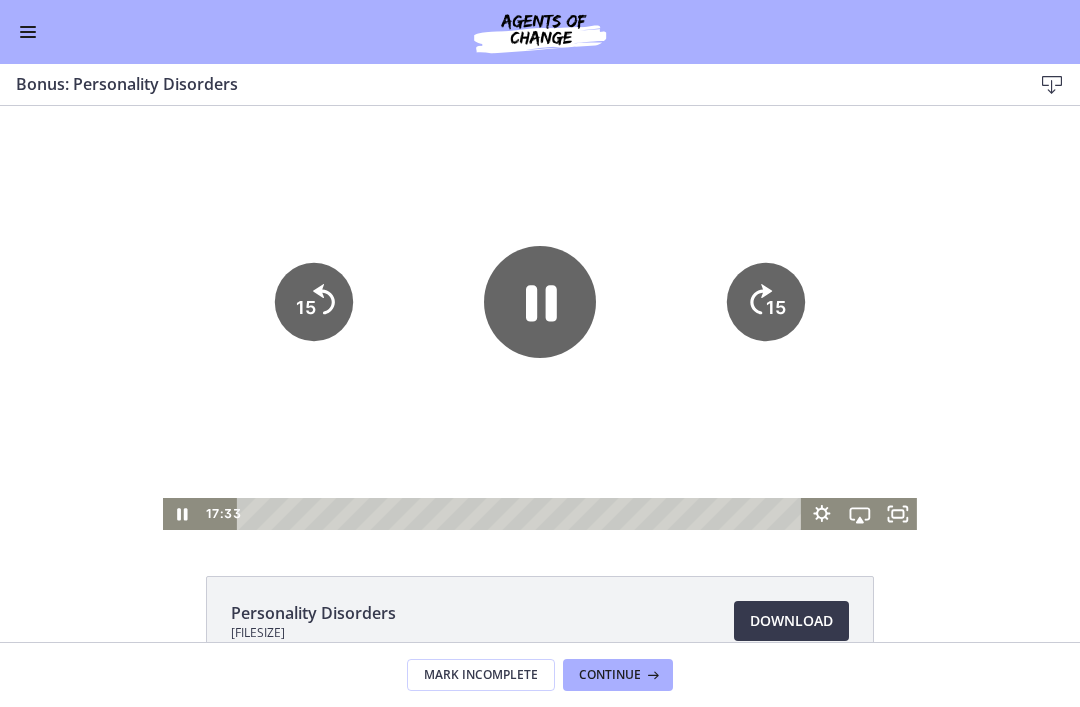 click on "15" 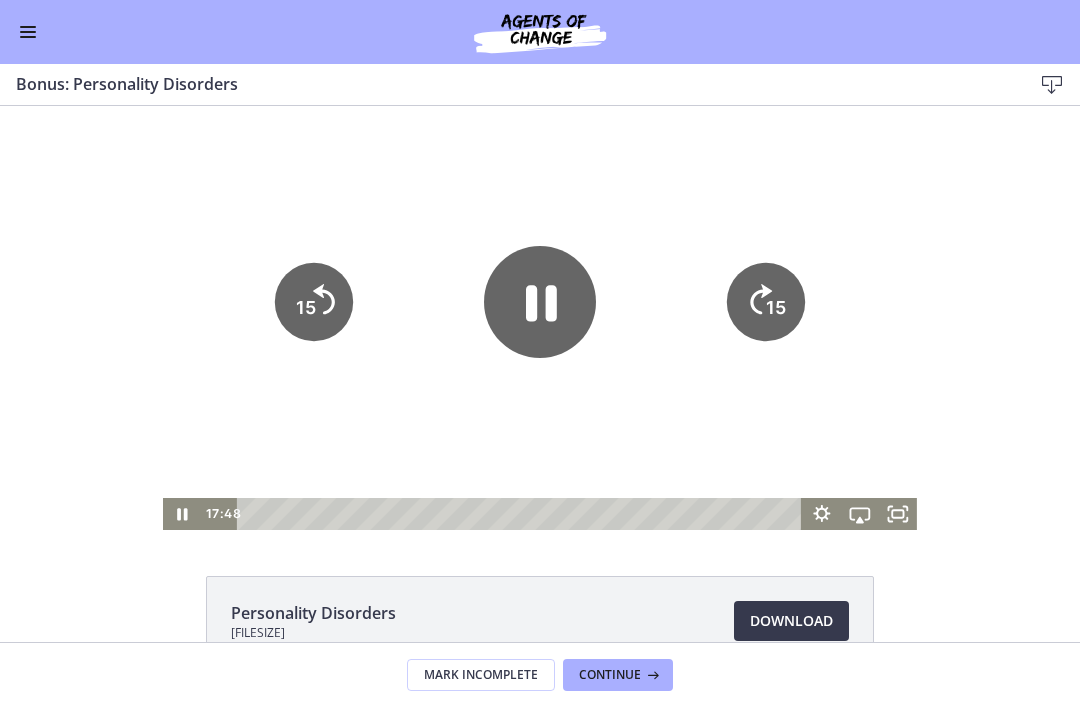 click on "15" 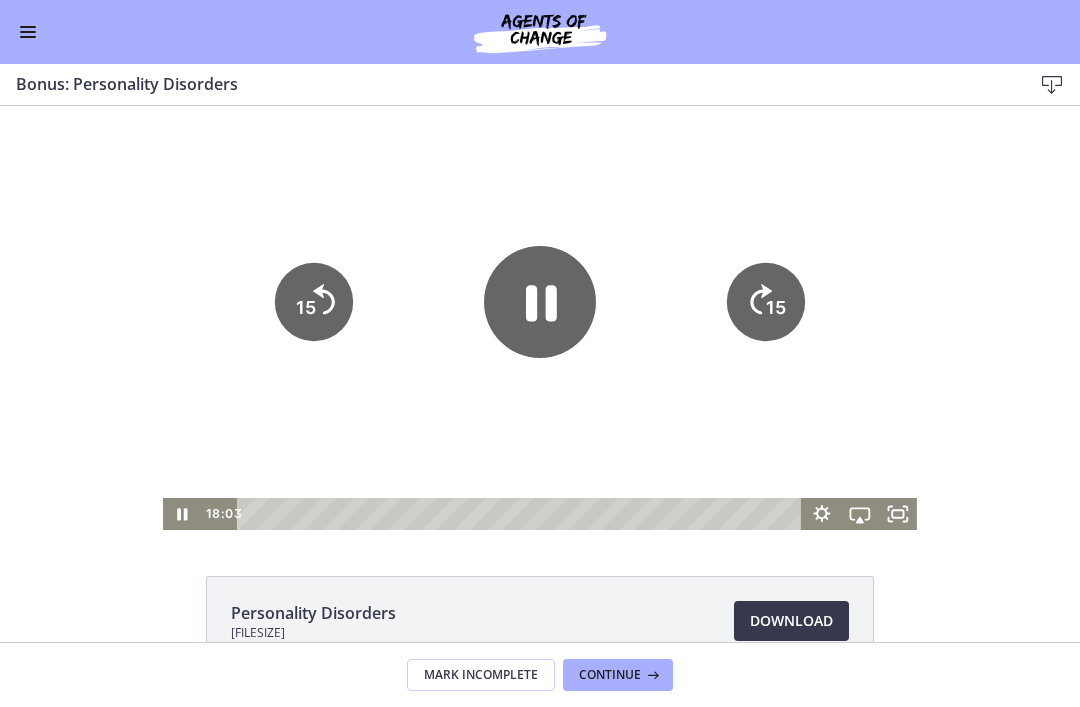 click on "15" 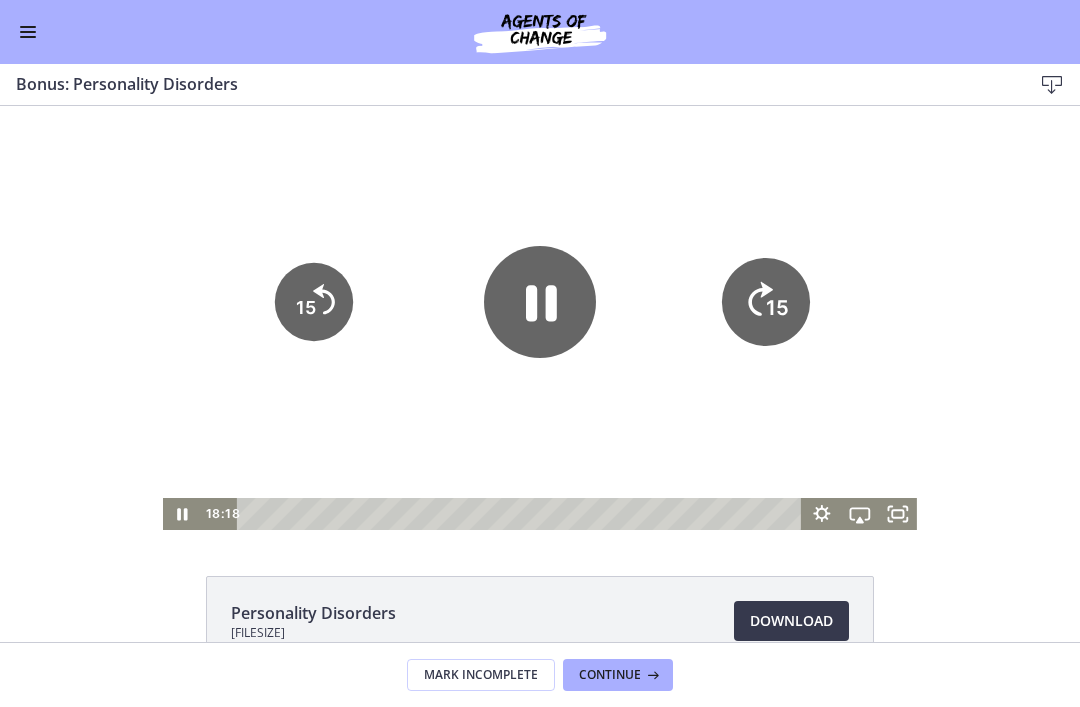 click on "15" 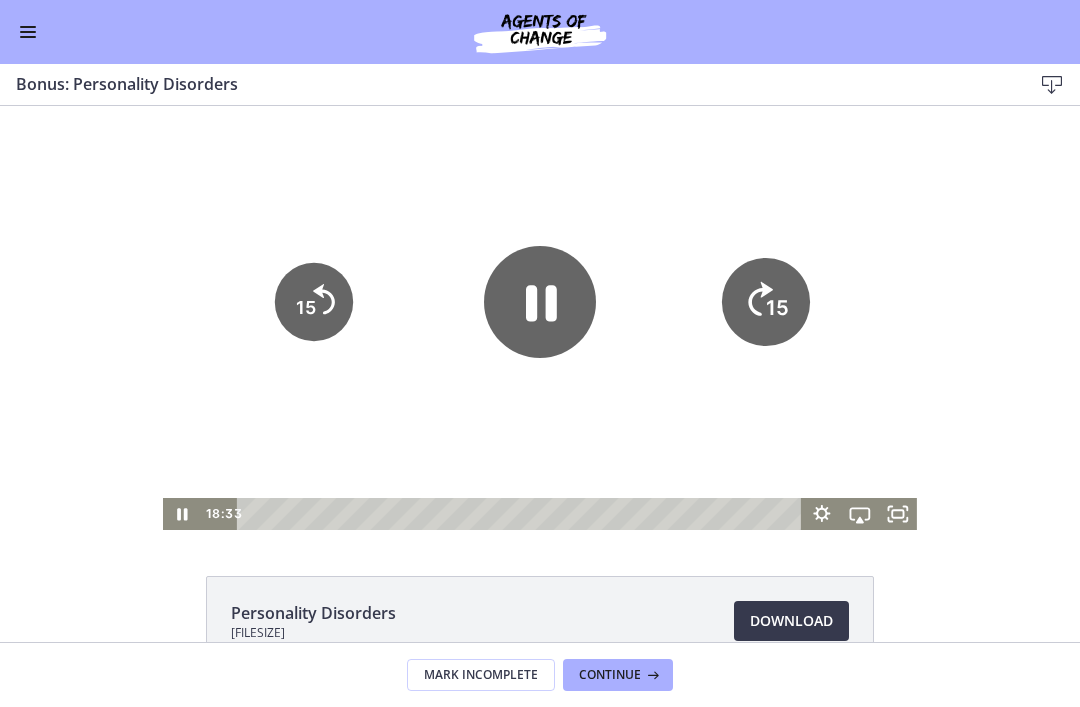 click on "15" 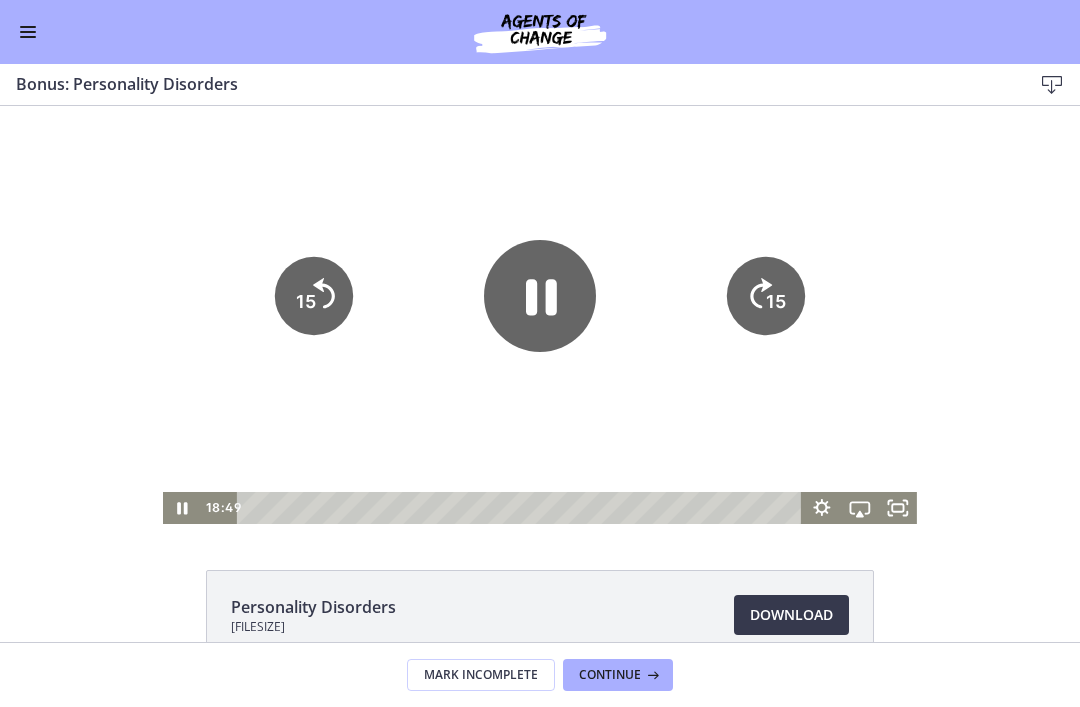 click at bounding box center [540, 312] 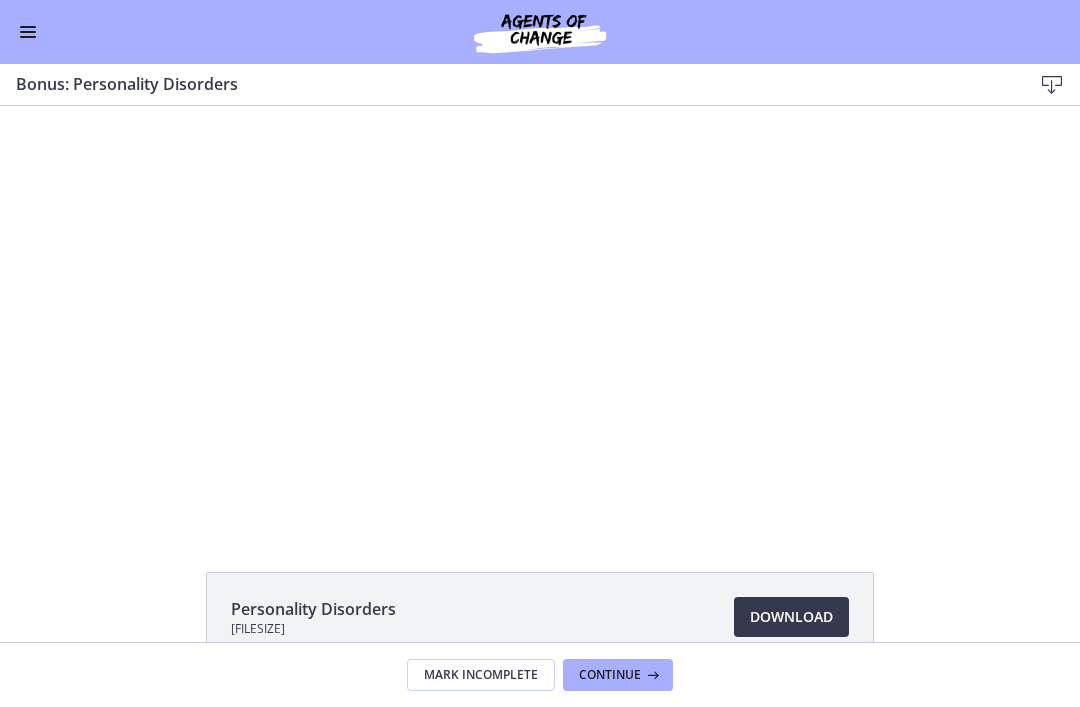 click at bounding box center (540, 314) 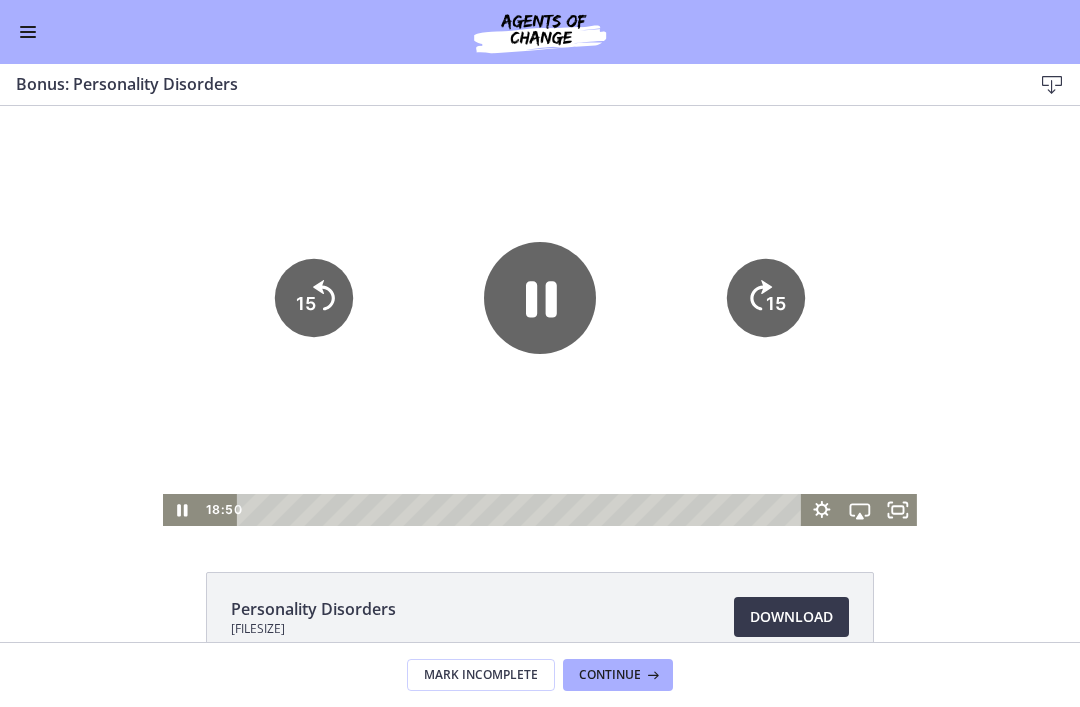 click at bounding box center (540, 314) 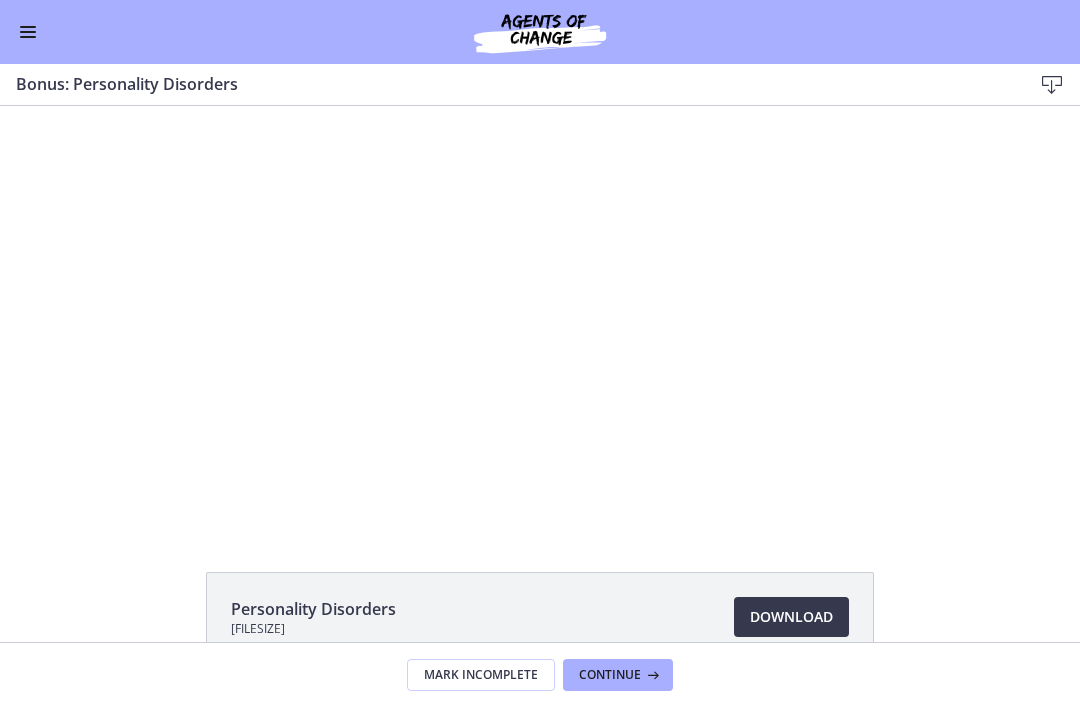 click at bounding box center (540, 314) 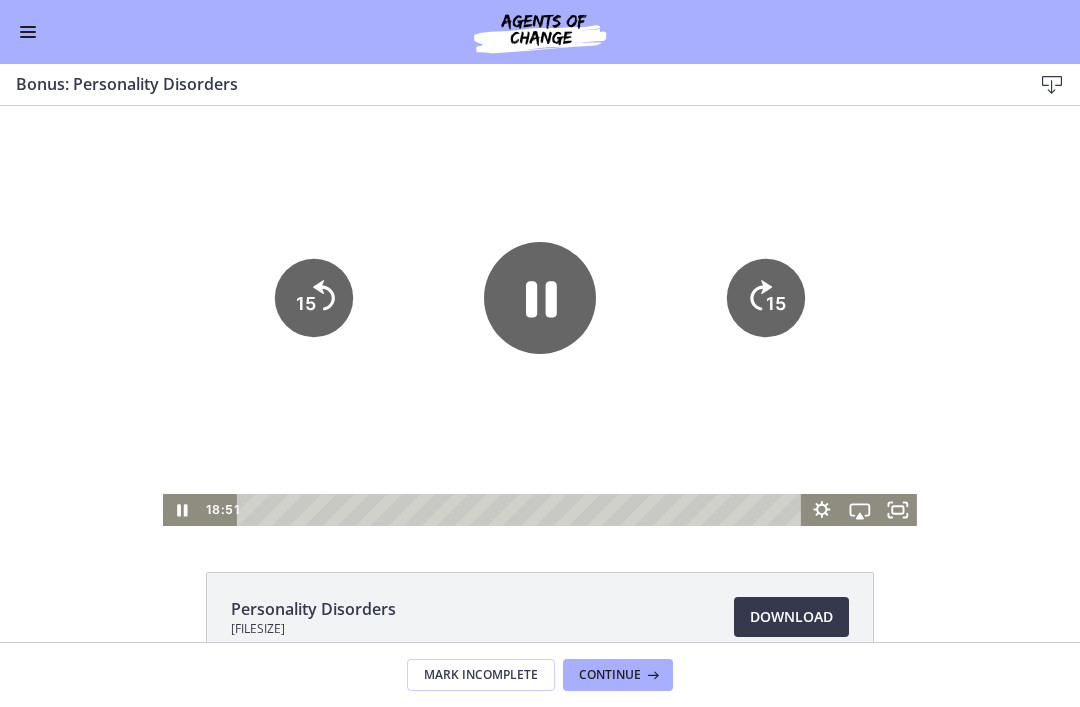 click at bounding box center [540, 314] 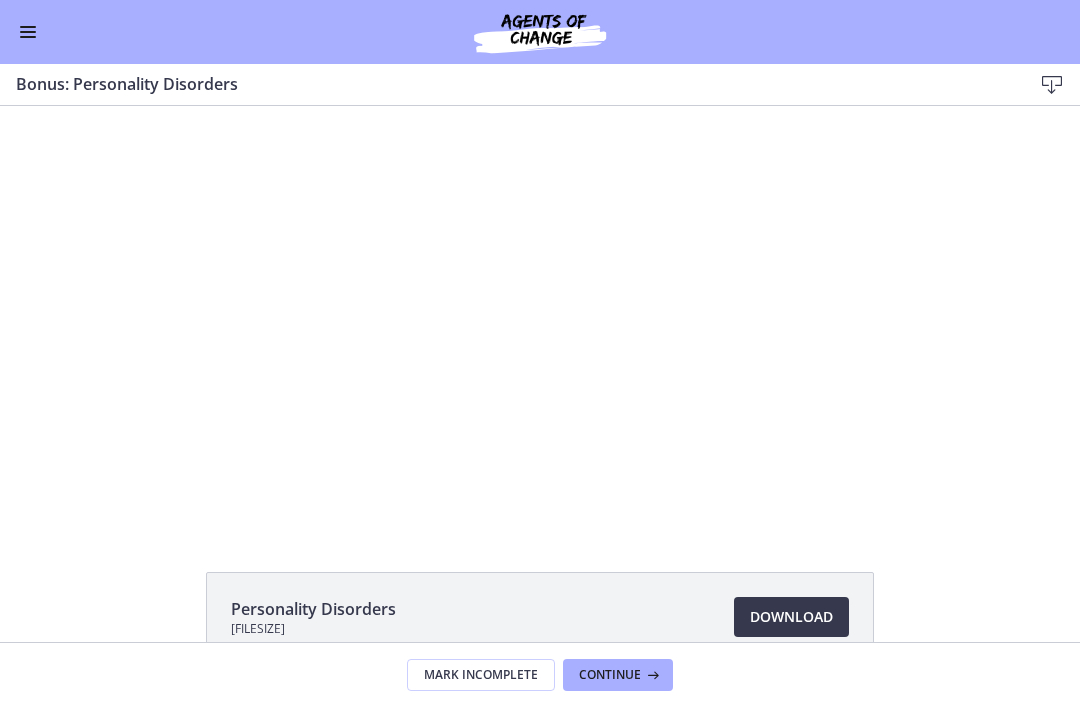click at bounding box center [540, 314] 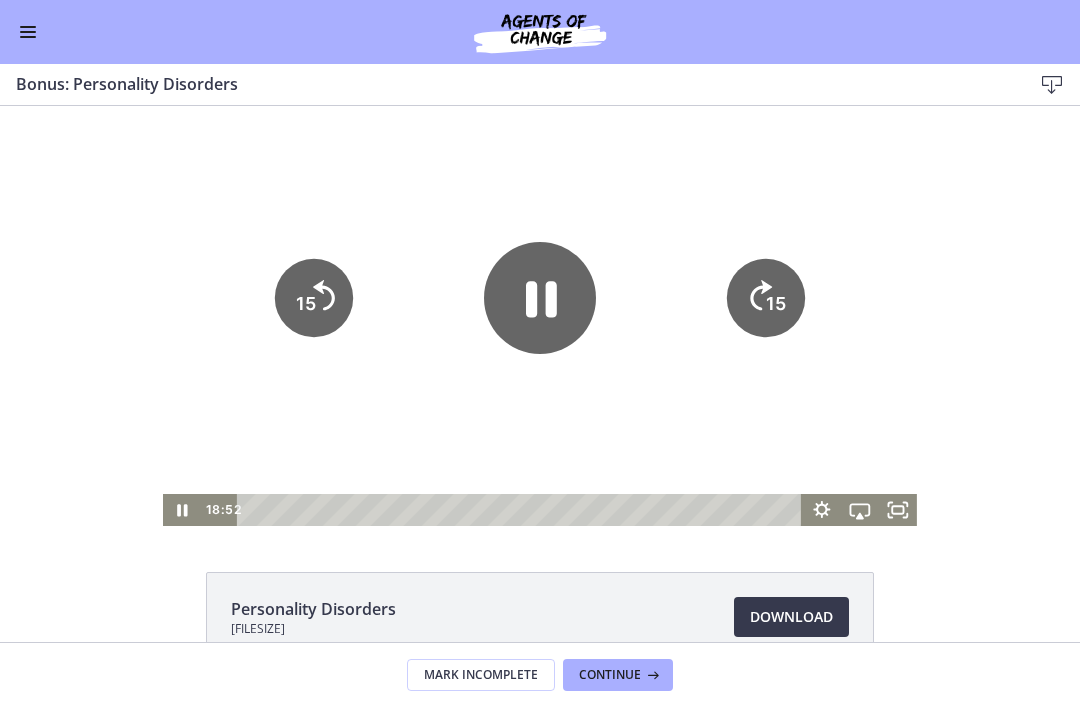 click on "15" 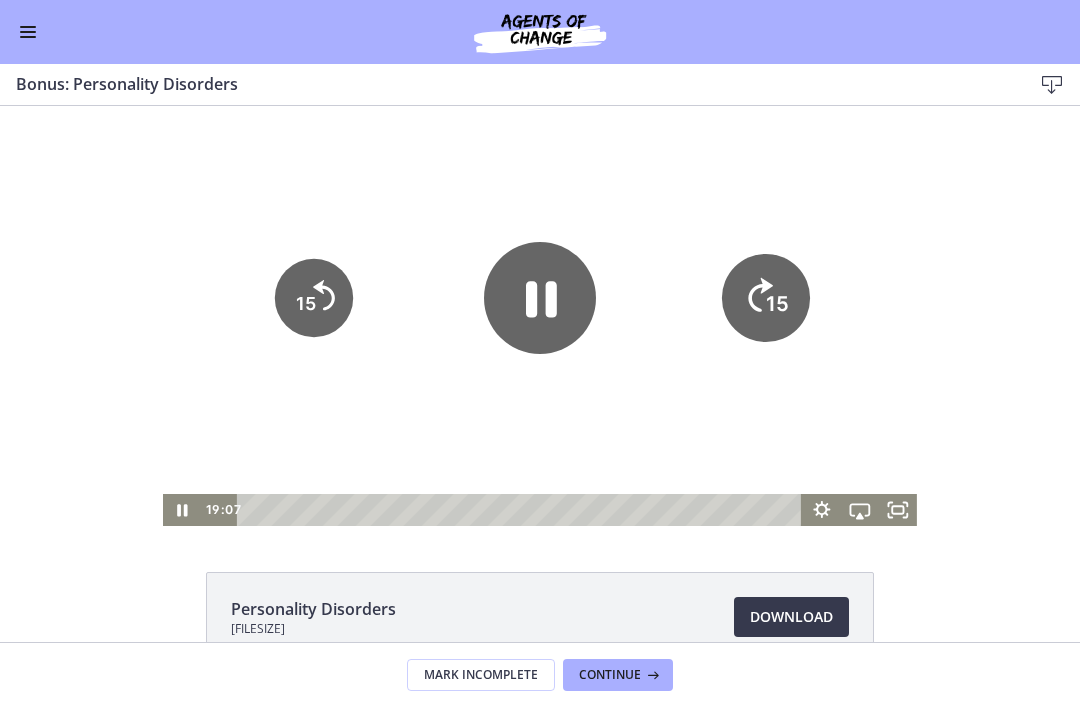 click on "15" 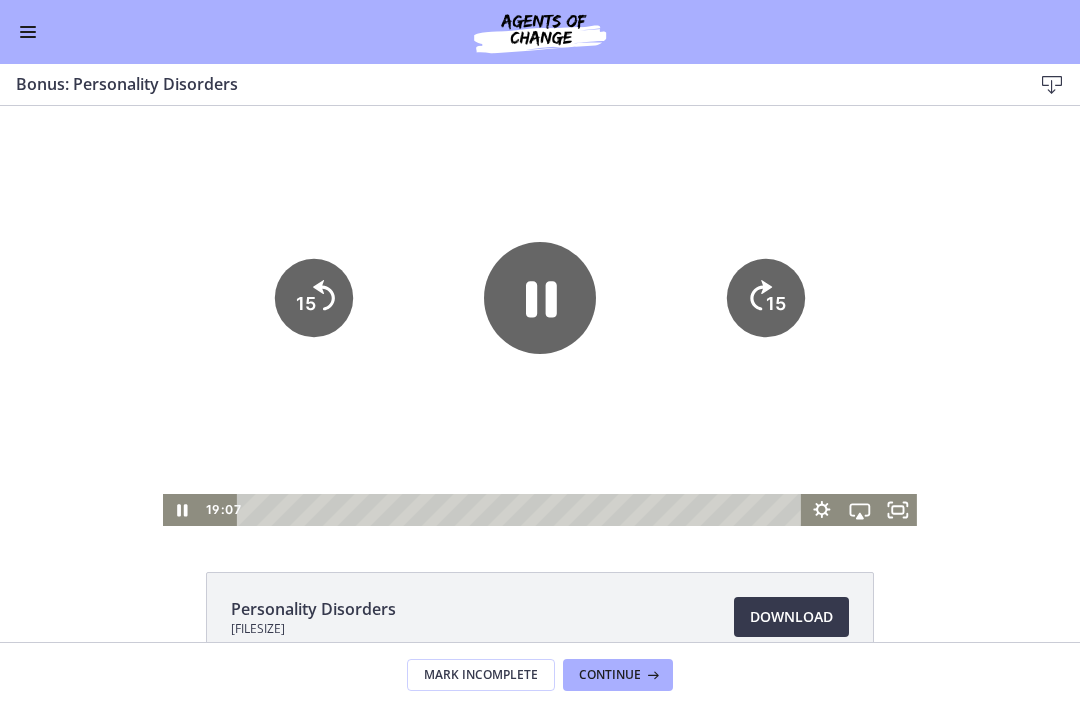 click 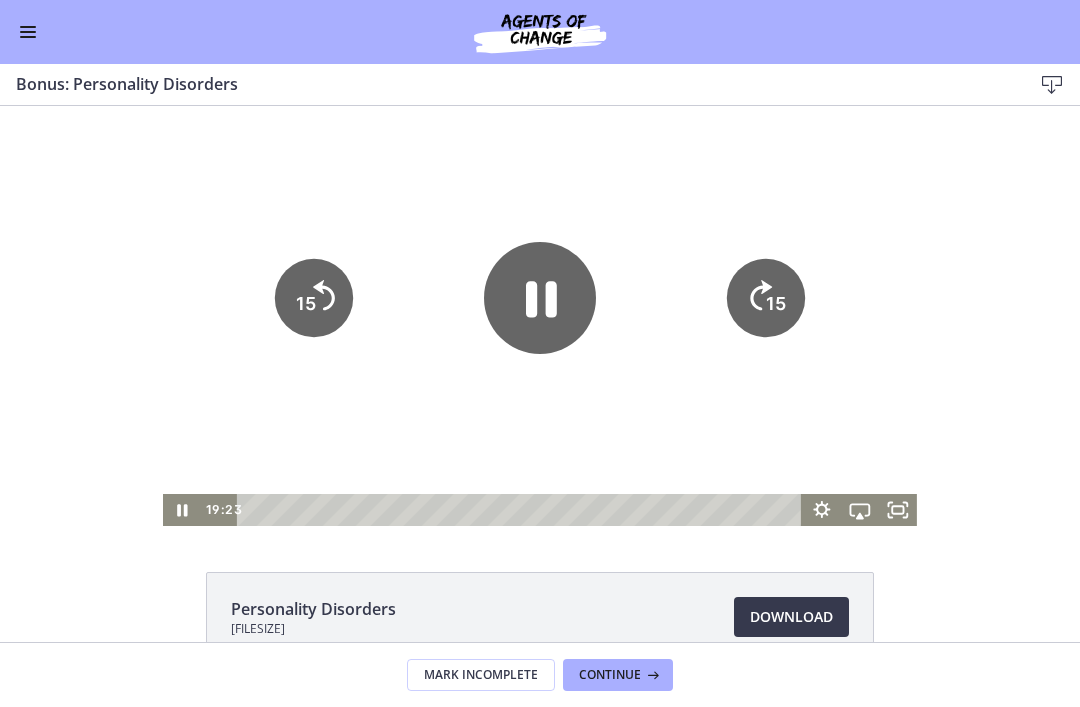 click on "15" 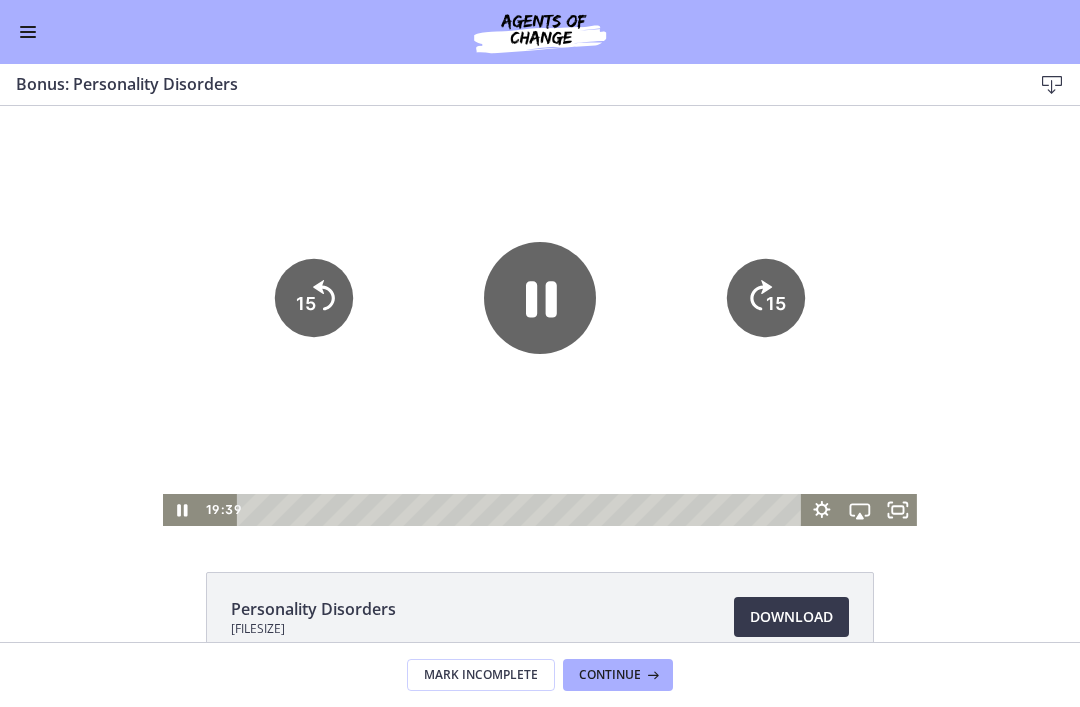 click on "15" 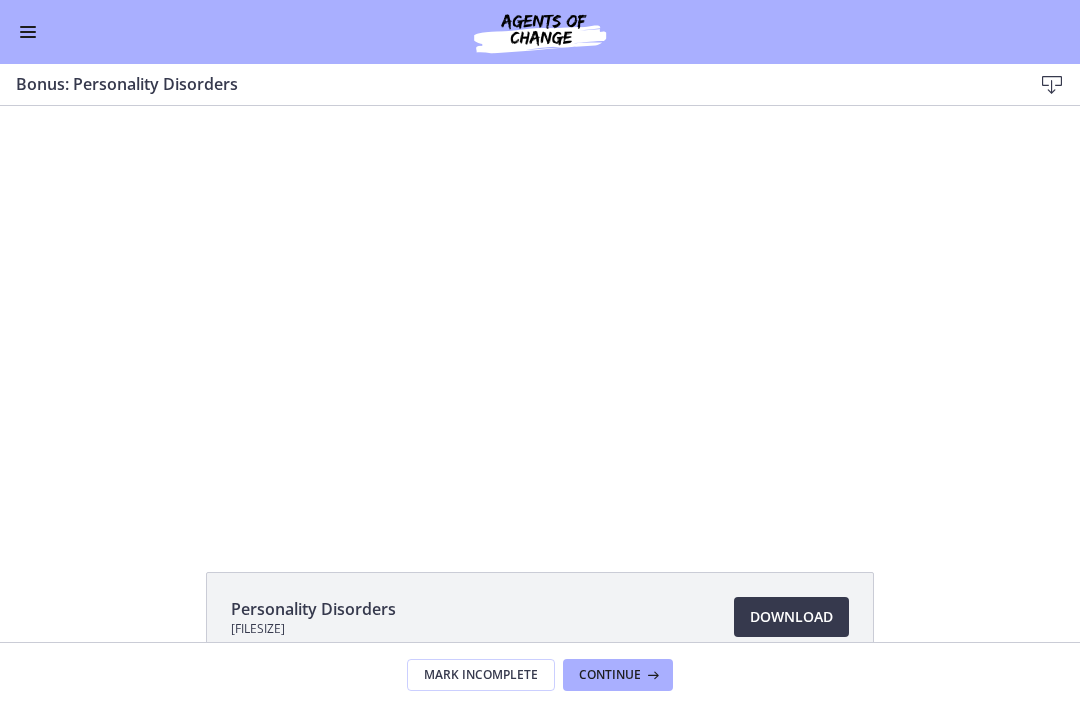 click at bounding box center [540, 314] 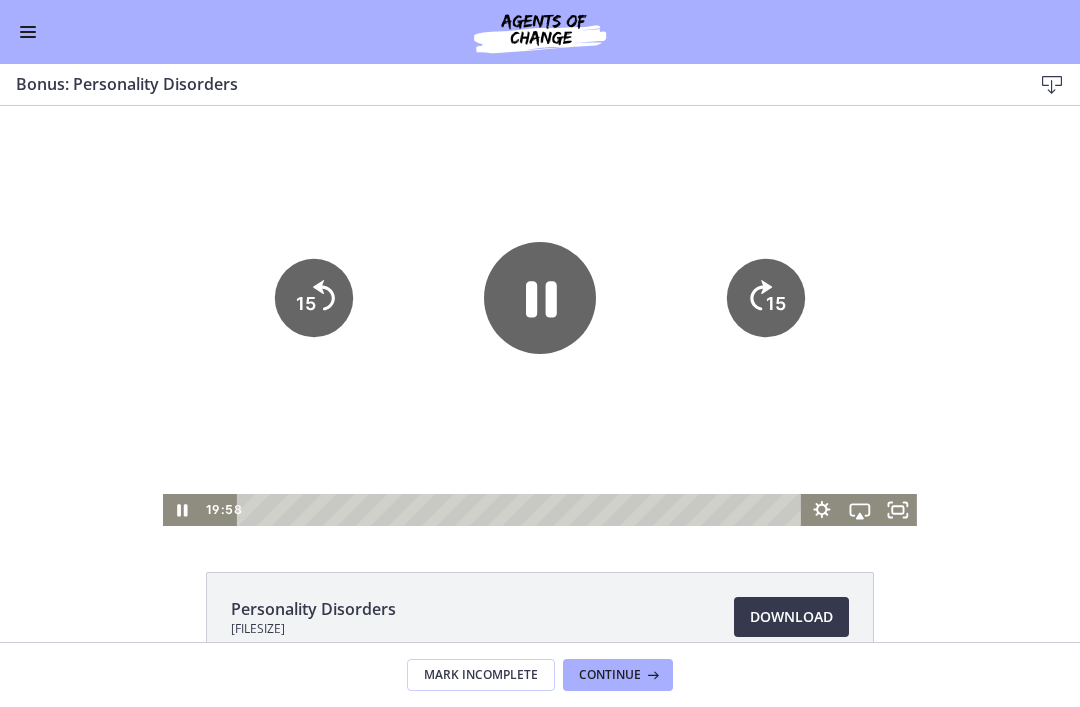 click on "15" 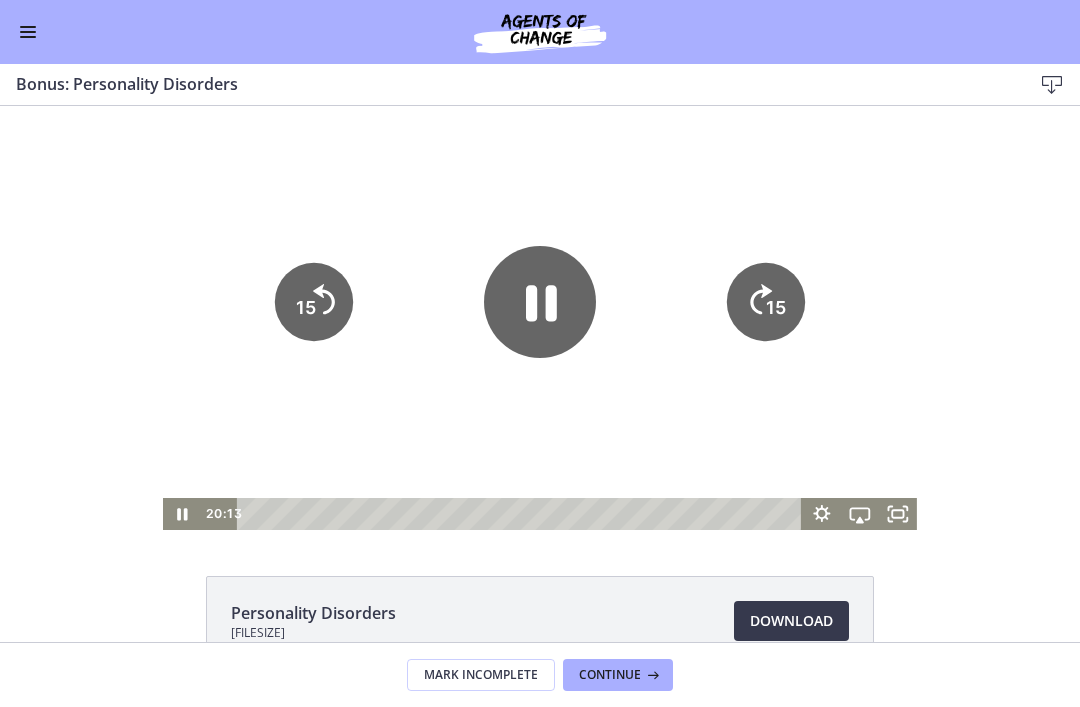 click on "Personality Disorders
873 KB
Download
Opens in a new window" at bounding box center (540, 621) 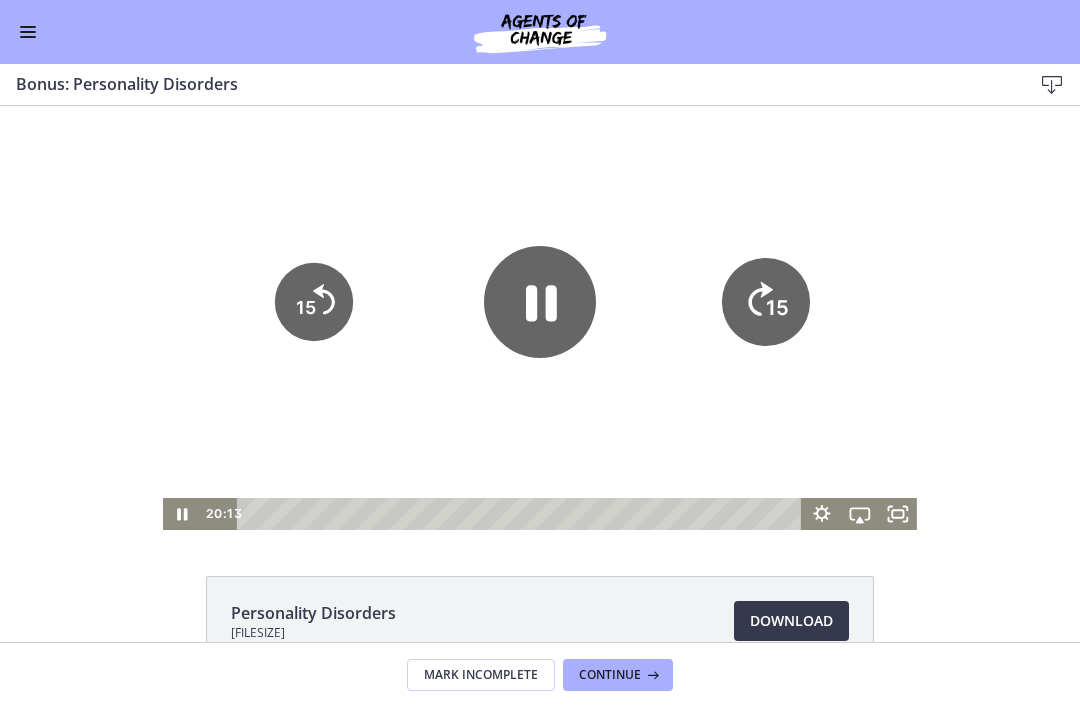 click on "15" 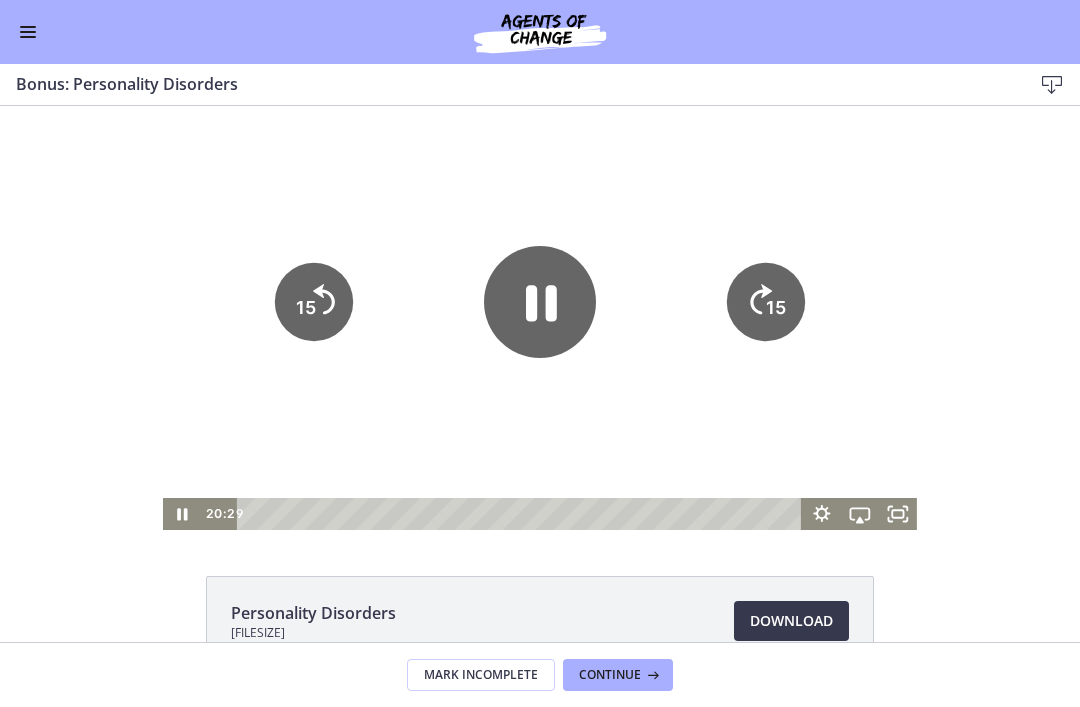 scroll, scrollTop: 0, scrollLeft: 0, axis: both 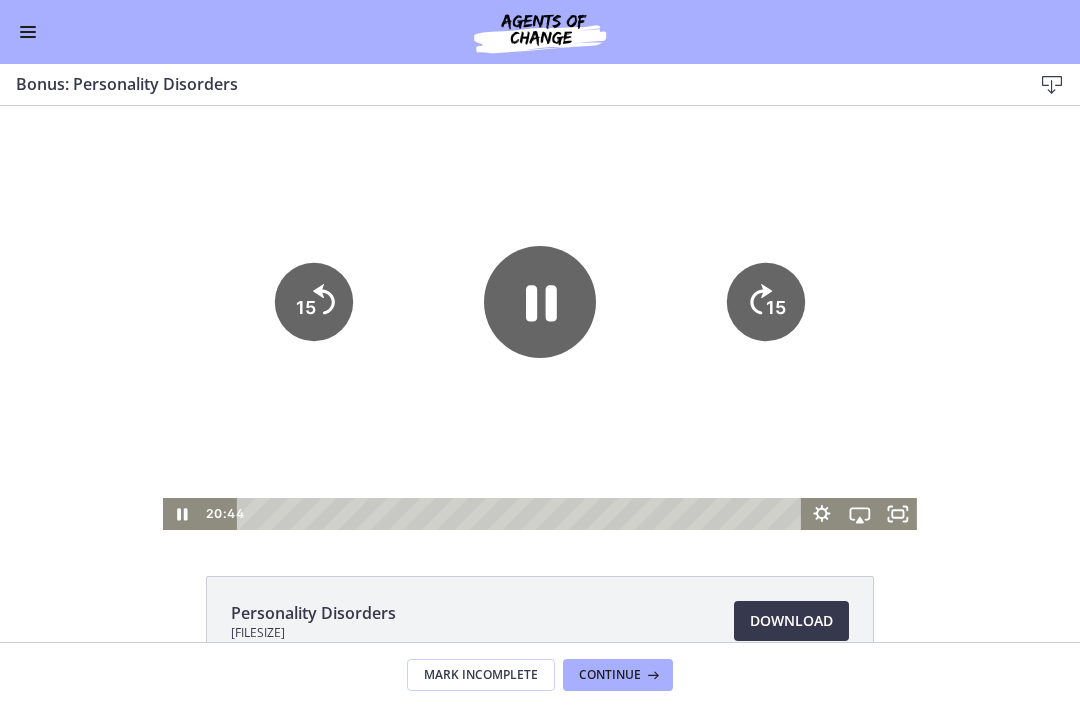 click at bounding box center (540, 318) 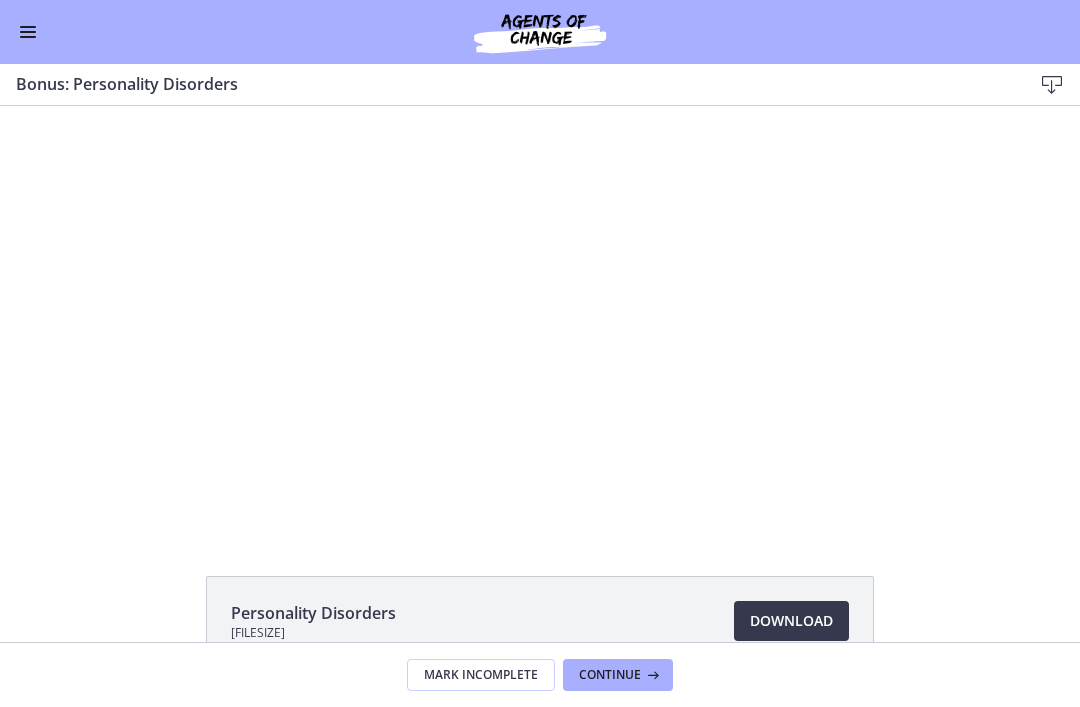 click at bounding box center (540, 318) 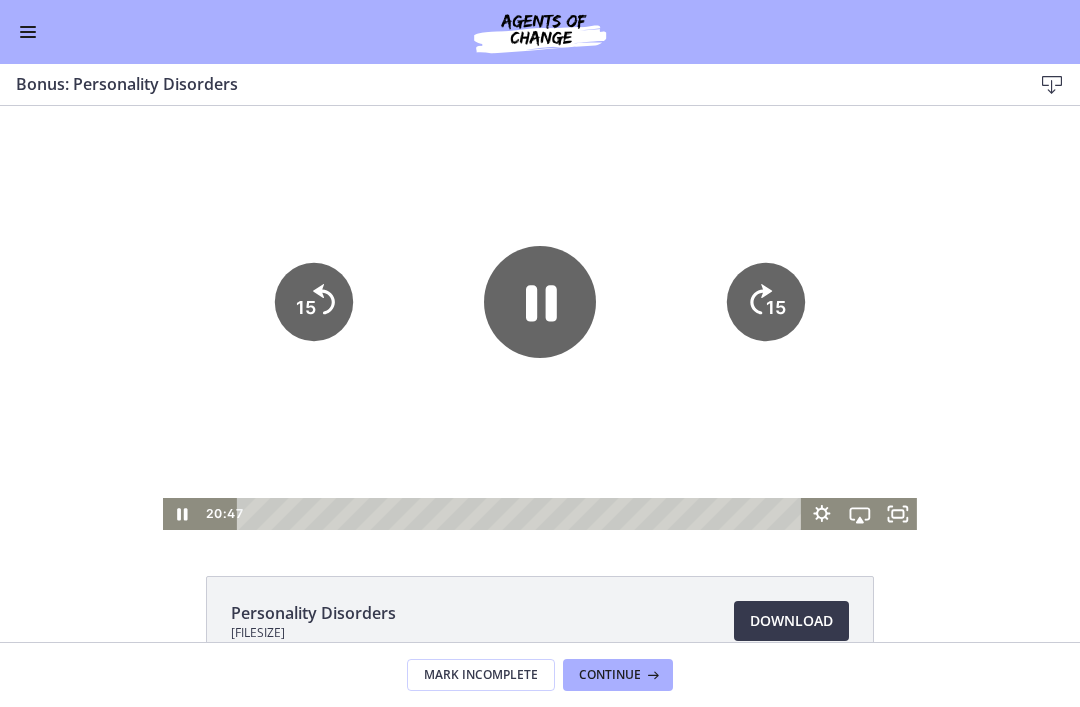 click at bounding box center [540, 318] 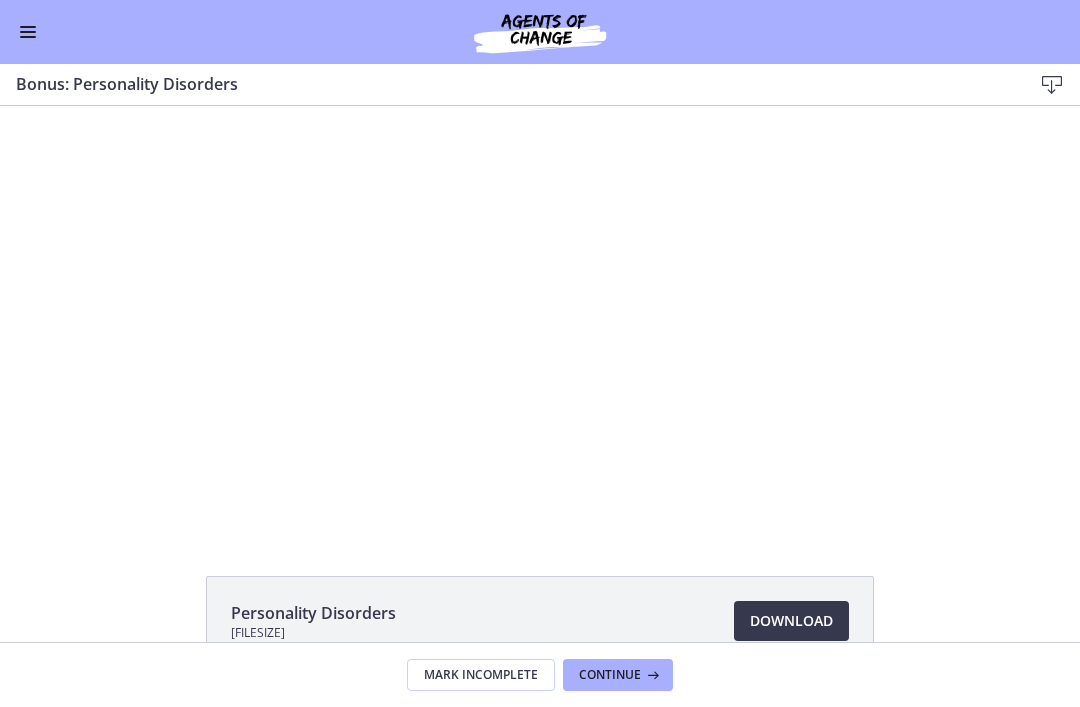 click at bounding box center (540, 318) 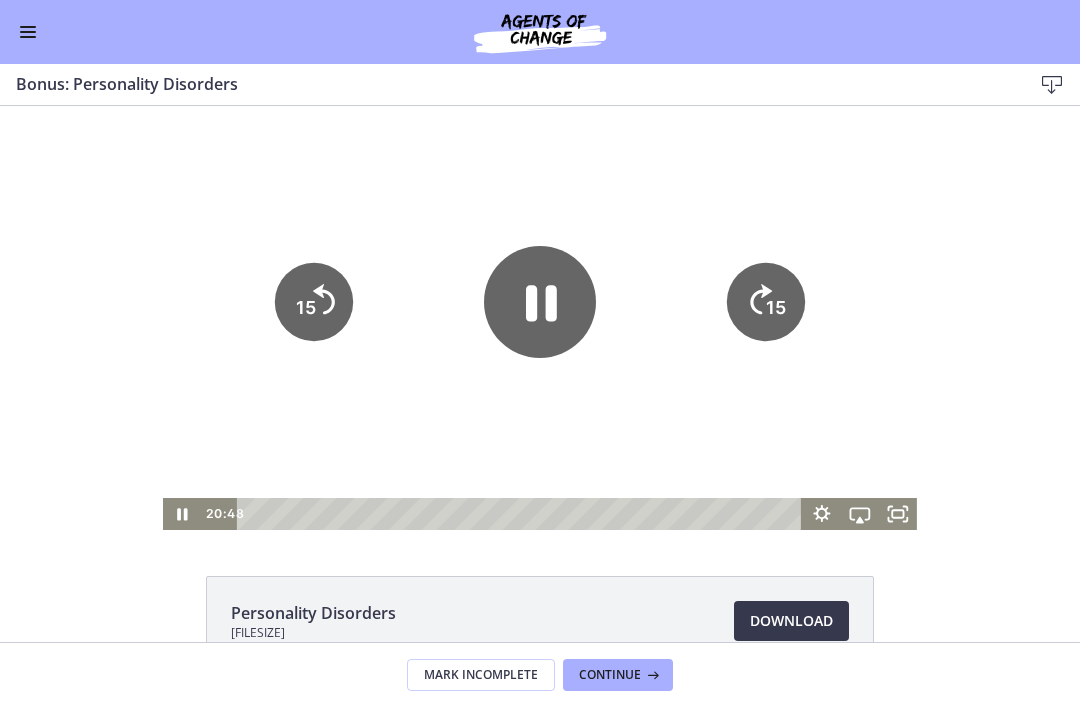 click on "15" 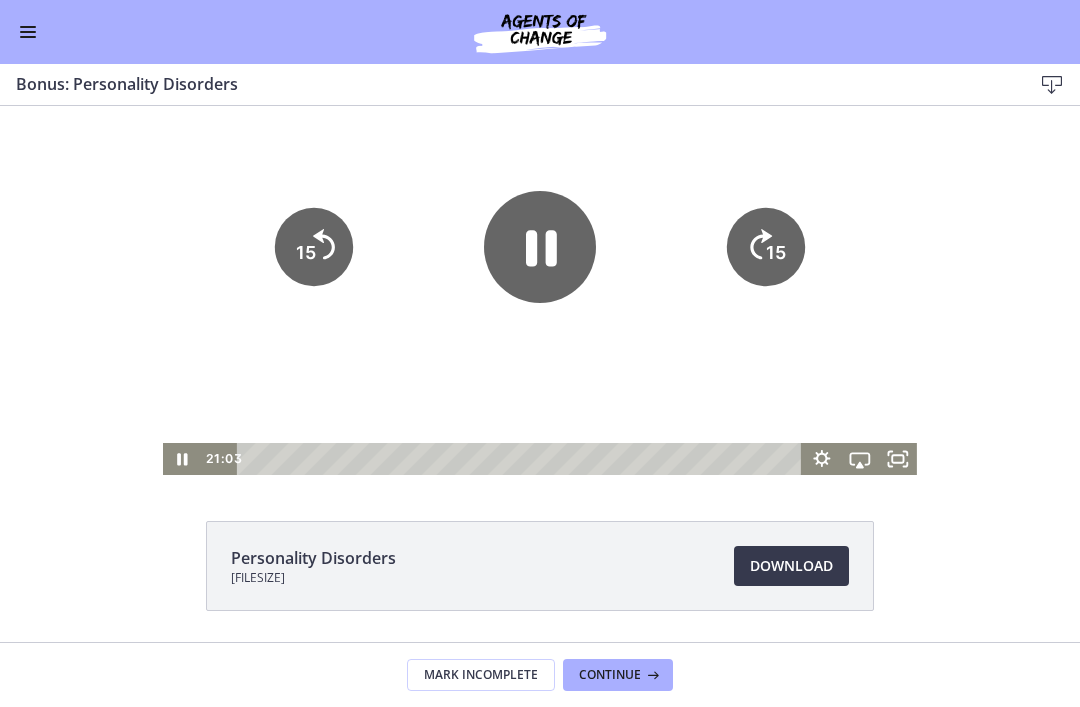 click at bounding box center [540, 263] 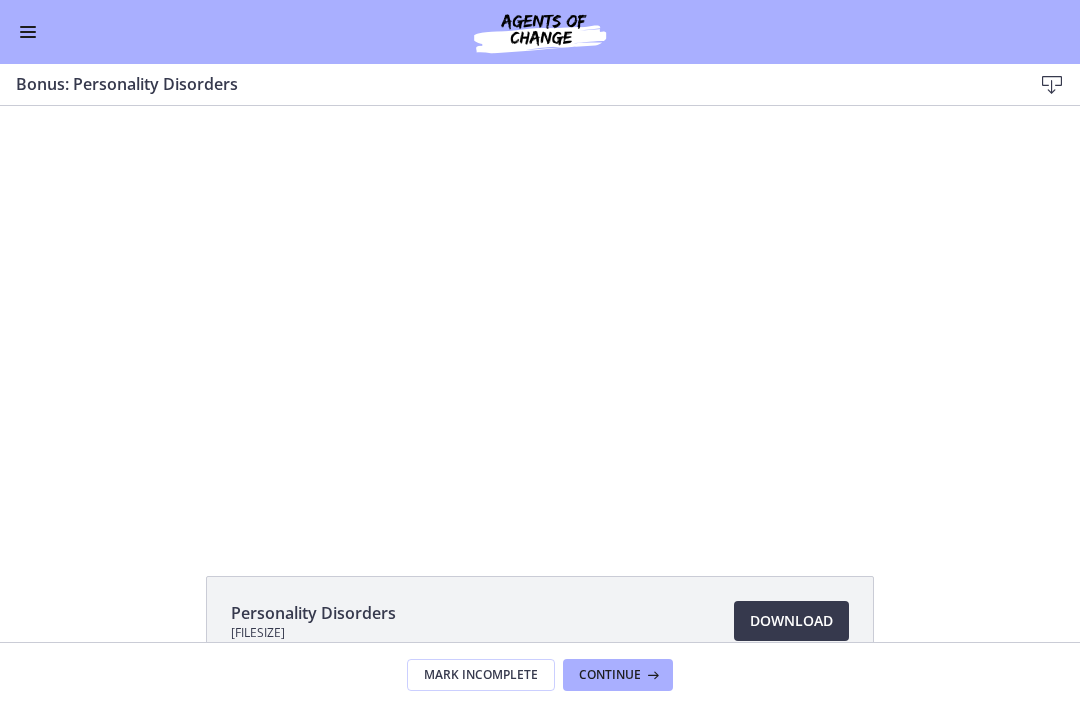 scroll, scrollTop: -3, scrollLeft: 0, axis: vertical 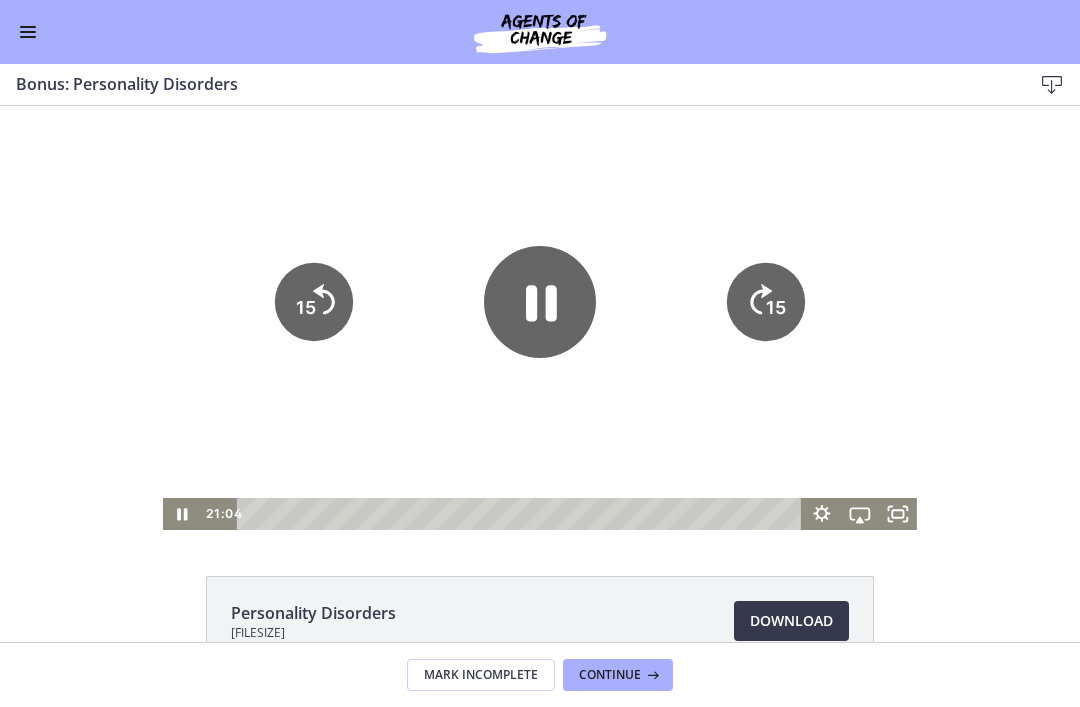 click on "15" 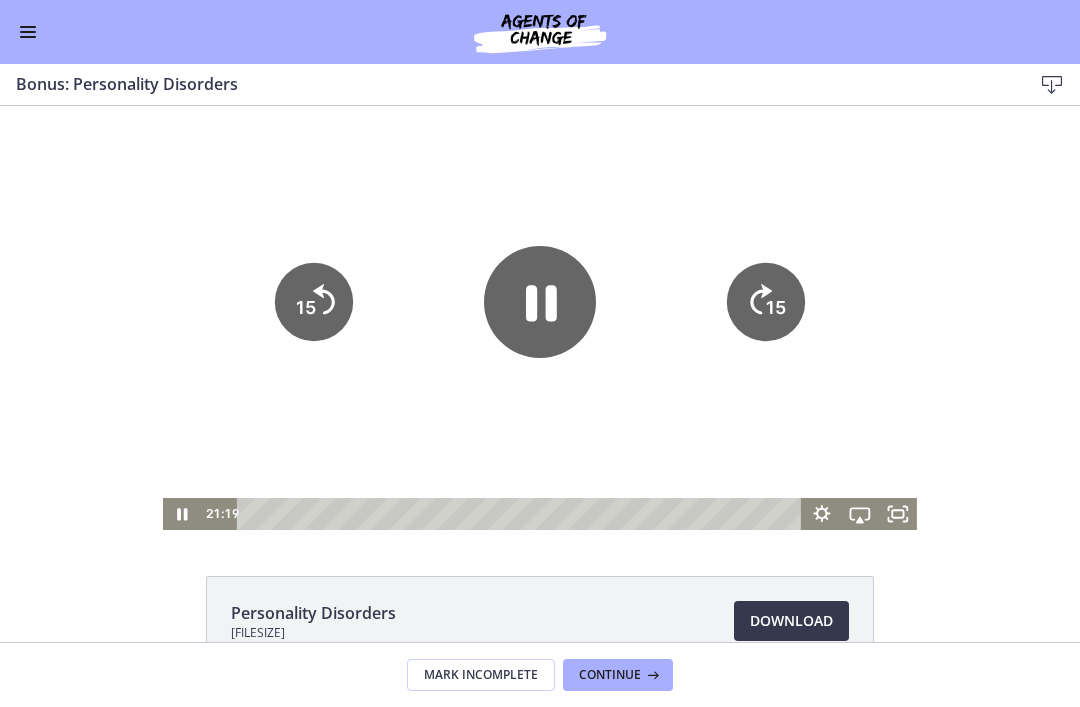 click on "15" 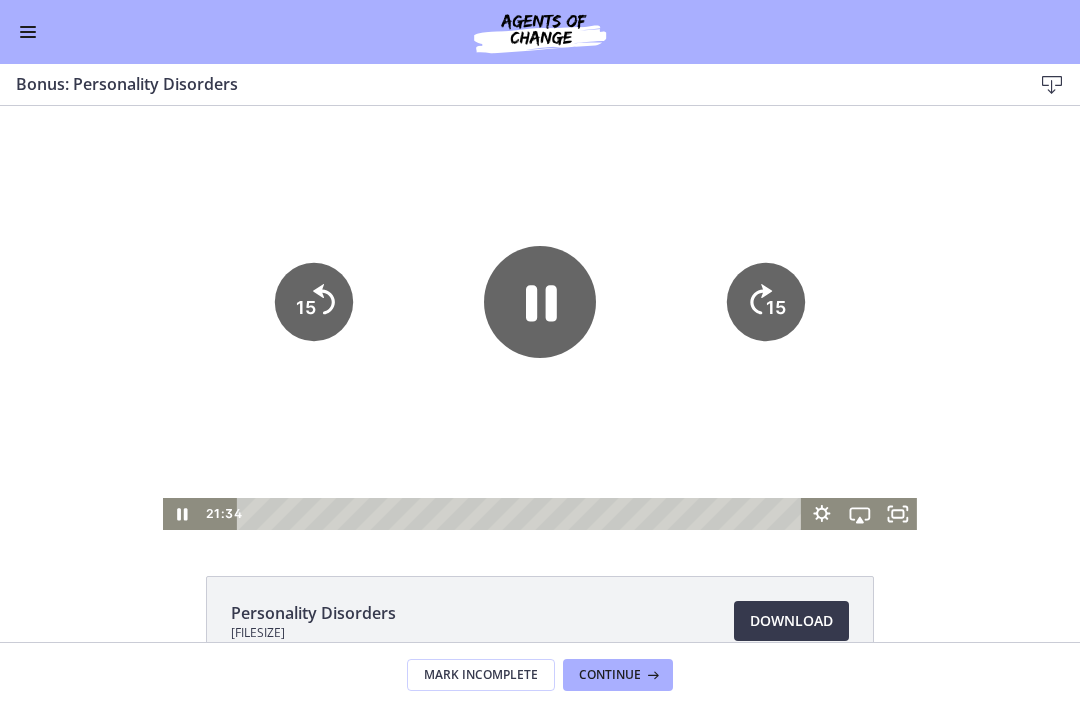 click at bounding box center [540, 318] 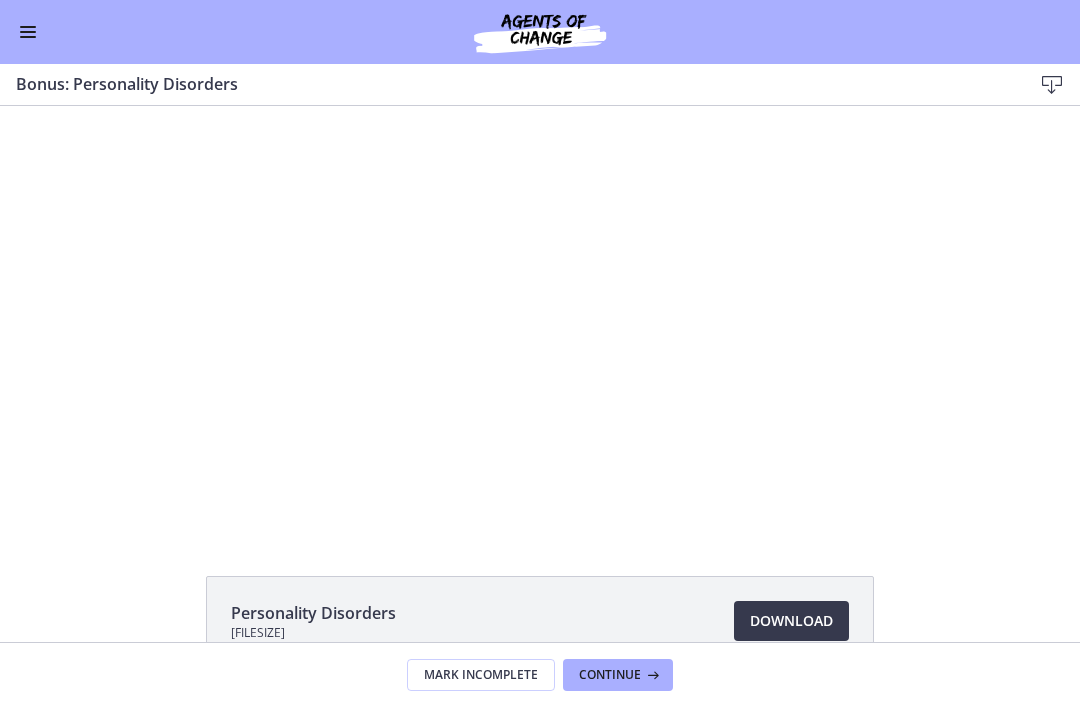 click at bounding box center [540, 318] 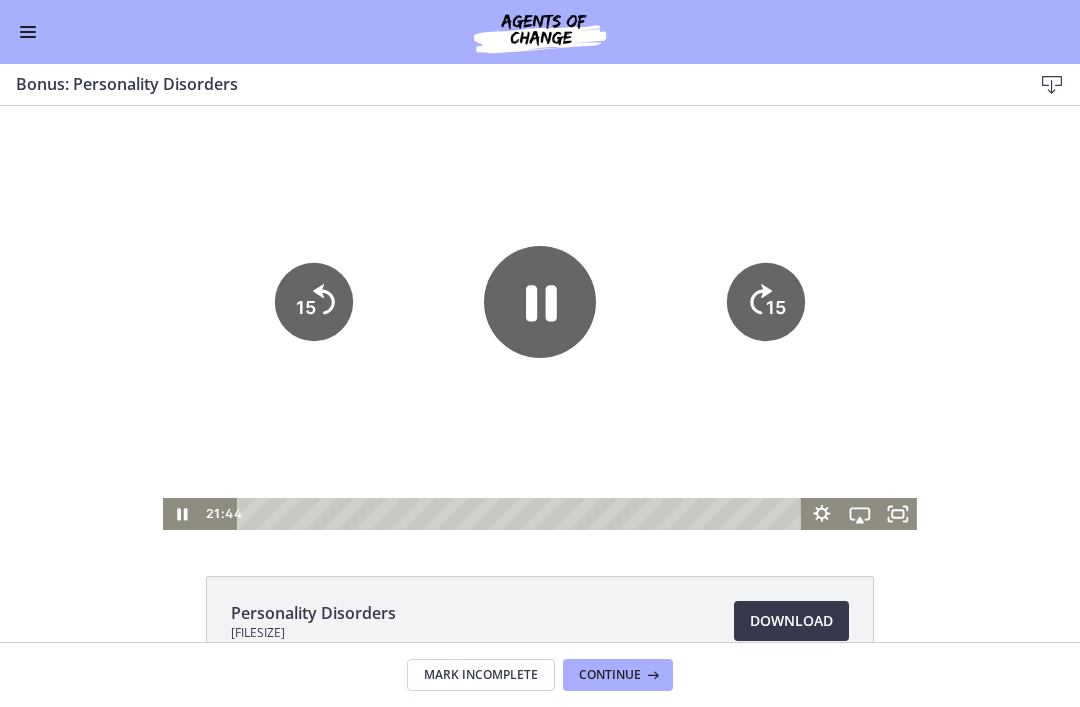 scroll, scrollTop: -2, scrollLeft: 0, axis: vertical 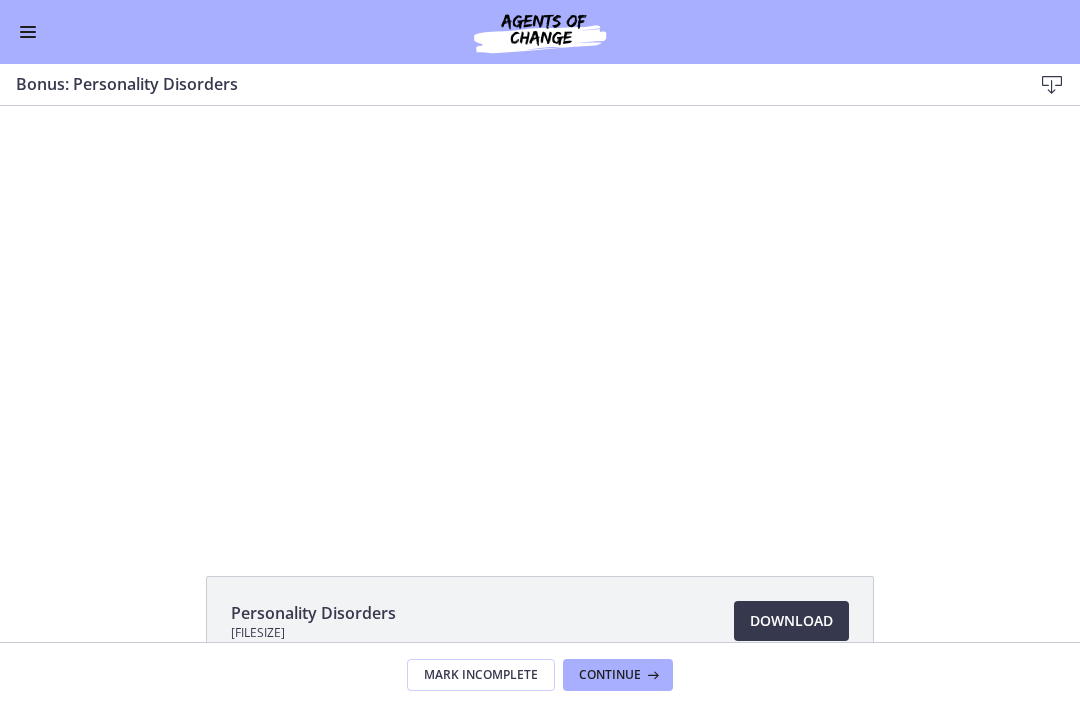 click at bounding box center (540, 318) 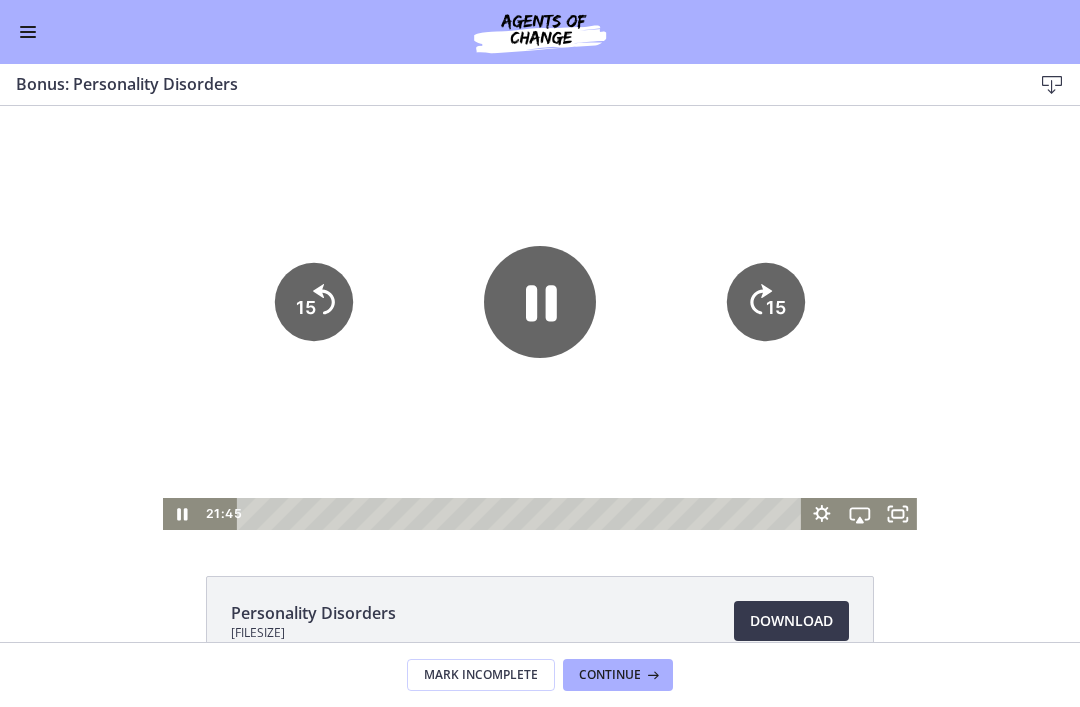 click on "15" 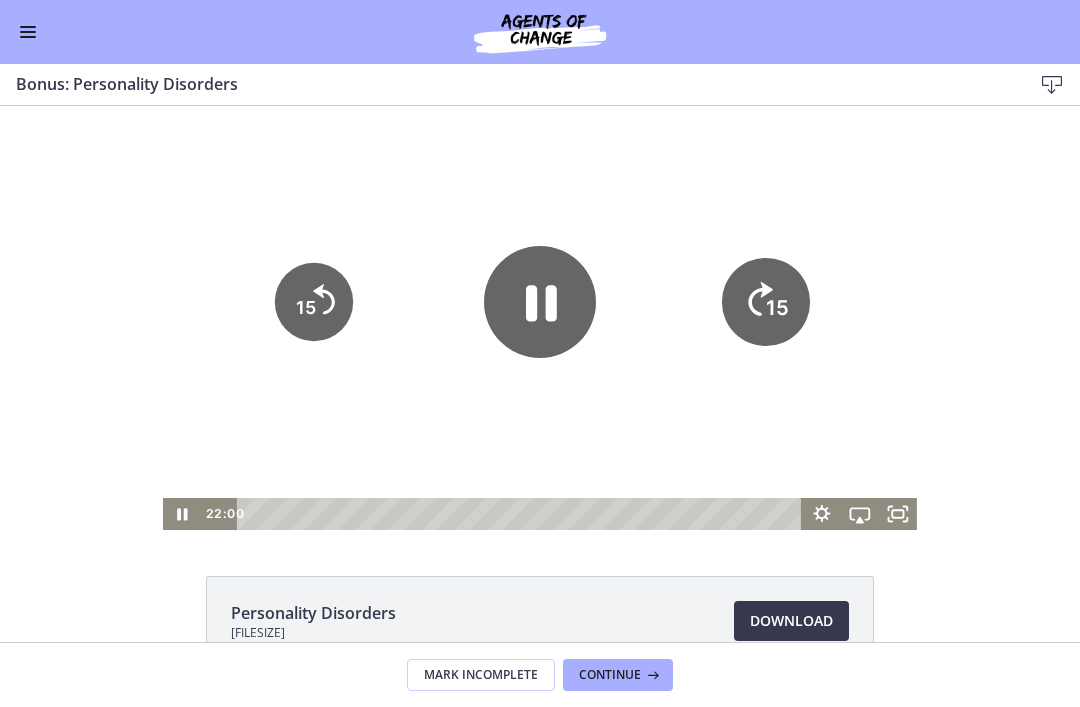 click on "15" 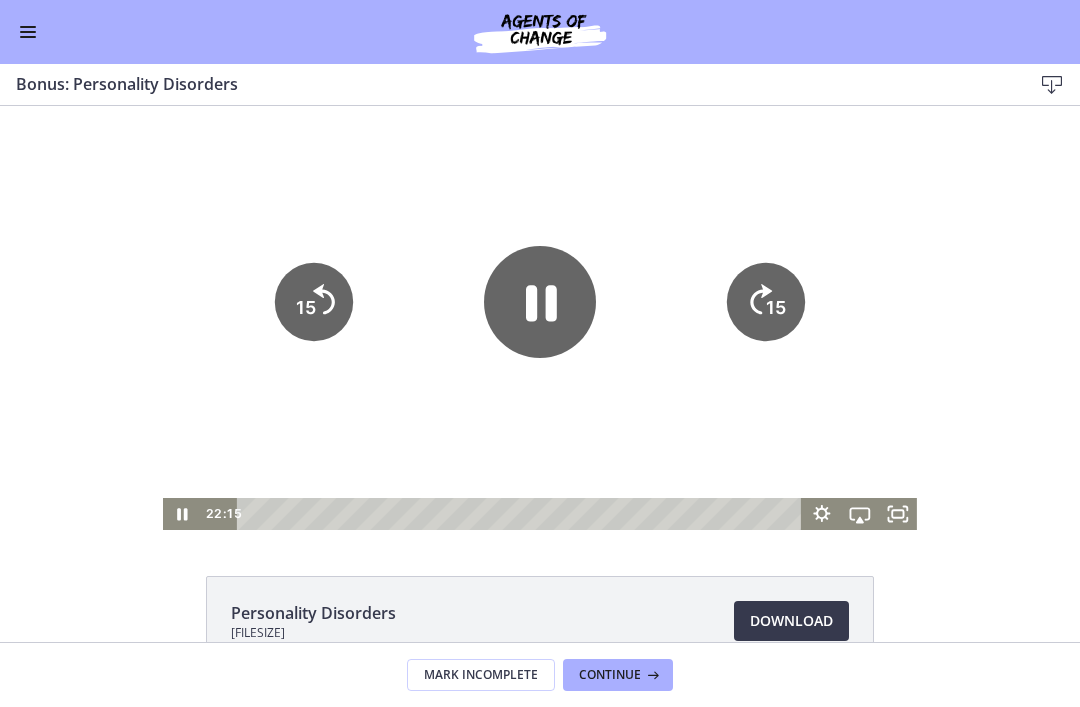 click on "15" 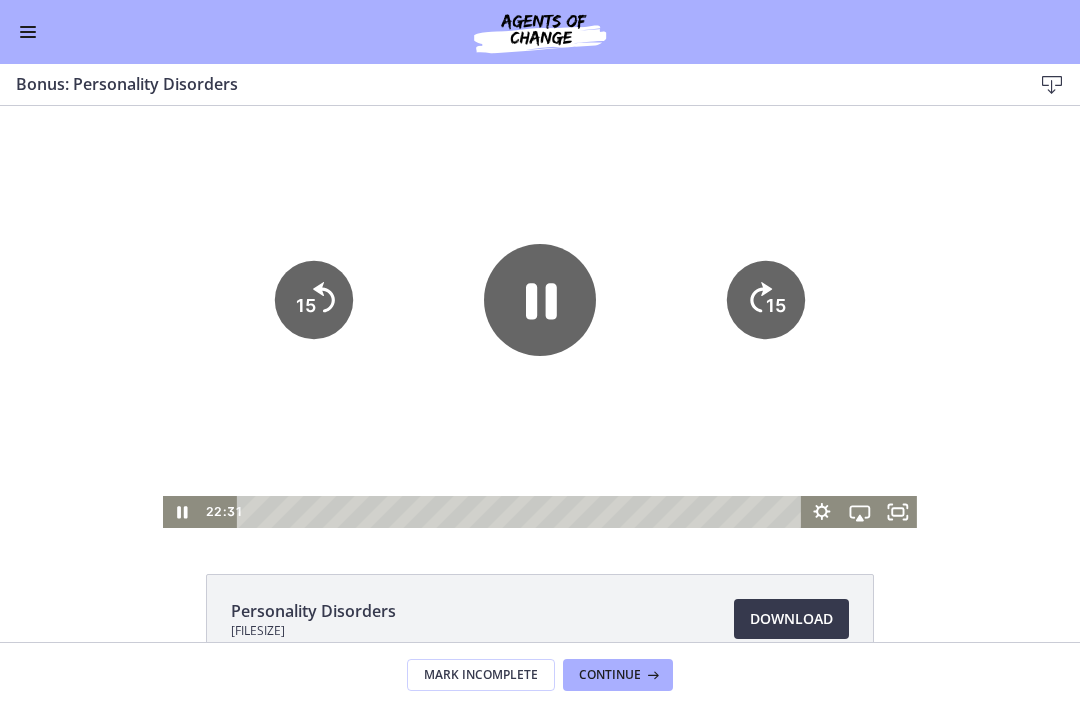 scroll, scrollTop: 4, scrollLeft: 0, axis: vertical 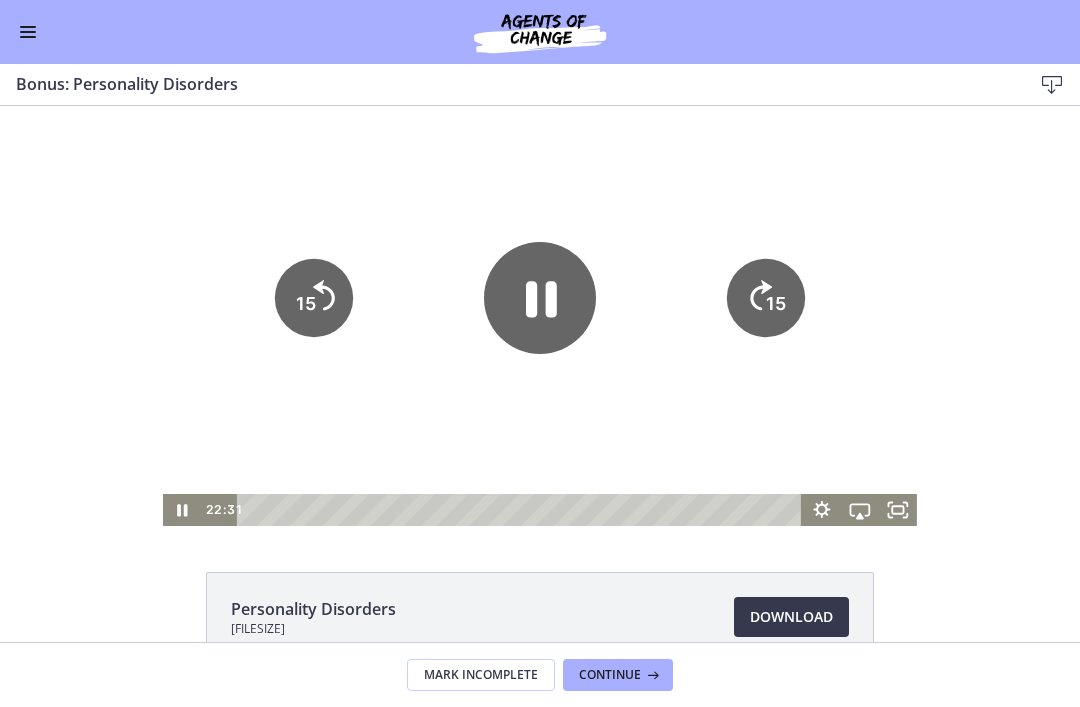 click at bounding box center (540, 314) 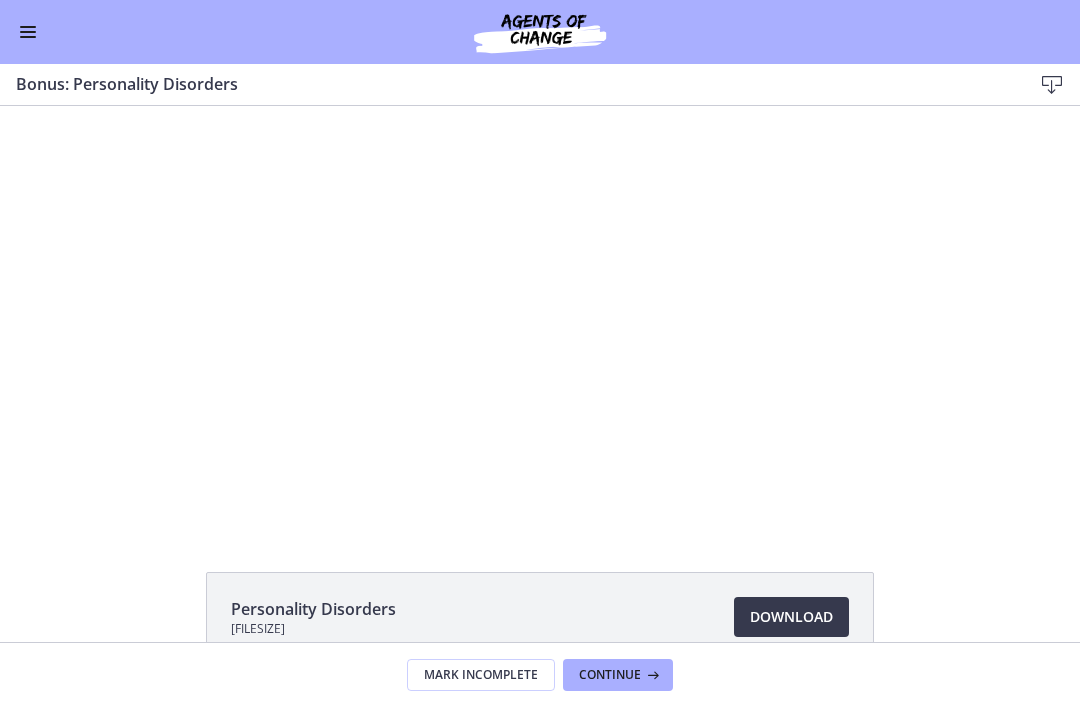 click at bounding box center (540, 314) 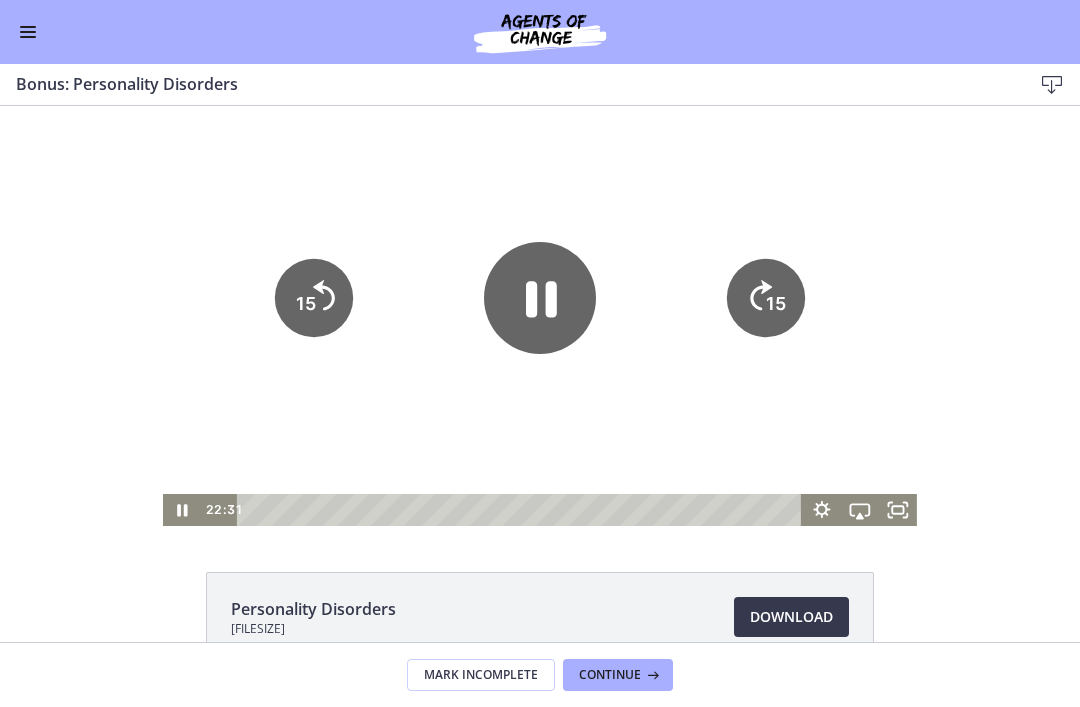 click on "15" 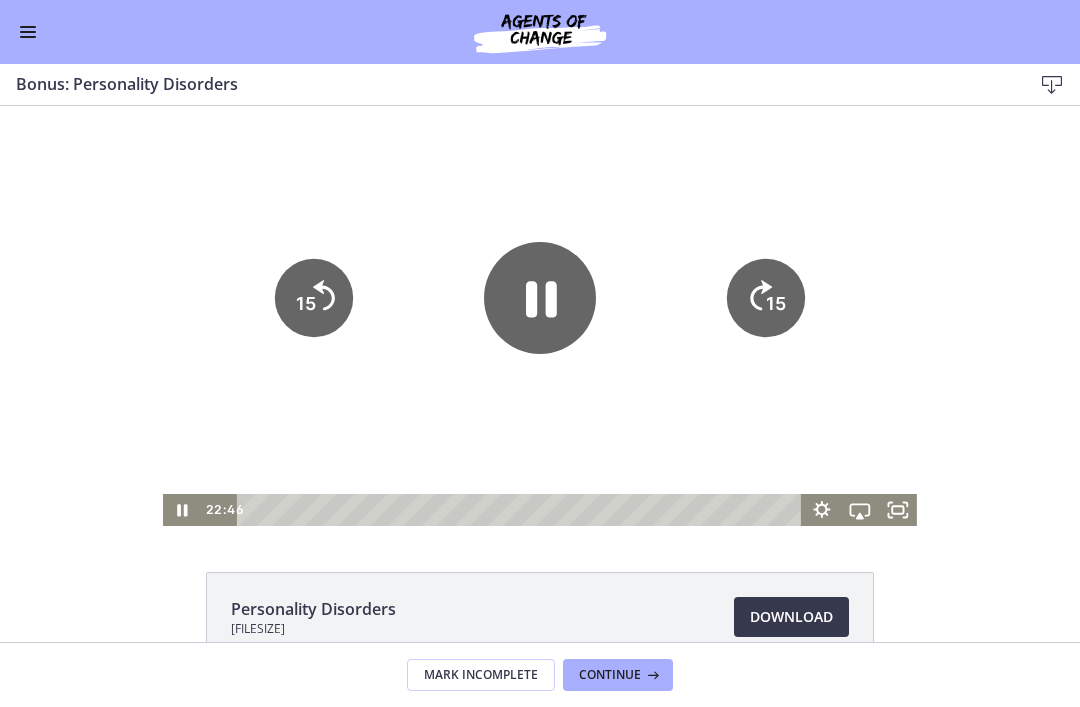 click on "15" 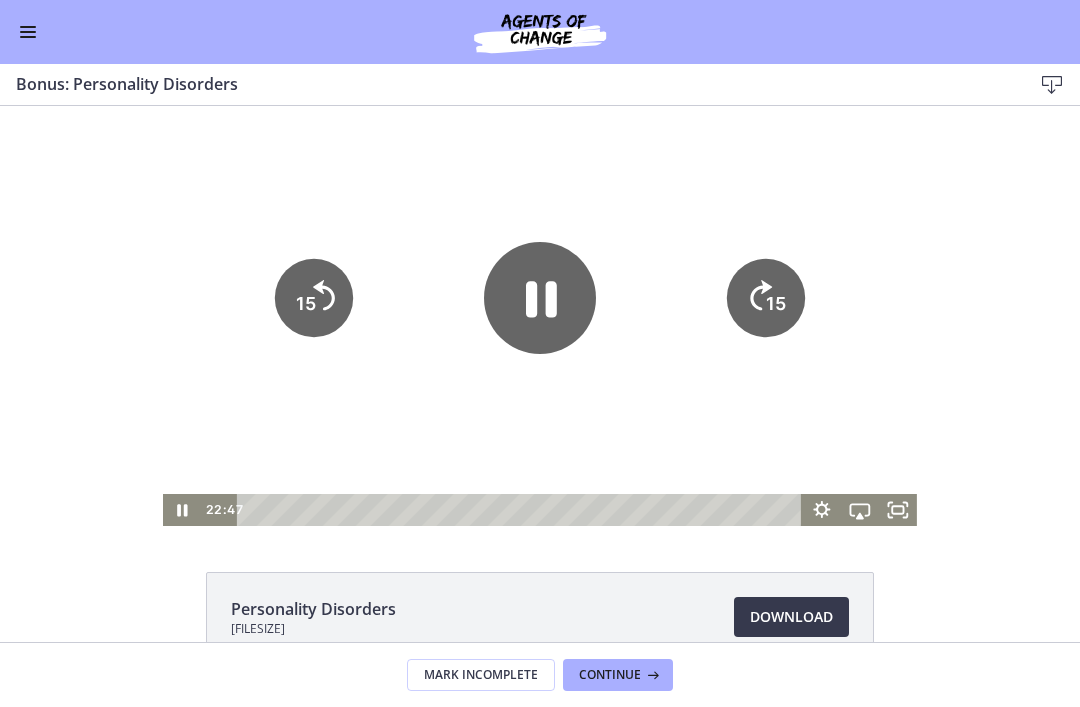 click on "15" 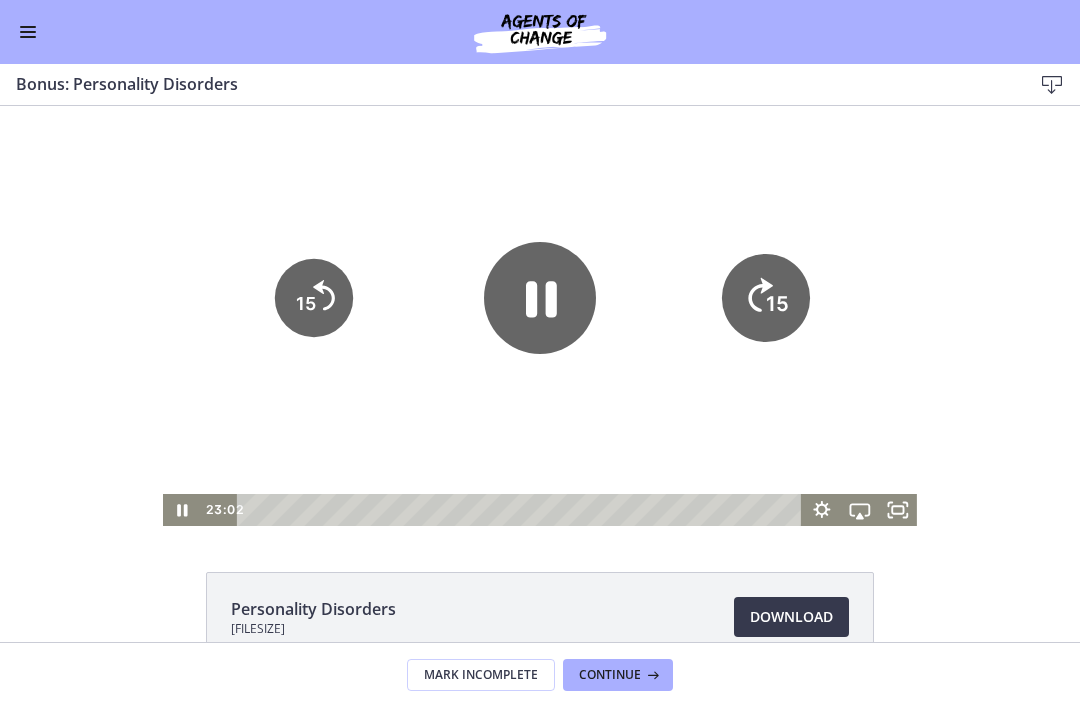 click on "15" 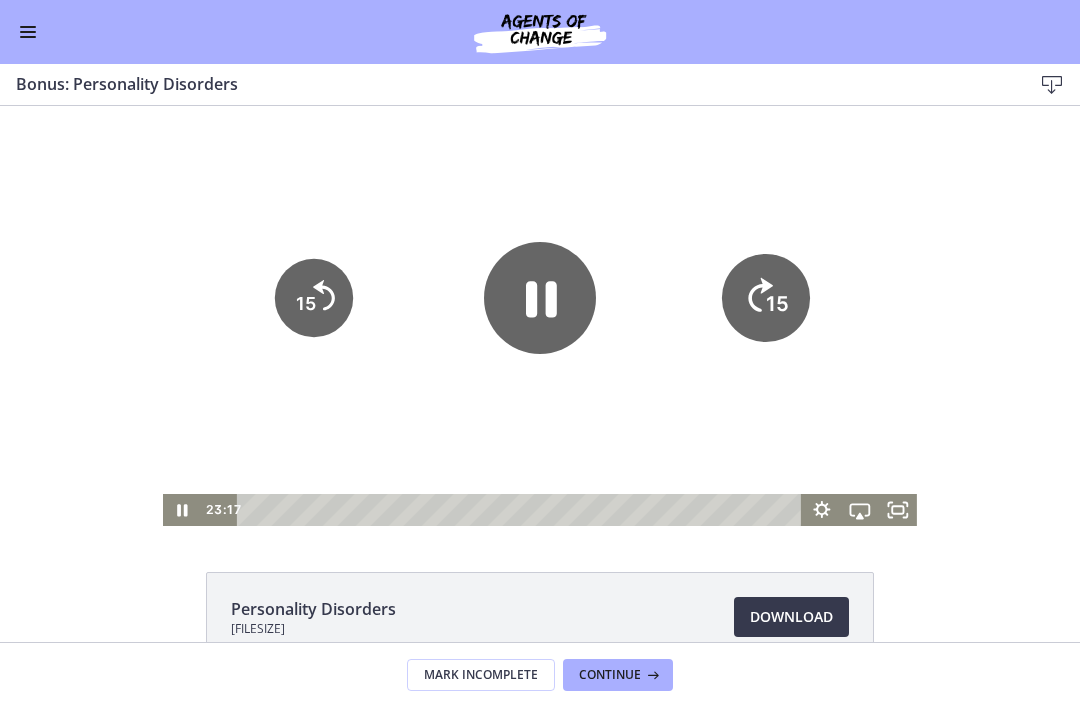 click on "15" 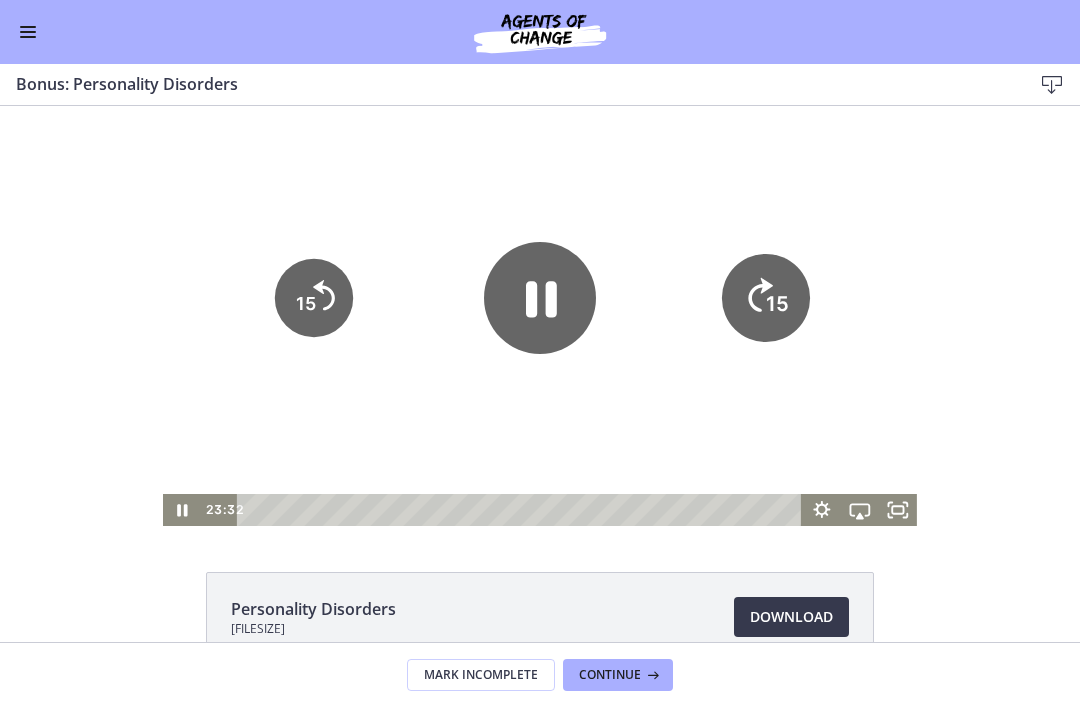 click on "15" 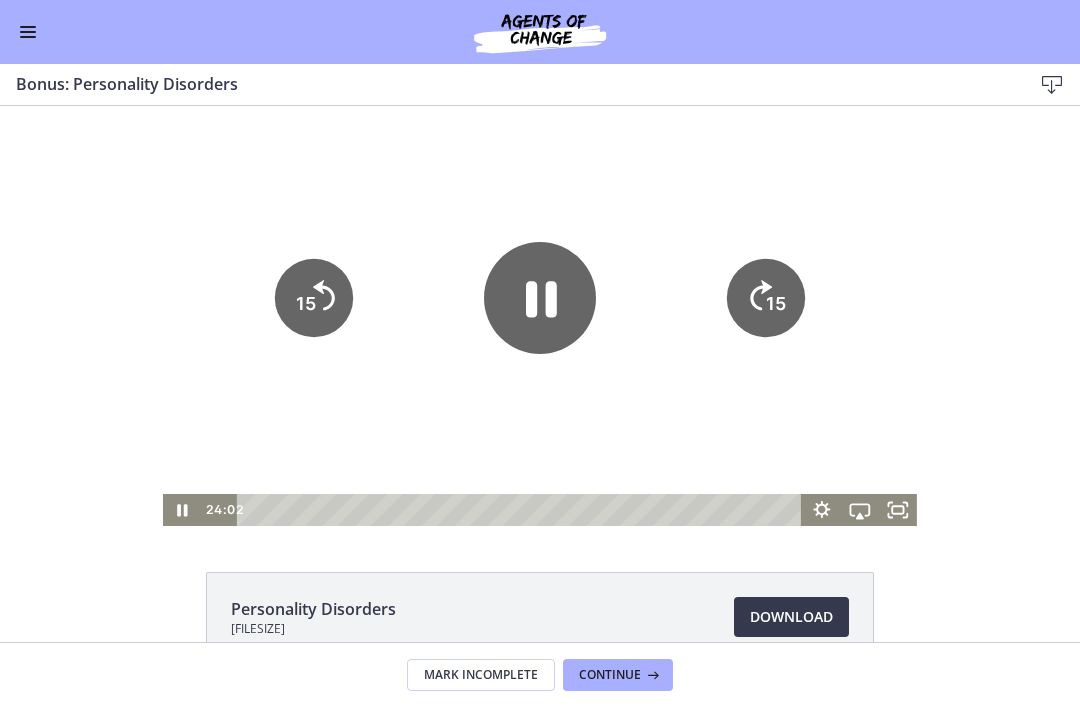 click on "15" 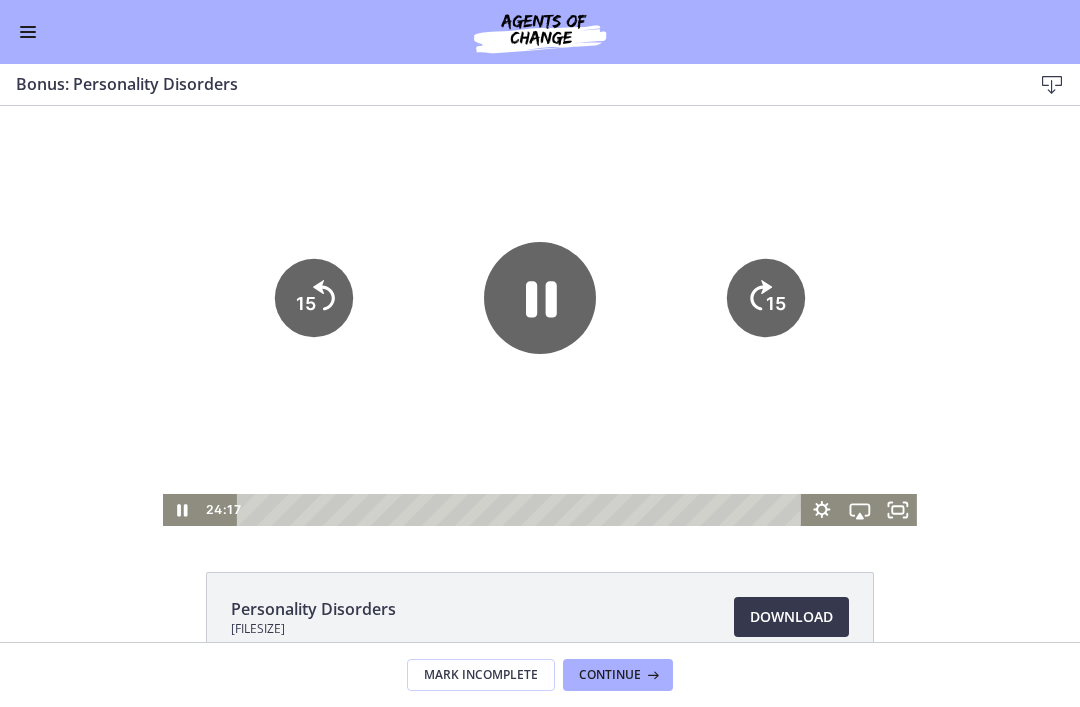 click on "15" 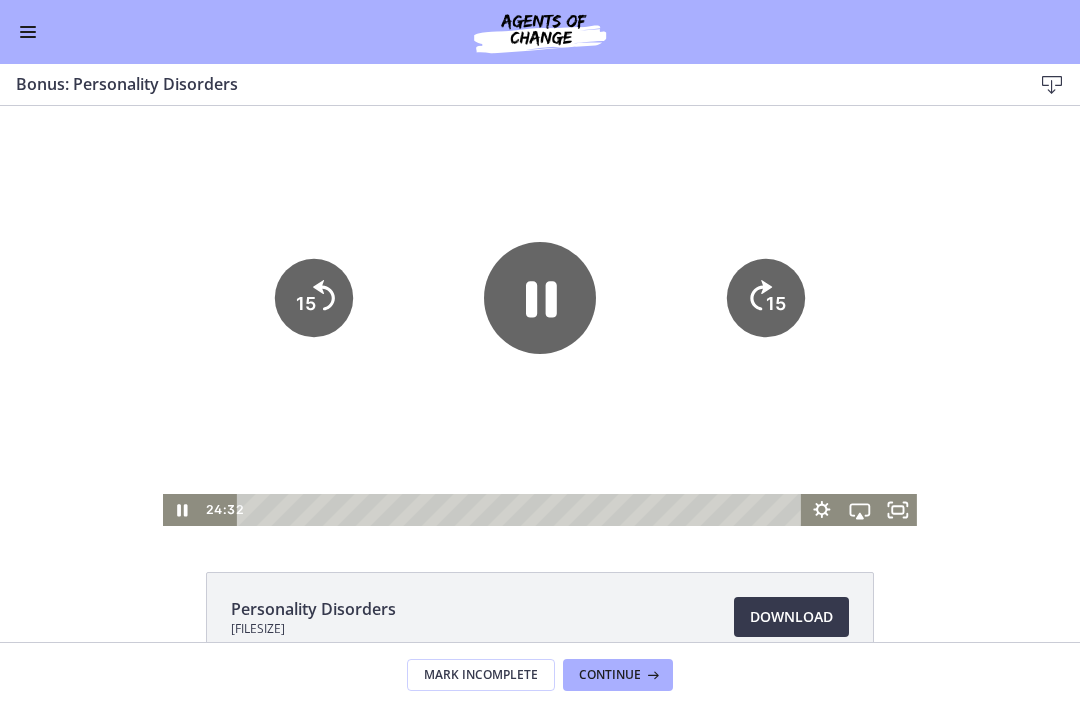 click on "15" 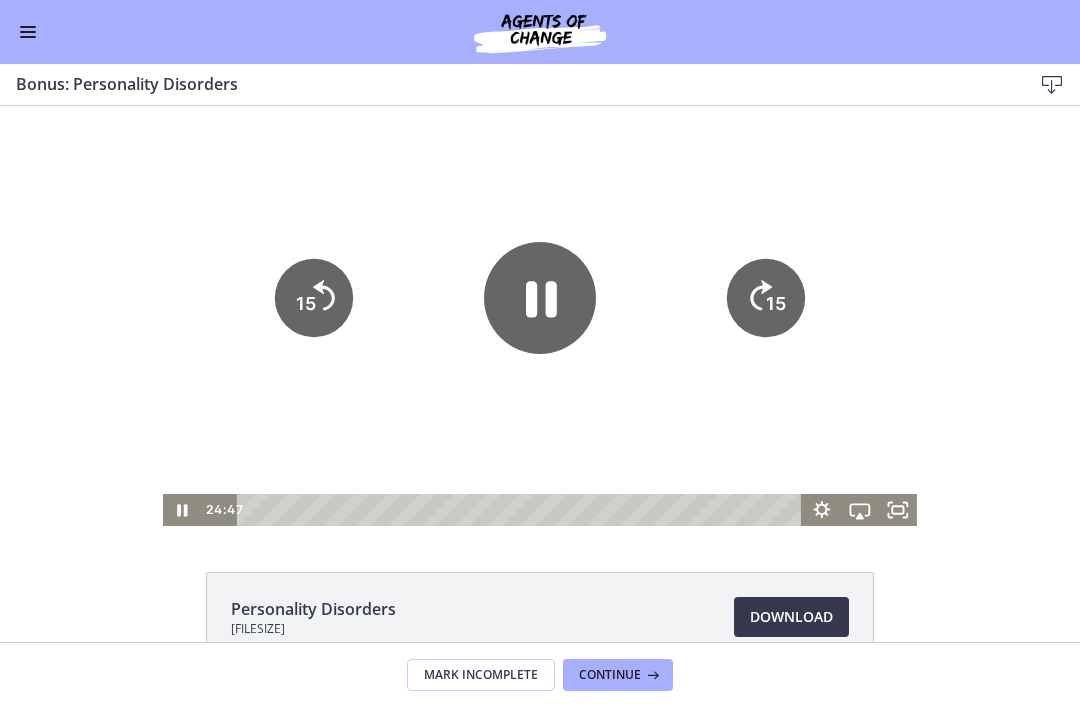 click on "15" 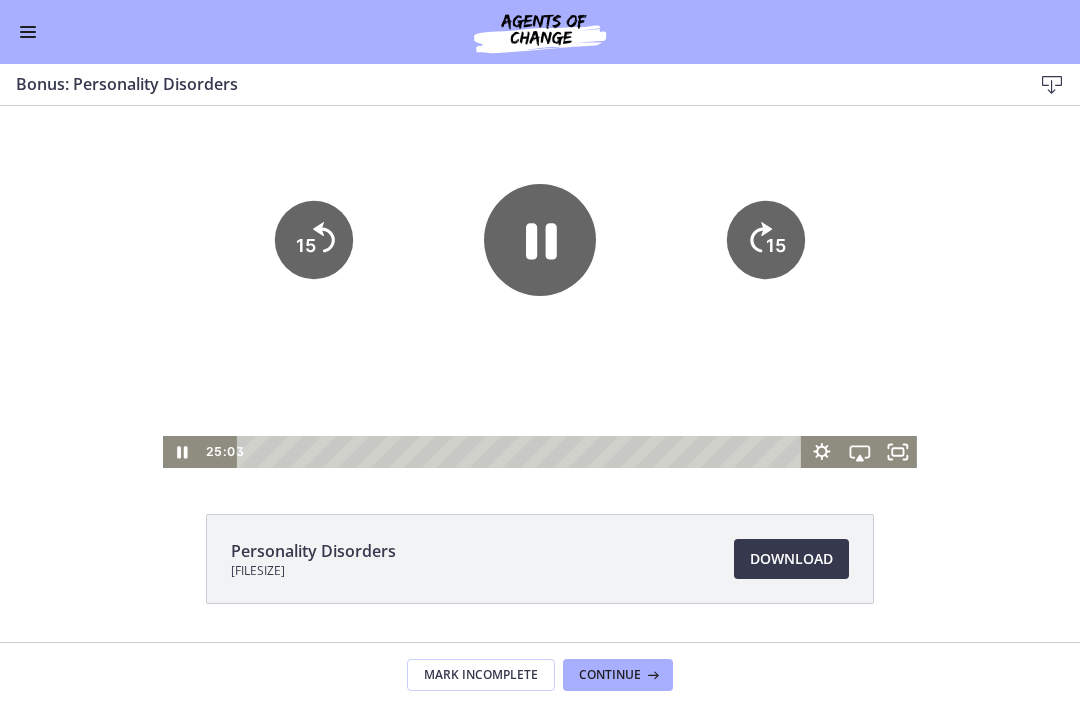 scroll, scrollTop: 86, scrollLeft: 0, axis: vertical 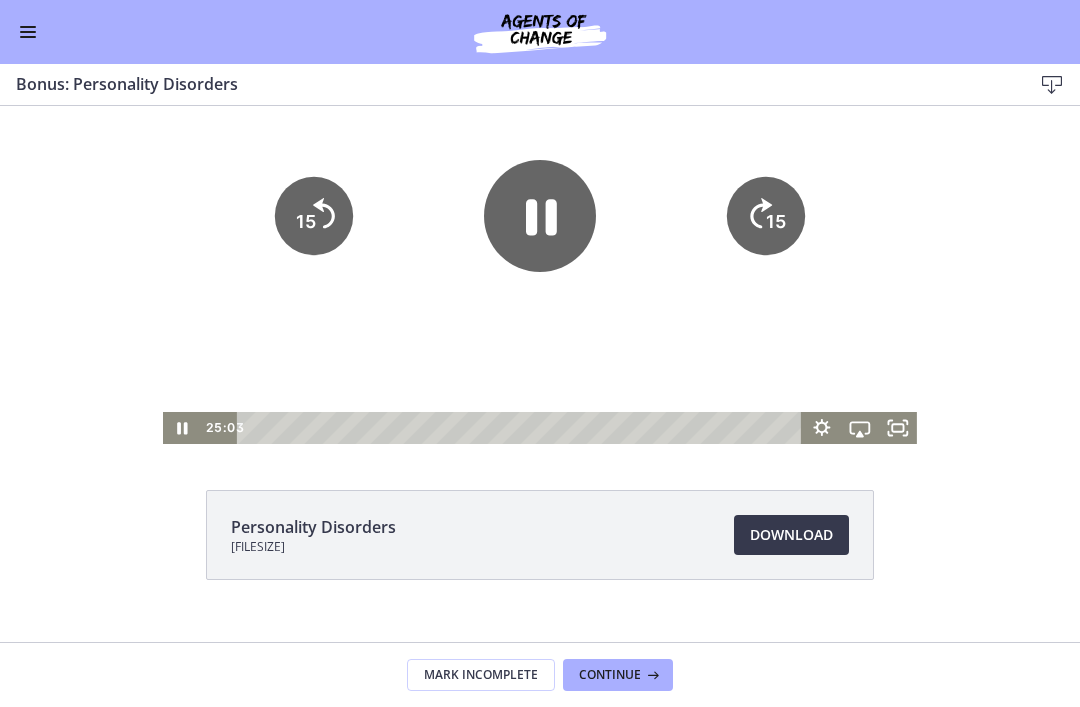 click on "Continue" at bounding box center [610, 675] 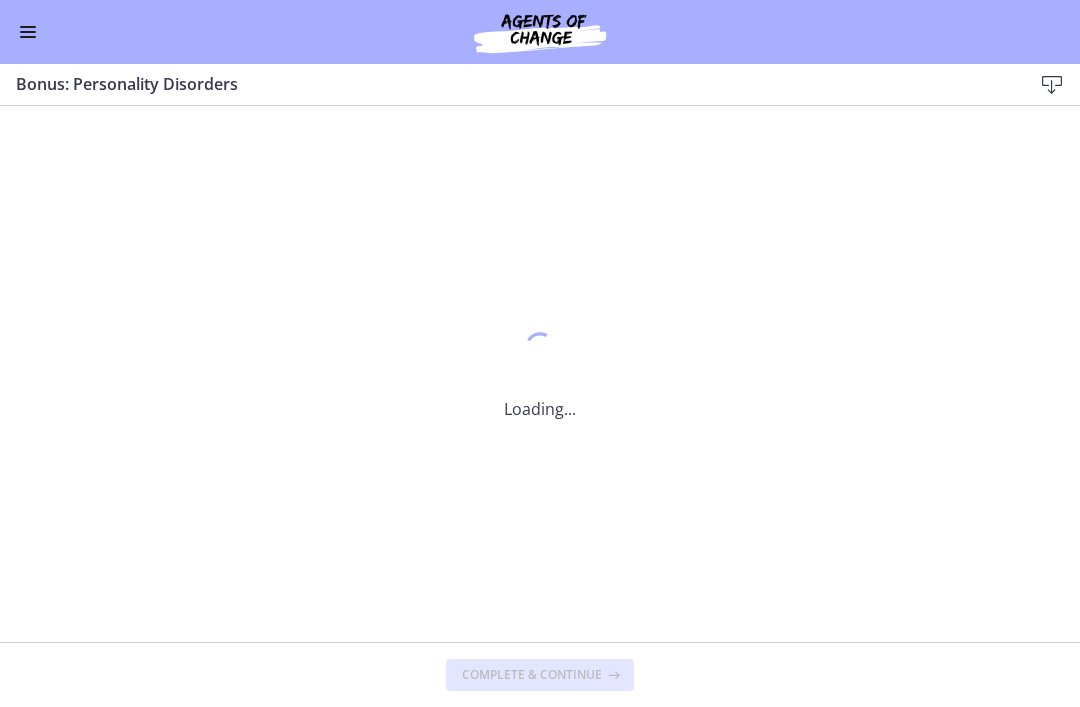 scroll, scrollTop: 0, scrollLeft: 0, axis: both 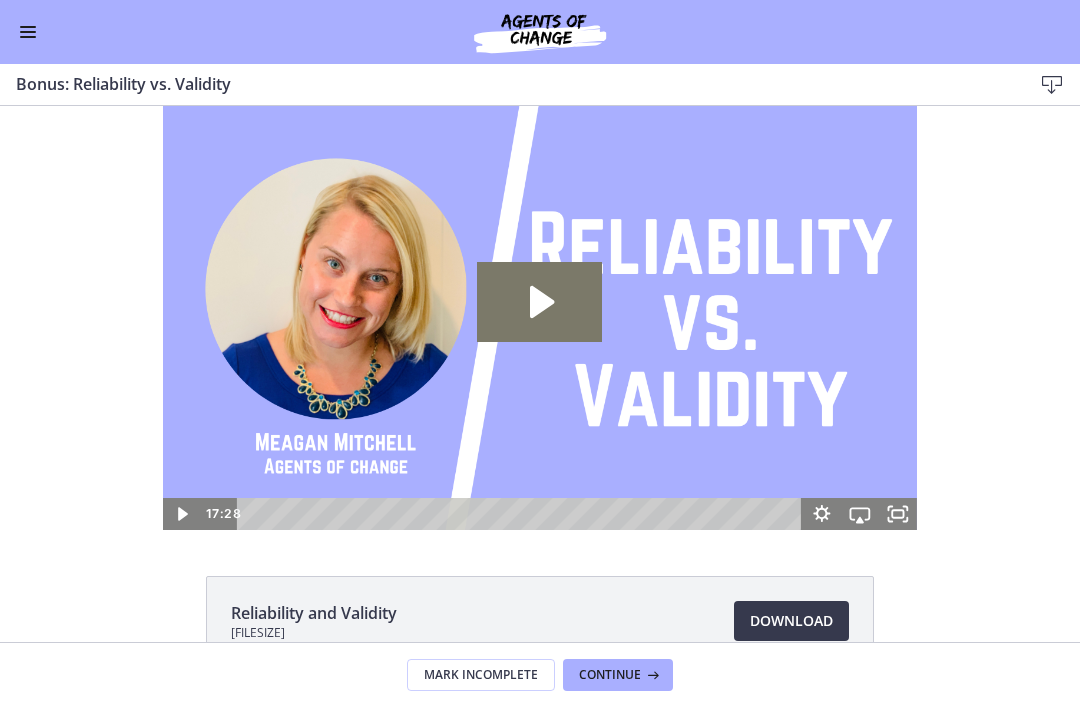 click 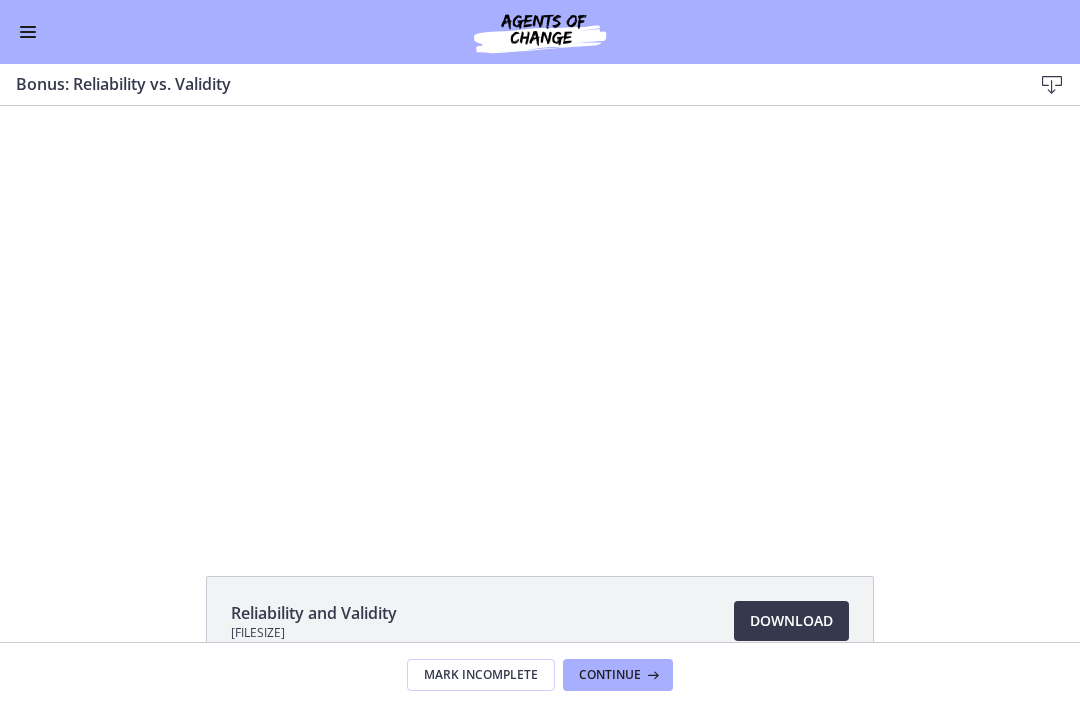 click at bounding box center [540, 318] 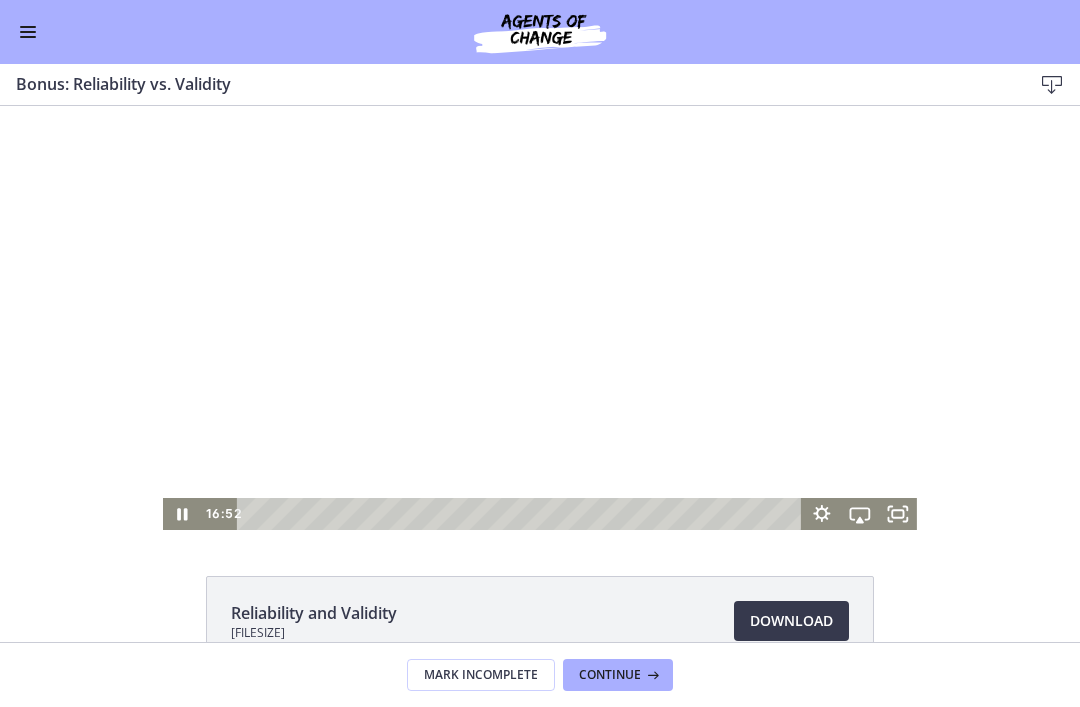 scroll, scrollTop: 76, scrollLeft: 0, axis: vertical 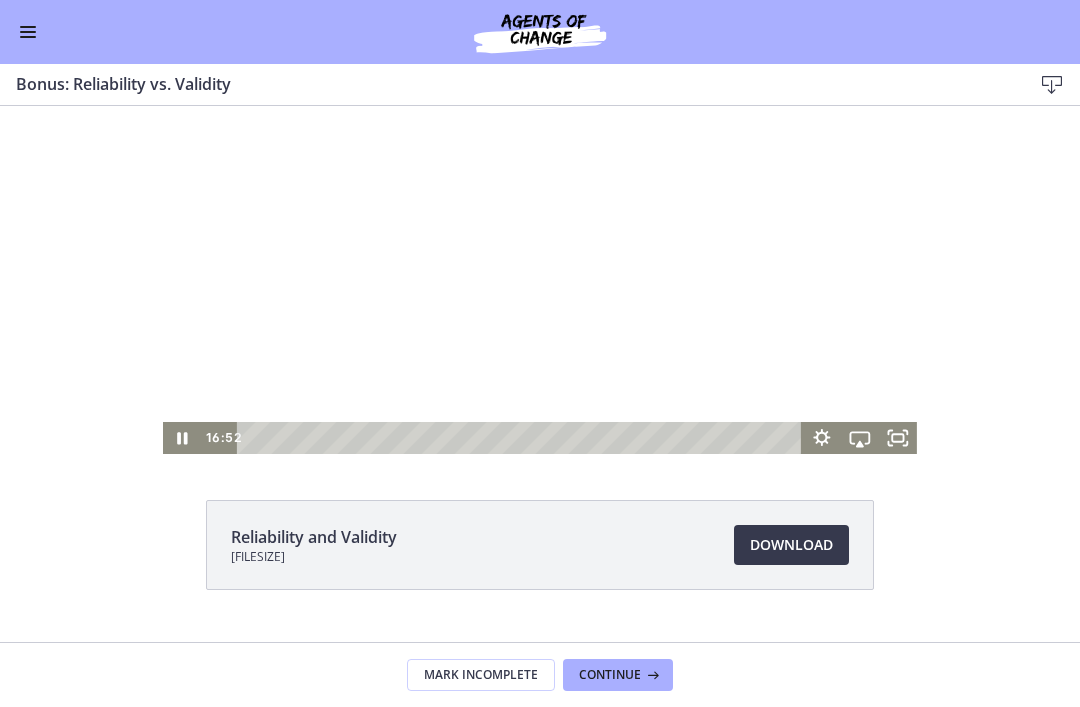 click on "Continue" at bounding box center (610, 675) 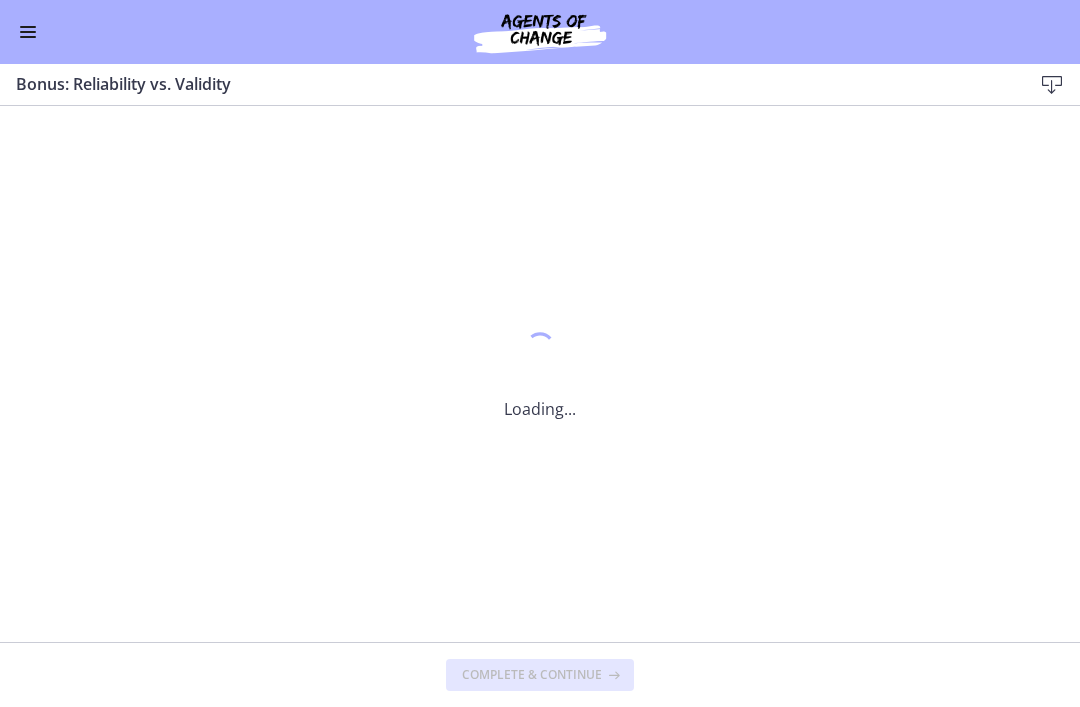 scroll, scrollTop: 0, scrollLeft: 0, axis: both 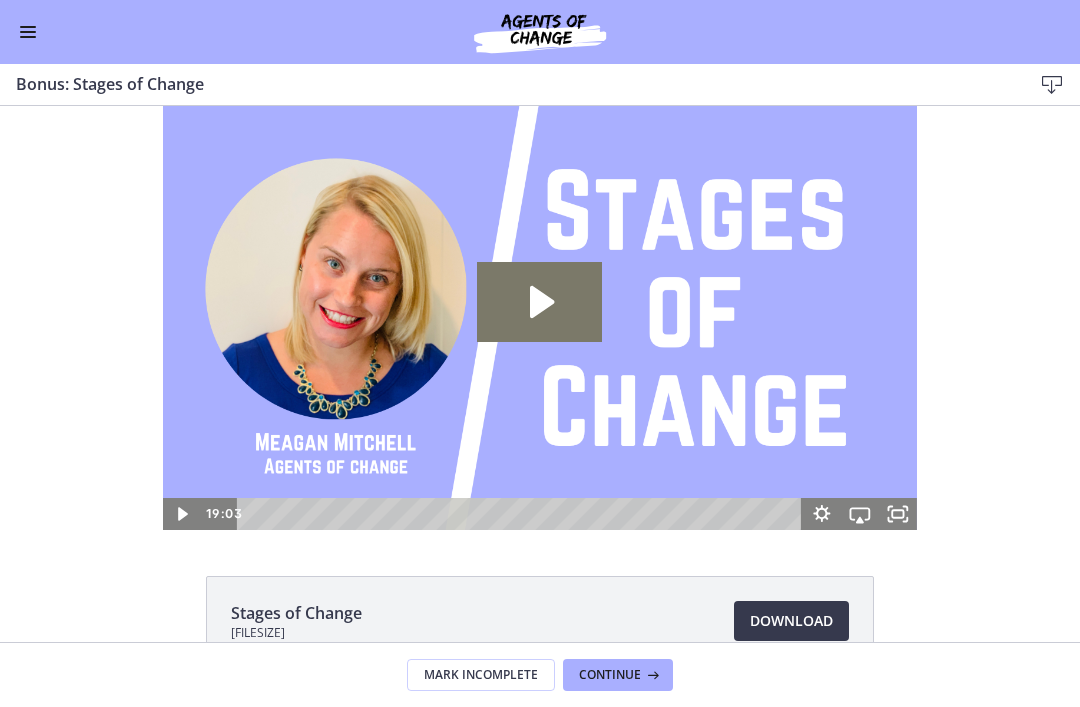 click 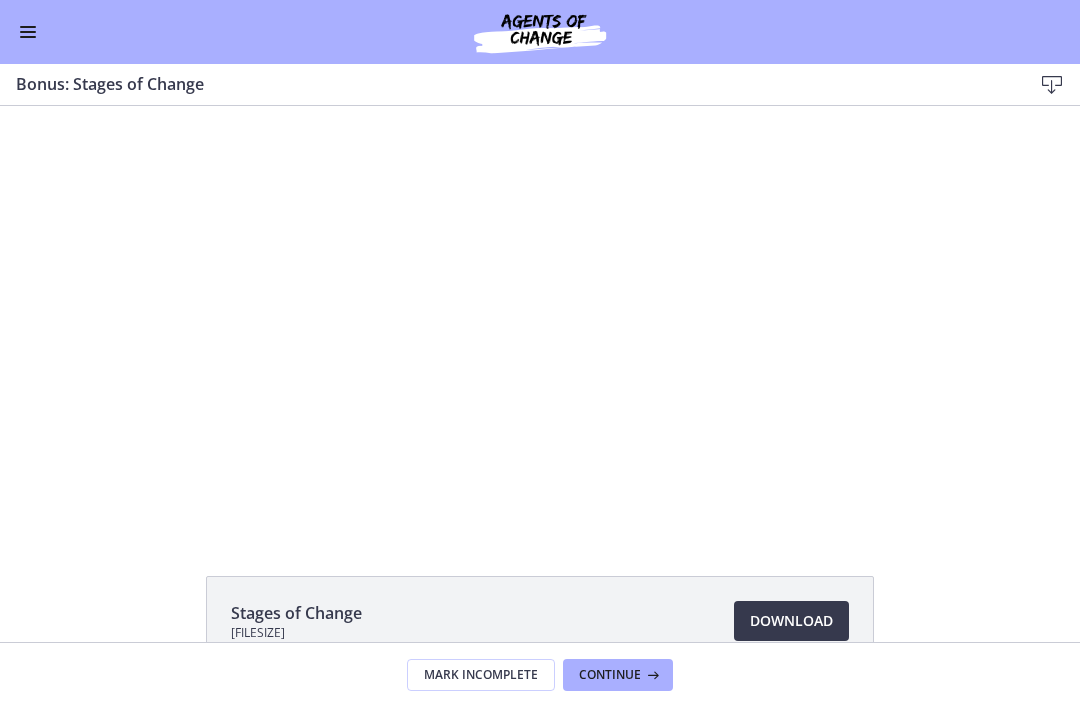 click at bounding box center (540, 318) 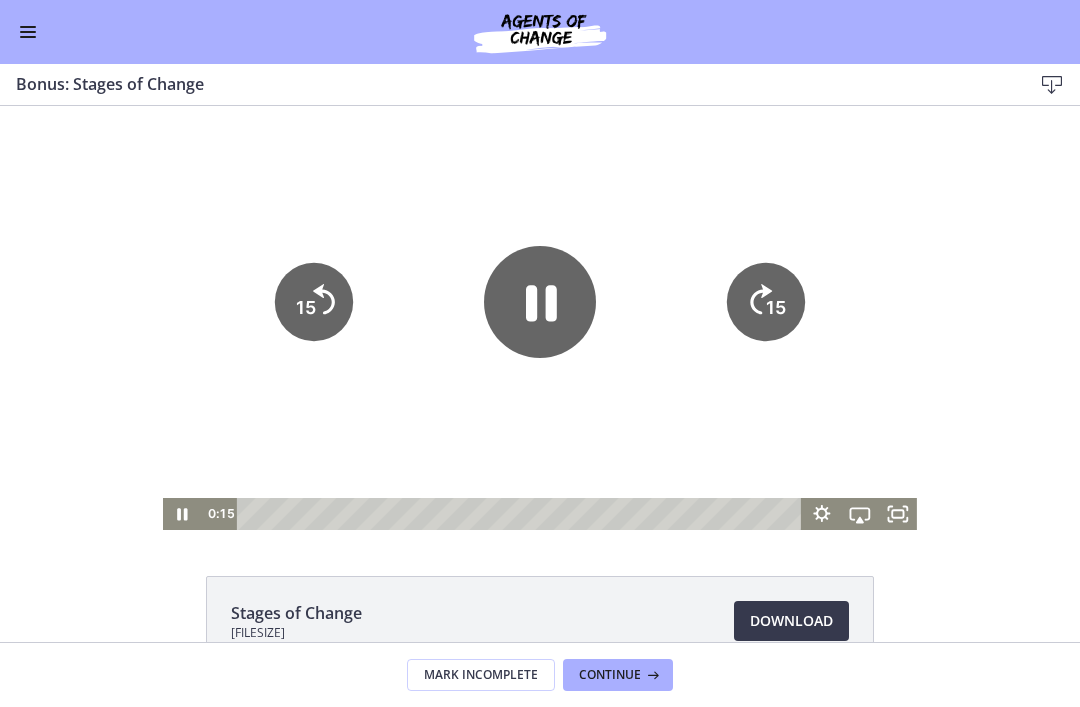 click at bounding box center [540, 318] 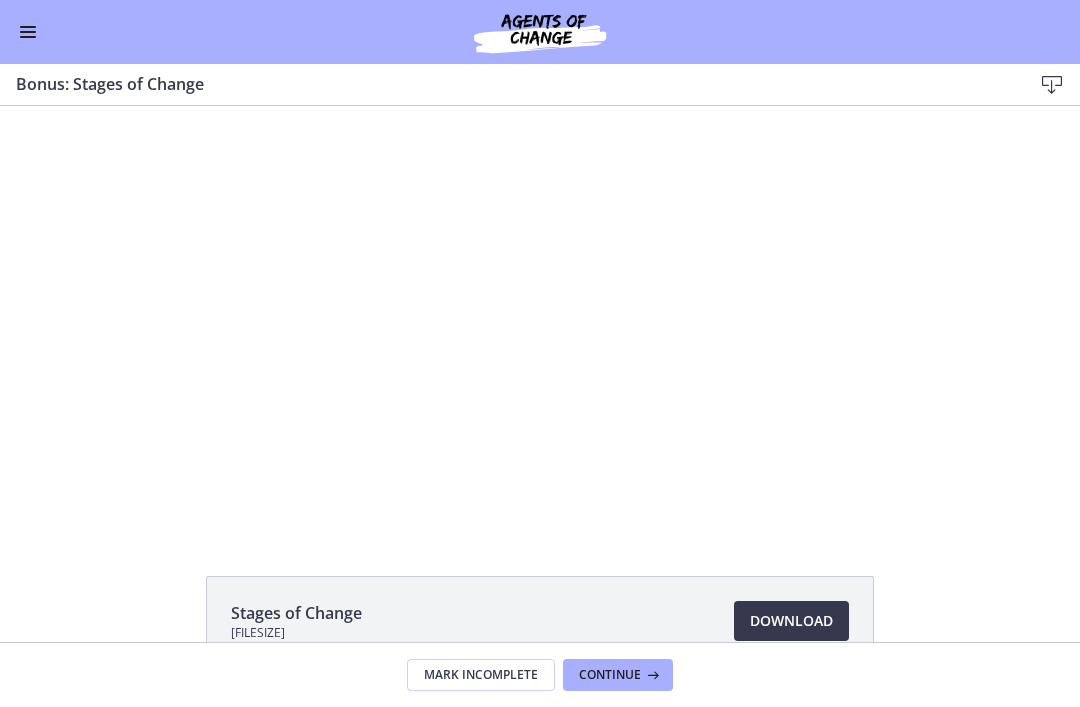 click at bounding box center [540, 318] 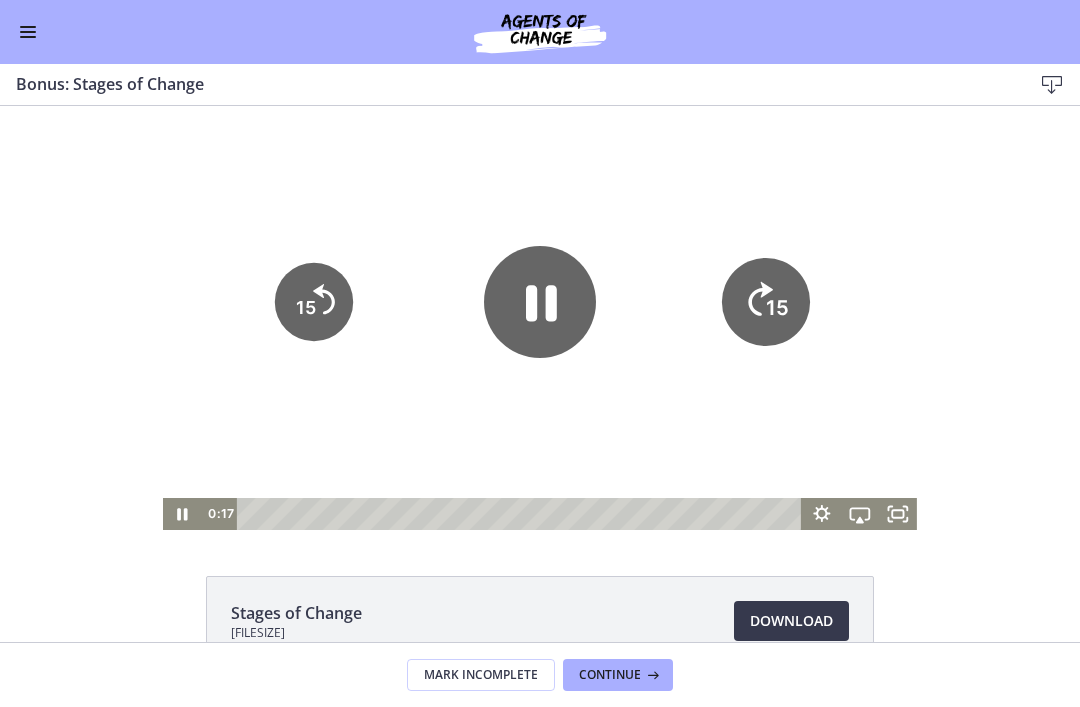 click on "15" 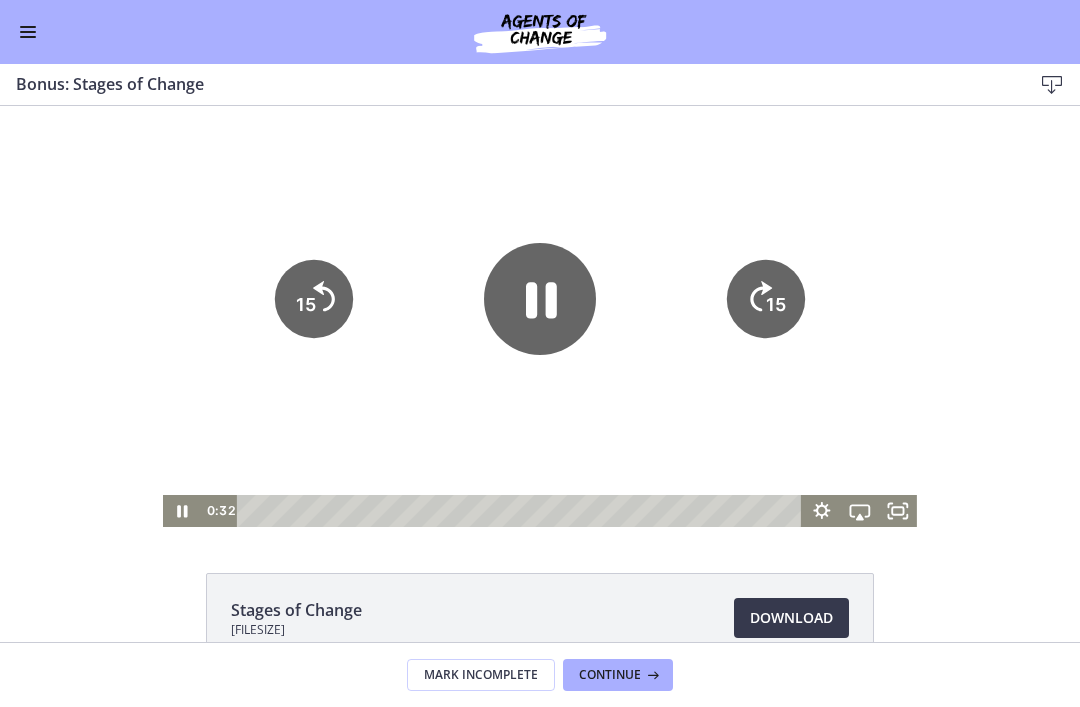 click on "15" 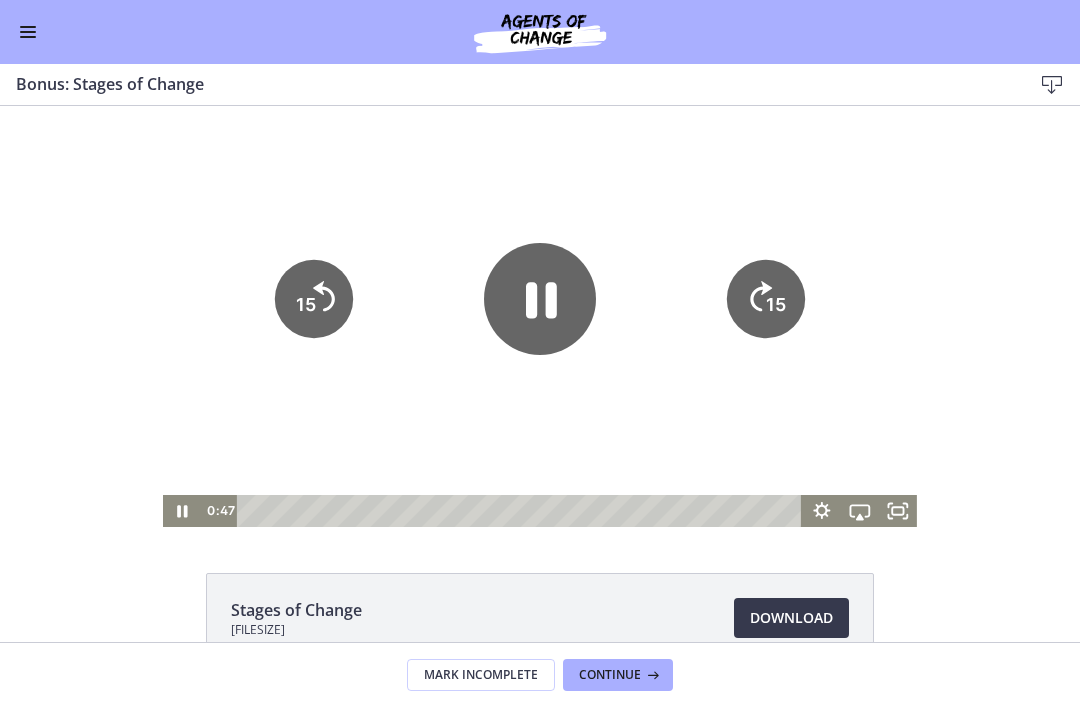 click on "15" 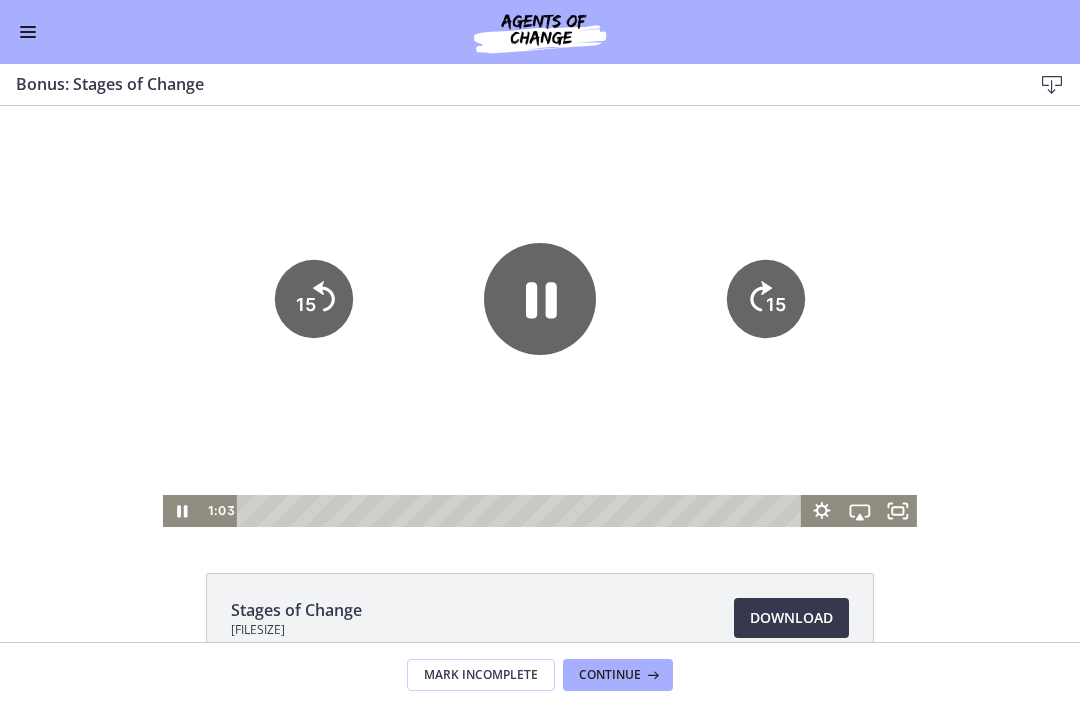 click on "15" 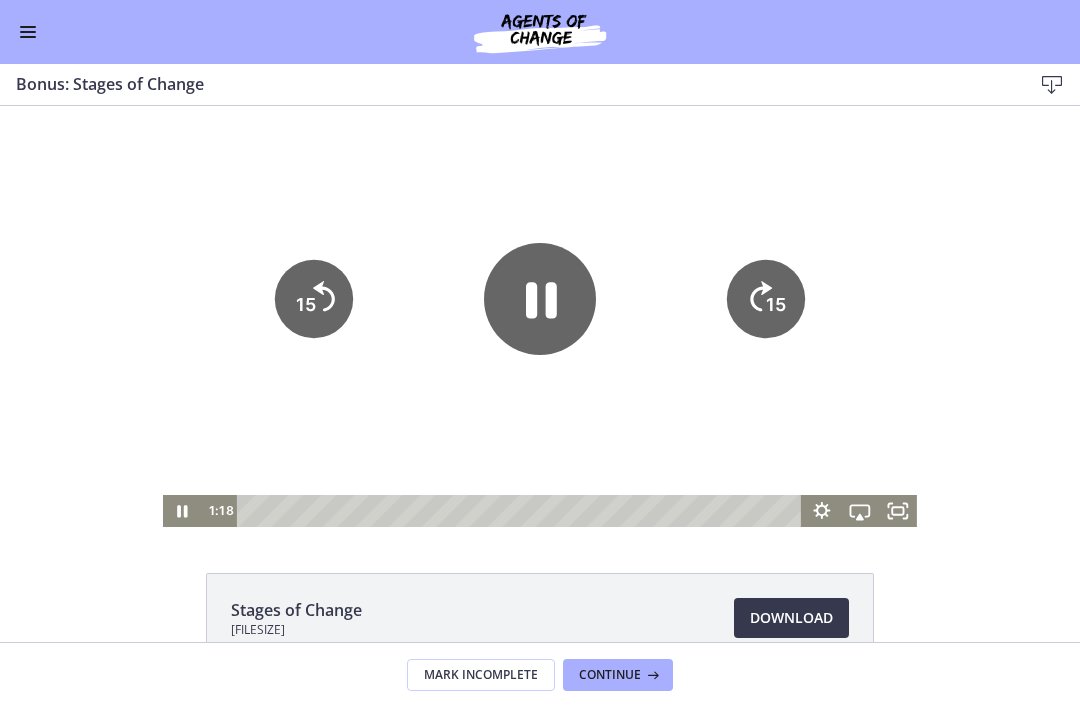 click on "15" at bounding box center [766, 299] 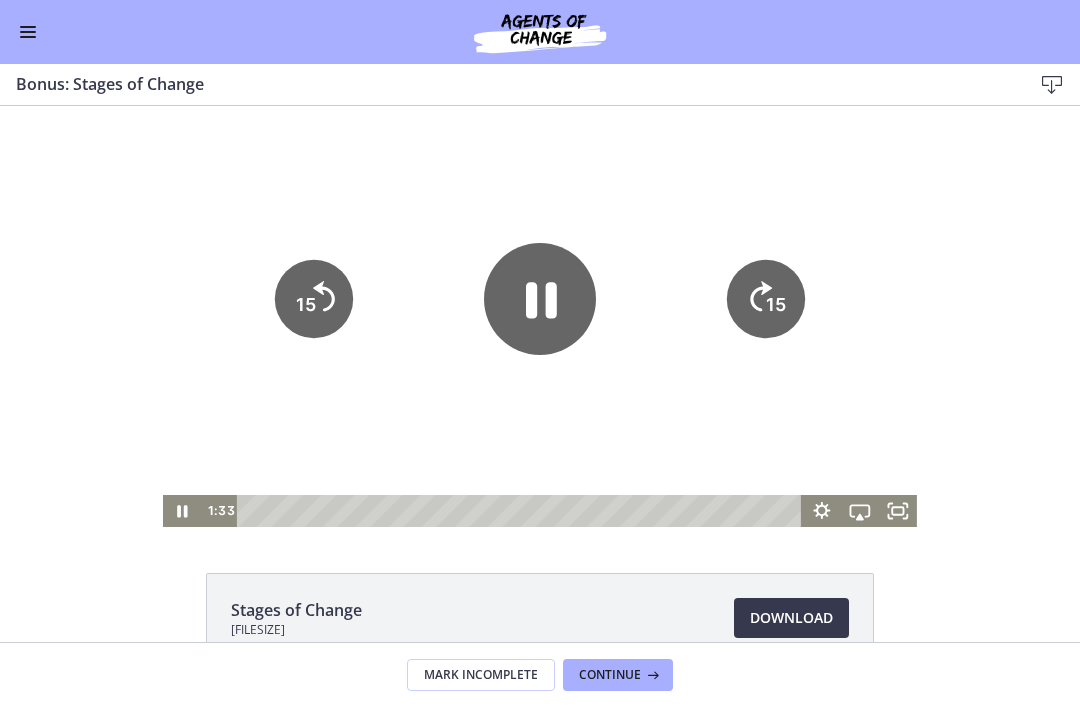 click on "15" at bounding box center (766, 299) 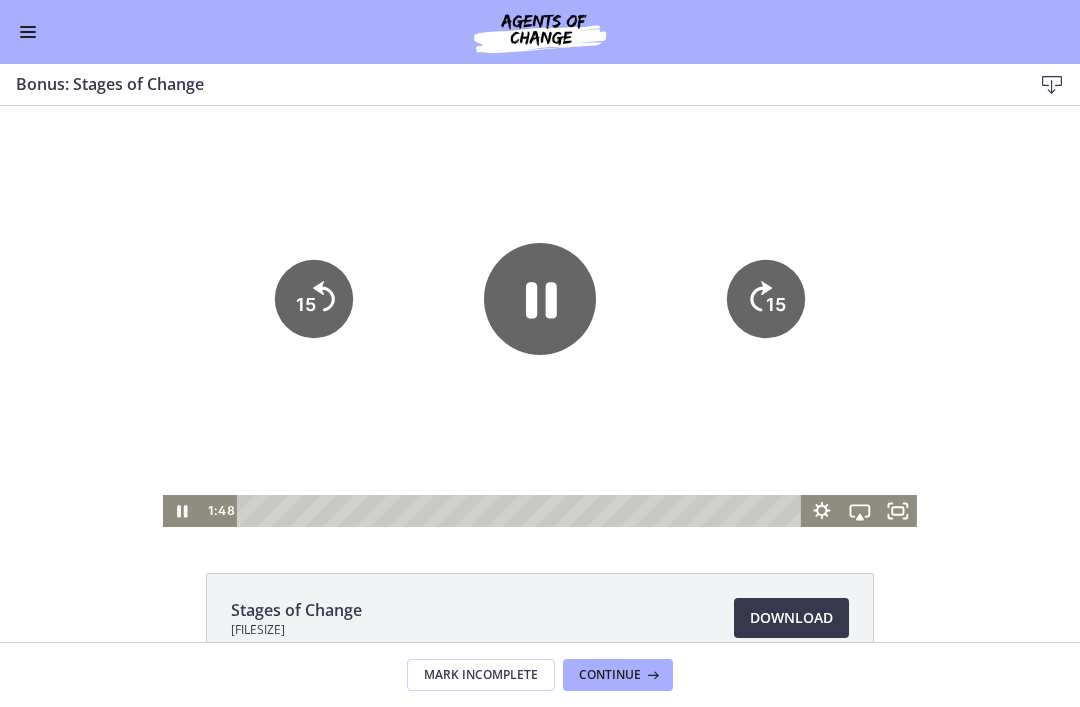 click at bounding box center [540, 315] 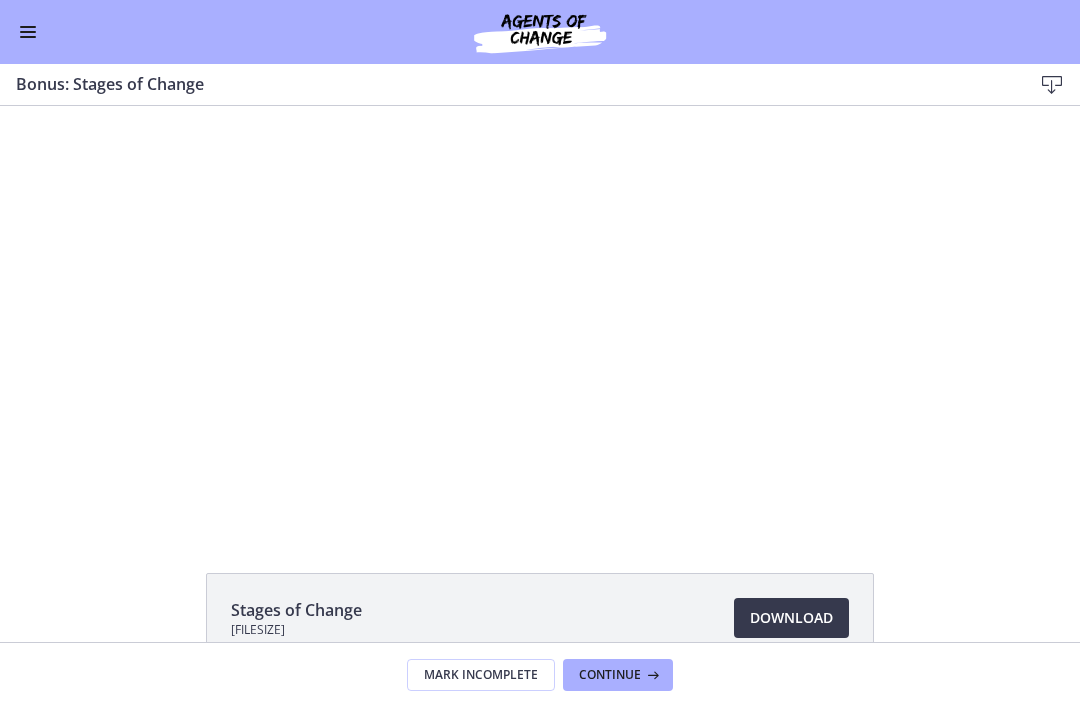 click at bounding box center (540, 315) 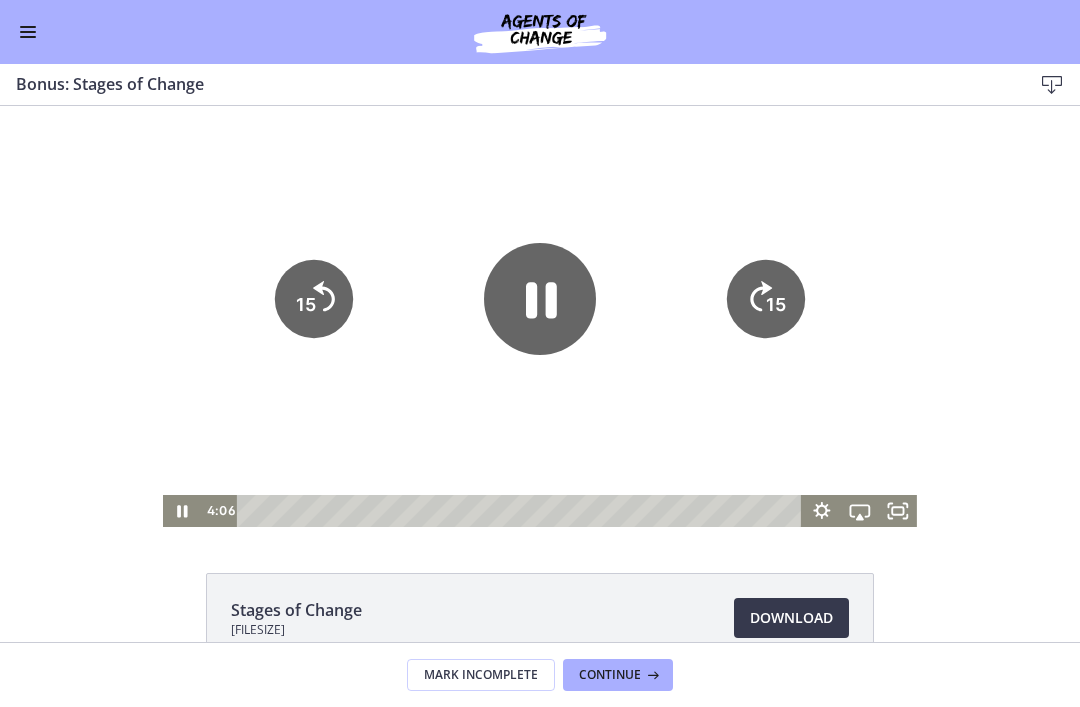 click 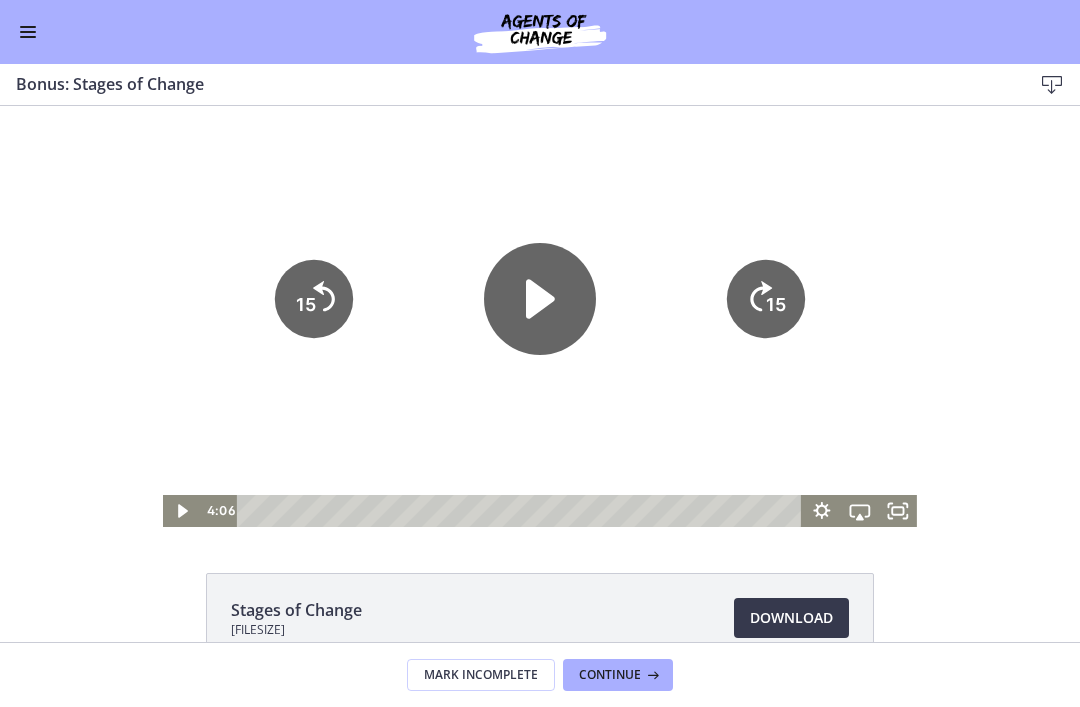 click 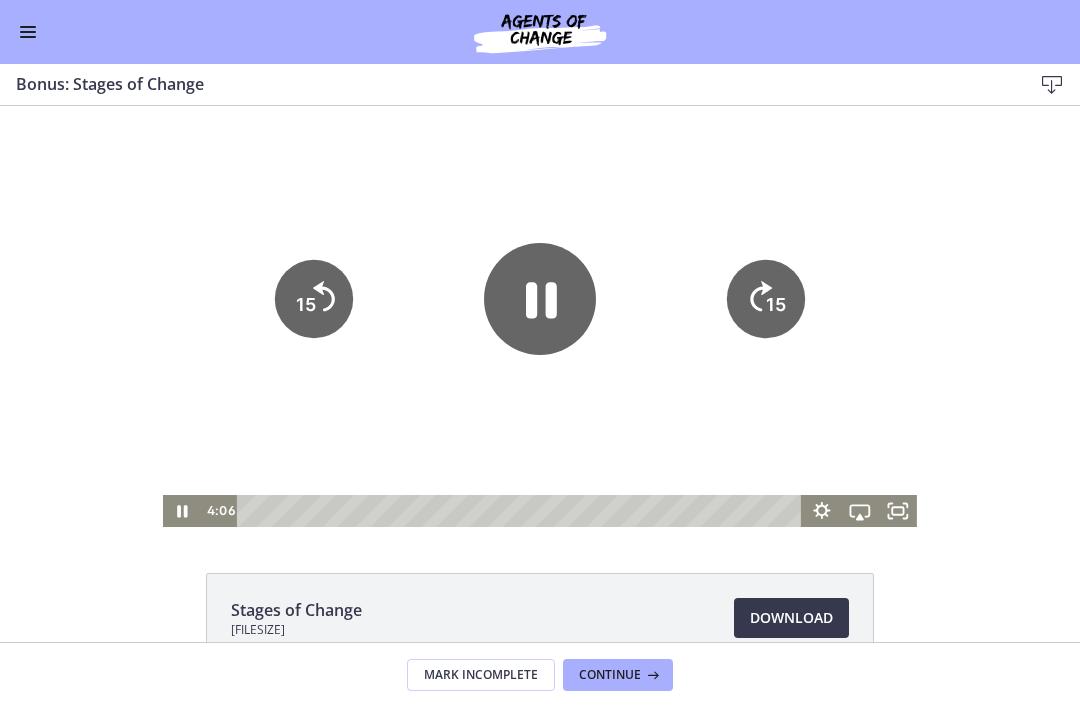 click at bounding box center [540, 315] 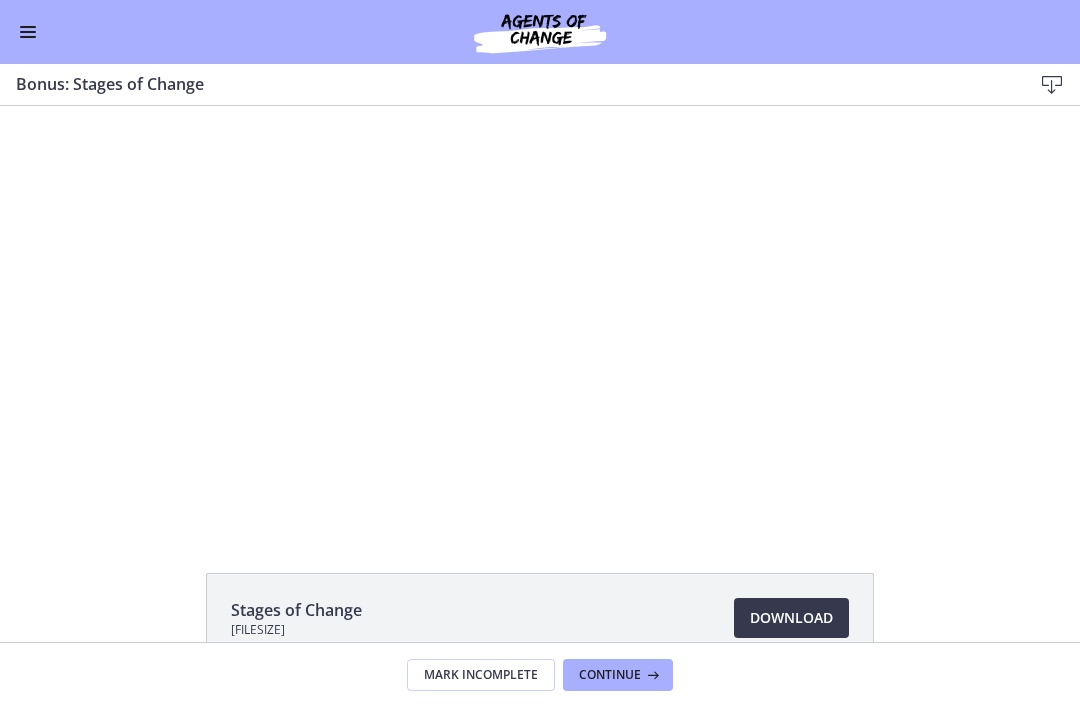 click at bounding box center [540, 315] 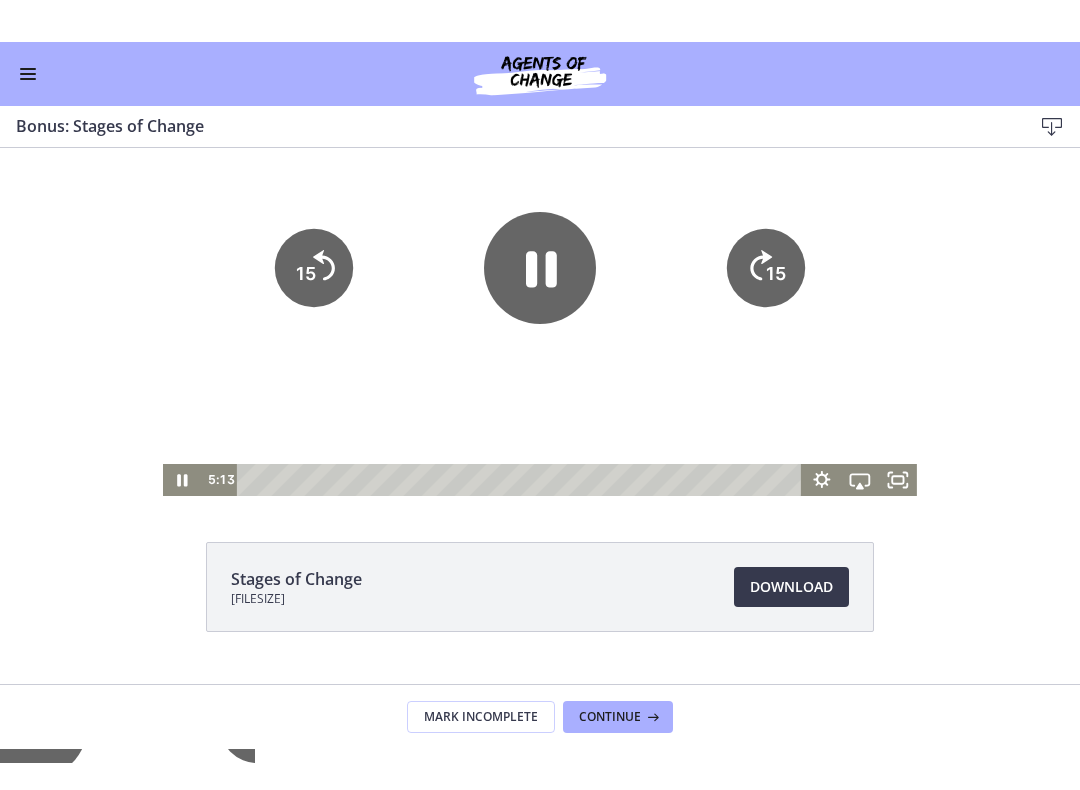 scroll, scrollTop: 101, scrollLeft: 0, axis: vertical 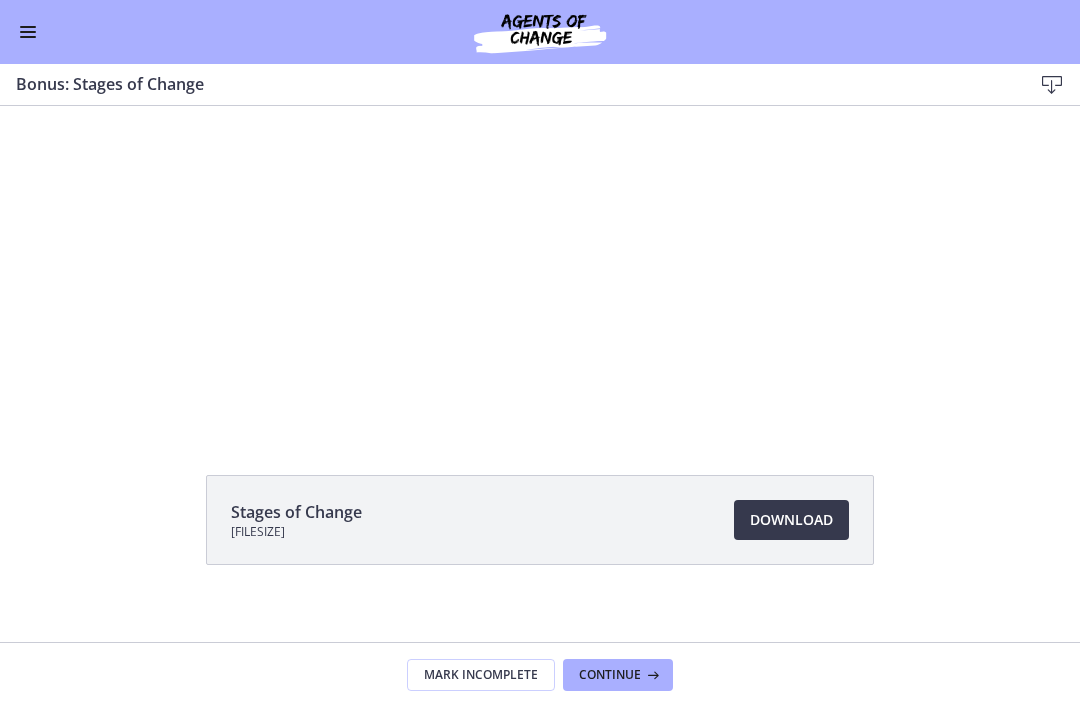click at bounding box center [540, 217] 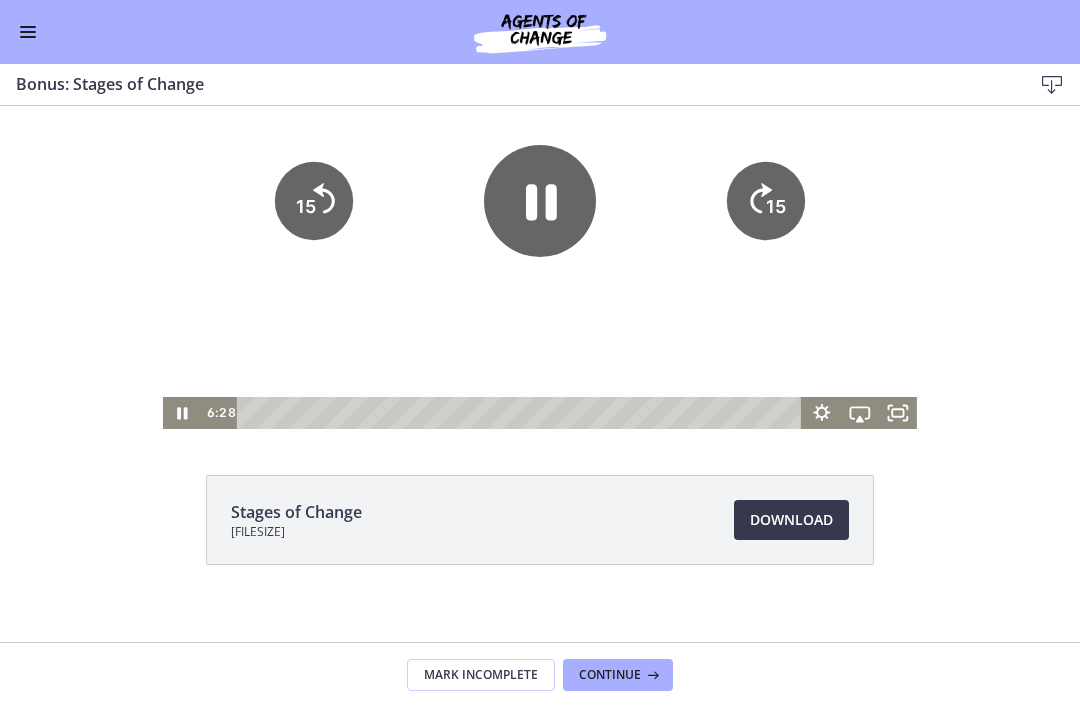 click on "15" 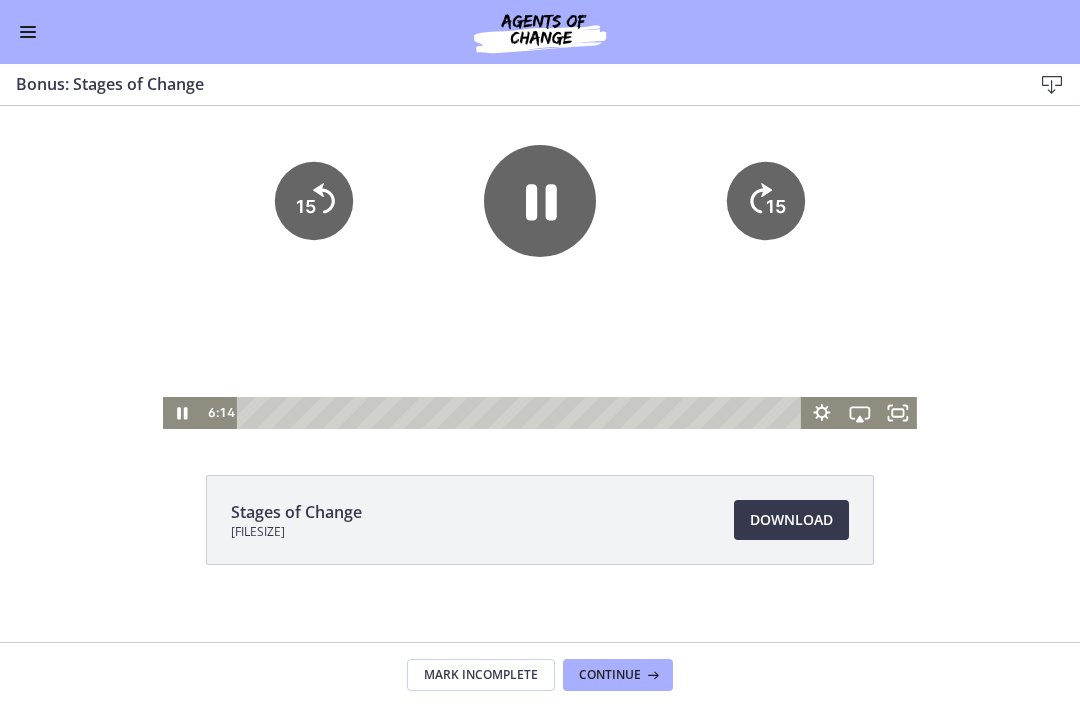 click on "15" 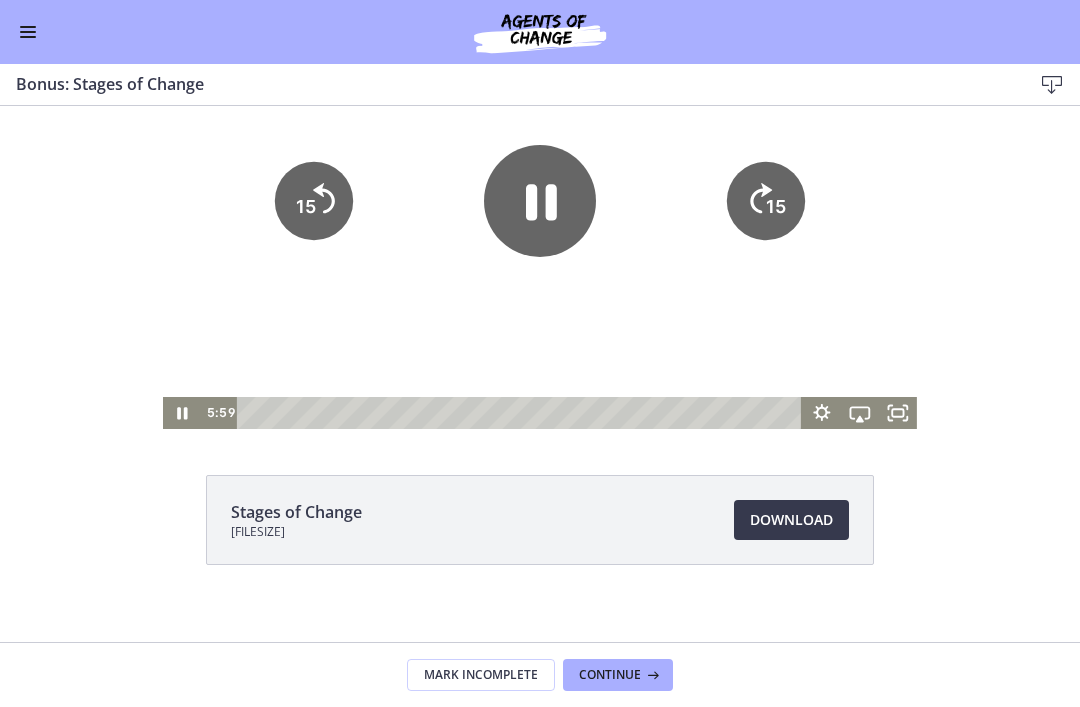 click on "15" 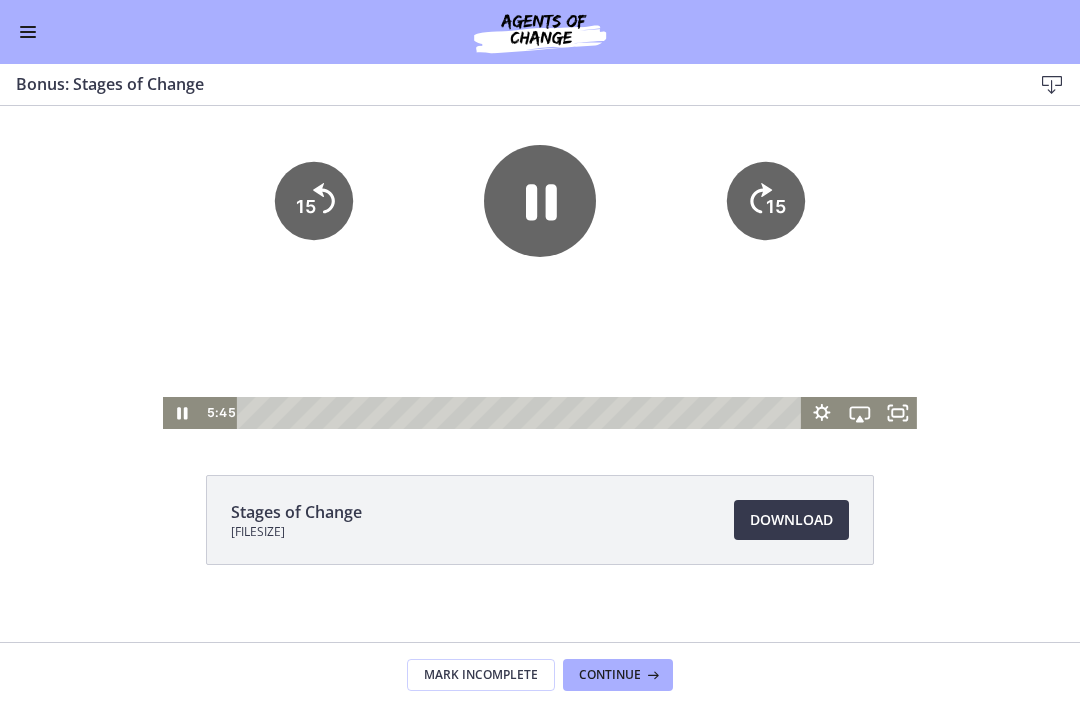 click on "15" 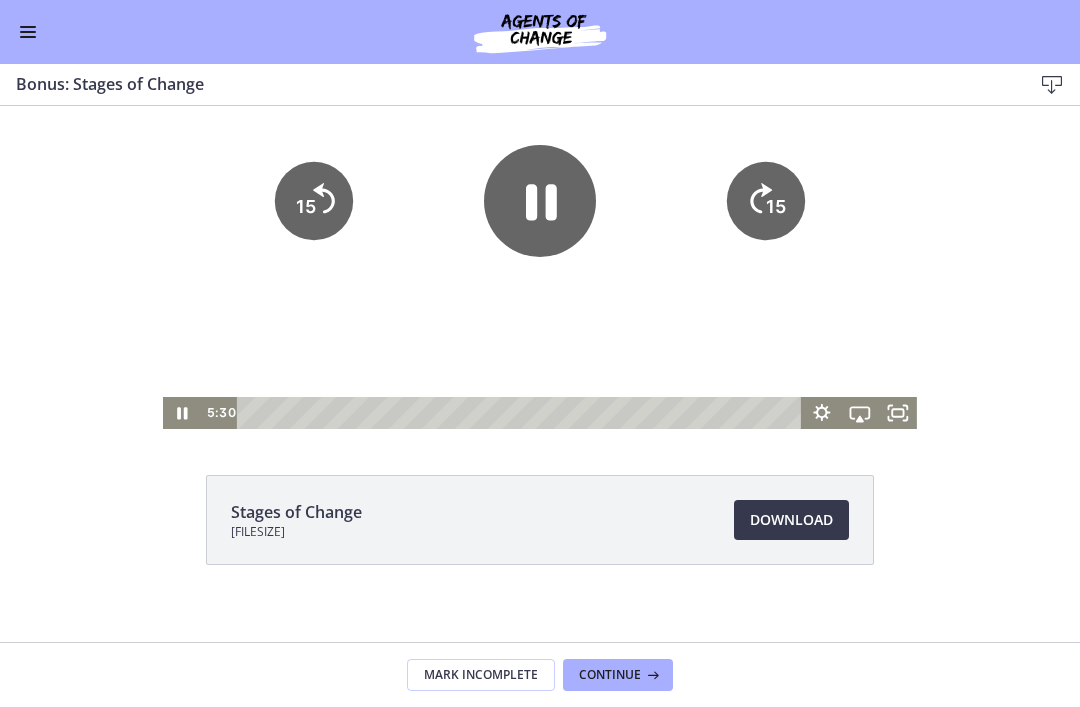 click 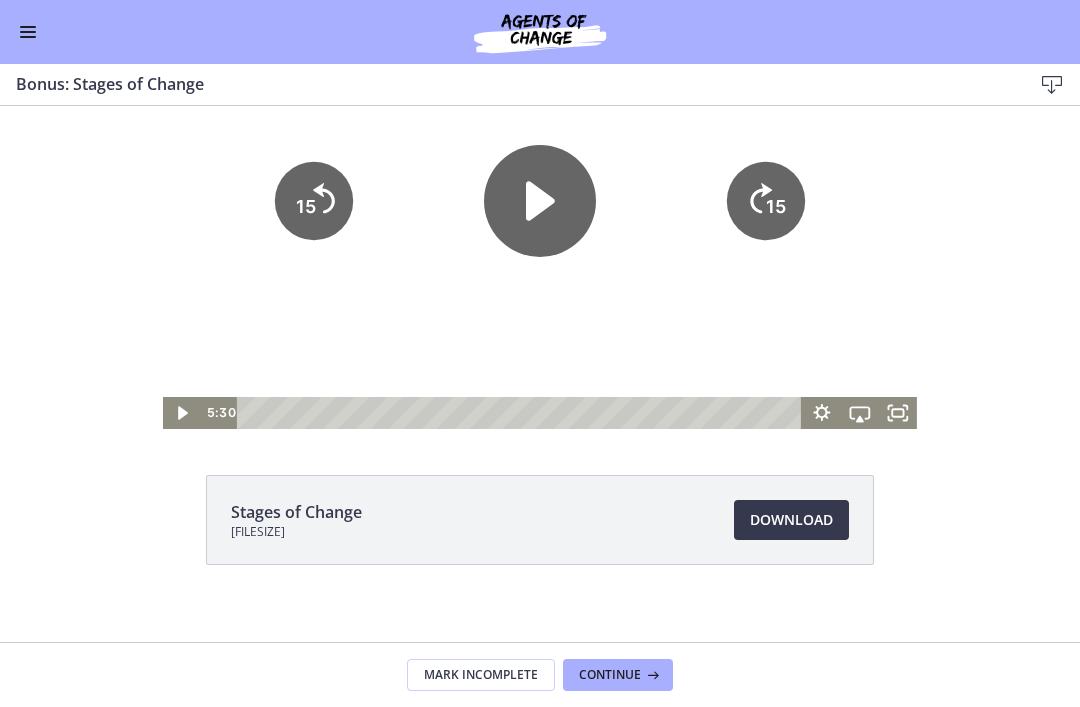 click 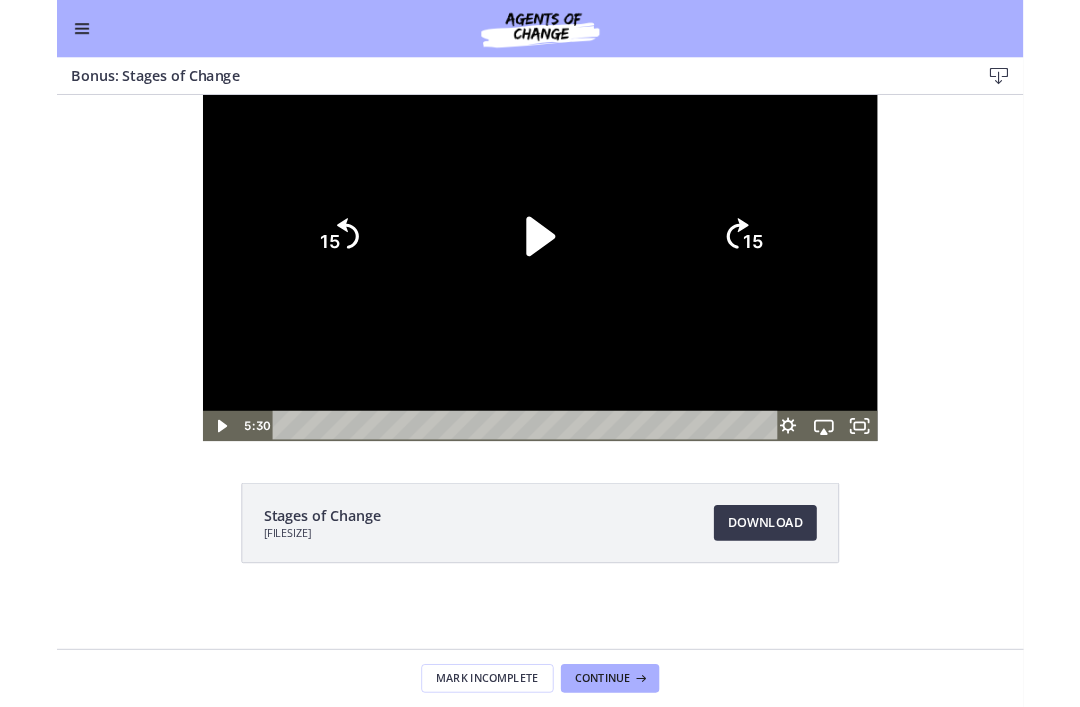 scroll, scrollTop: 0, scrollLeft: 0, axis: both 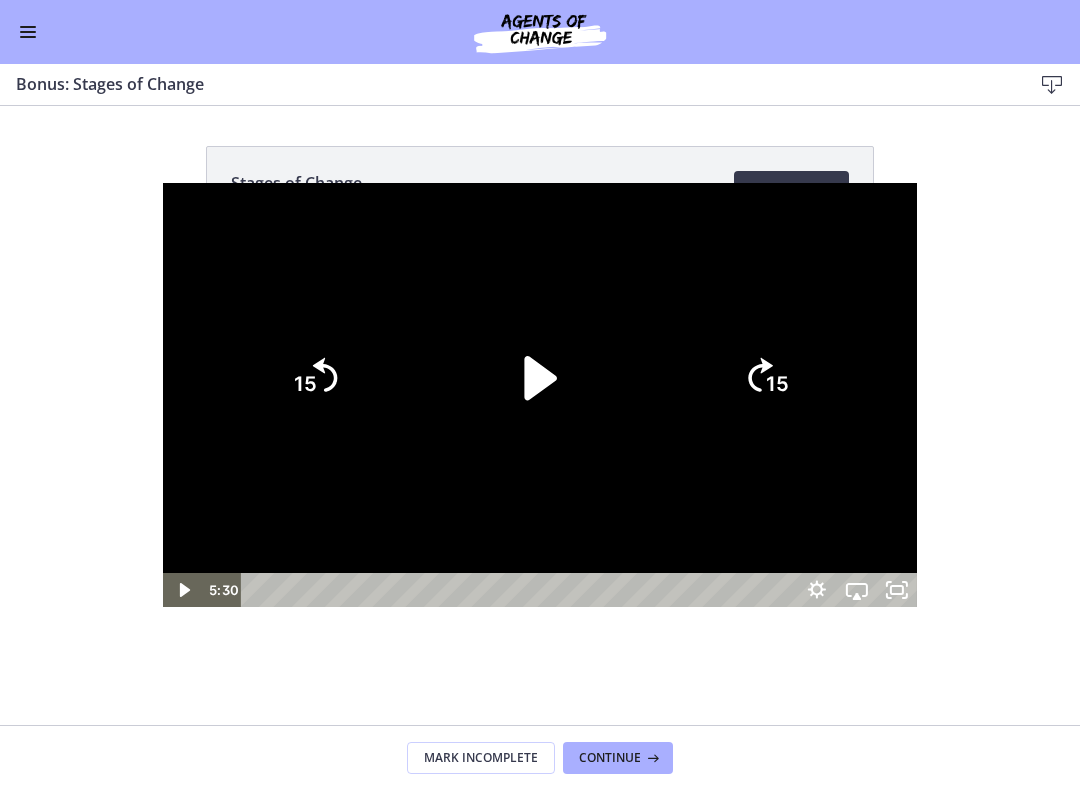 click 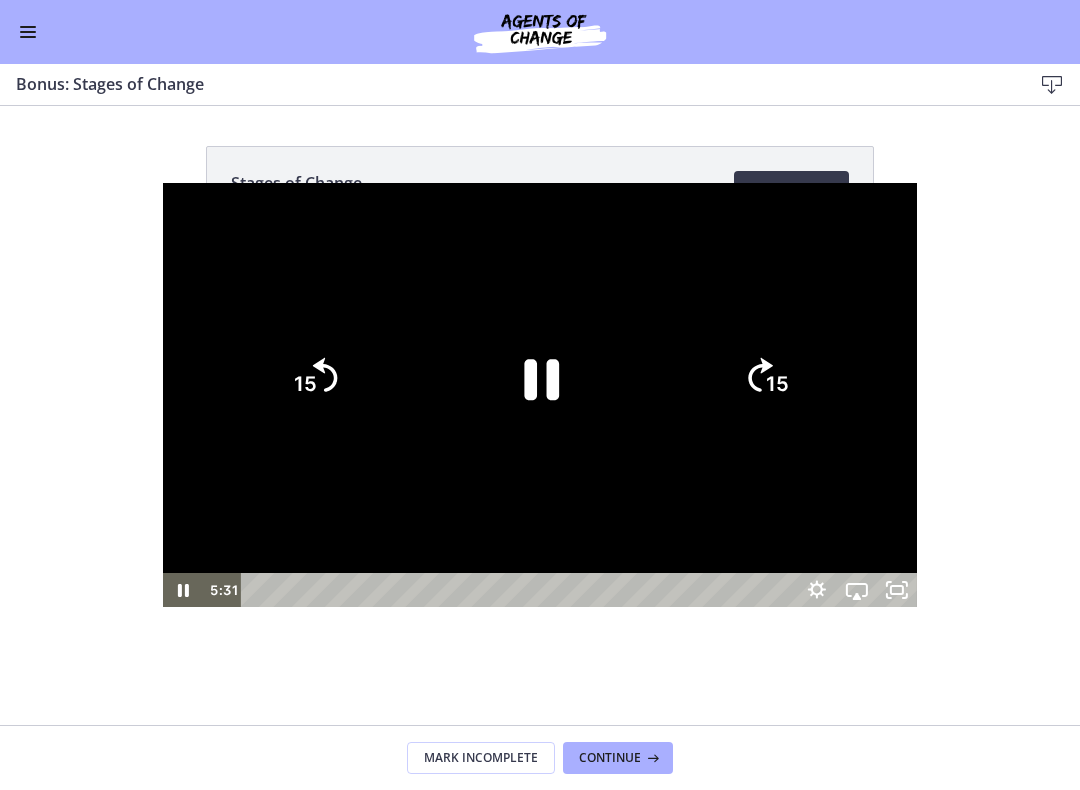 click at bounding box center (540, 395) 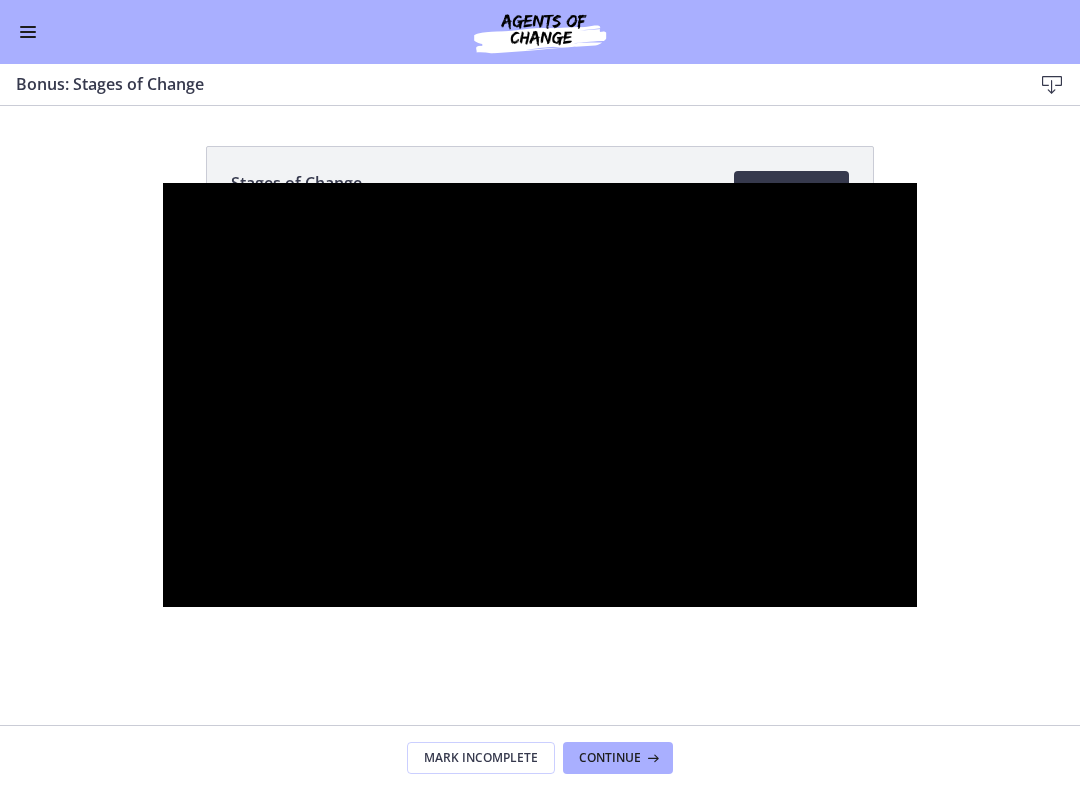 click at bounding box center [540, 395] 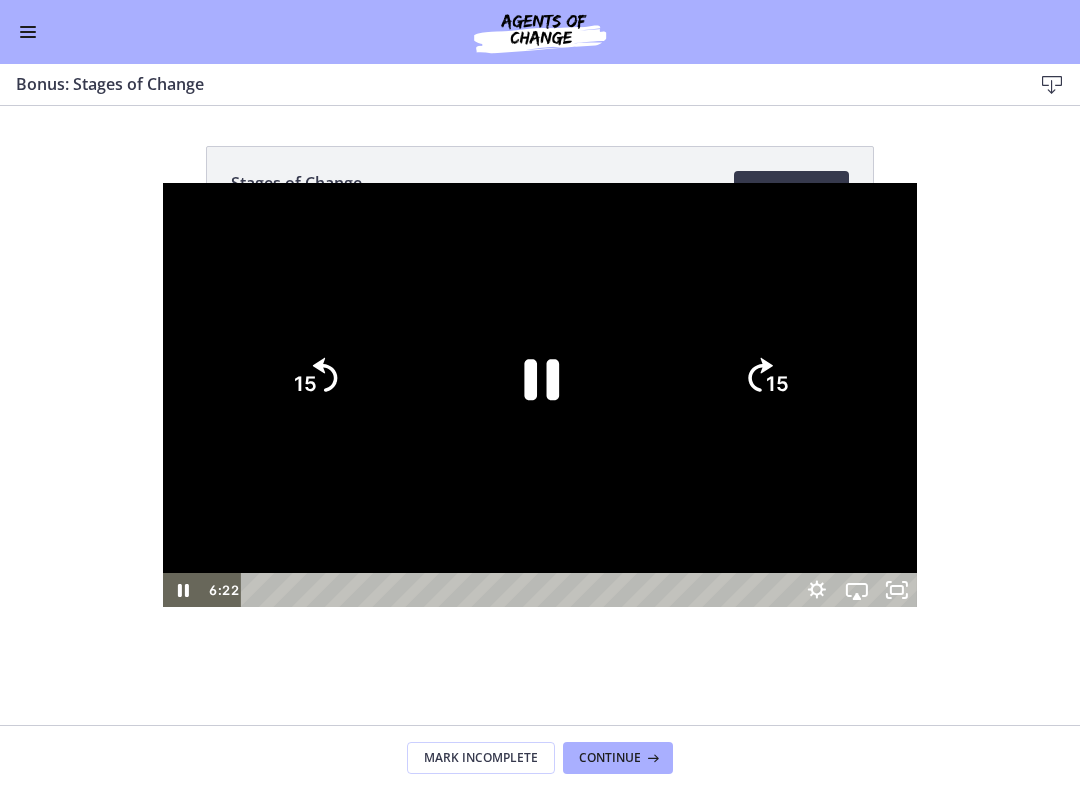 click at bounding box center [540, 395] 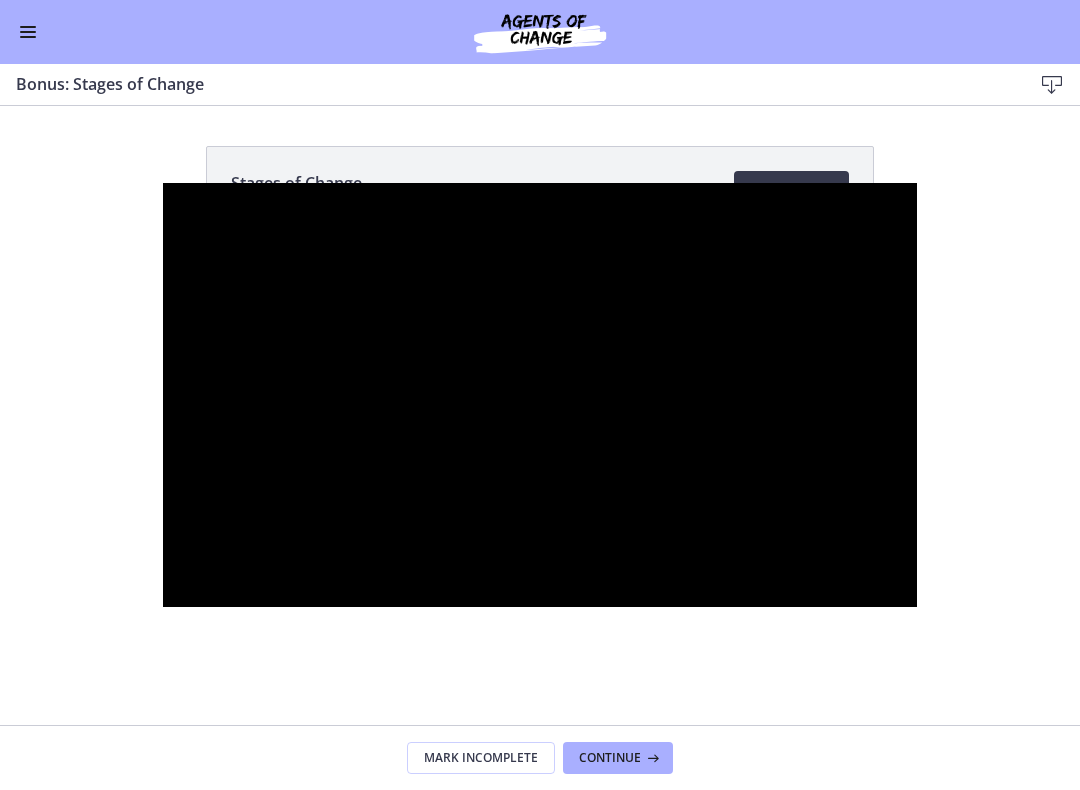 click at bounding box center (540, 395) 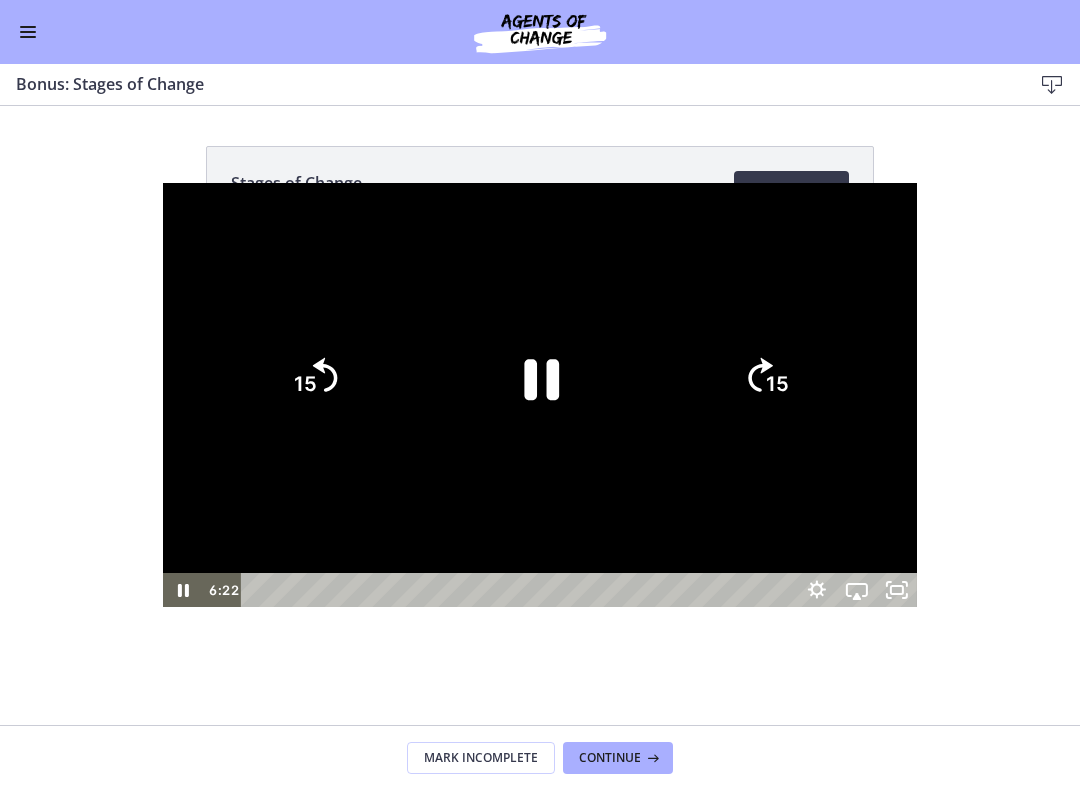 click on "15" 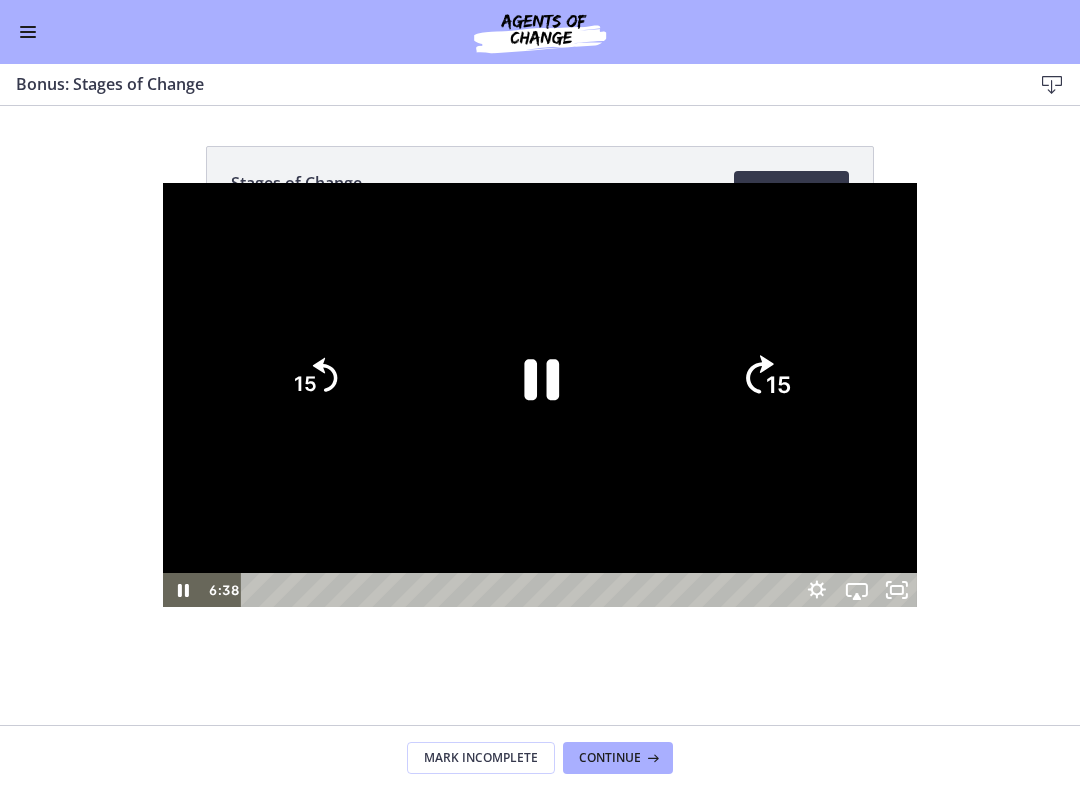 click on "15" 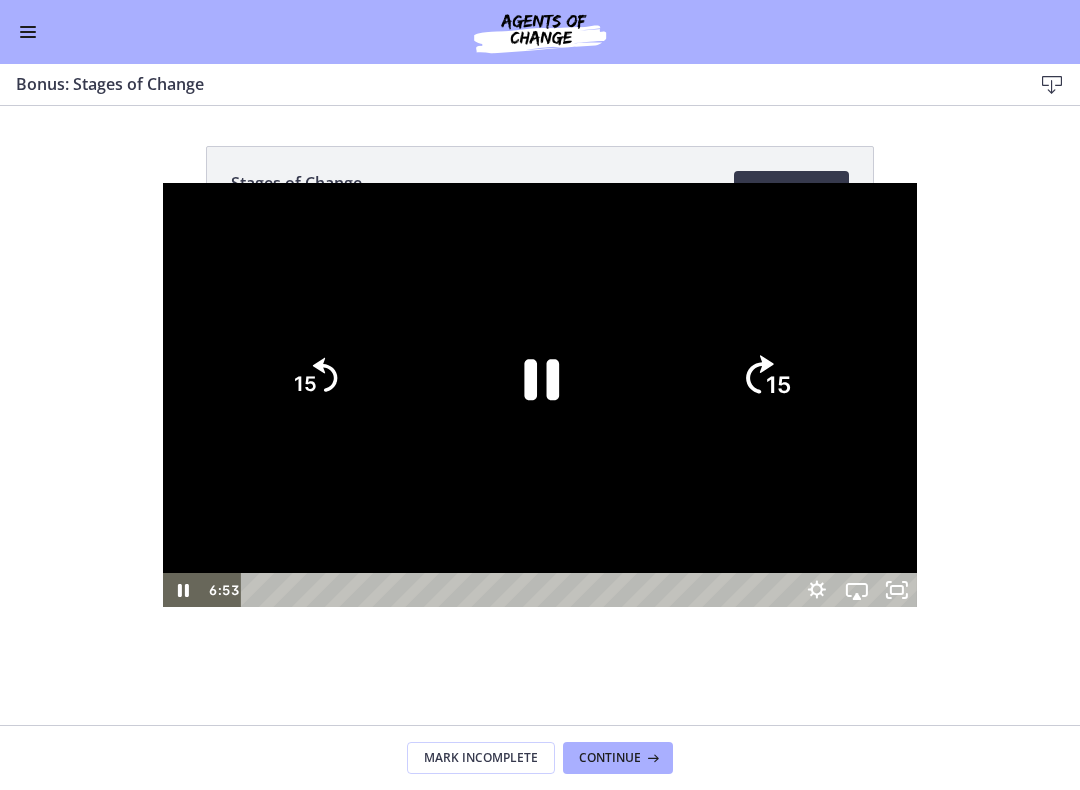 click on "15" 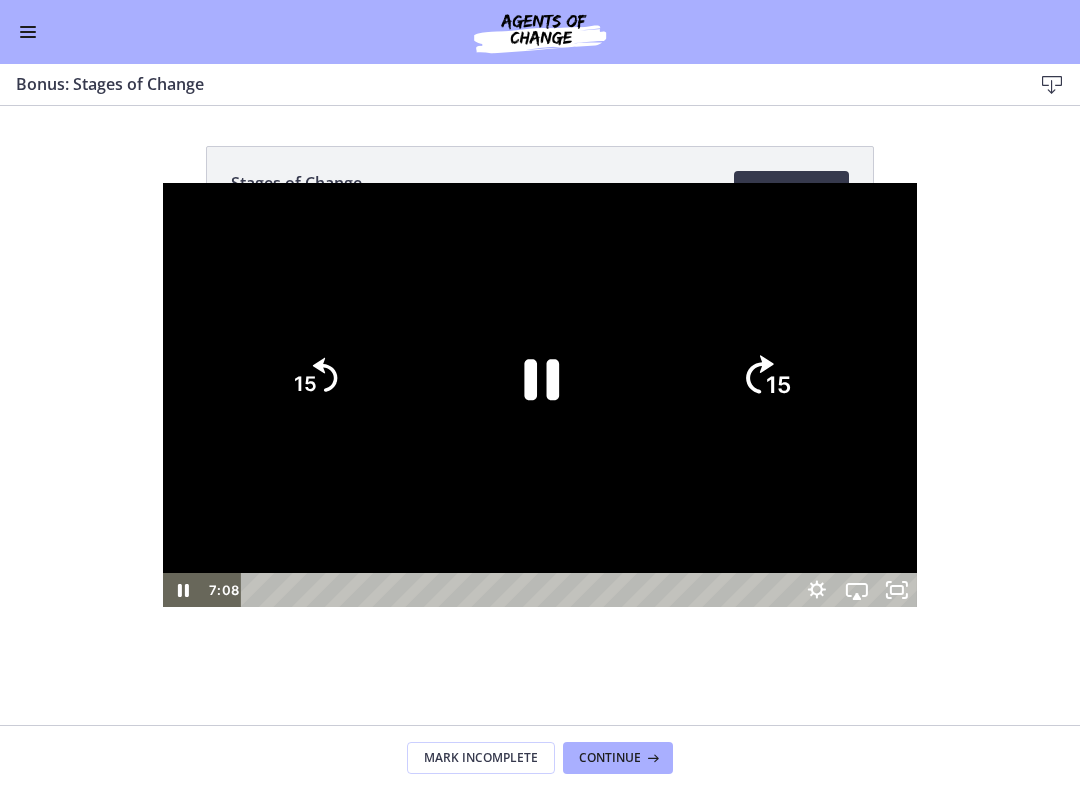 click on "15" 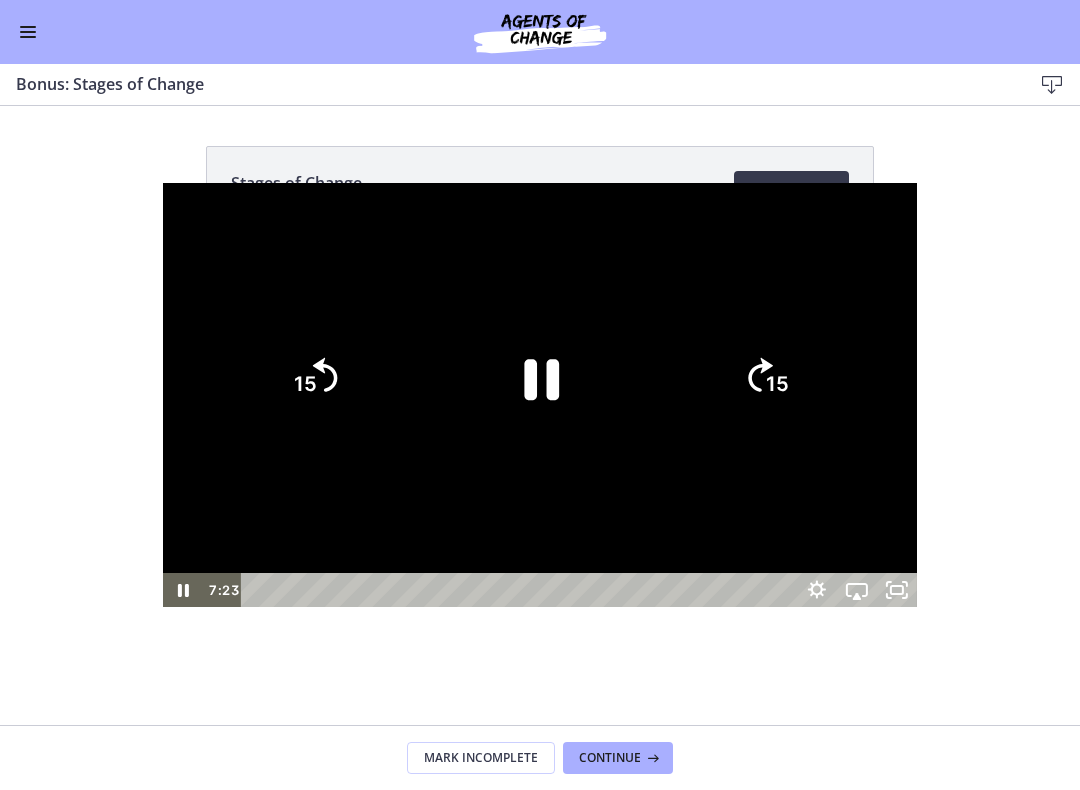 click 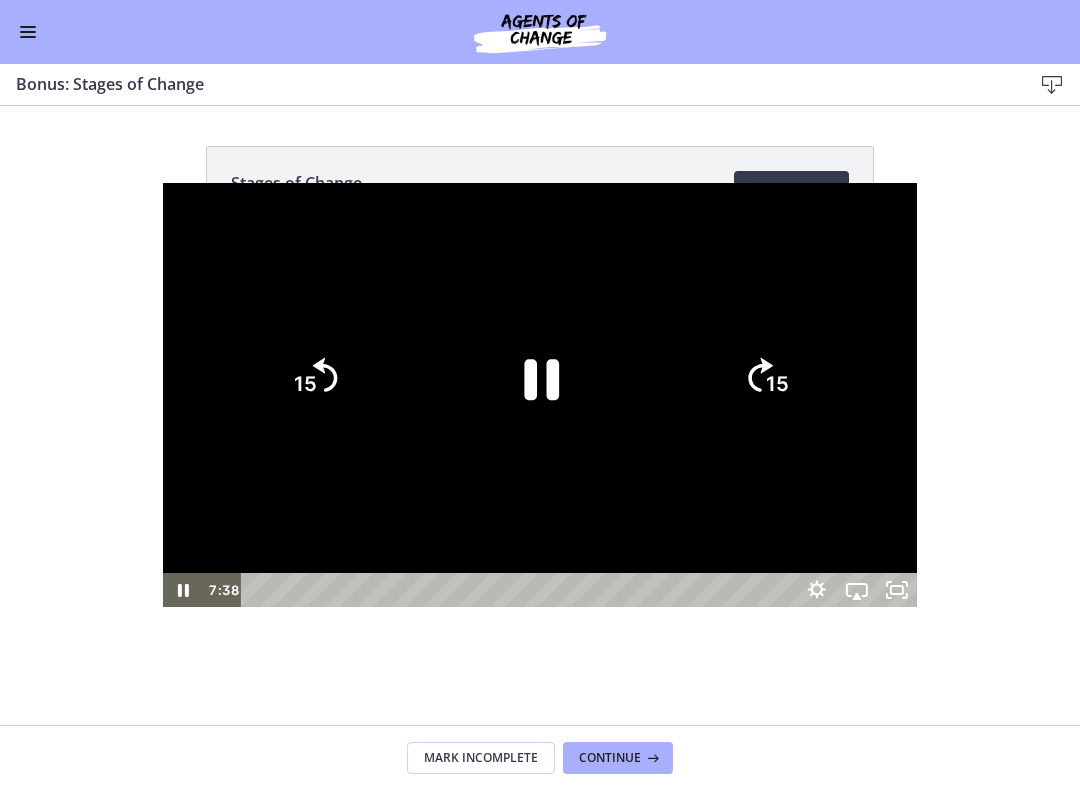 click at bounding box center (540, 395) 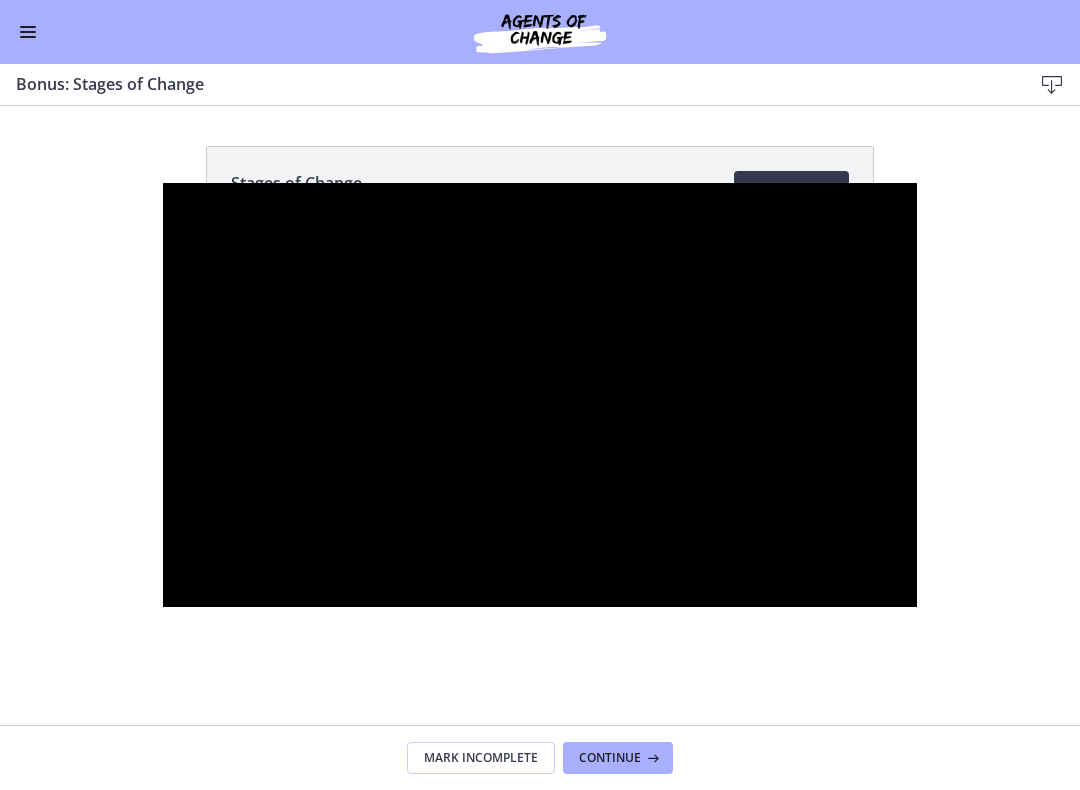 click at bounding box center (540, 395) 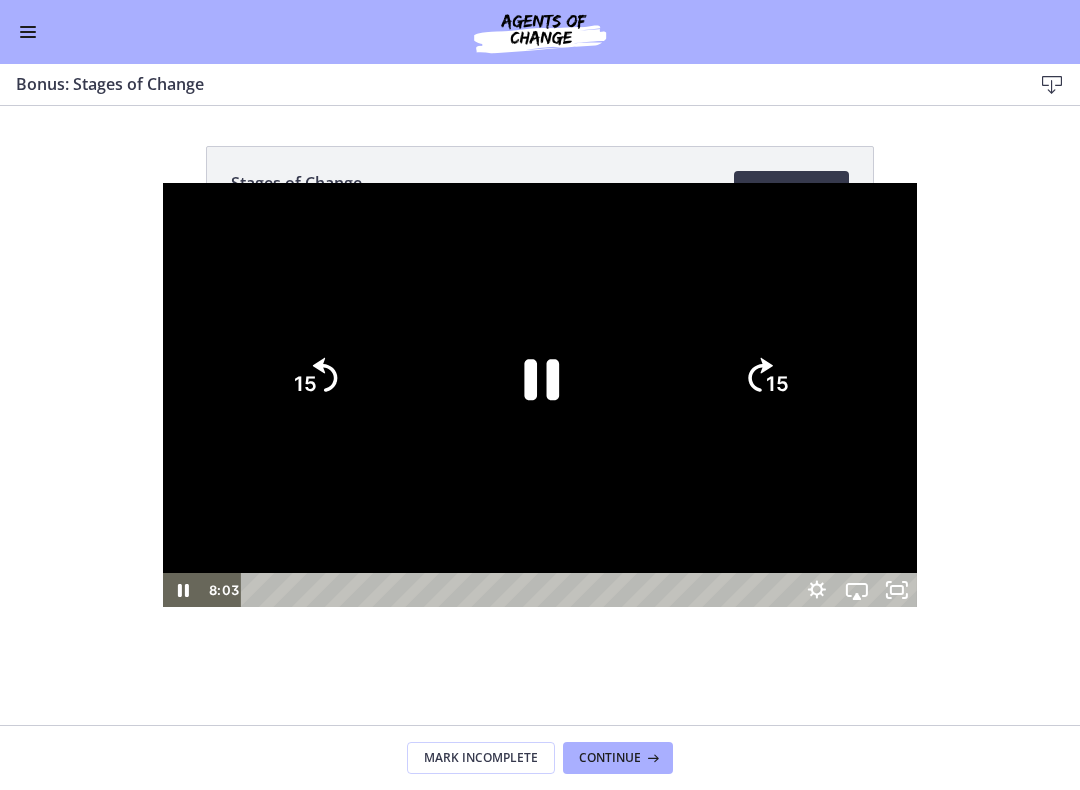 click on "15" 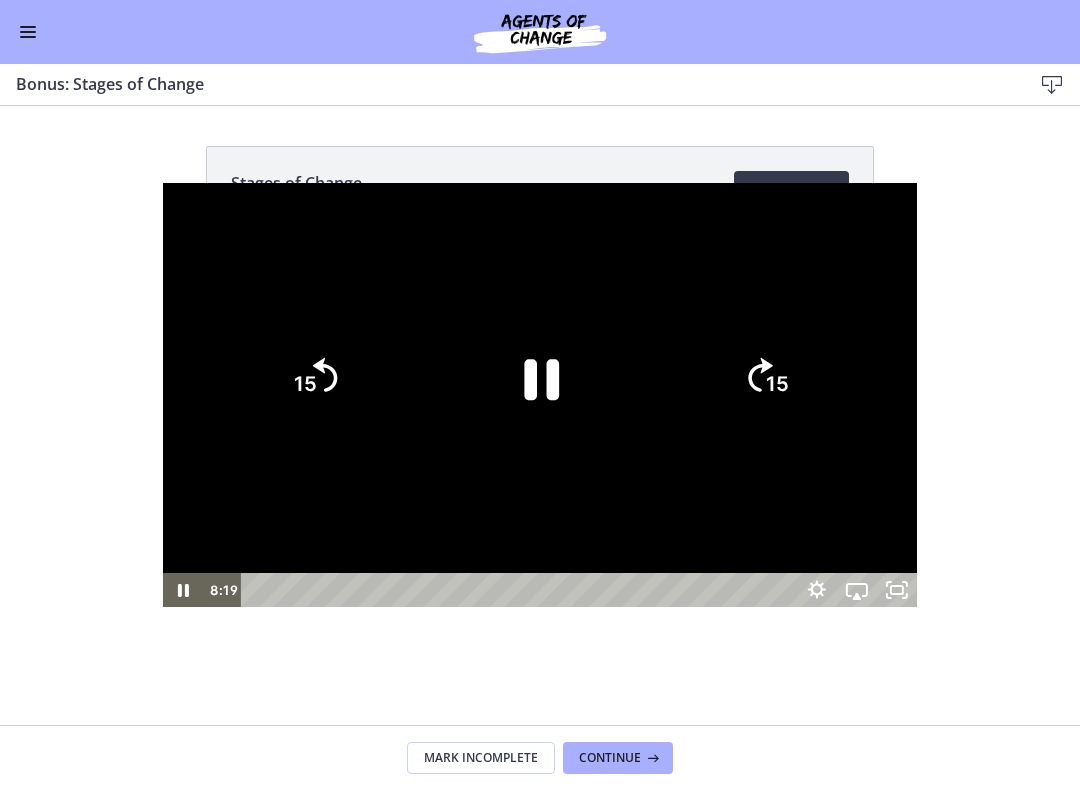 click 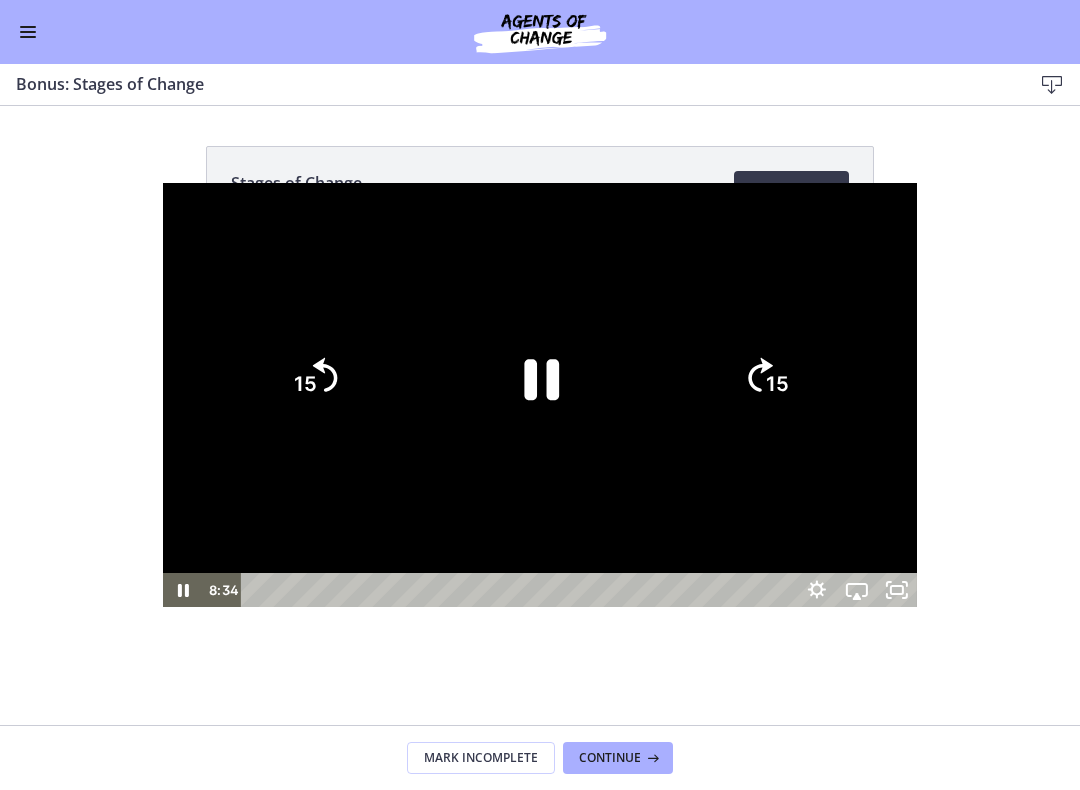 click on "15" 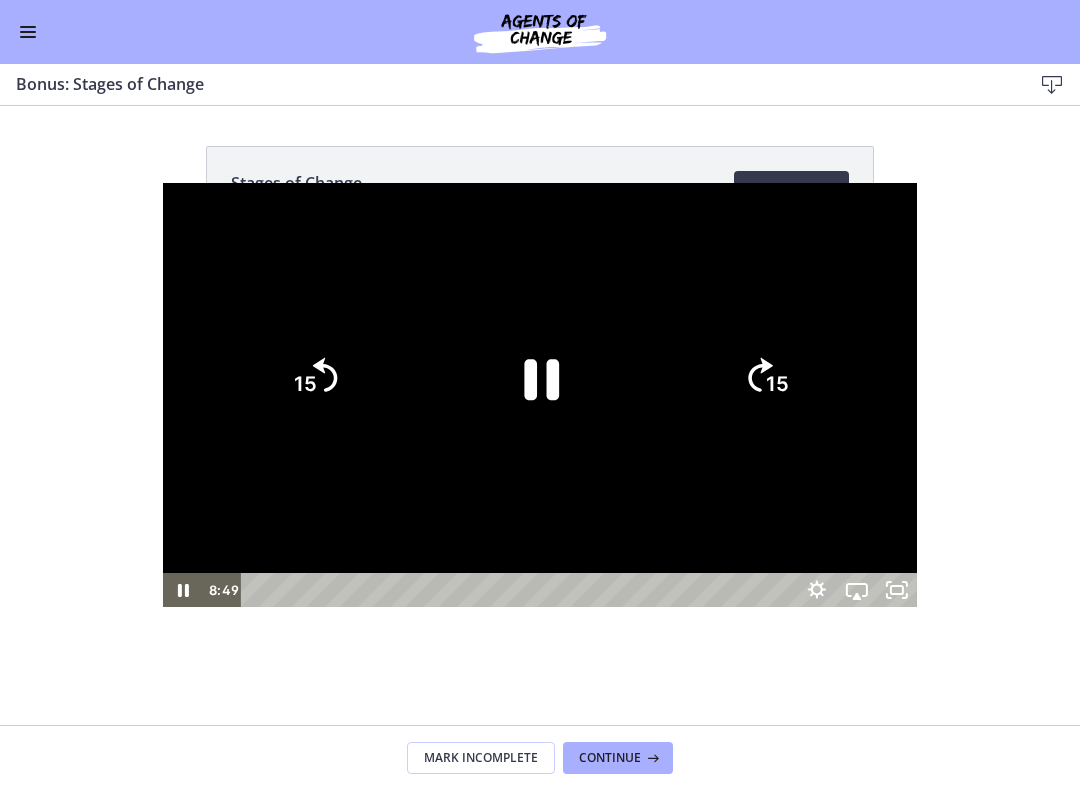 click on "15" 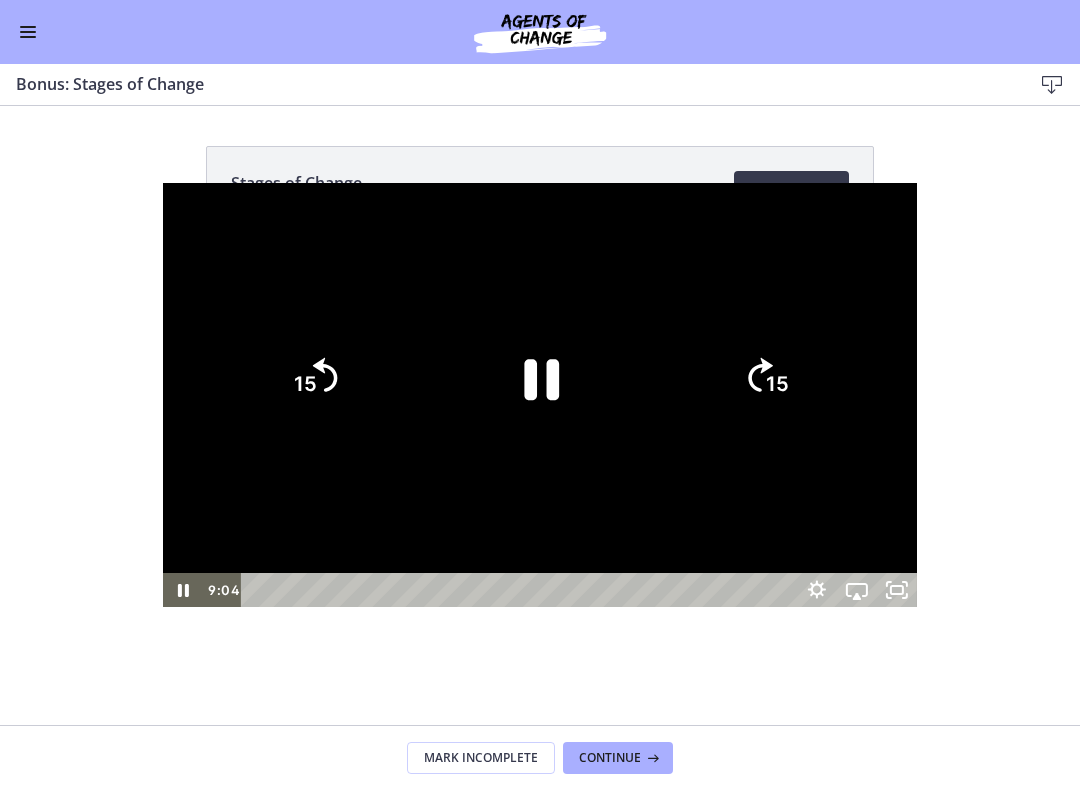 click 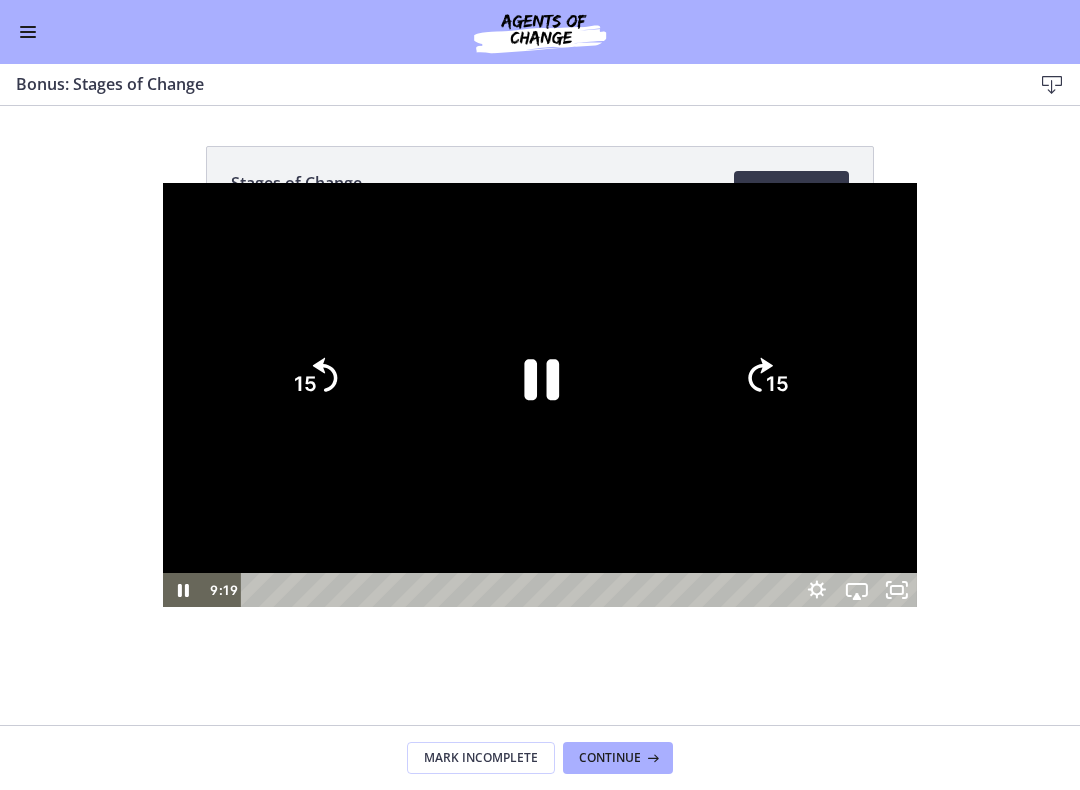click on "15" 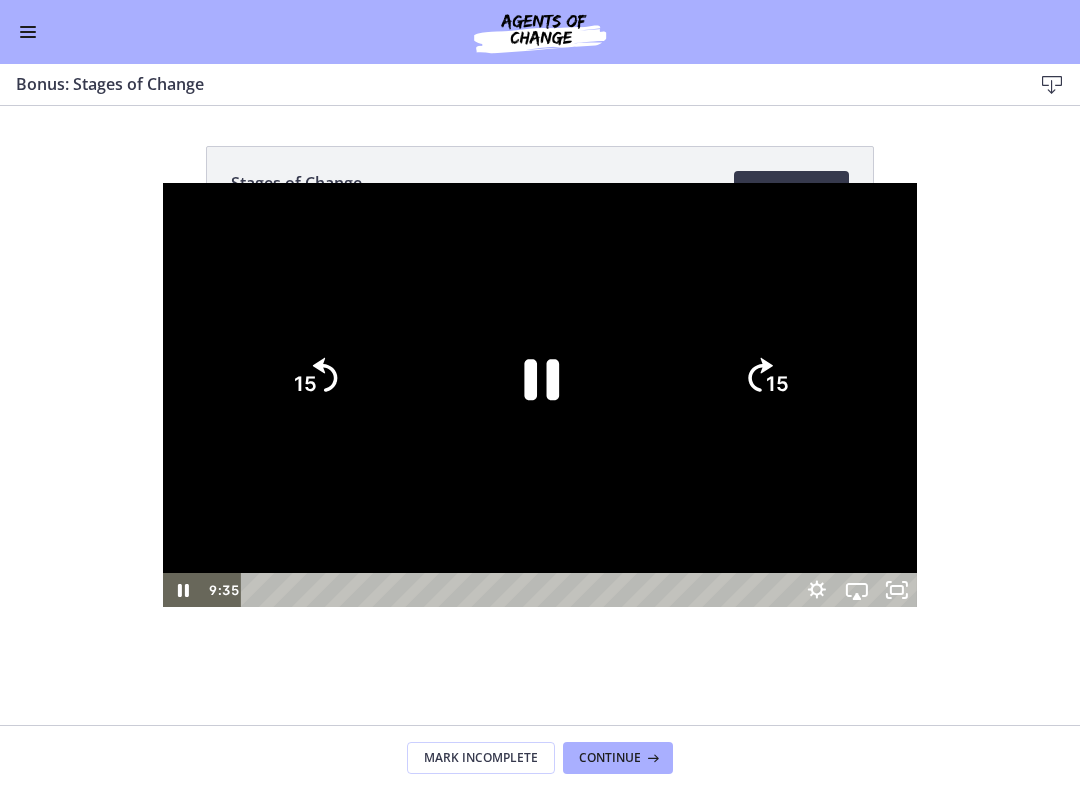 click at bounding box center (540, 395) 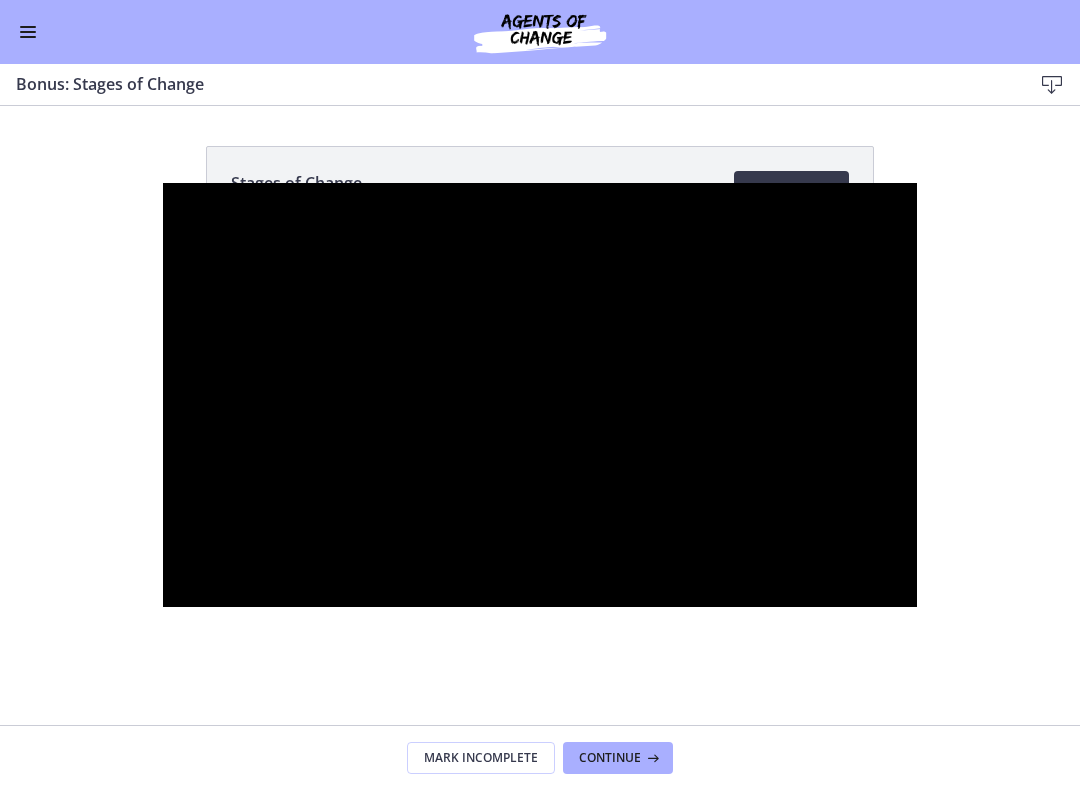 click at bounding box center [540, 395] 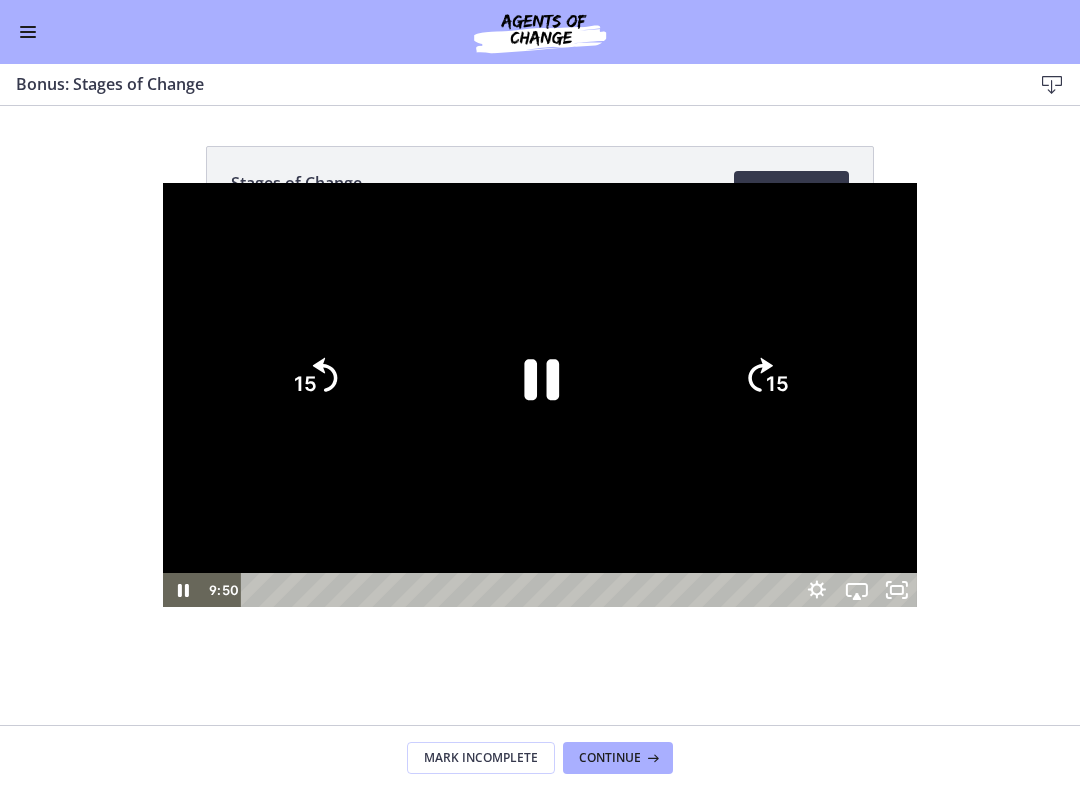 click 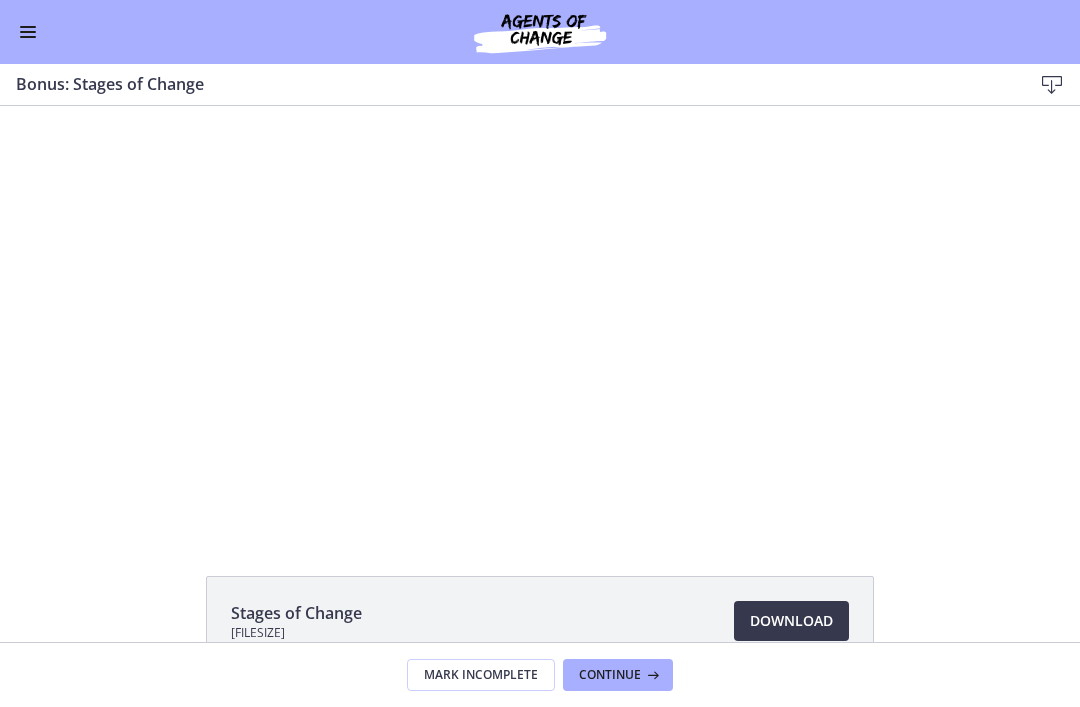 click at bounding box center (540, 318) 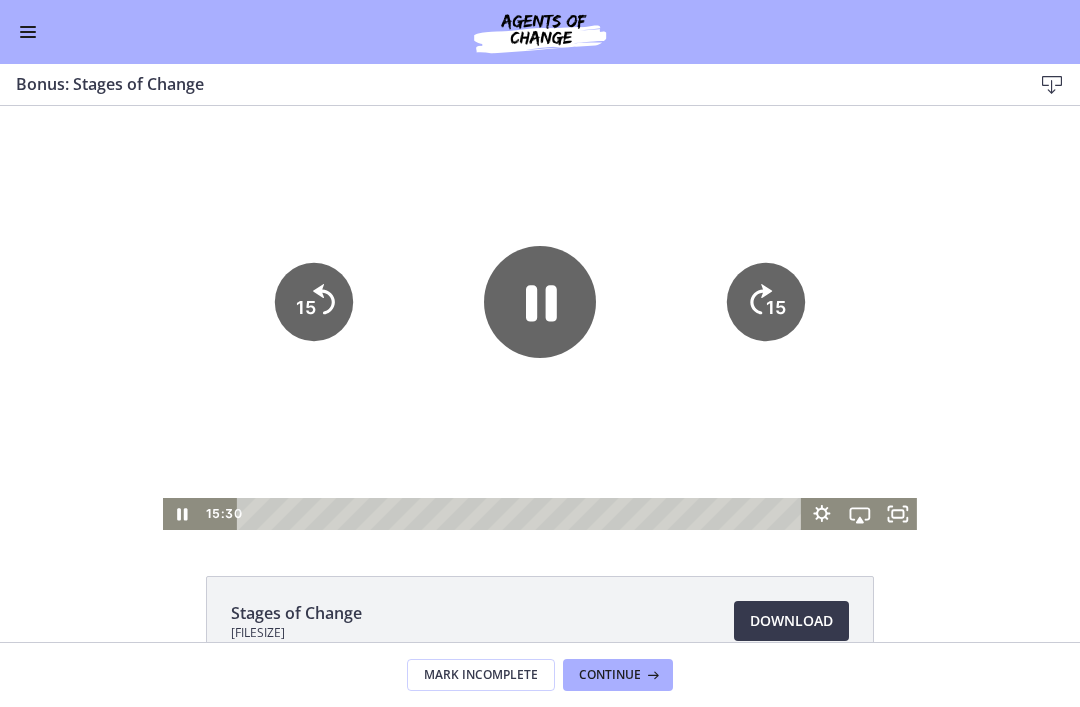 click 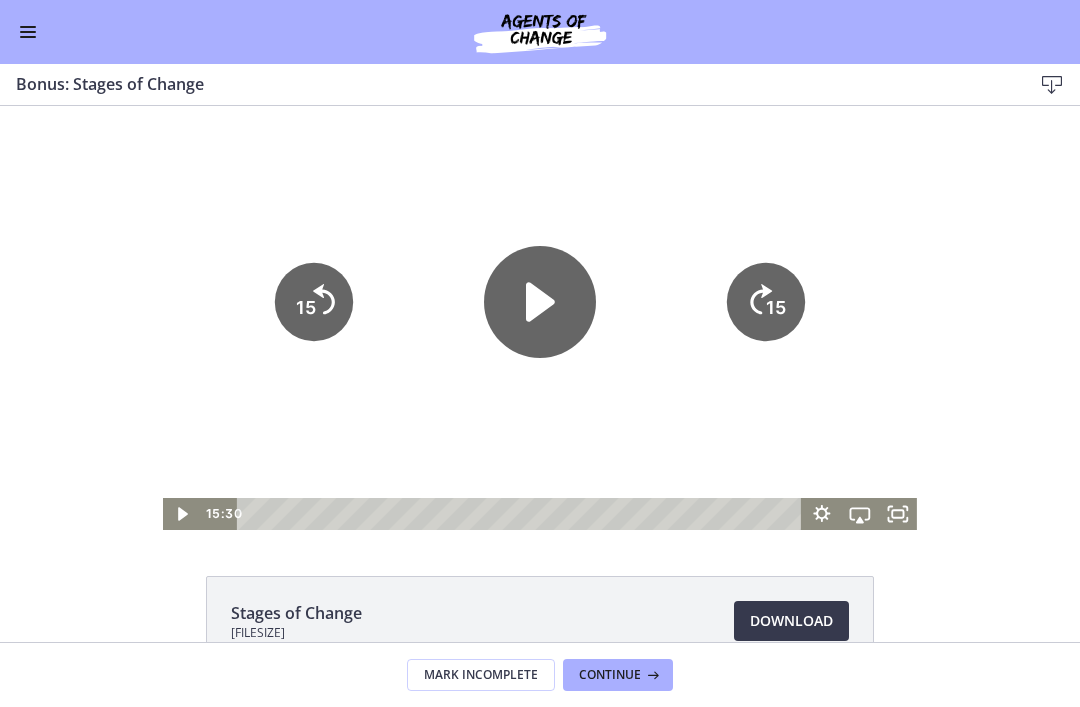 click 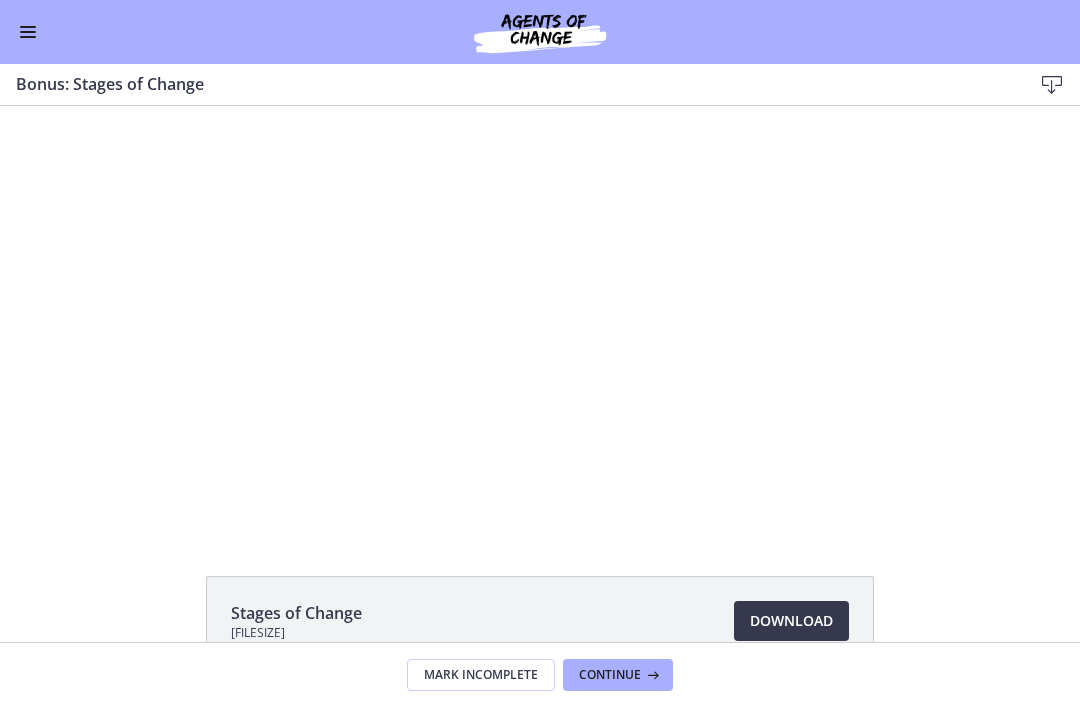 click at bounding box center (540, 318) 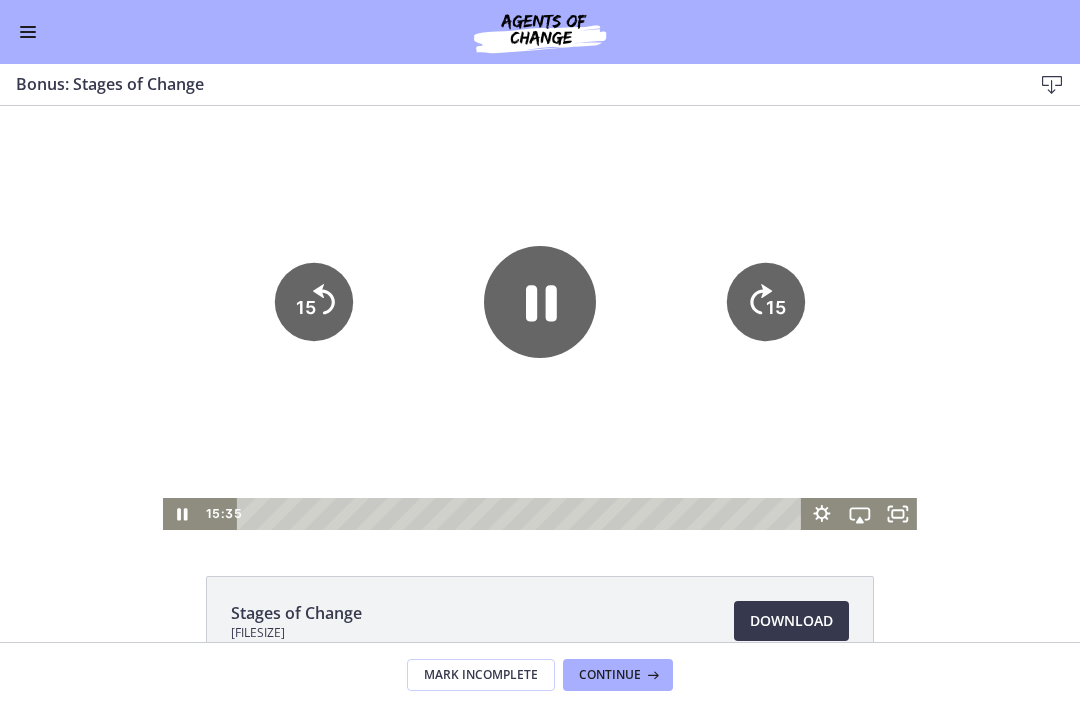click 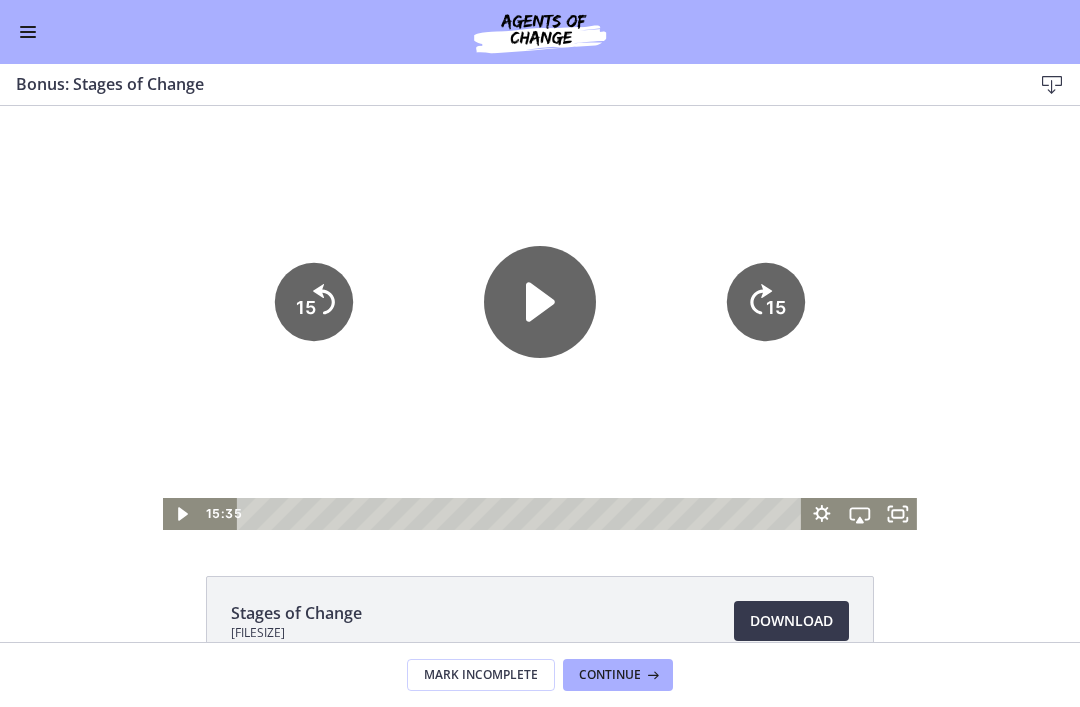 click 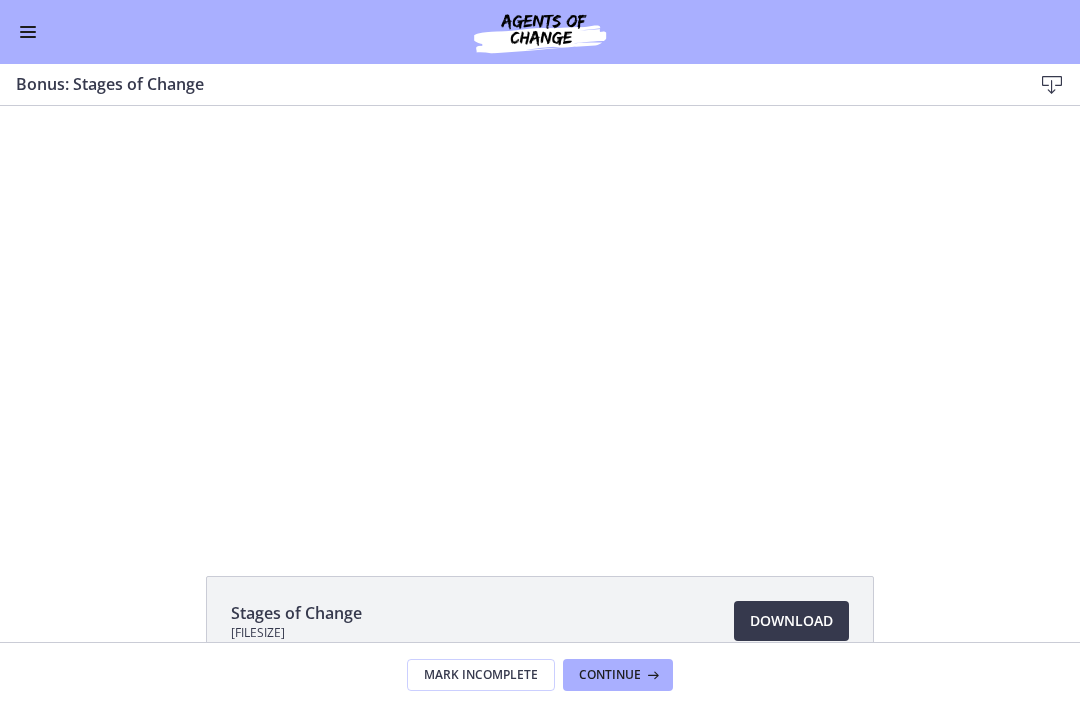 click at bounding box center (540, 318) 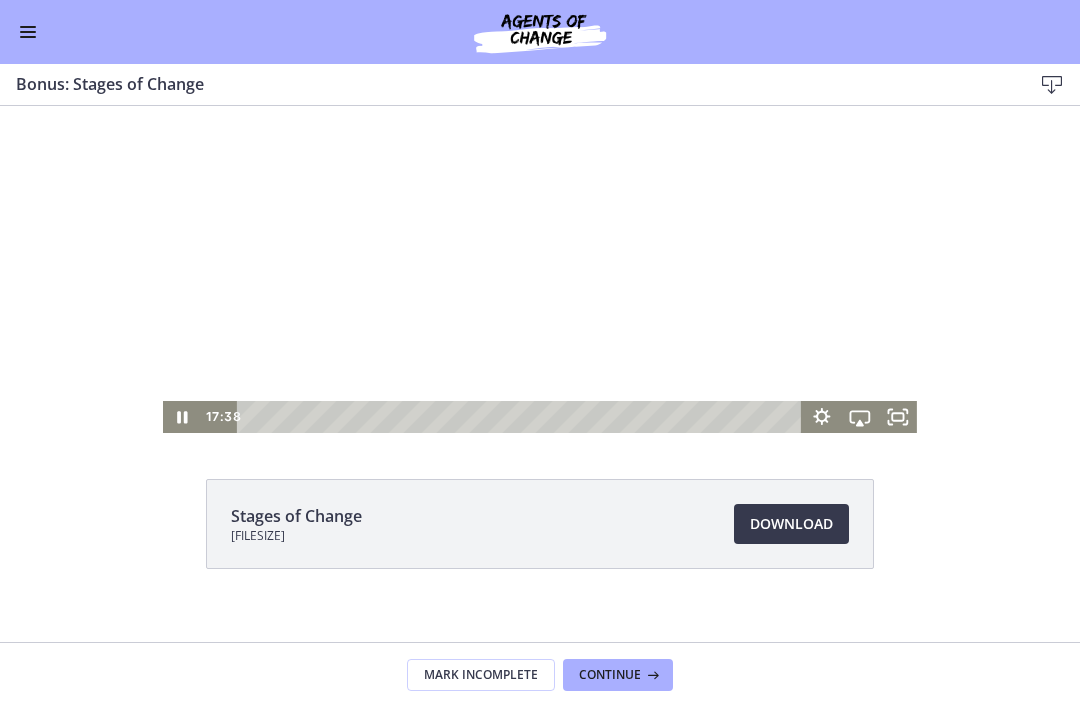 scroll, scrollTop: 99, scrollLeft: 0, axis: vertical 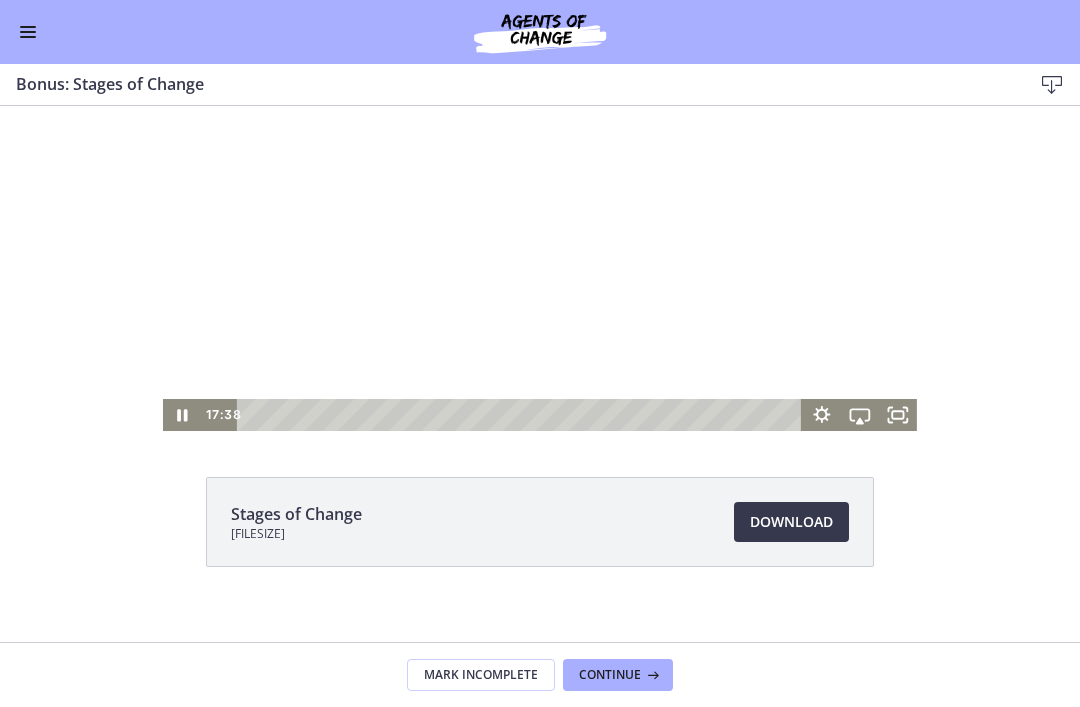 click at bounding box center [540, 219] 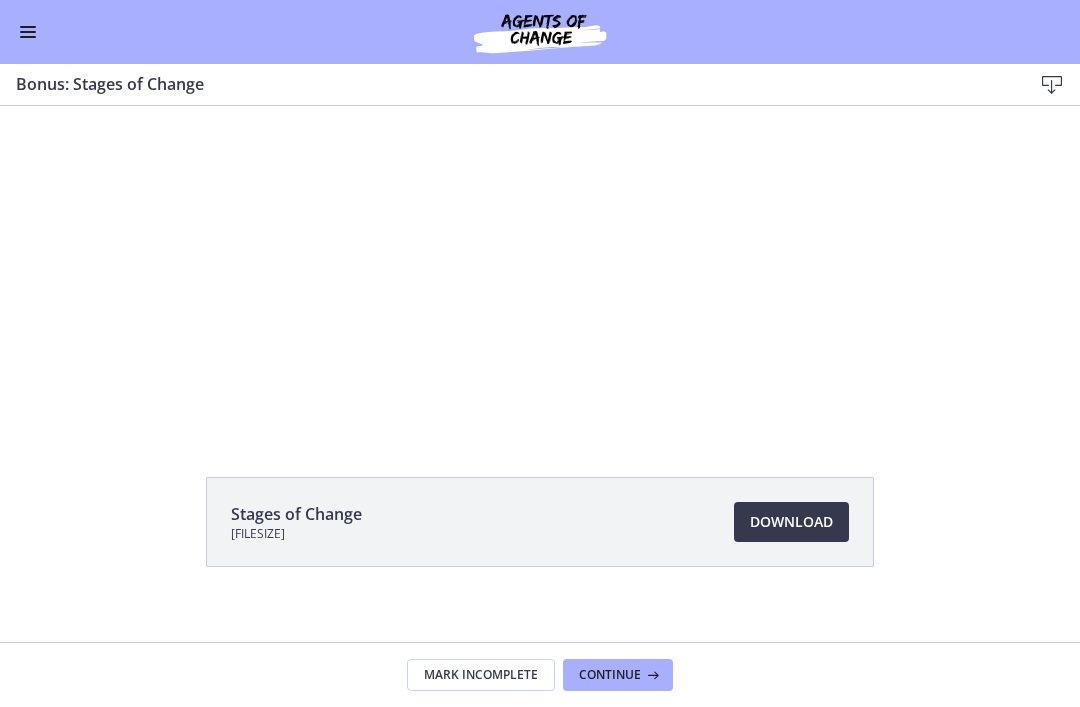 click at bounding box center (540, 219) 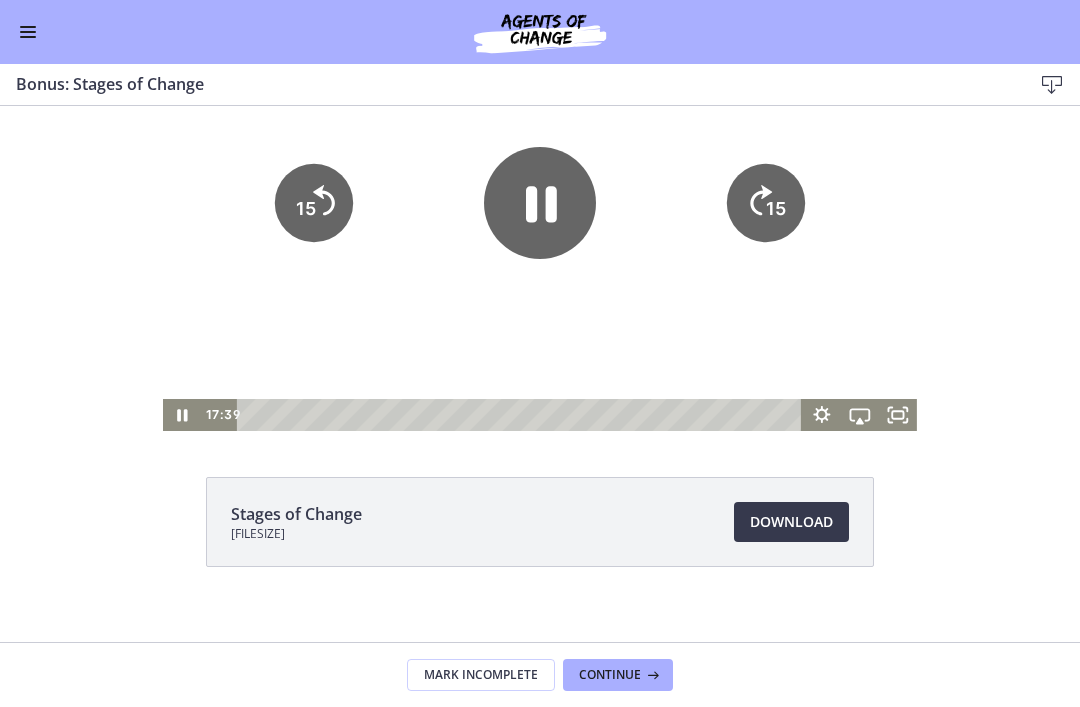 click on "15" 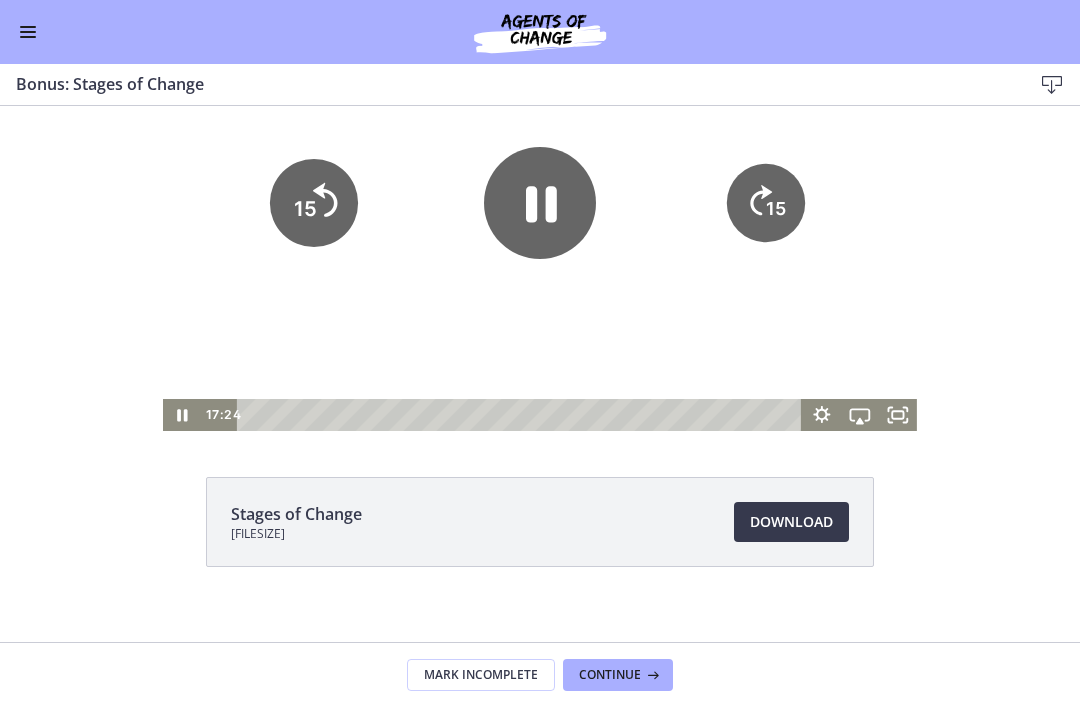 click on "15" 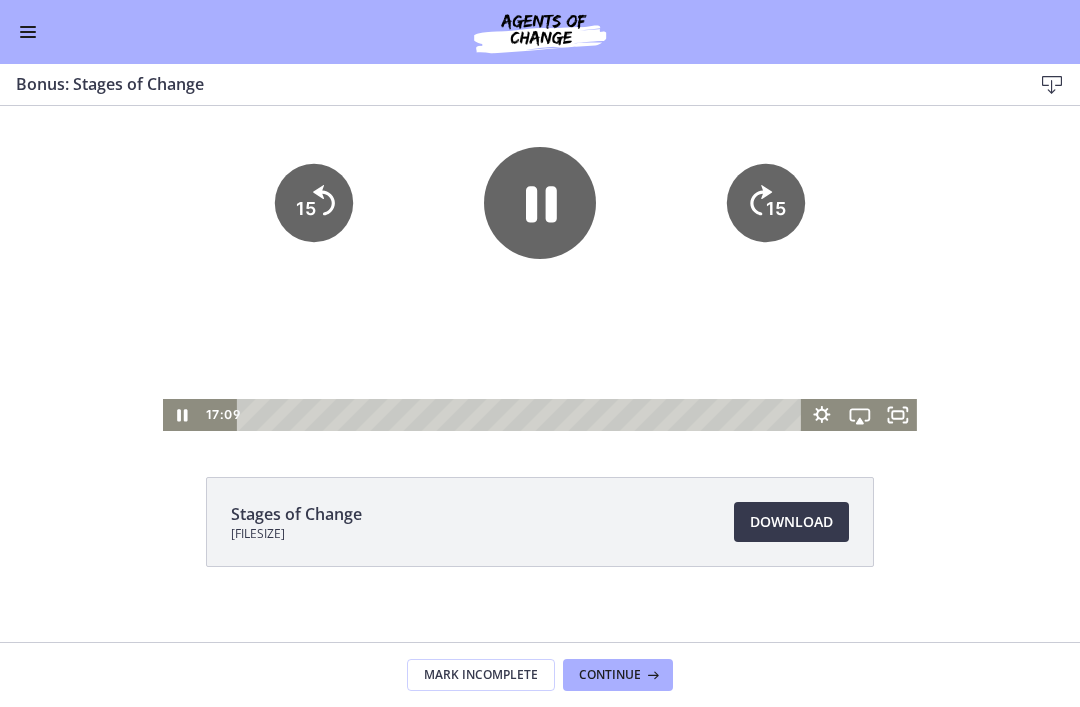 click on "15" 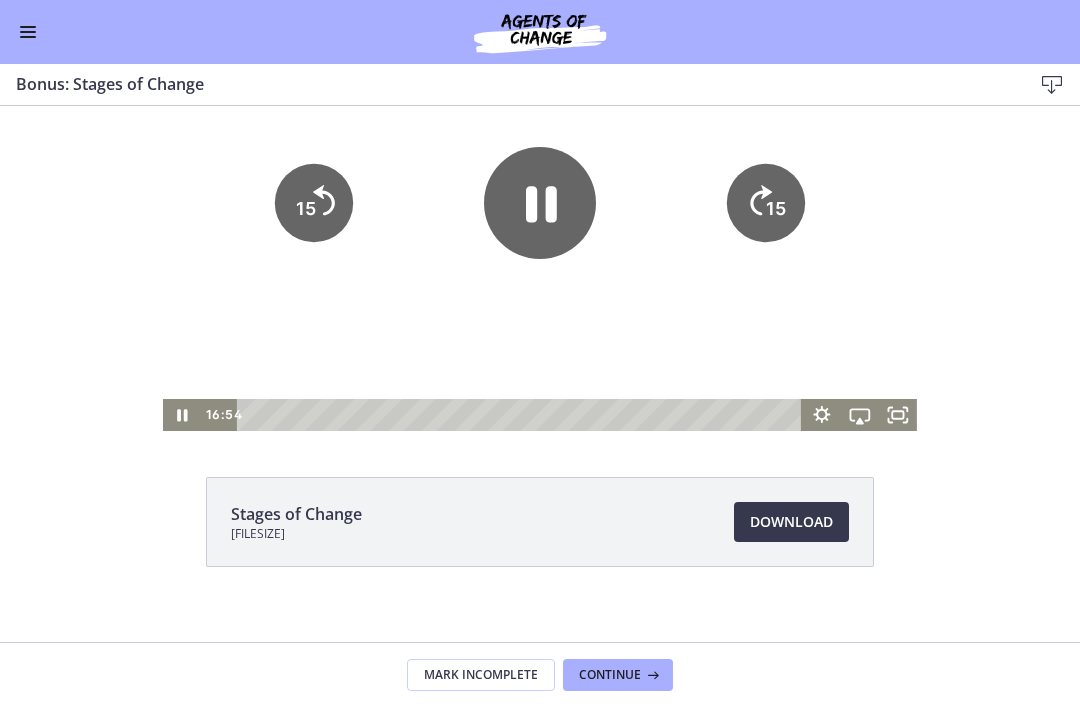 click on "15" 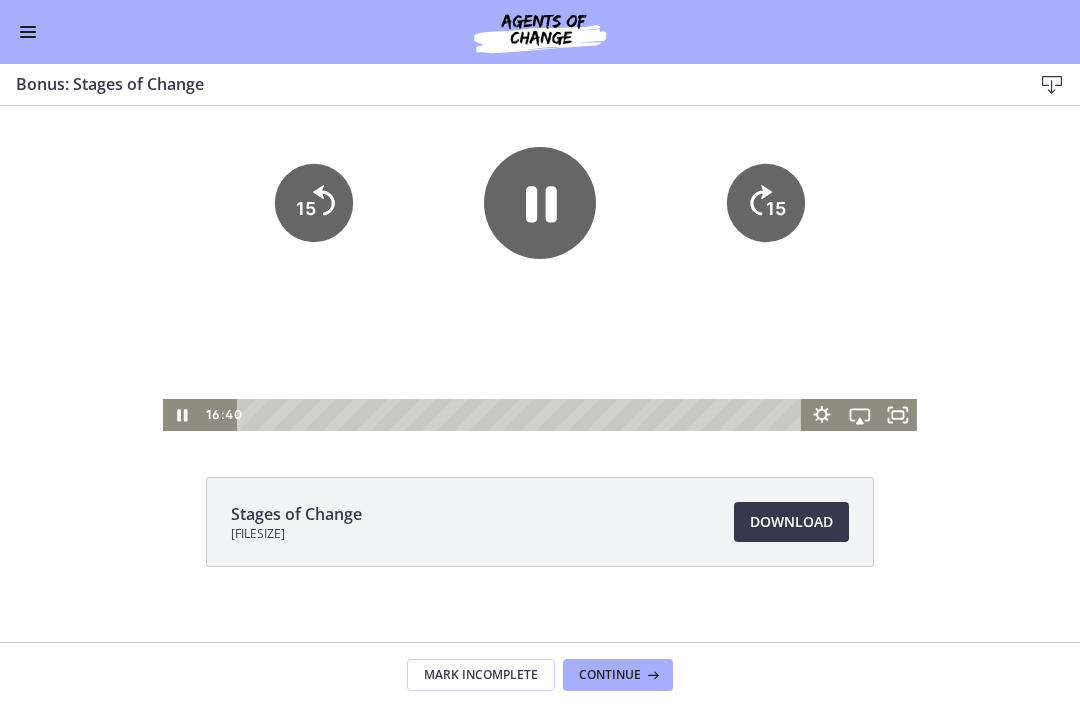 click 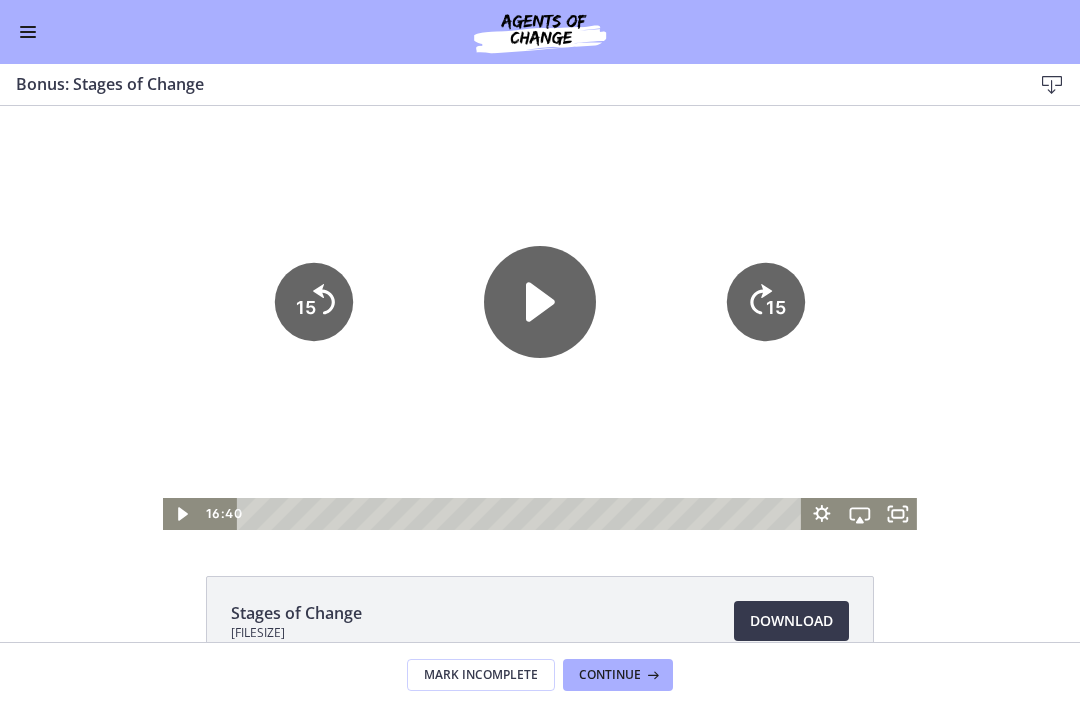 scroll, scrollTop: 0, scrollLeft: 0, axis: both 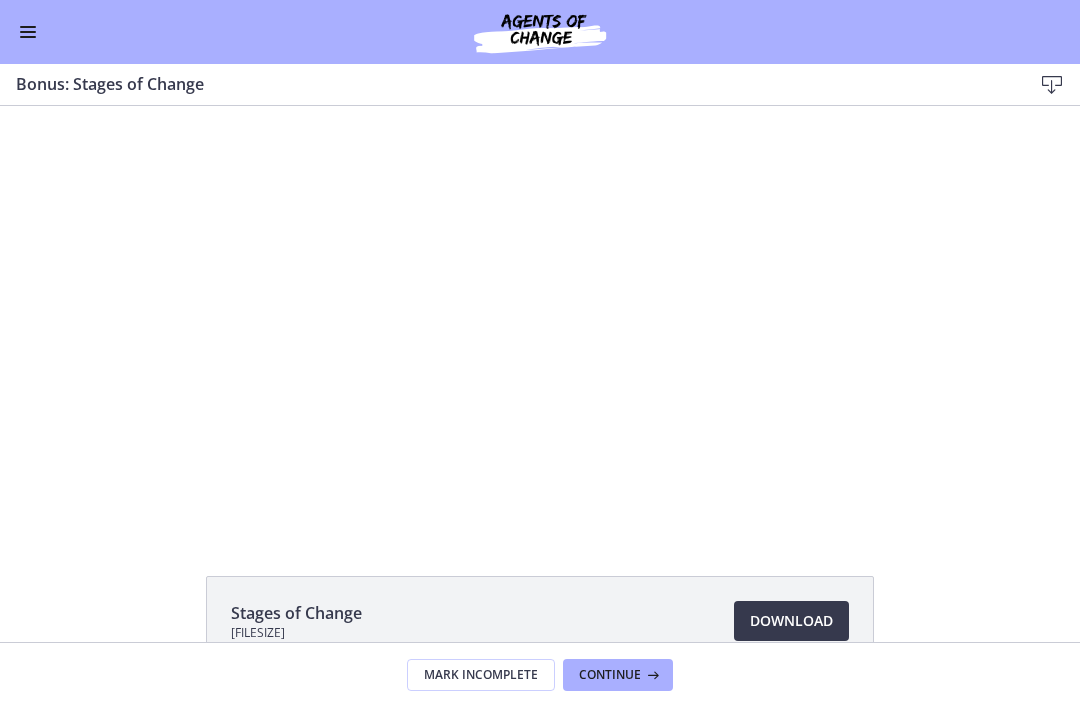click at bounding box center [540, 318] 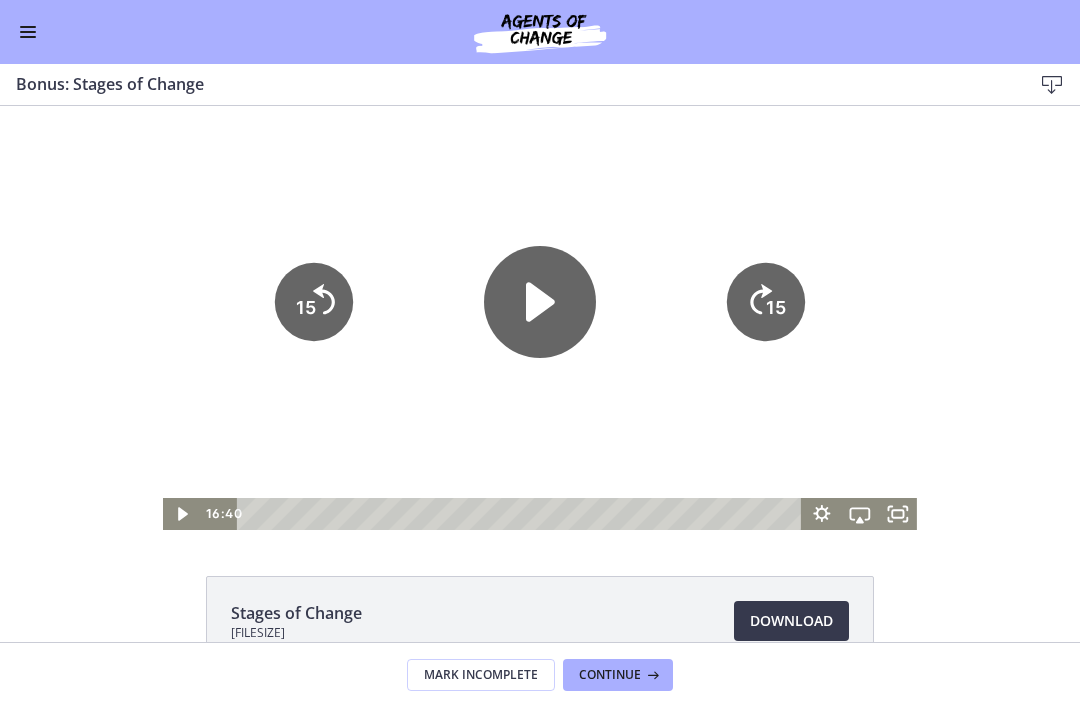 click at bounding box center [540, 318] 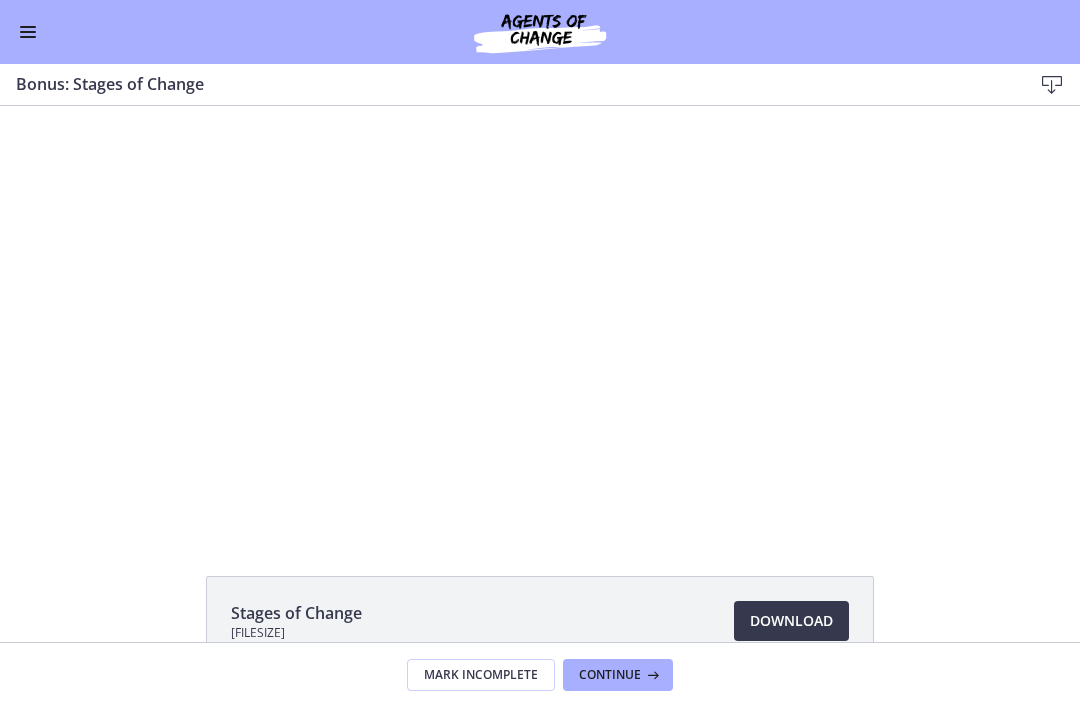 click at bounding box center [540, 318] 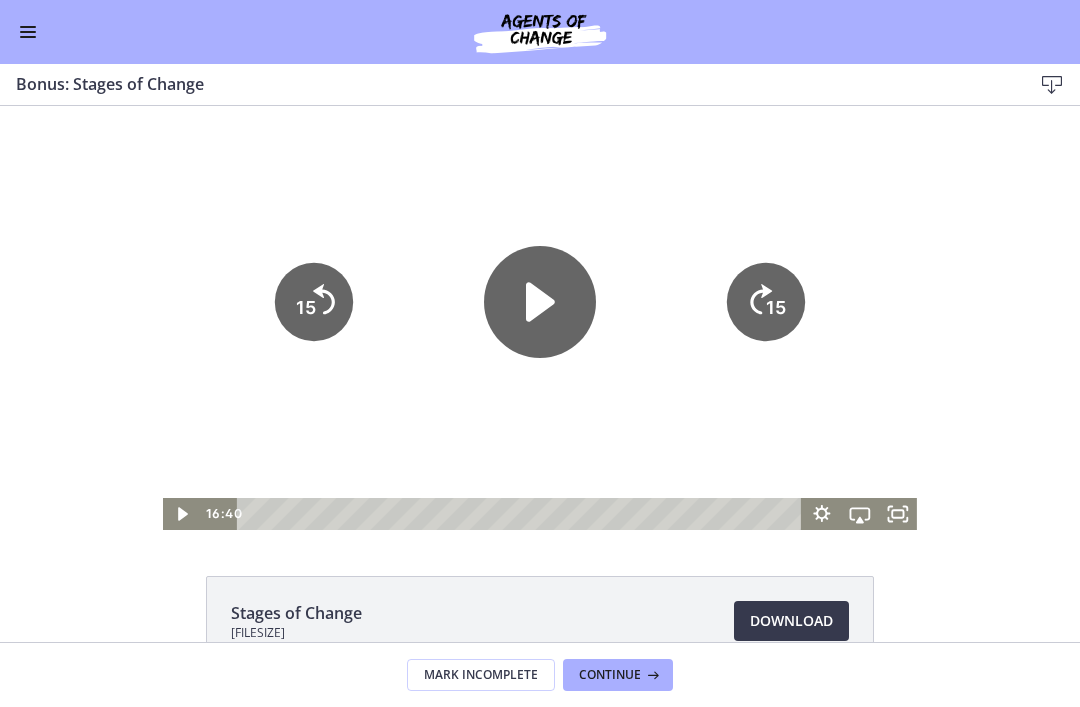 click at bounding box center (540, 318) 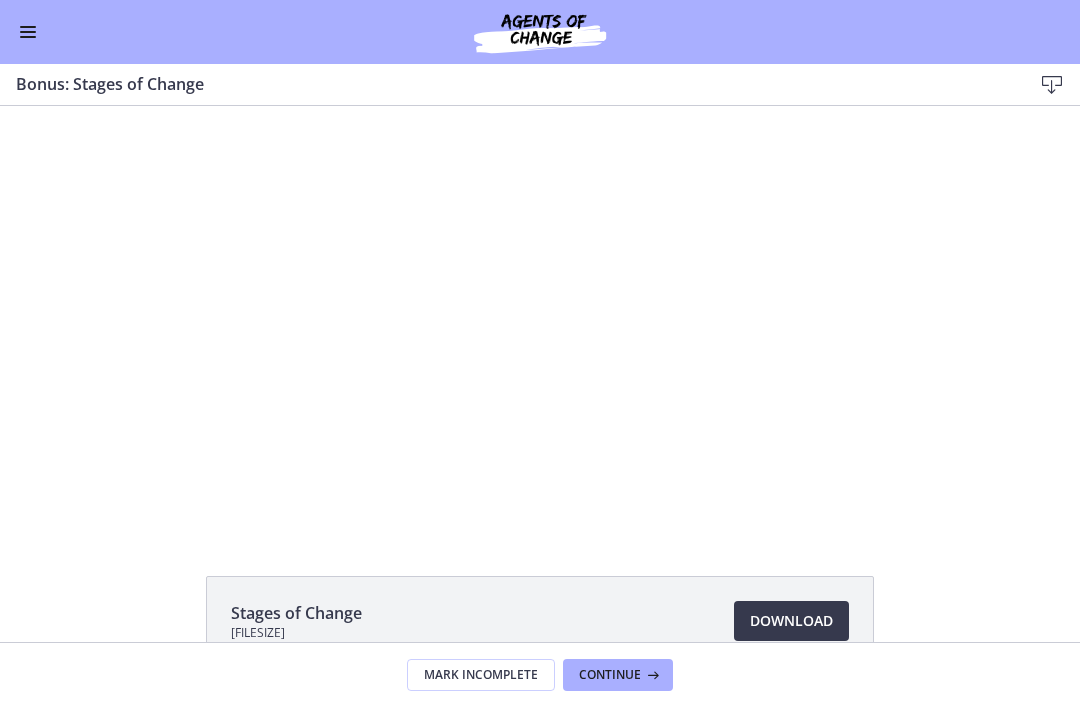click at bounding box center [540, 318] 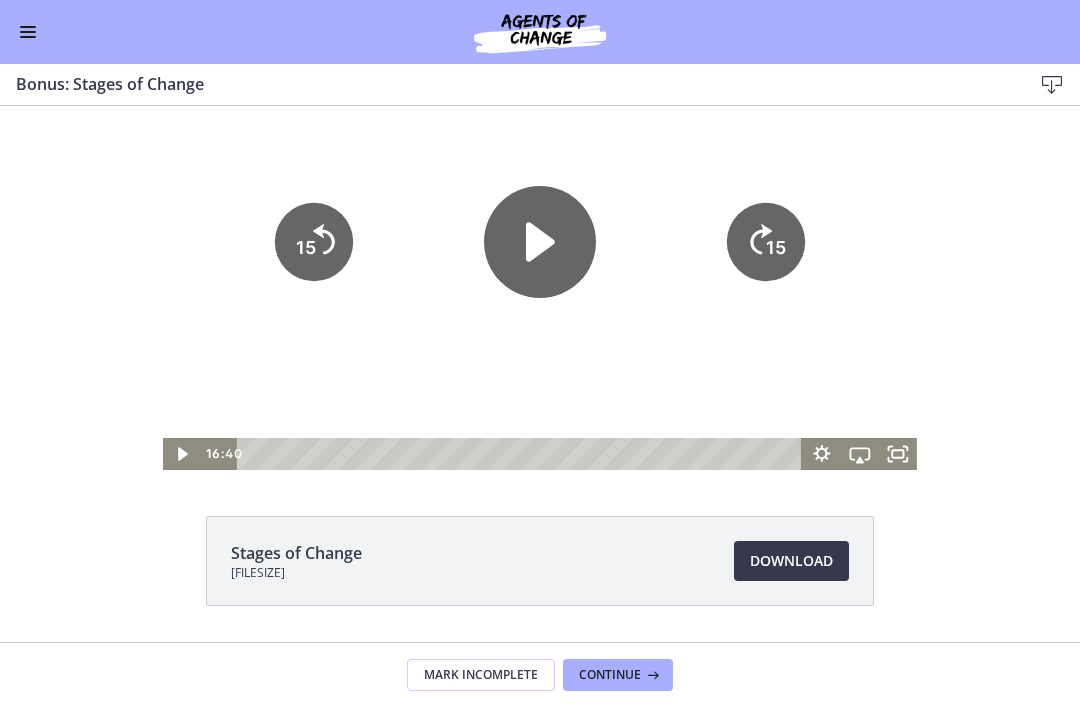 click 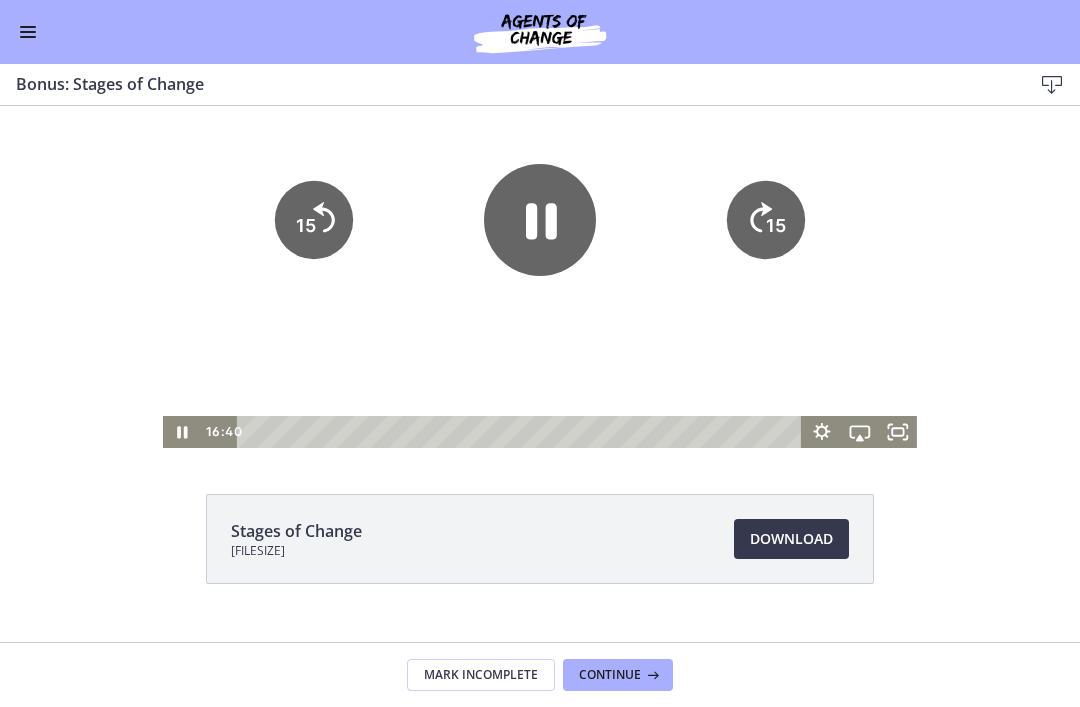 click 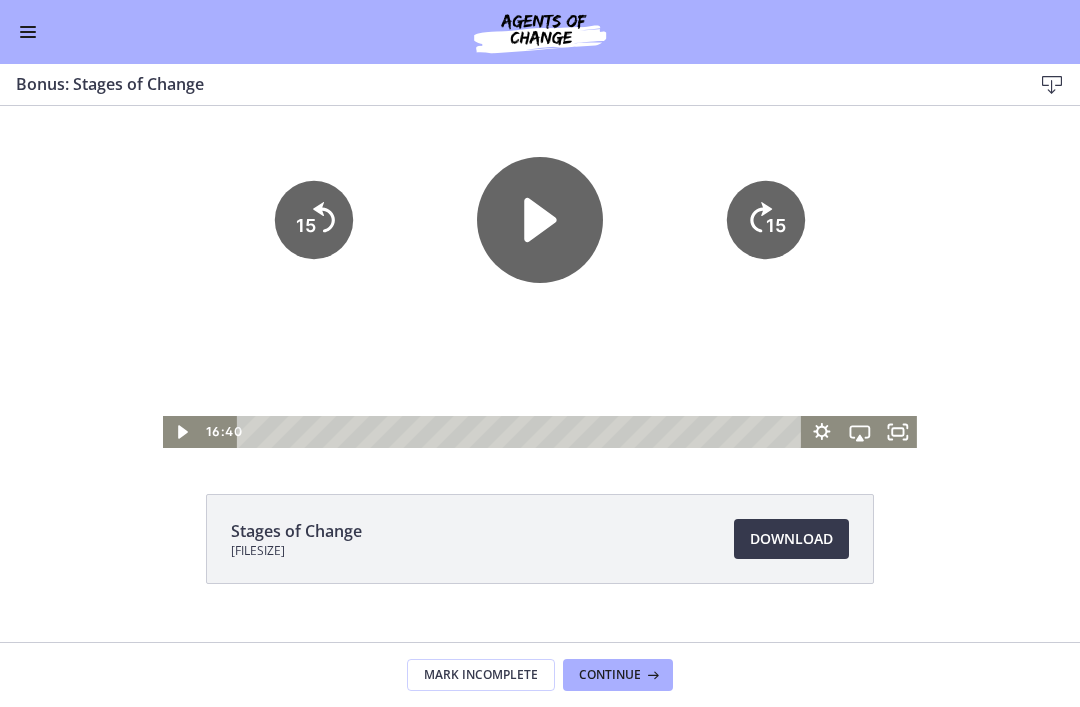 click 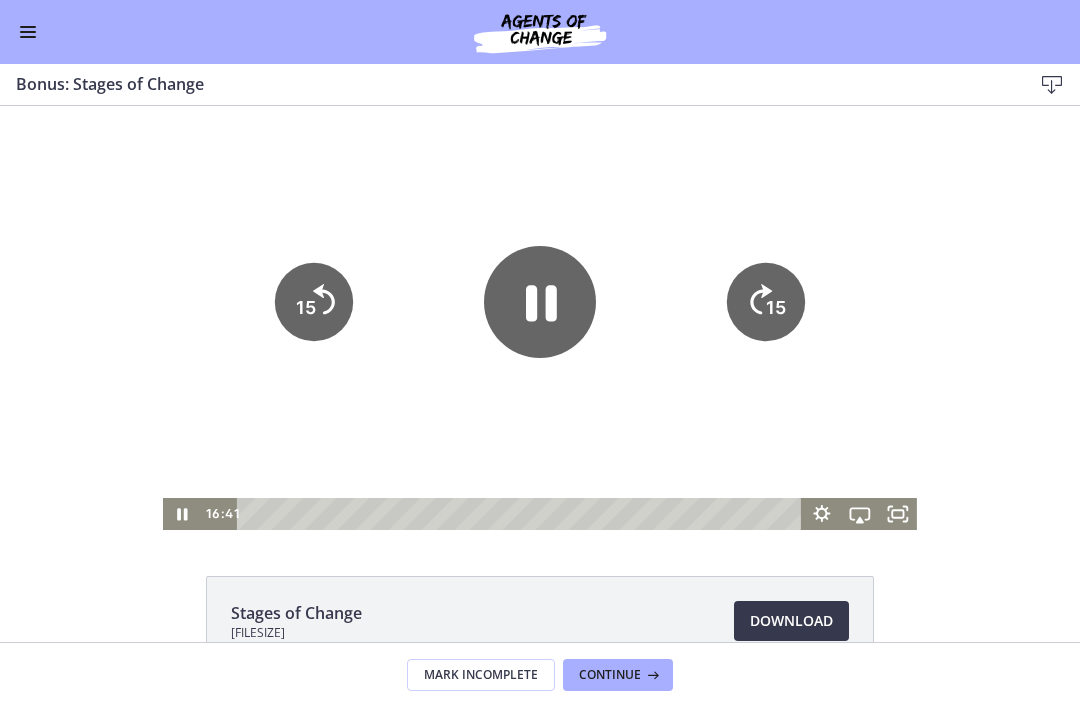 scroll, scrollTop: 0, scrollLeft: 0, axis: both 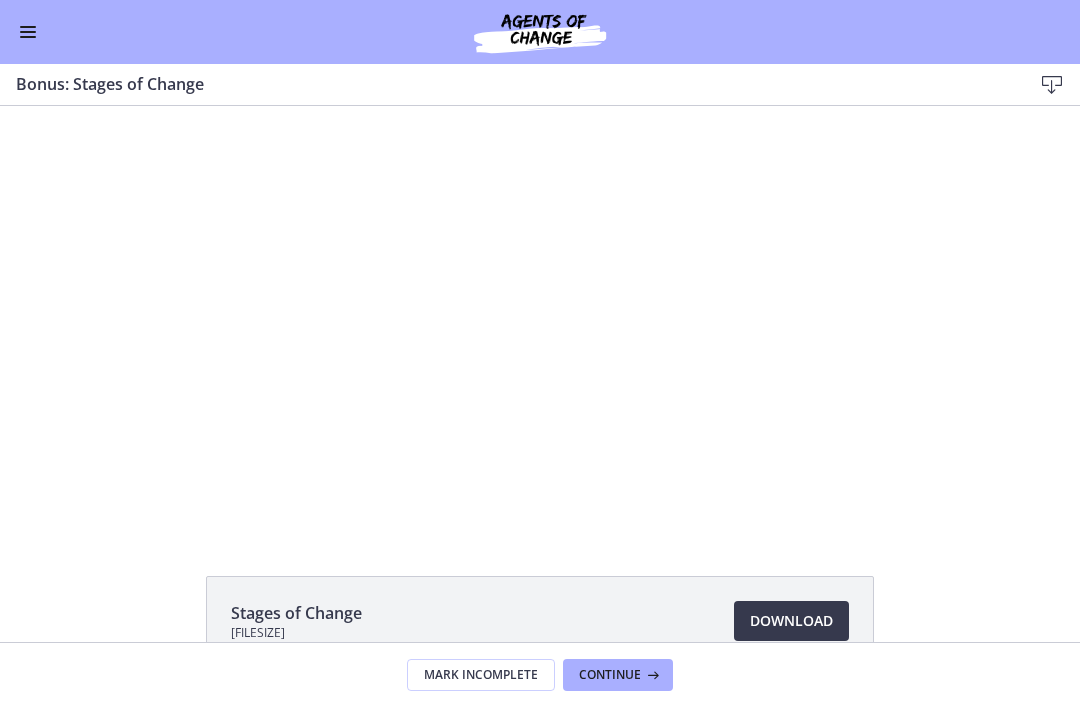 click at bounding box center (540, 318) 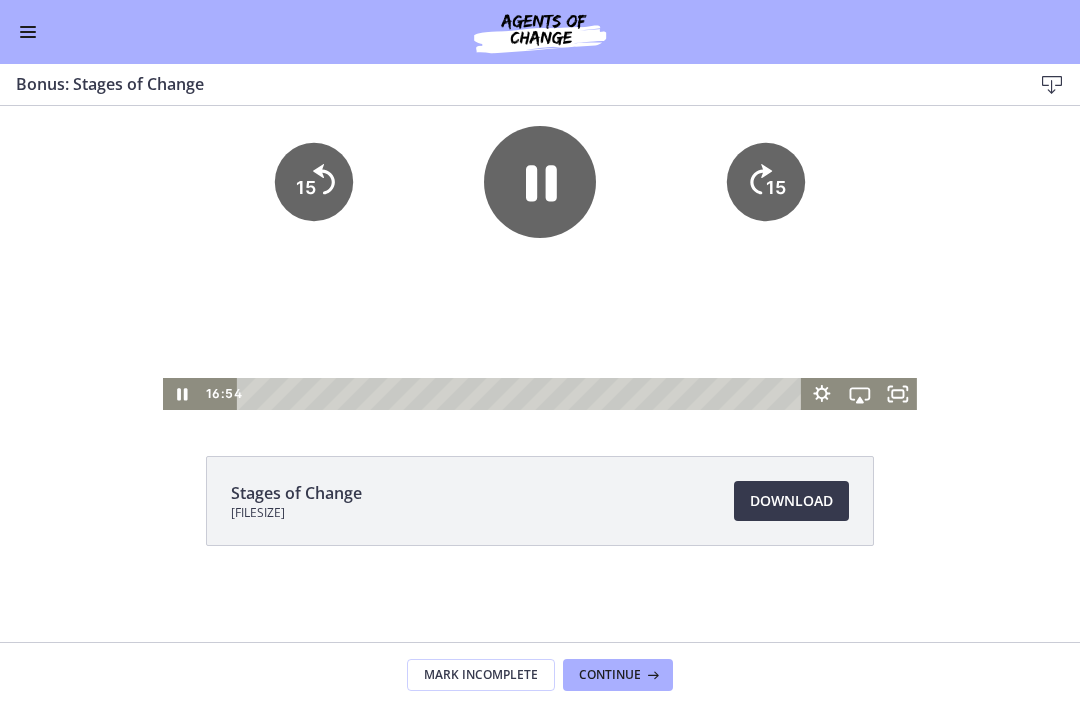 scroll, scrollTop: 120, scrollLeft: 0, axis: vertical 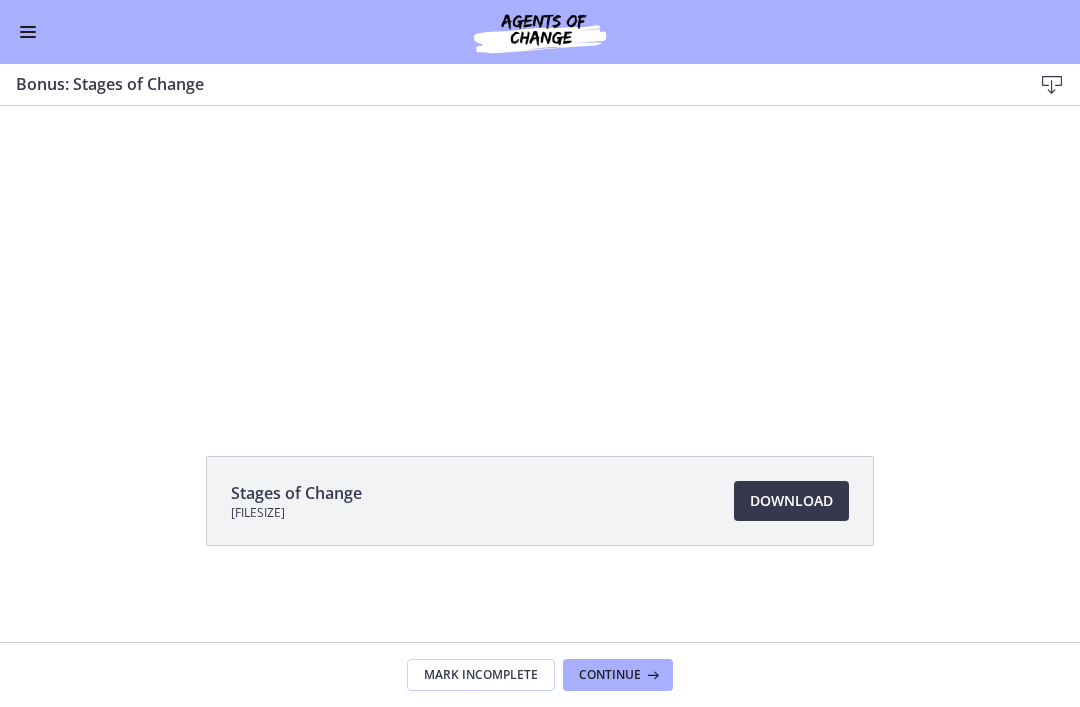 click at bounding box center (540, 198) 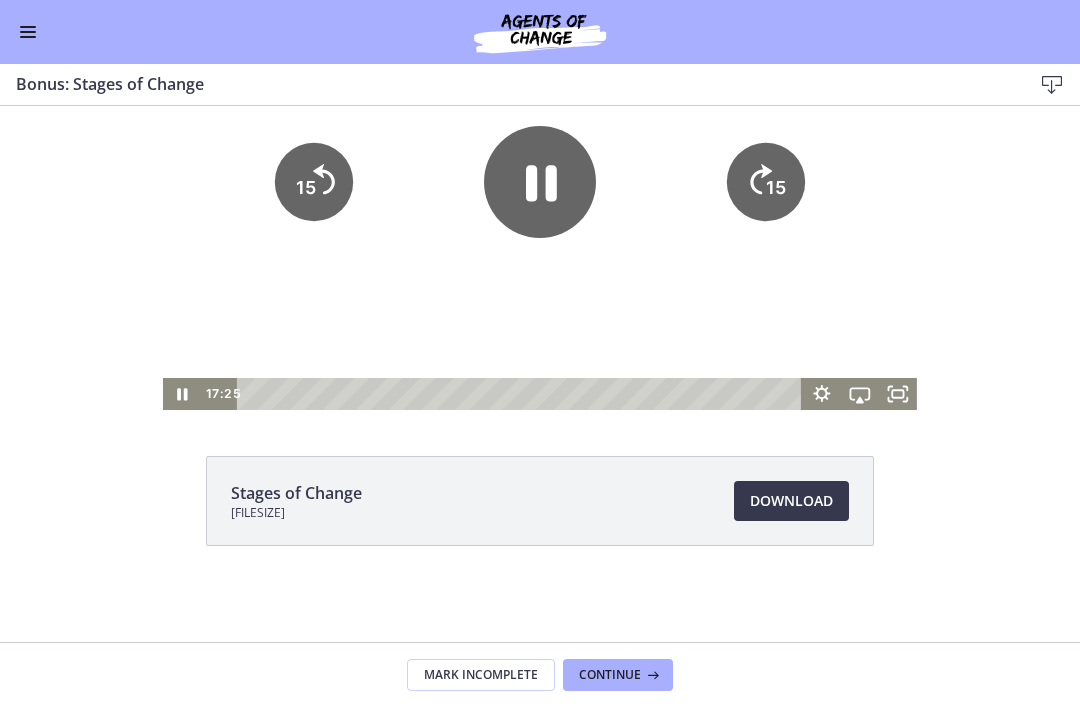 click 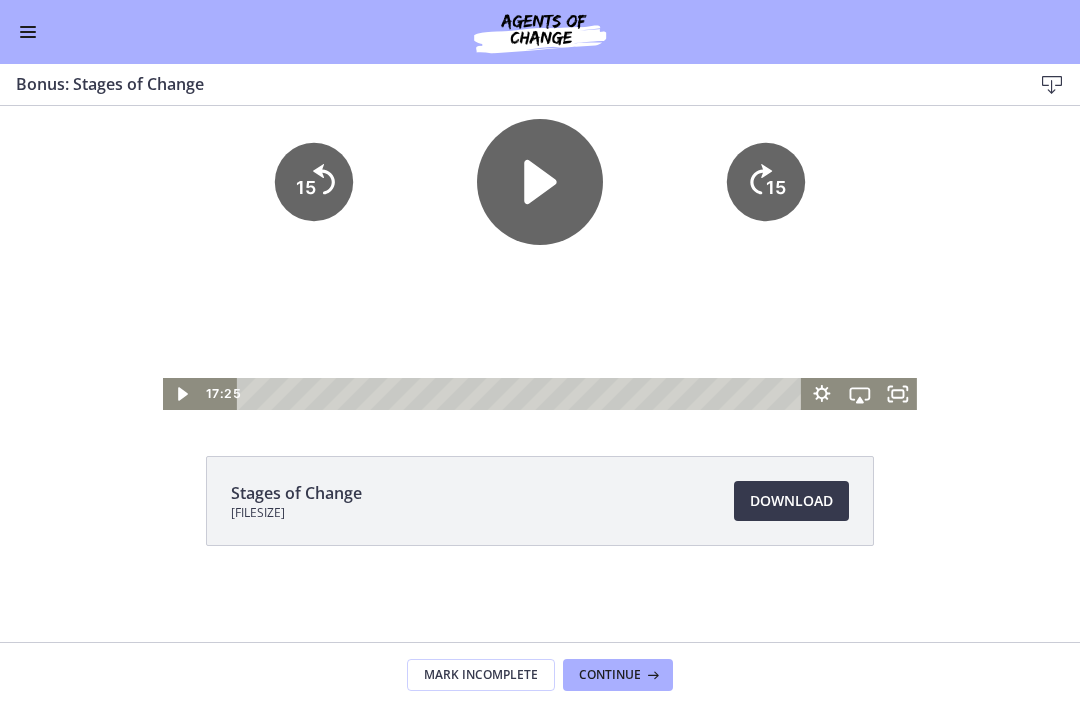 click 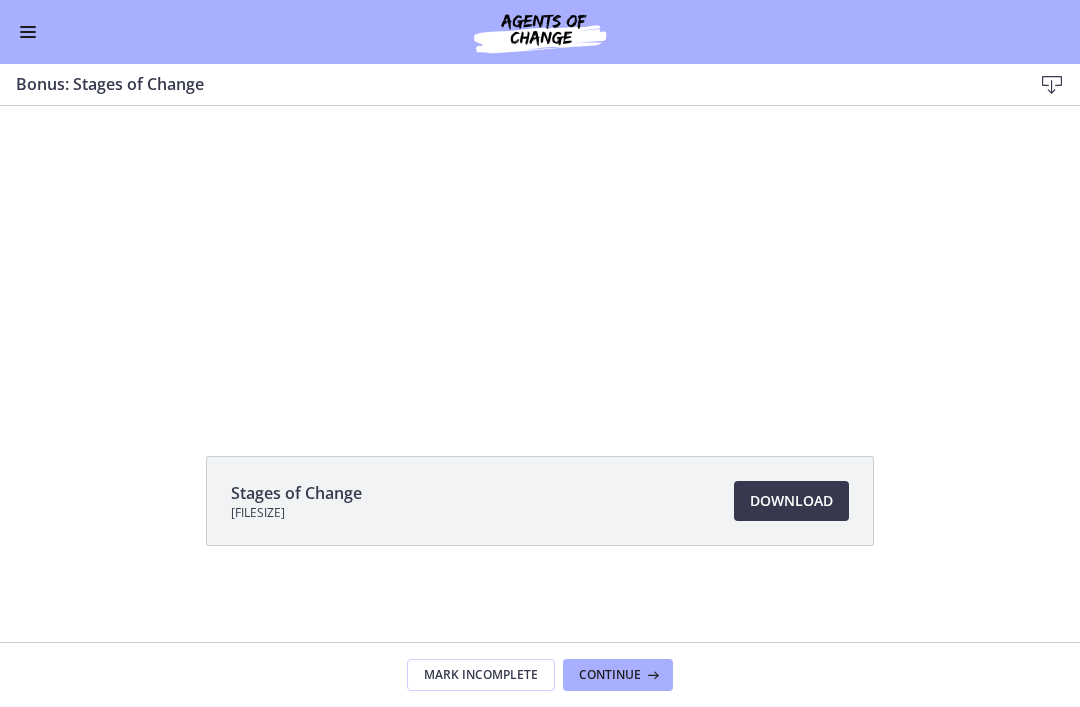 scroll, scrollTop: 120, scrollLeft: 0, axis: vertical 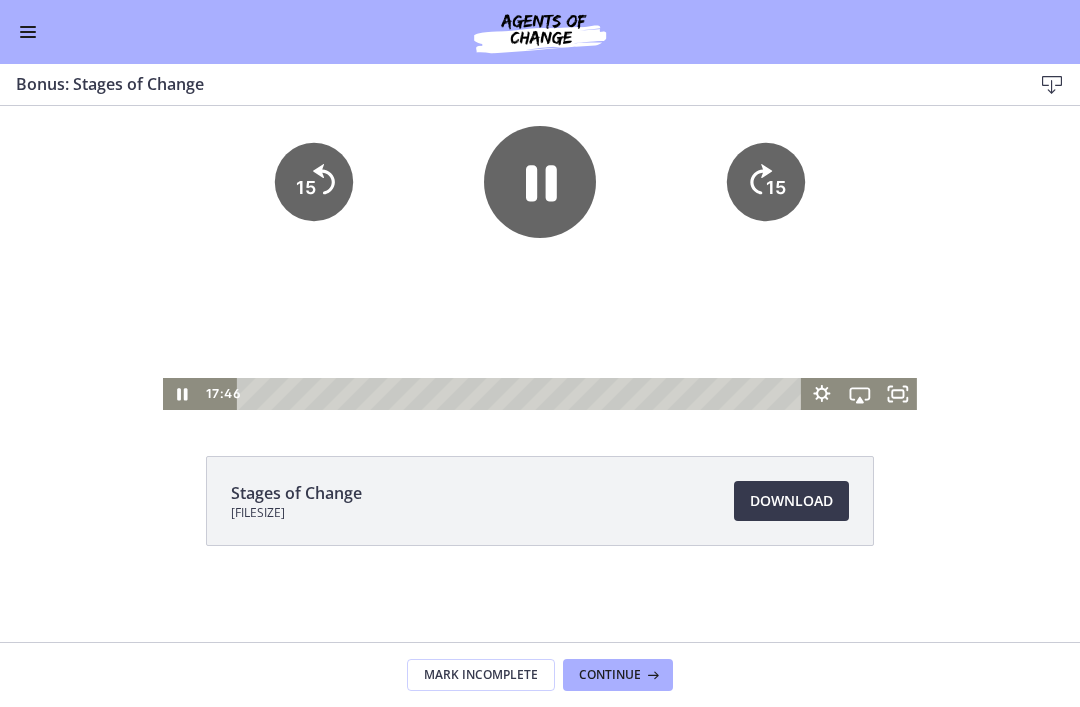 click on "Continue" at bounding box center (610, 675) 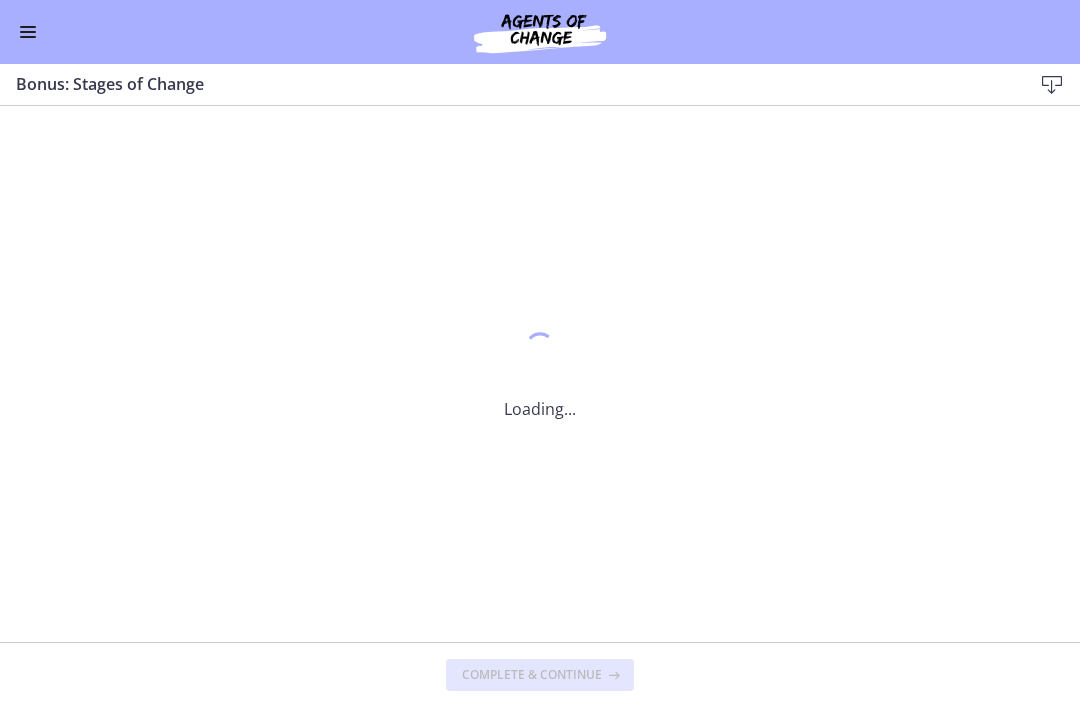 scroll, scrollTop: 0, scrollLeft: 0, axis: both 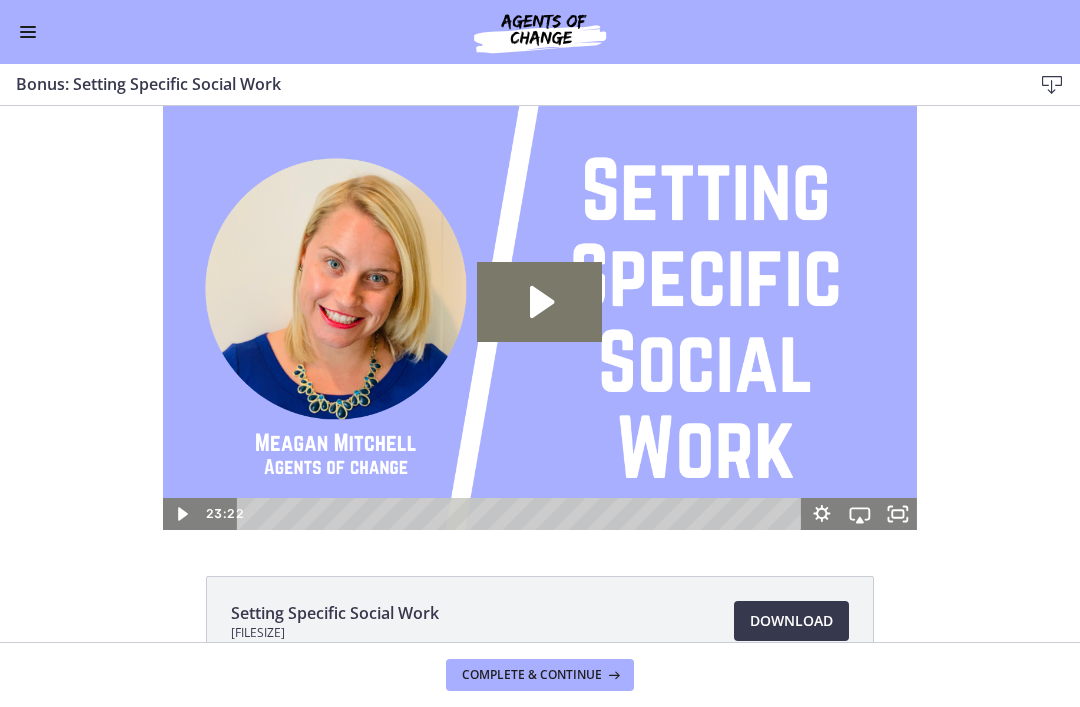click 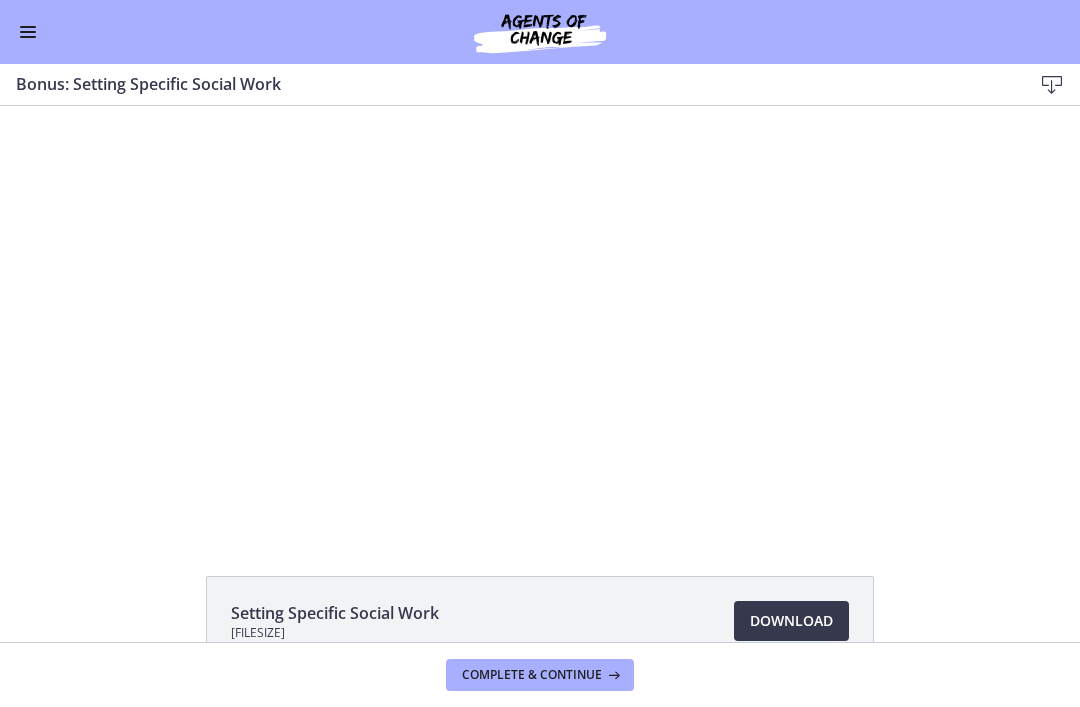 click at bounding box center (28, 32) 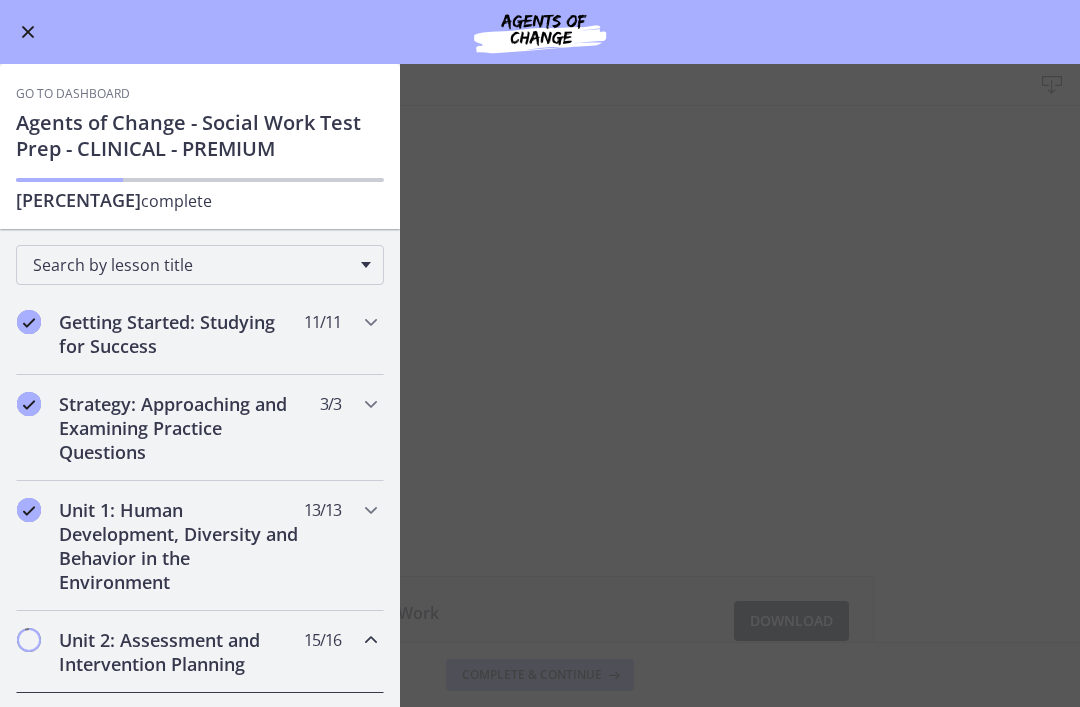 click on "Bonus: Setting Specific Social Work
Download
Enable fullscreen
Setting Specific Social Work
678 KB
Download
Opens in a new window
Complete & continue" at bounding box center (540, 385) 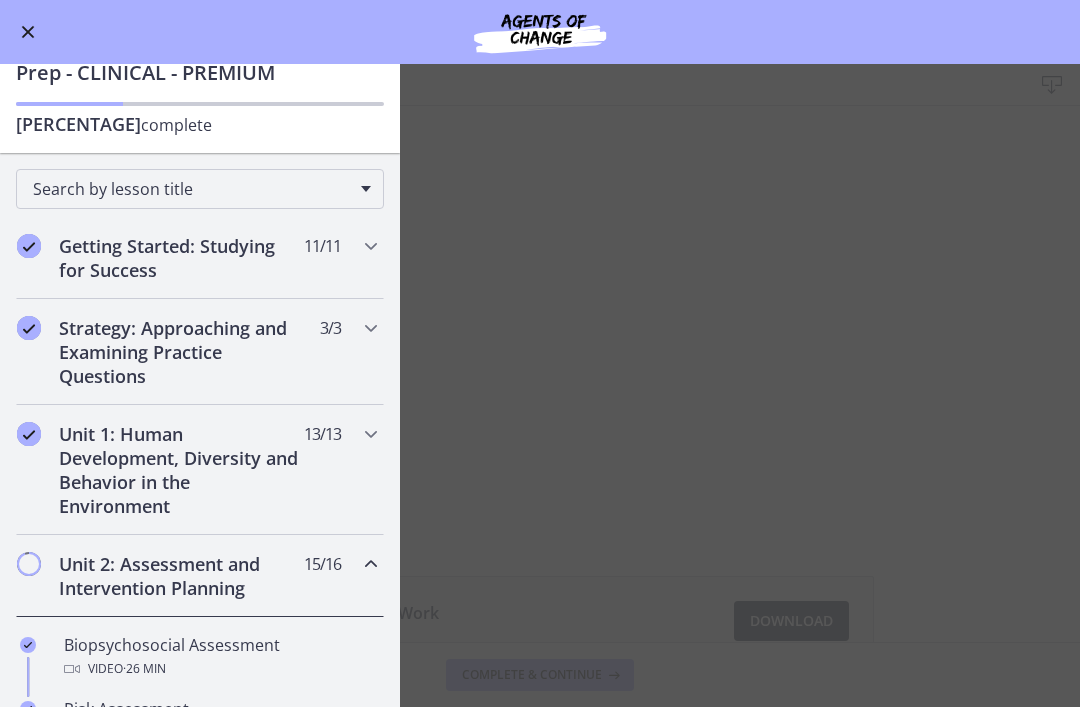 click at bounding box center (28, 32) 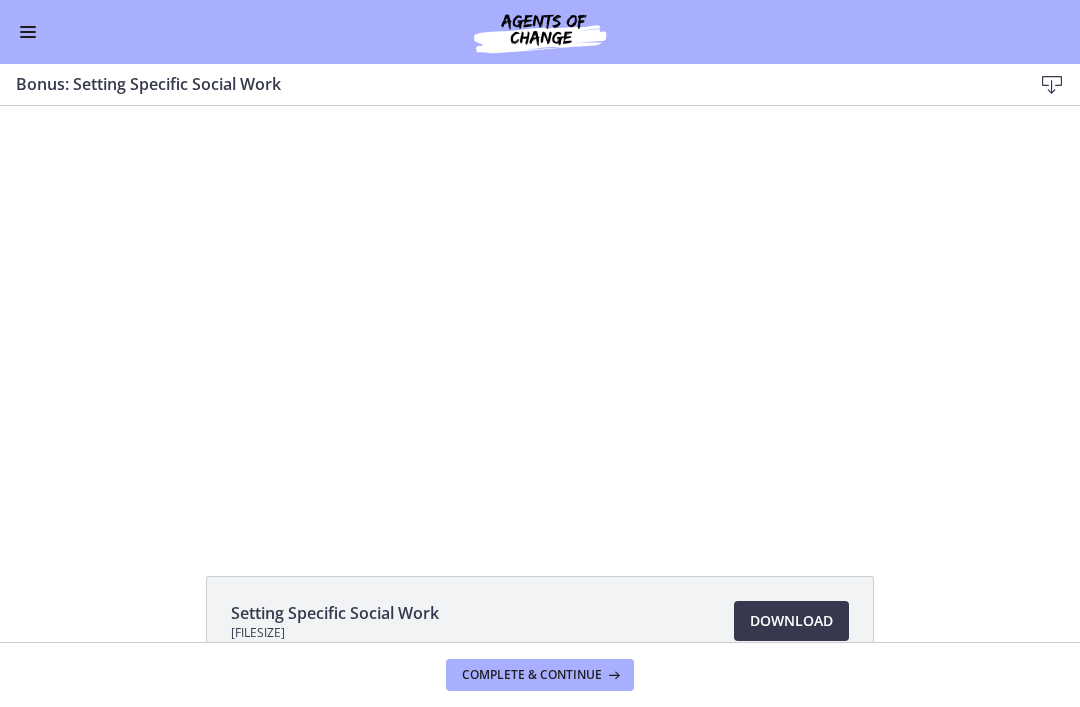 scroll, scrollTop: 177, scrollLeft: 0, axis: vertical 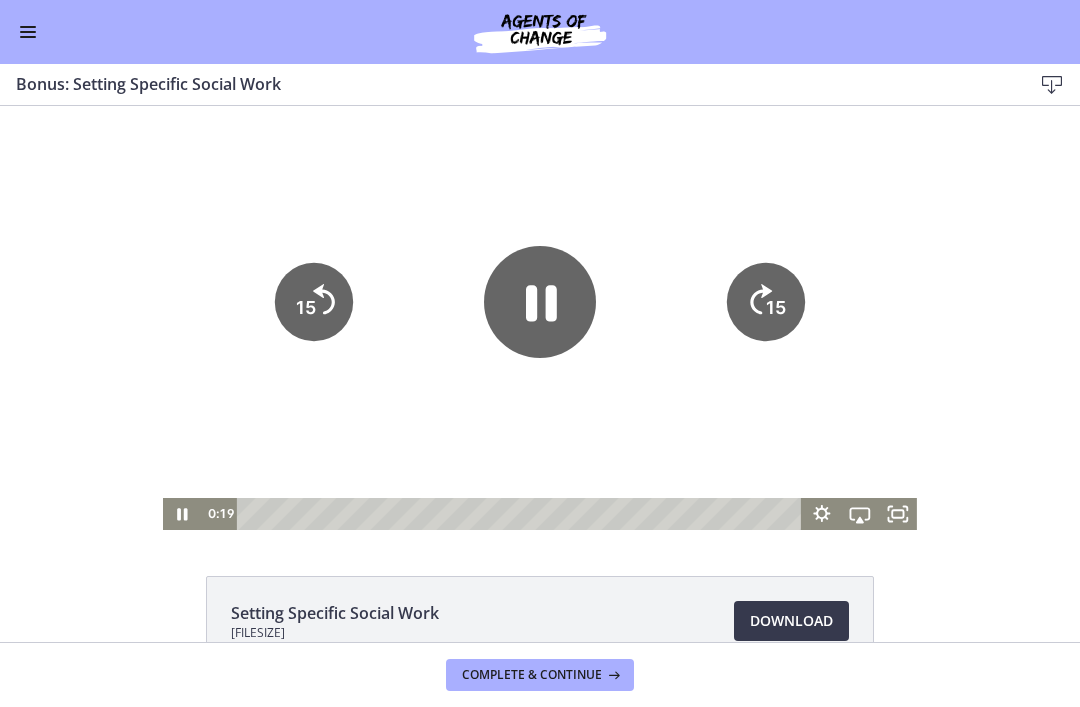 click 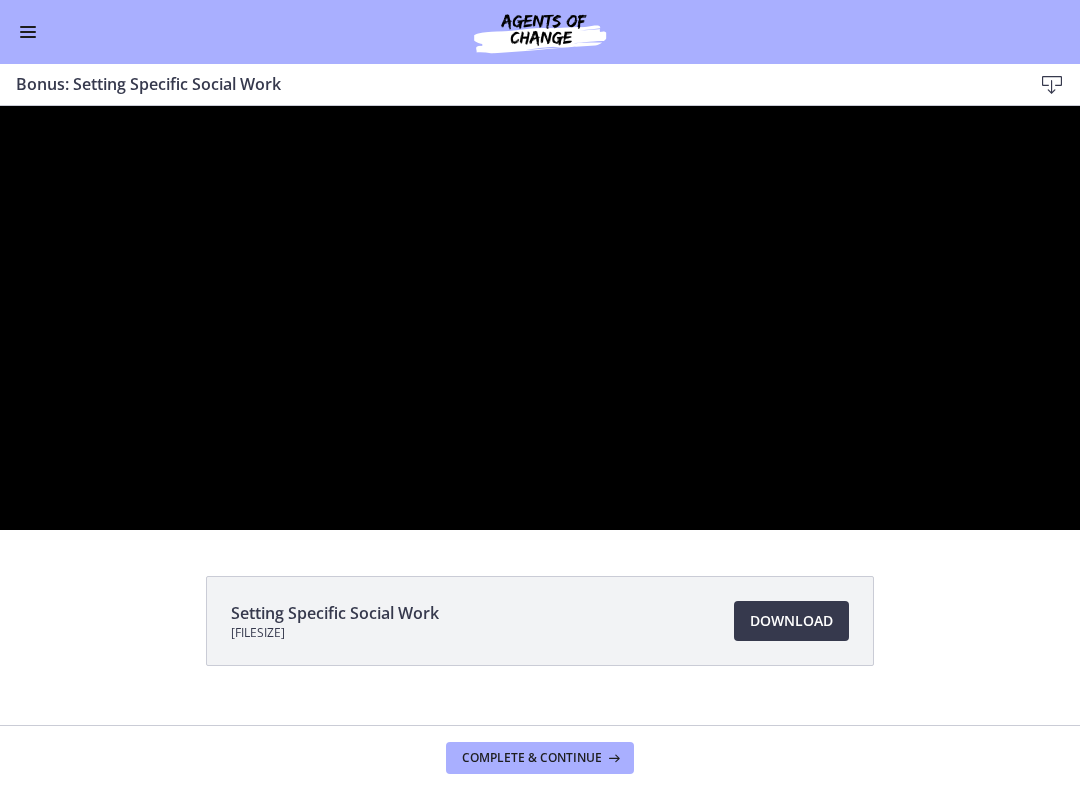 click at bounding box center (540, 318) 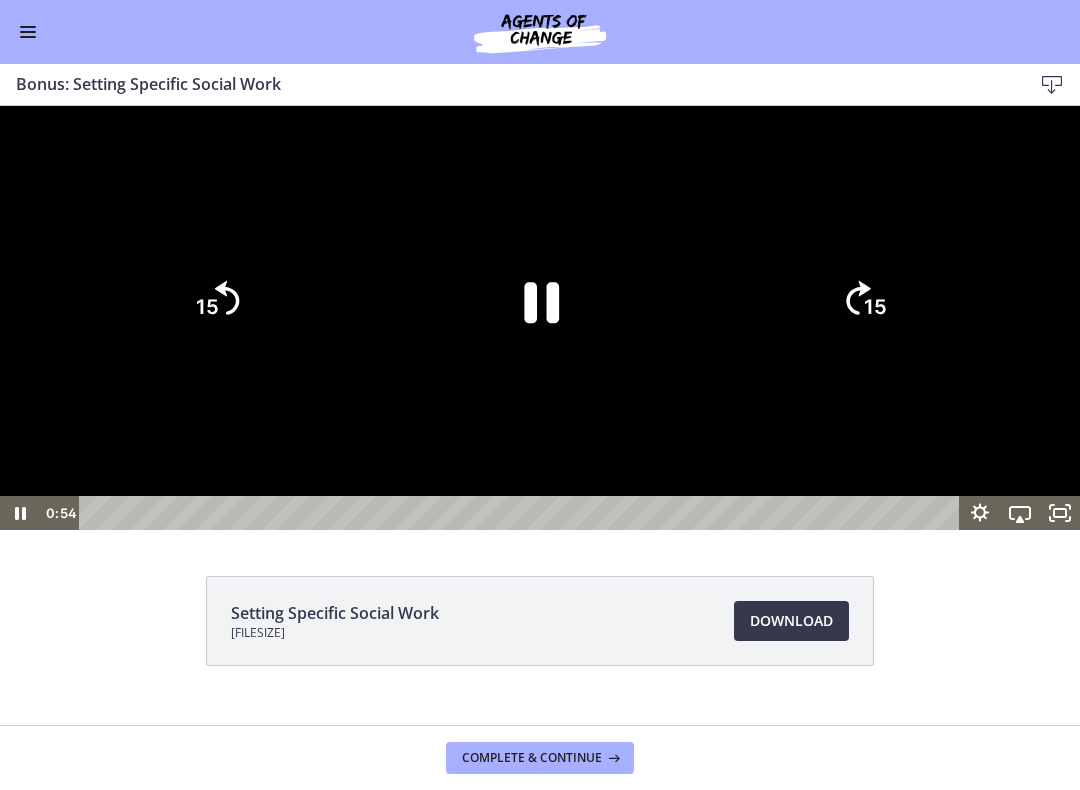 click 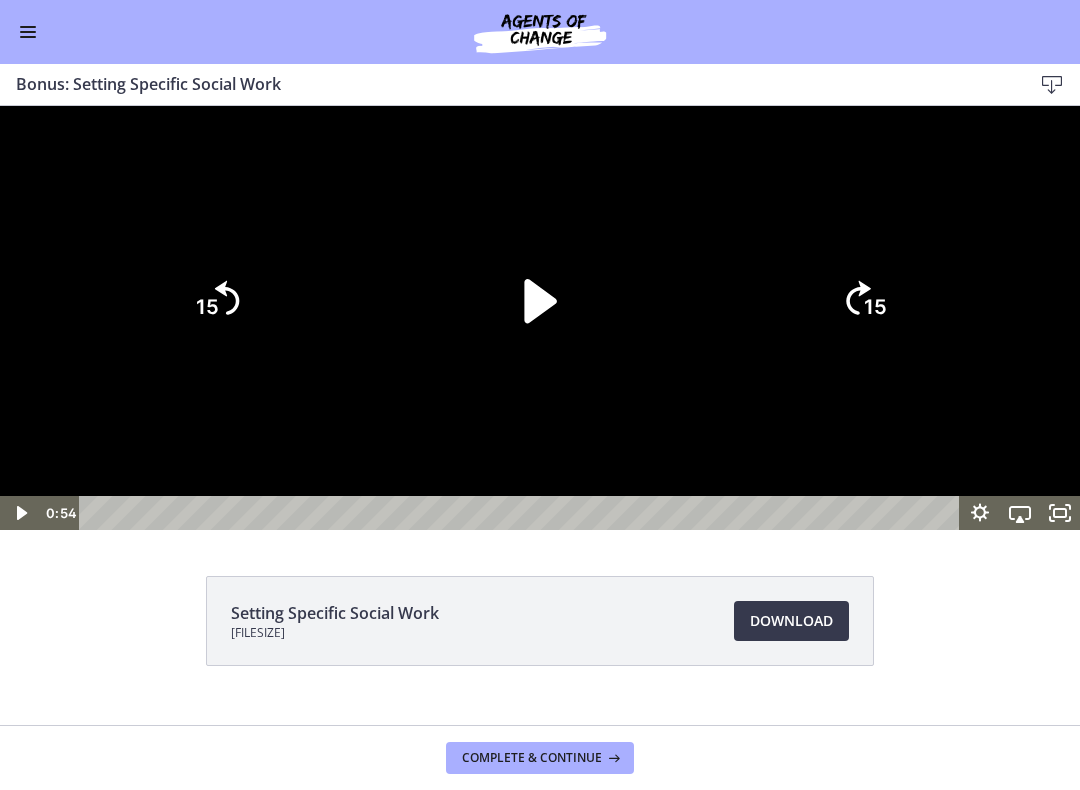 click 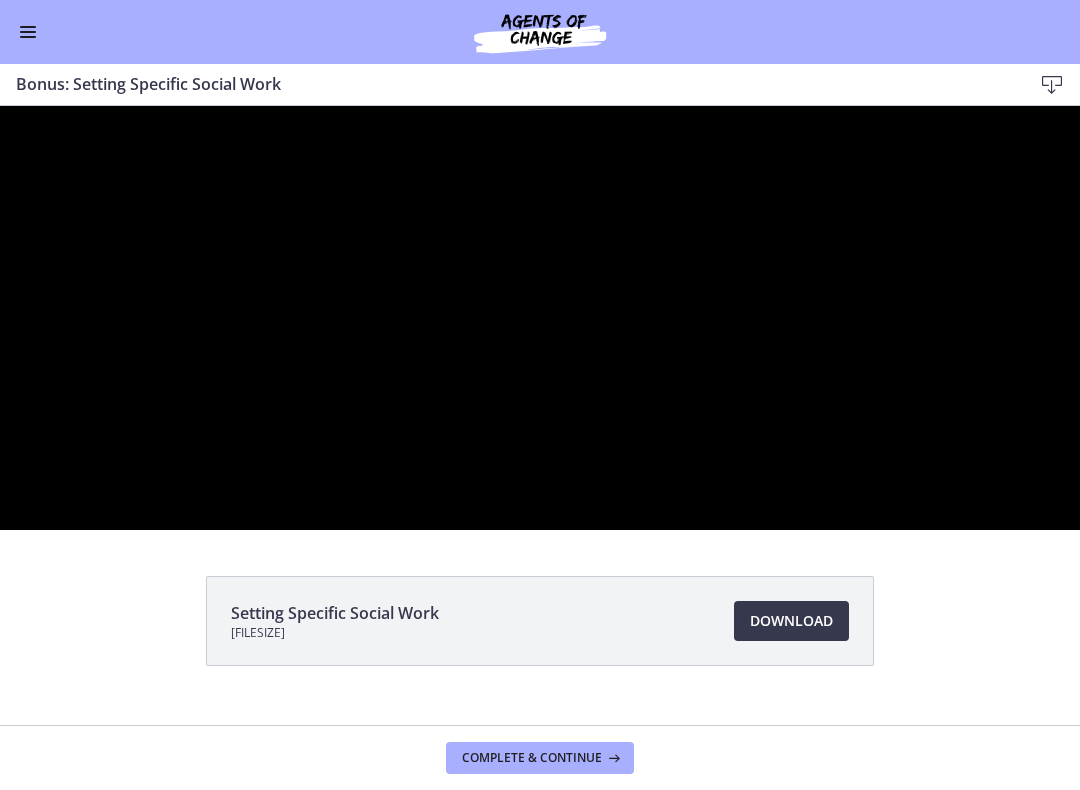 click at bounding box center [540, 318] 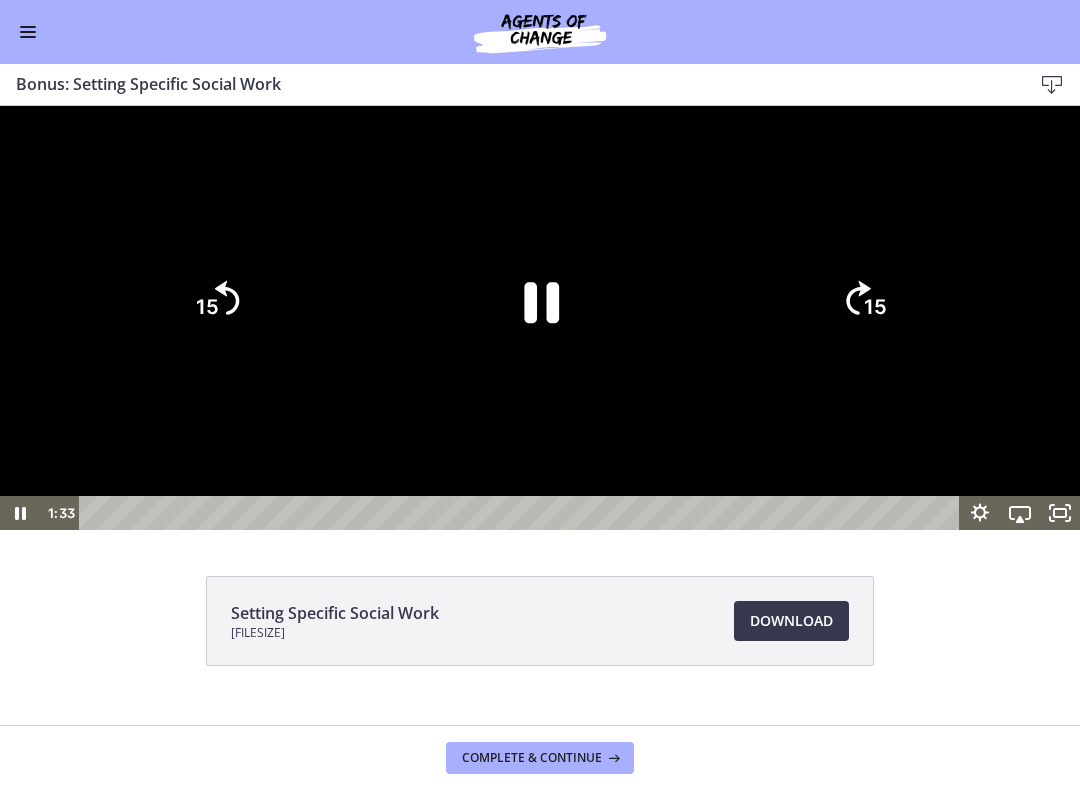 click on "15" 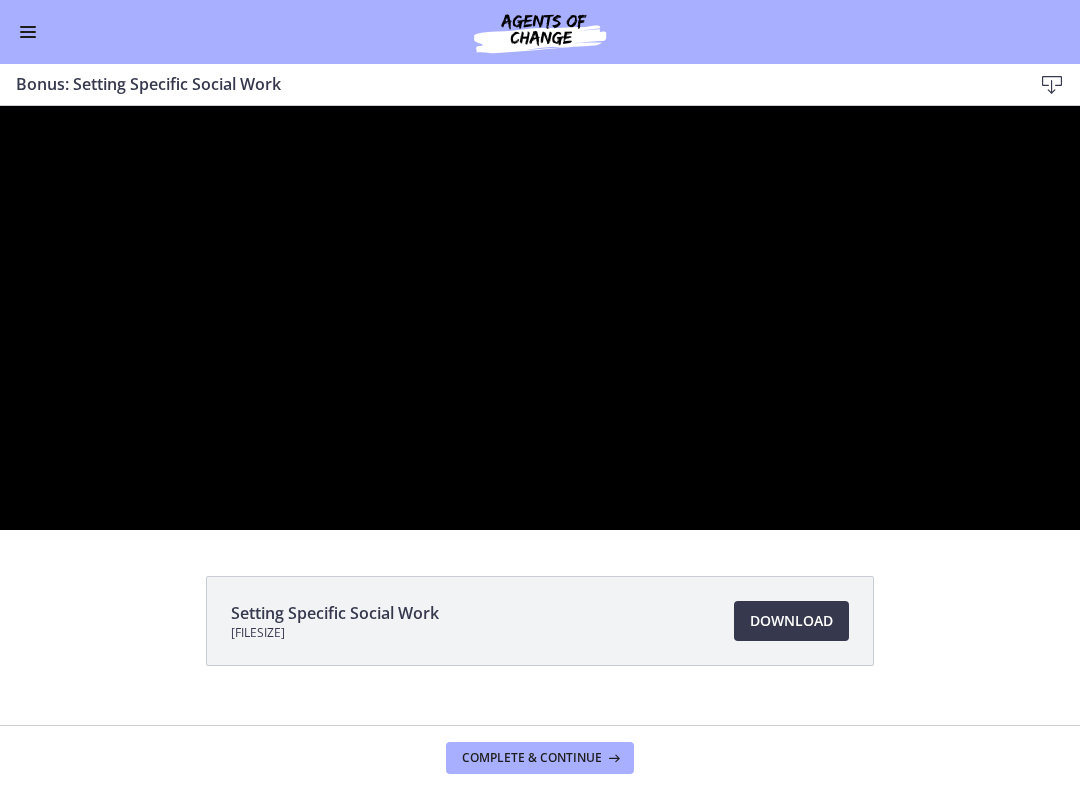 click at bounding box center (540, 318) 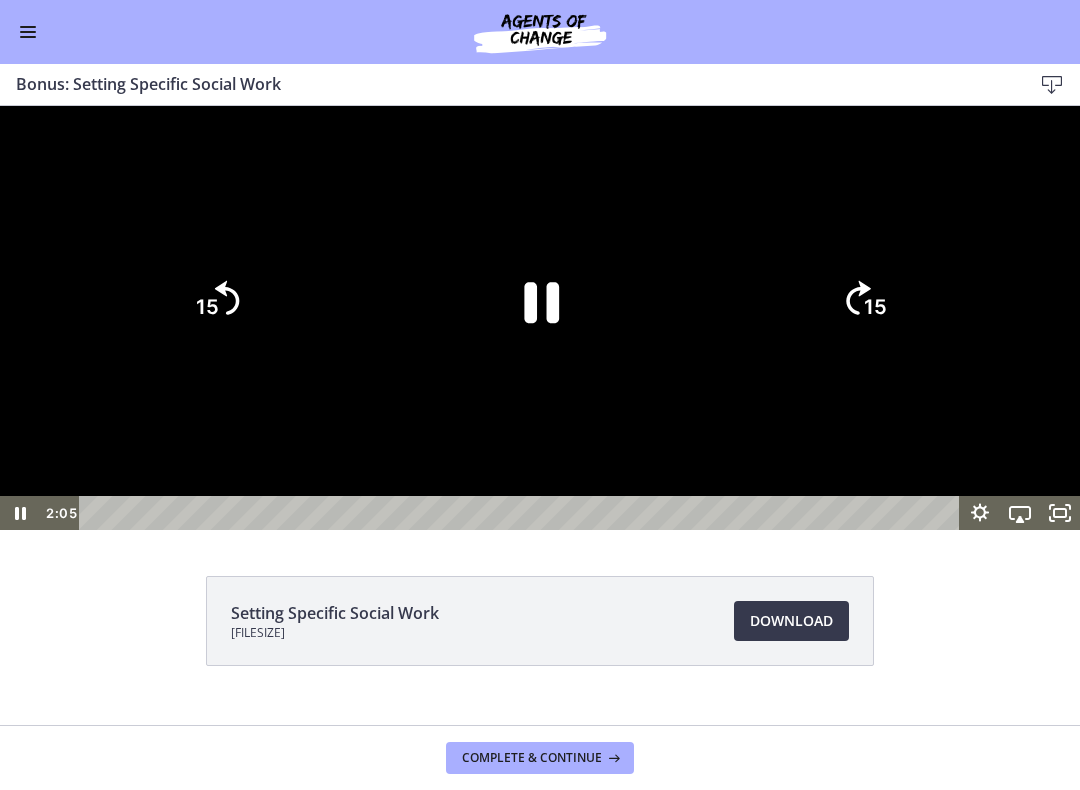click on "15" 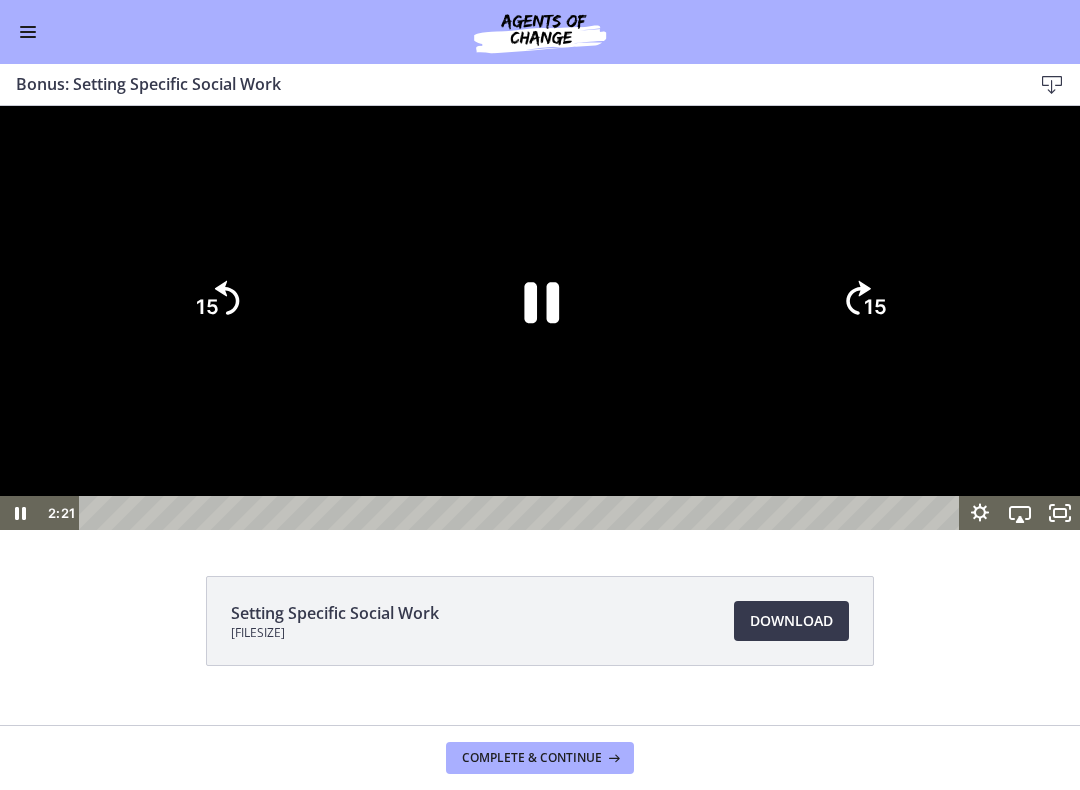 click on "15" 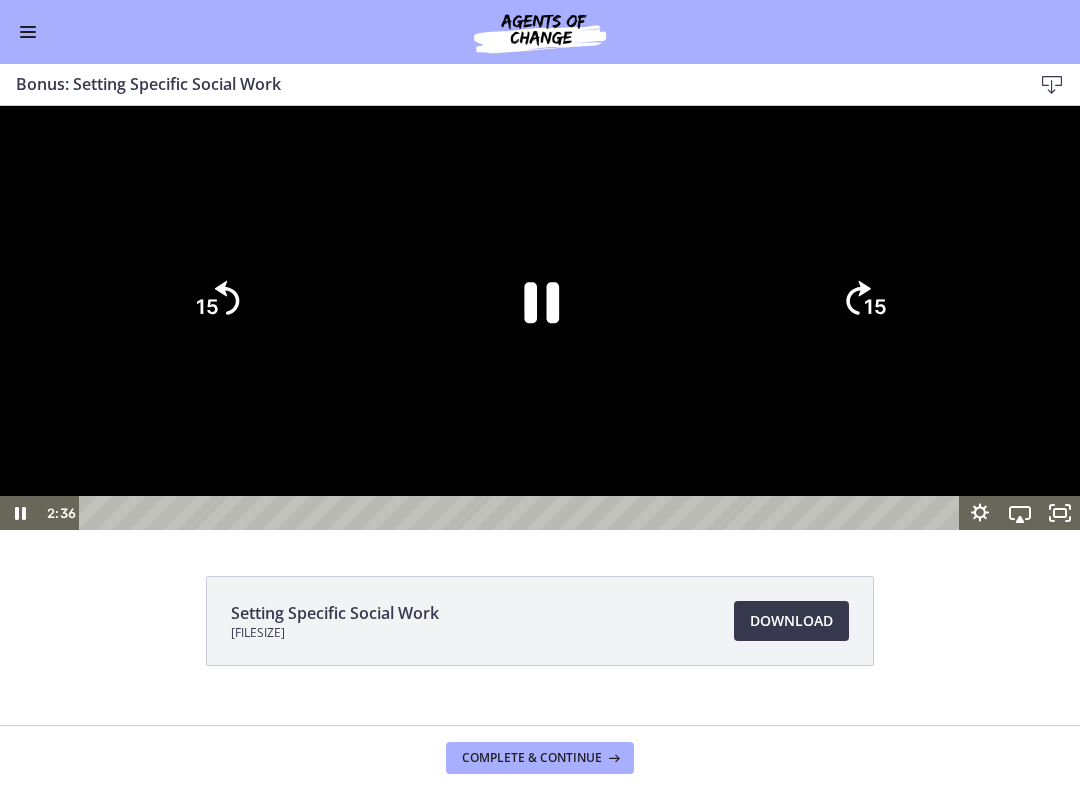 click at bounding box center (540, 318) 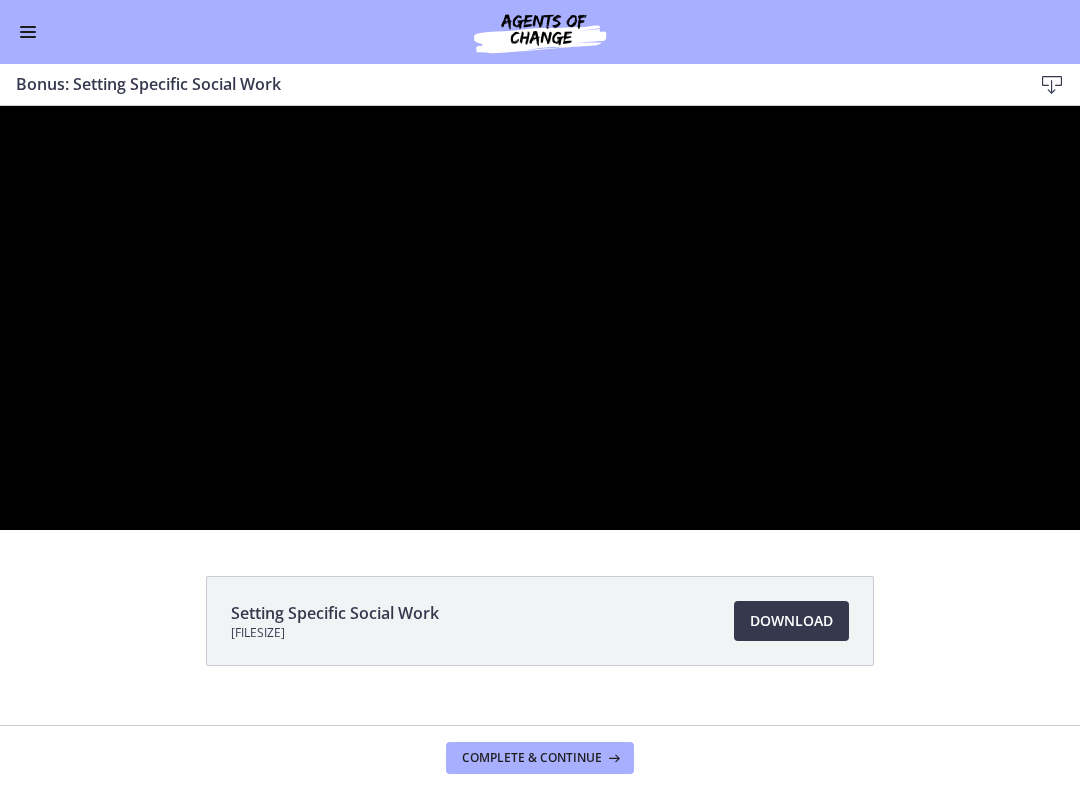 click at bounding box center (540, 318) 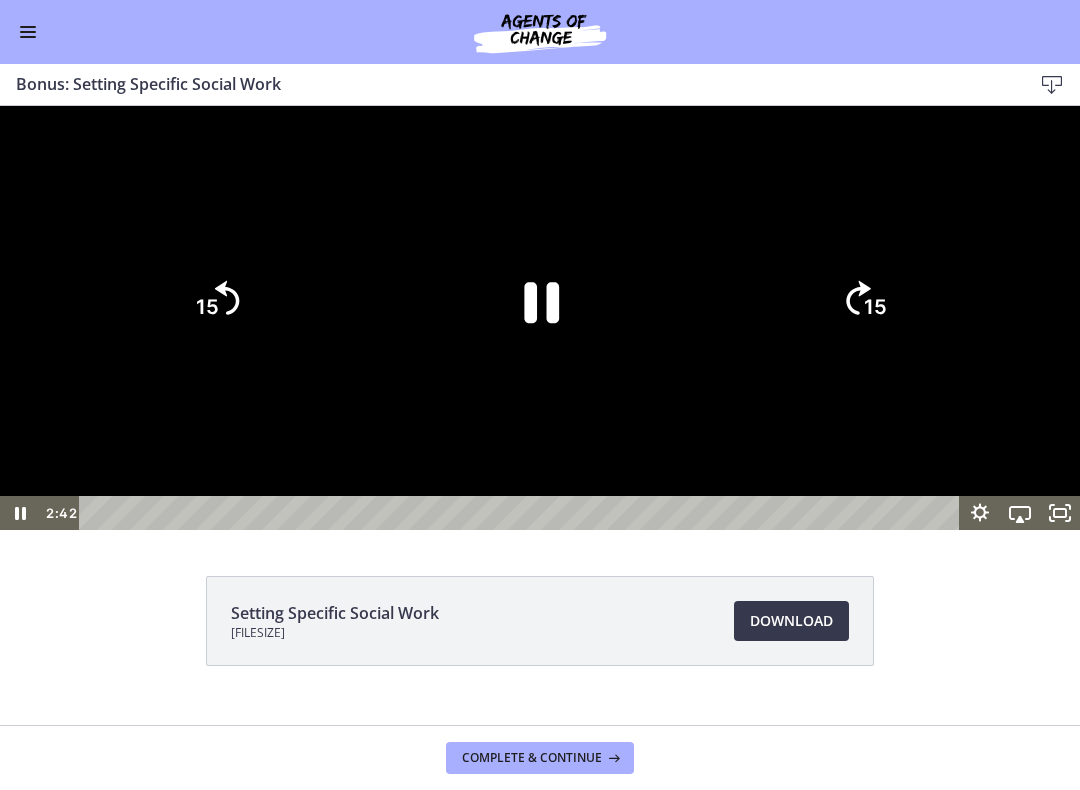 click at bounding box center [540, 318] 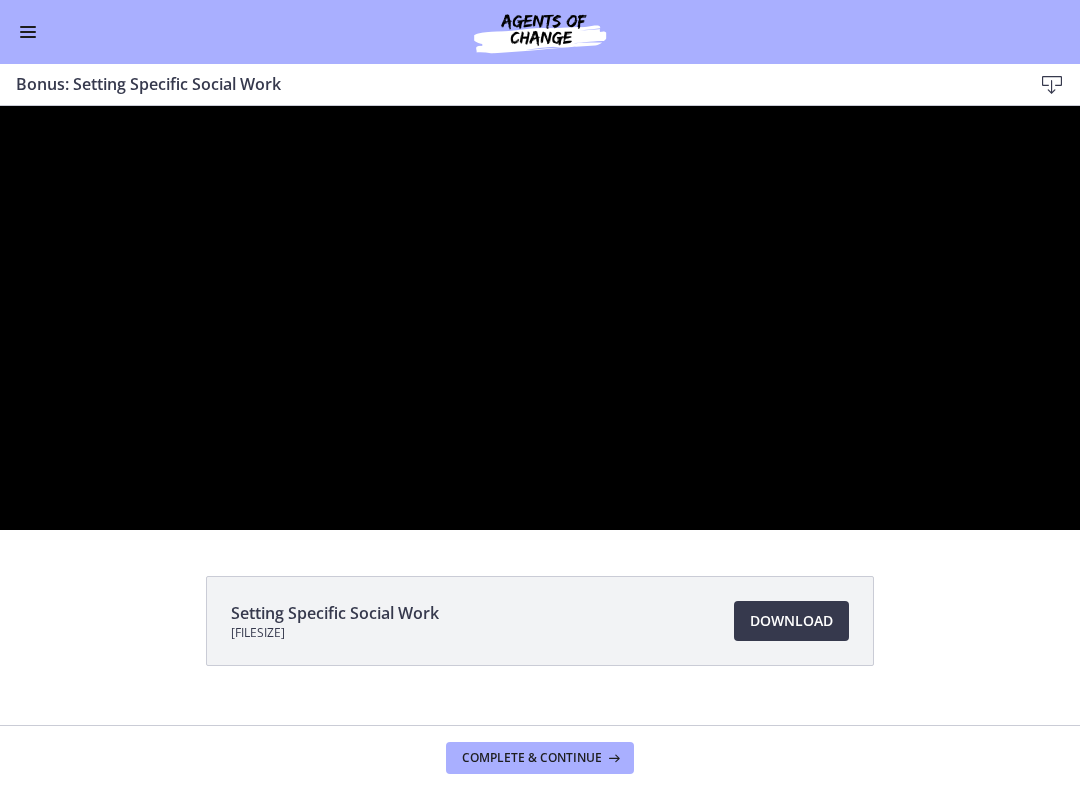 click at bounding box center [540, 318] 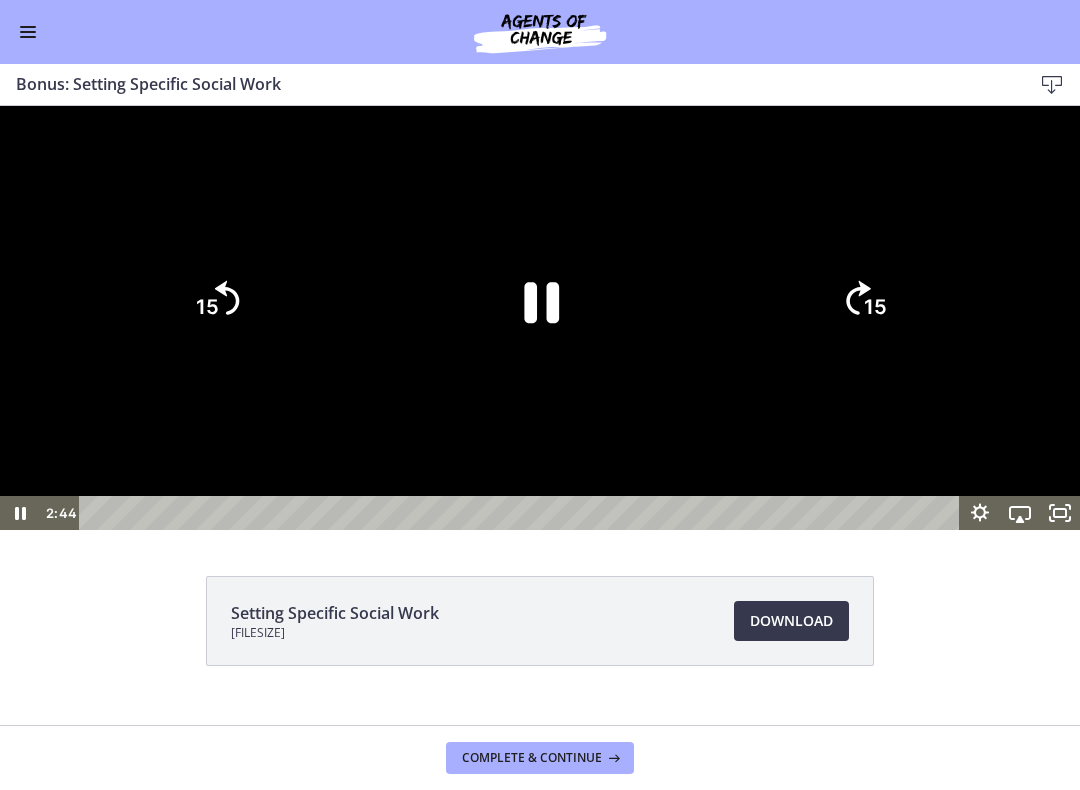 click on "15" 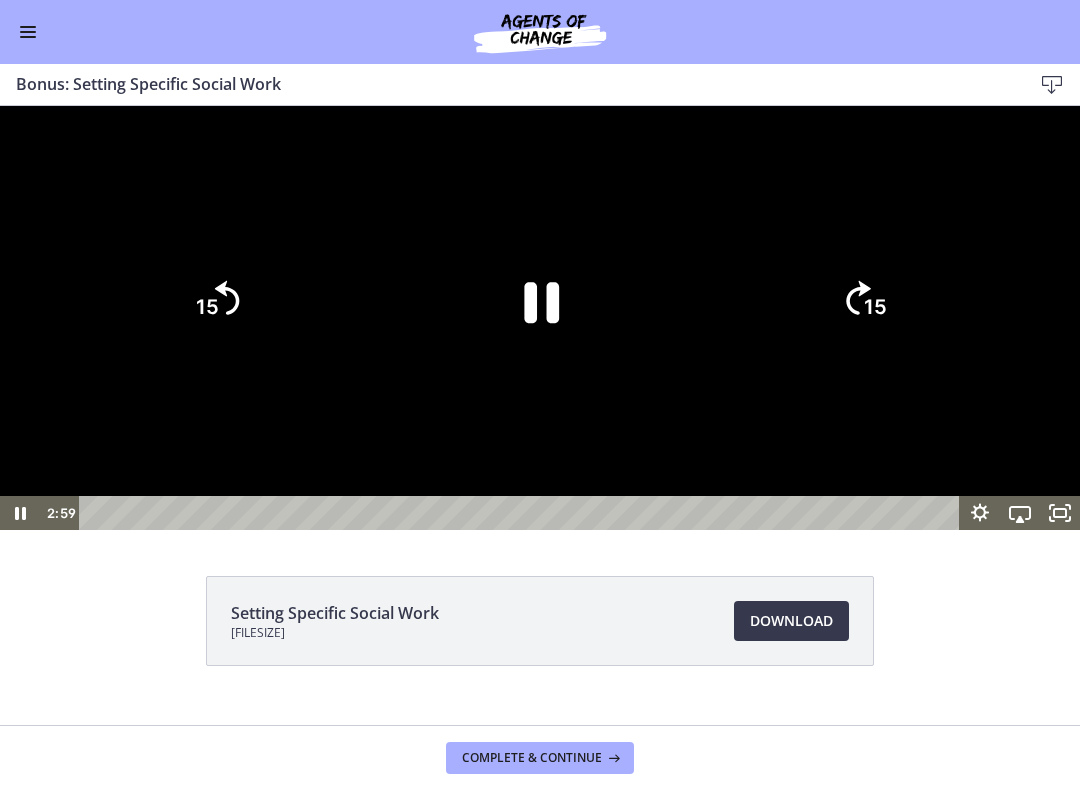click 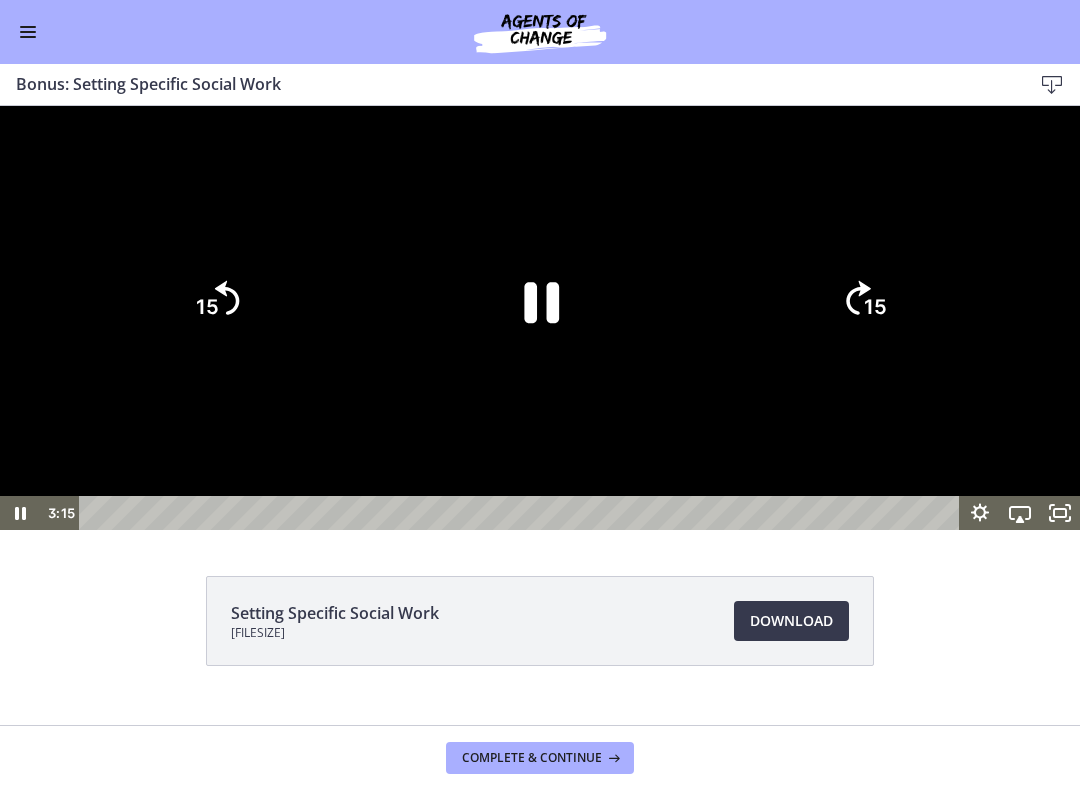 click on "15" 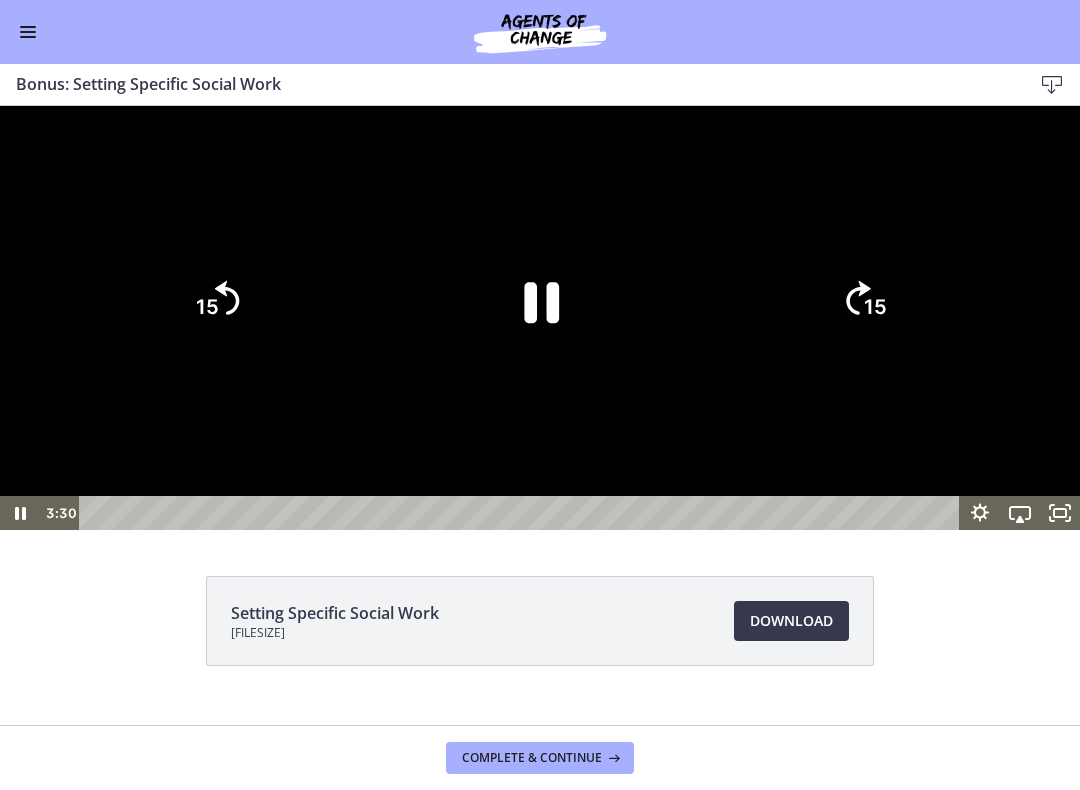click on "15" 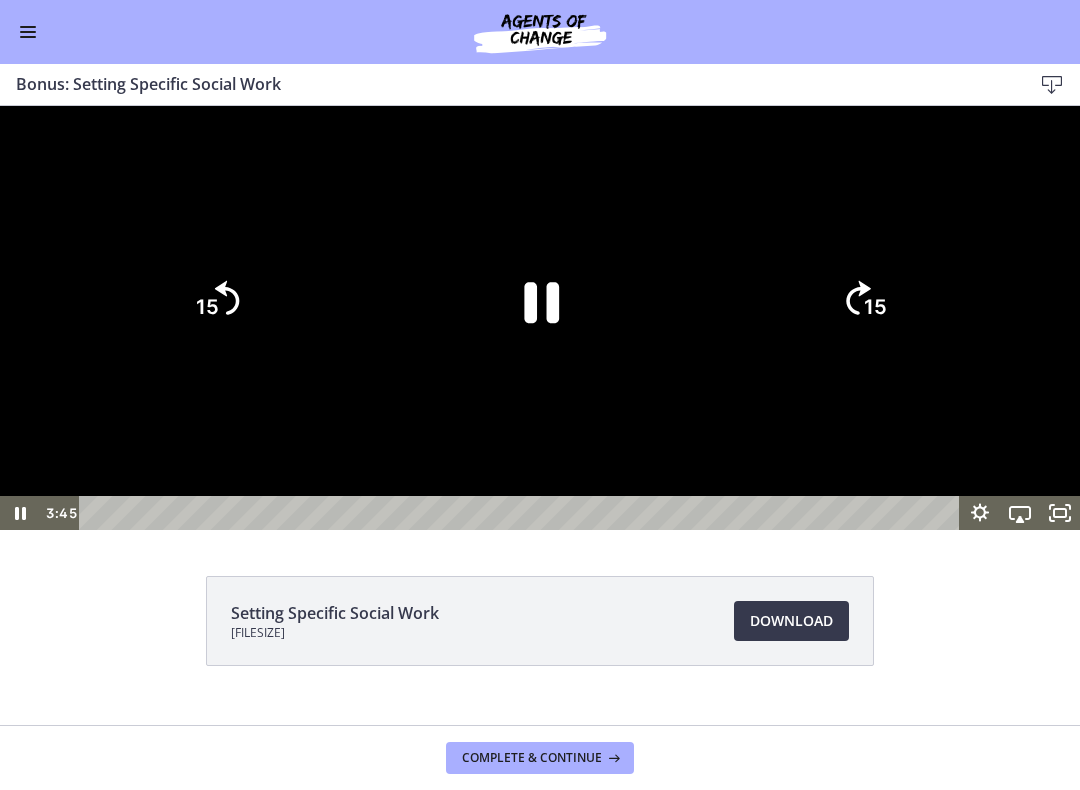 click on "15" 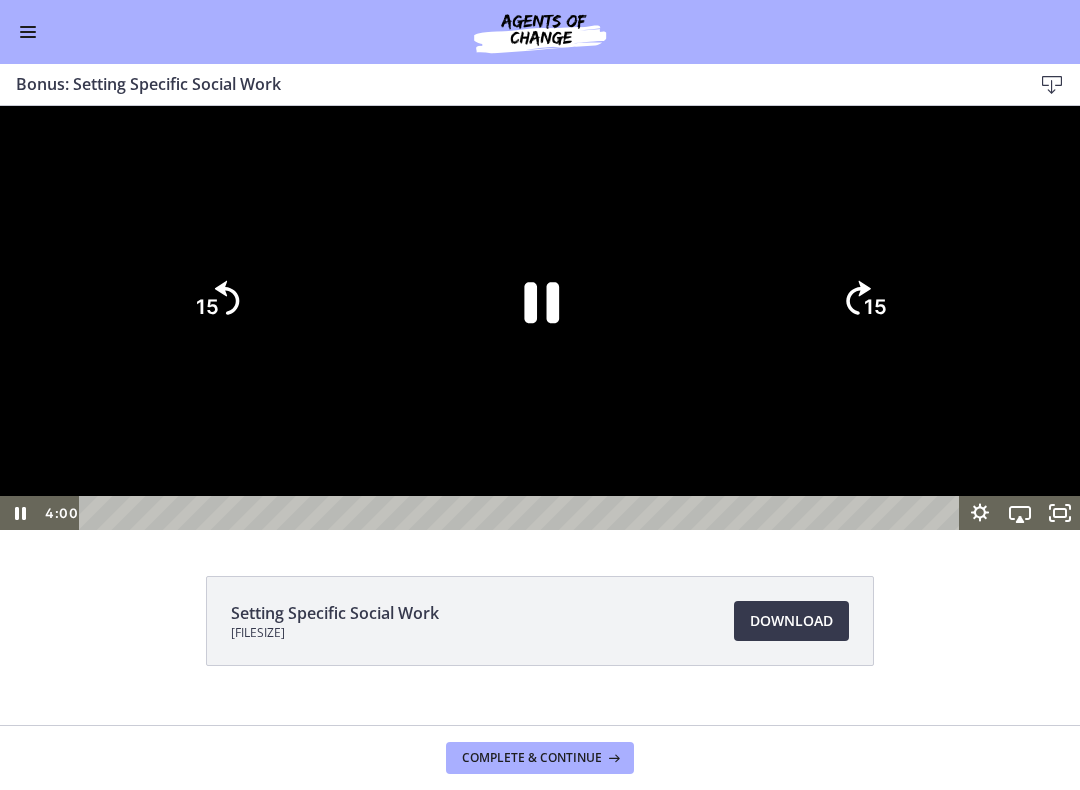 click on "15" 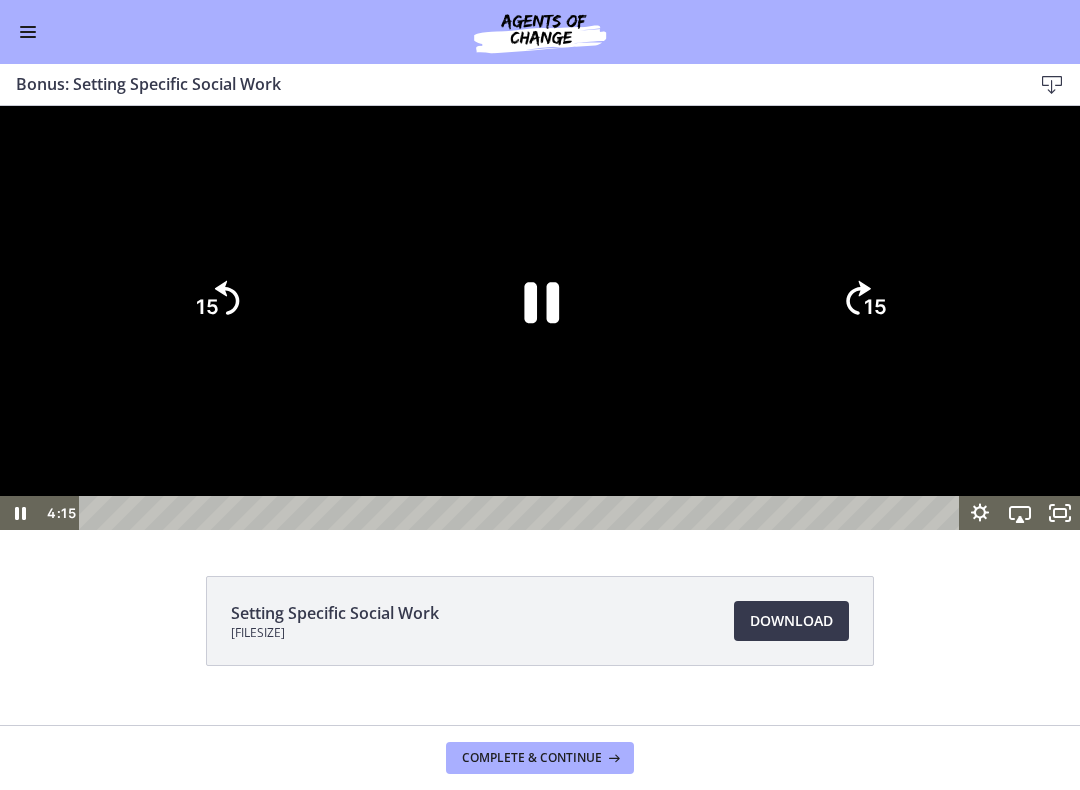 click 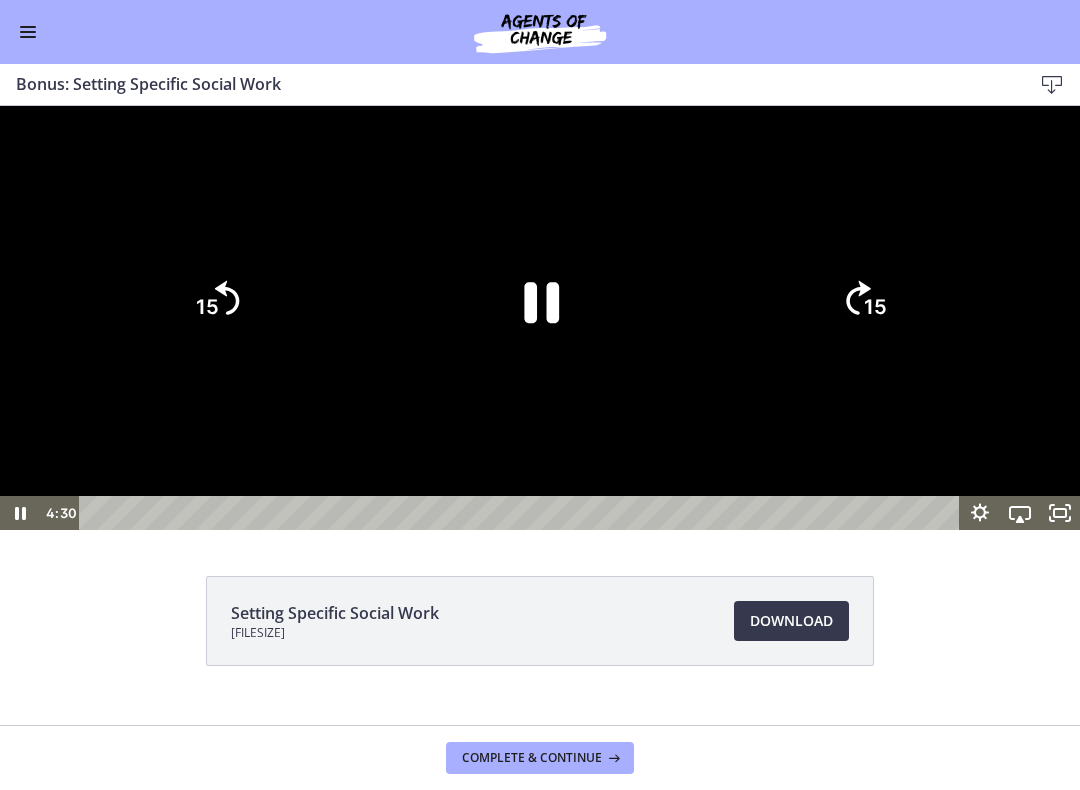 click on "15" 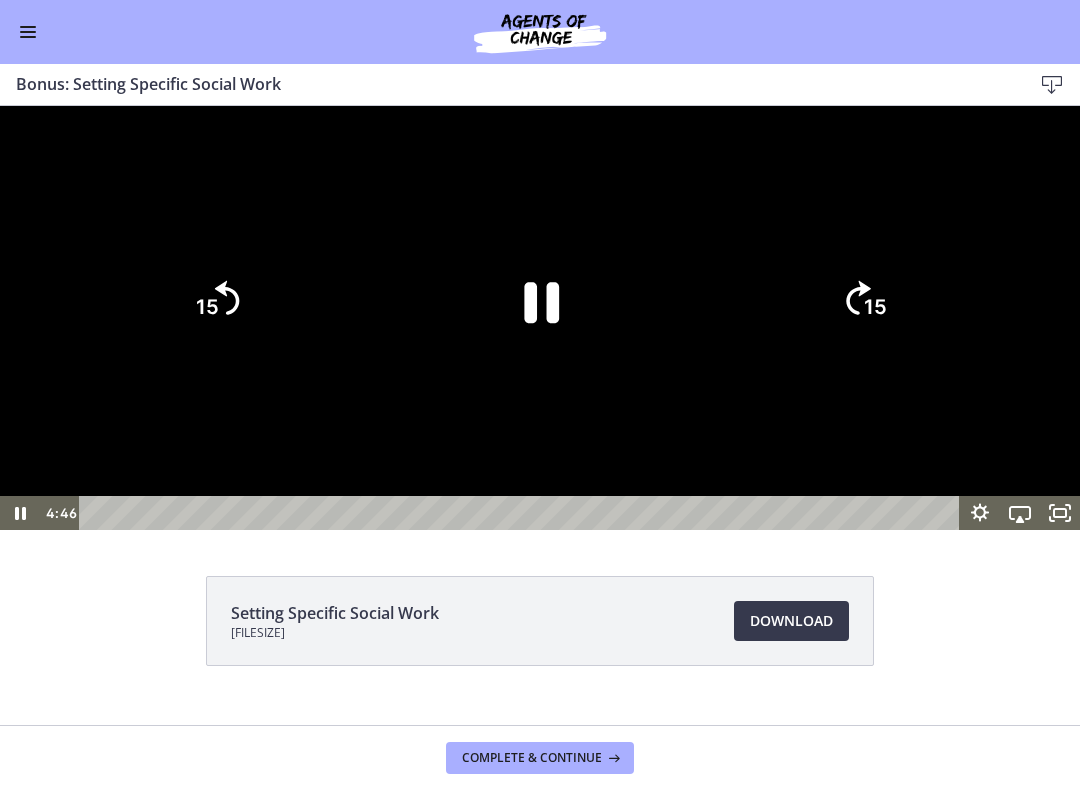 click at bounding box center (540, 318) 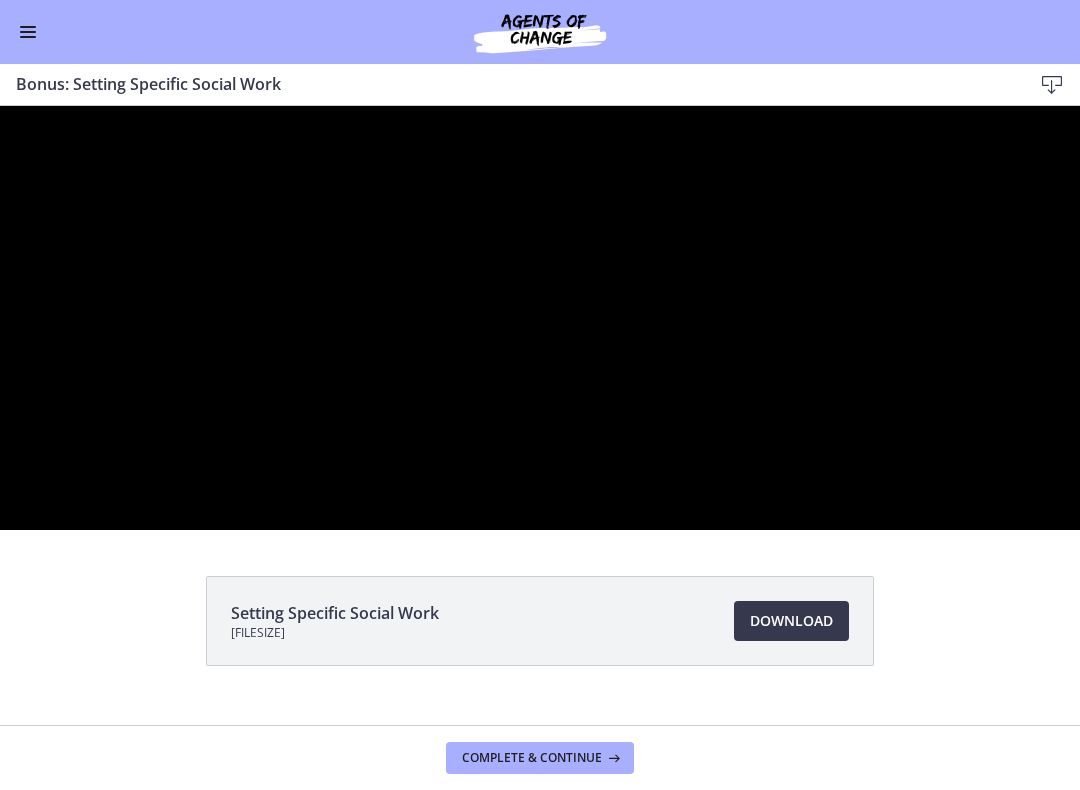 click at bounding box center [540, 318] 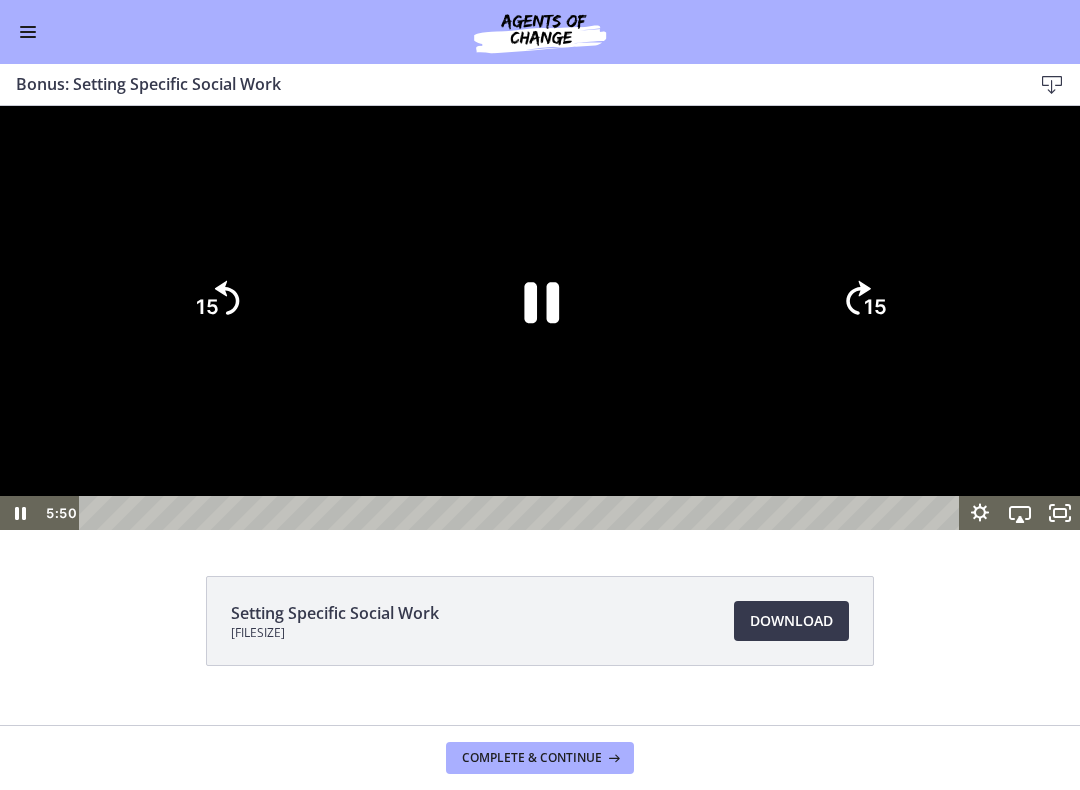 click 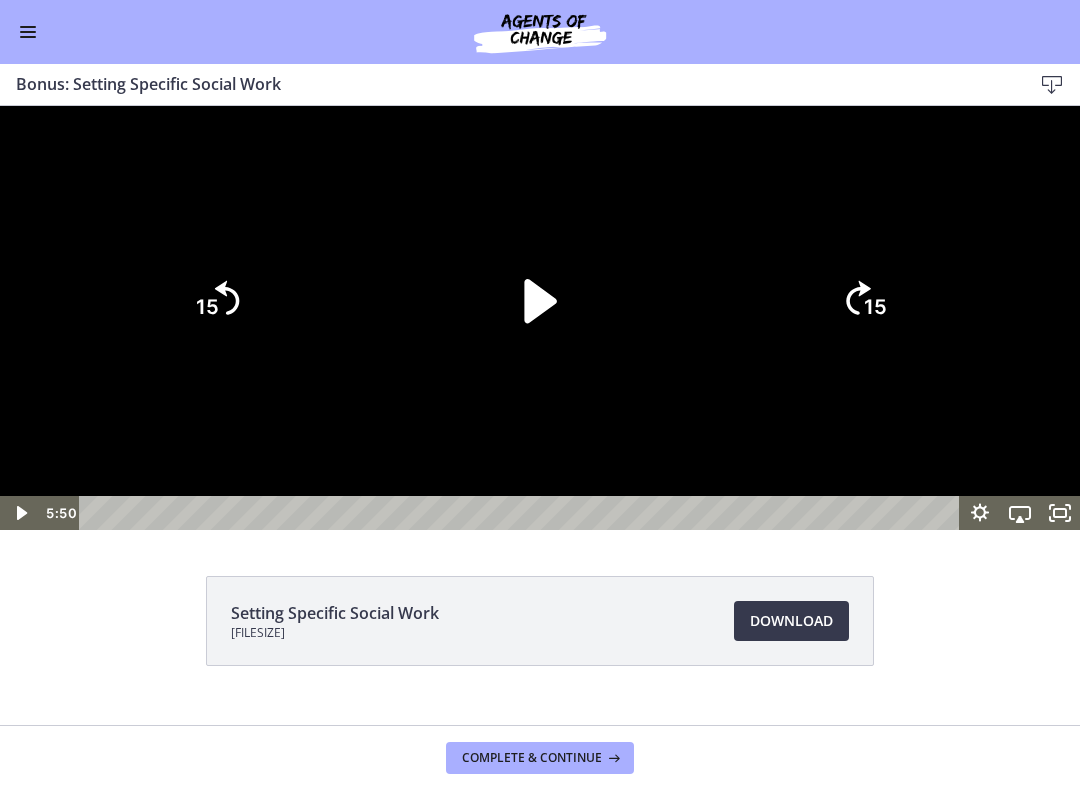 click 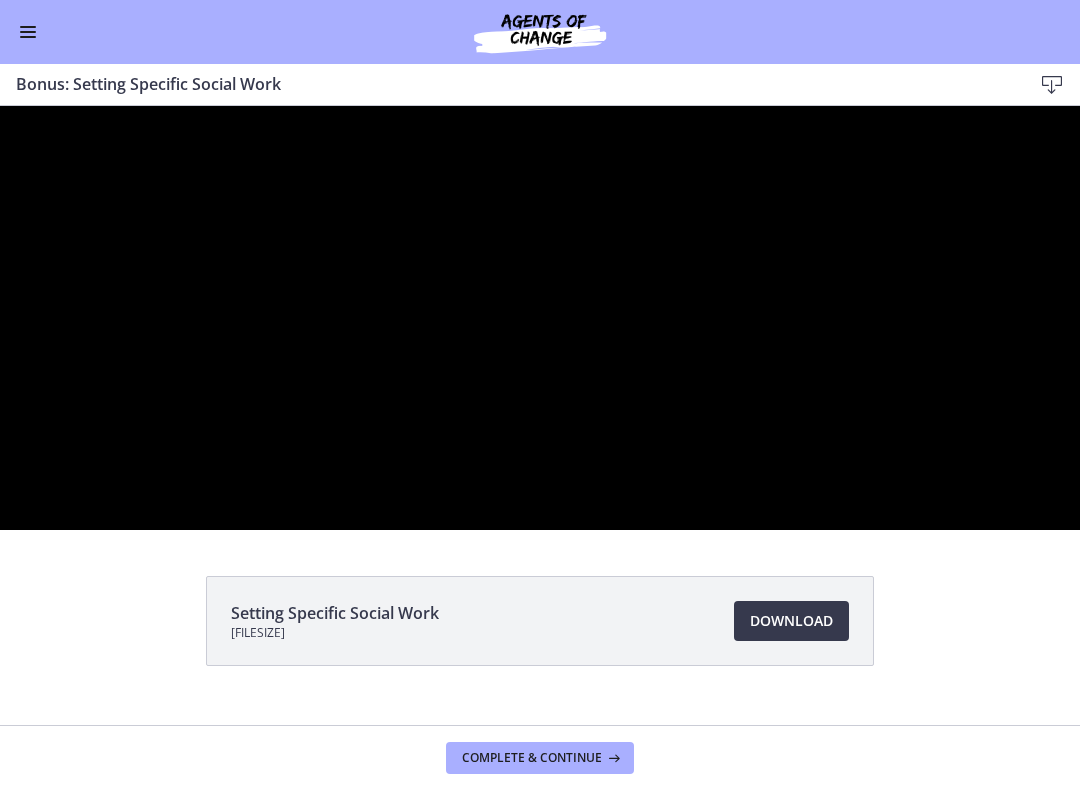 click at bounding box center (540, 318) 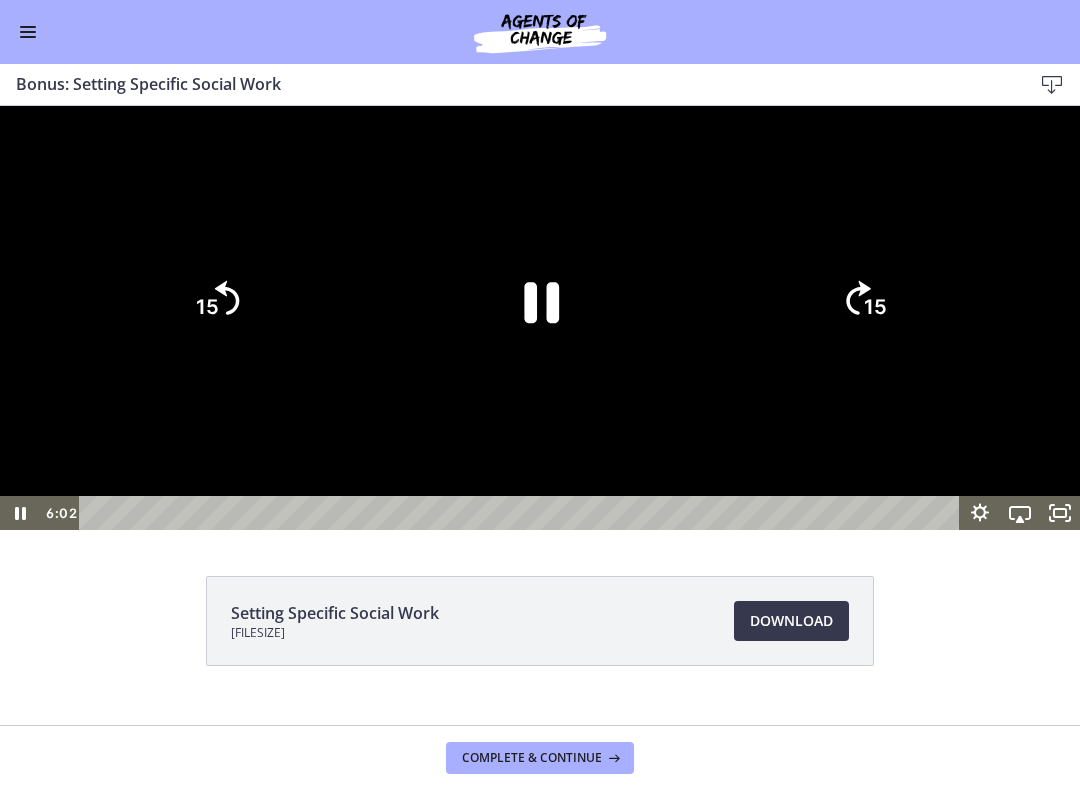click on "15" 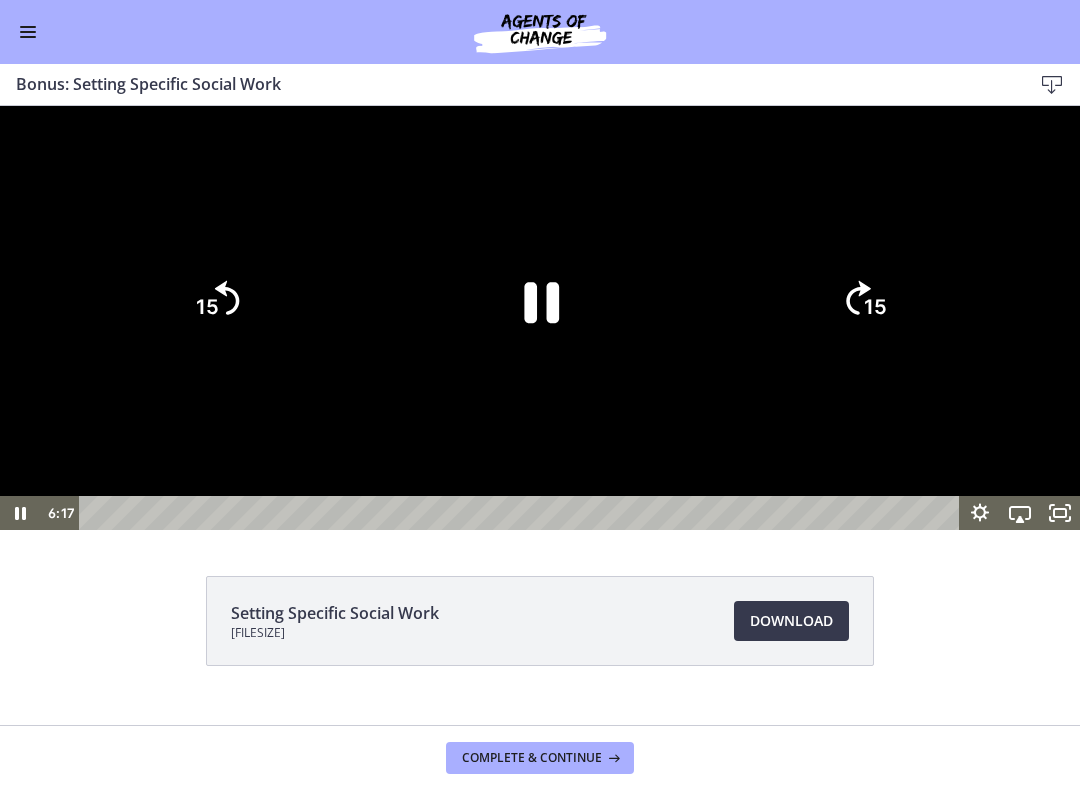 click on "15" 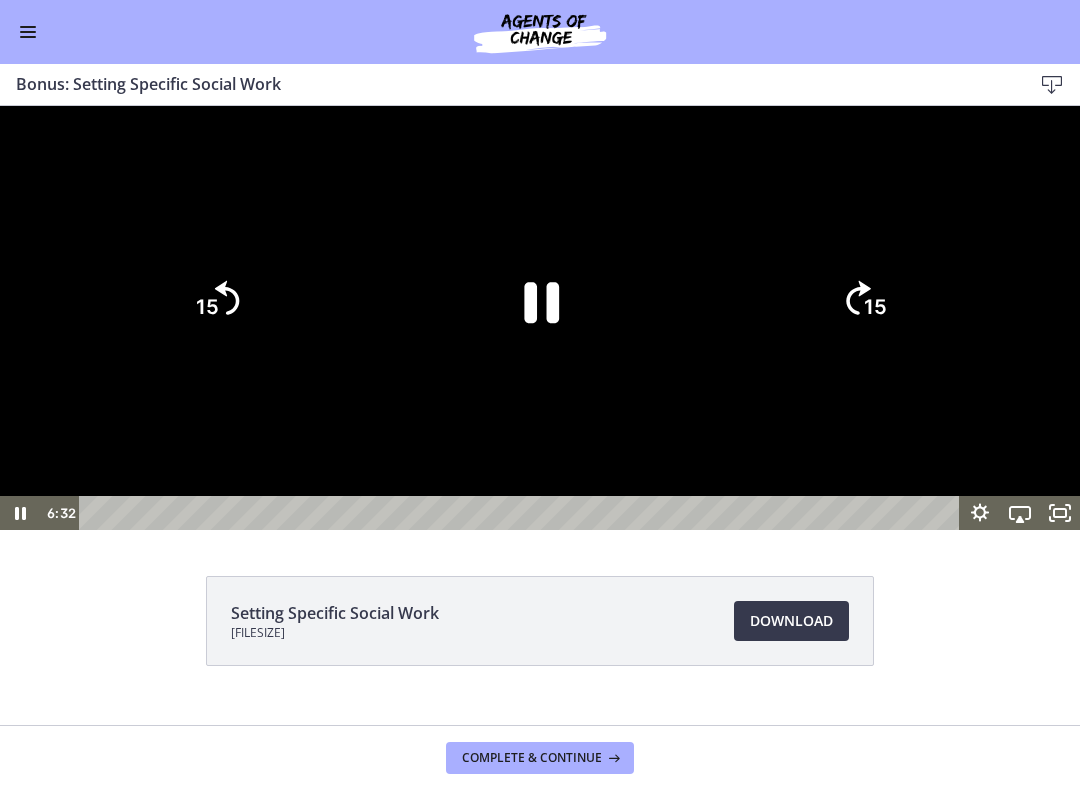 click on "15" 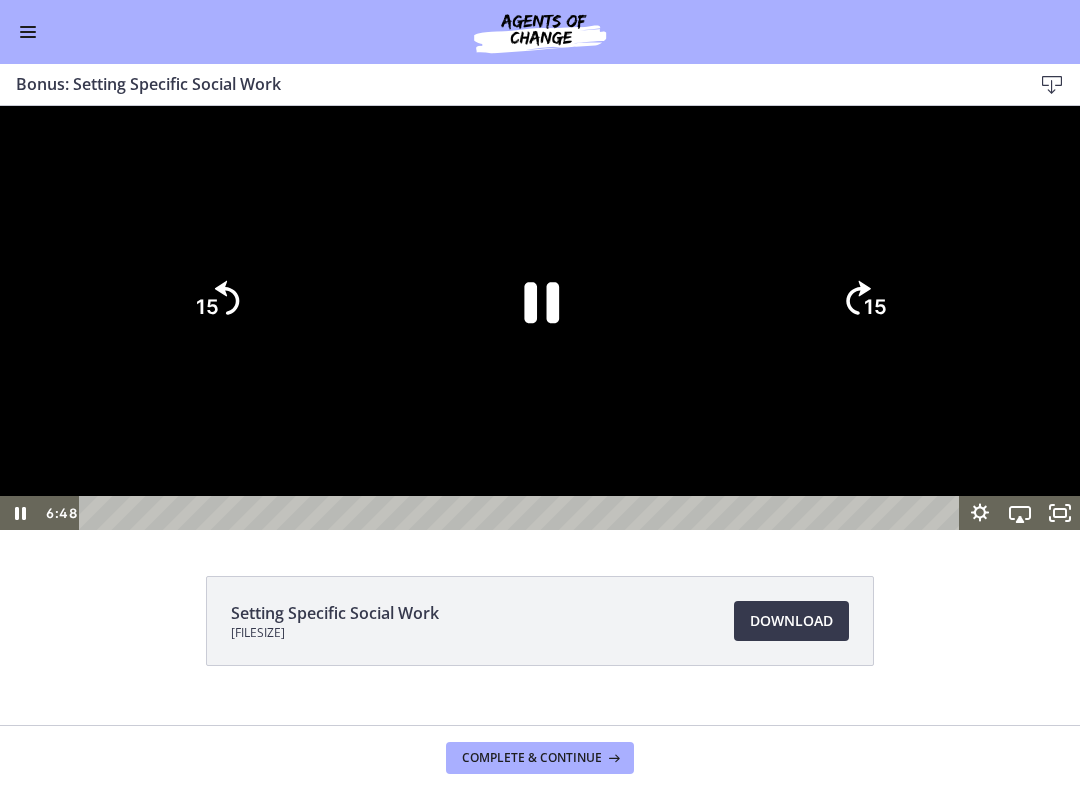 click on "15" 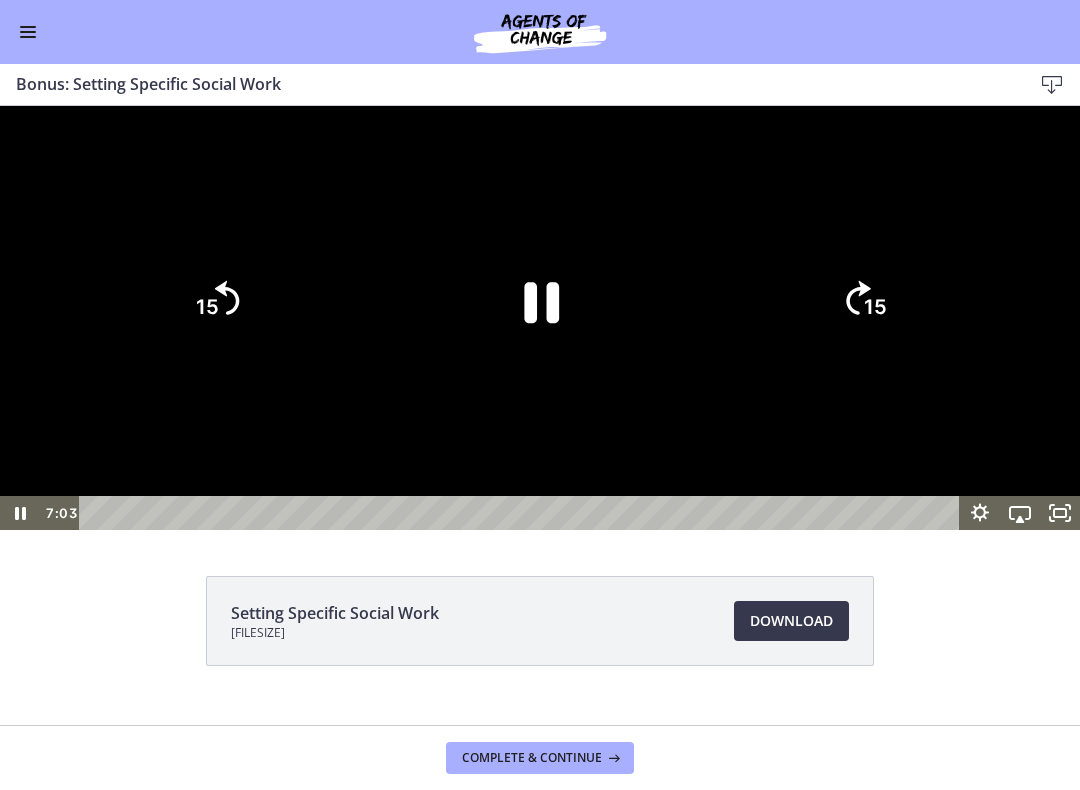 click on "15" 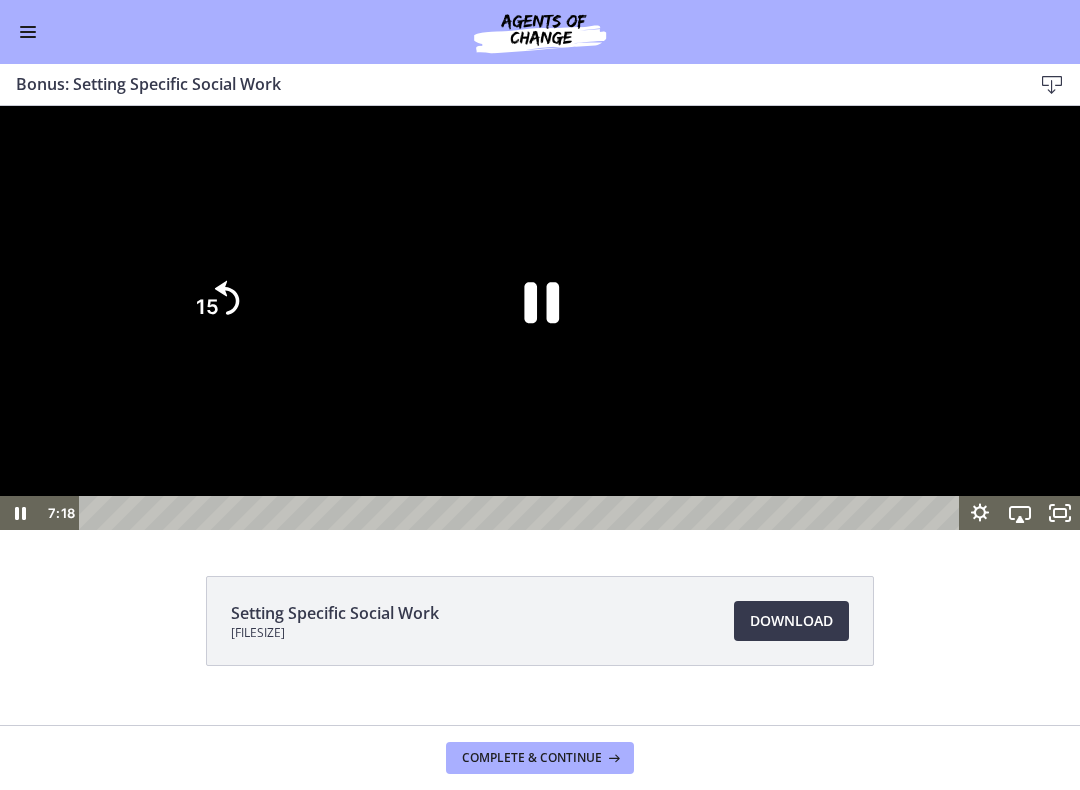 click on "15" 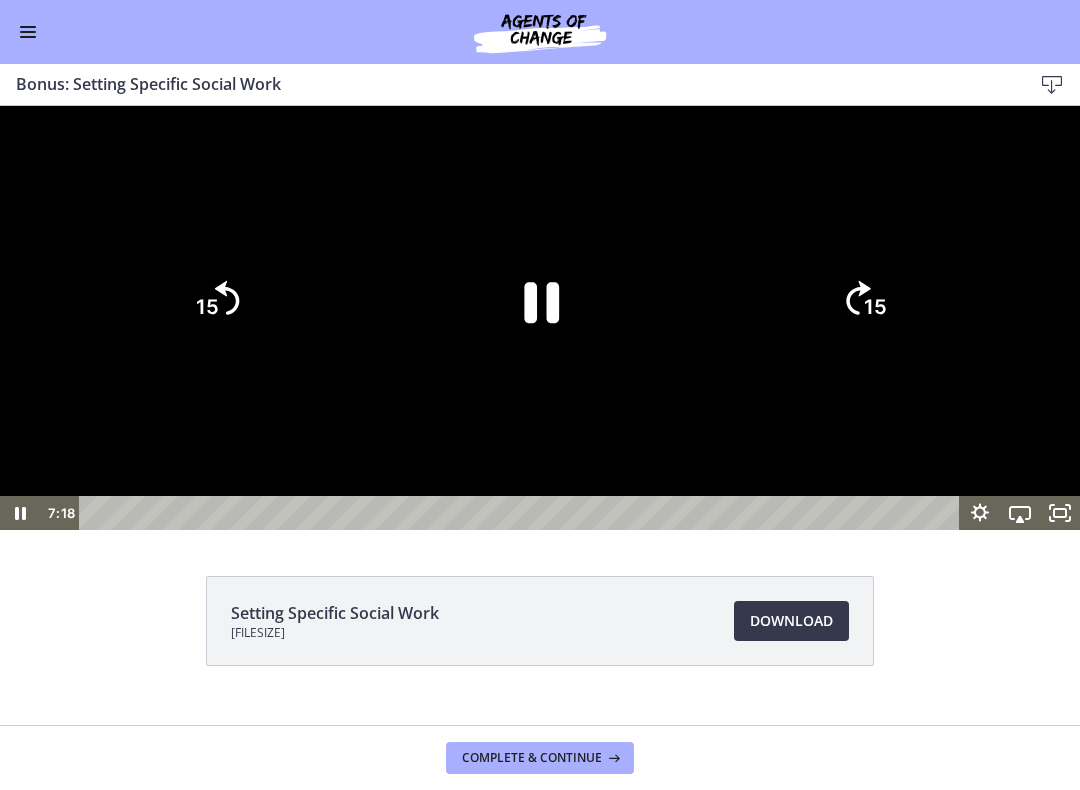 click 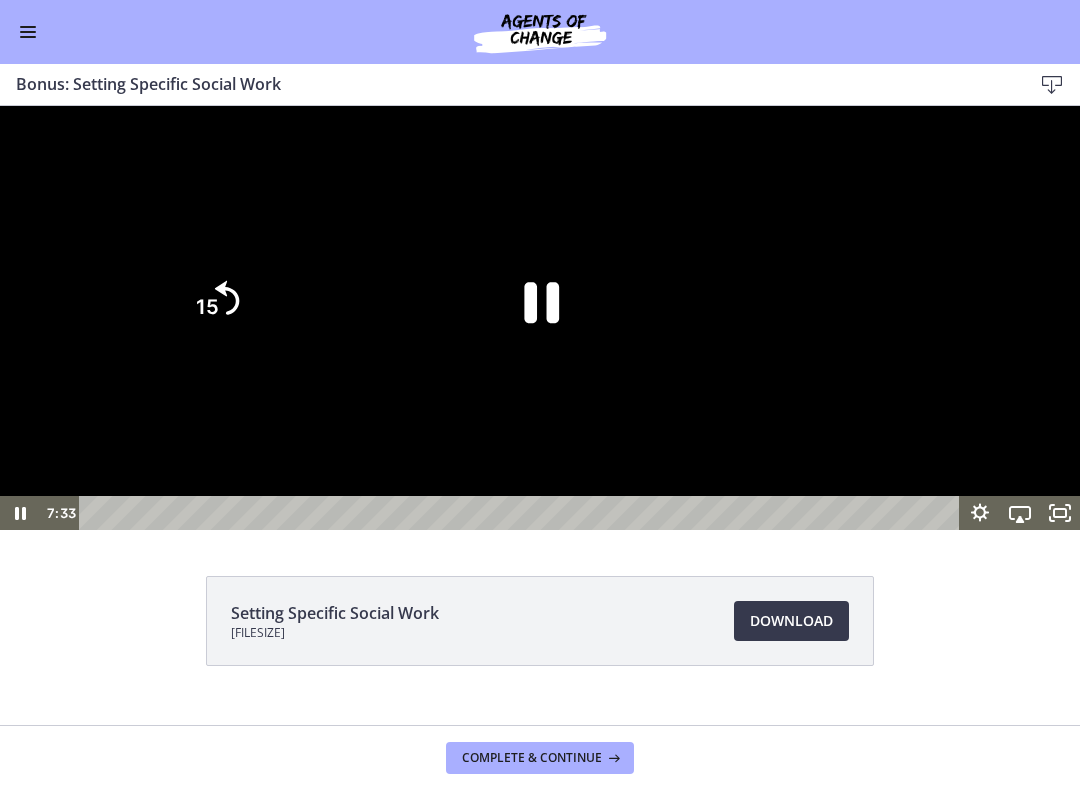 click on "15" 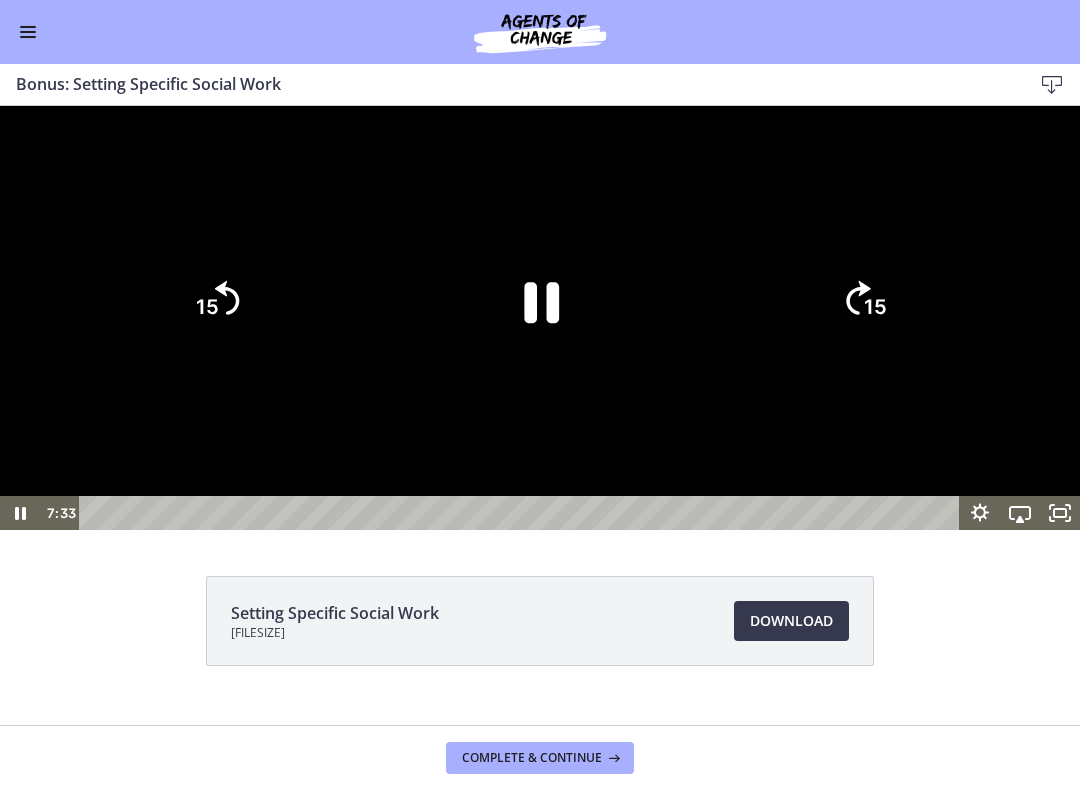 click on "15" 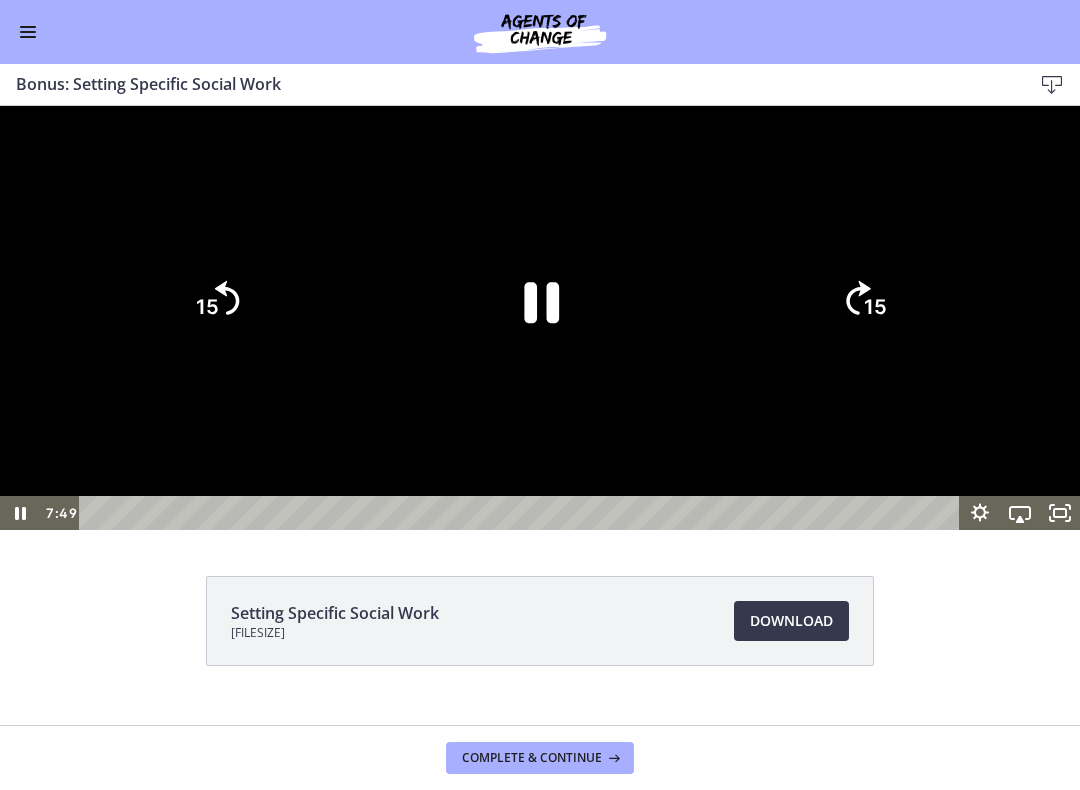 click on "15" 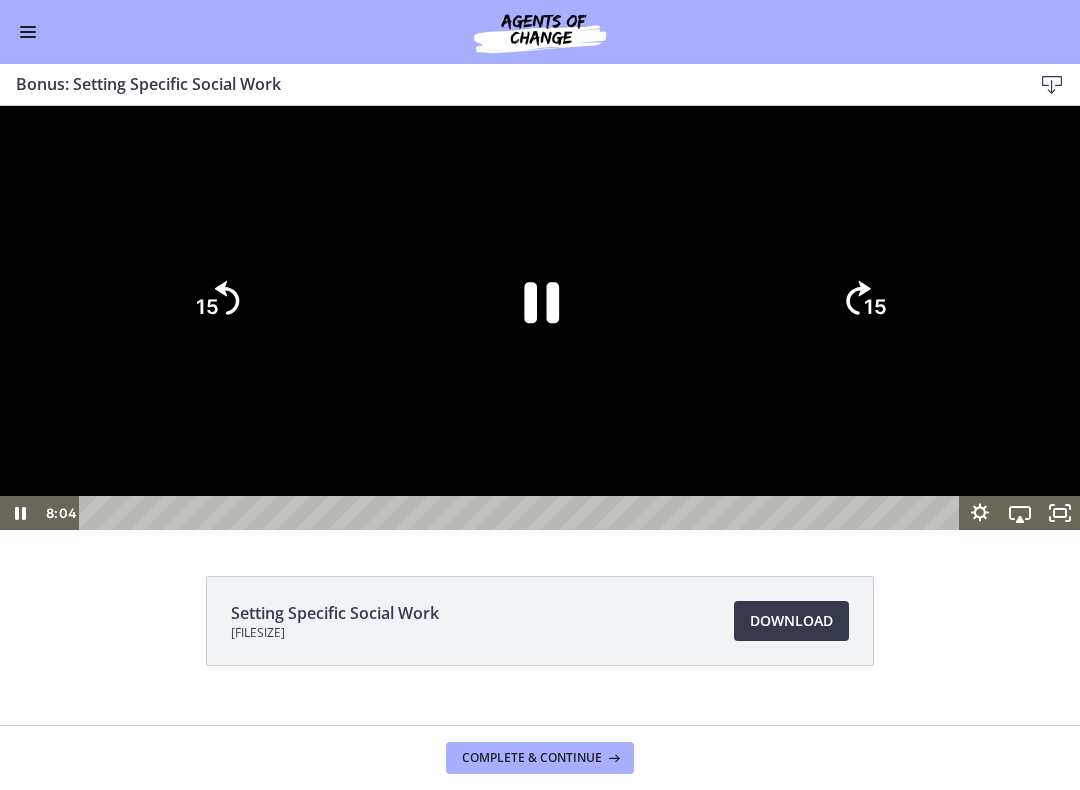 click on "15" 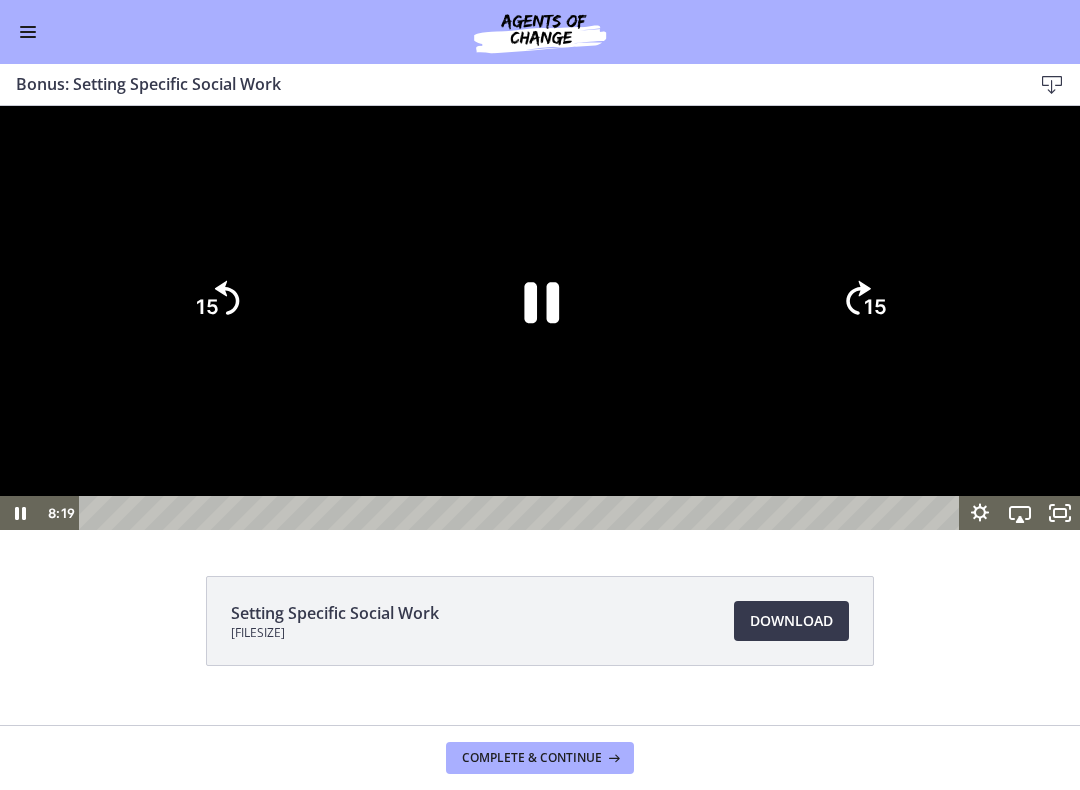 click on "15" 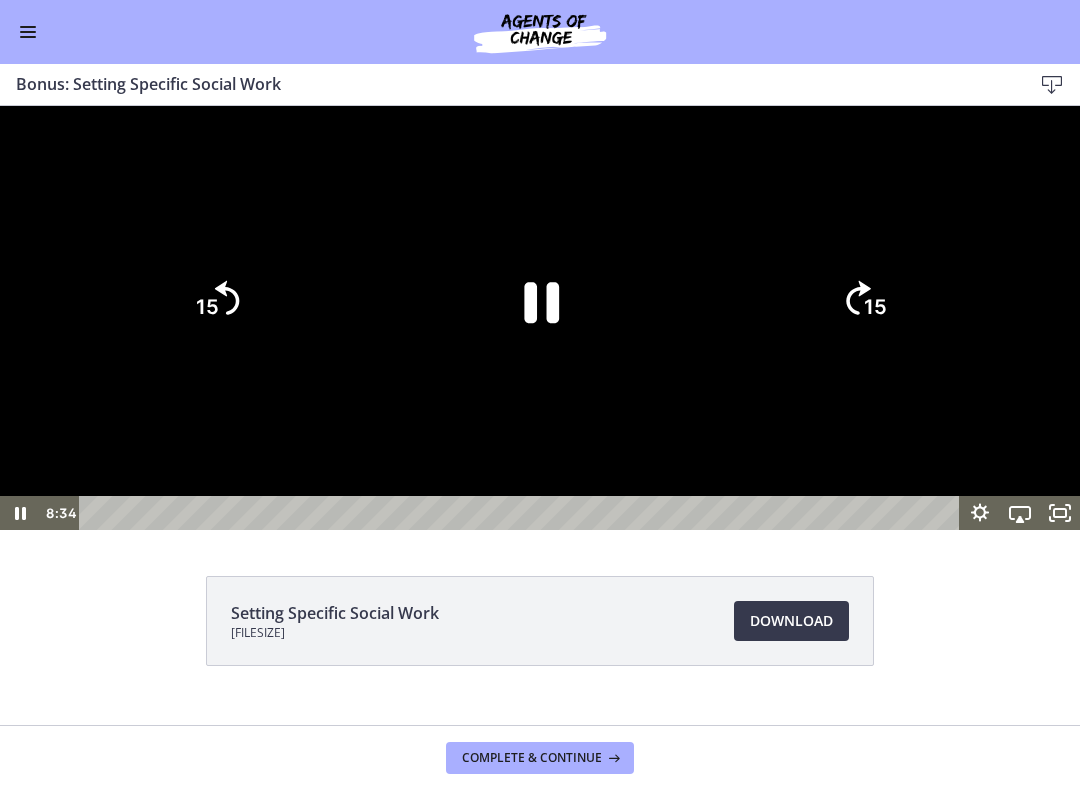click 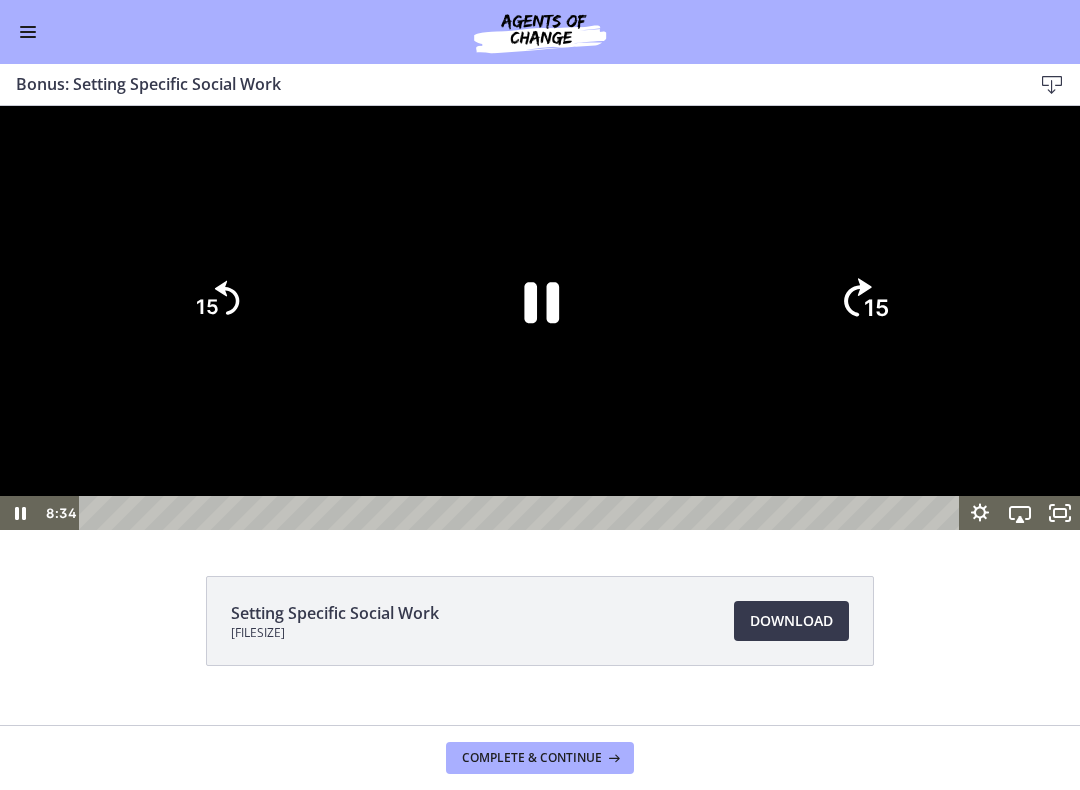 click on "15" 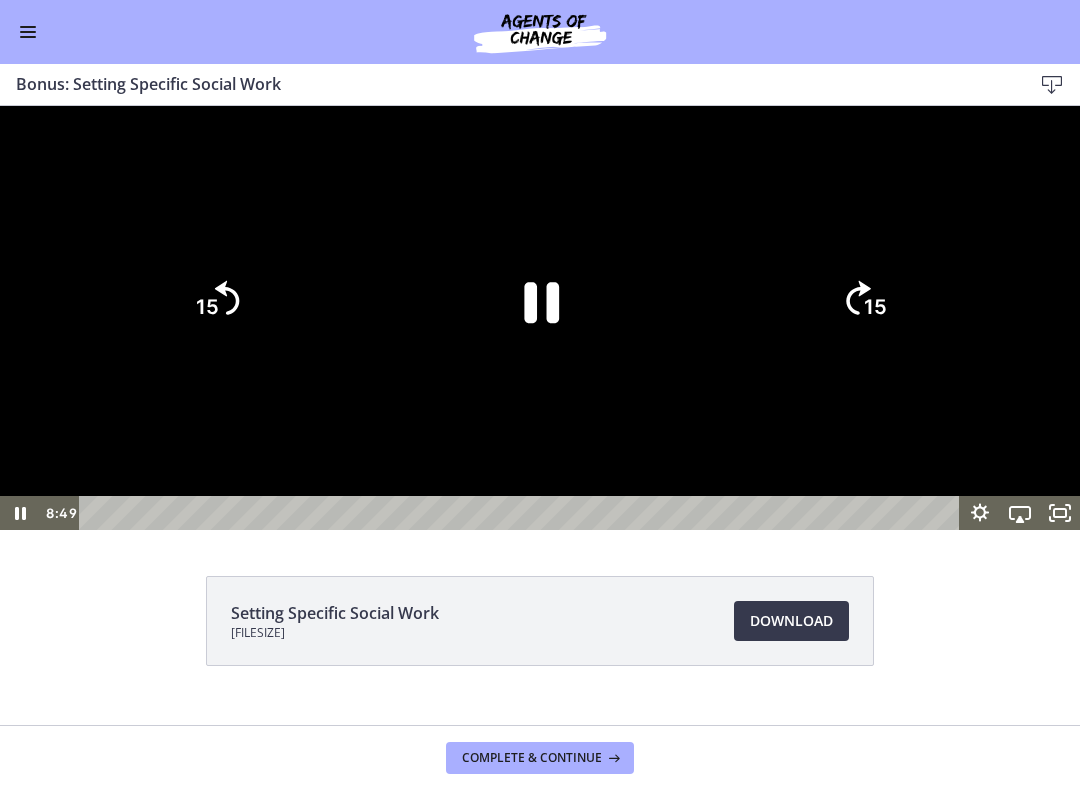 click at bounding box center [540, 318] 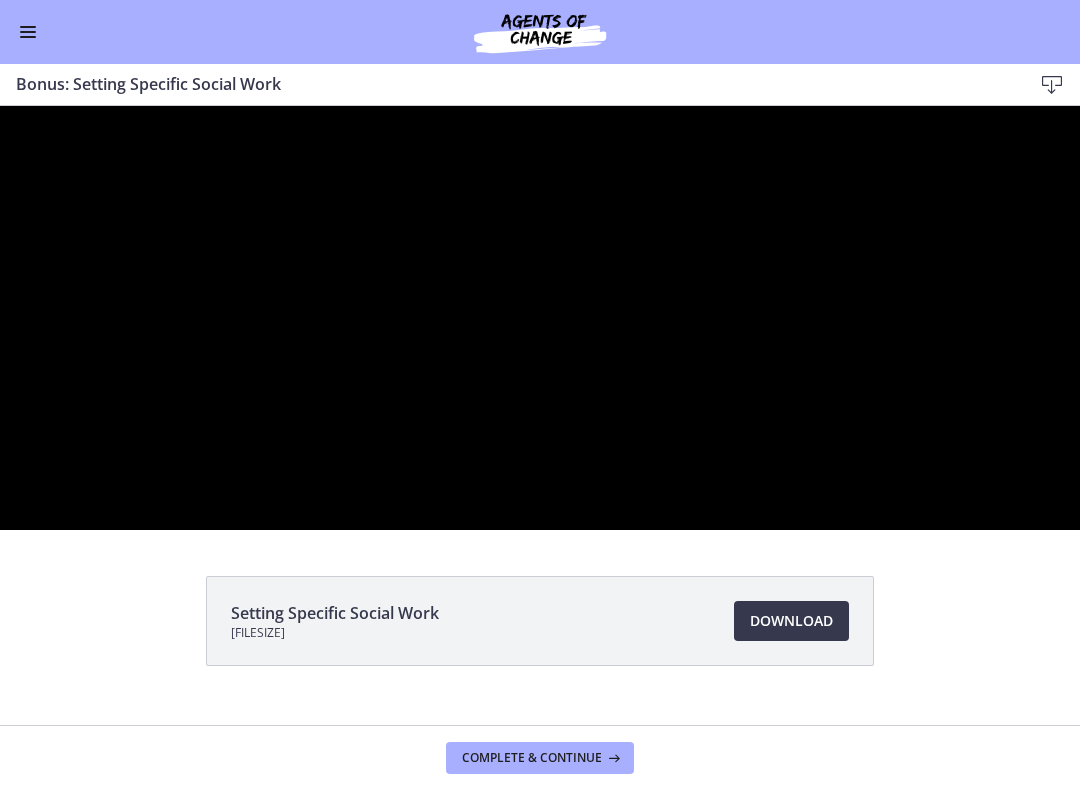 click at bounding box center [540, 318] 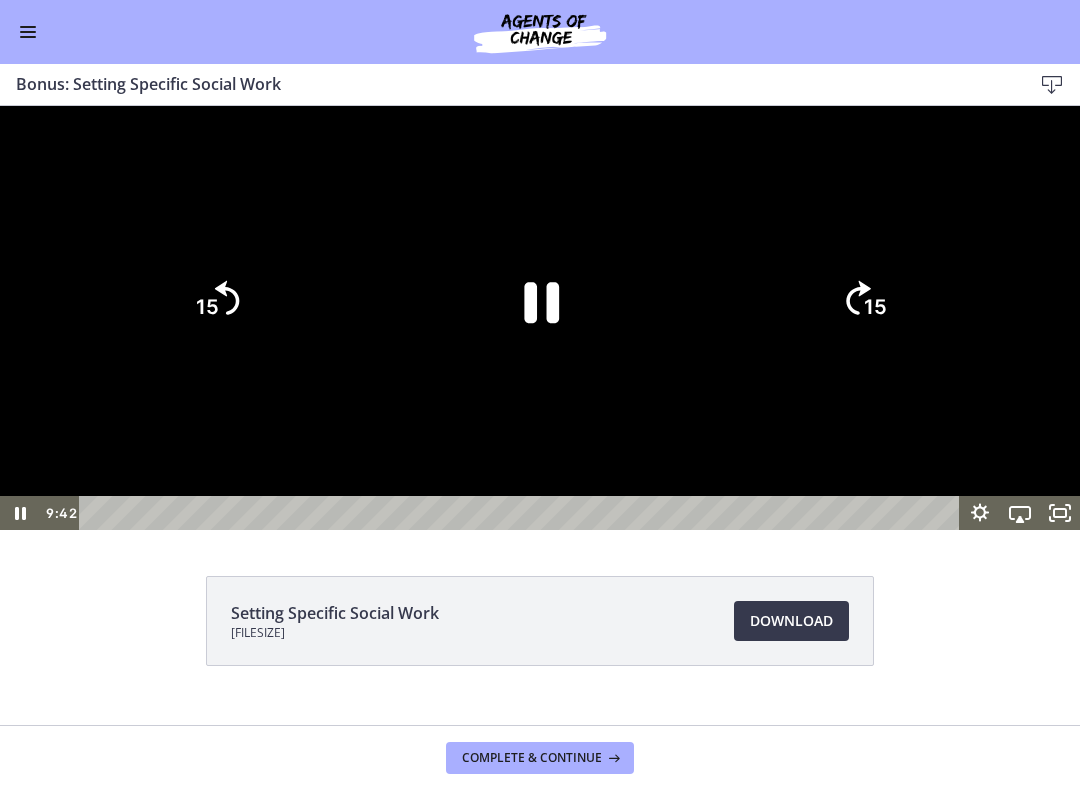 click 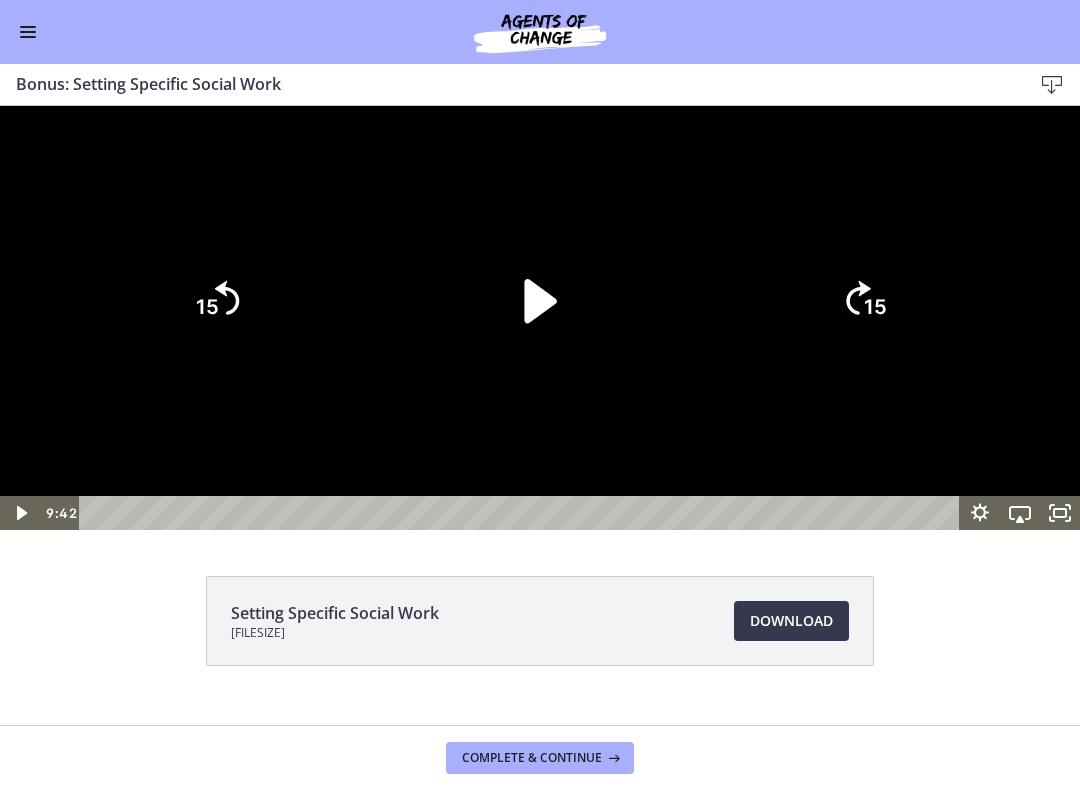 click at bounding box center [540, 318] 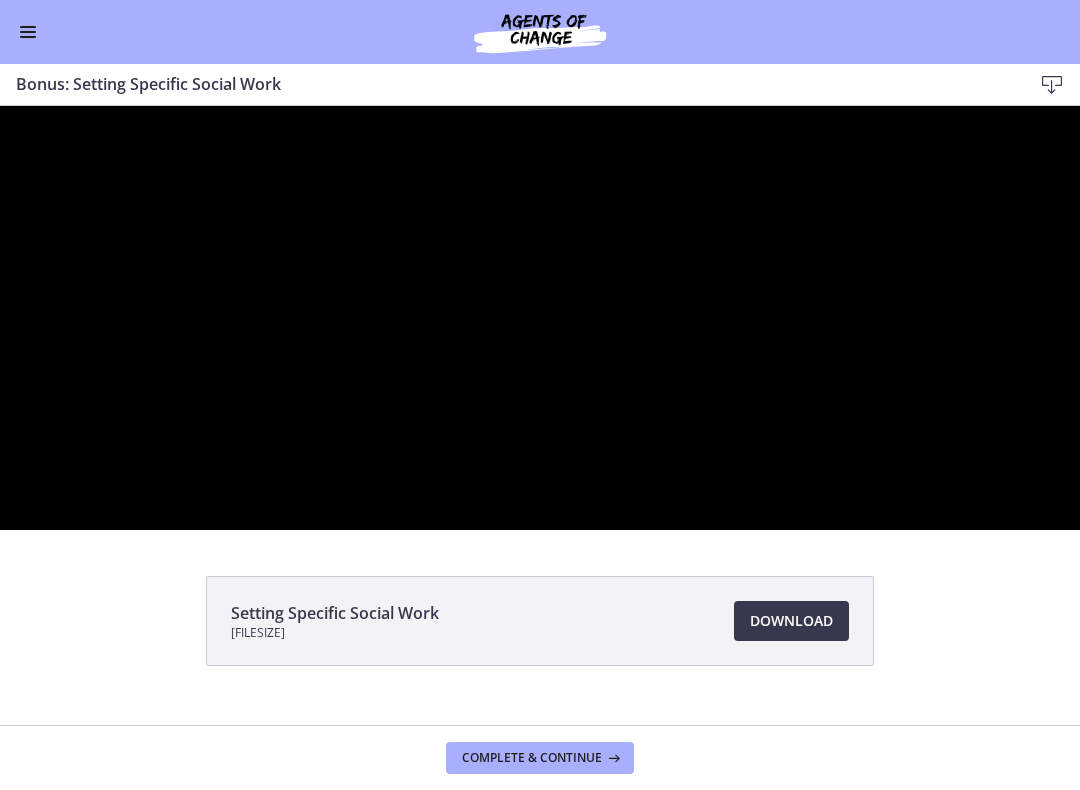 click at bounding box center (540, 318) 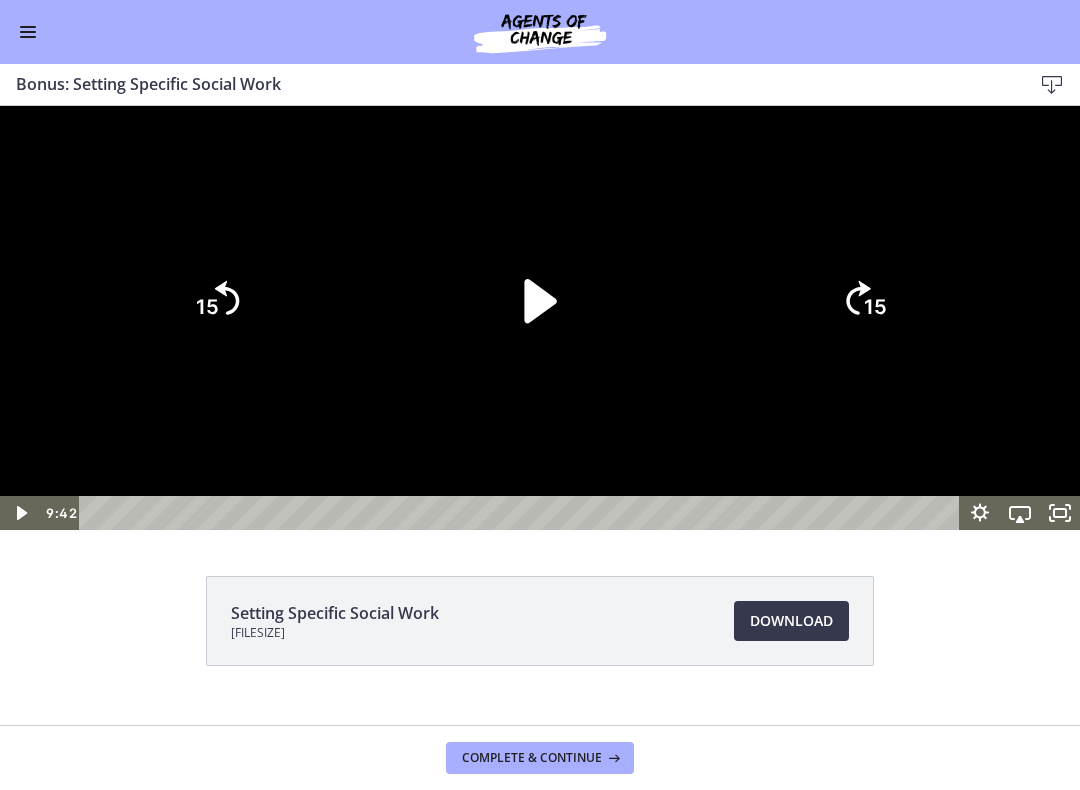 click 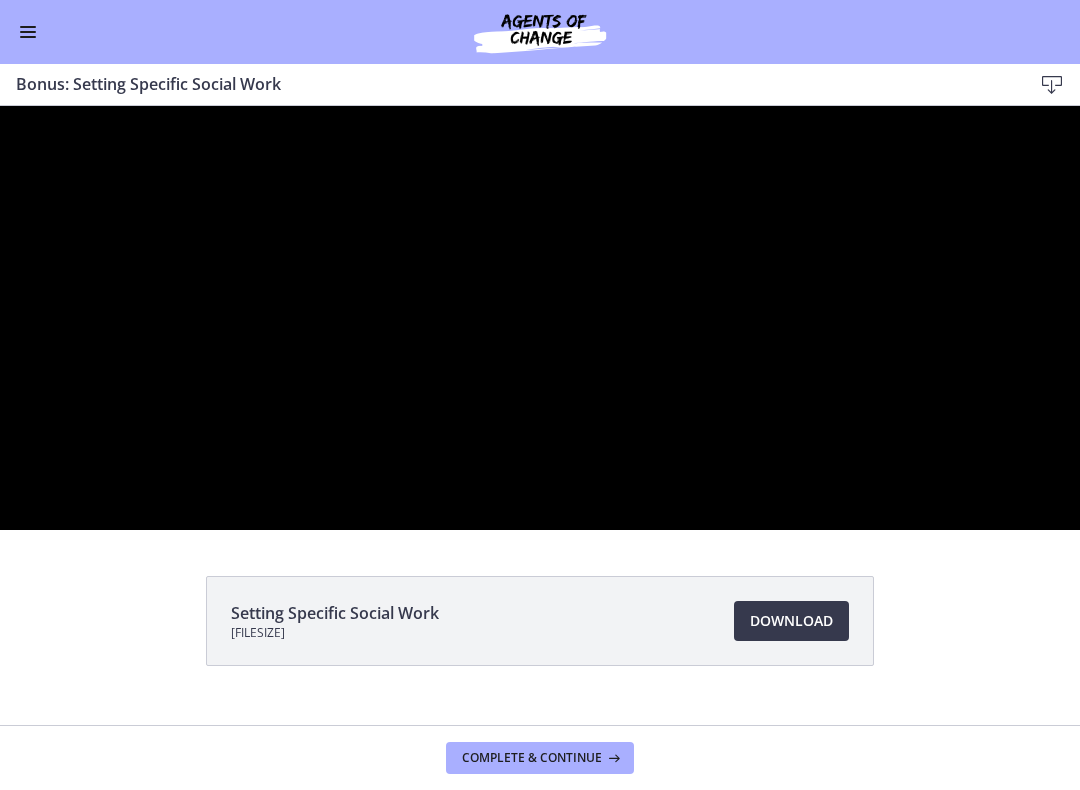 click at bounding box center [540, 318] 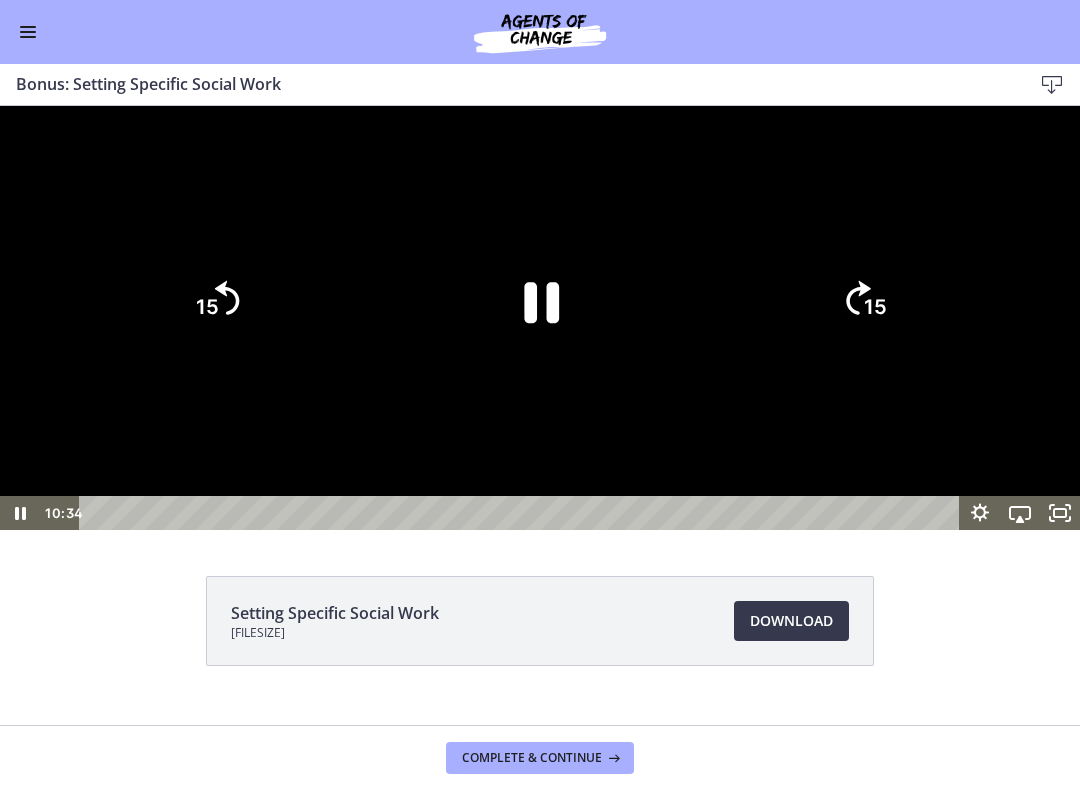 click on "15" 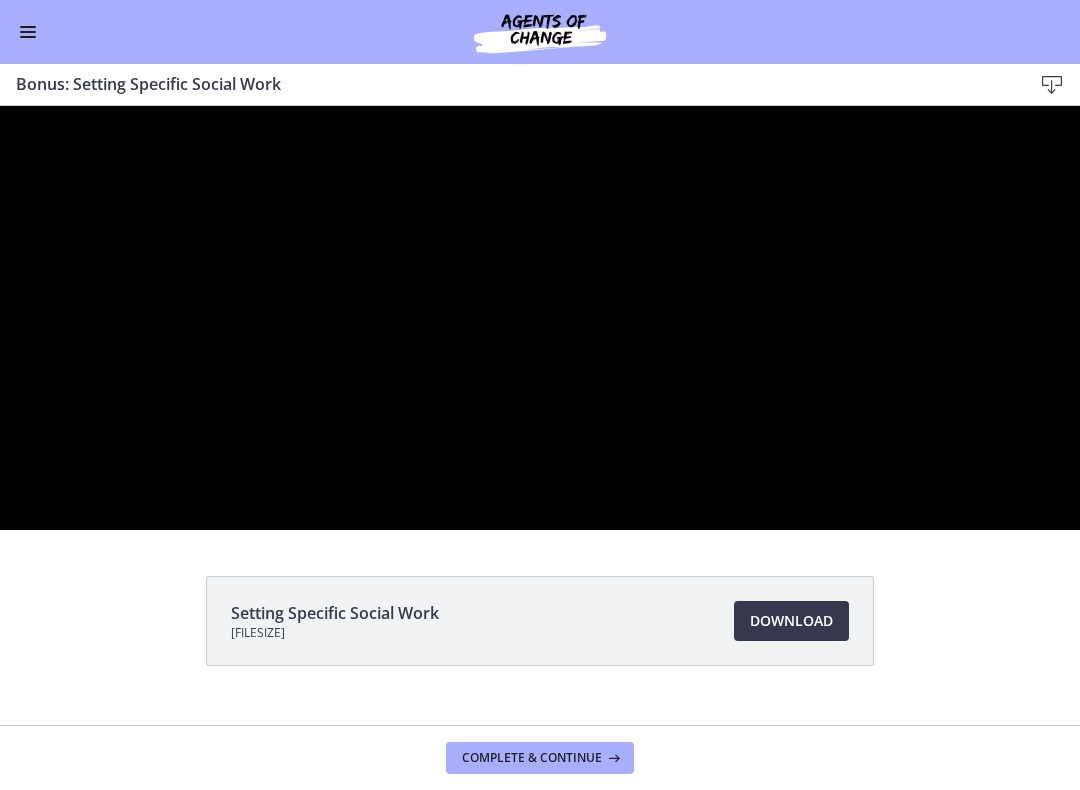 click at bounding box center (540, 318) 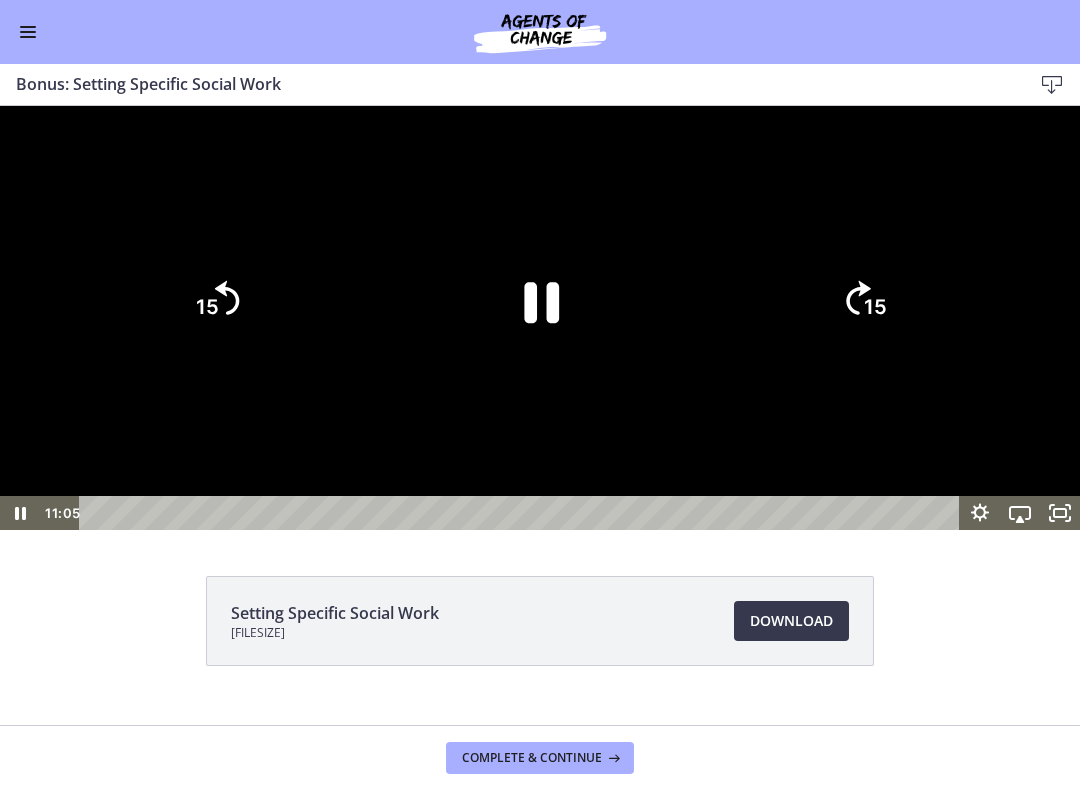 click at bounding box center [540, 318] 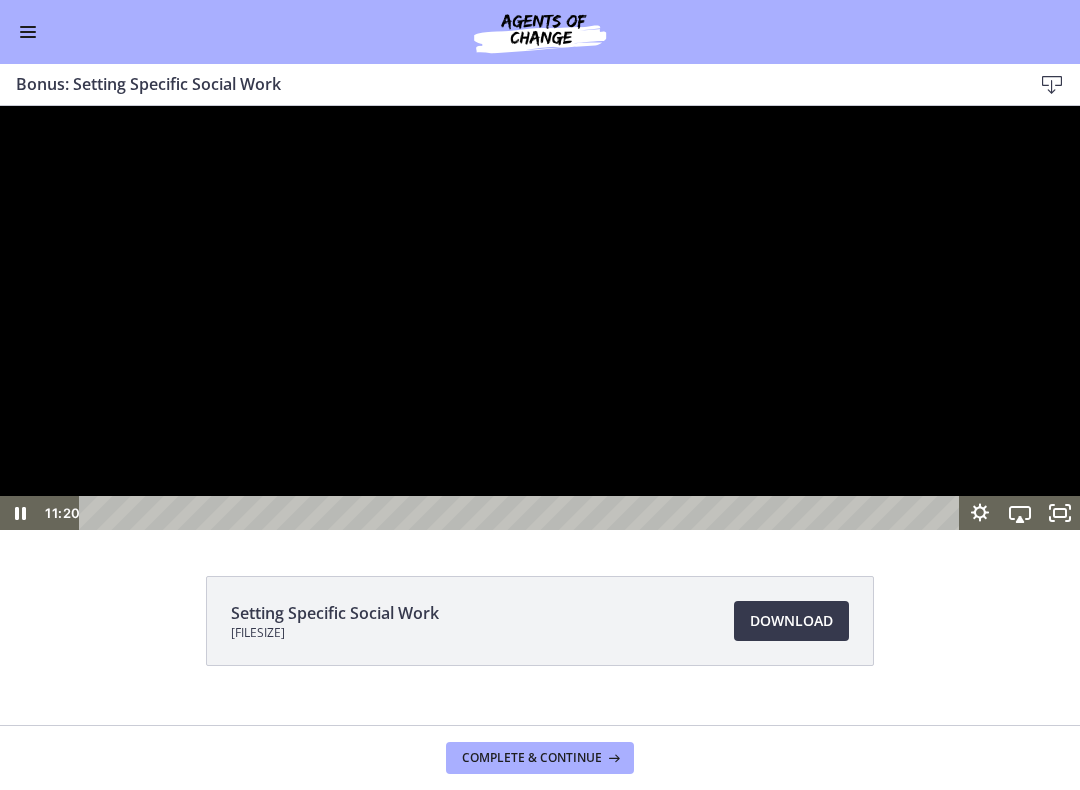 click at bounding box center (540, 318) 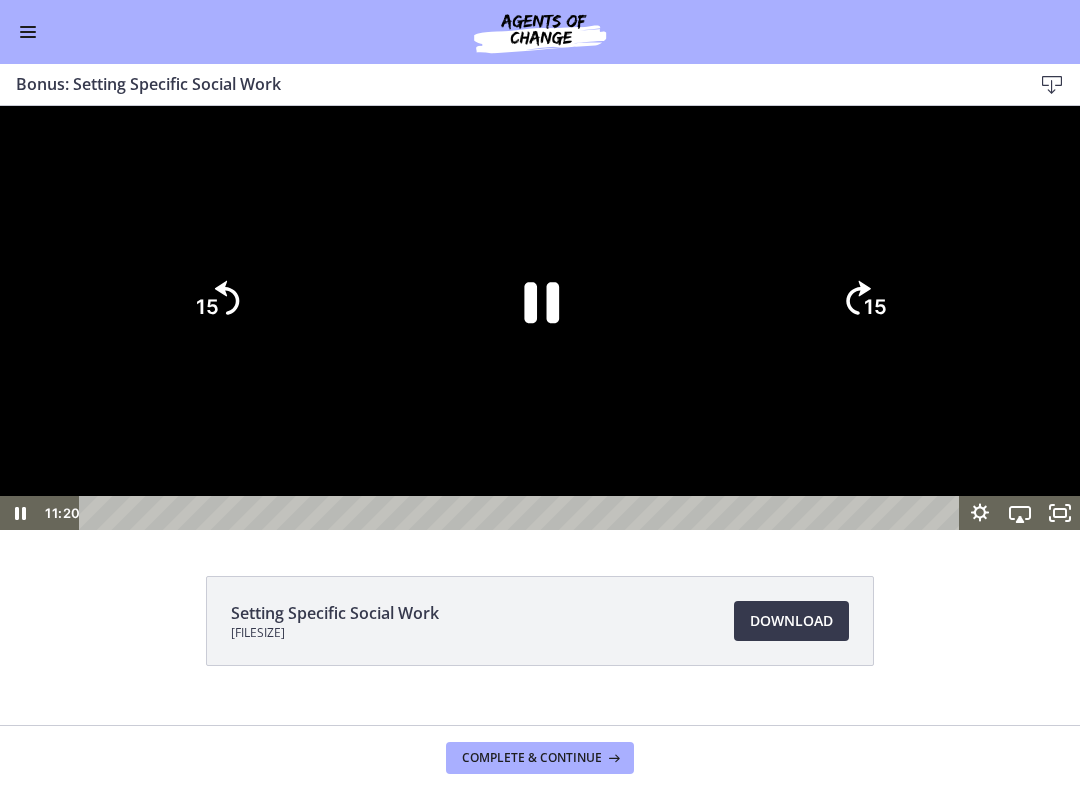 click on "15" 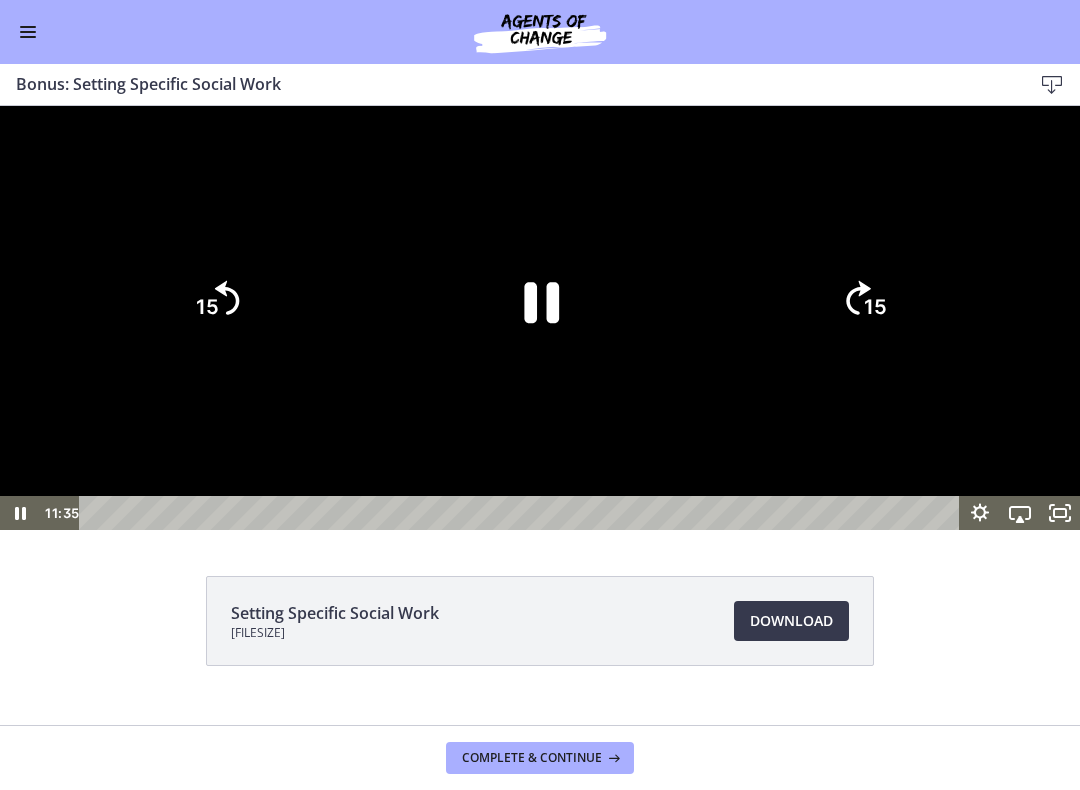 click on "15" 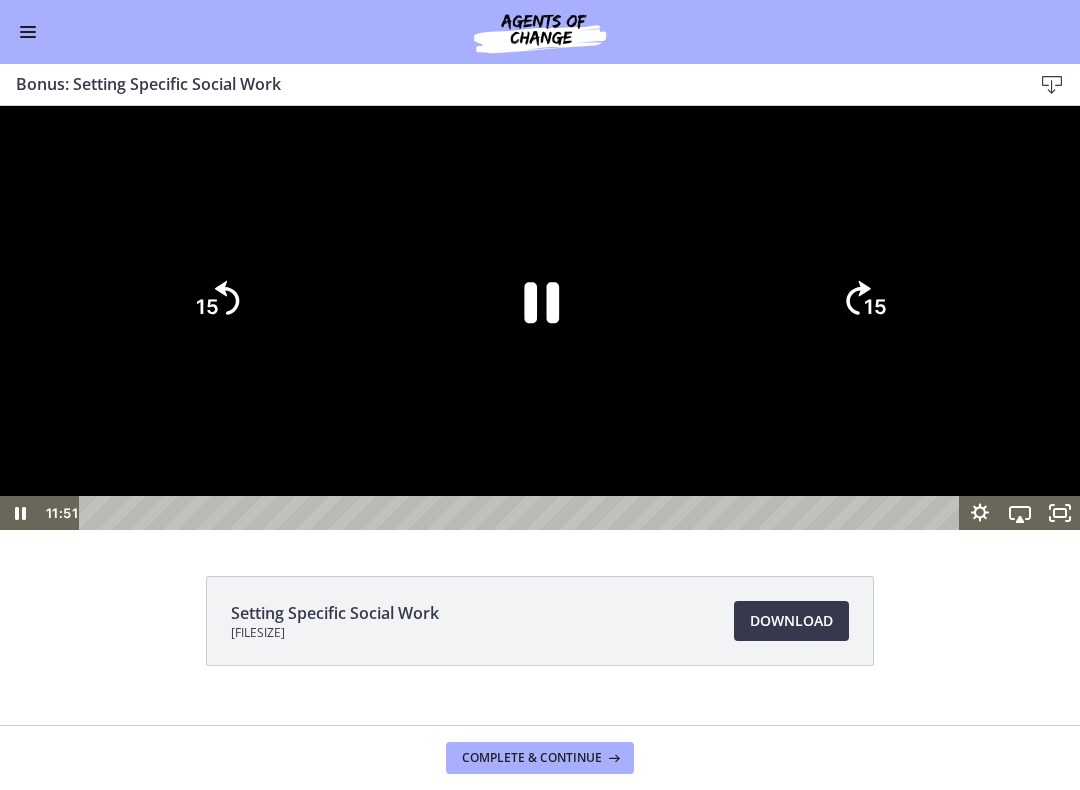 click on "15" 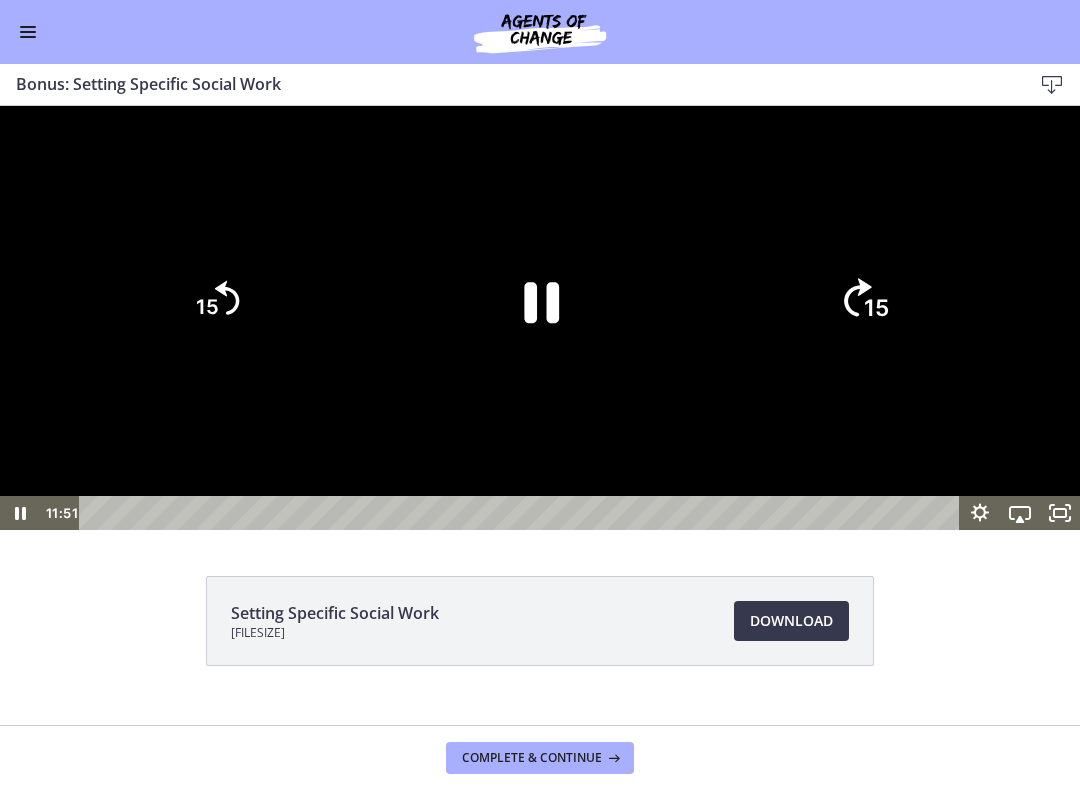 click on "15" 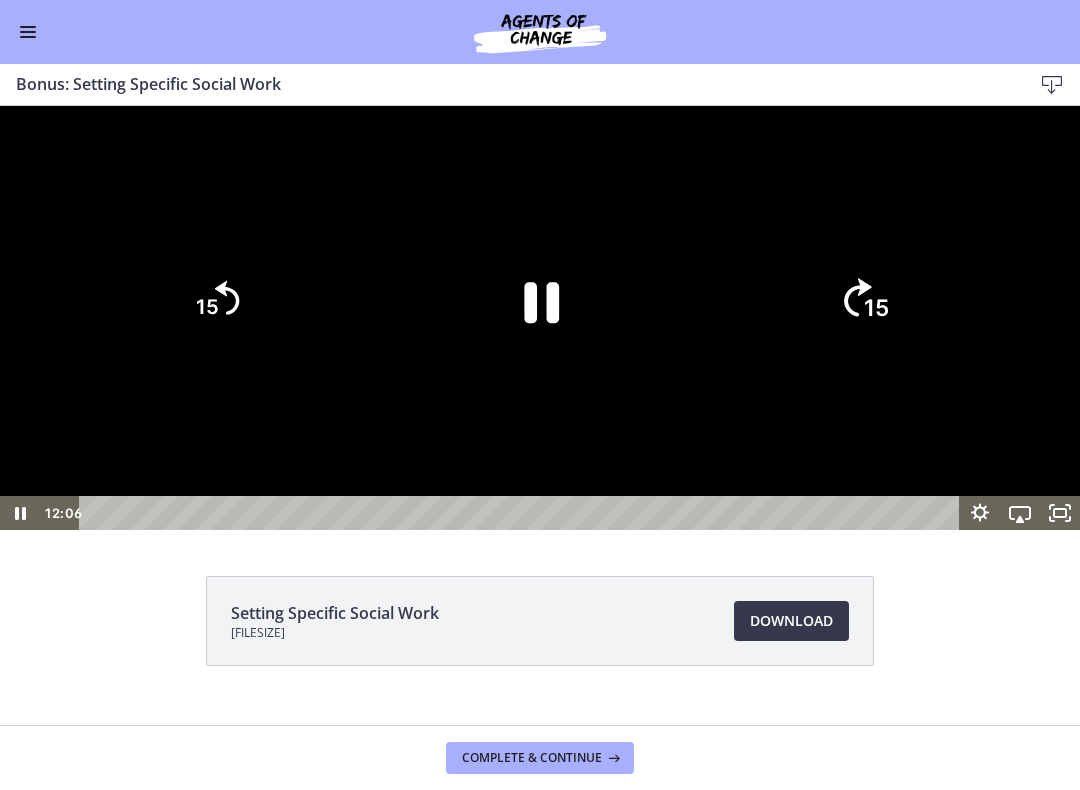 click on "15" 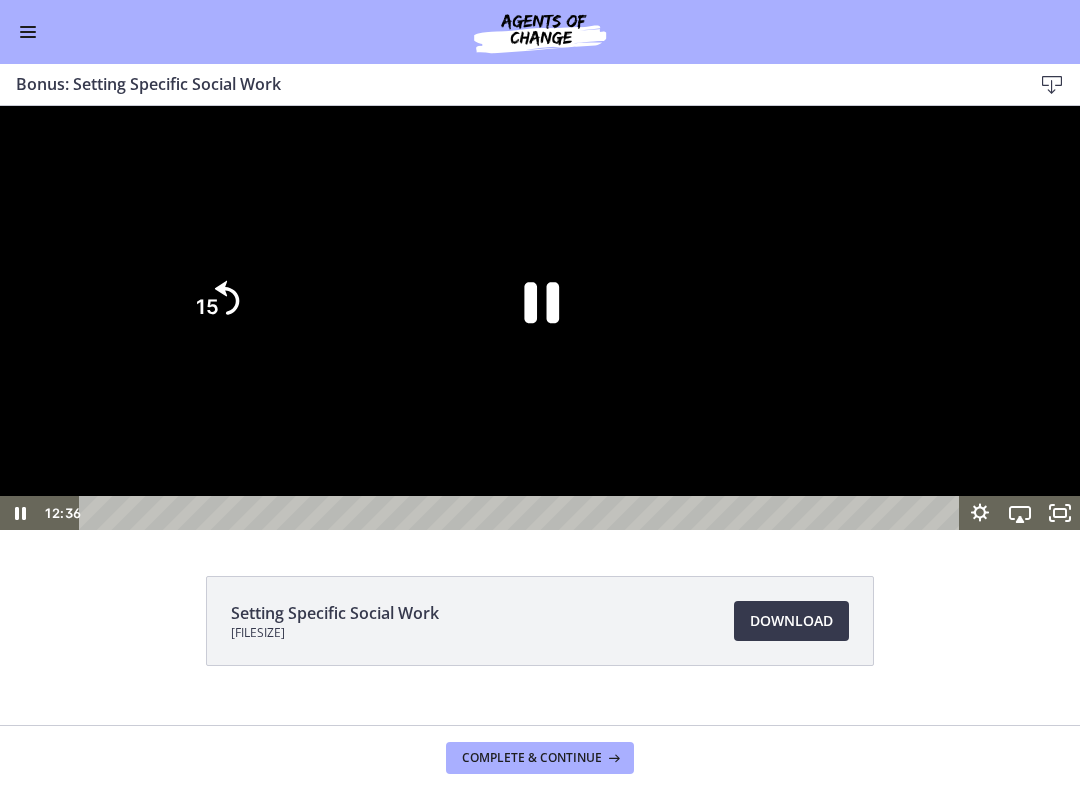 click on "15" 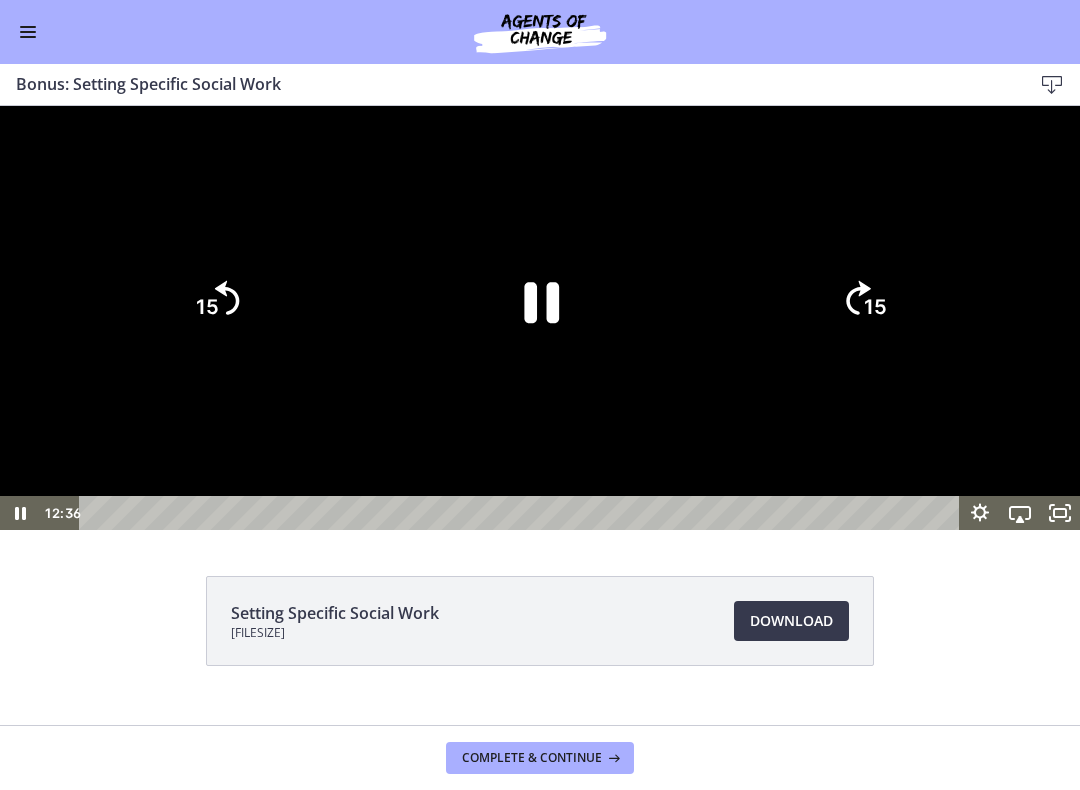 click on "15" 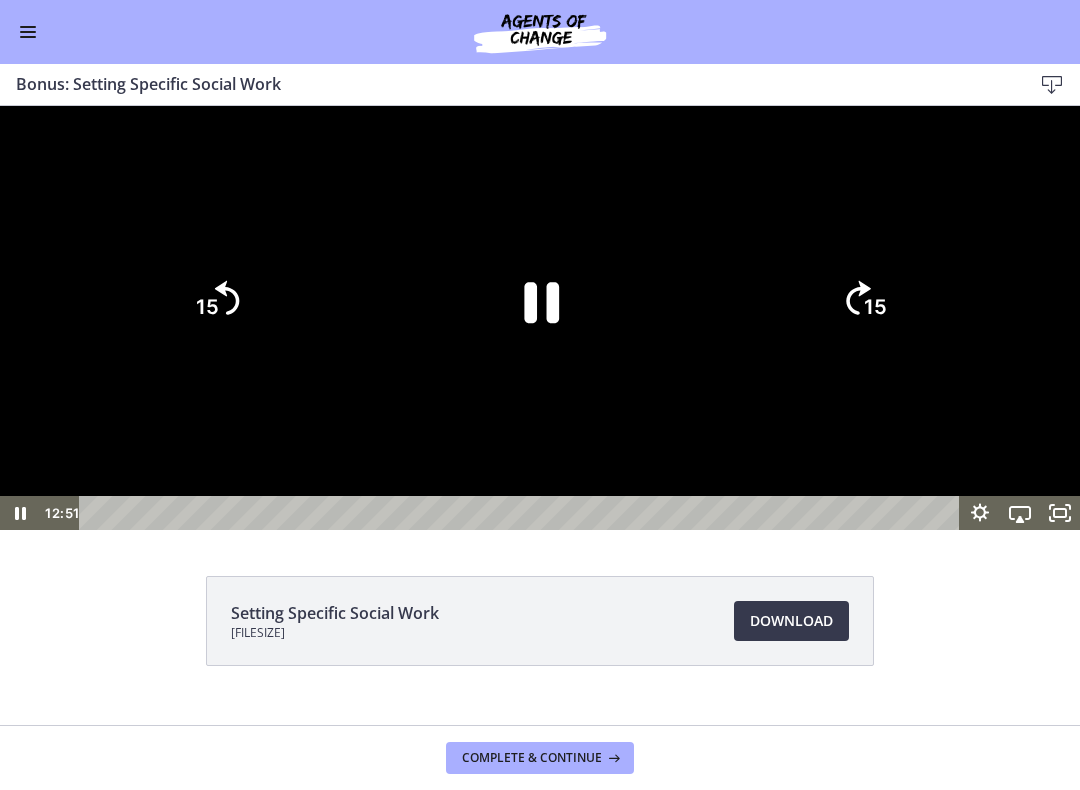 click on "15" 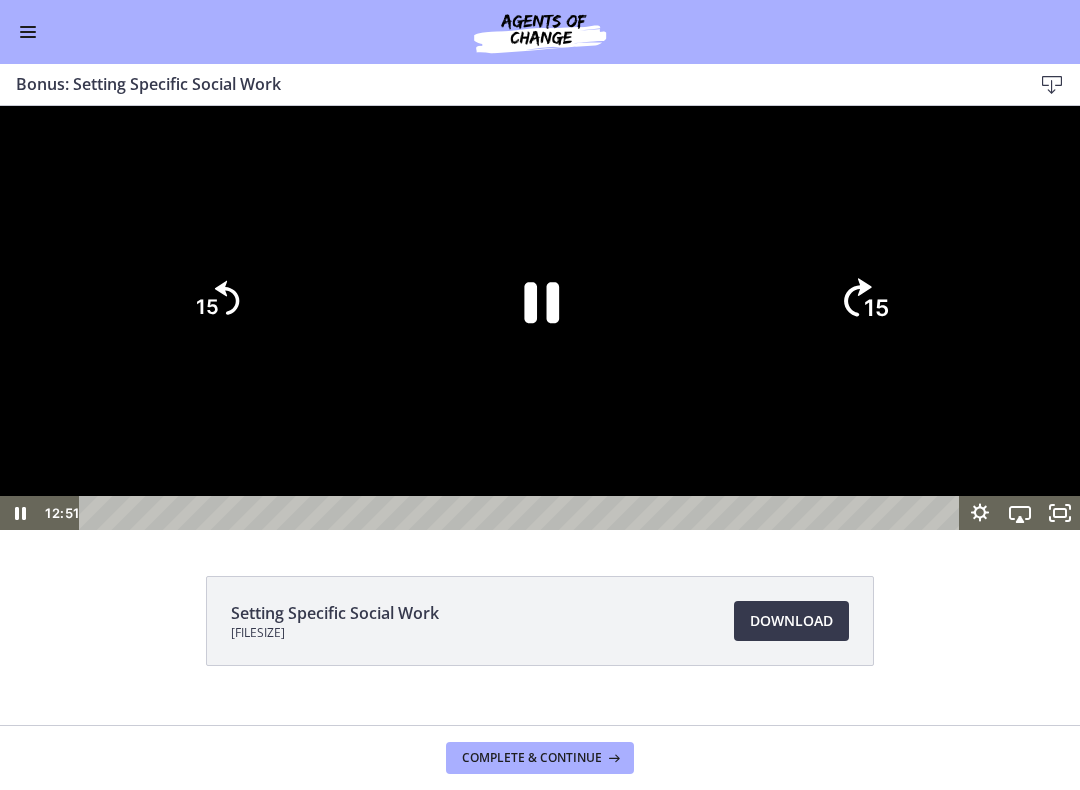 click on "15" 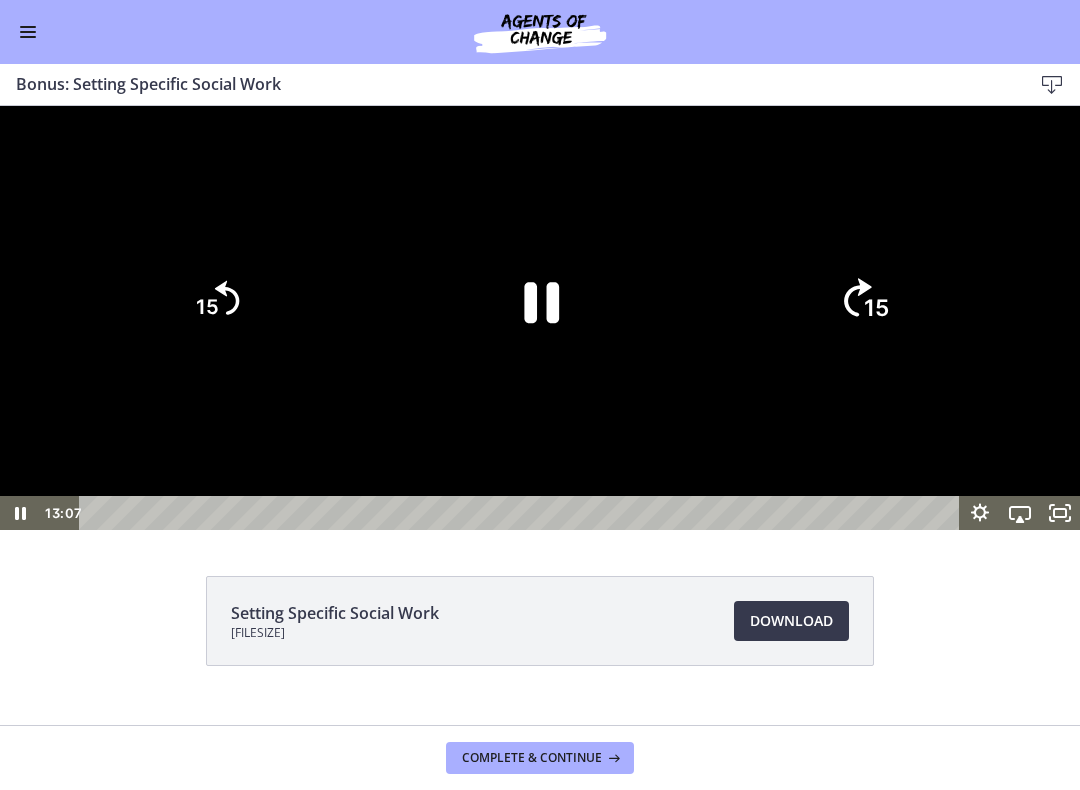 click on "15" 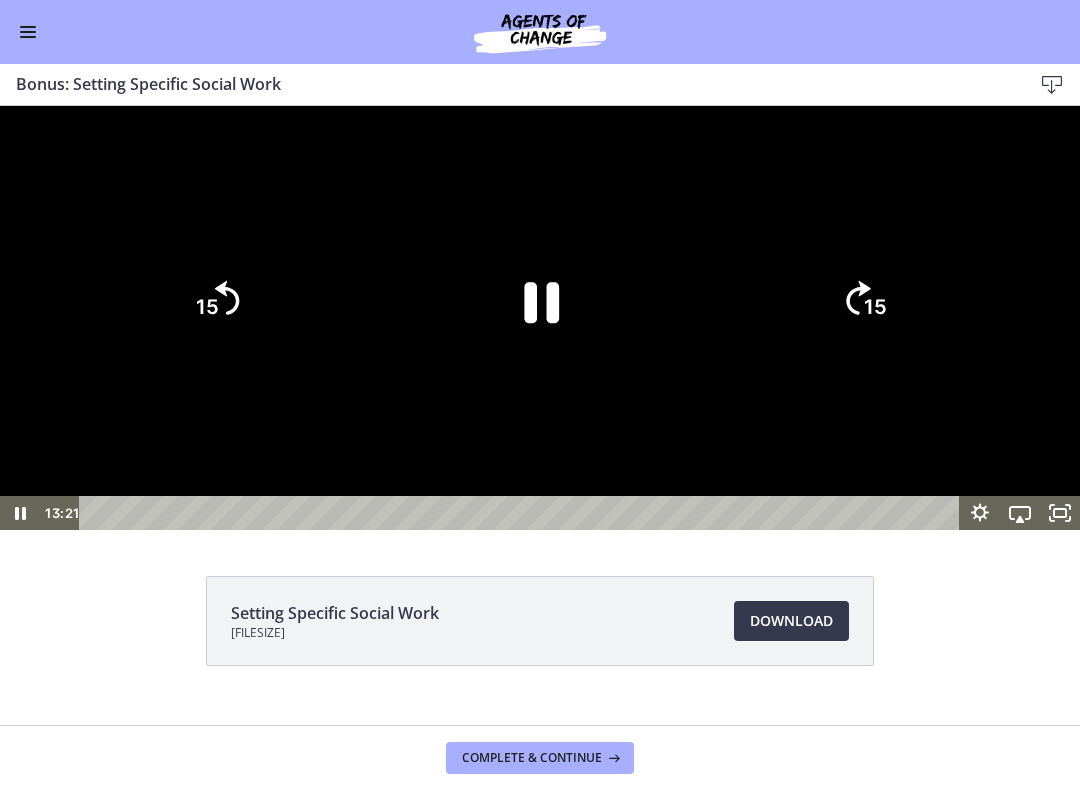 click at bounding box center [540, 318] 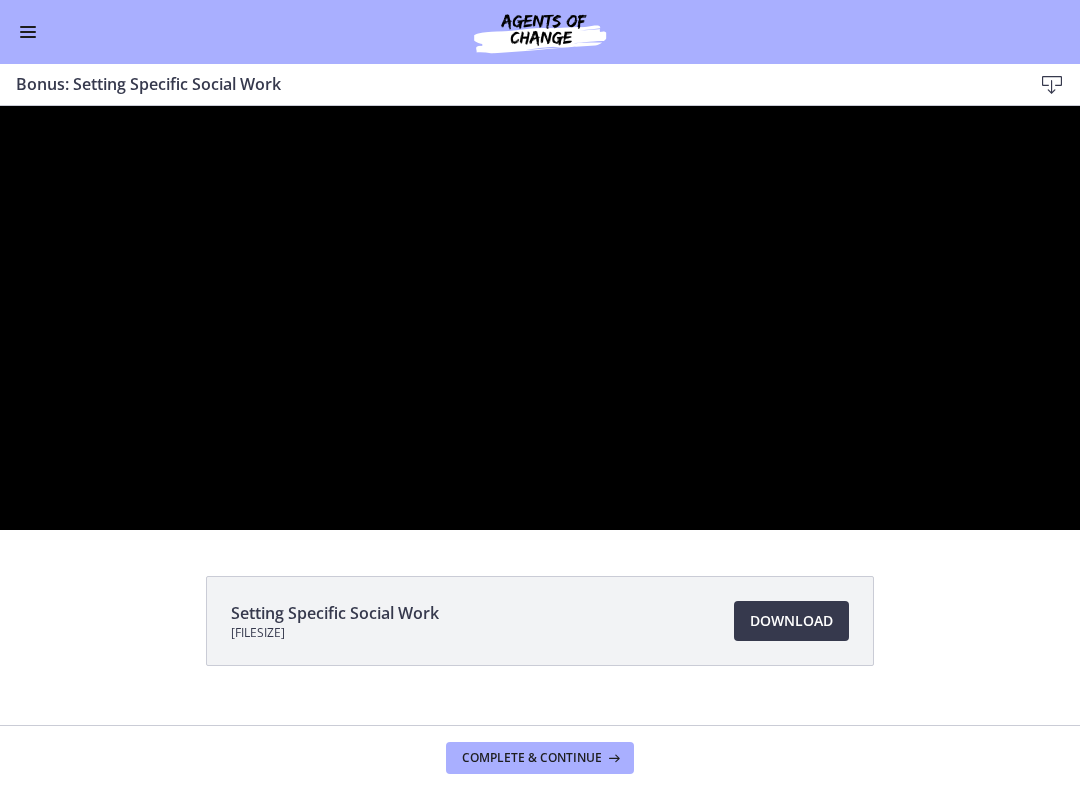 click at bounding box center (540, 318) 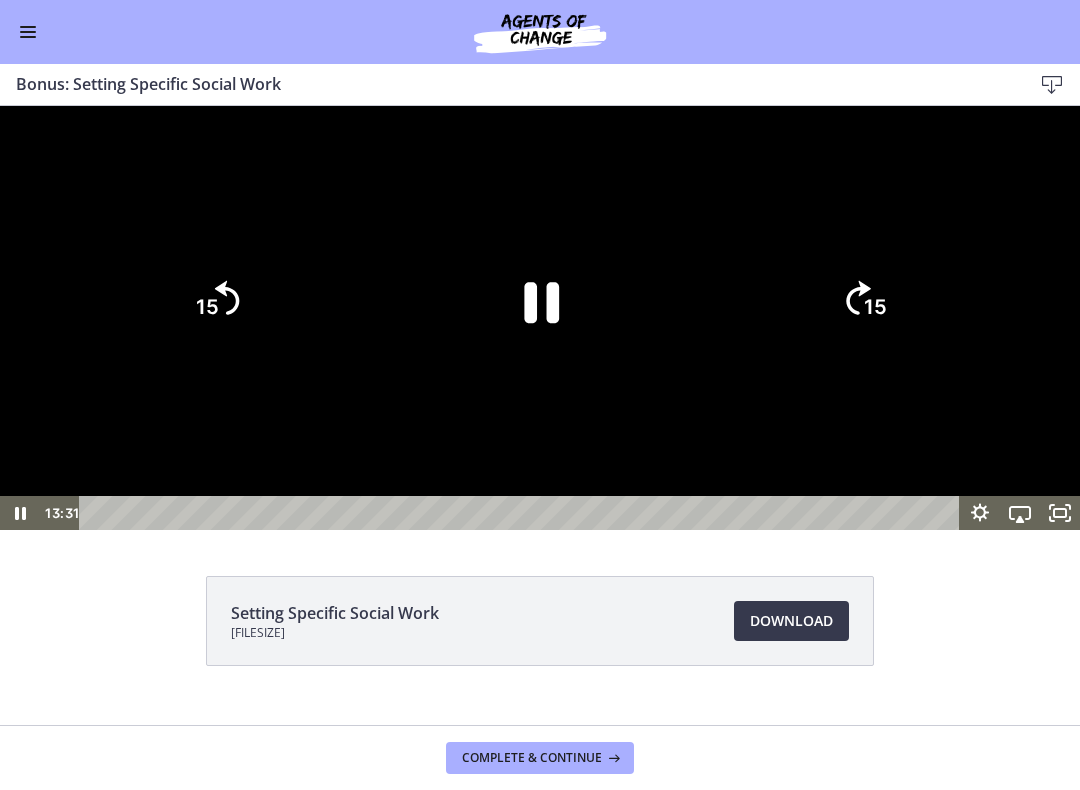 click on "15" 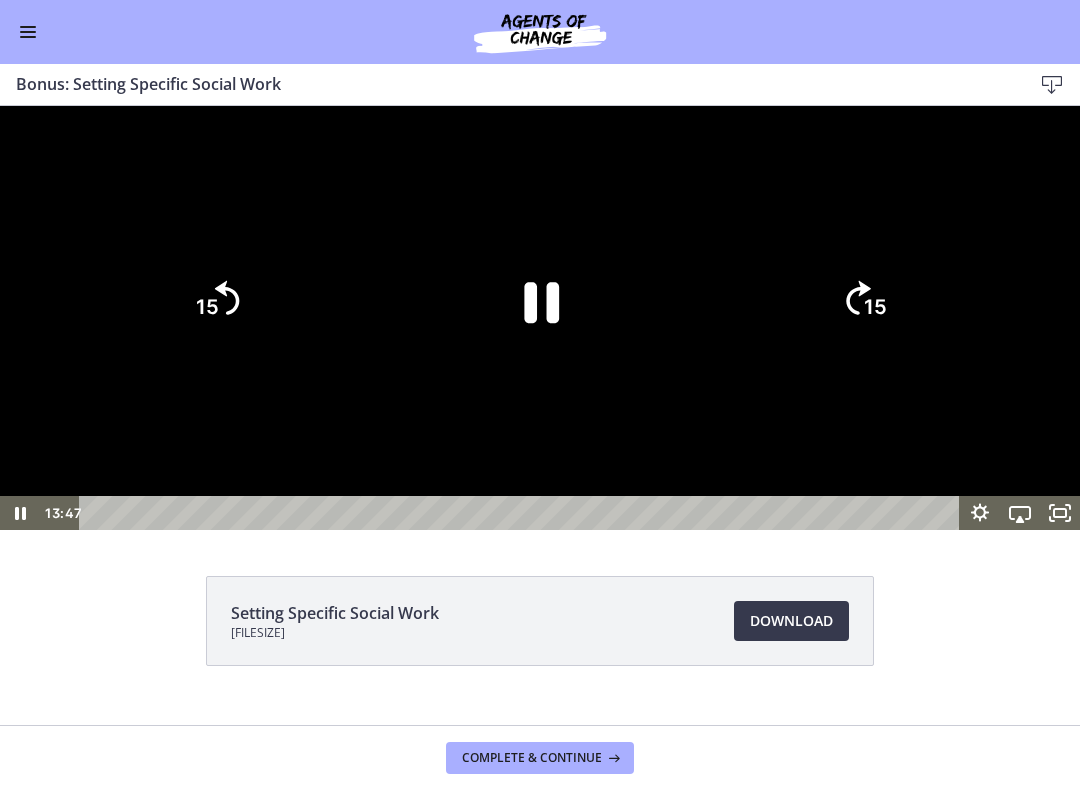 click at bounding box center (540, 318) 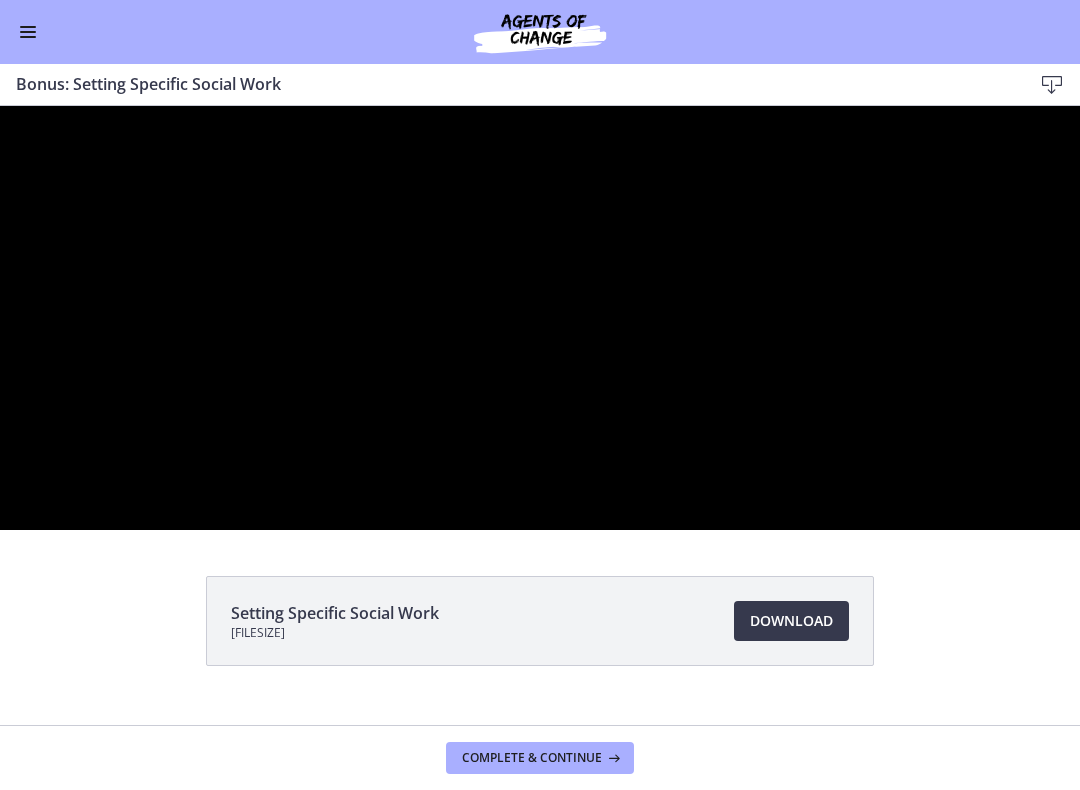 click at bounding box center (540, 318) 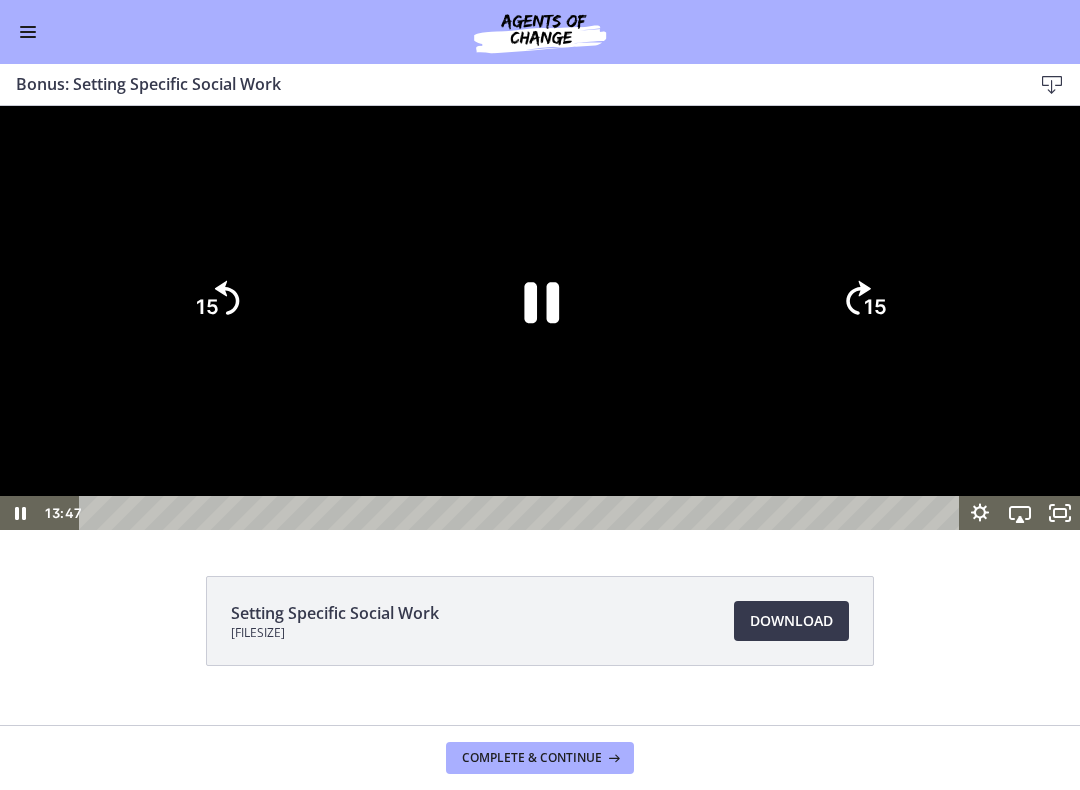 click on "15" 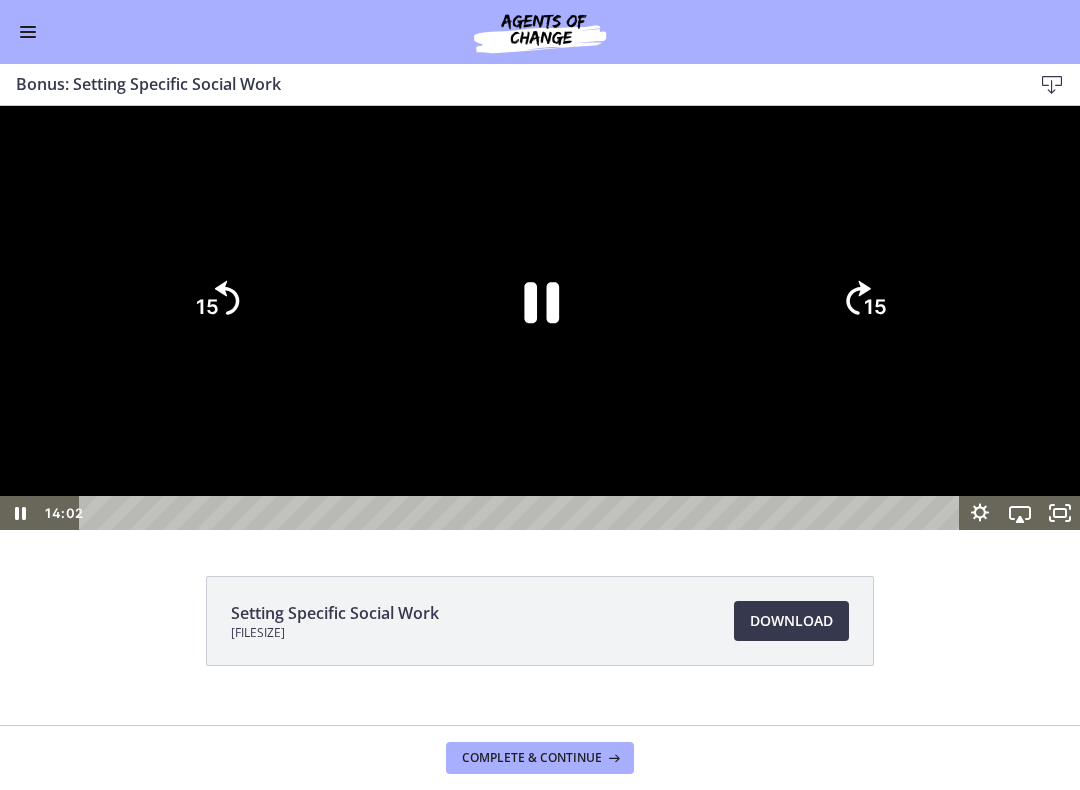 click on "15" 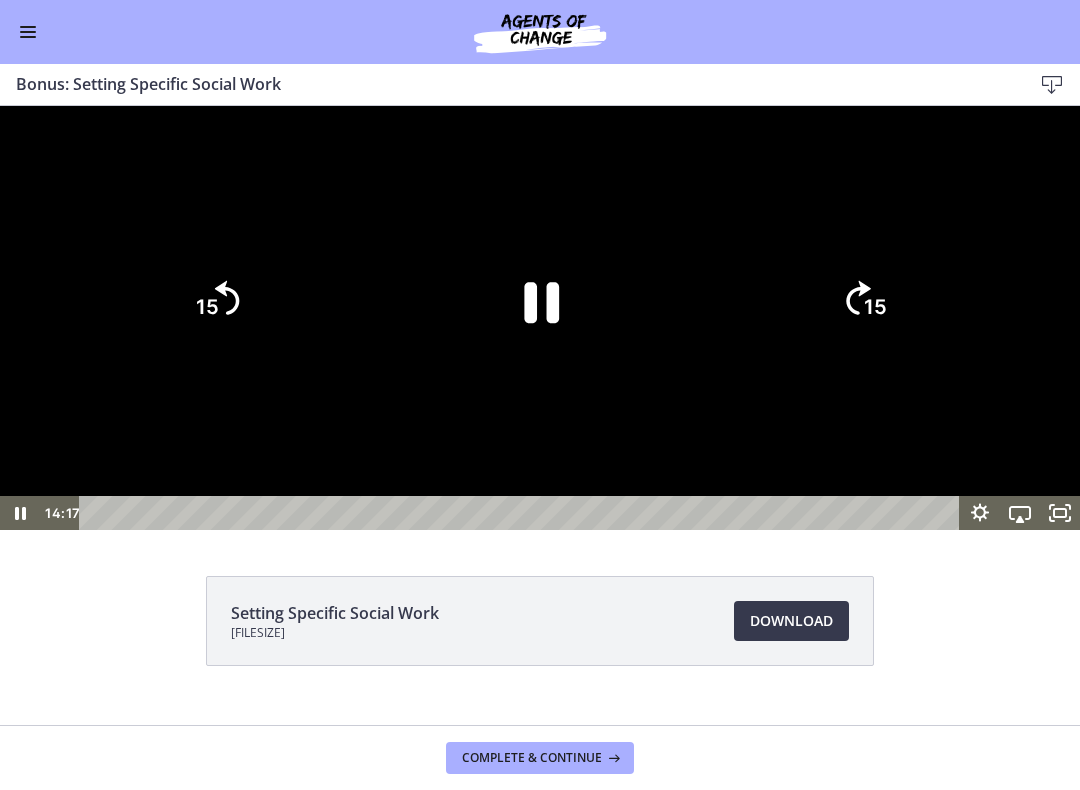 click on "15" 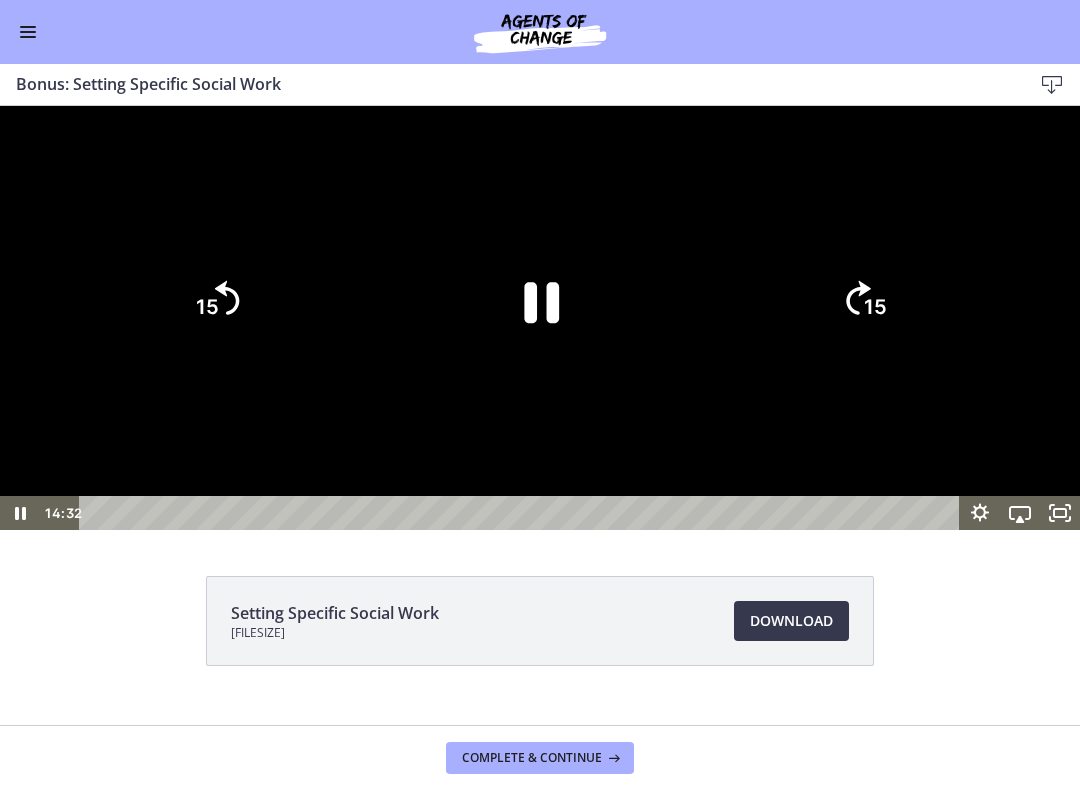 click on "15" 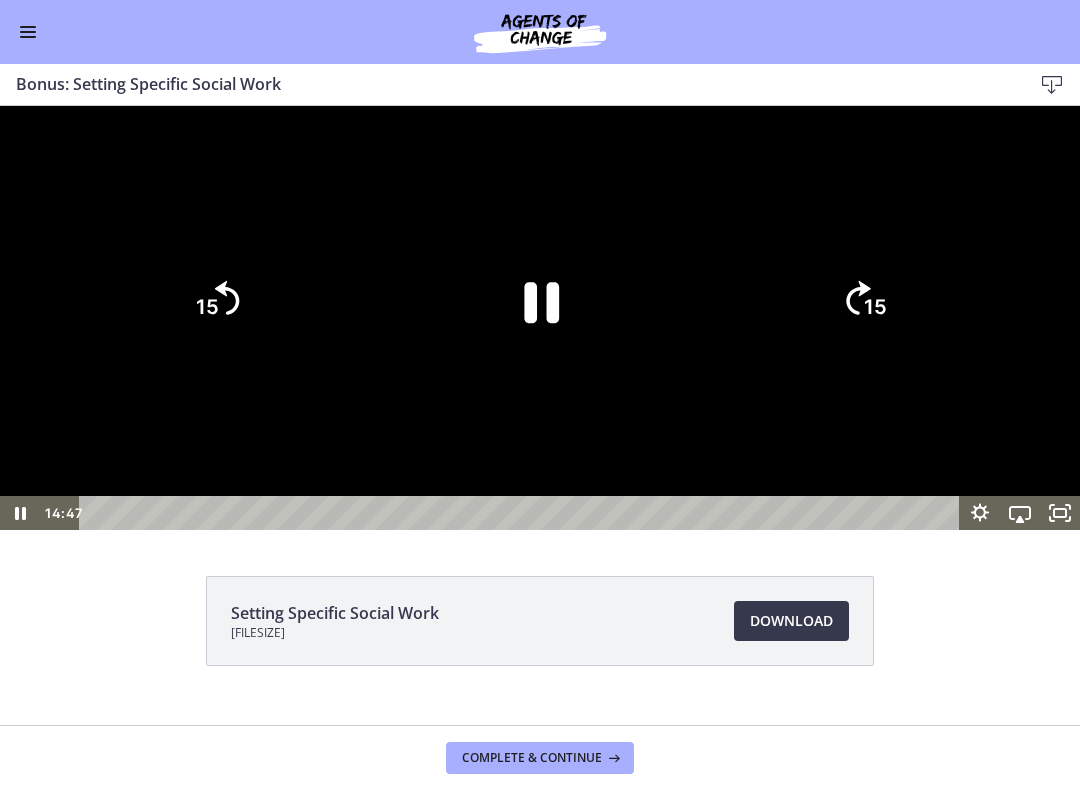 click on "15" 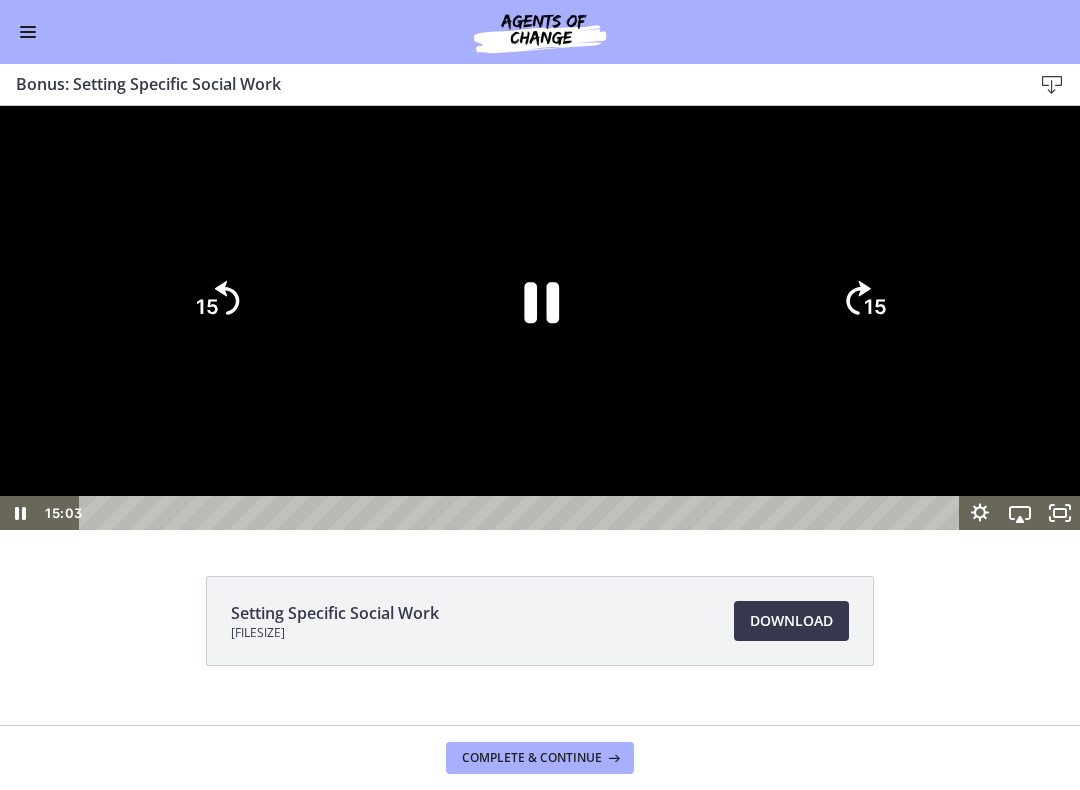 click on "15" 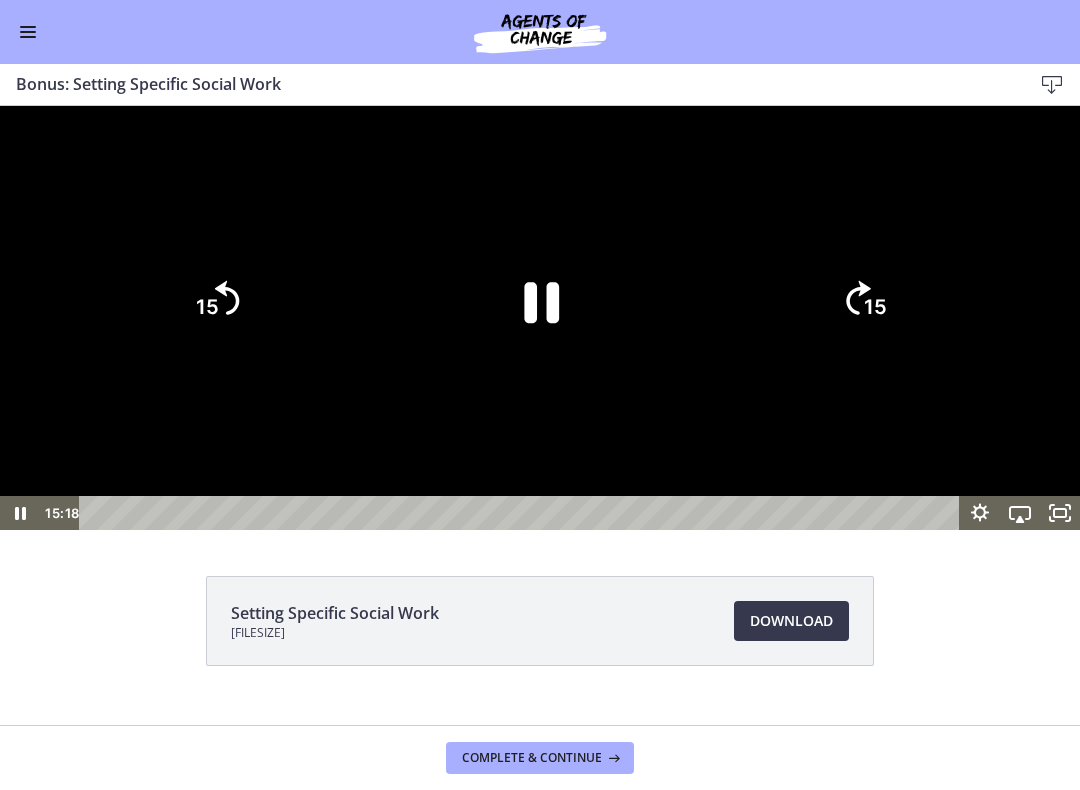 click on "15" 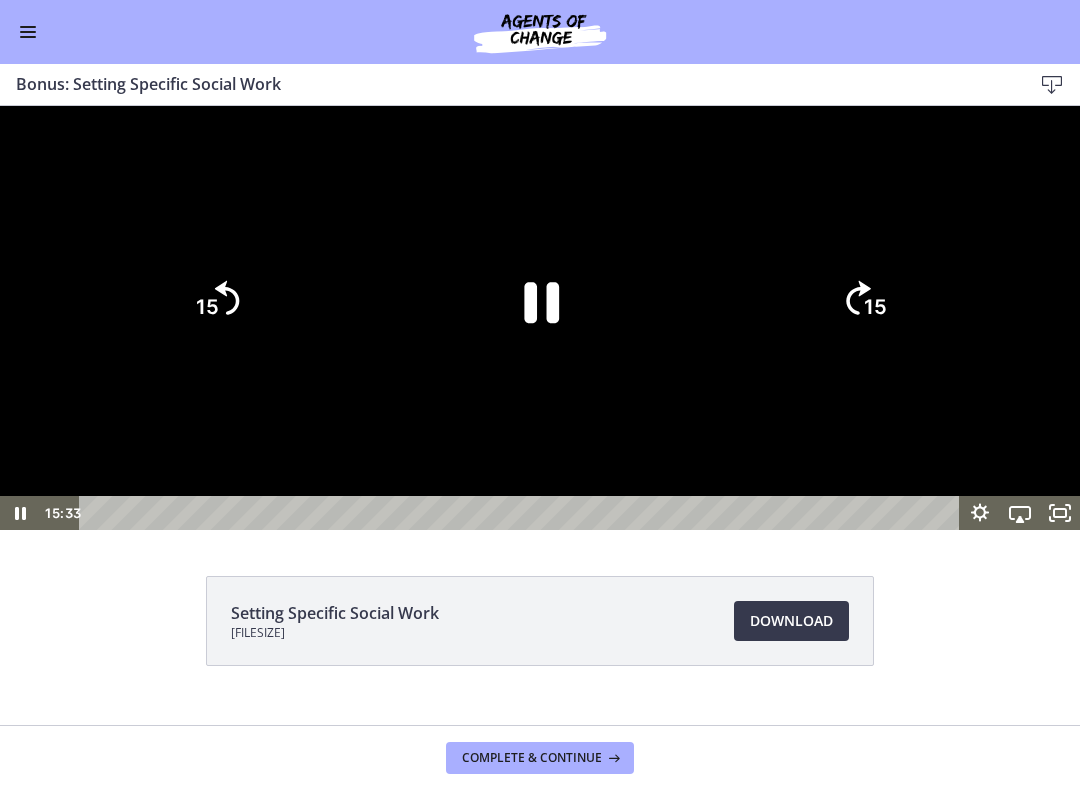 click on "15" 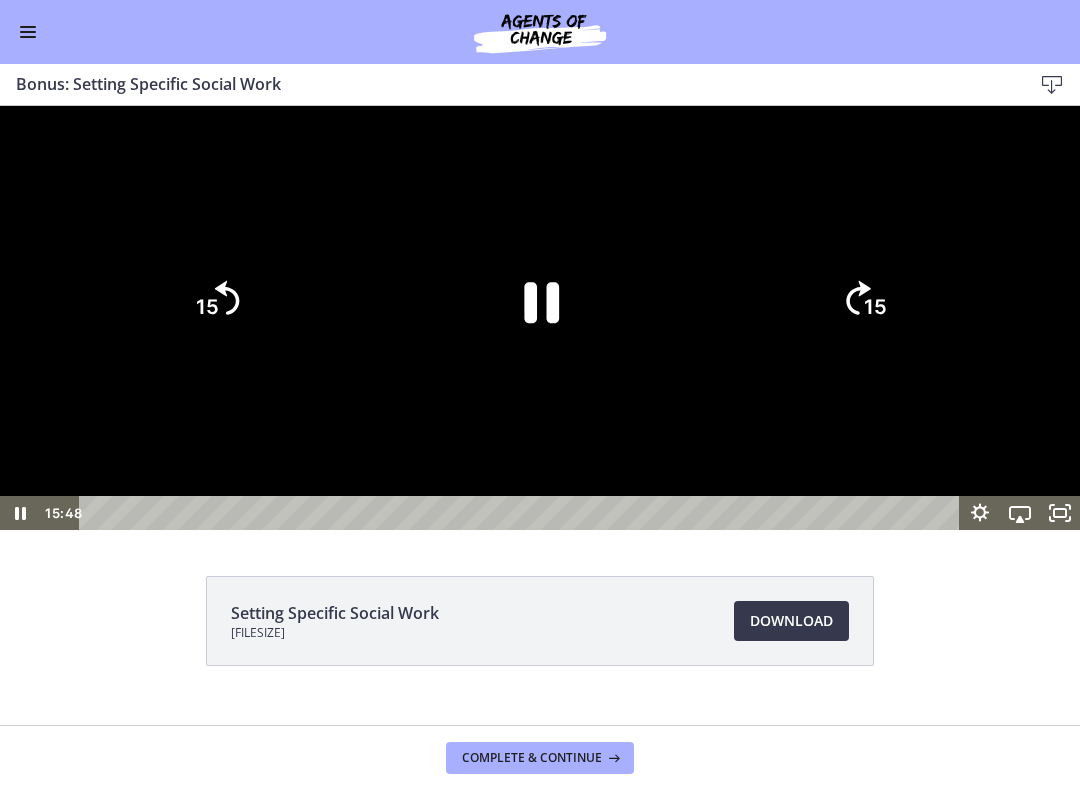 click at bounding box center [540, 318] 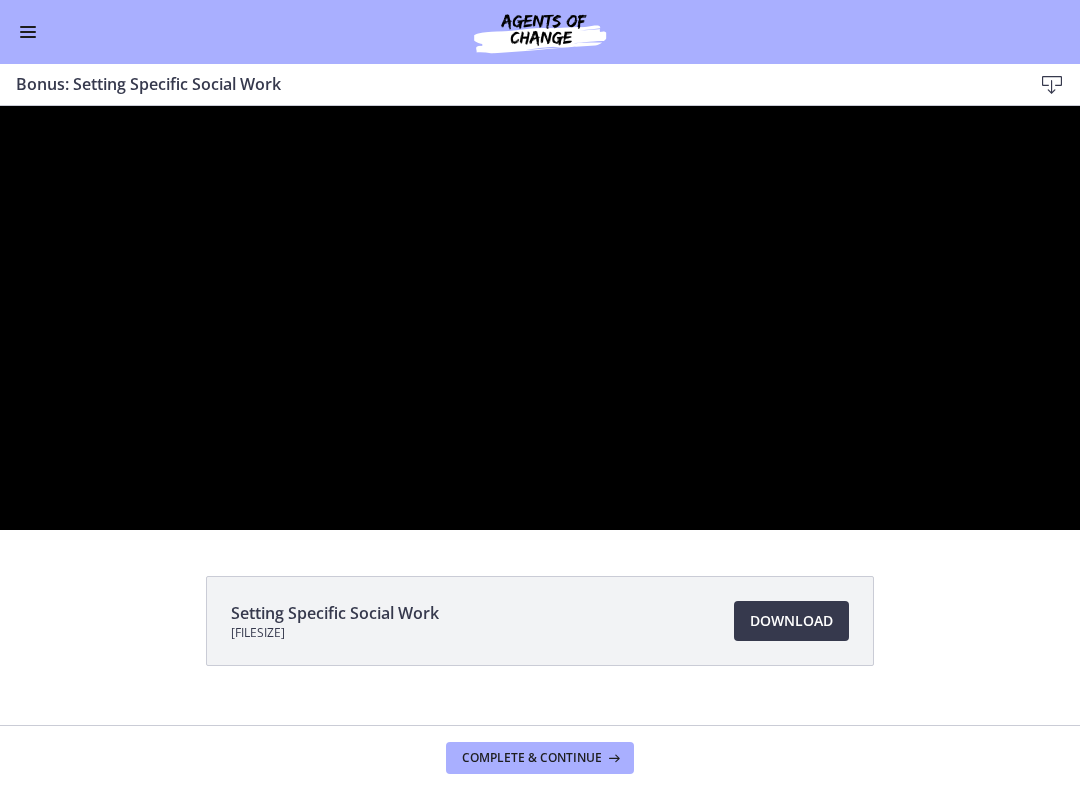 click at bounding box center [540, 318] 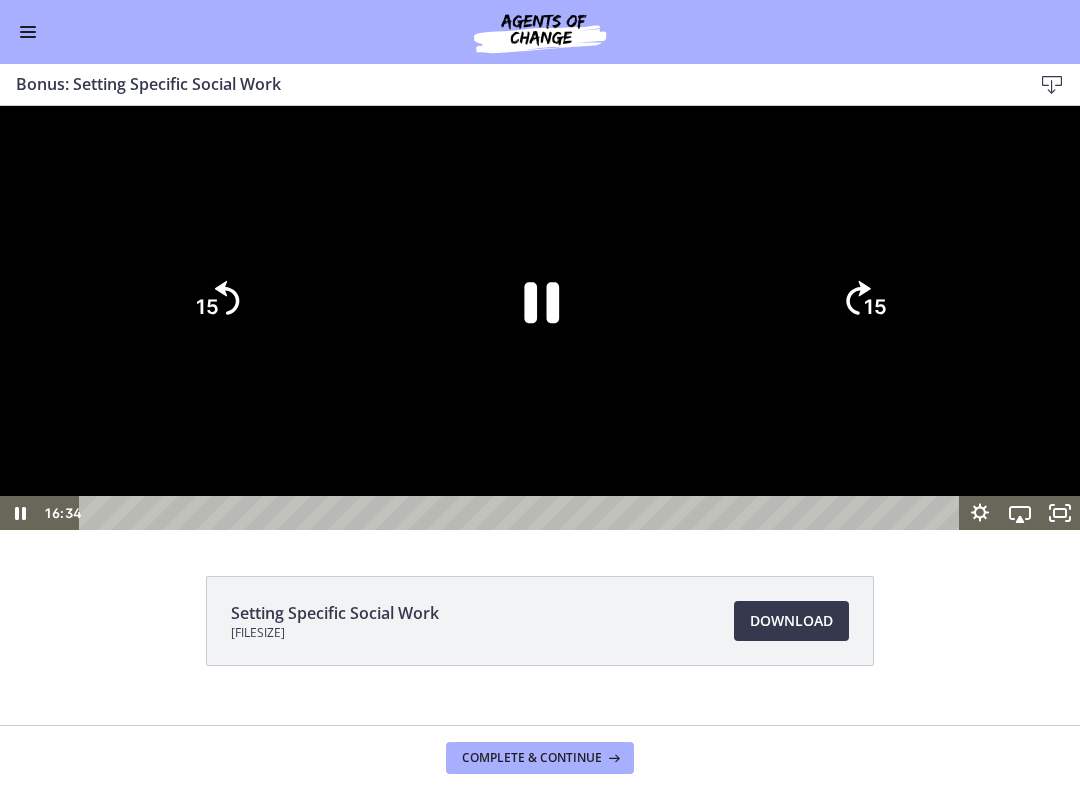 click on "15" 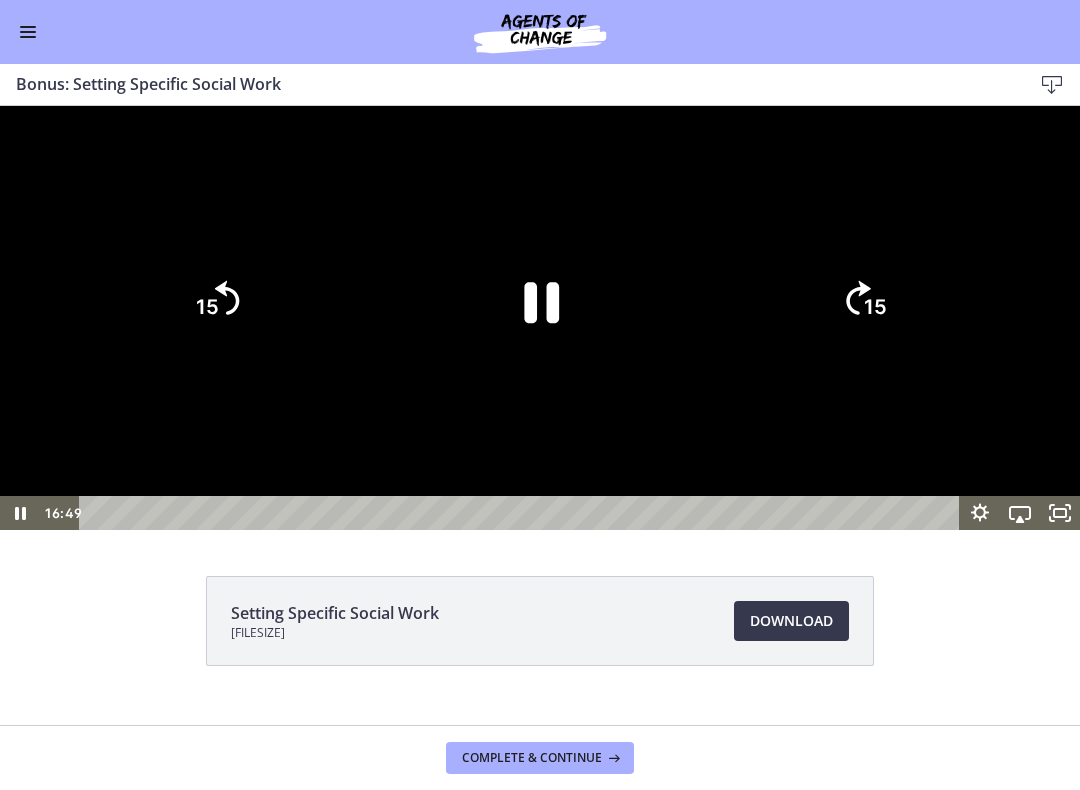 click on "15" 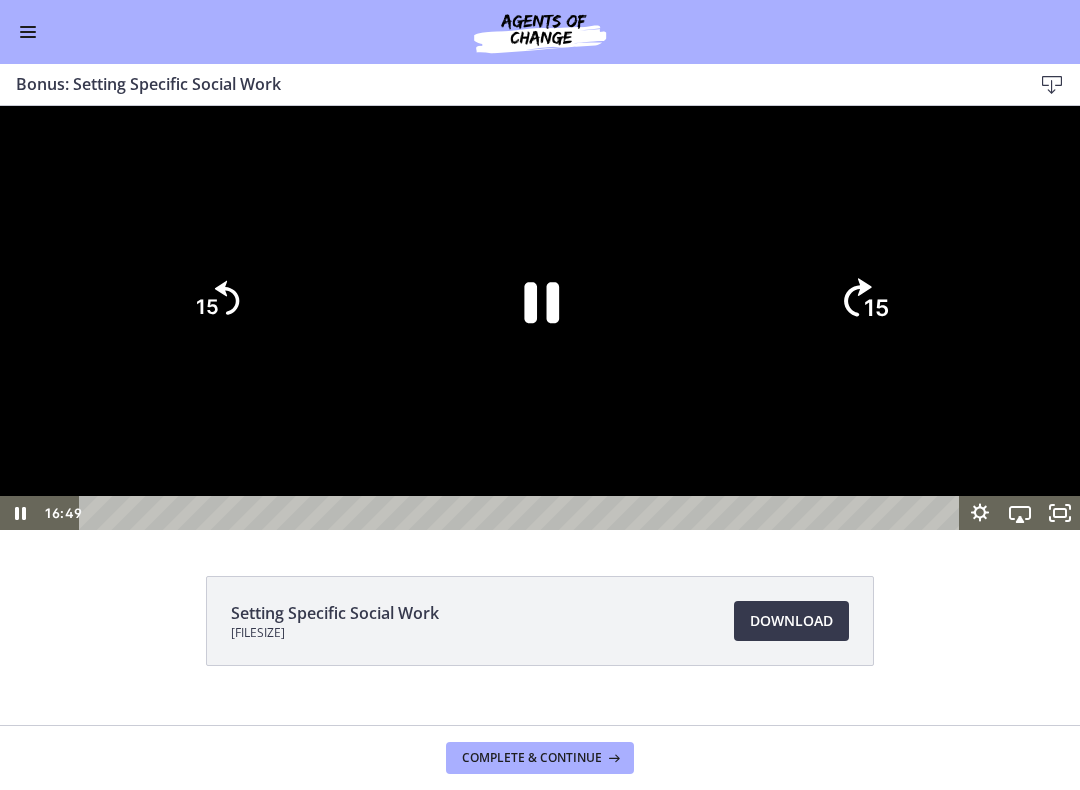 click on "15" 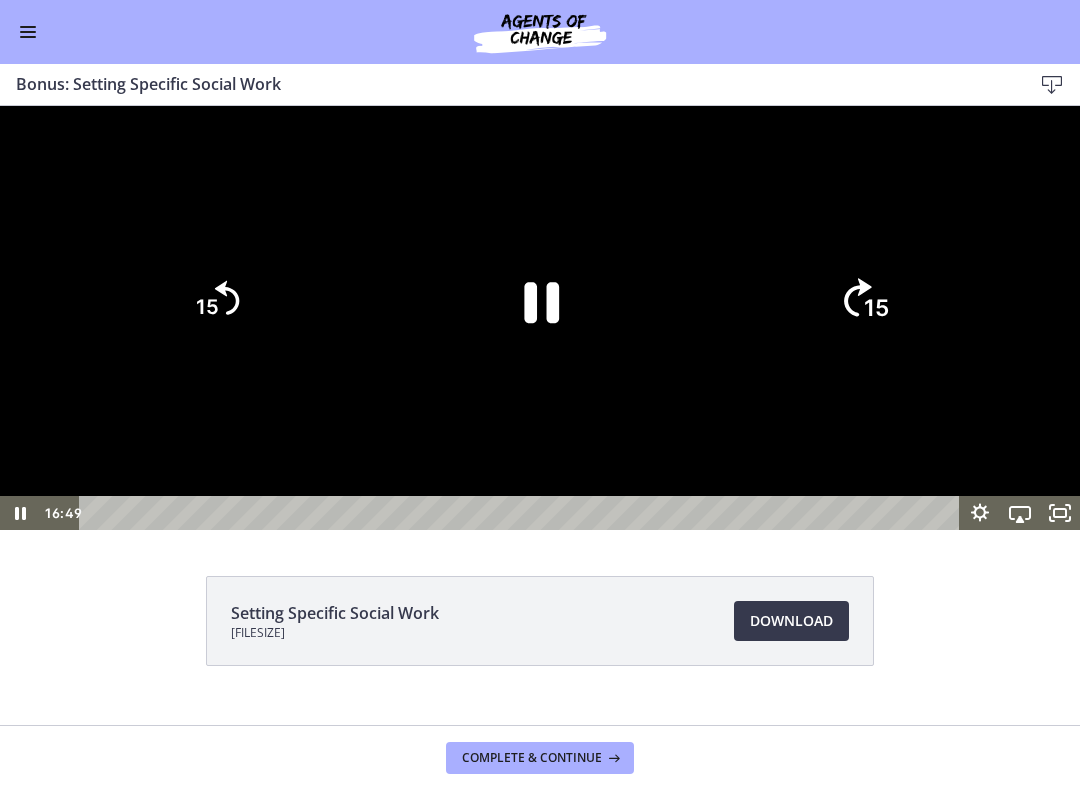 click on "15" 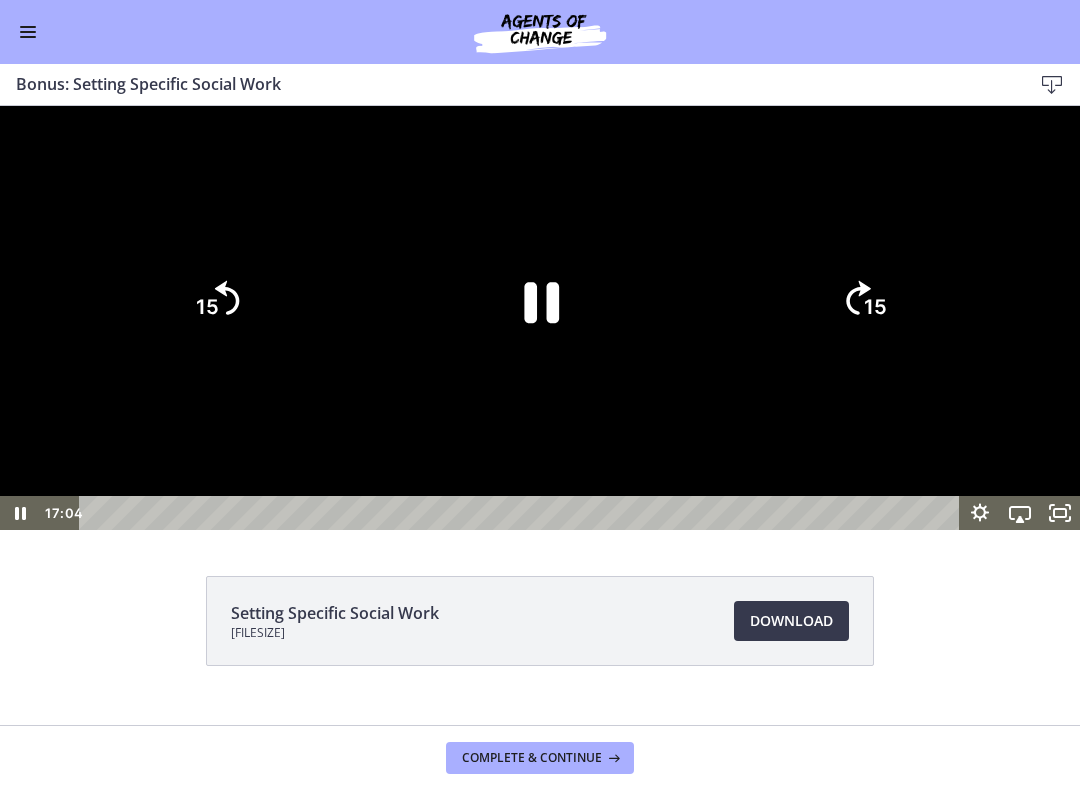 click on "15" 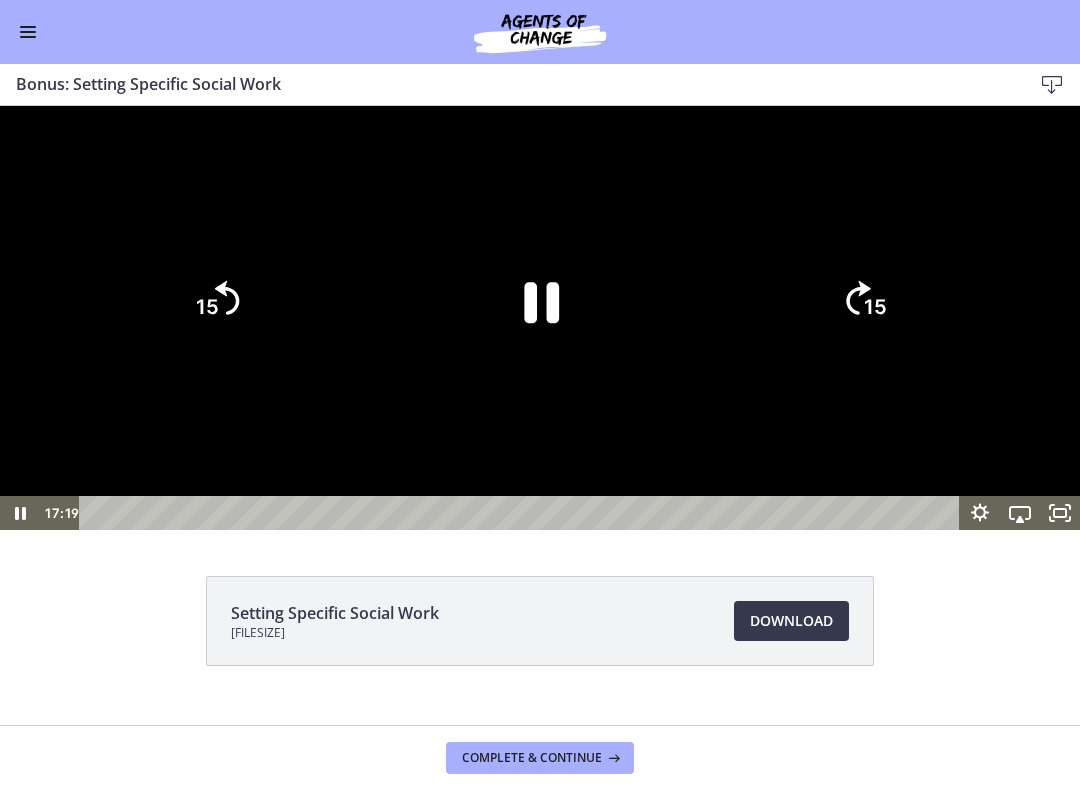 click on "15" 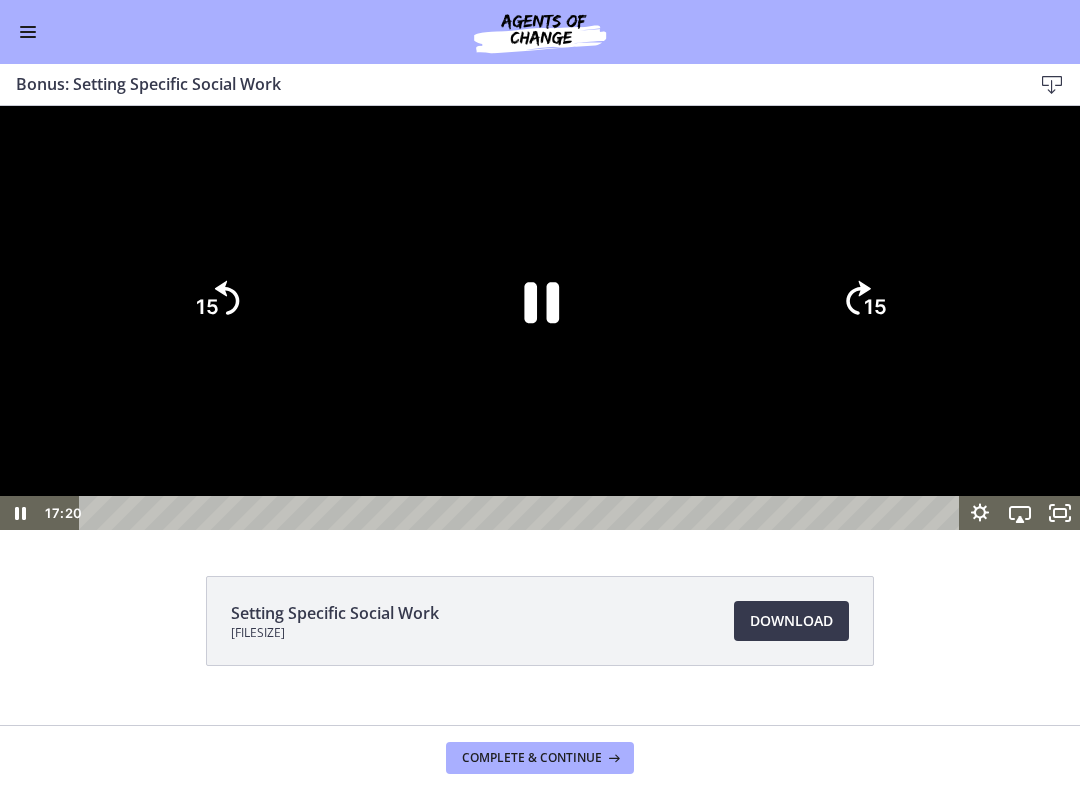 click 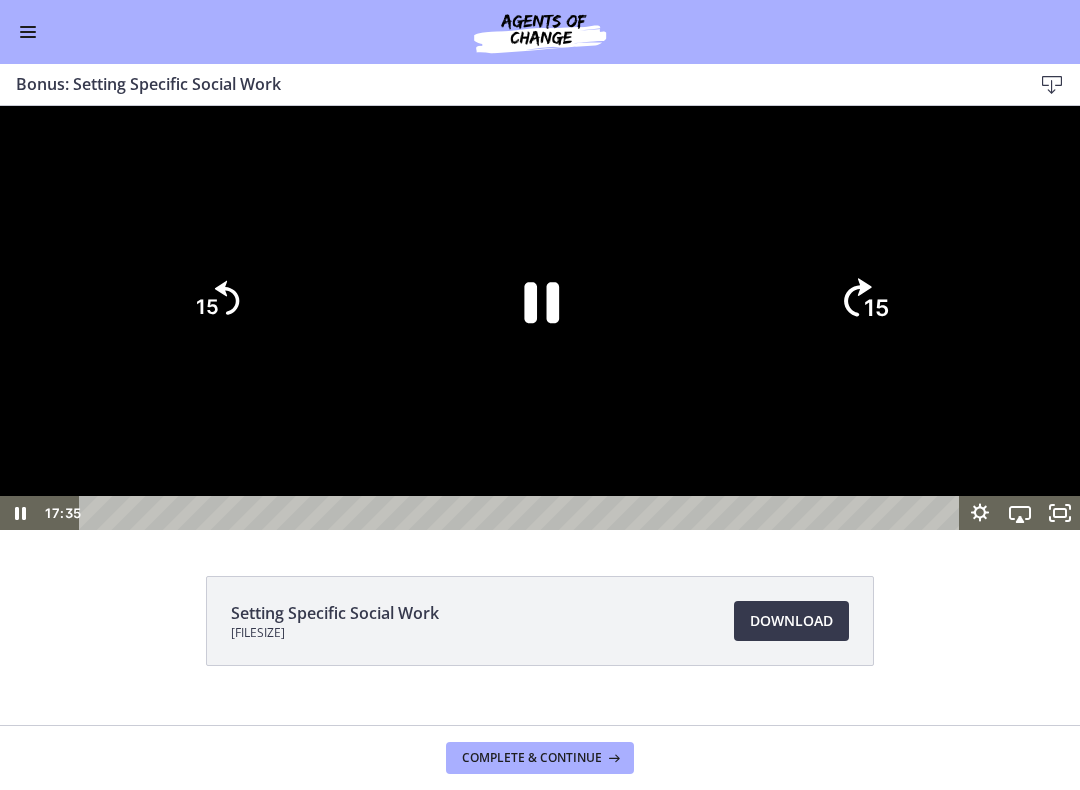click on "15" 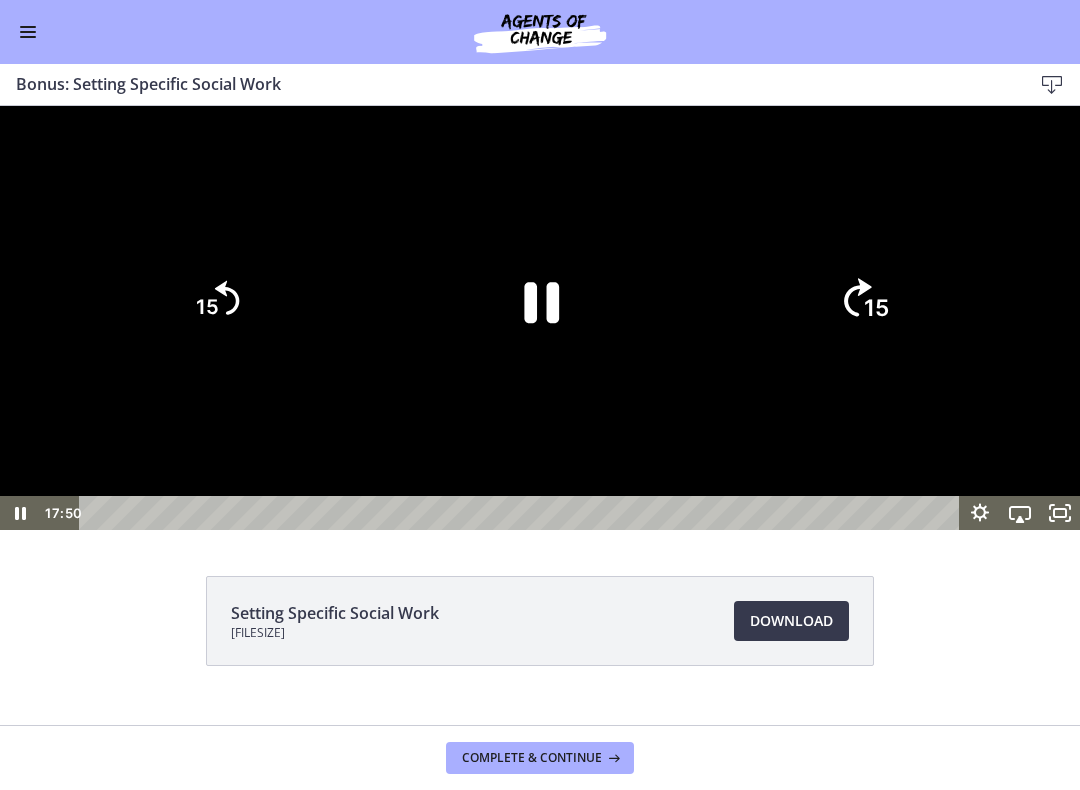 click on "15" 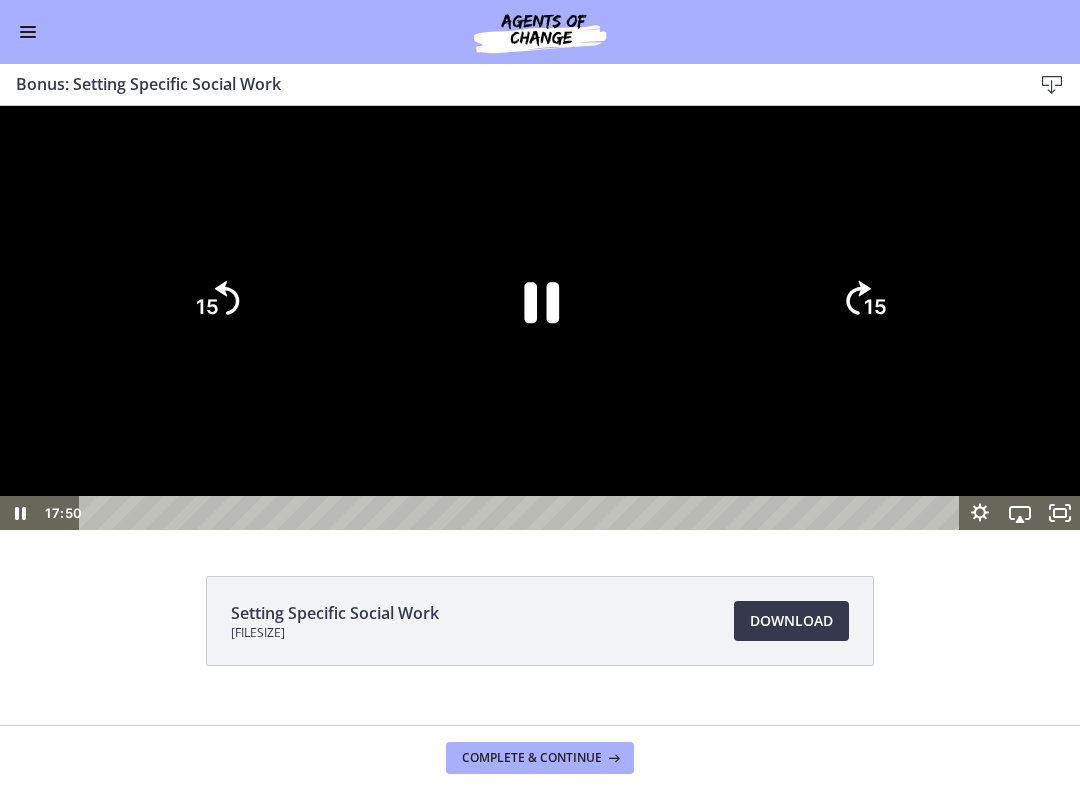 click on "15" 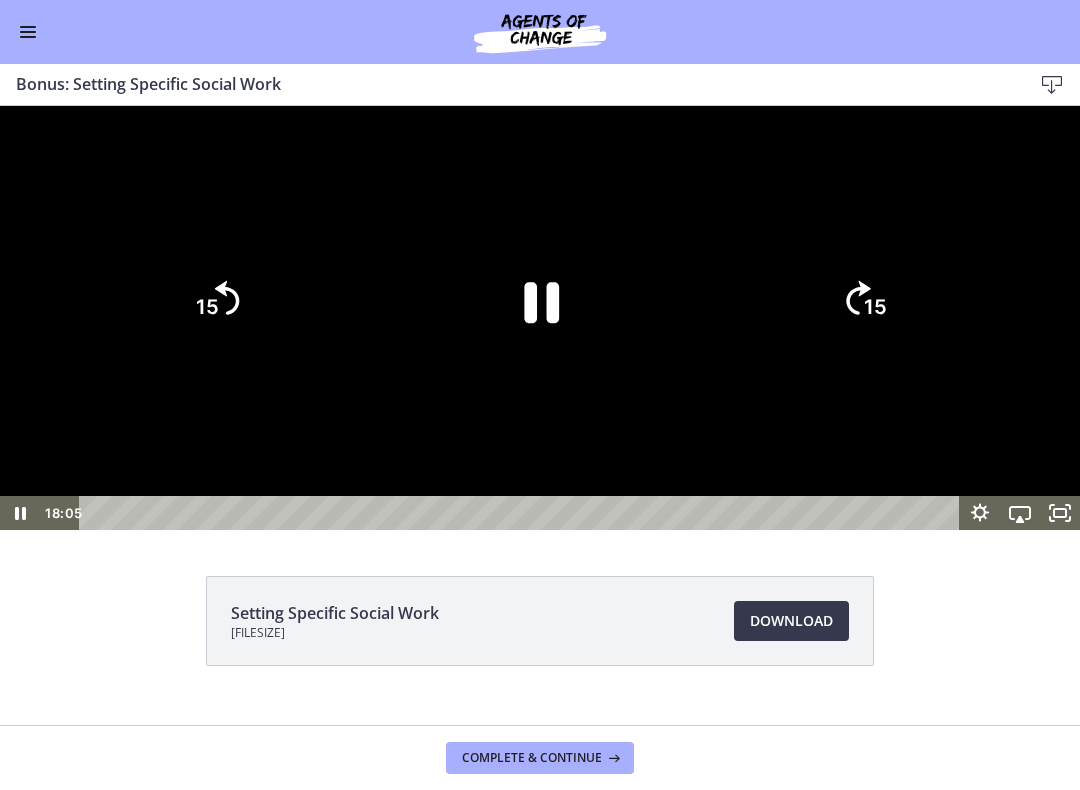 click on "15" 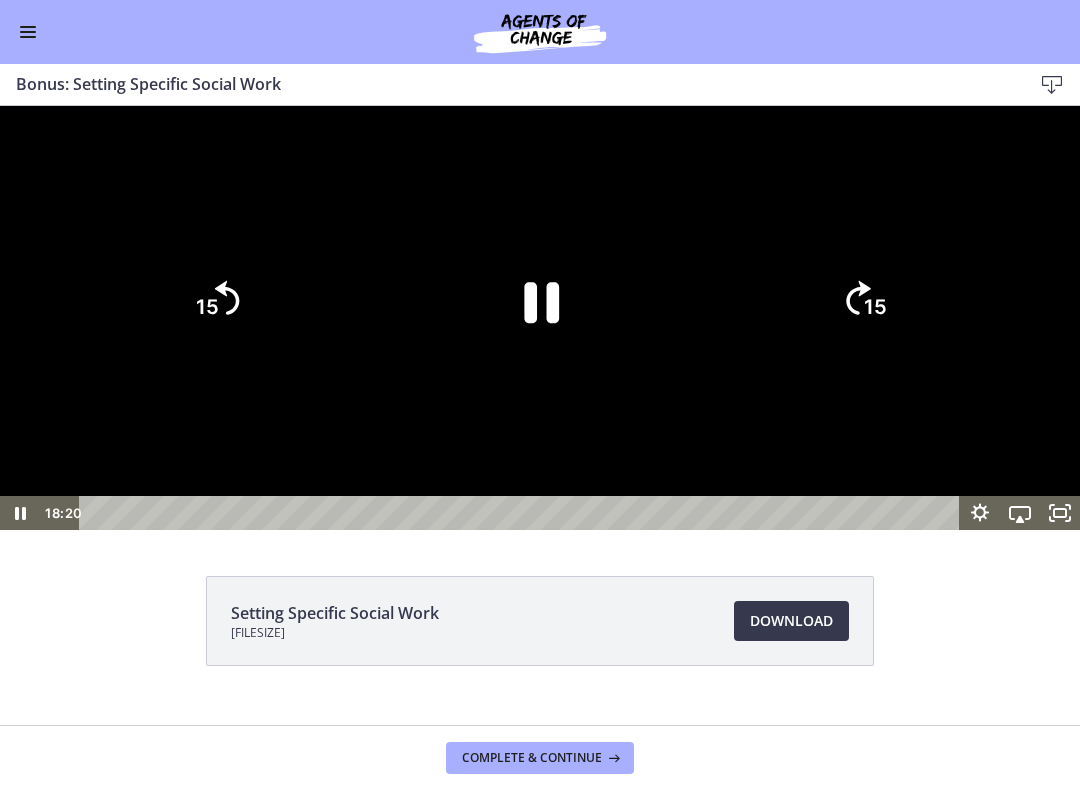 click on "15" 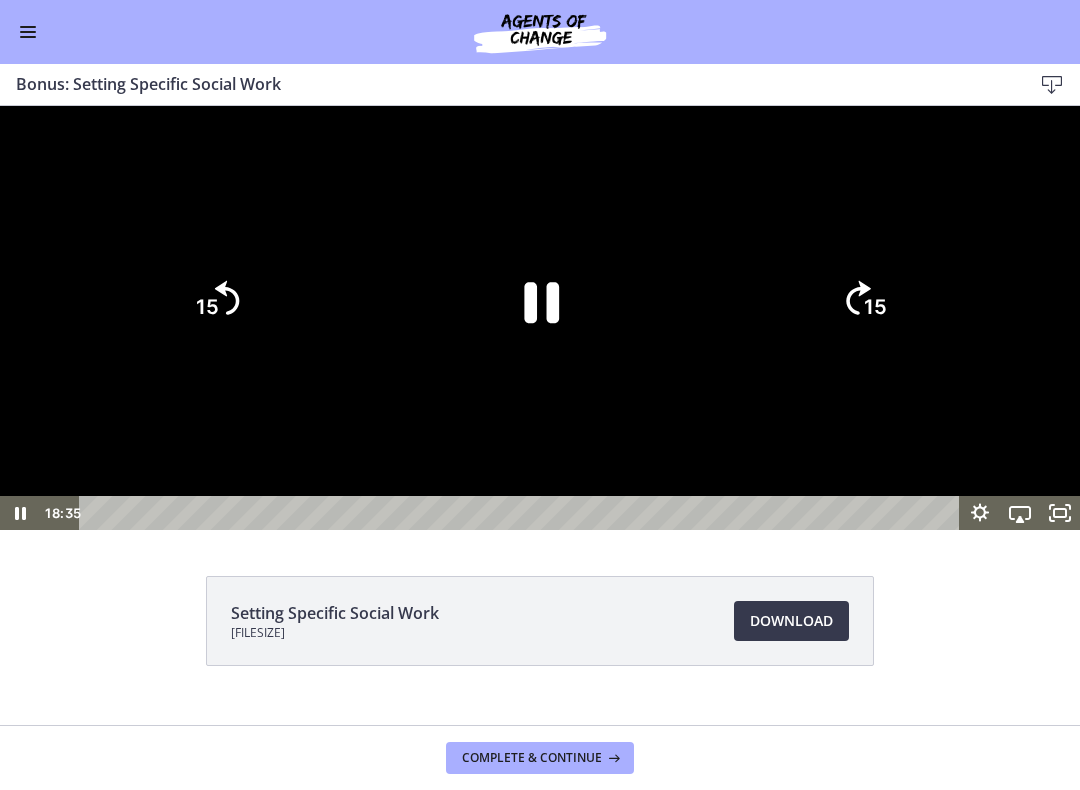 click on "15" 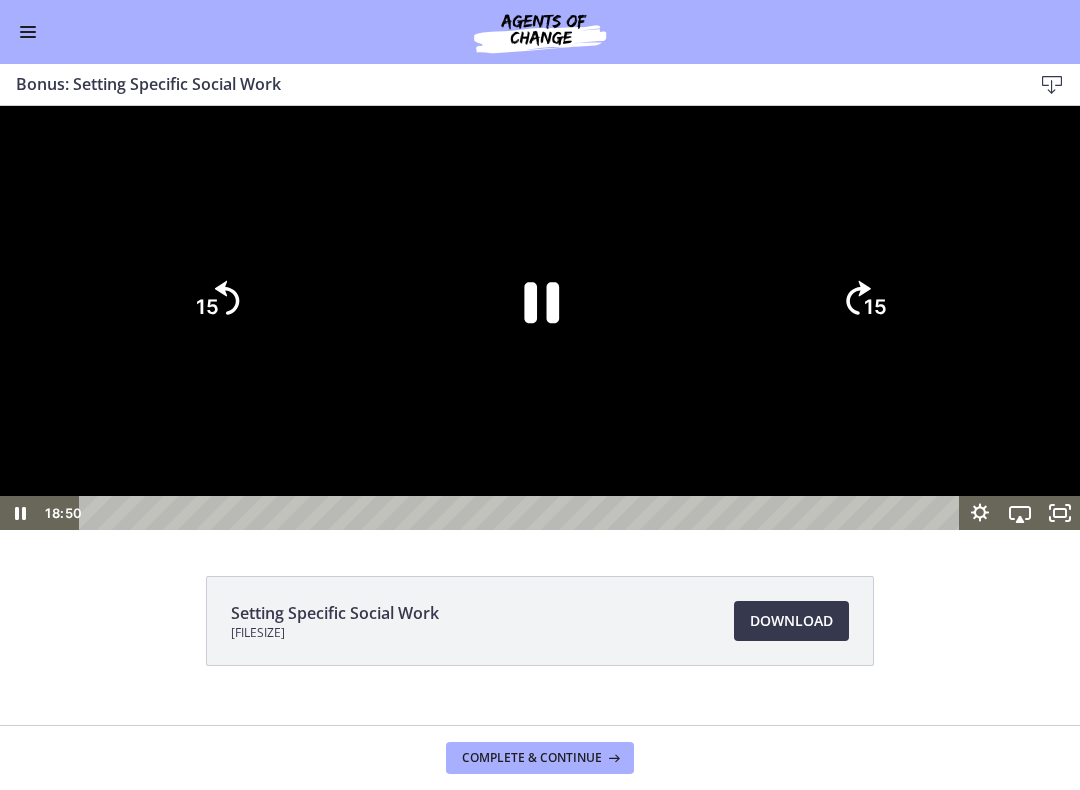 click at bounding box center (540, 318) 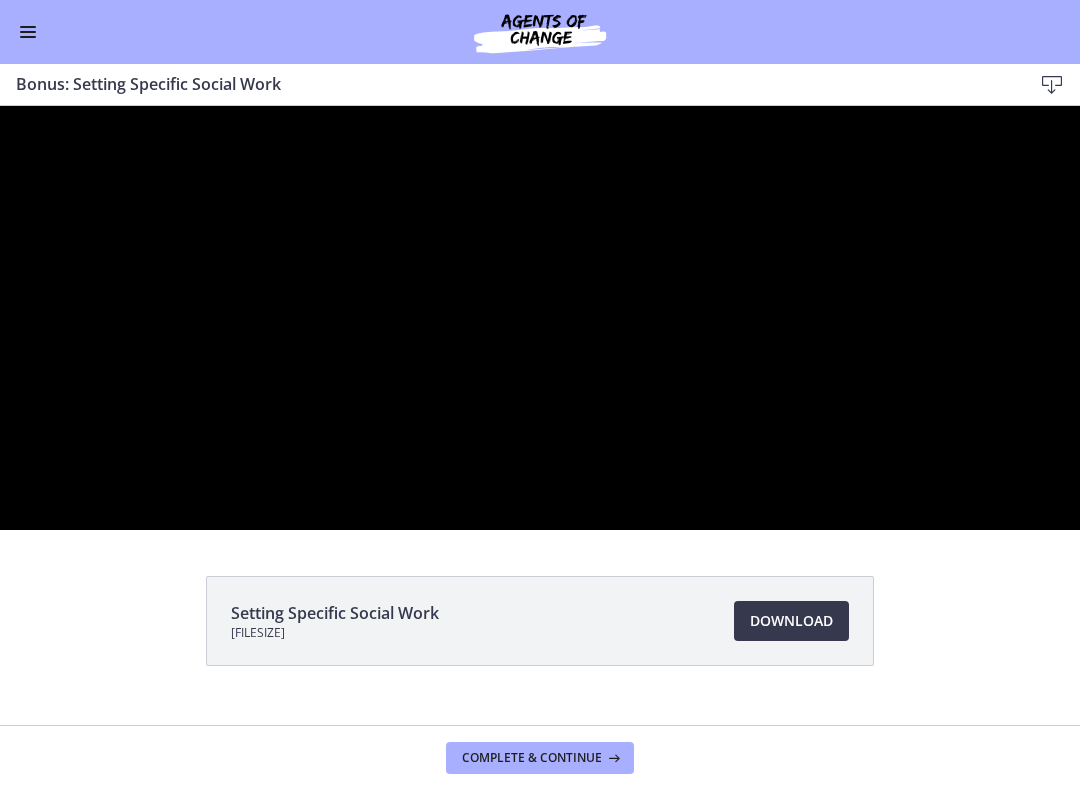 click at bounding box center [540, 318] 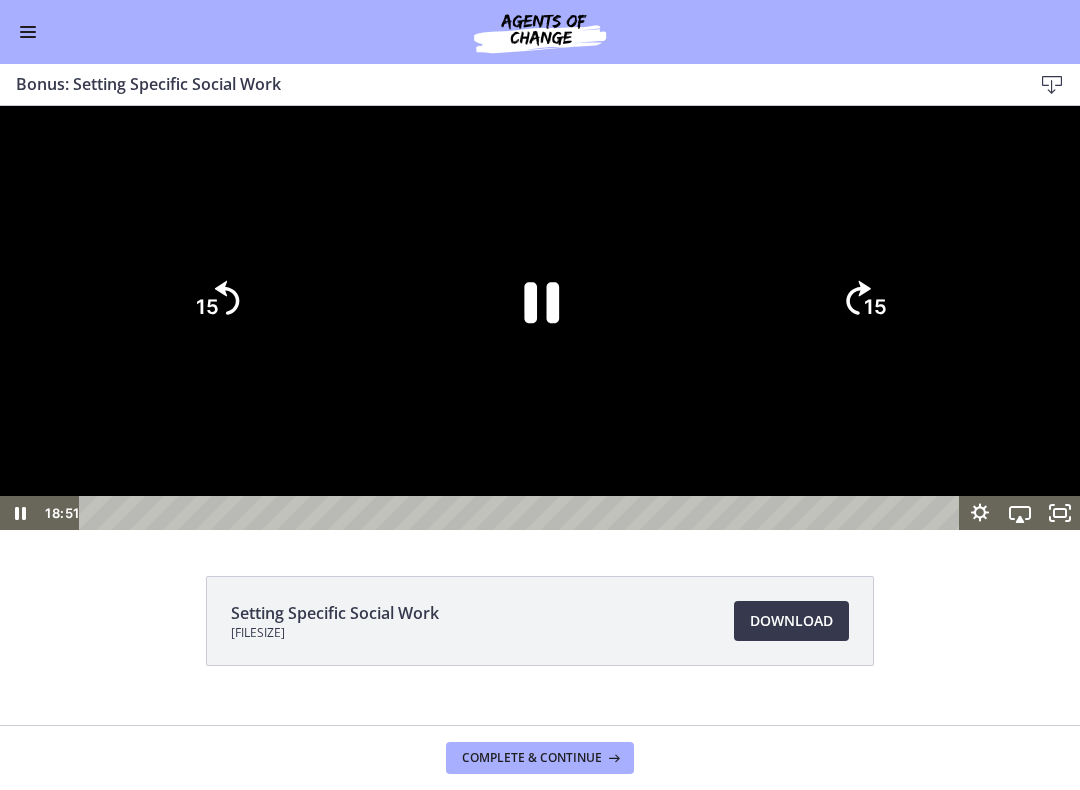 click 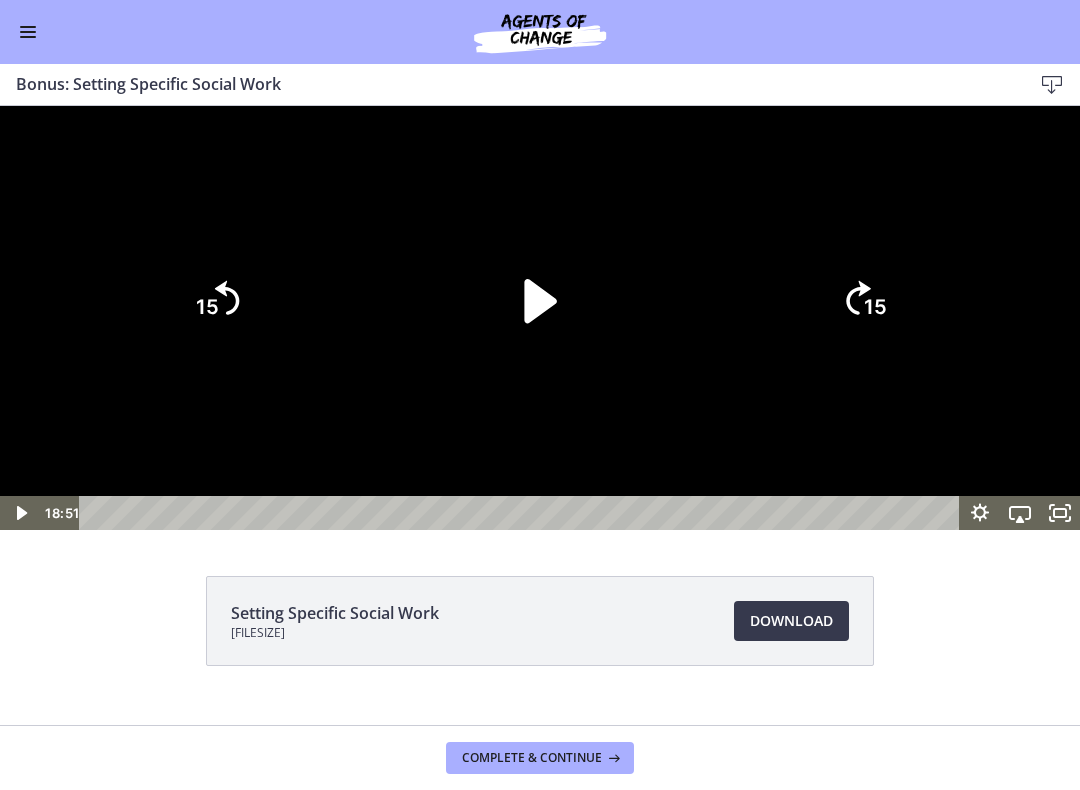 click at bounding box center [540, 318] 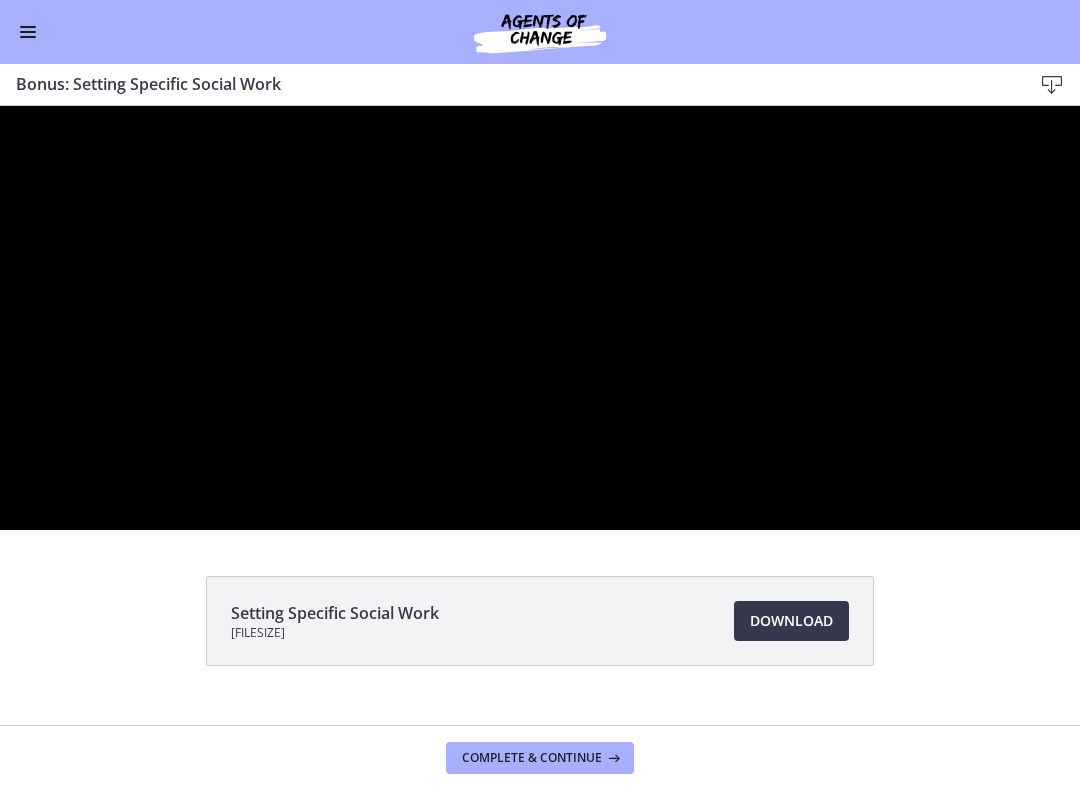 click at bounding box center (540, 318) 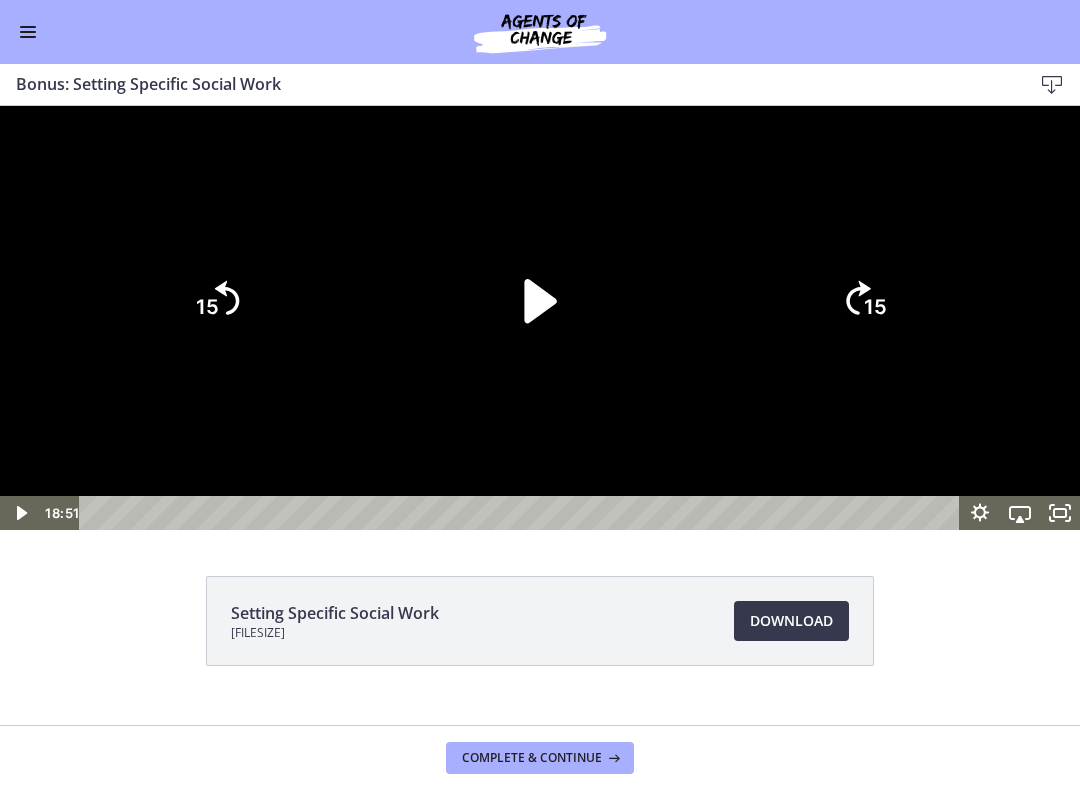 click at bounding box center [540, 318] 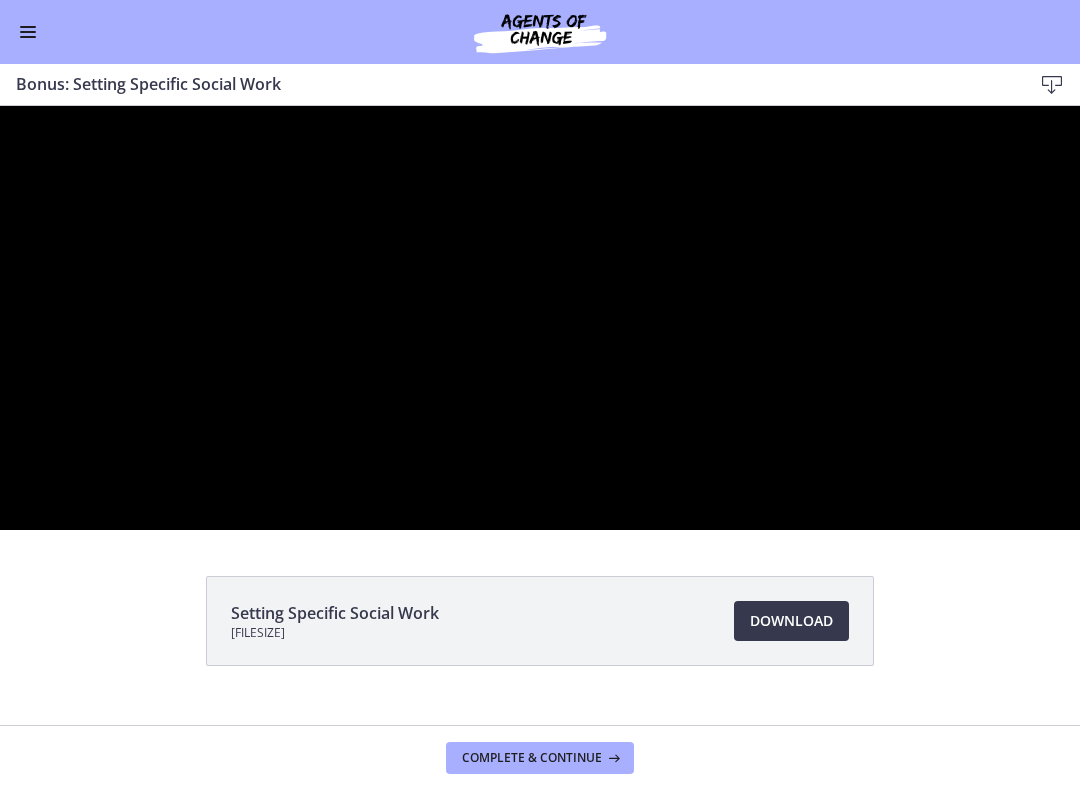 click at bounding box center (540, 318) 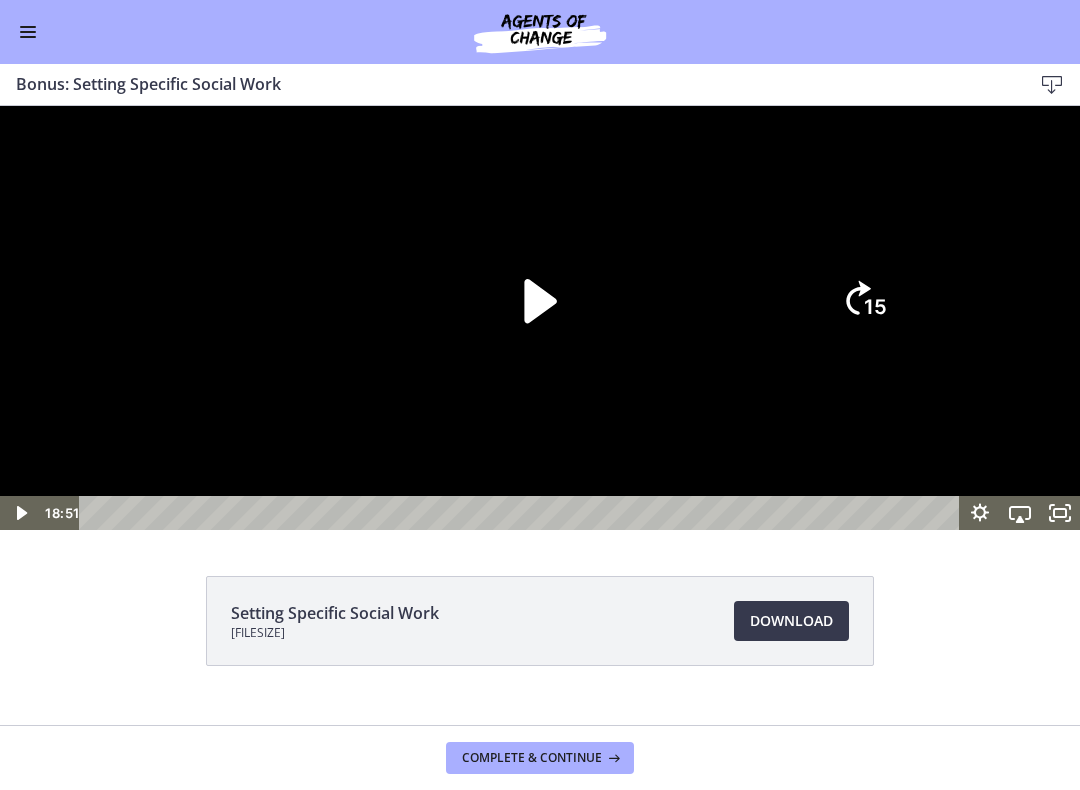 click 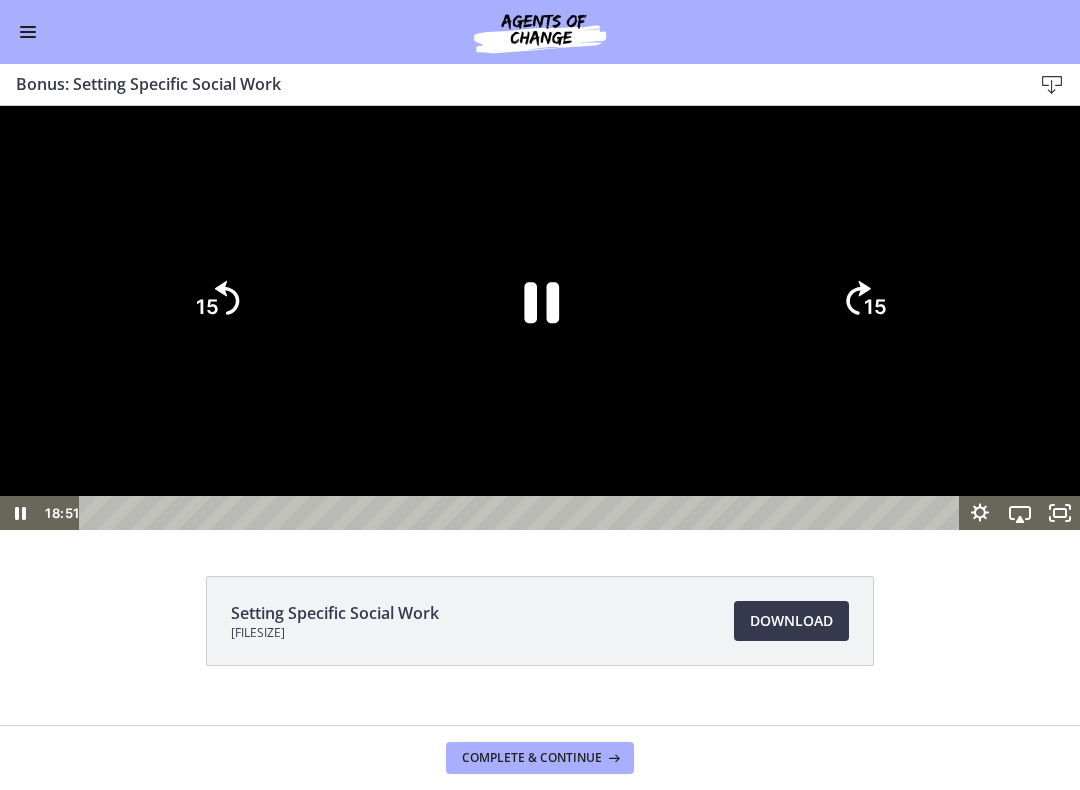 click 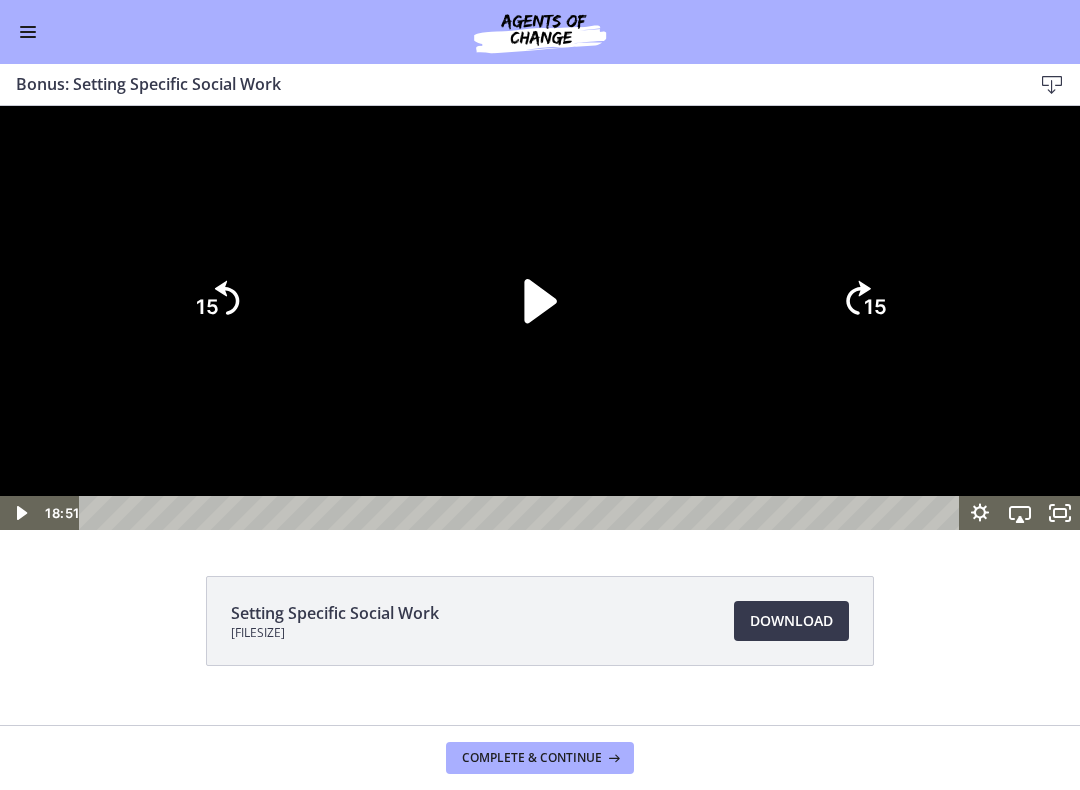 click at bounding box center [540, 318] 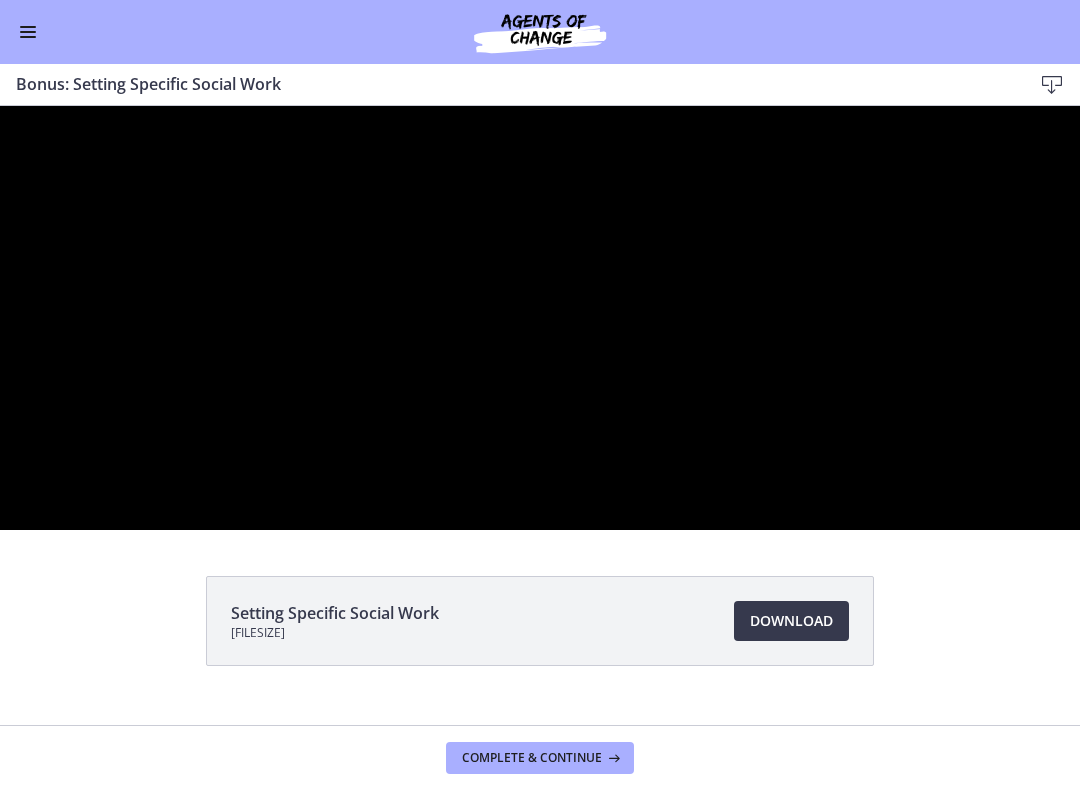 click at bounding box center [540, 318] 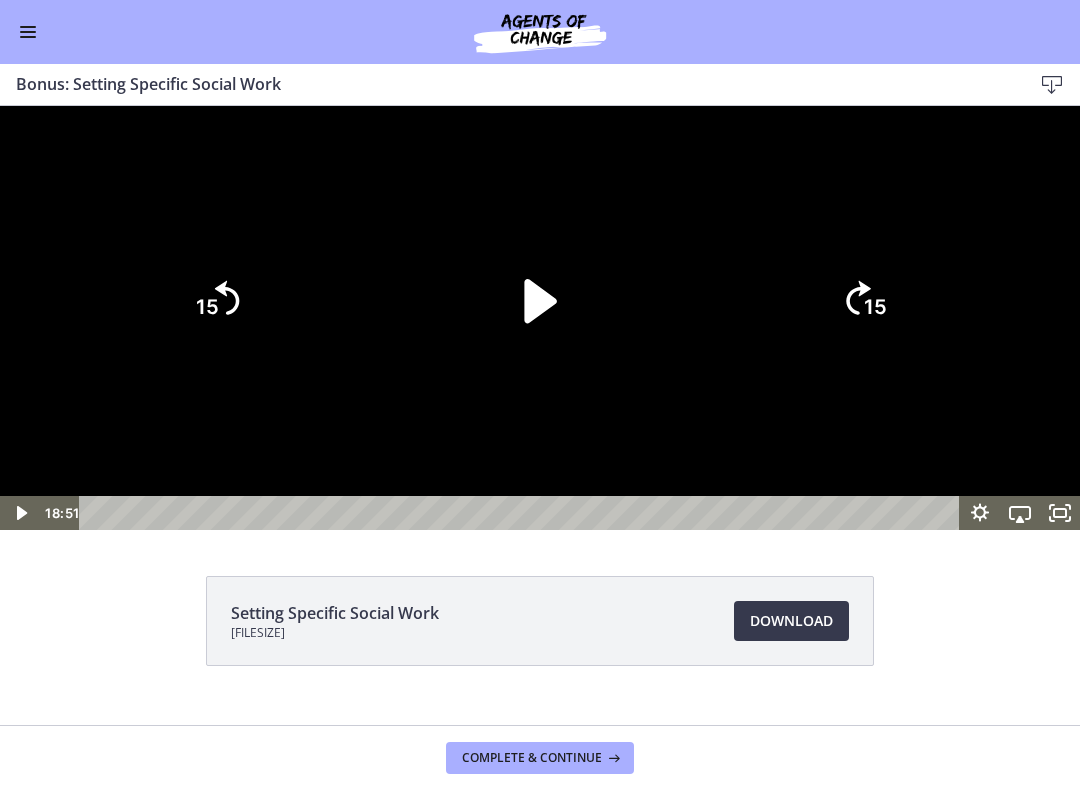 click 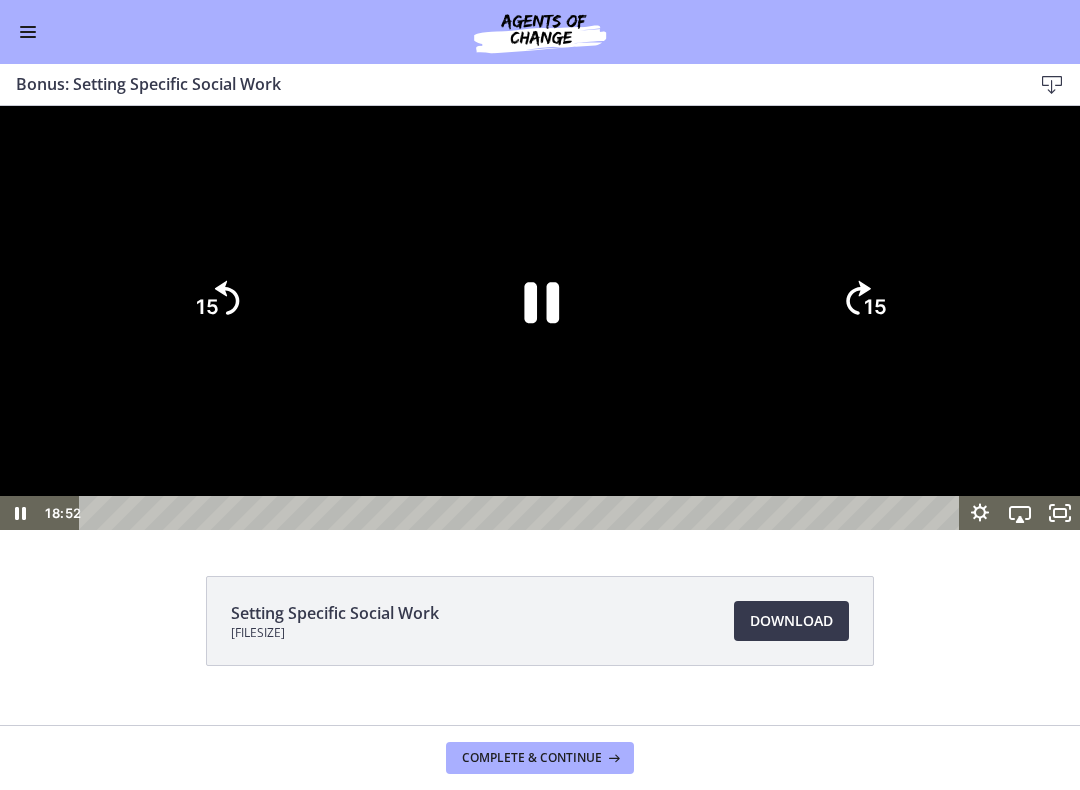 click on "15" 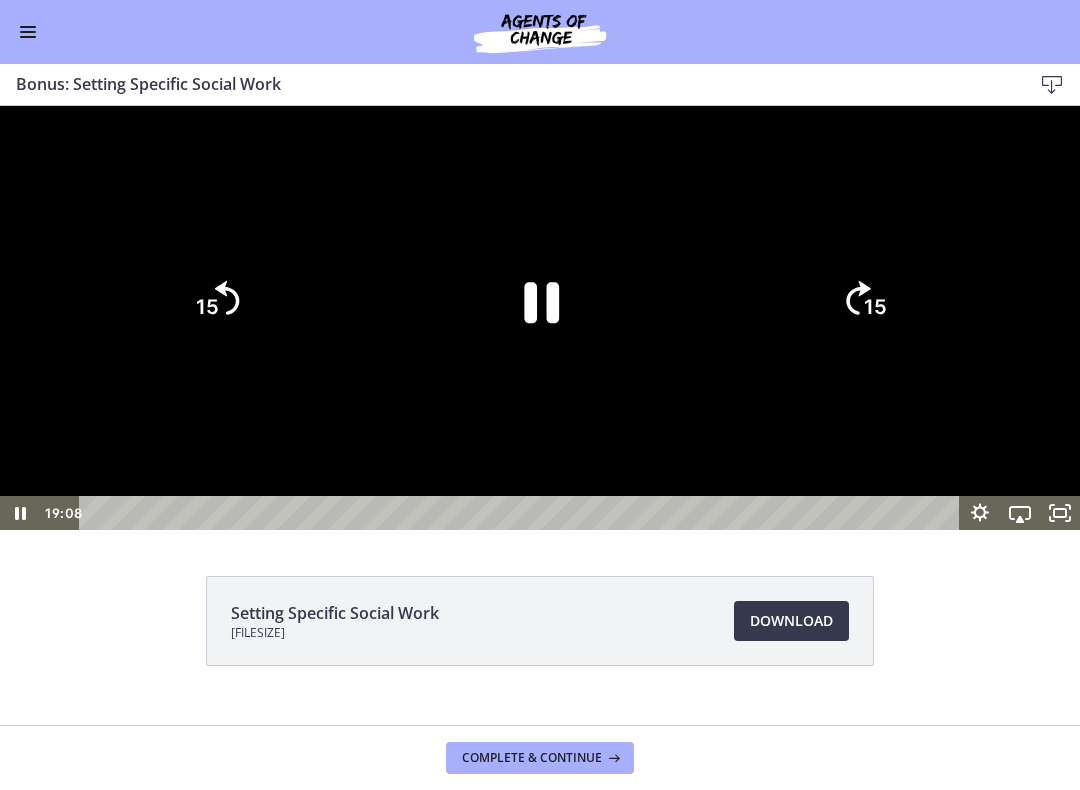 click at bounding box center (540, 318) 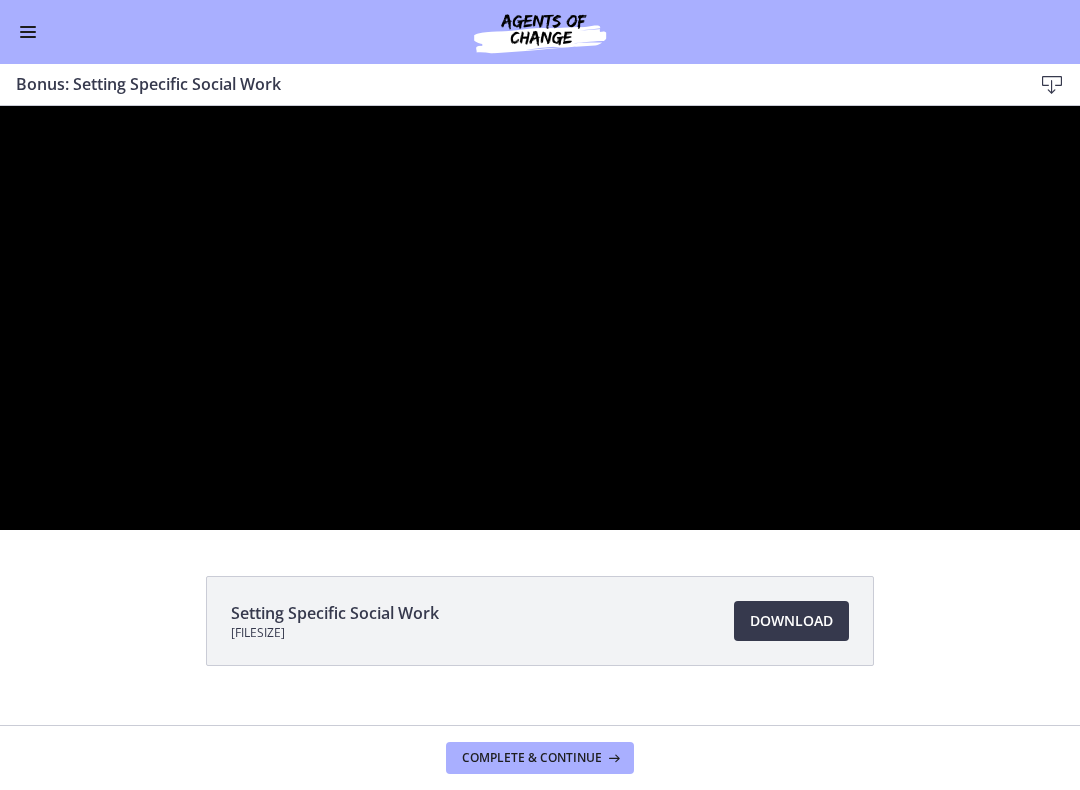 click at bounding box center (540, 318) 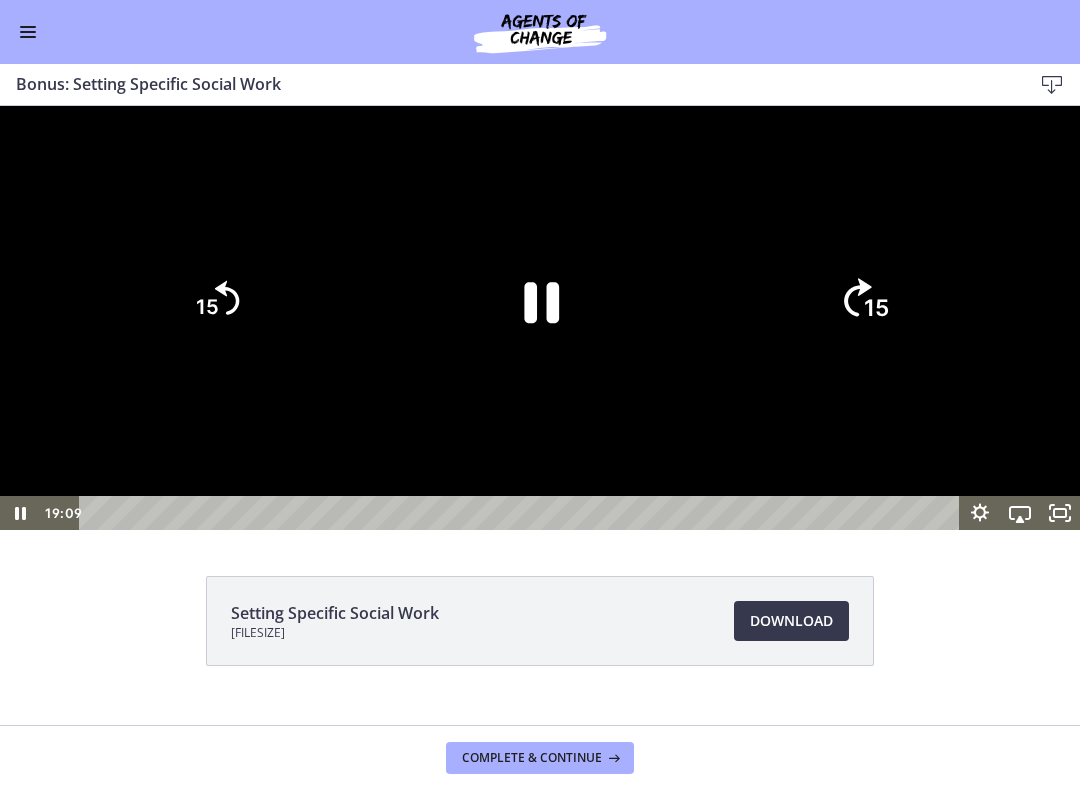 click on "15" 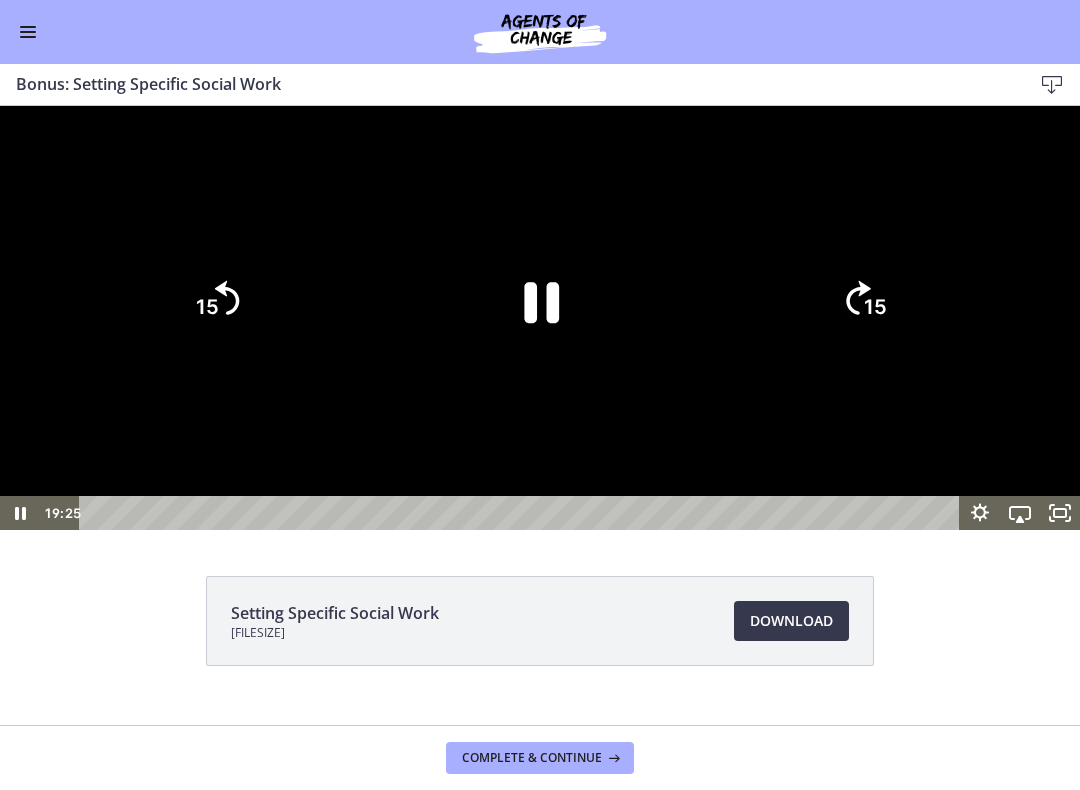 click on "15" 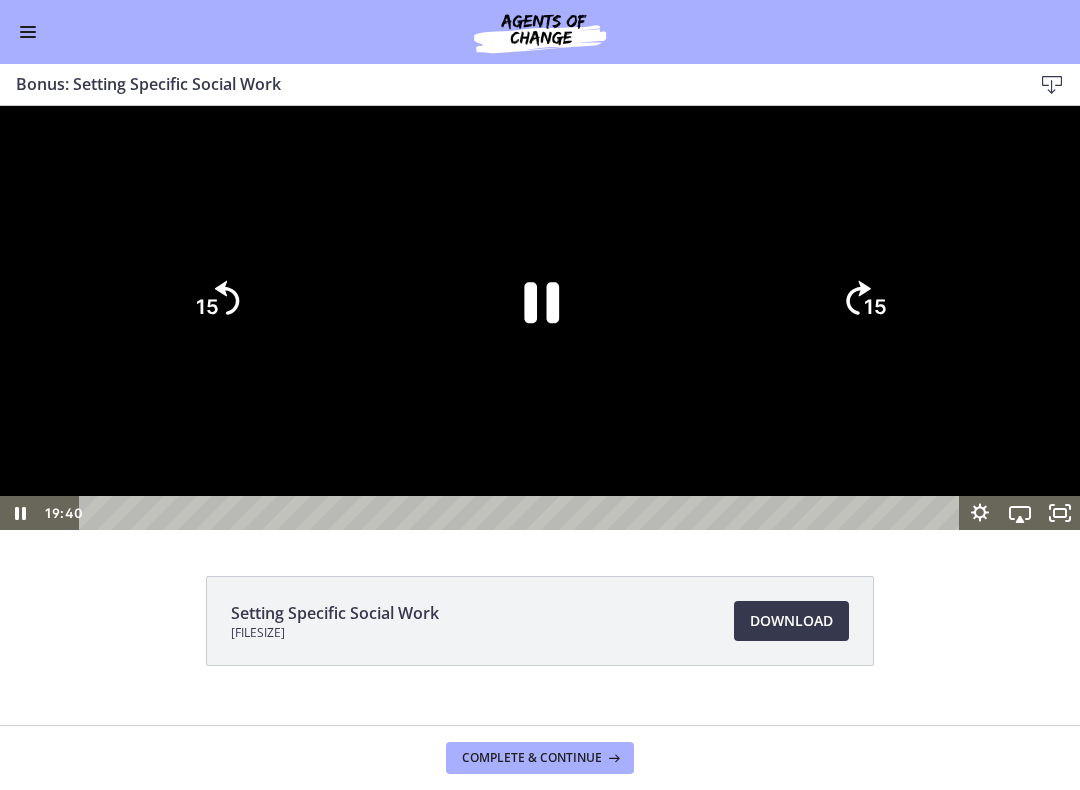 click on "15" 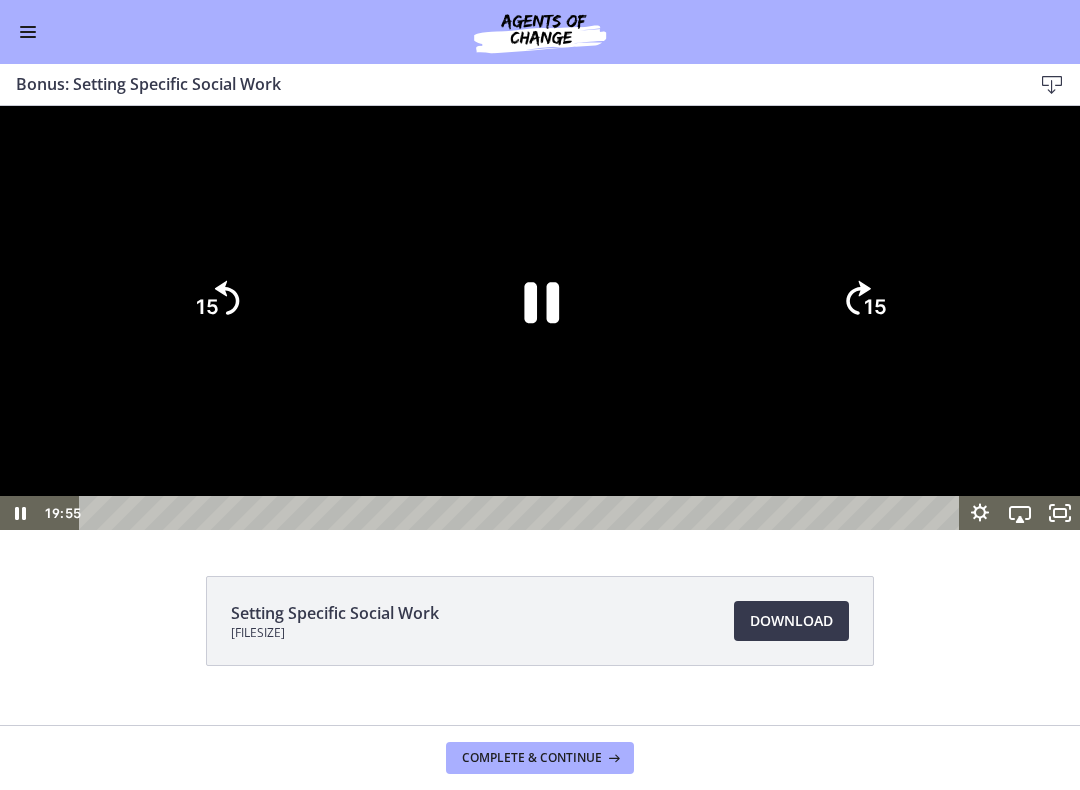 click on "15" 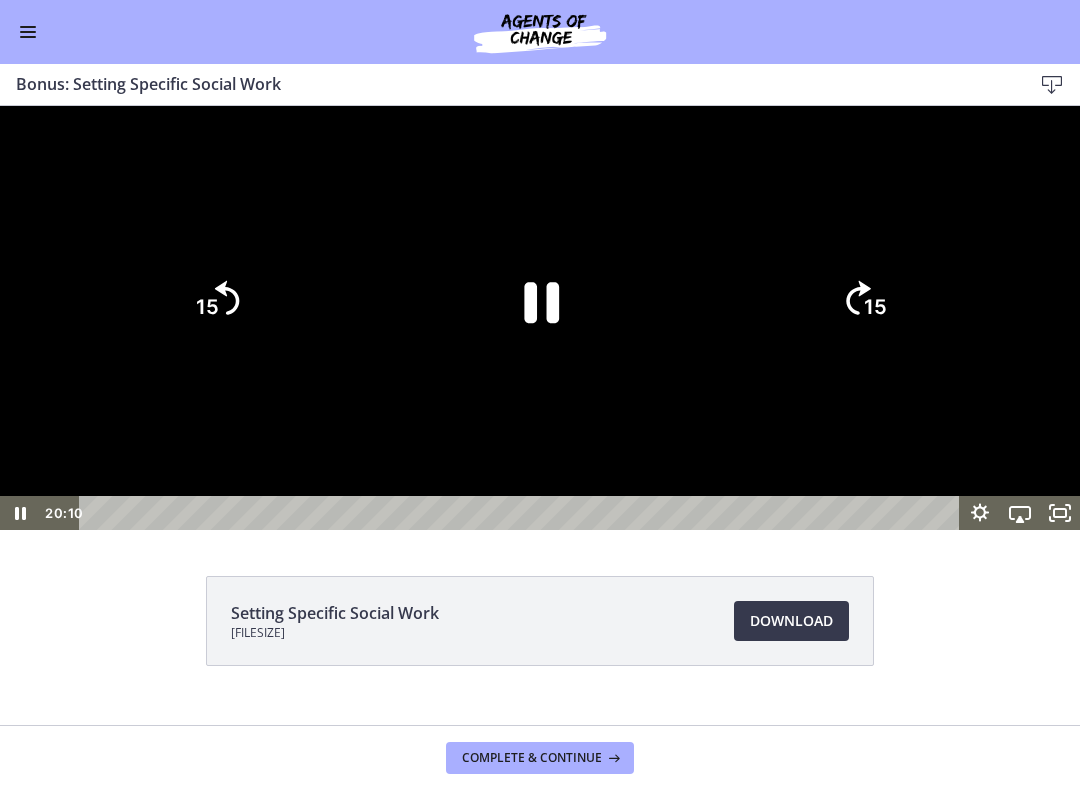 click on "15" 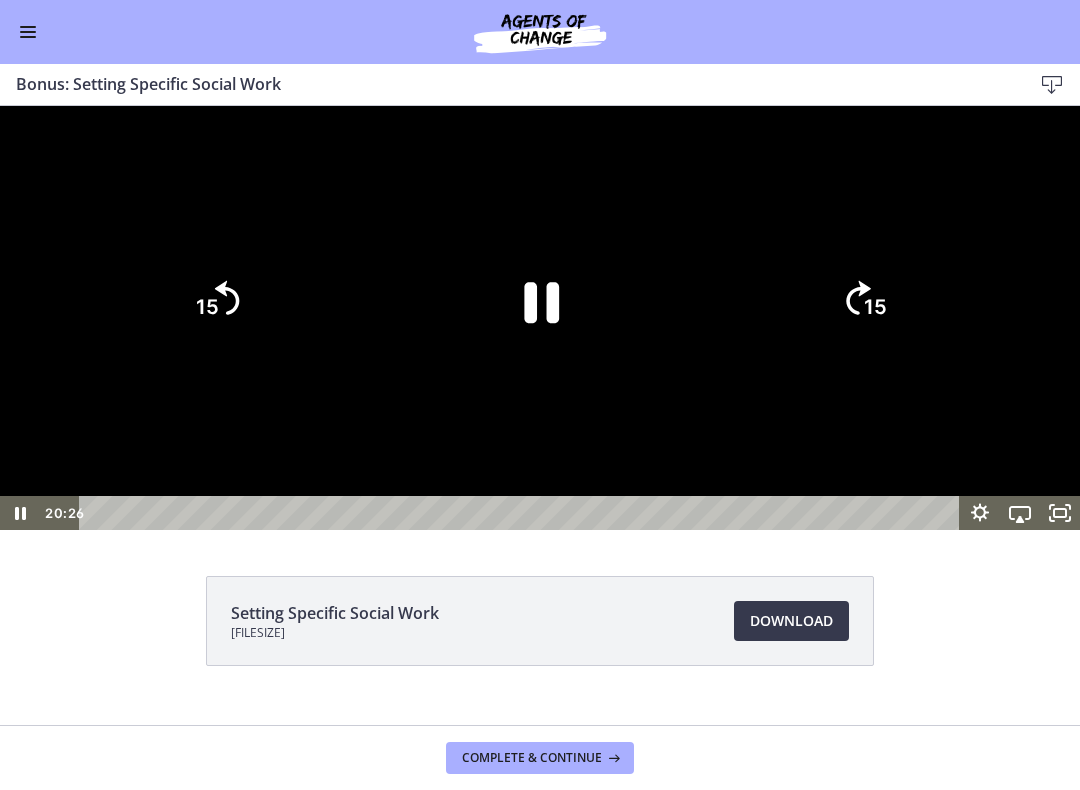 click on "15" 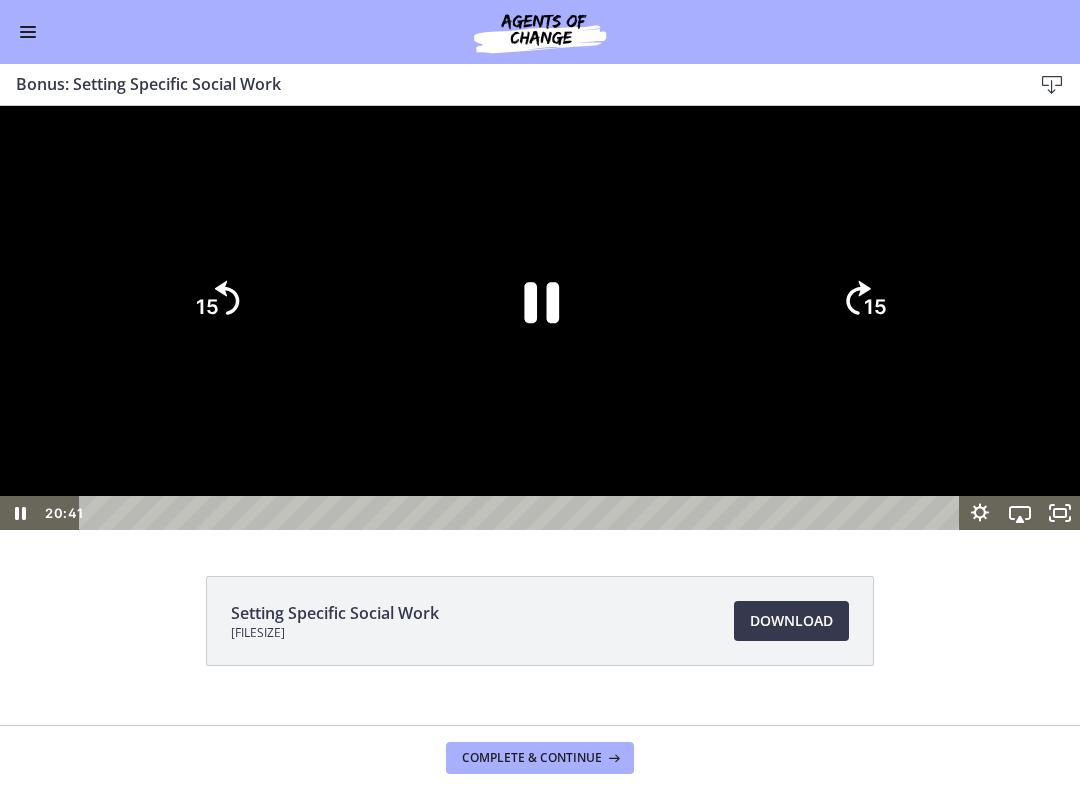 click on "15" 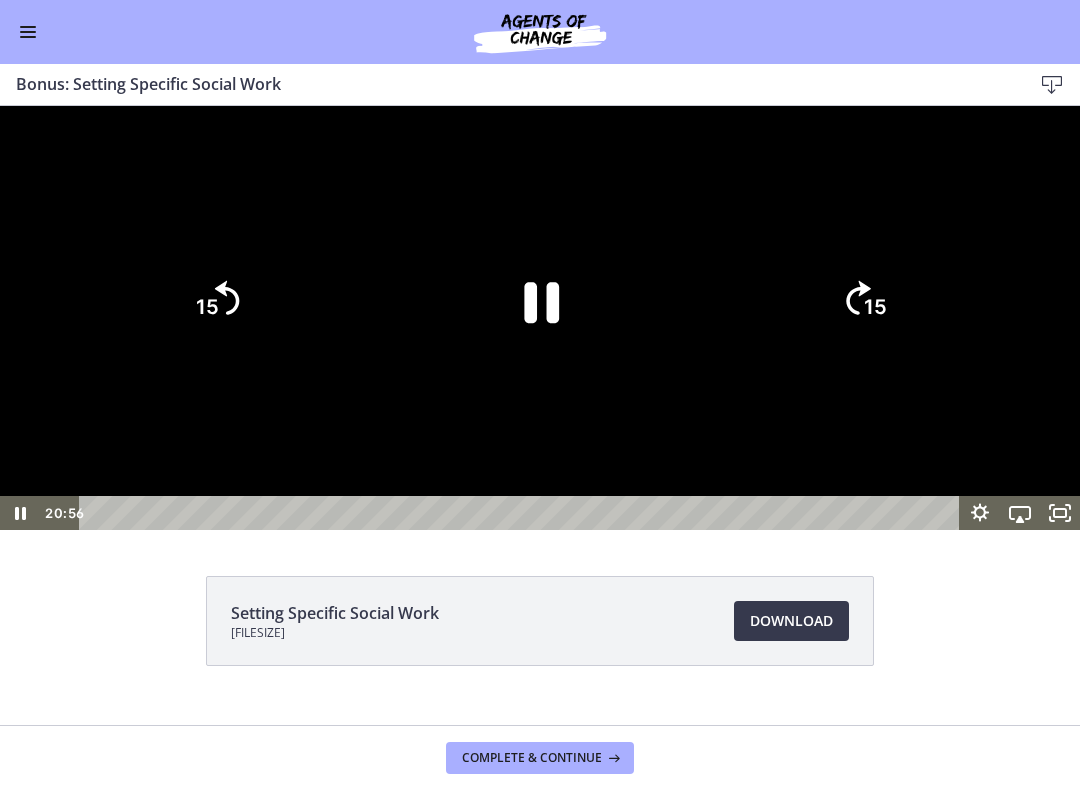 click on "15" 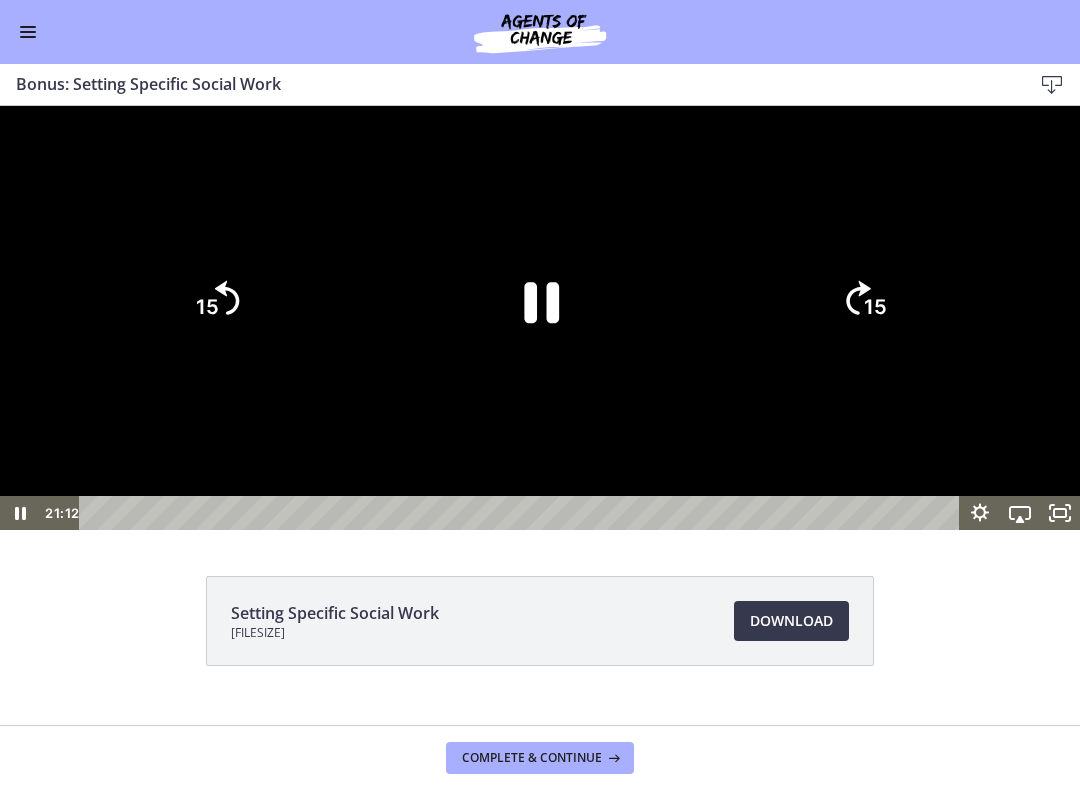click at bounding box center [540, 318] 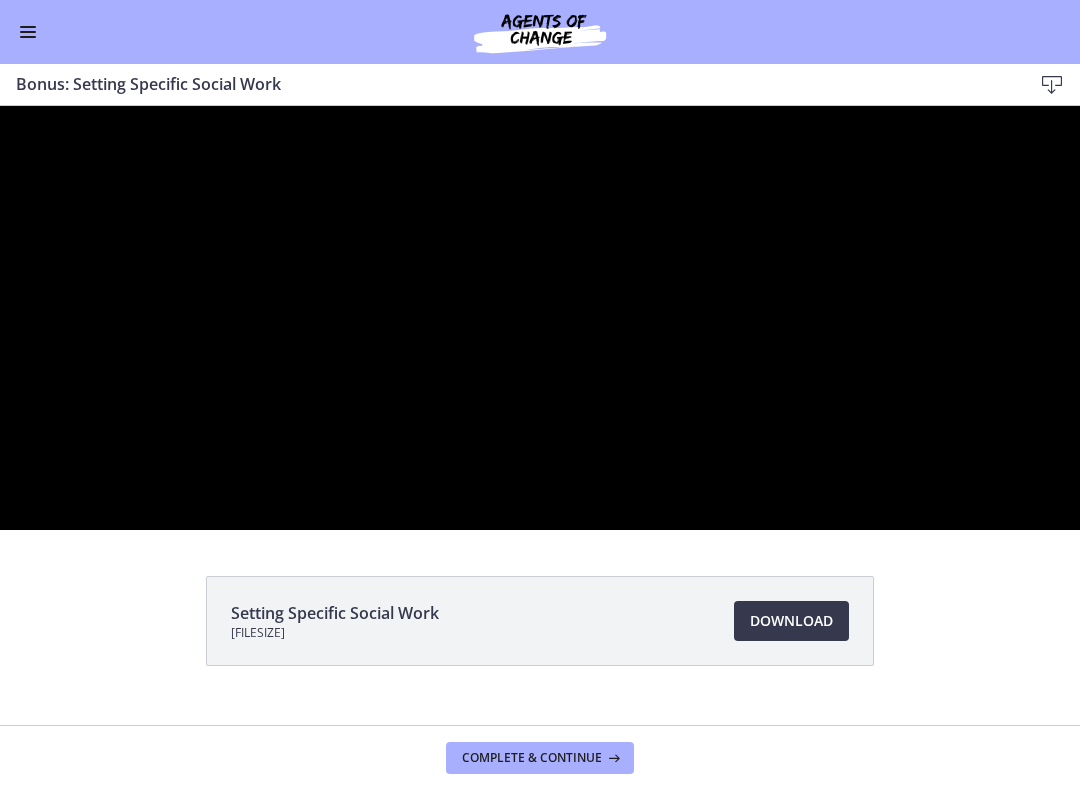 click at bounding box center [540, 318] 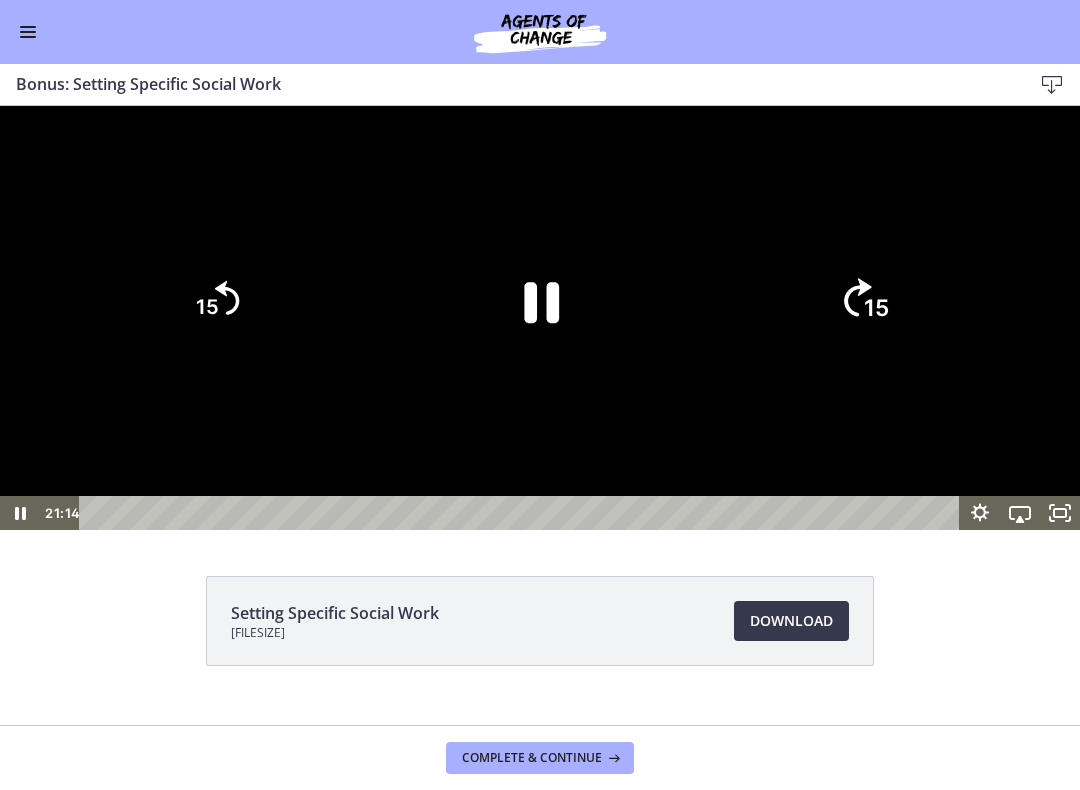 click 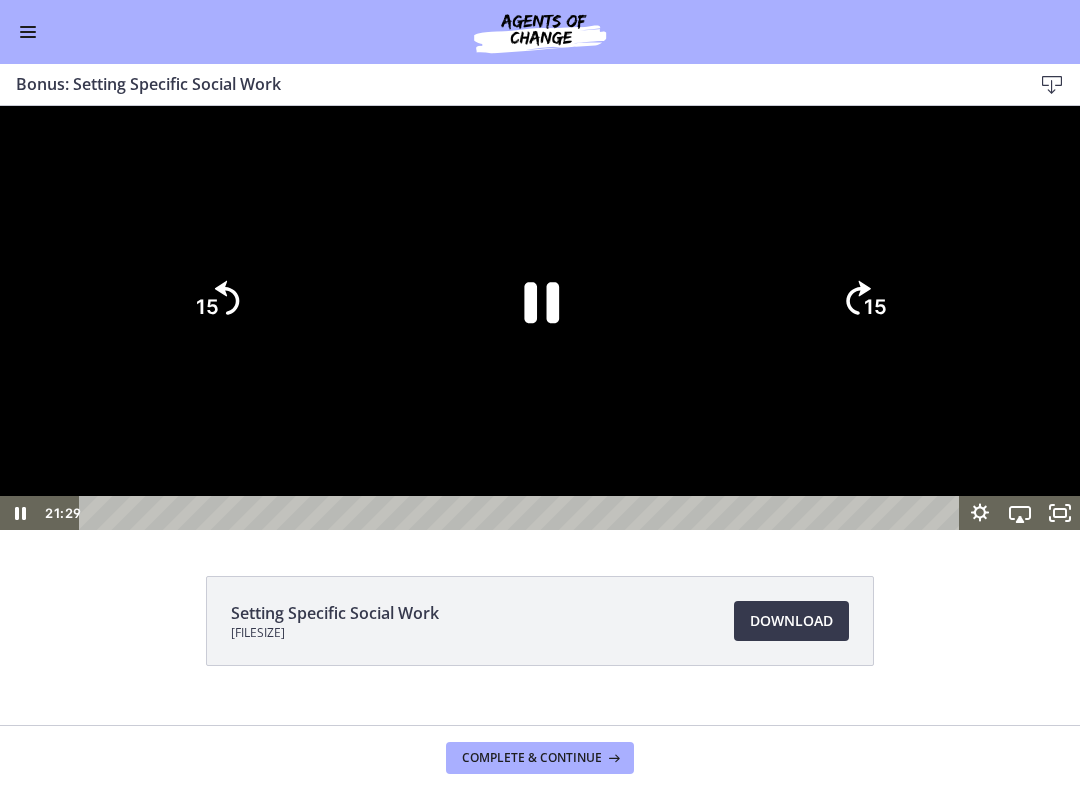 click 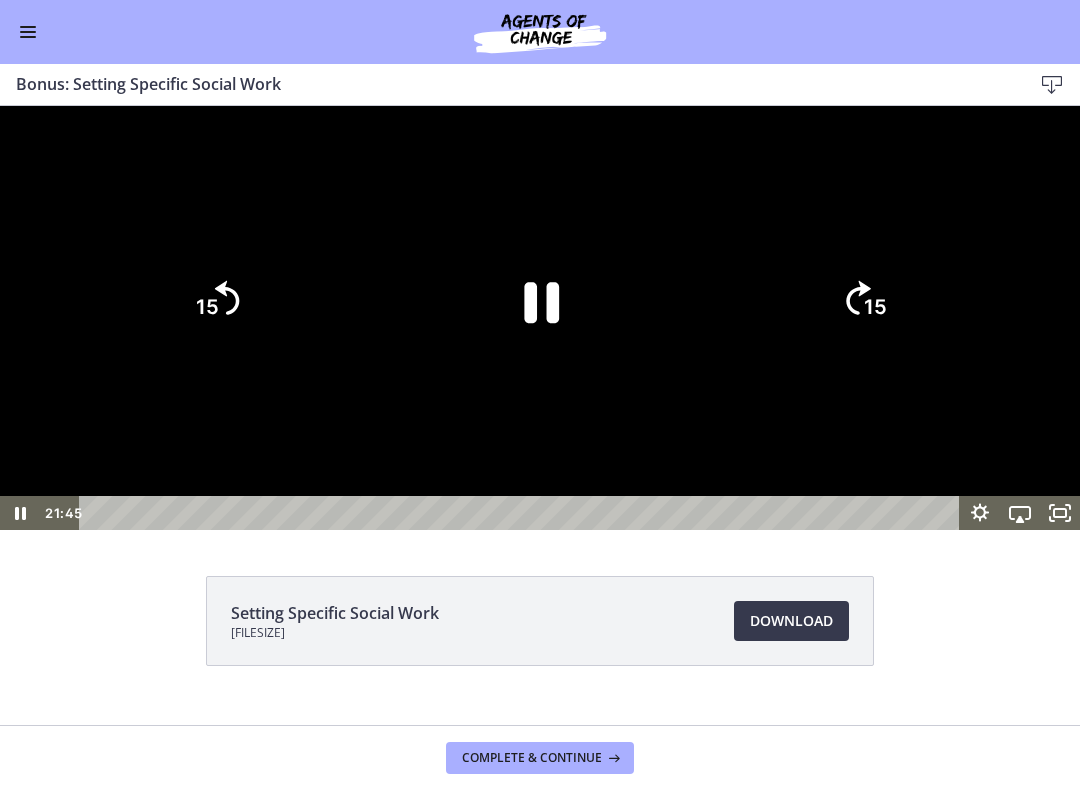 click on "15" 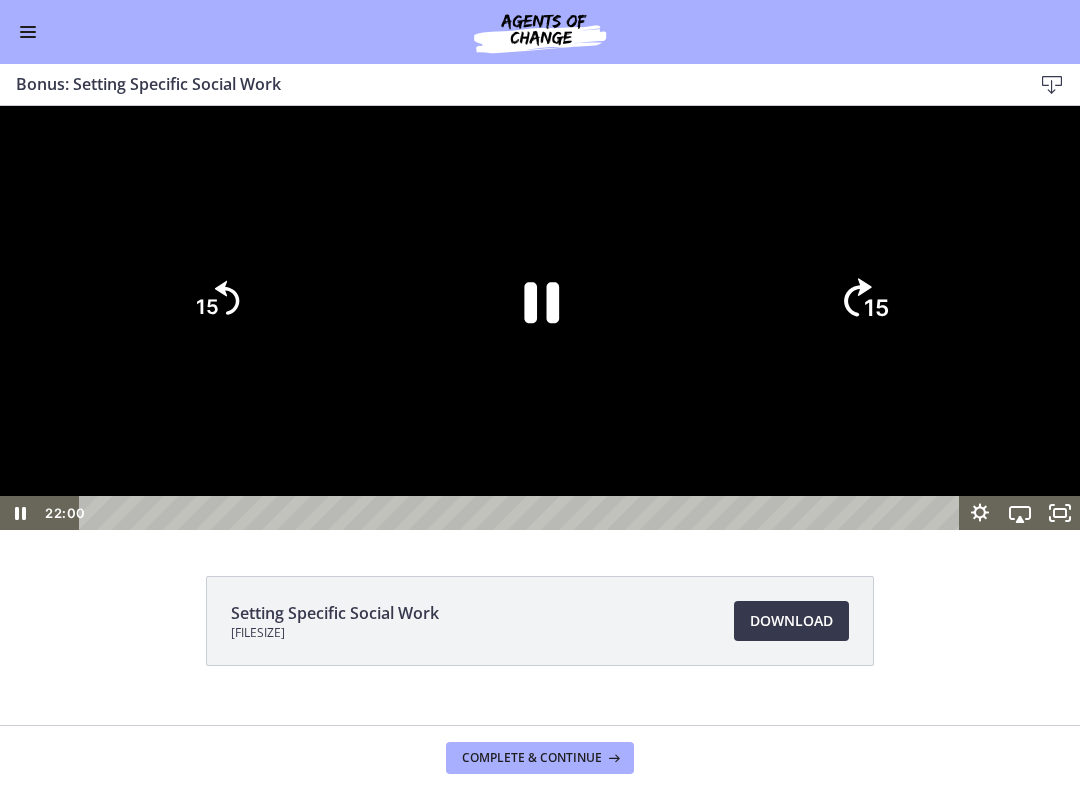 click on "15" 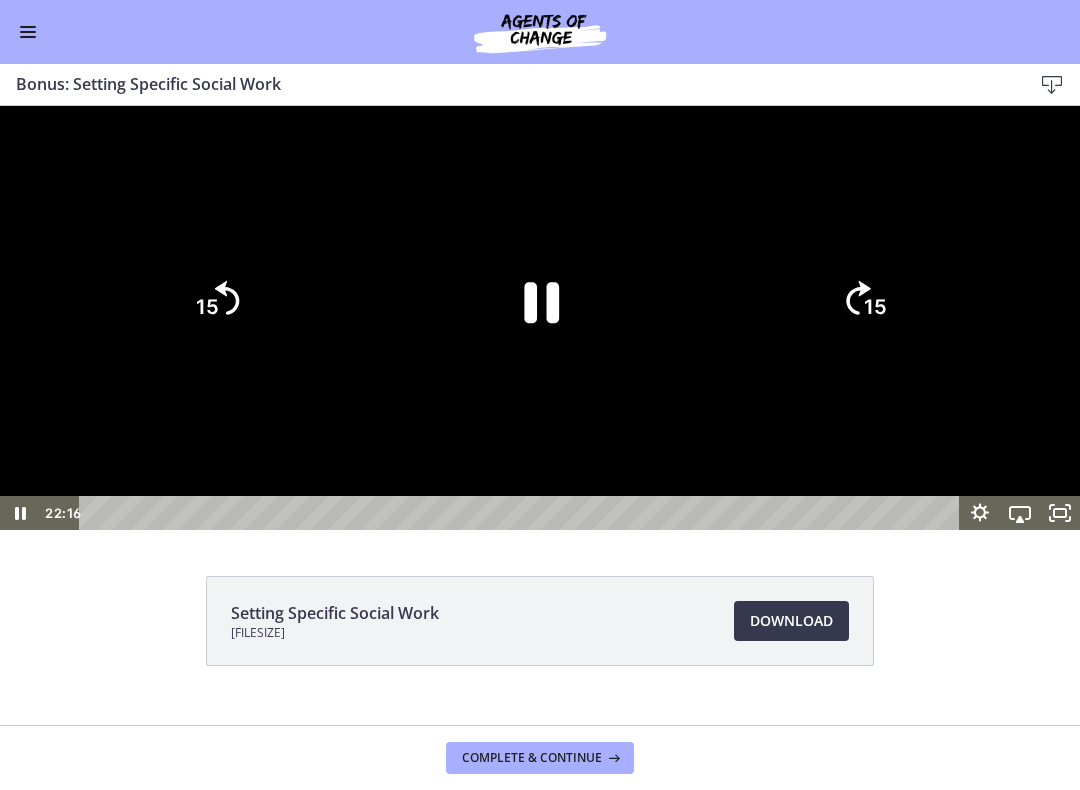 click at bounding box center [540, 318] 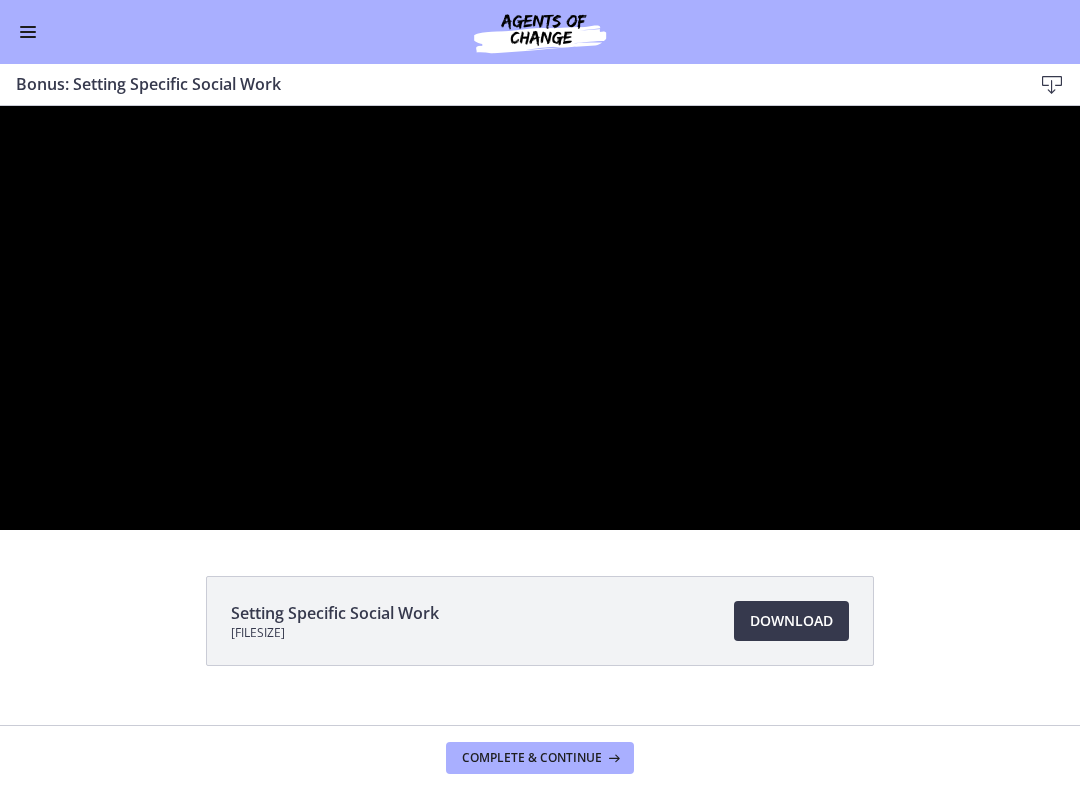 click at bounding box center [540, 318] 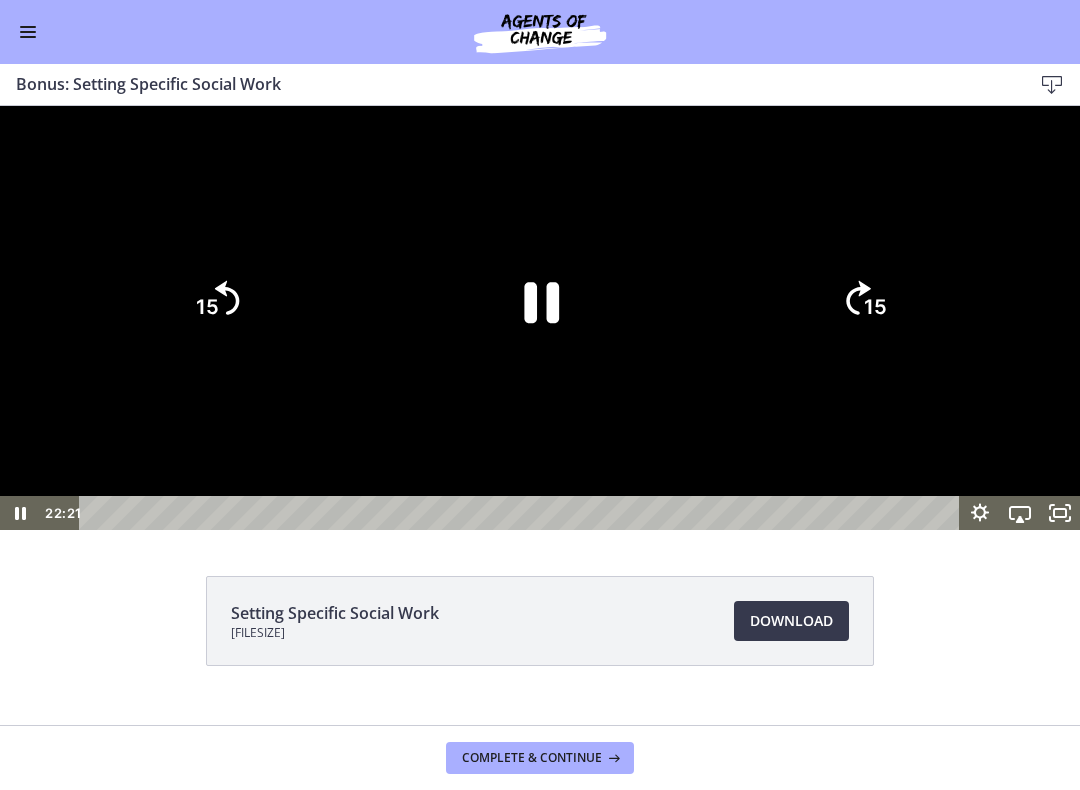 click on "15" 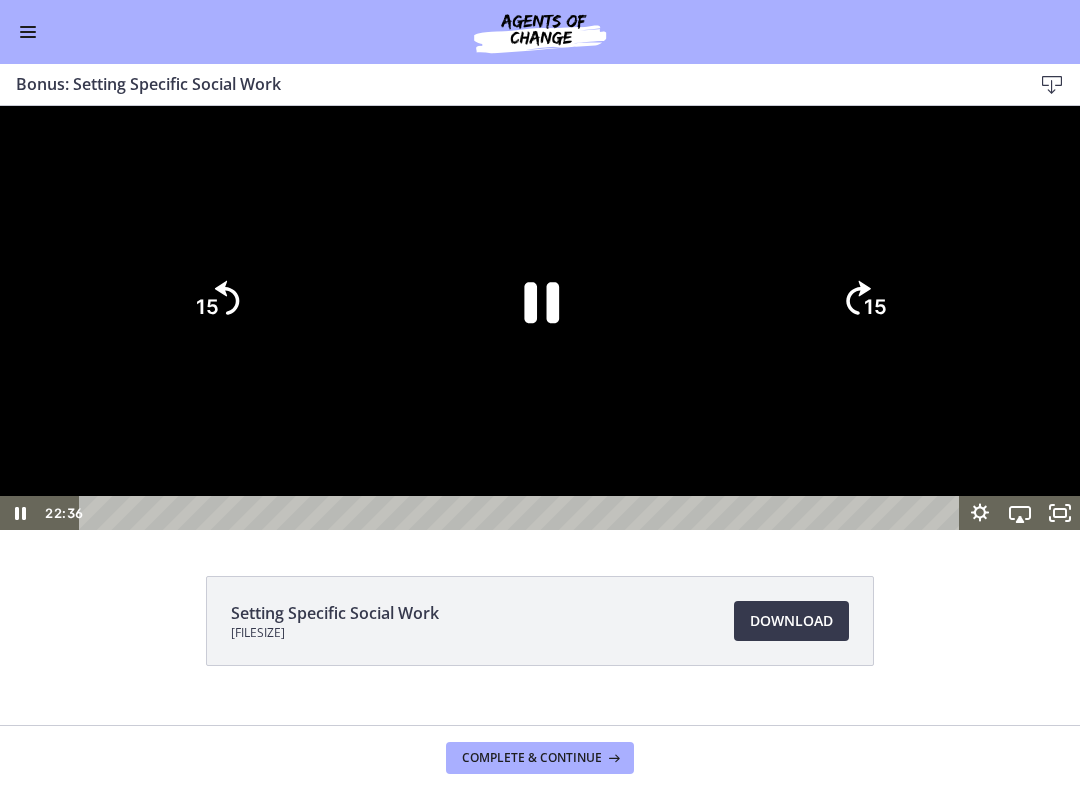 click on "15" 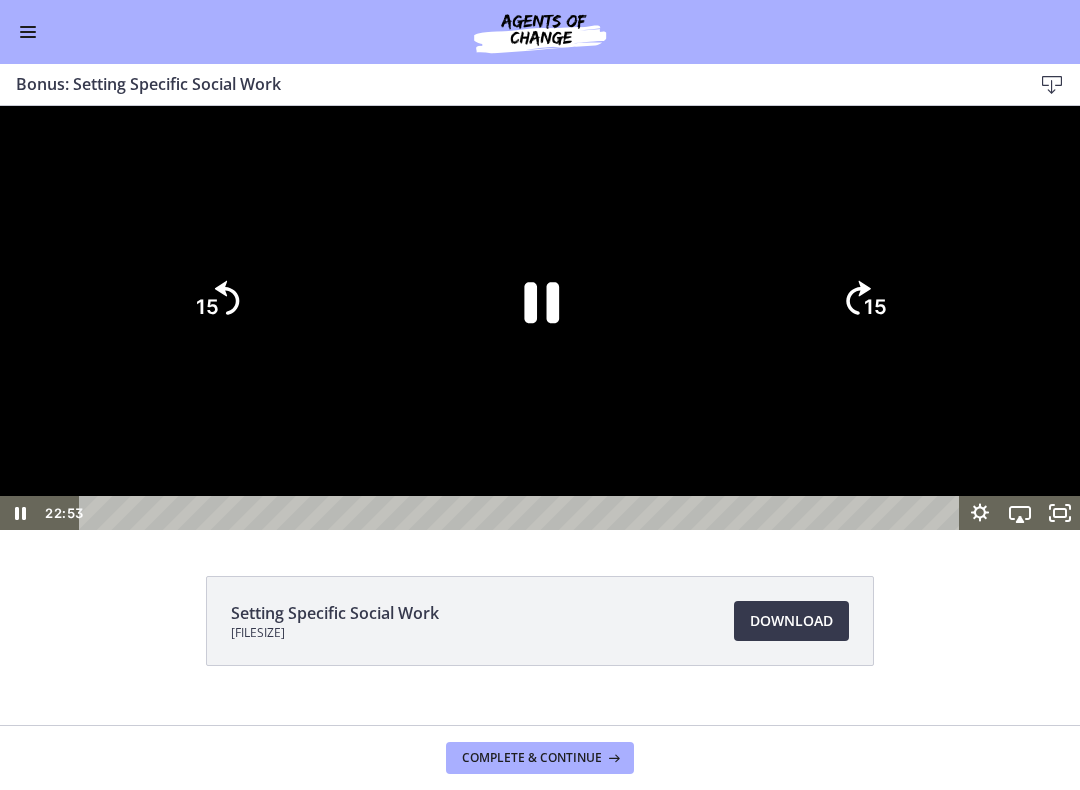 click at bounding box center [540, 318] 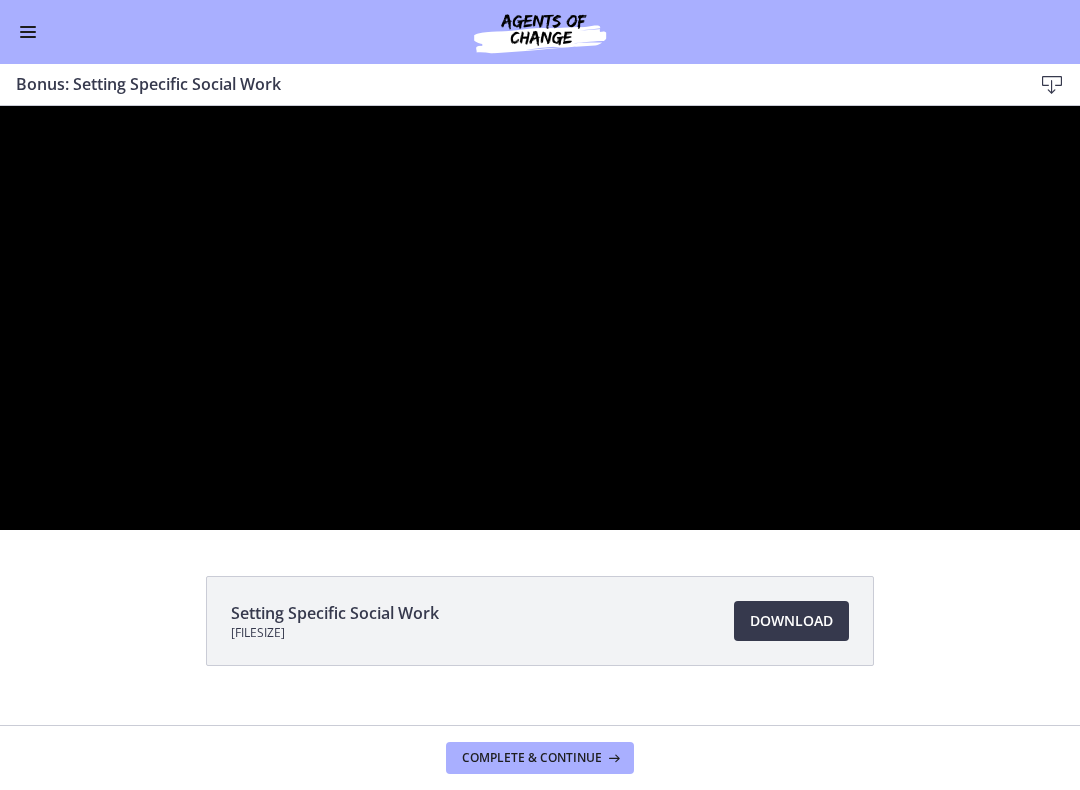 click at bounding box center (540, 318) 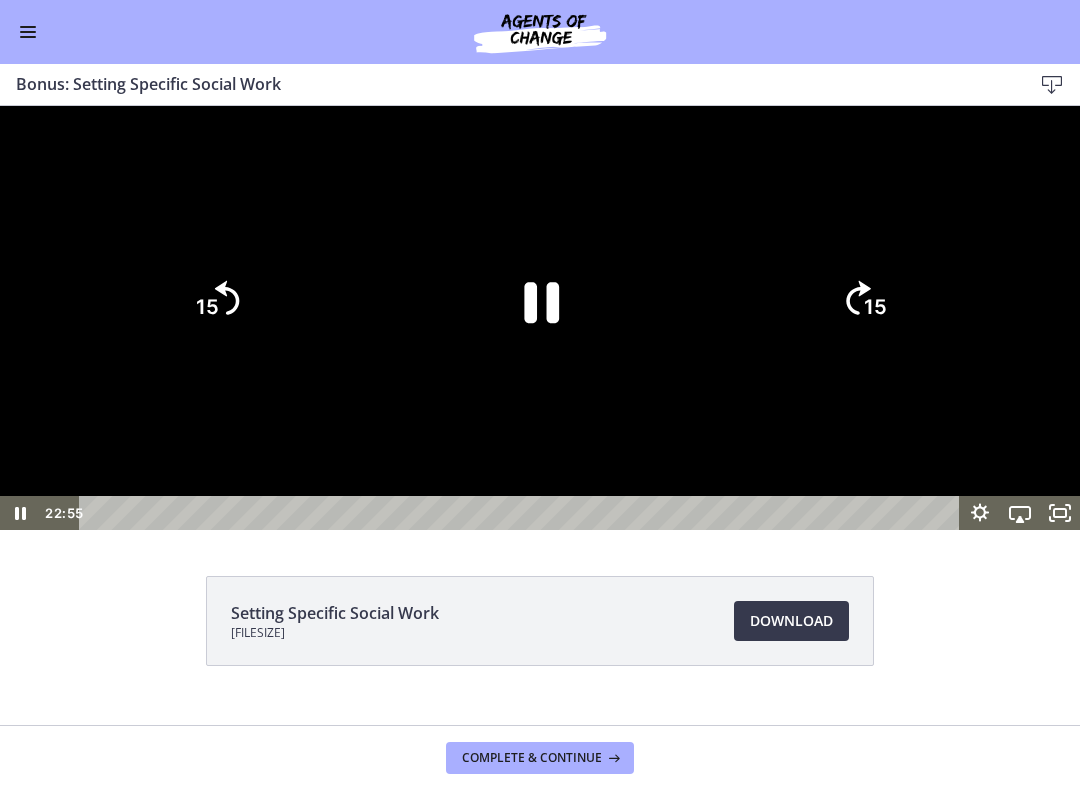click at bounding box center (540, 318) 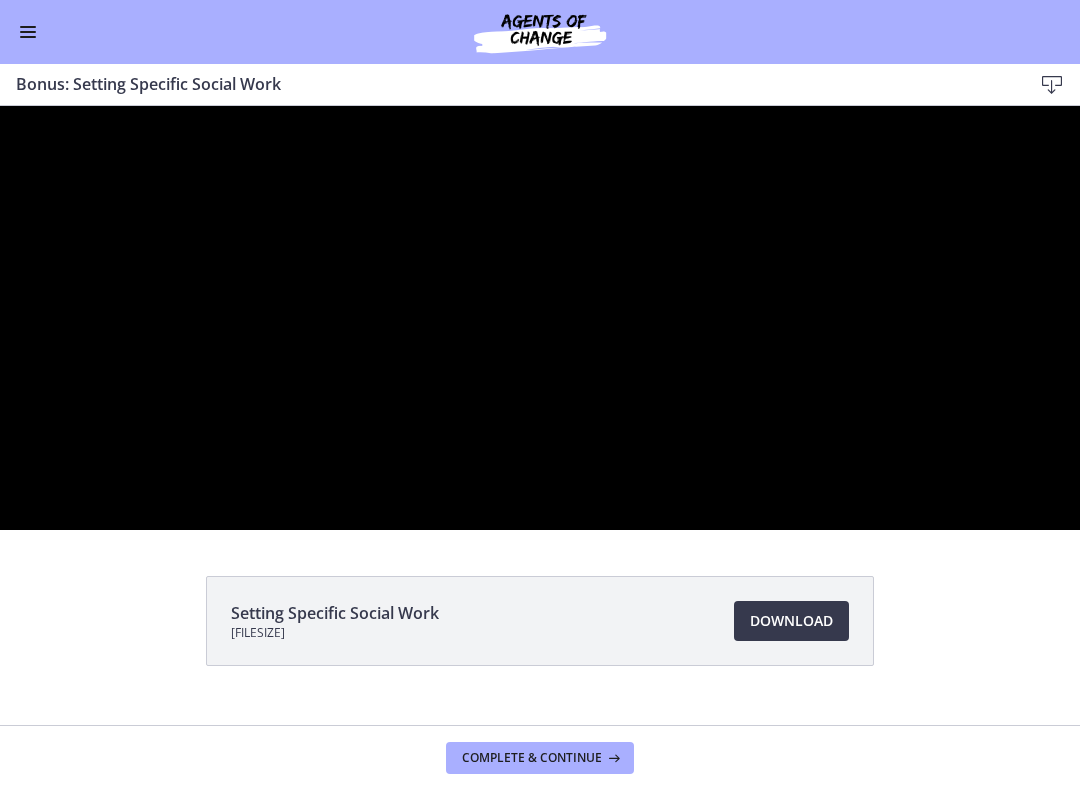 click at bounding box center [540, 318] 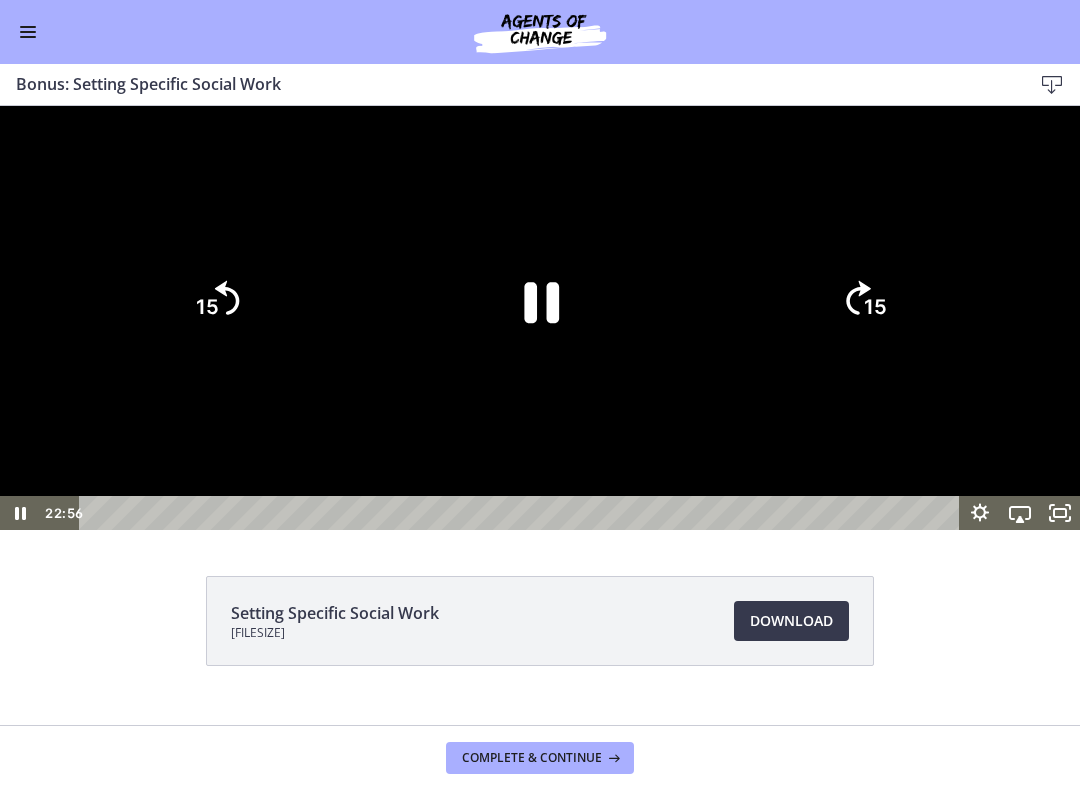 click on "15" 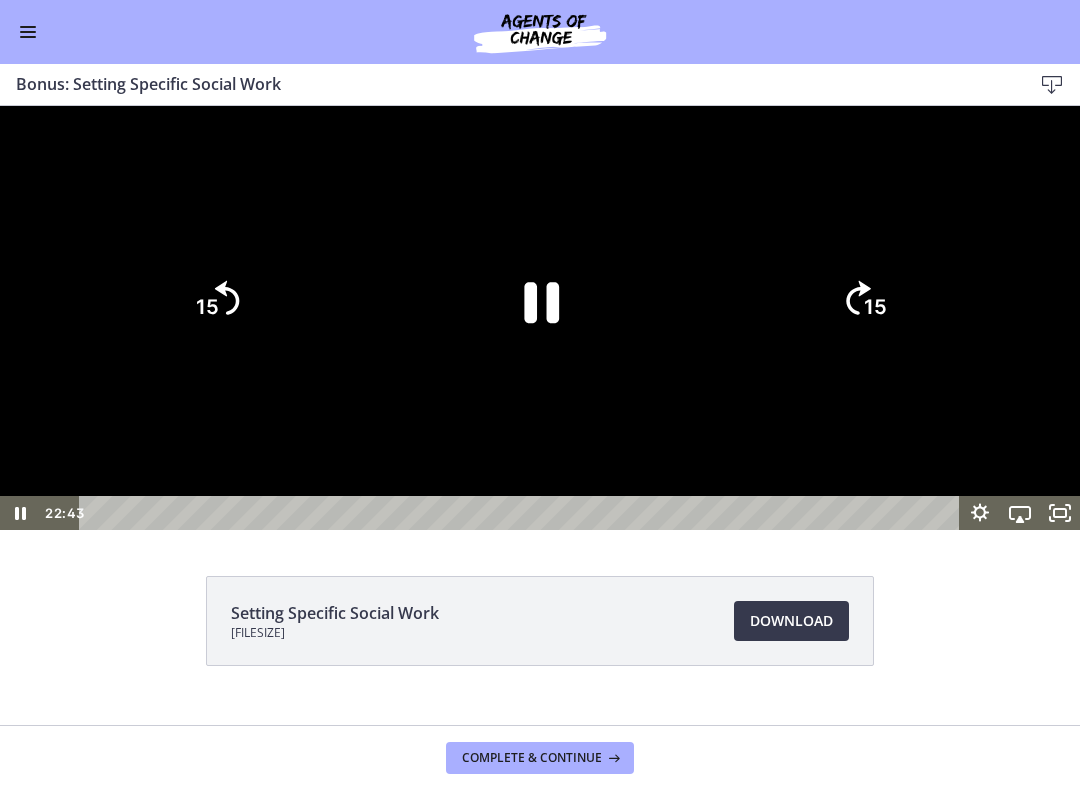click on "15" 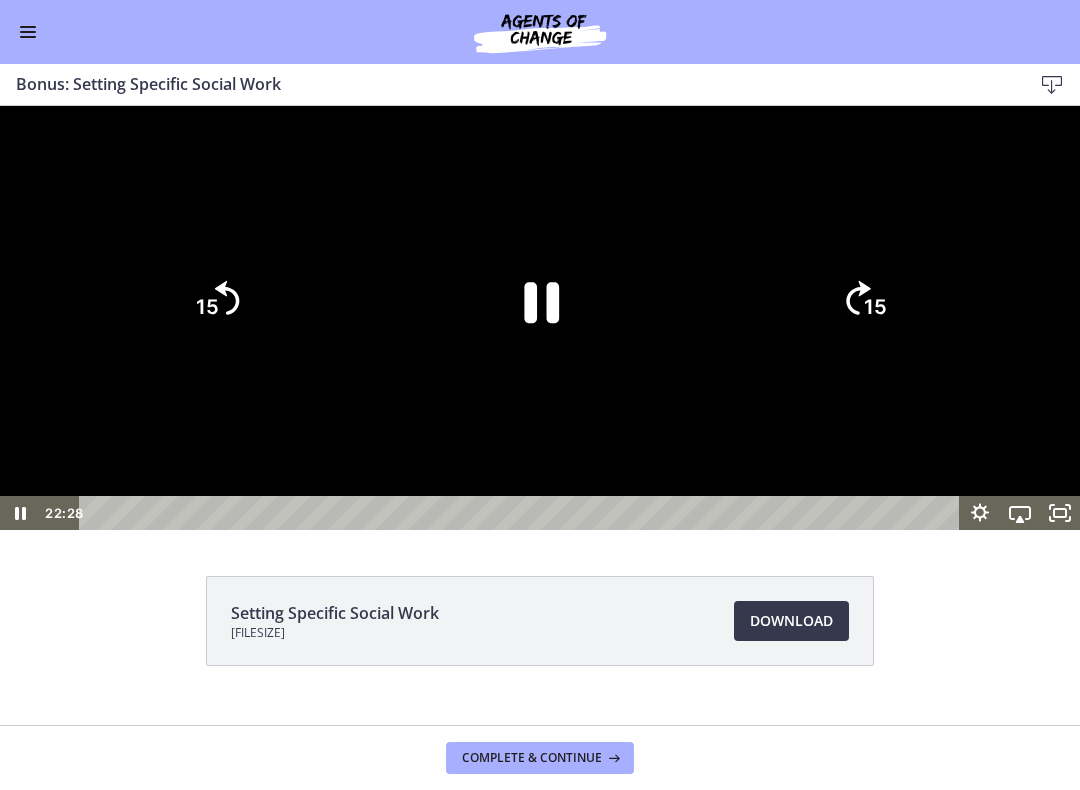 click at bounding box center [540, 318] 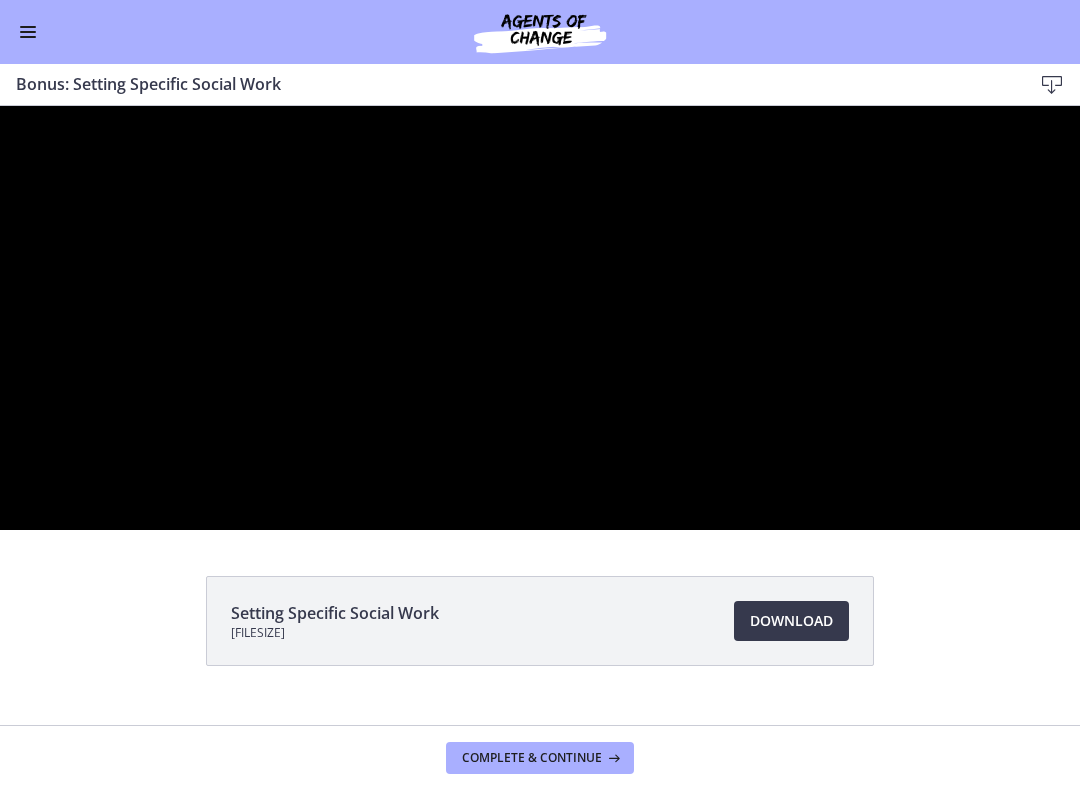 click at bounding box center [540, 318] 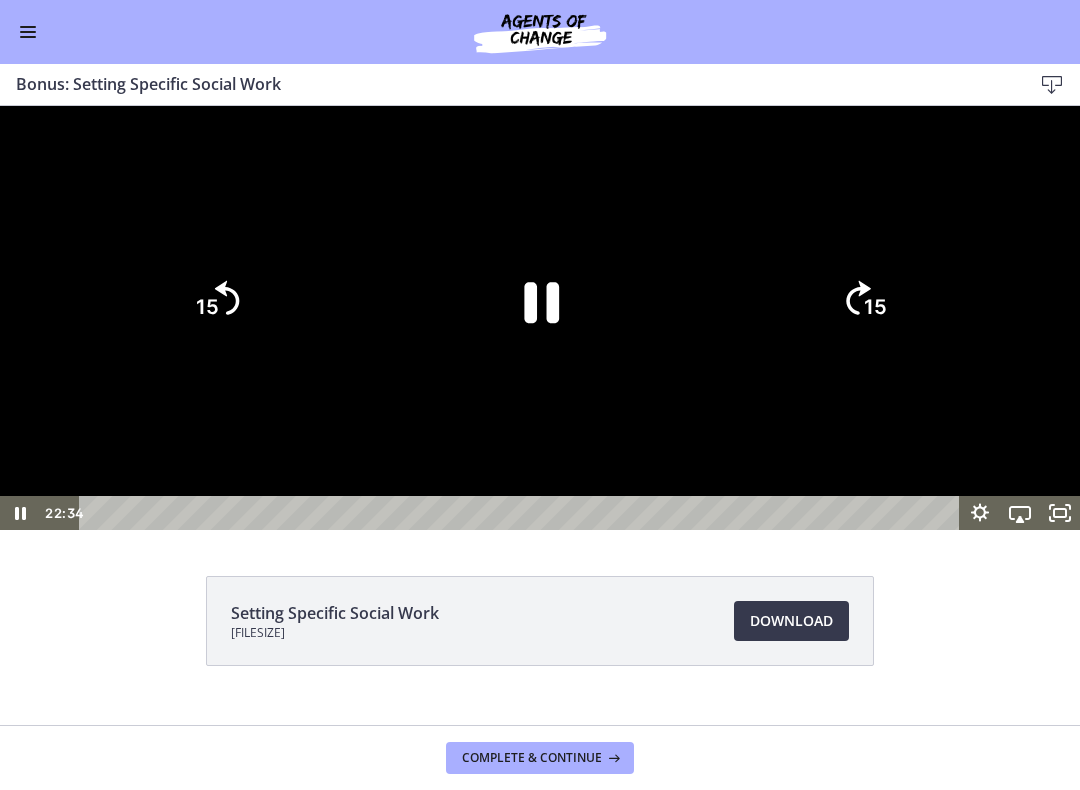 click on "15" 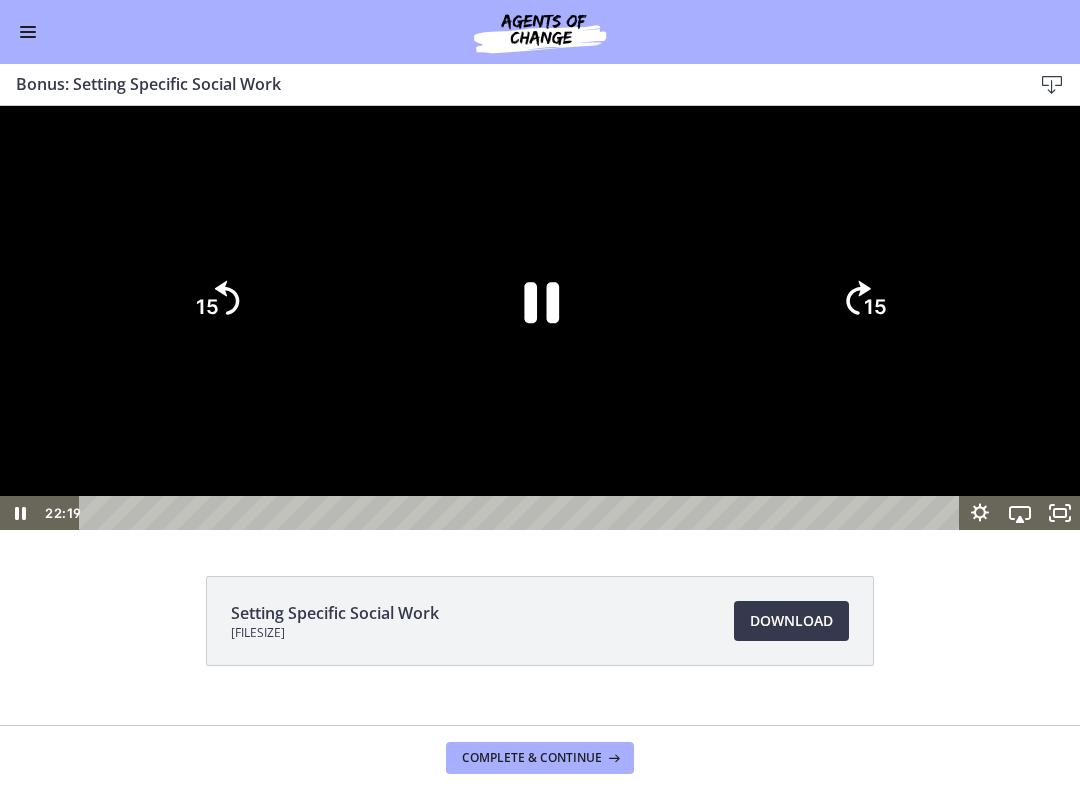 click on "15" 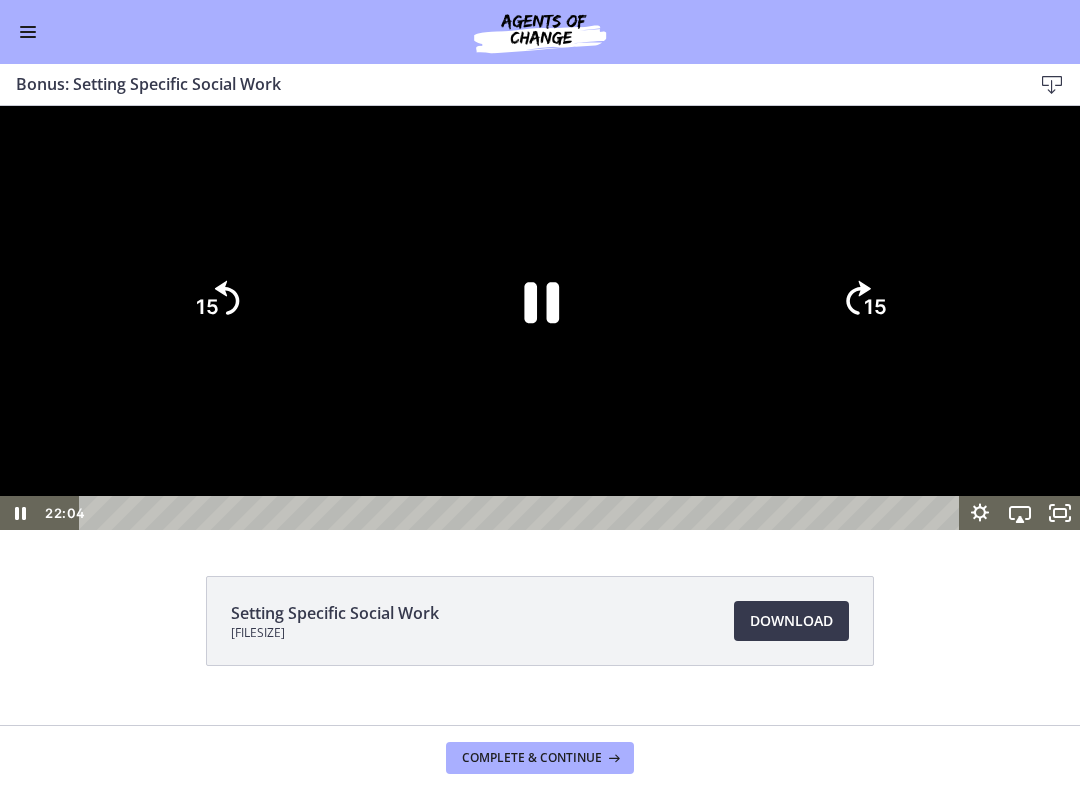 click at bounding box center [540, 318] 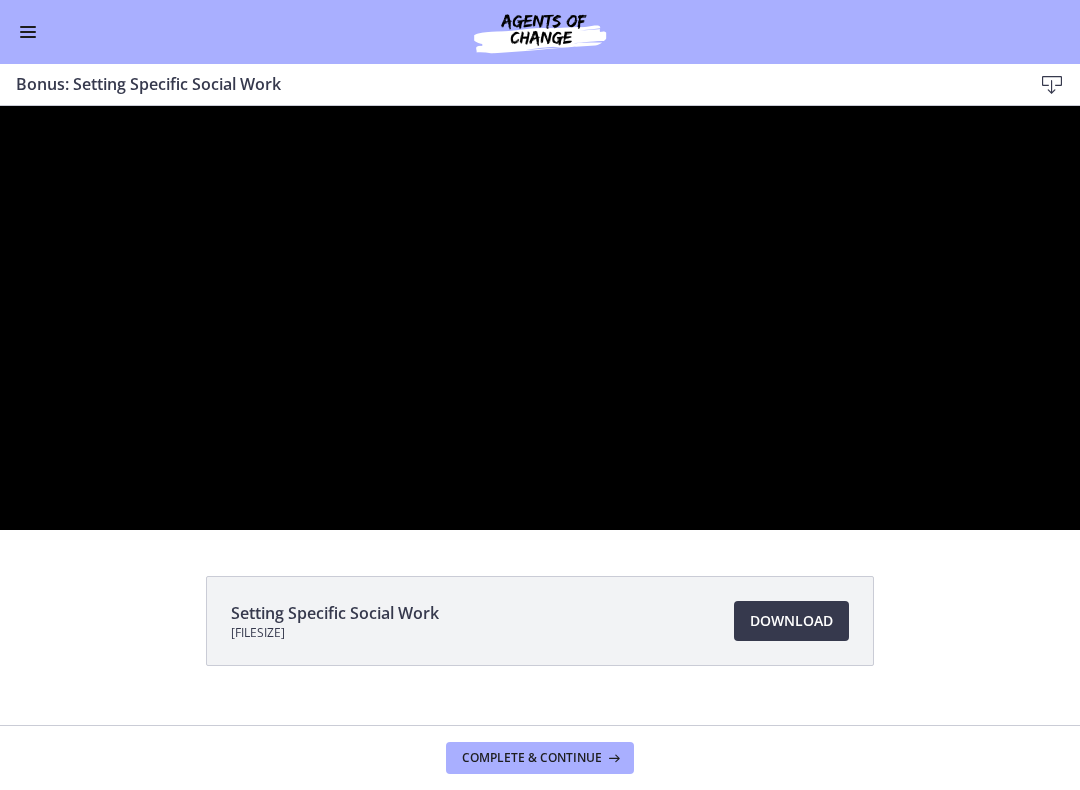 click at bounding box center (540, 318) 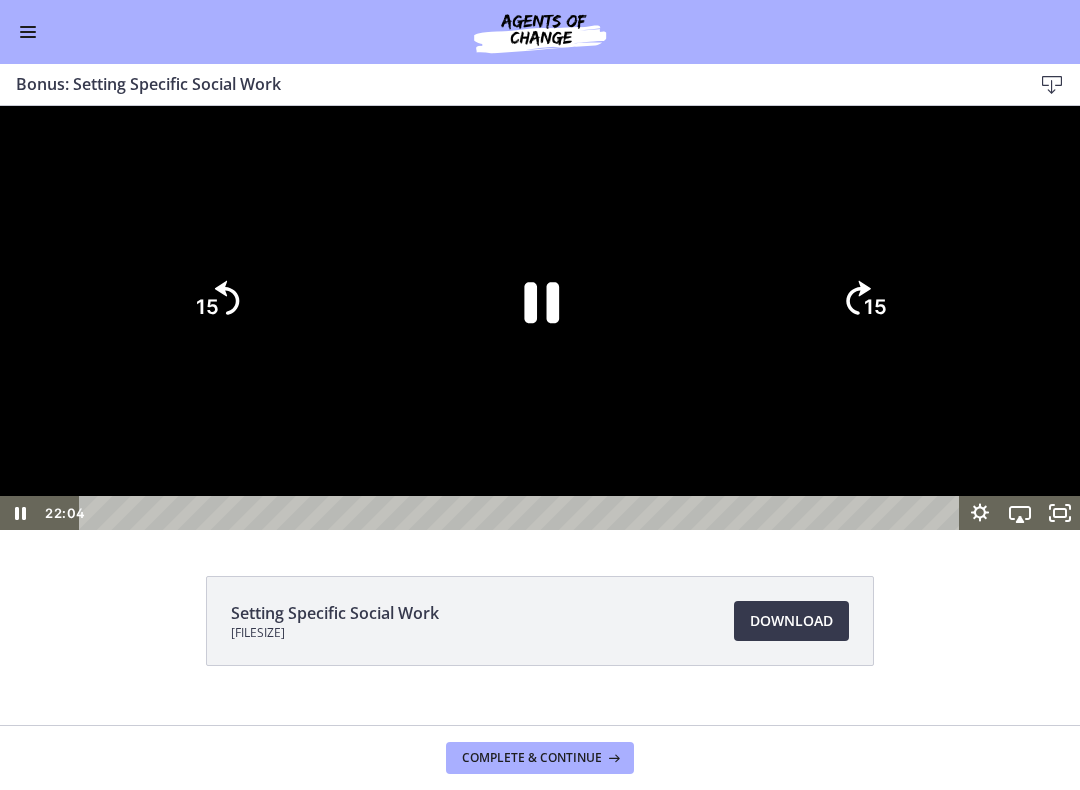 click on "15" 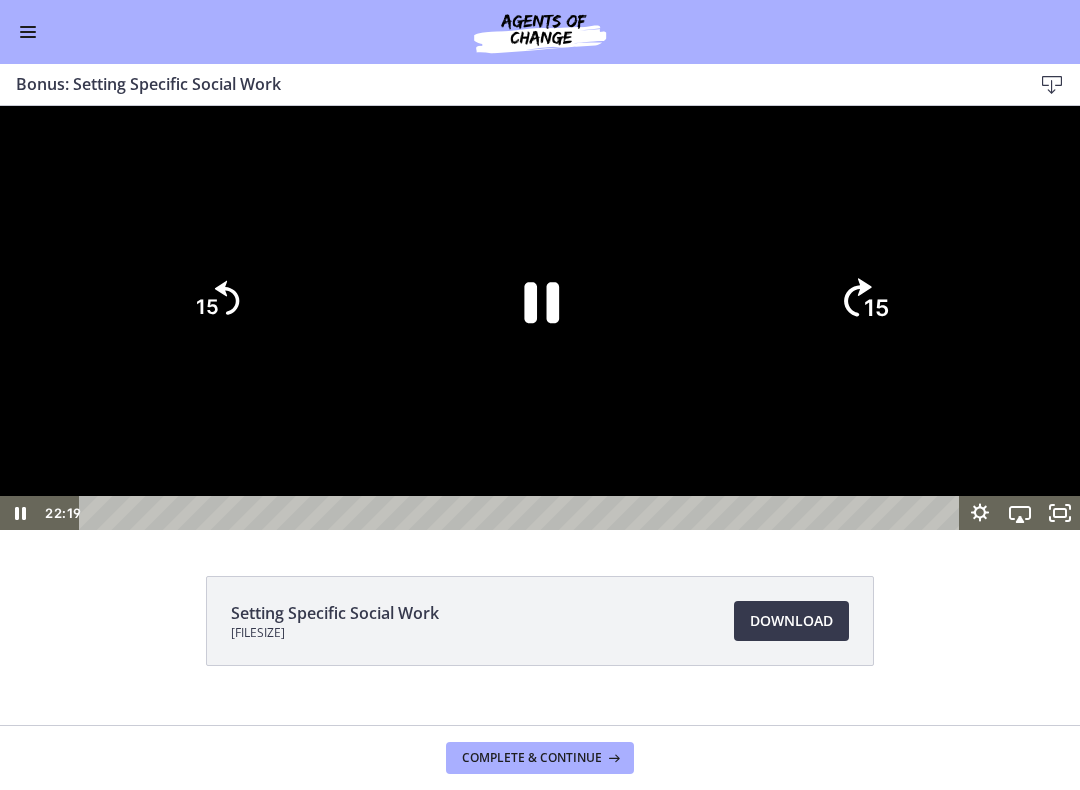 click on "15" 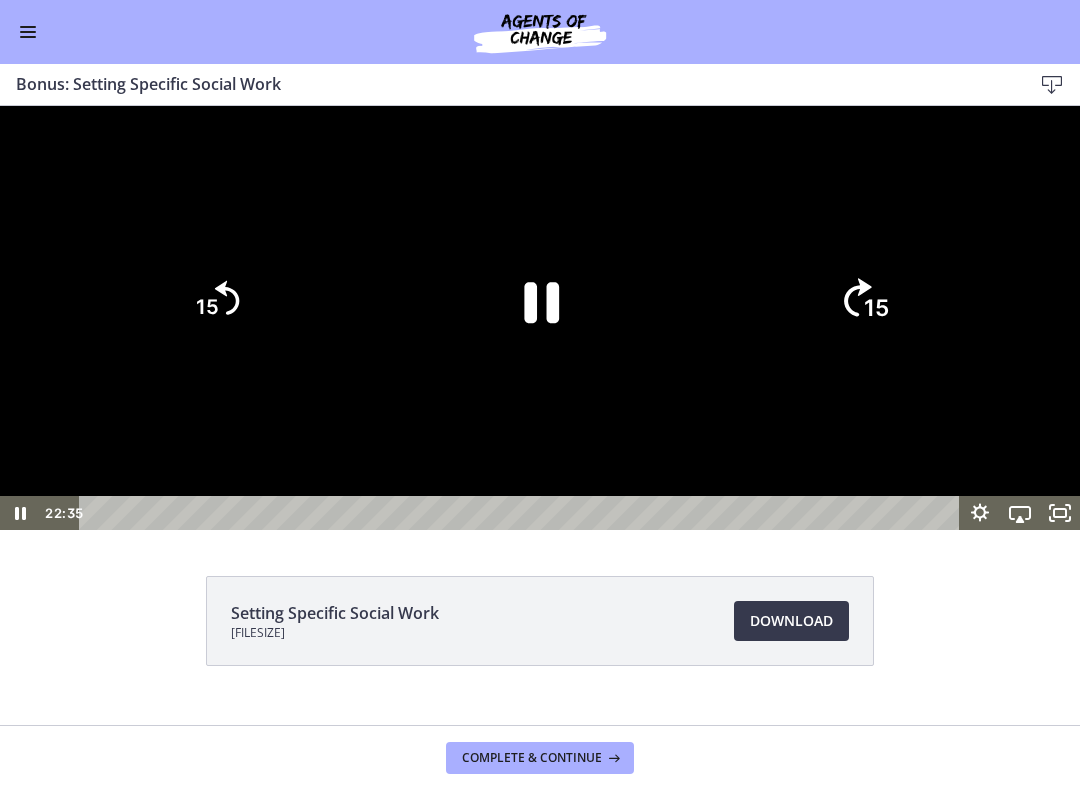 click on "15" 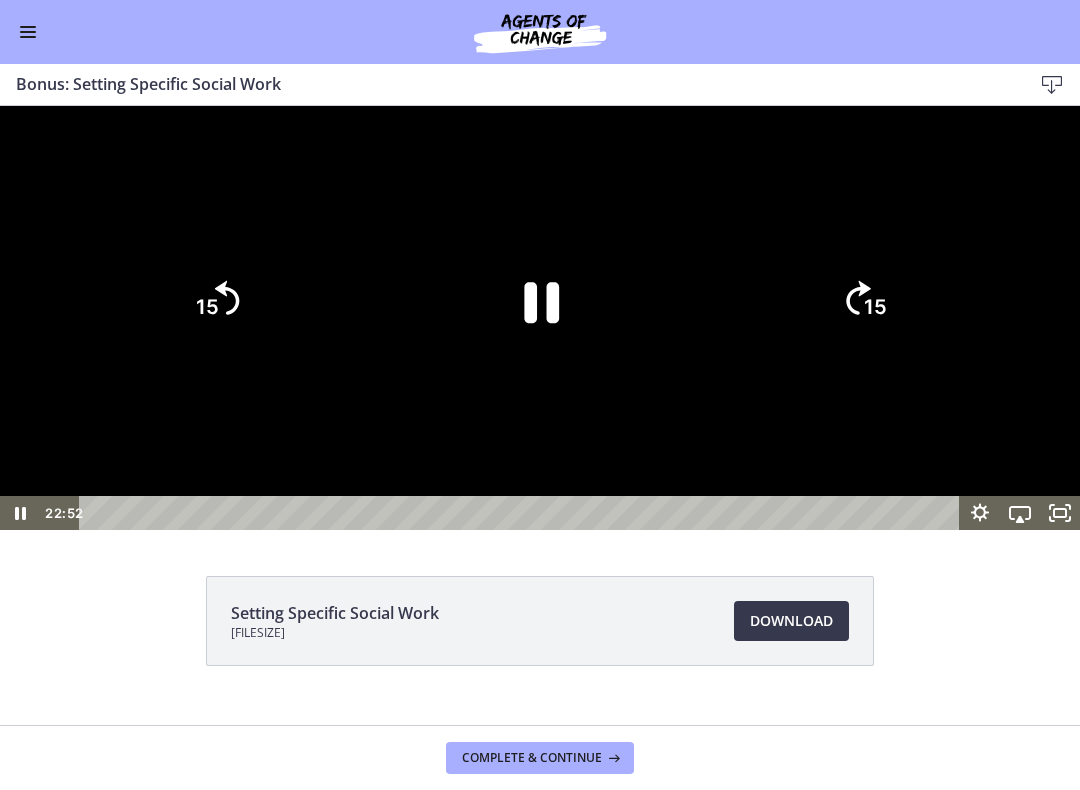 click 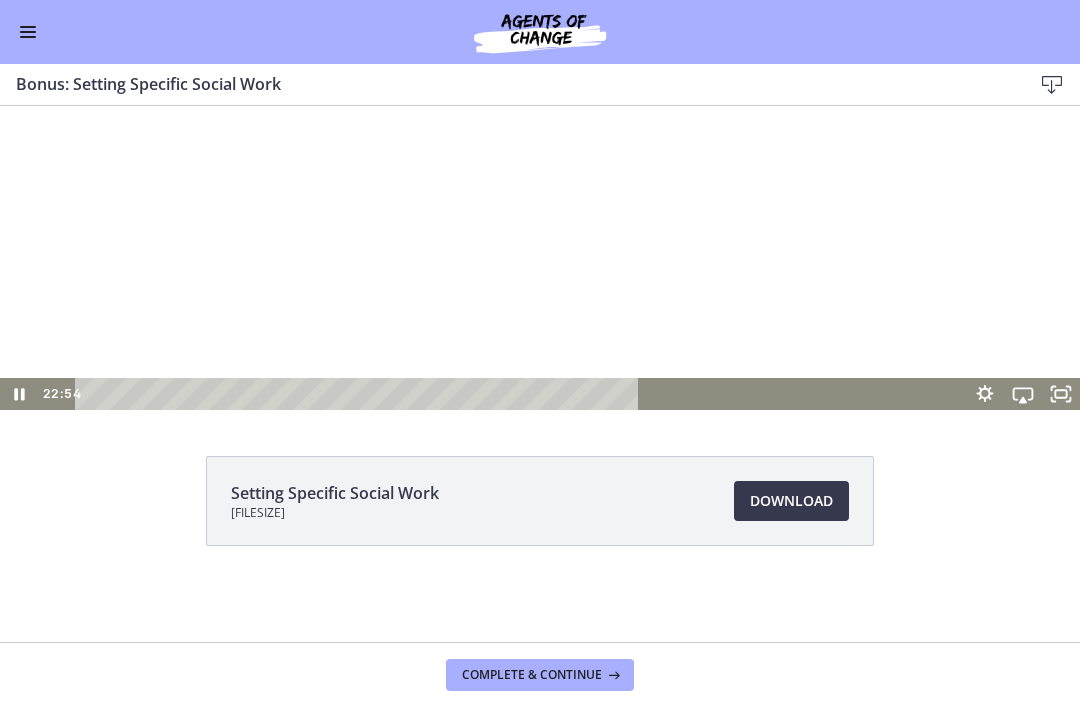 scroll, scrollTop: 120, scrollLeft: 0, axis: vertical 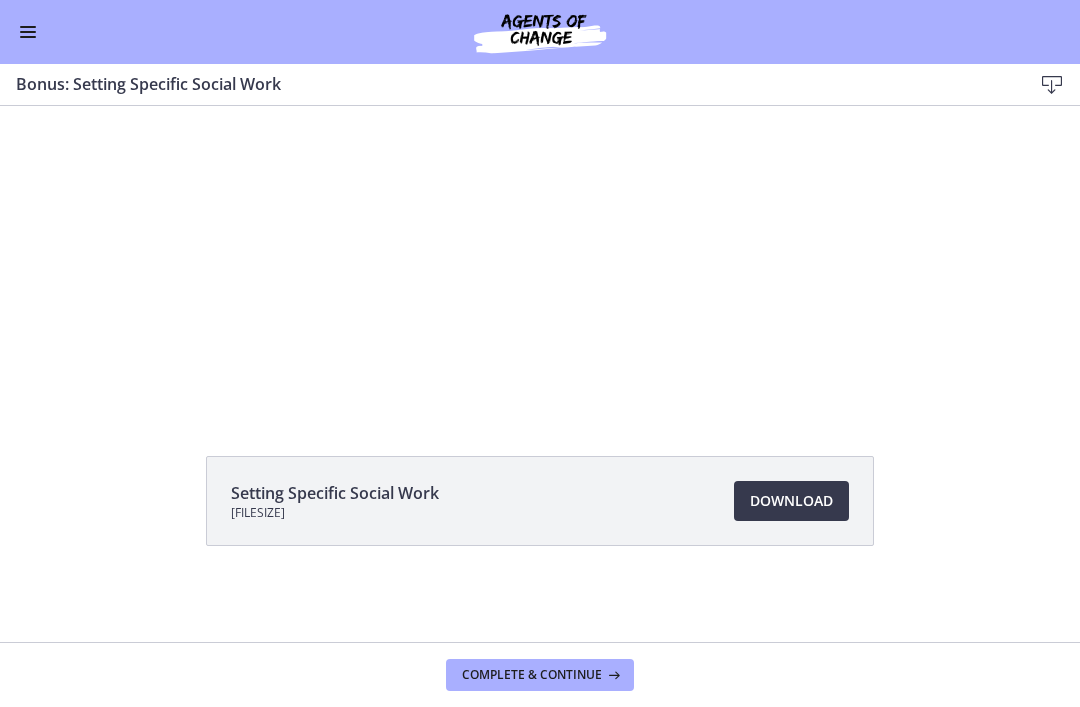 click on "Complete & continue" at bounding box center (532, 675) 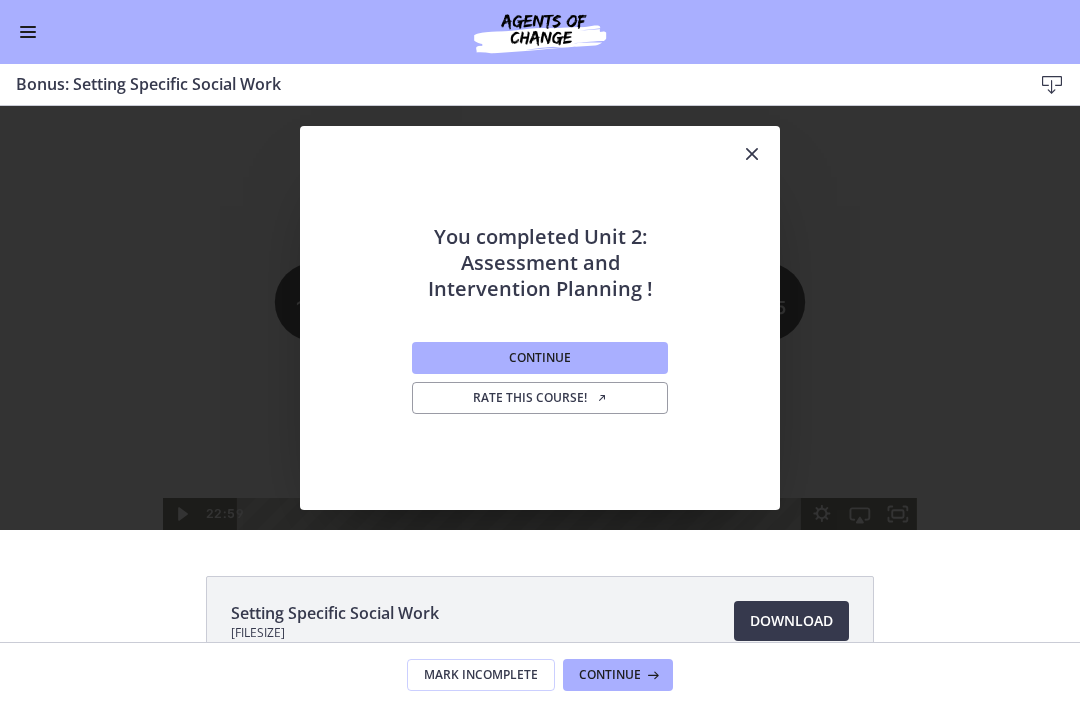 scroll, scrollTop: 0, scrollLeft: 0, axis: both 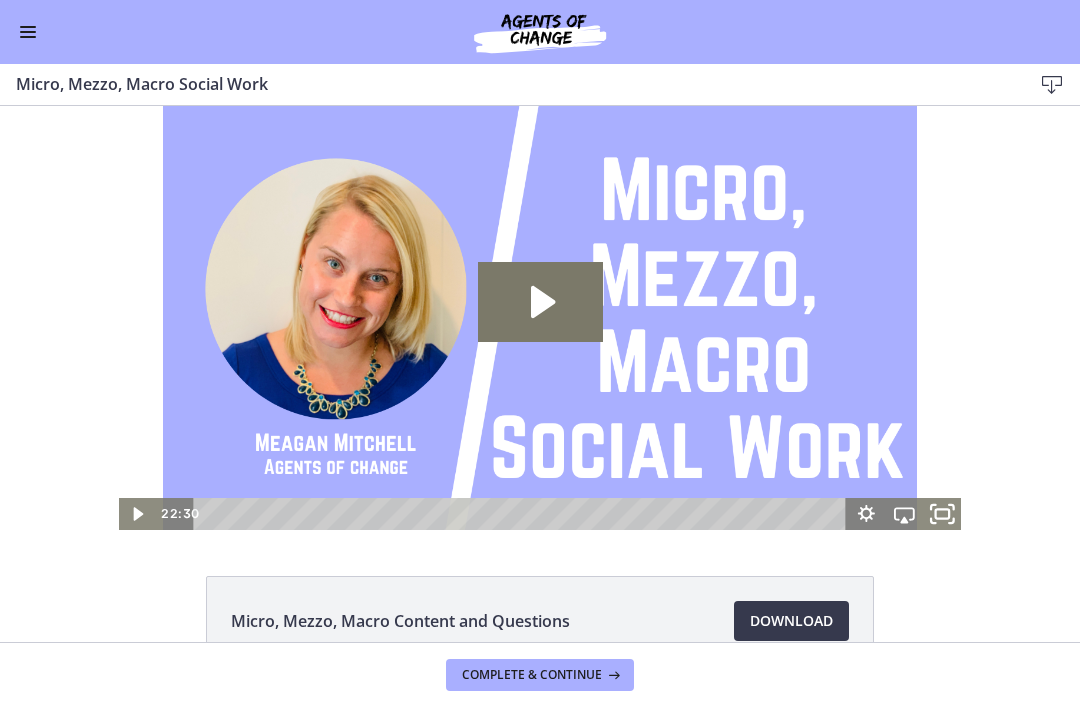 click 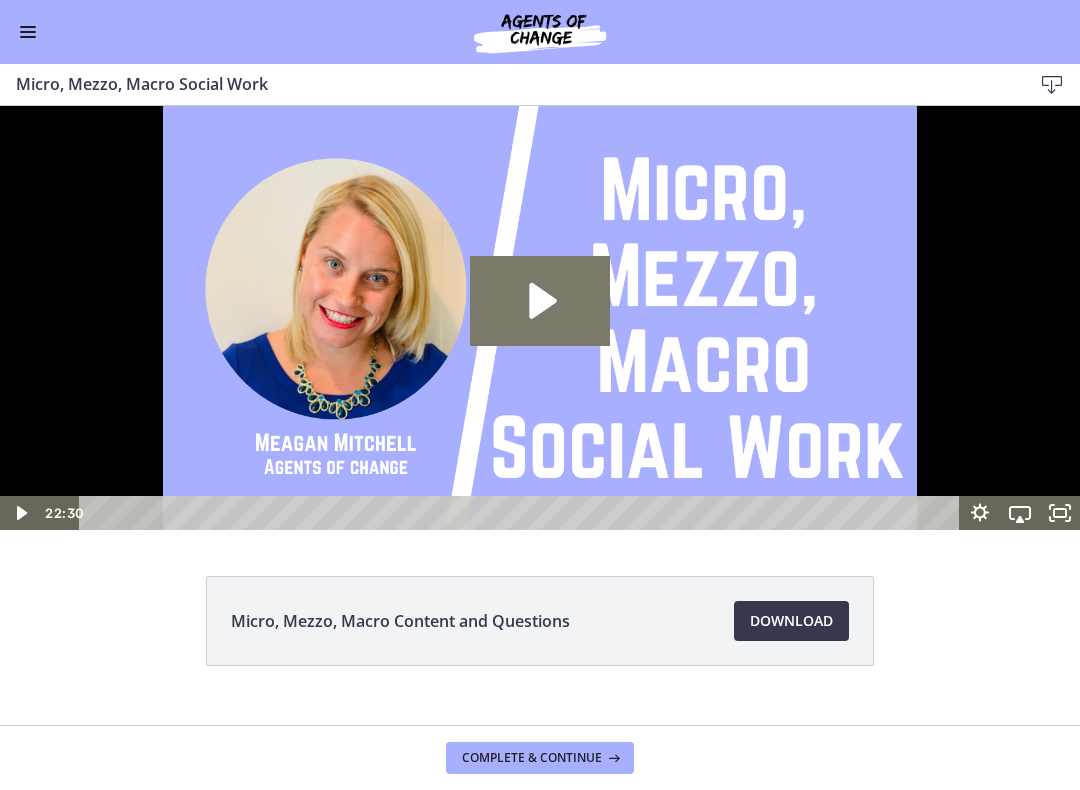 click 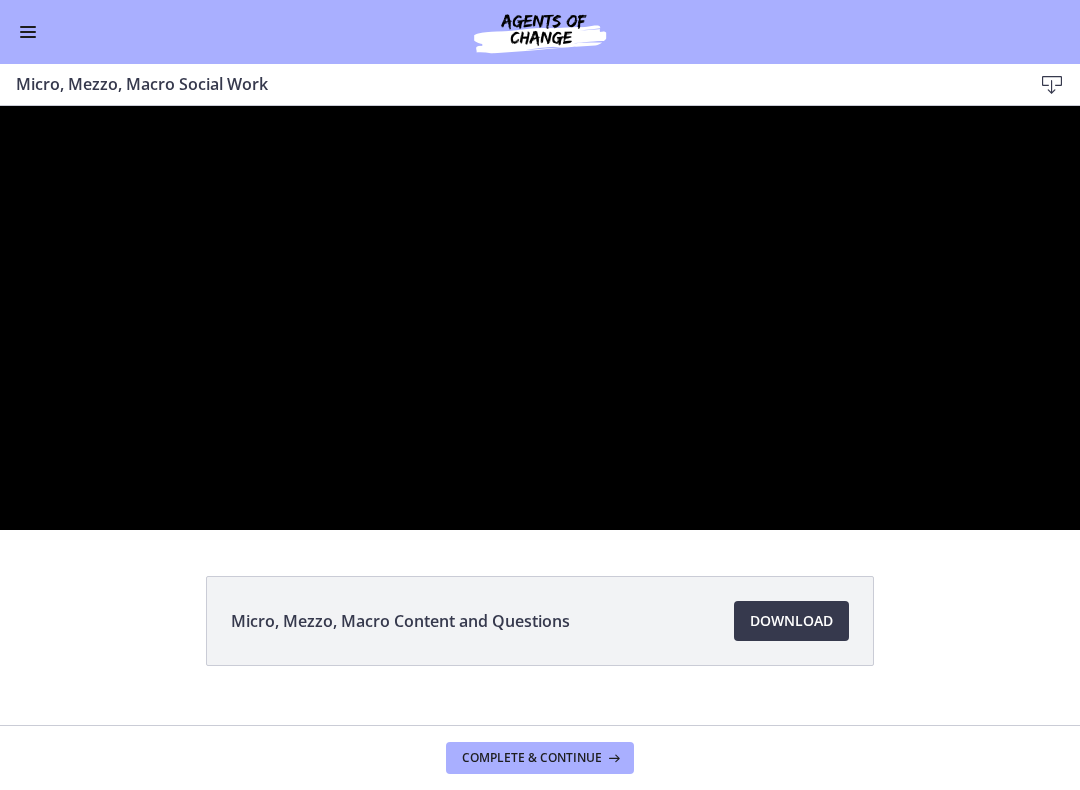 click at bounding box center [540, 318] 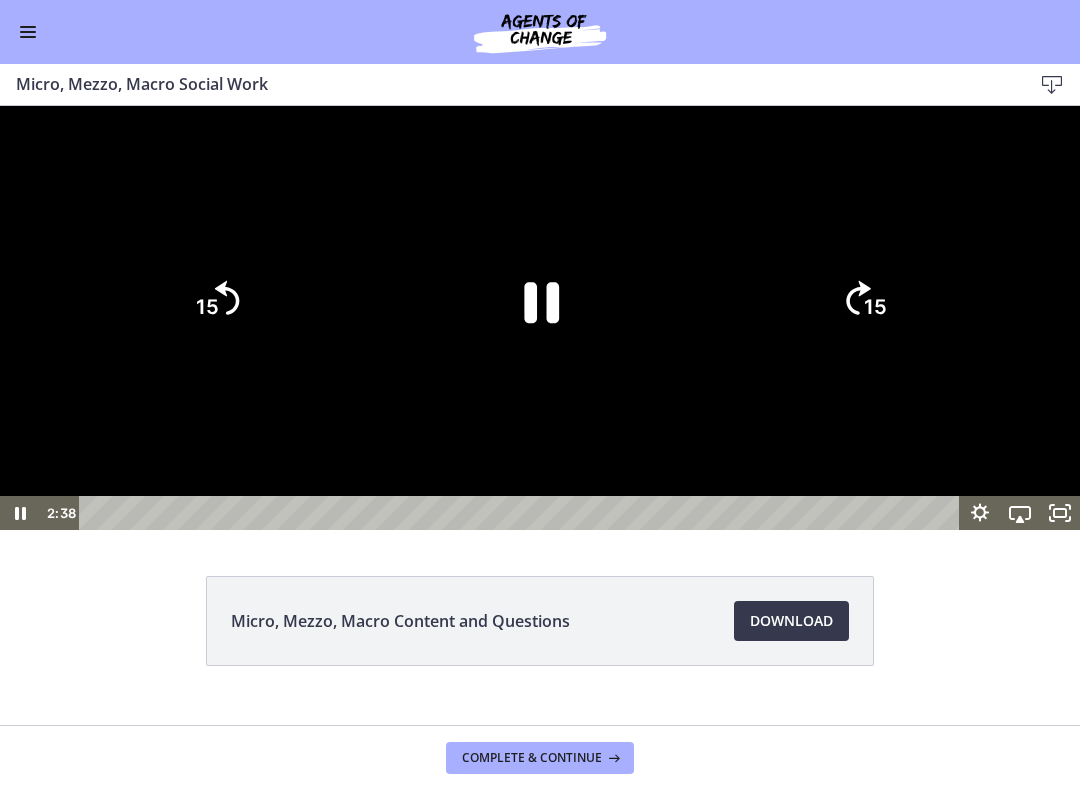click 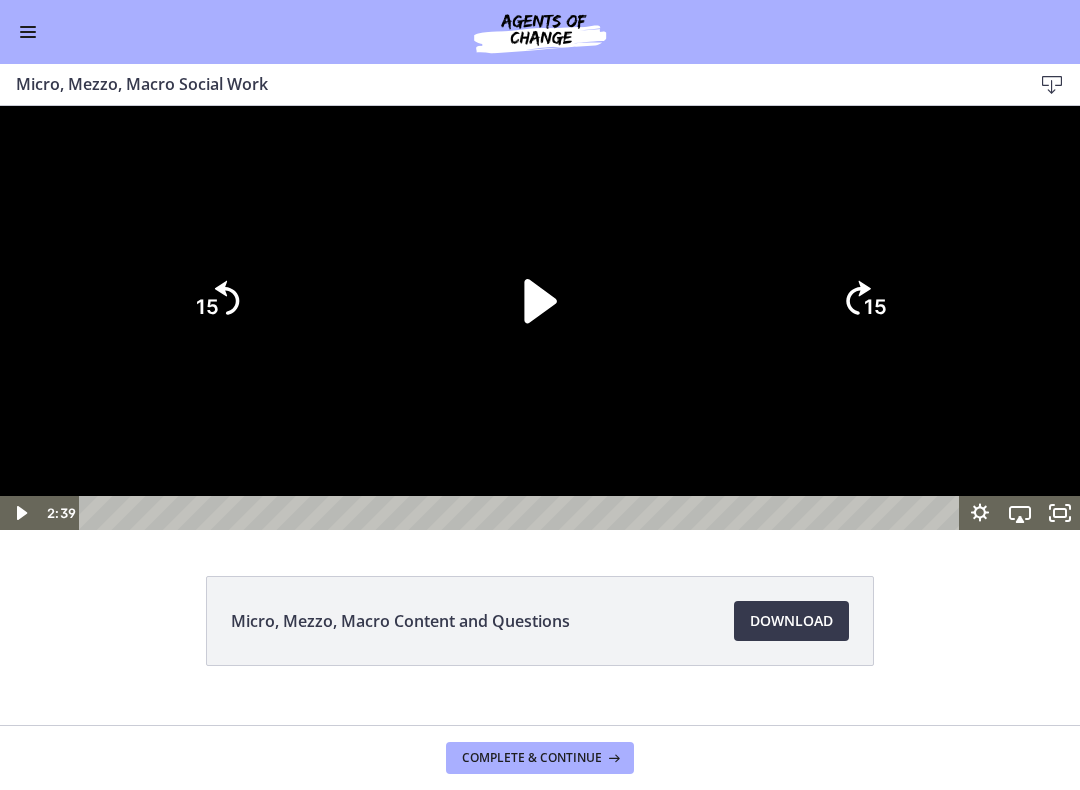 click at bounding box center [540, 318] 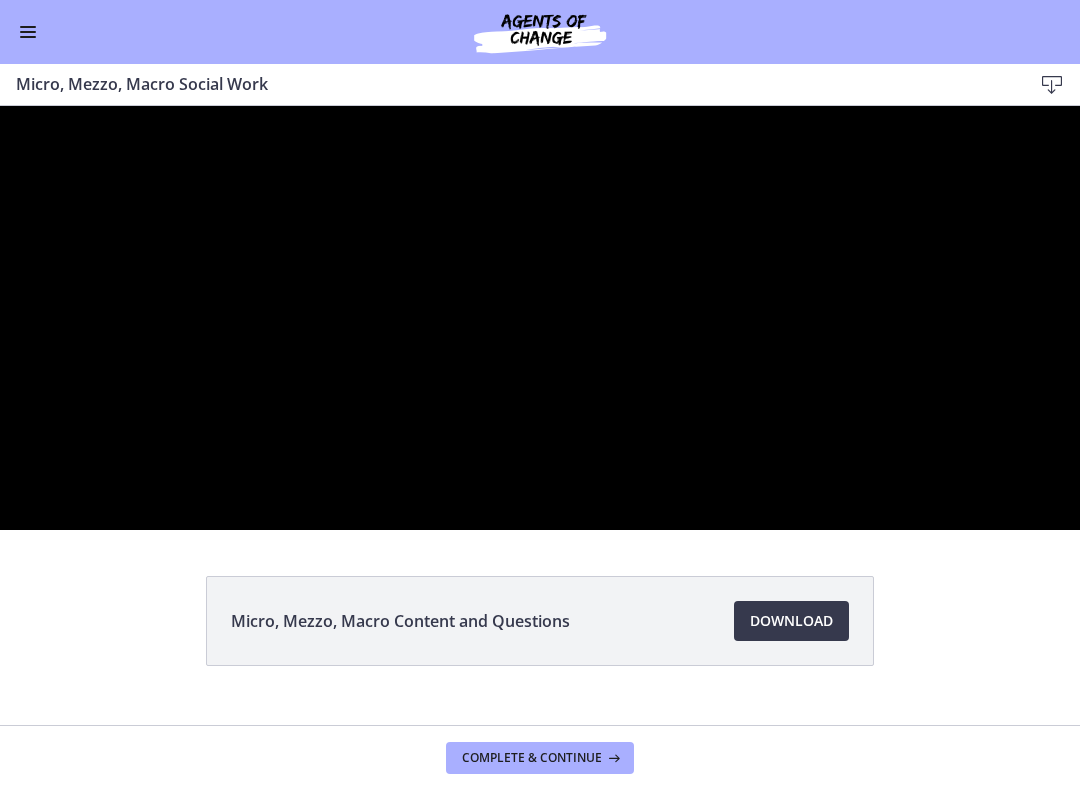 click at bounding box center (540, 318) 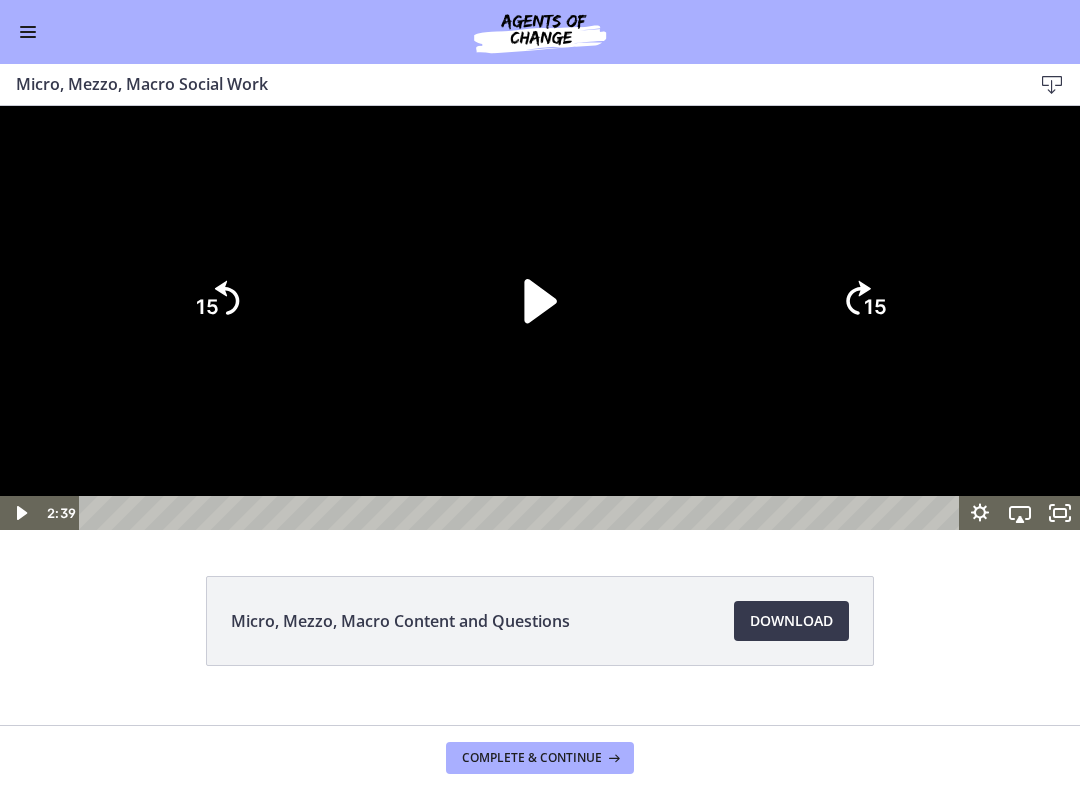 click 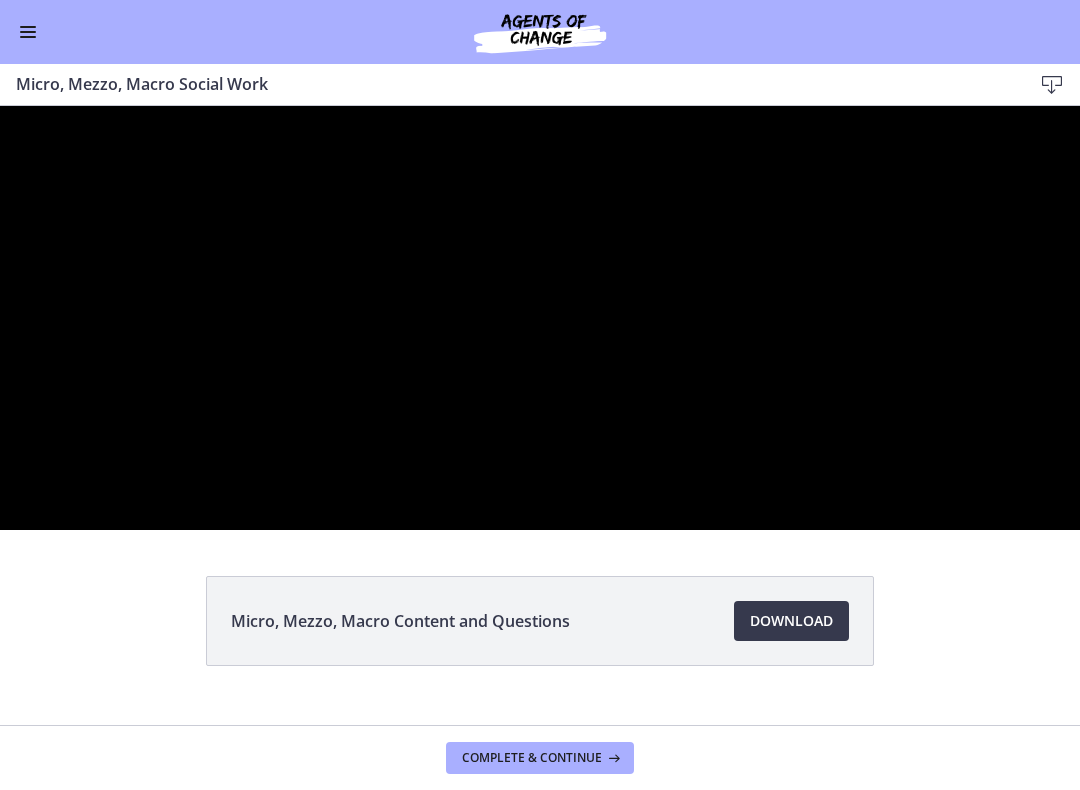 click at bounding box center [540, 318] 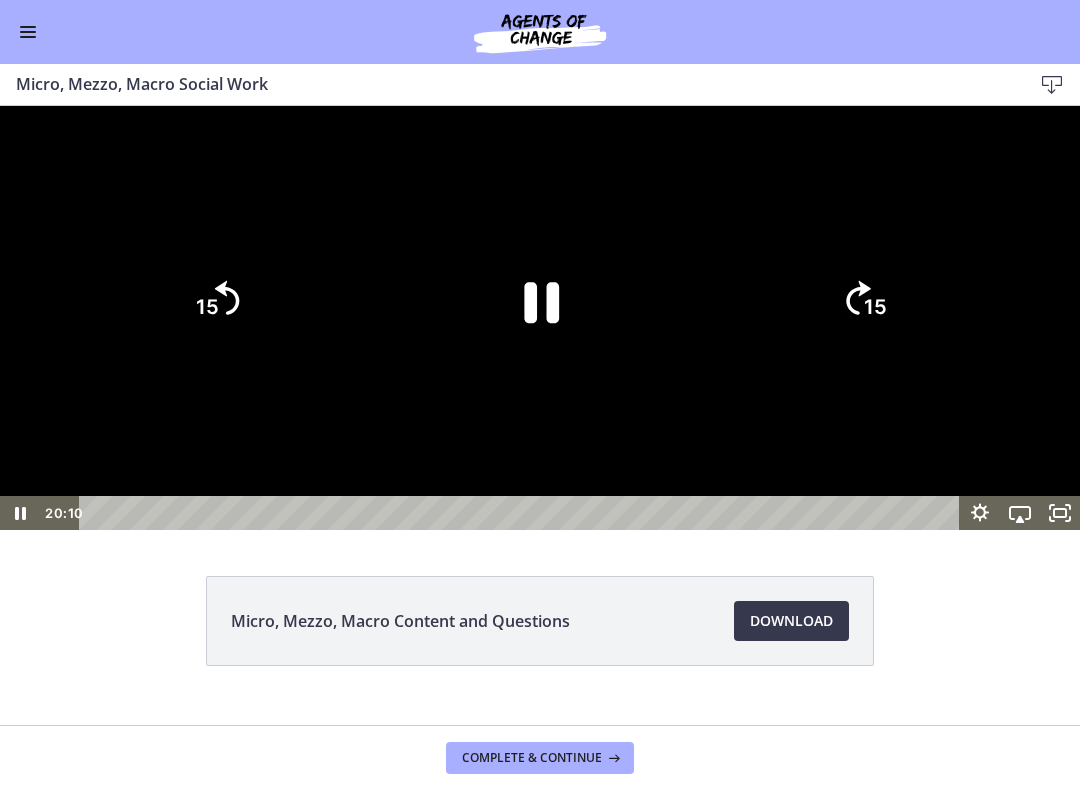 click 